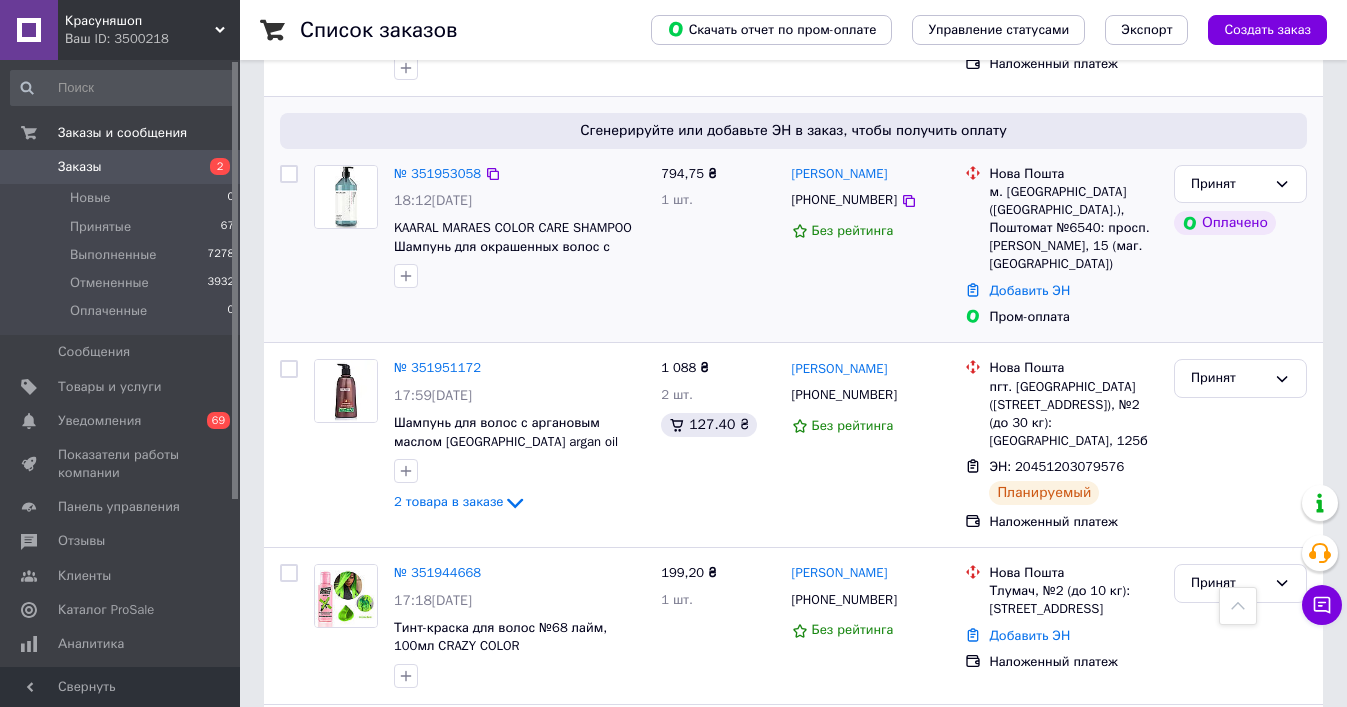 scroll, scrollTop: 799, scrollLeft: 0, axis: vertical 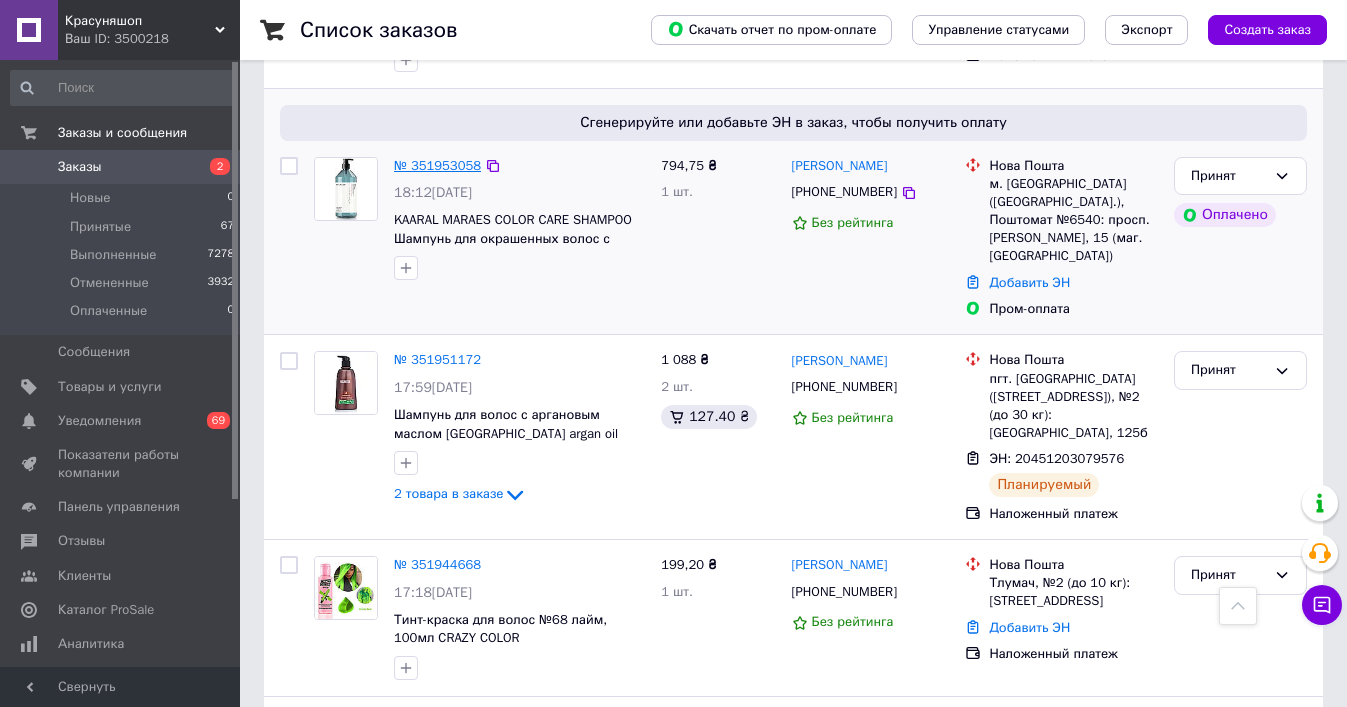 click on "№ 351953058" at bounding box center [437, 165] 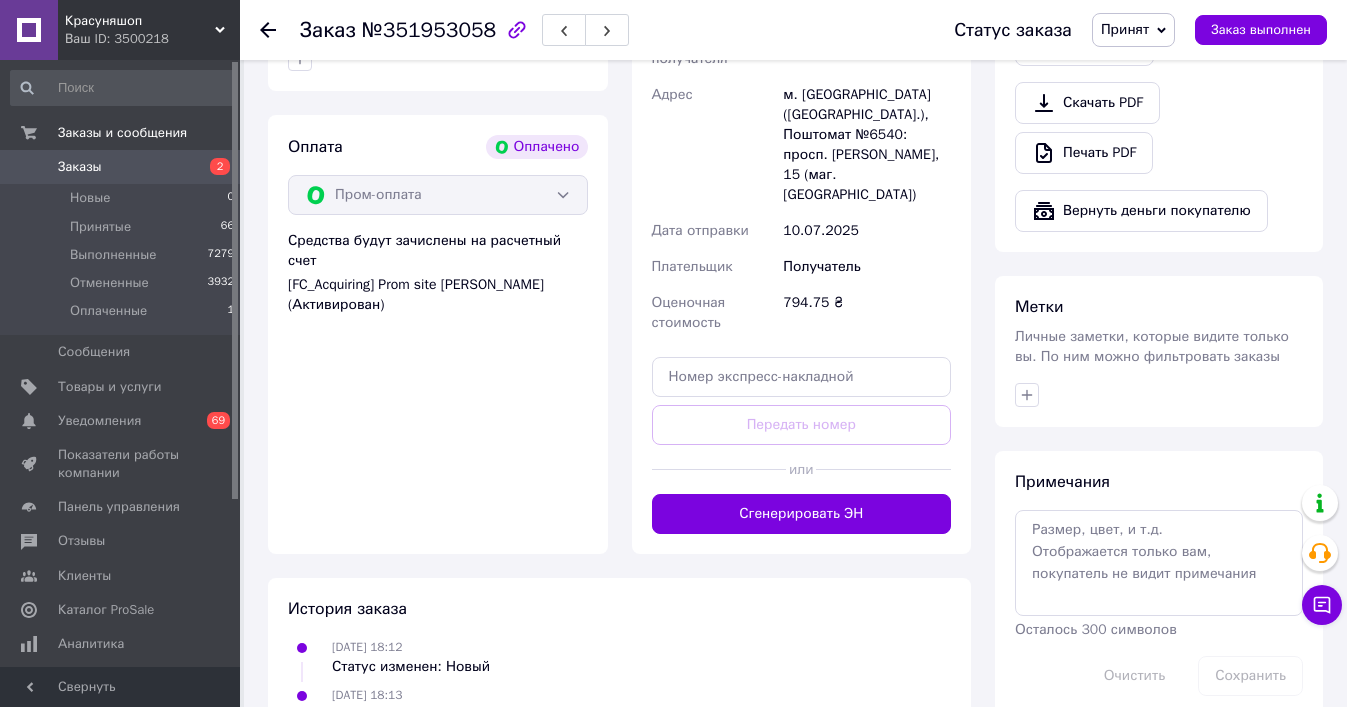scroll, scrollTop: 747, scrollLeft: 0, axis: vertical 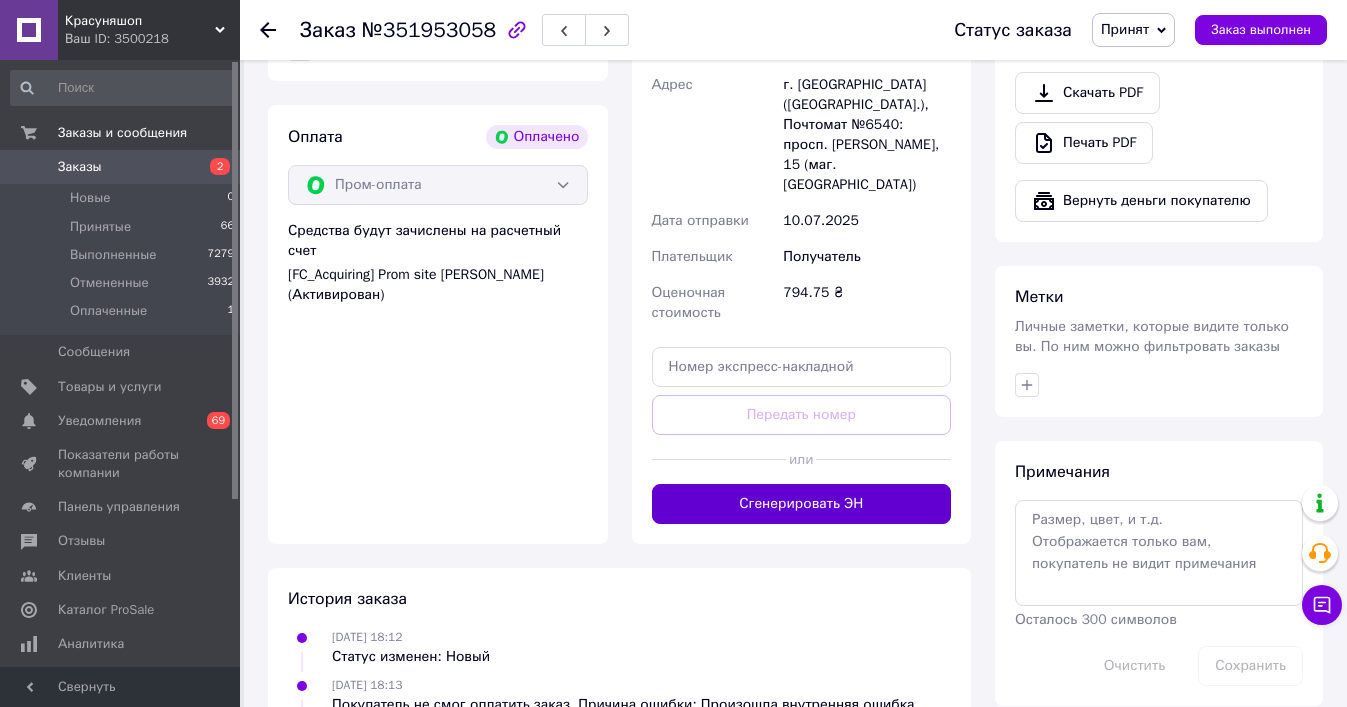 click on "Сгенерировать ЭН" at bounding box center [802, 504] 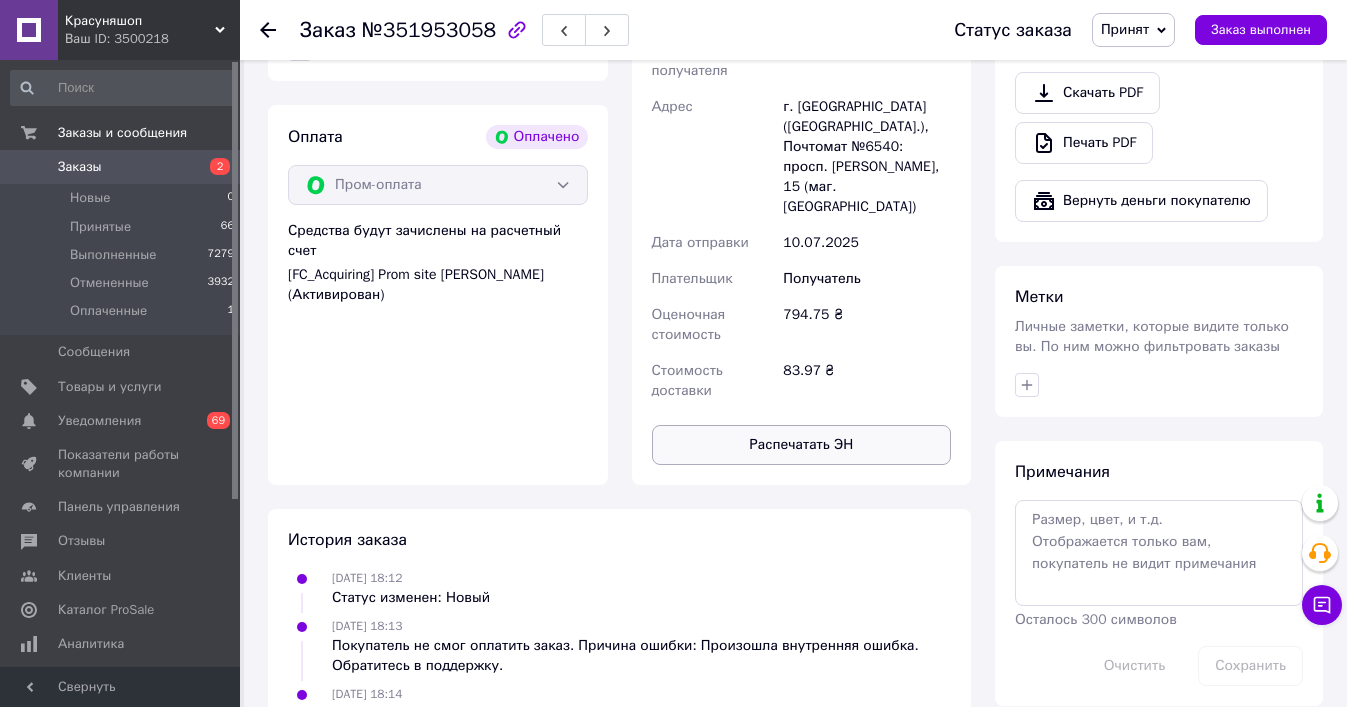 click on "Распечатать ЭН" at bounding box center (802, 445) 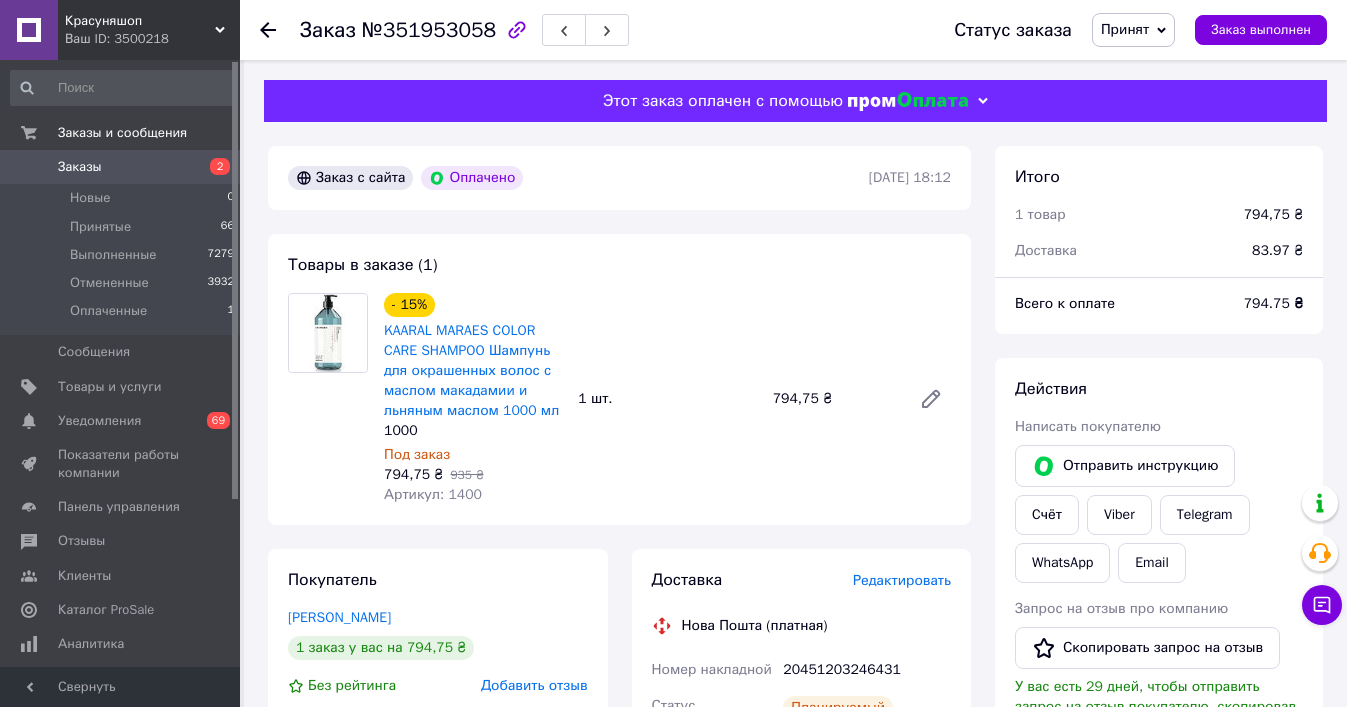 scroll, scrollTop: 0, scrollLeft: 0, axis: both 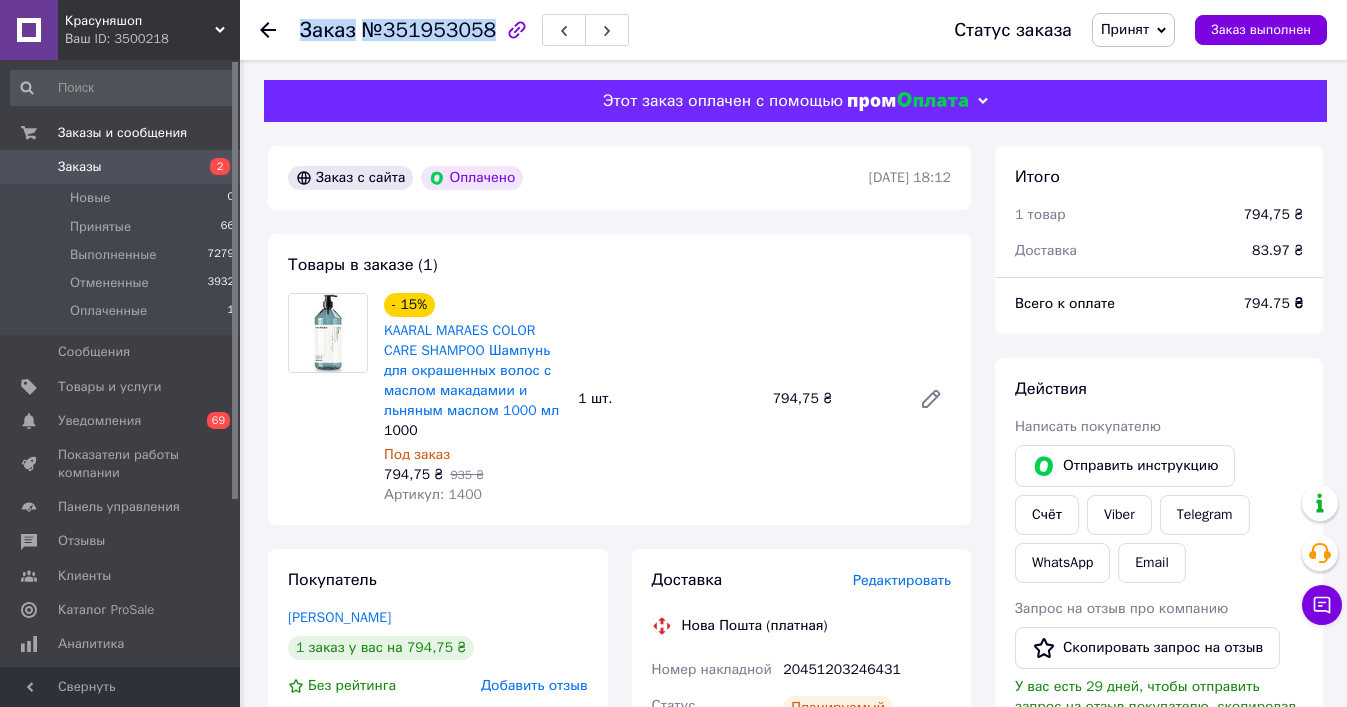 copy on "Заказ №351953058" 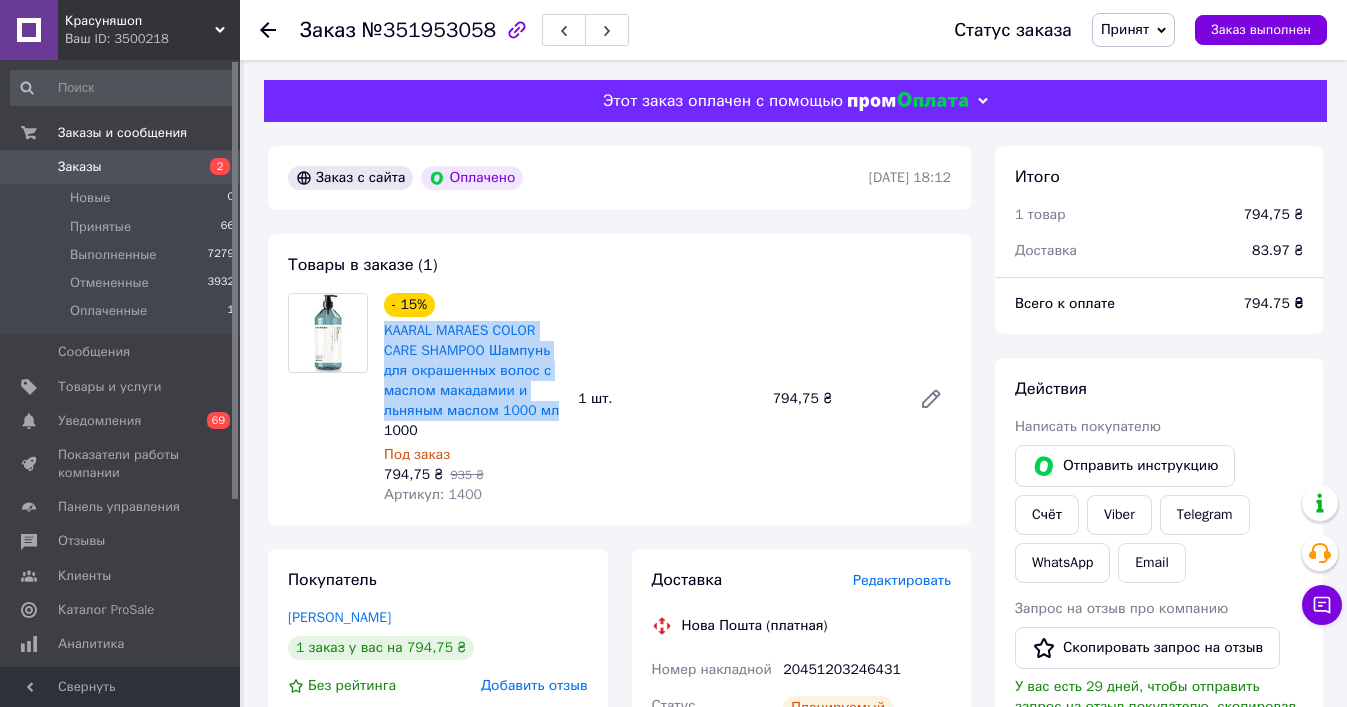 copy on "KAARAL MARAES COLOR CARE SHAMPOO Шампунь для окрашенных волос с маслом макадамии и льняным маслом 1000 мл" 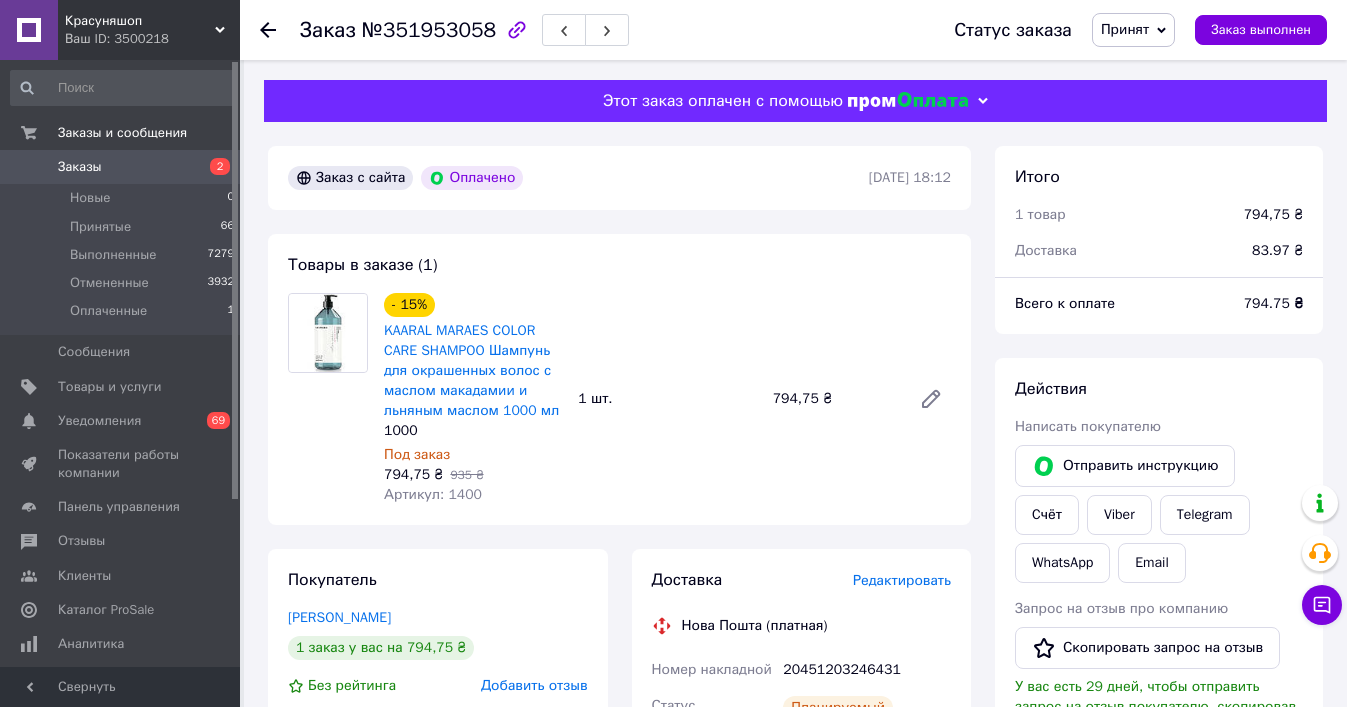 click 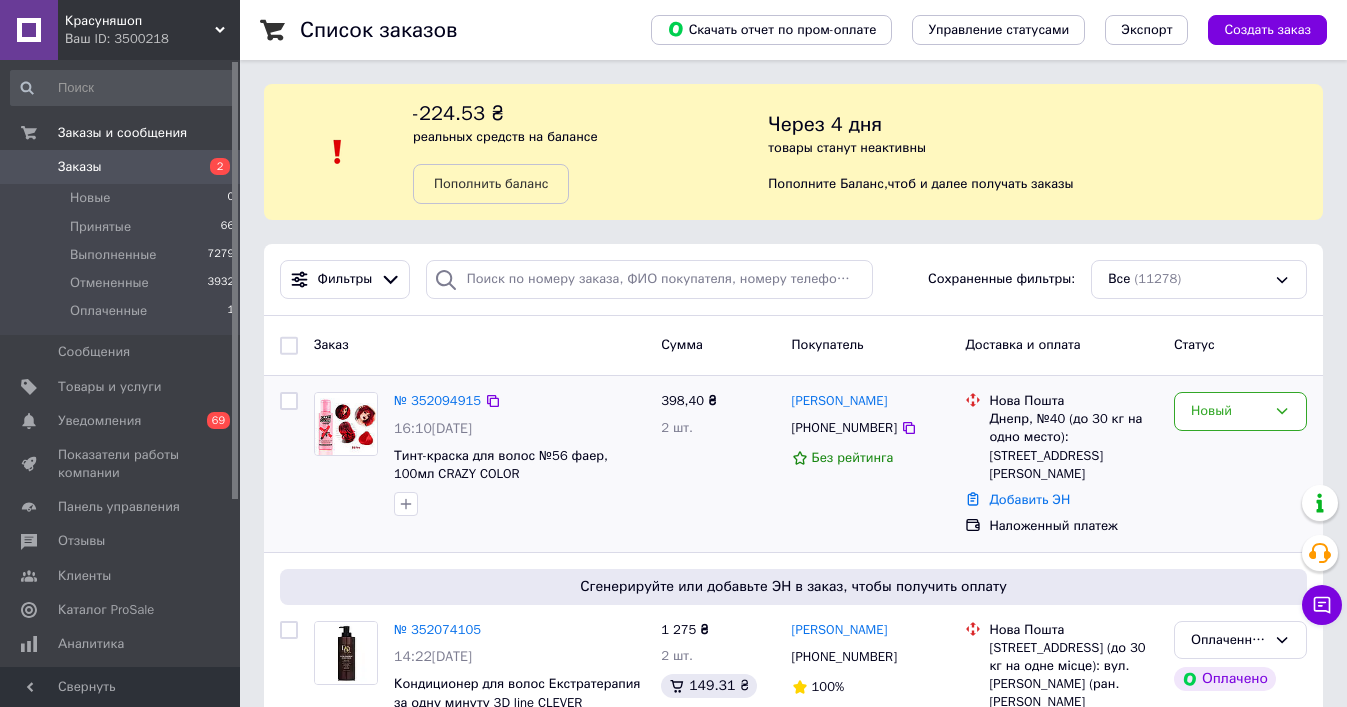 scroll, scrollTop: 0, scrollLeft: 0, axis: both 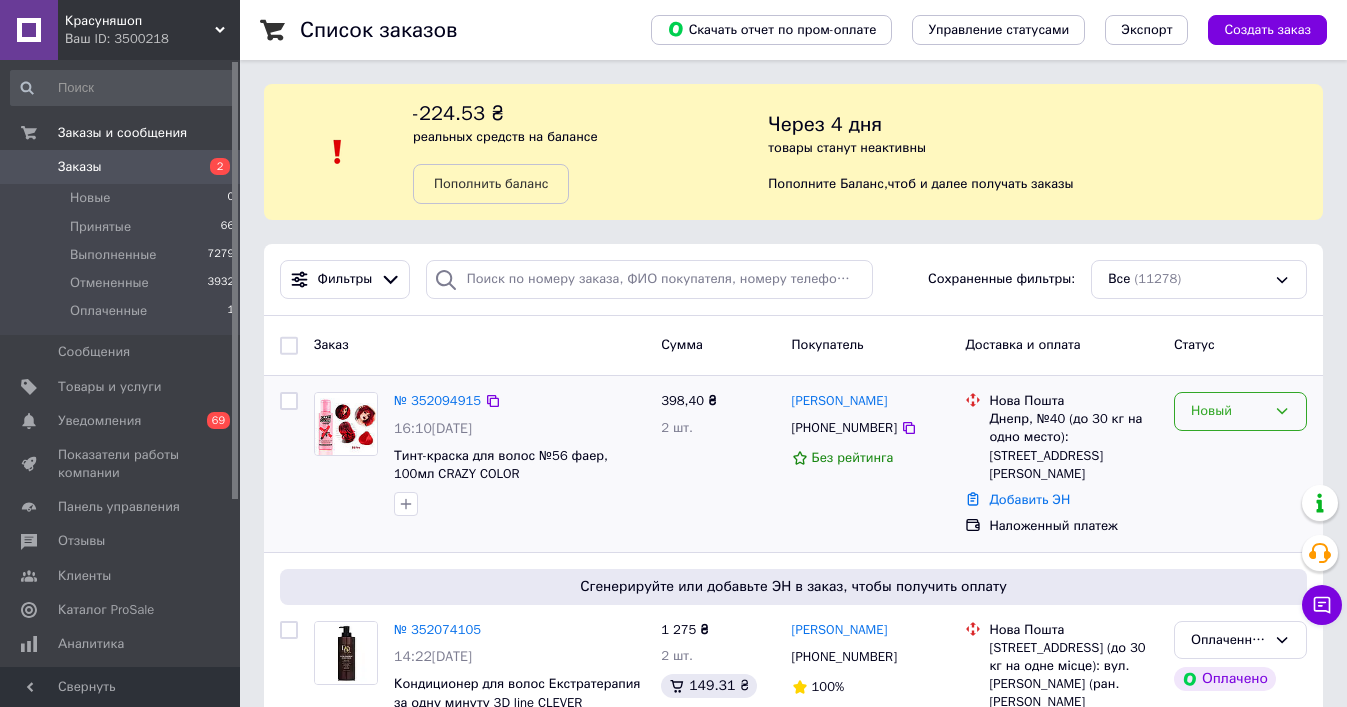 click on "Новый" at bounding box center [1228, 411] 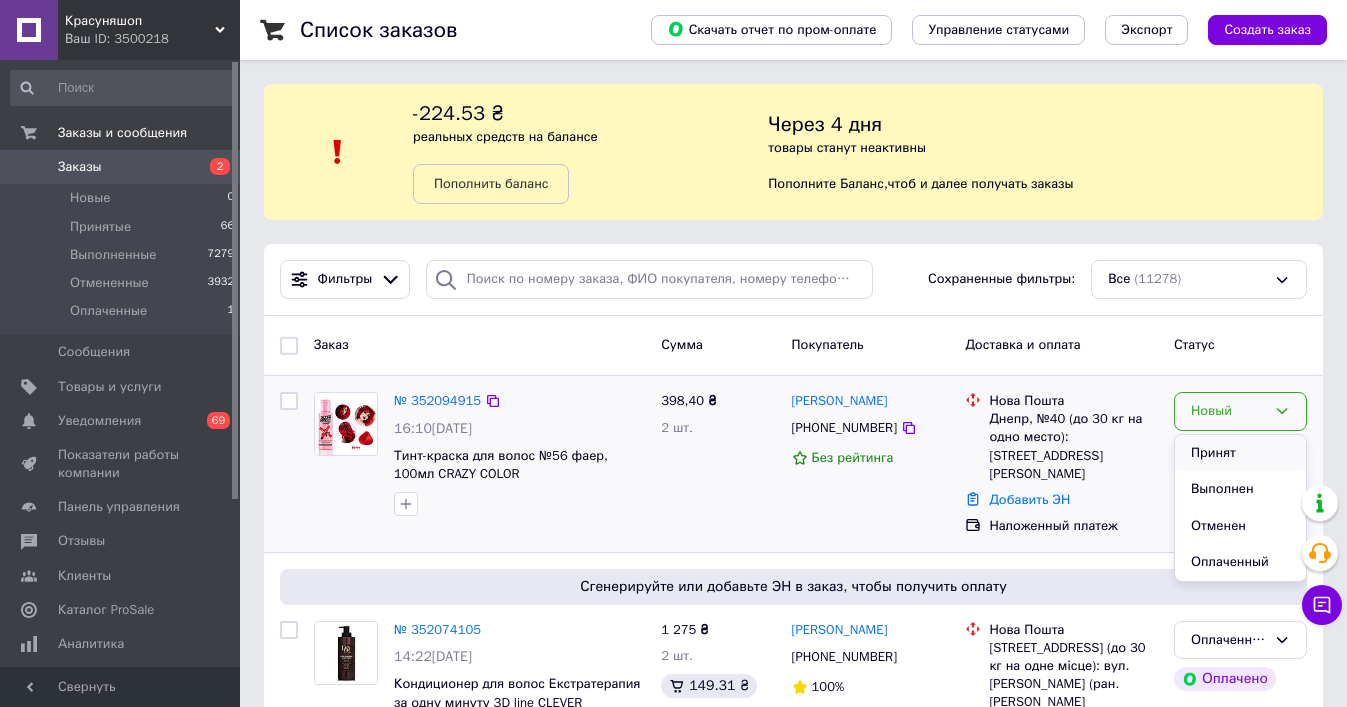 click on "Принят" at bounding box center (1240, 453) 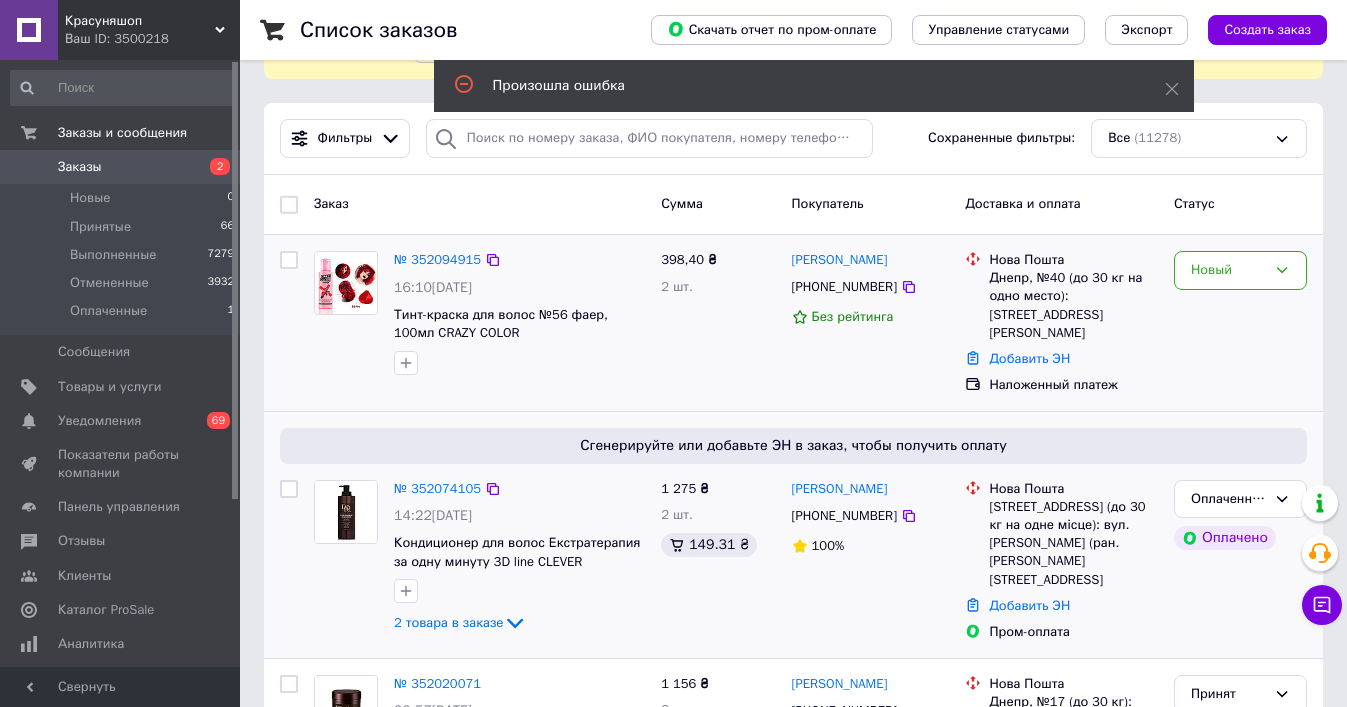 scroll, scrollTop: 256, scrollLeft: 0, axis: vertical 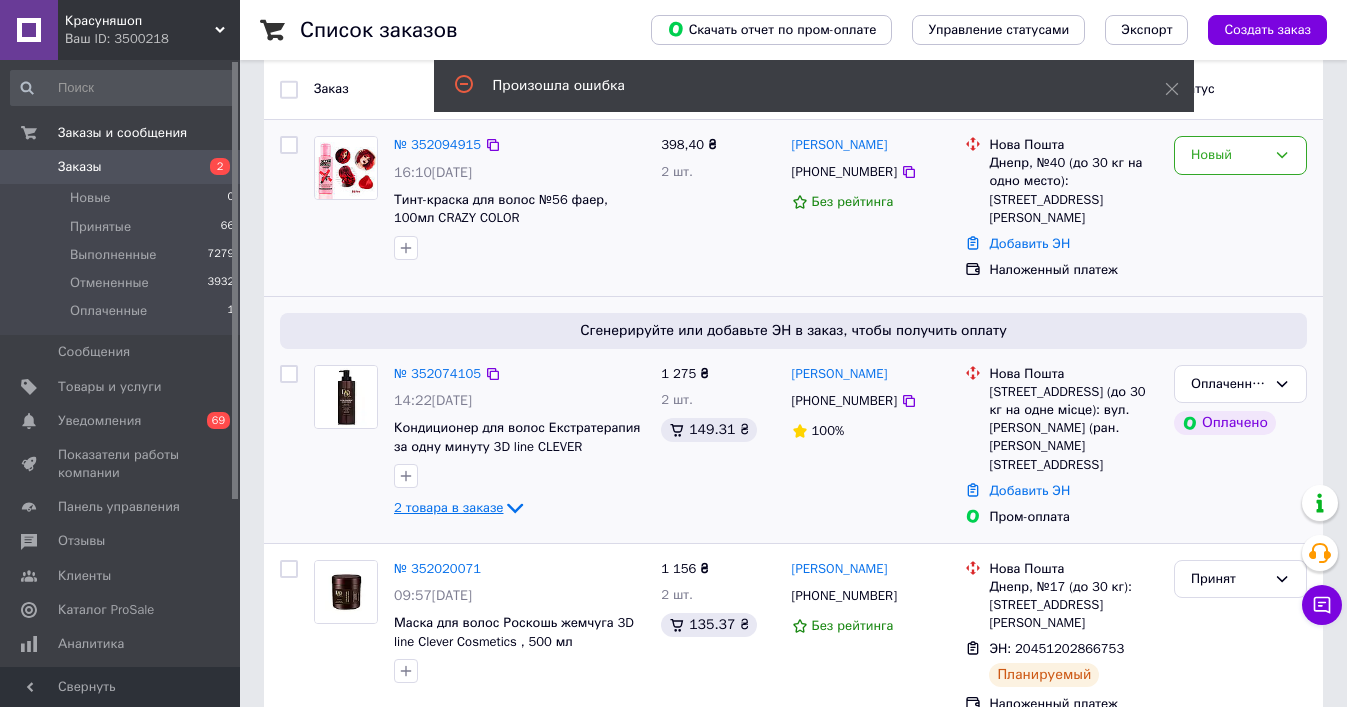 click 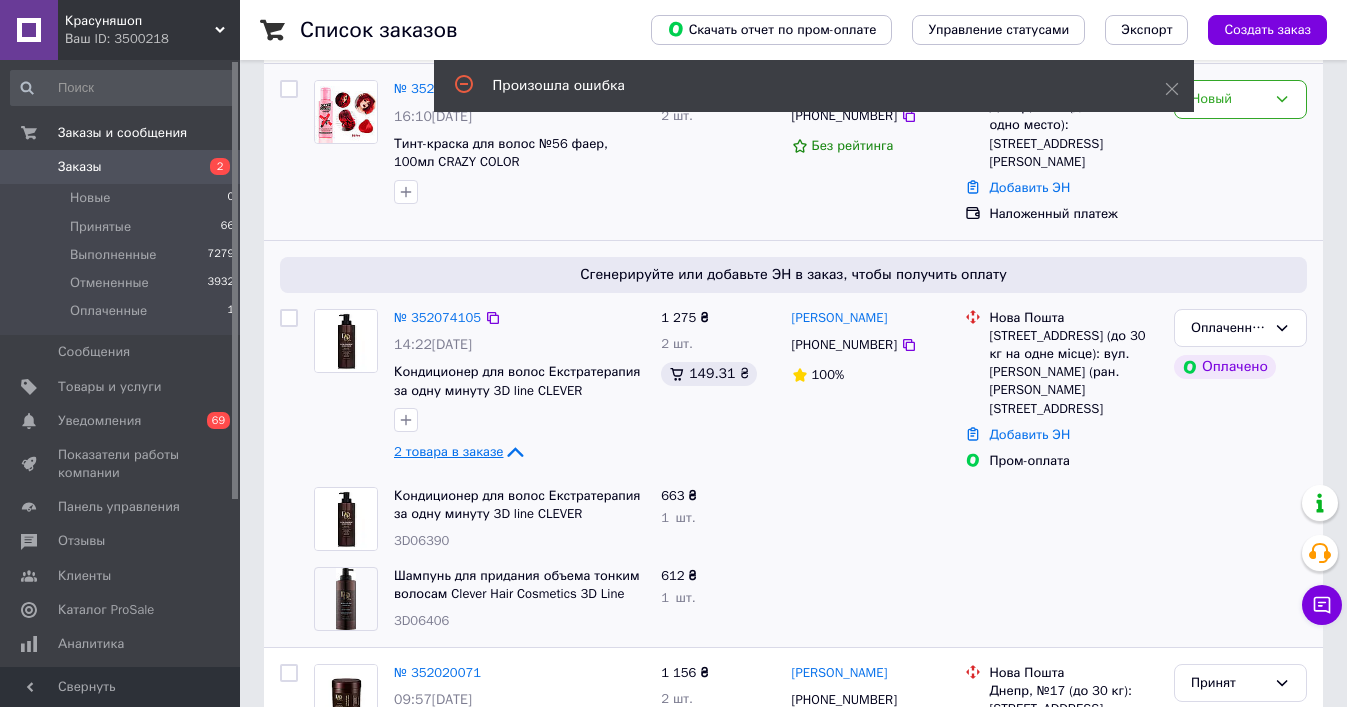scroll, scrollTop: 321, scrollLeft: 0, axis: vertical 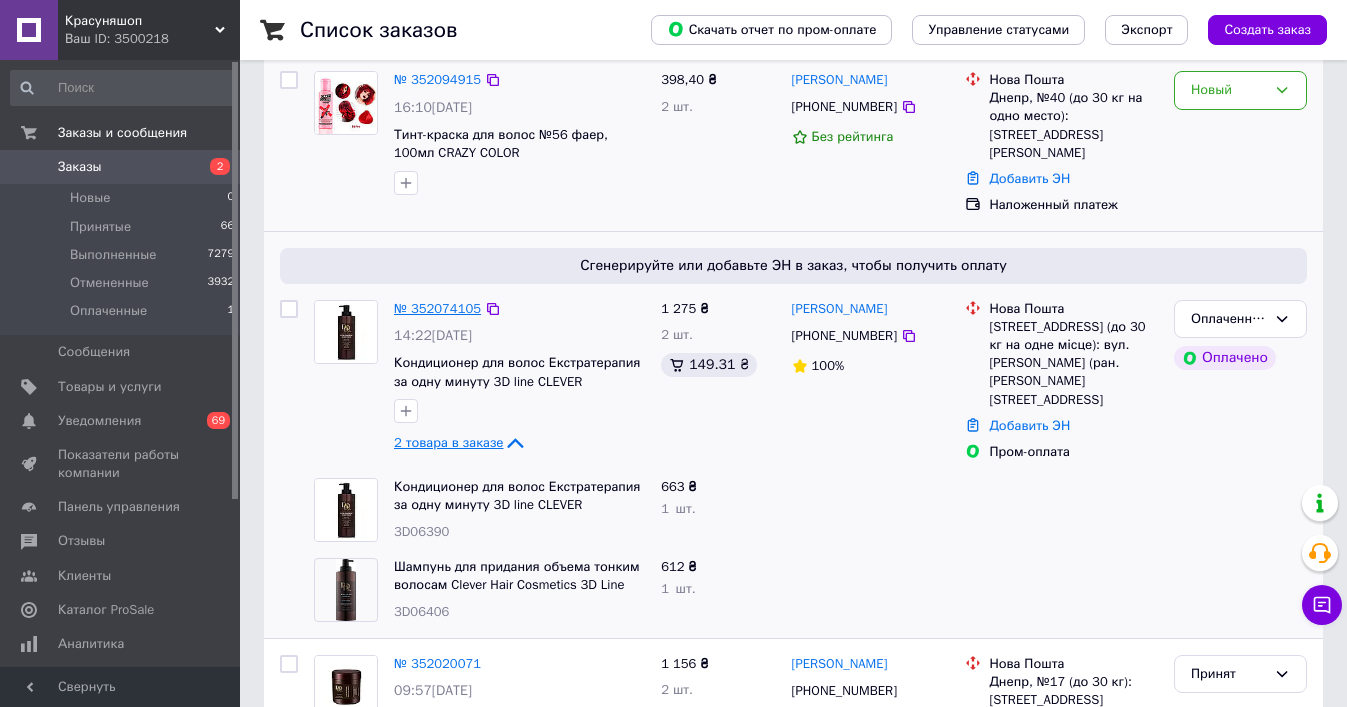 click on "№ 352074105" at bounding box center (437, 308) 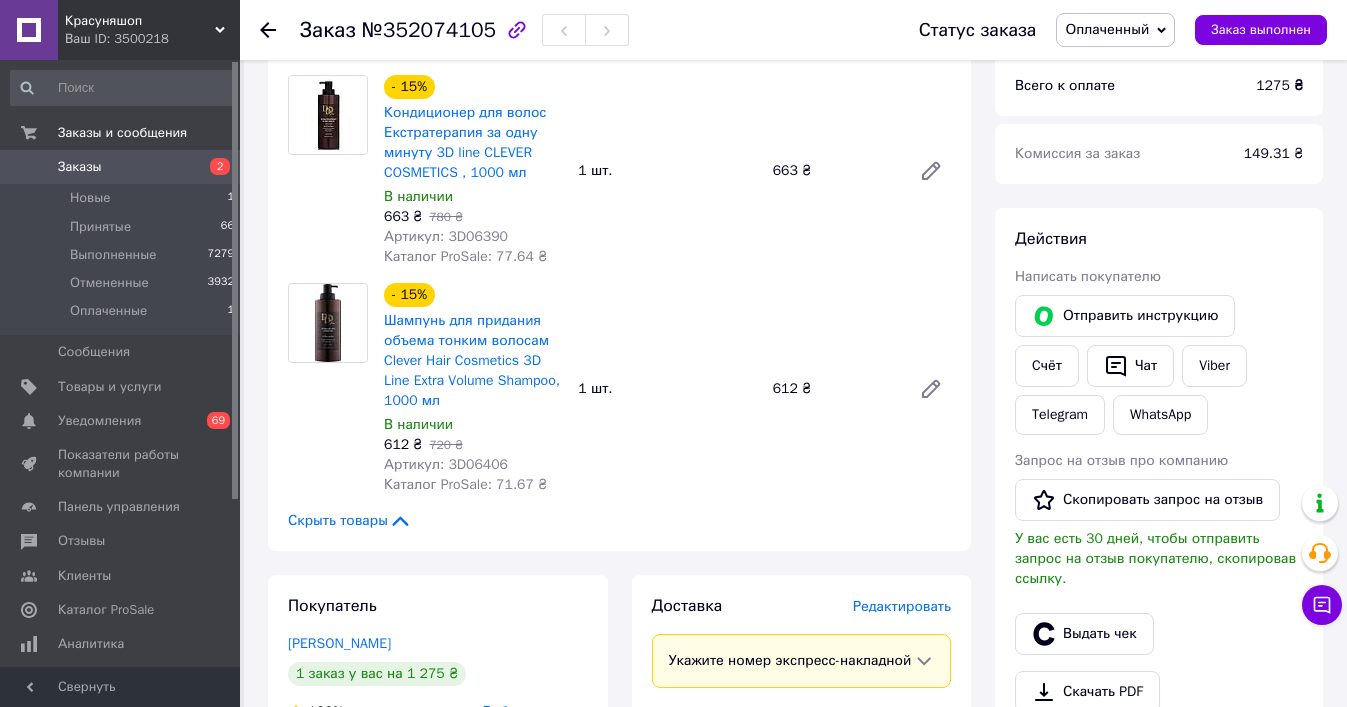 scroll, scrollTop: 196, scrollLeft: 0, axis: vertical 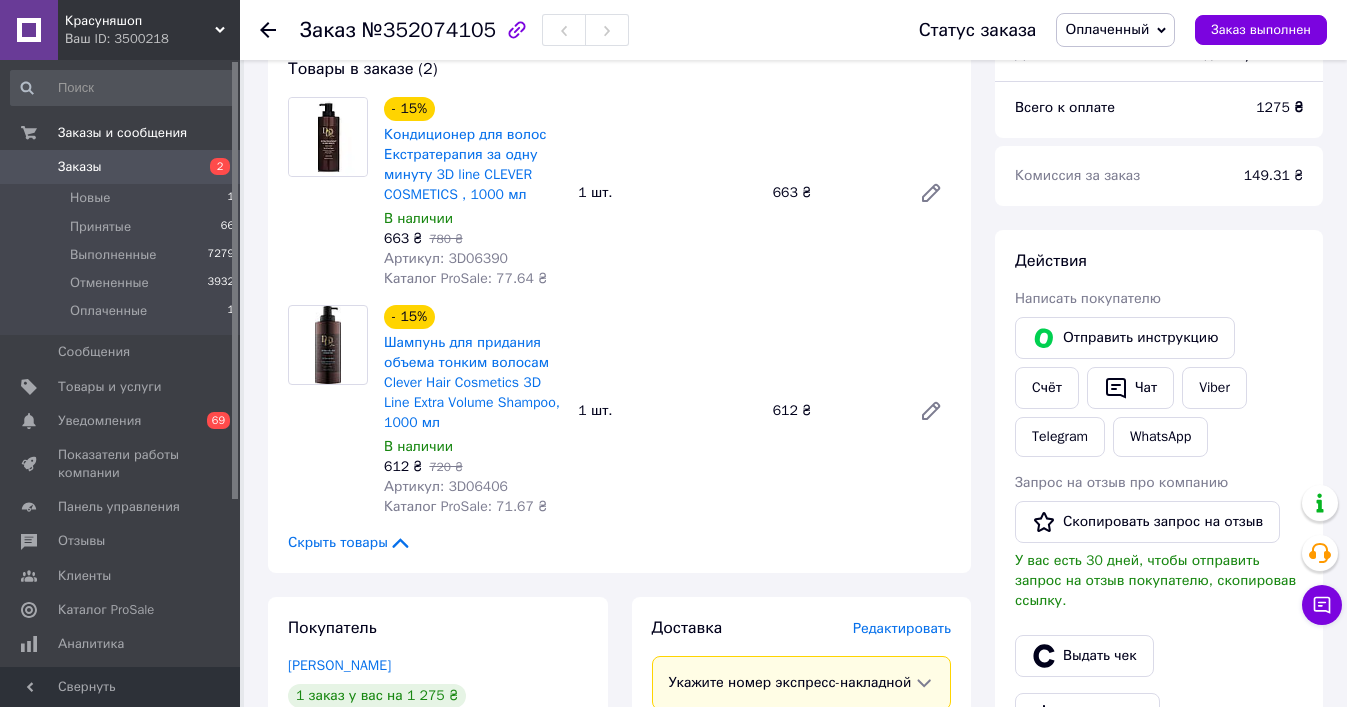 click on "Оплаченный" at bounding box center [1107, 29] 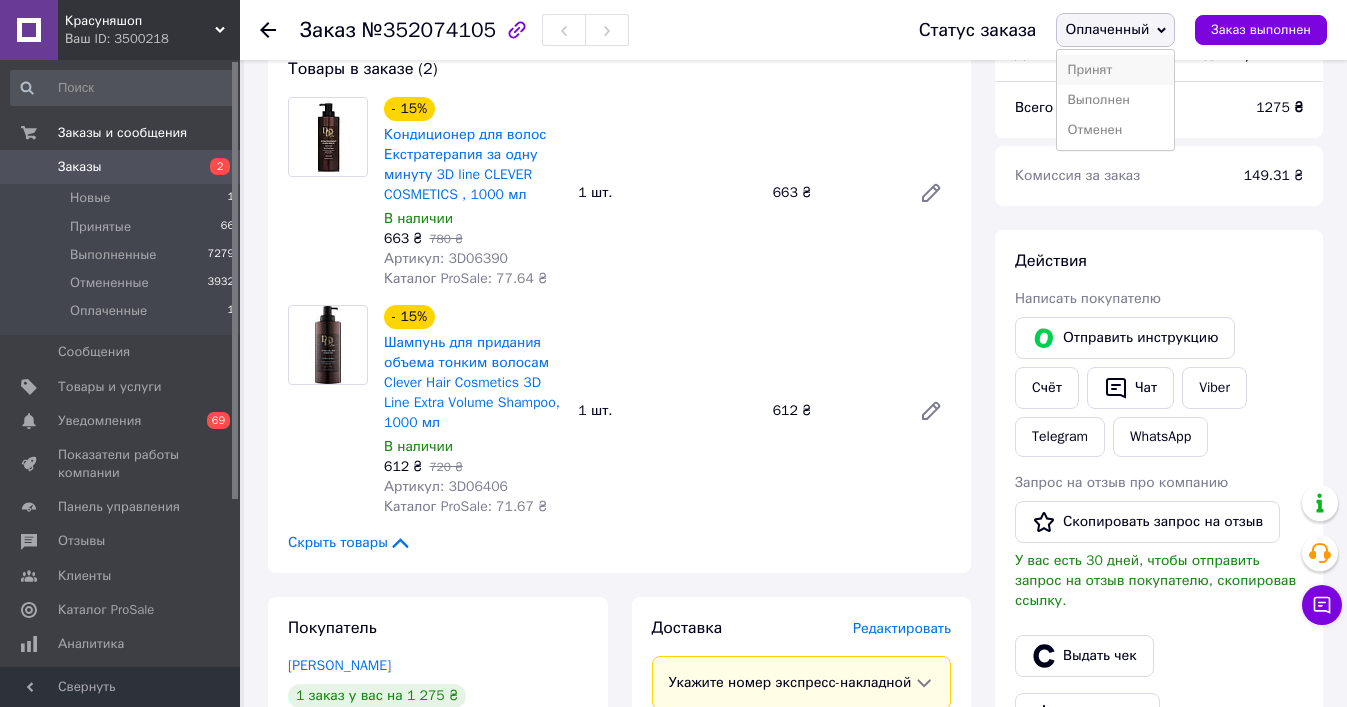 click on "Принят" at bounding box center [1115, 70] 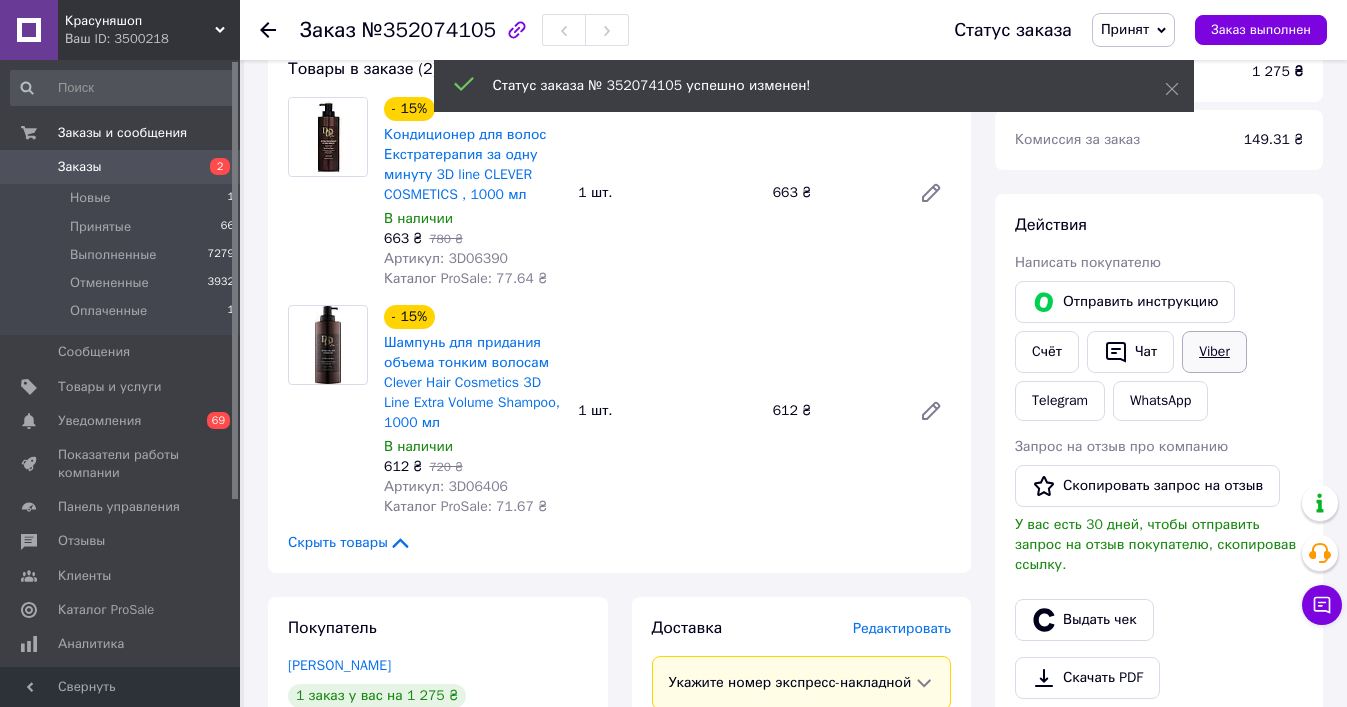click on "Viber" at bounding box center (1214, 352) 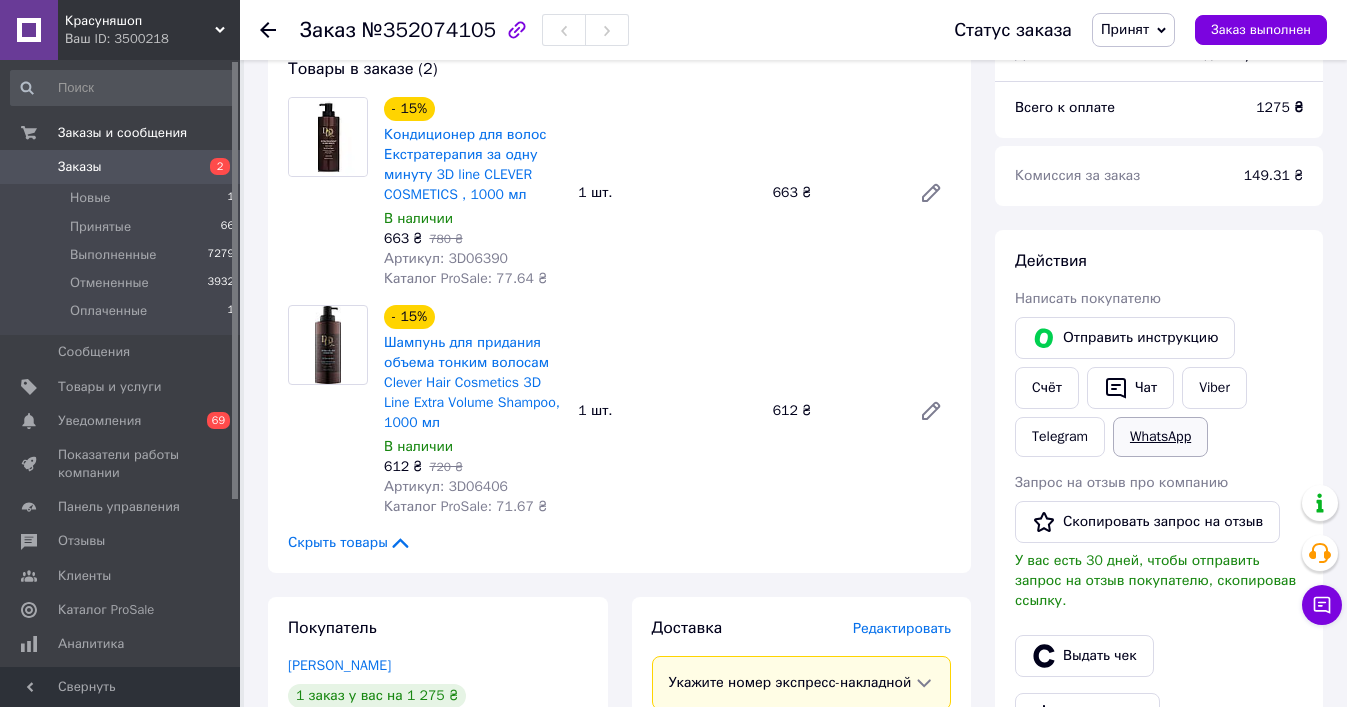 click on "WhatsApp" at bounding box center [1160, 437] 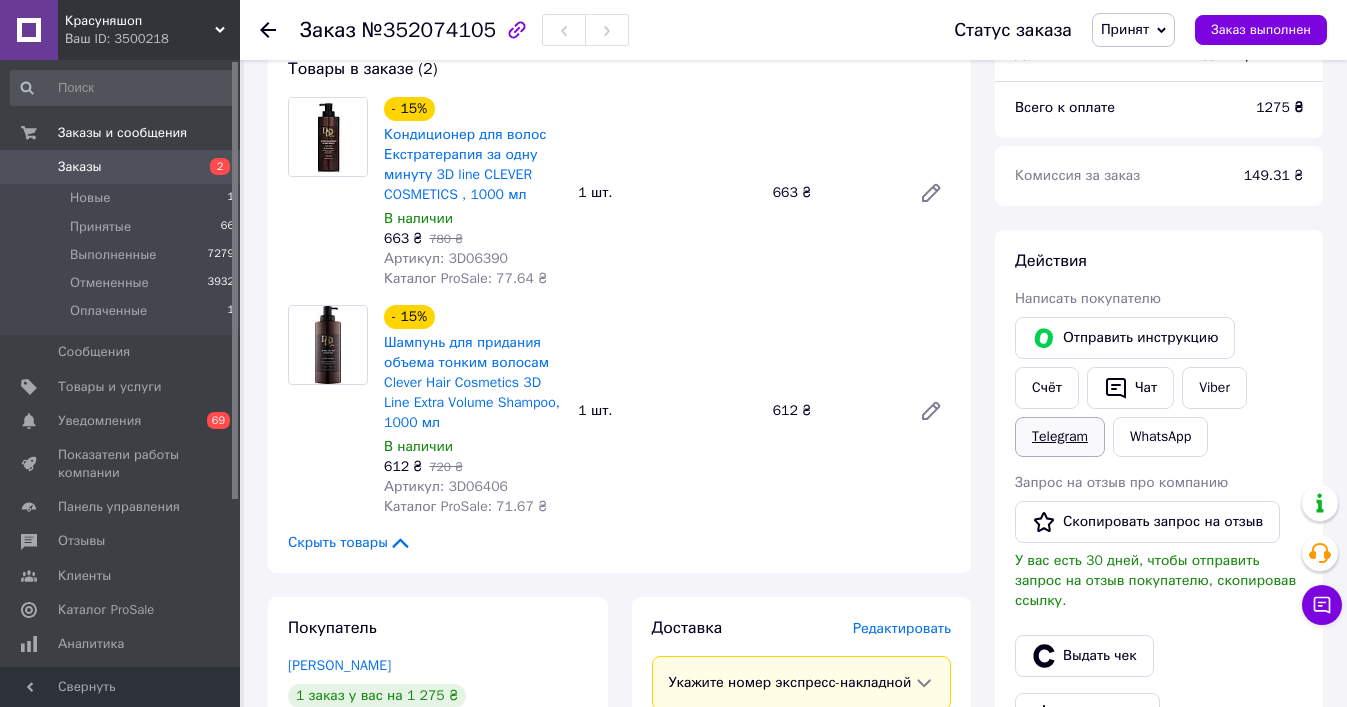 click on "Telegram" at bounding box center (1060, 437) 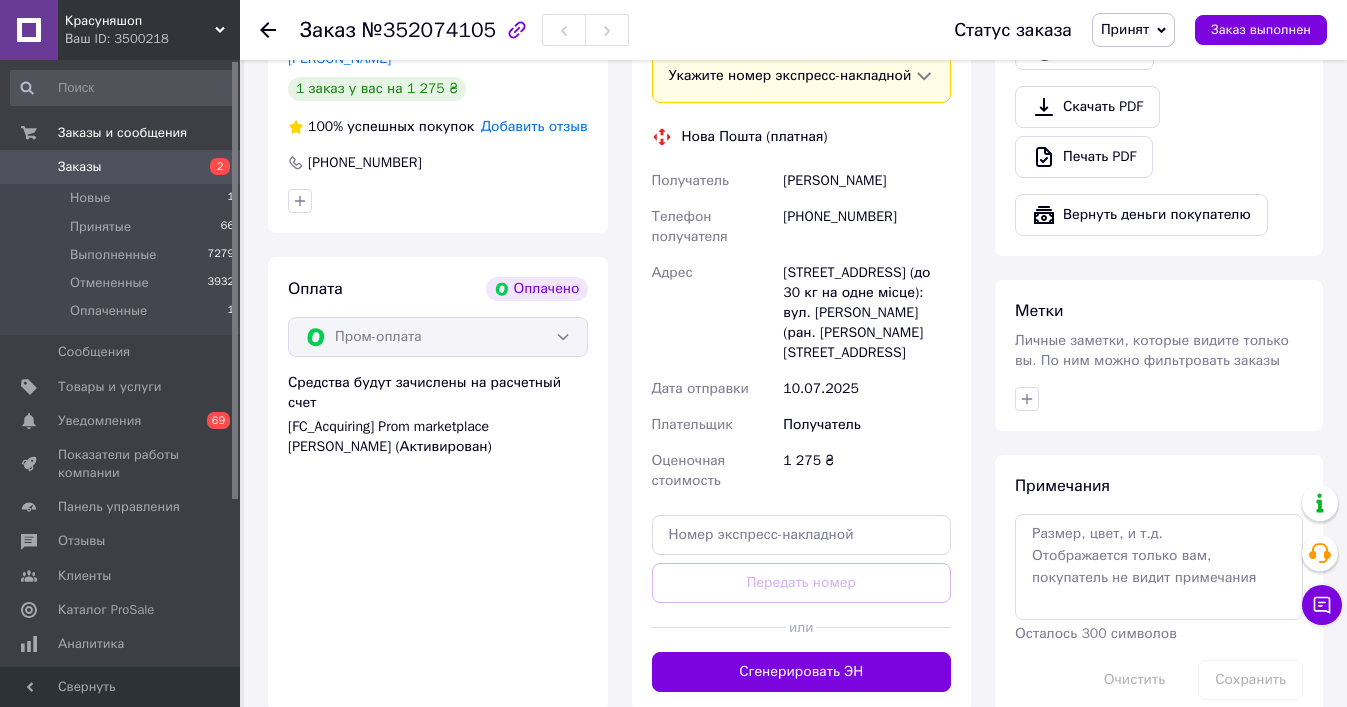 scroll, scrollTop: 386, scrollLeft: 0, axis: vertical 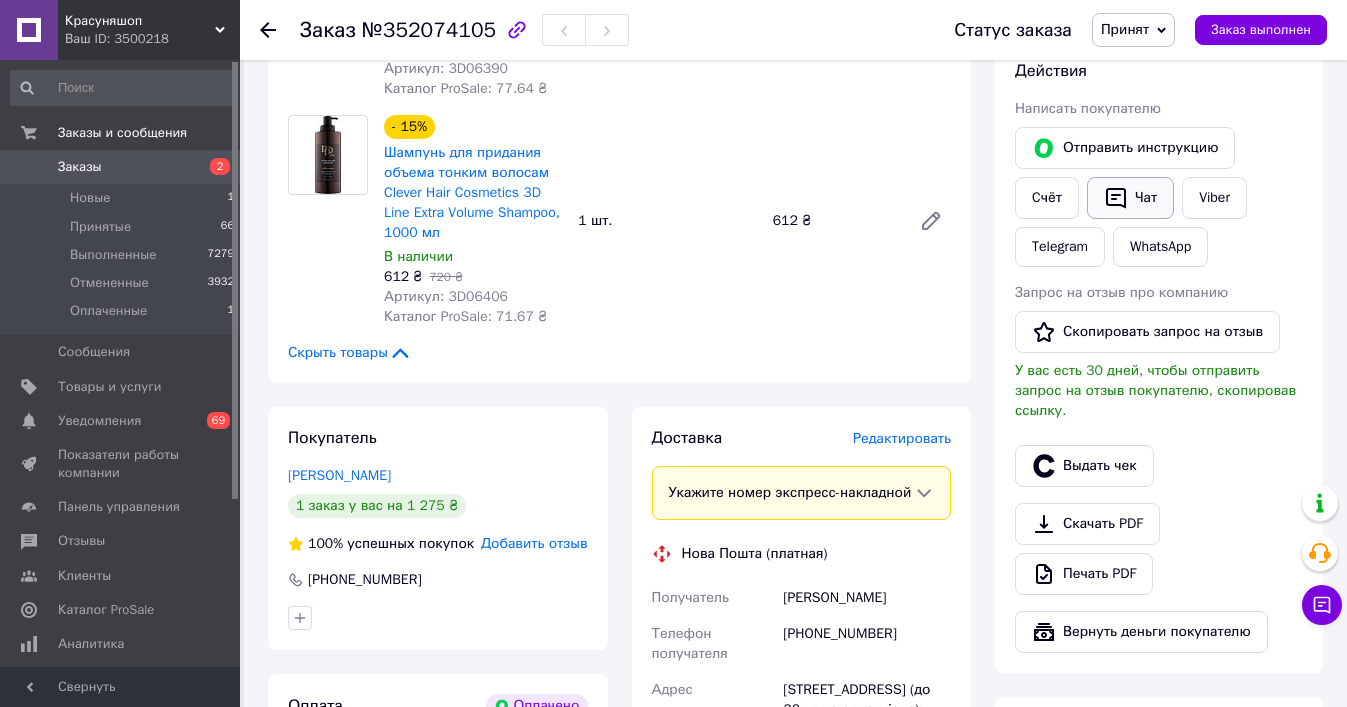 click on "Чат" at bounding box center (1130, 198) 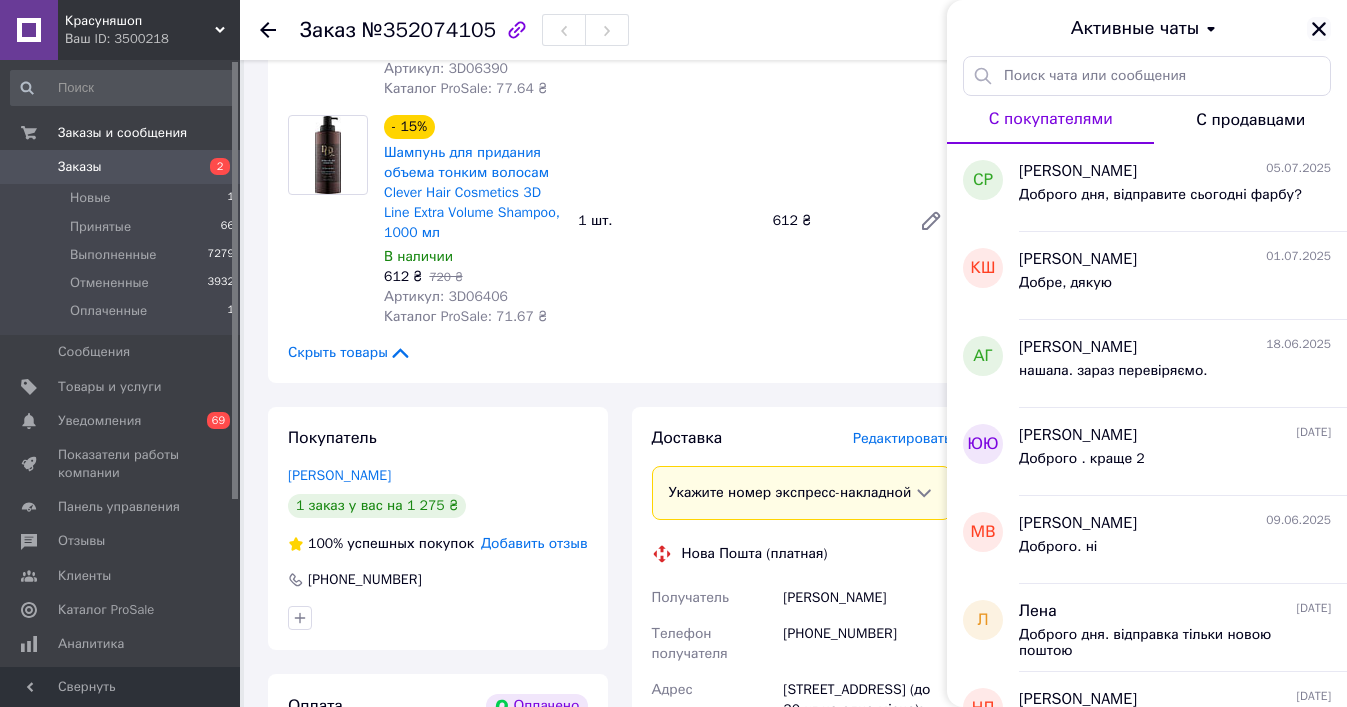 click 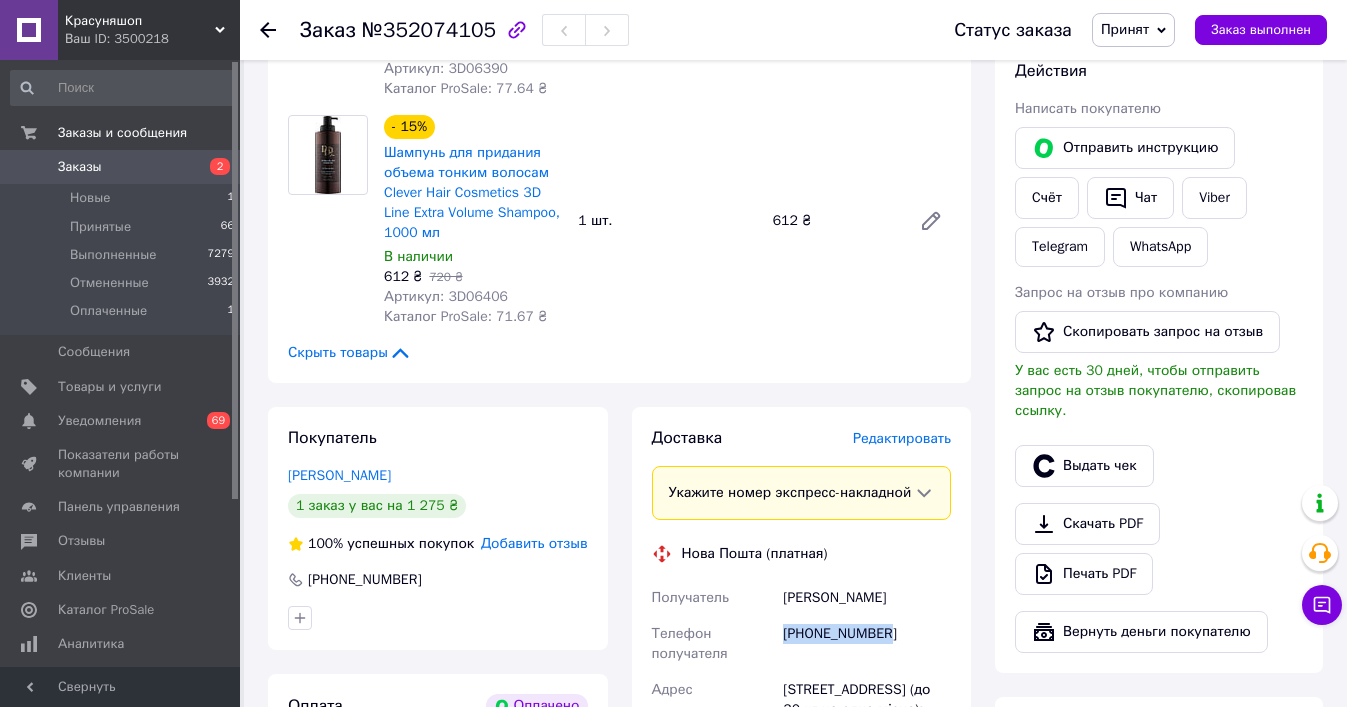 copy on "[PHONE_NUMBER]" 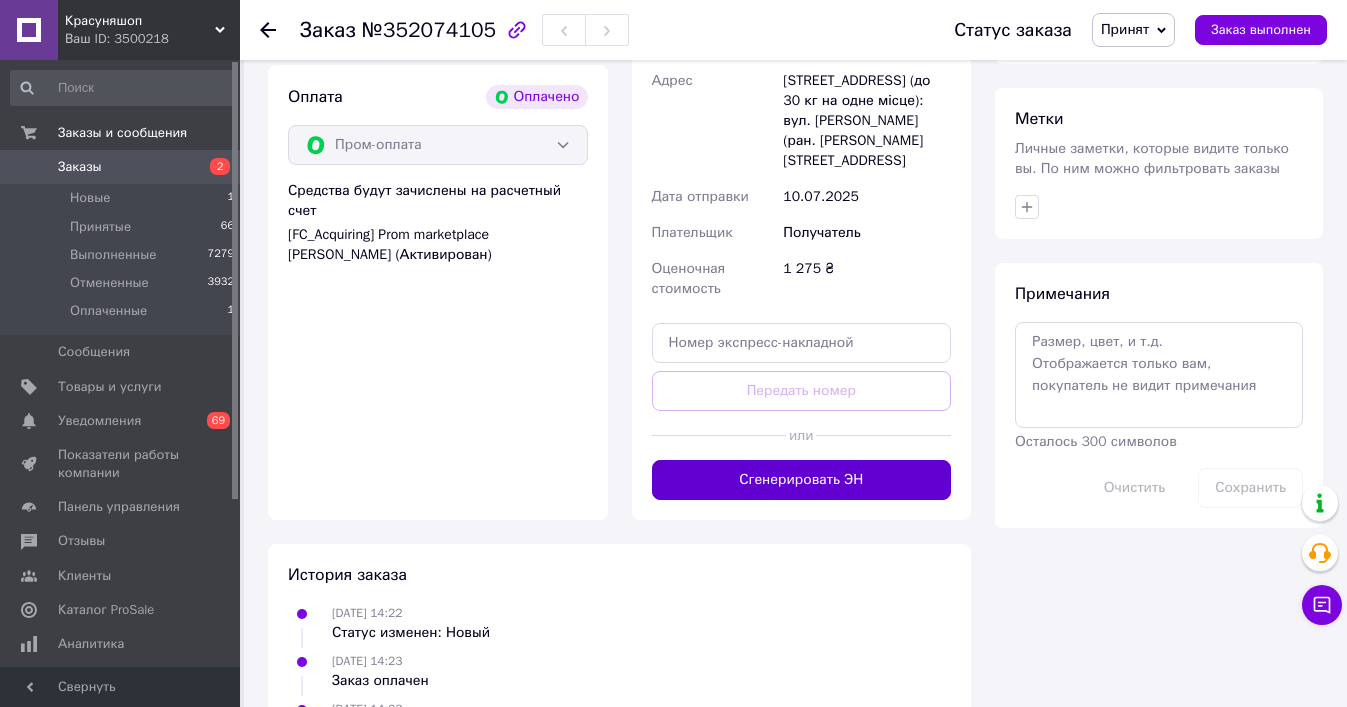 scroll, scrollTop: 1026, scrollLeft: 0, axis: vertical 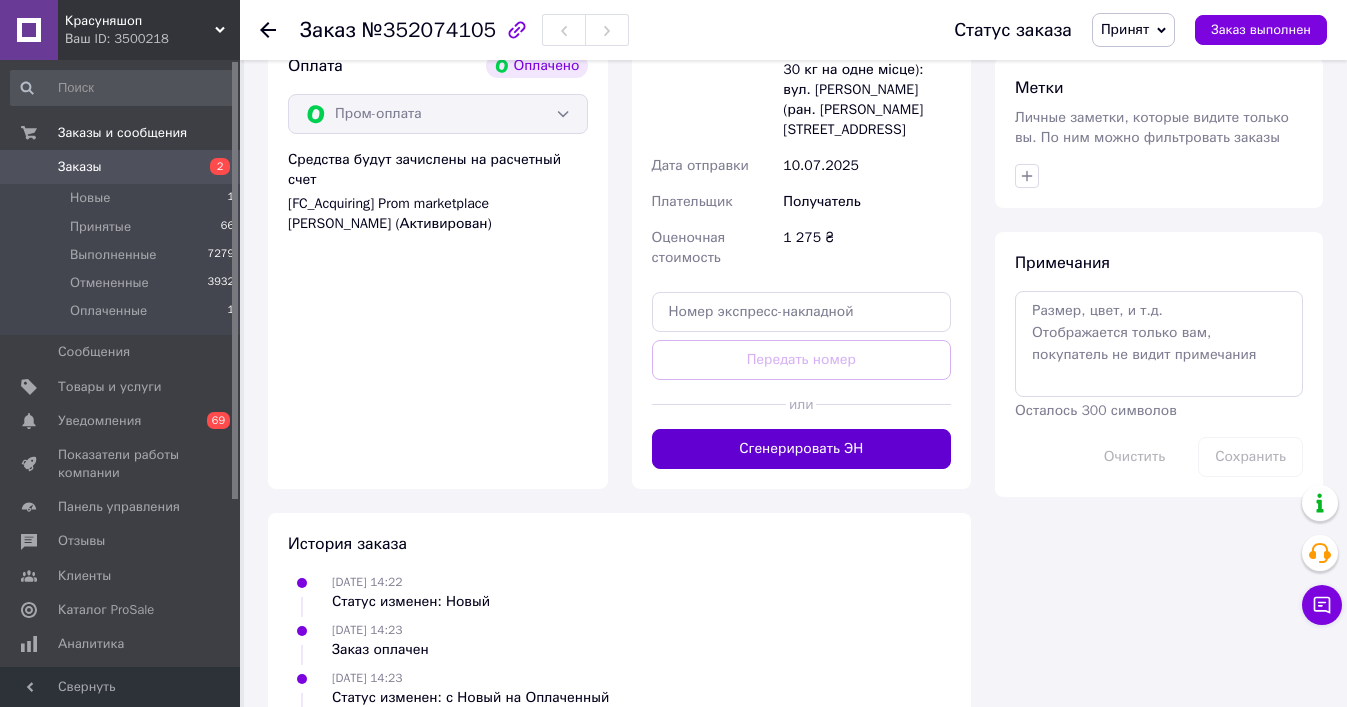 click on "Сгенерировать ЭН" at bounding box center [802, 449] 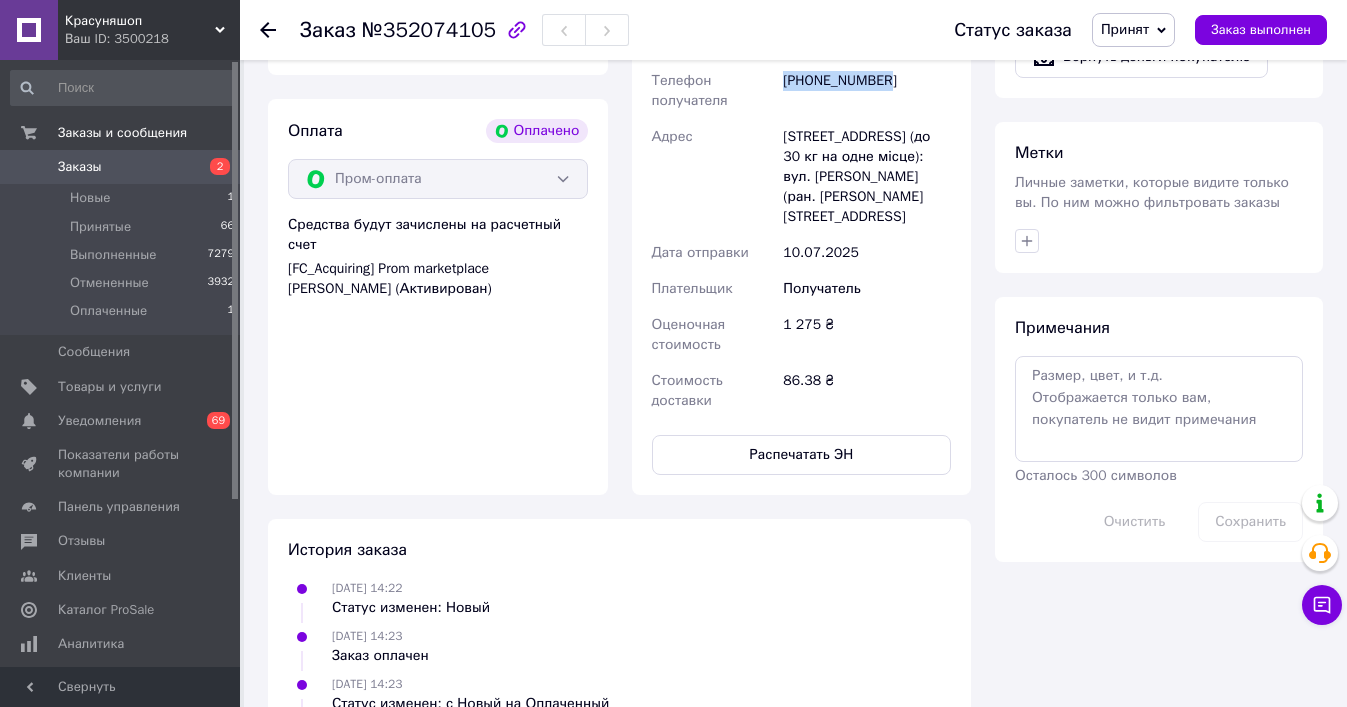 scroll, scrollTop: 986, scrollLeft: 0, axis: vertical 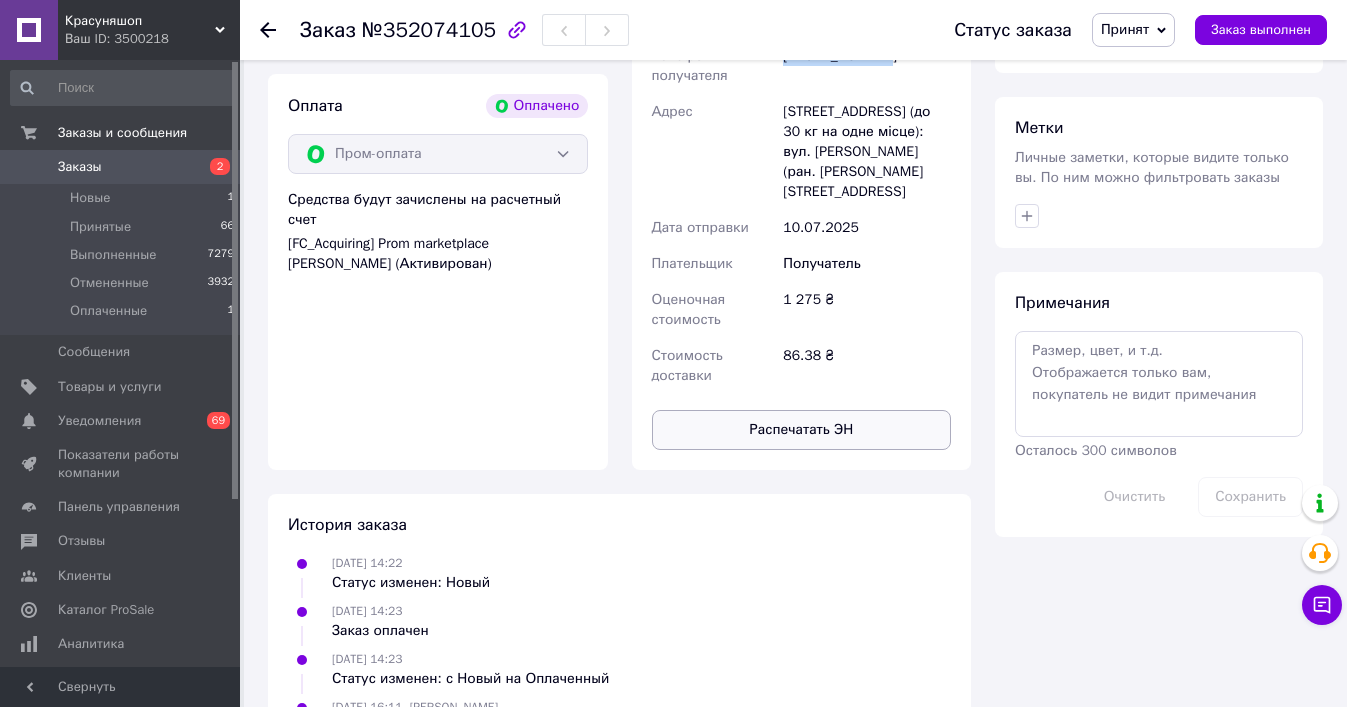 click on "Распечатать ЭН" at bounding box center (802, 430) 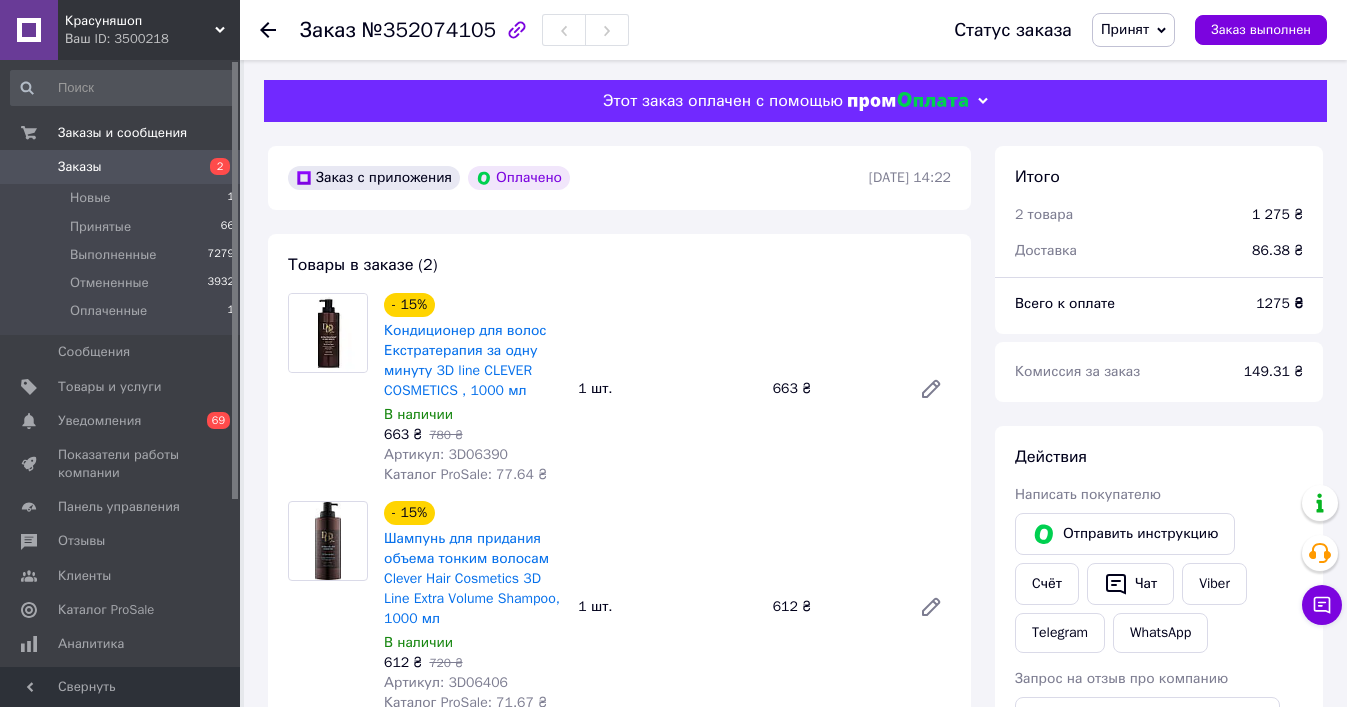 scroll, scrollTop: 0, scrollLeft: 0, axis: both 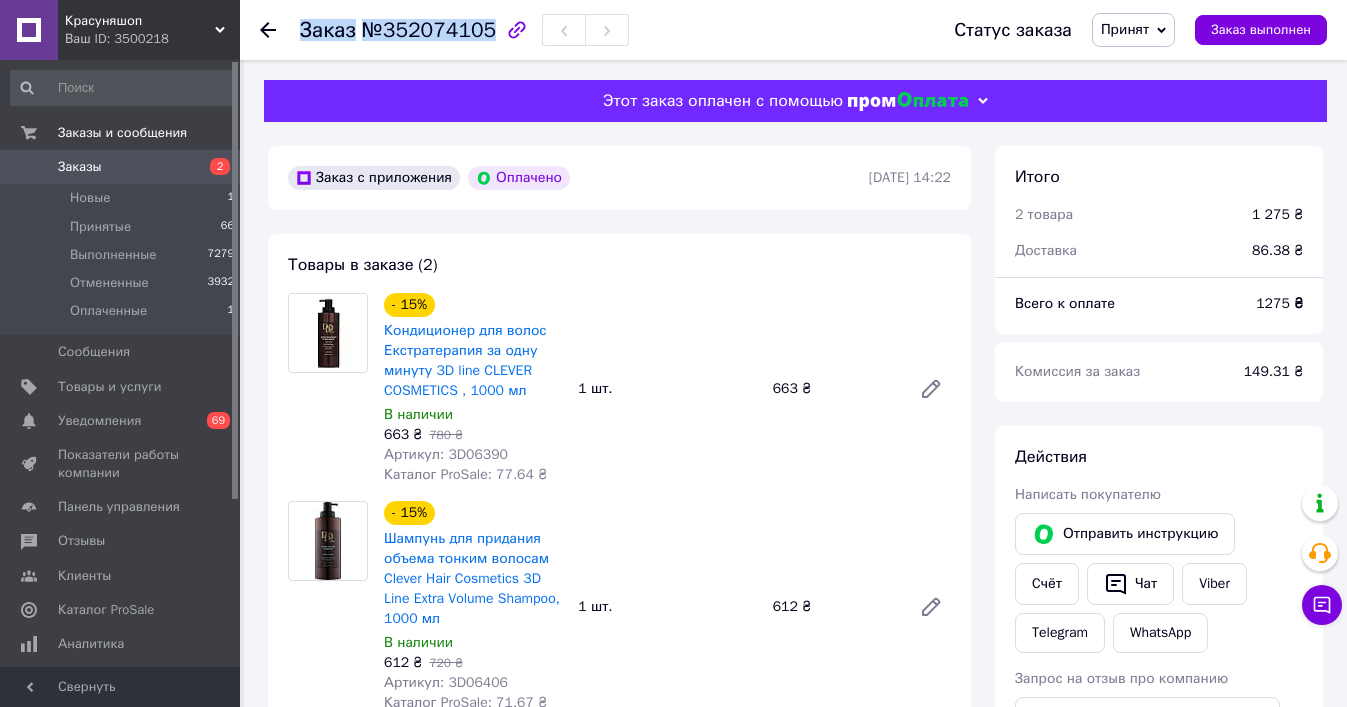copy on "Заказ №352074105" 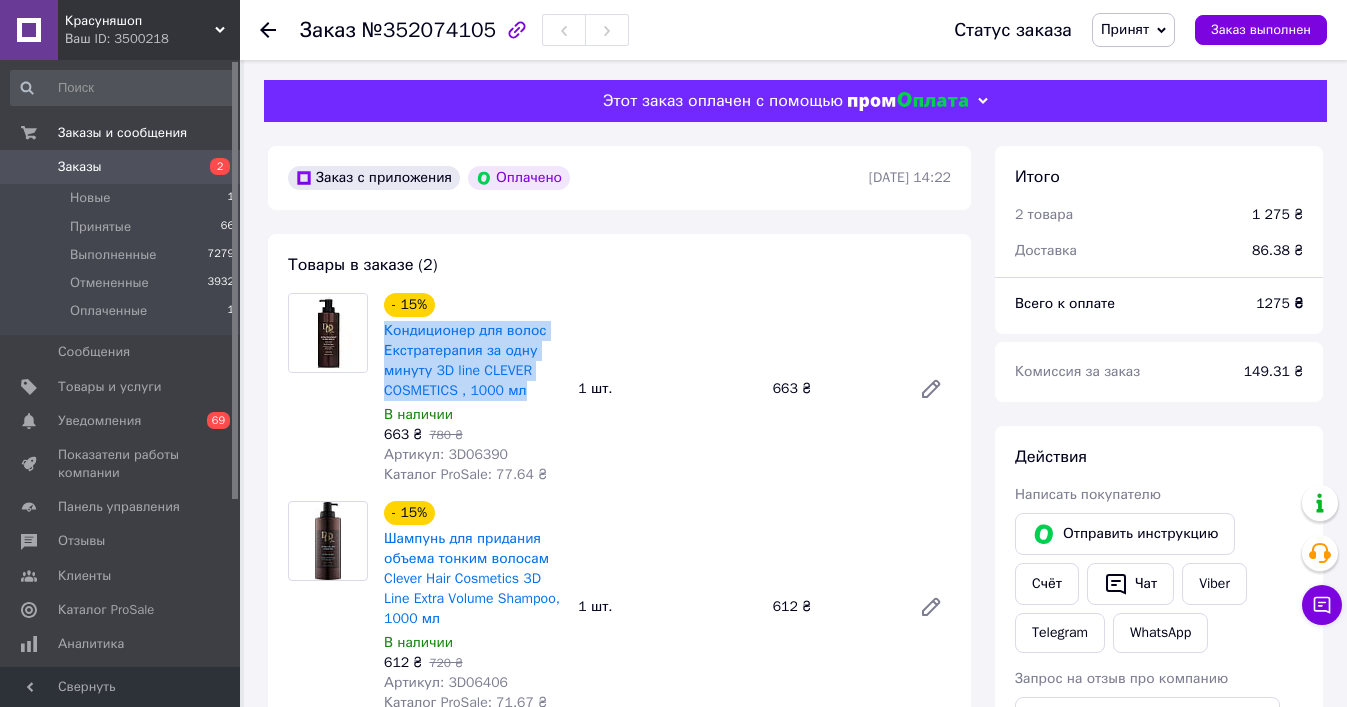 copy on "Кондиционер для волос Екстратерапия за одну минуту 3D line CLEVER COSMETICS , 1000 мл" 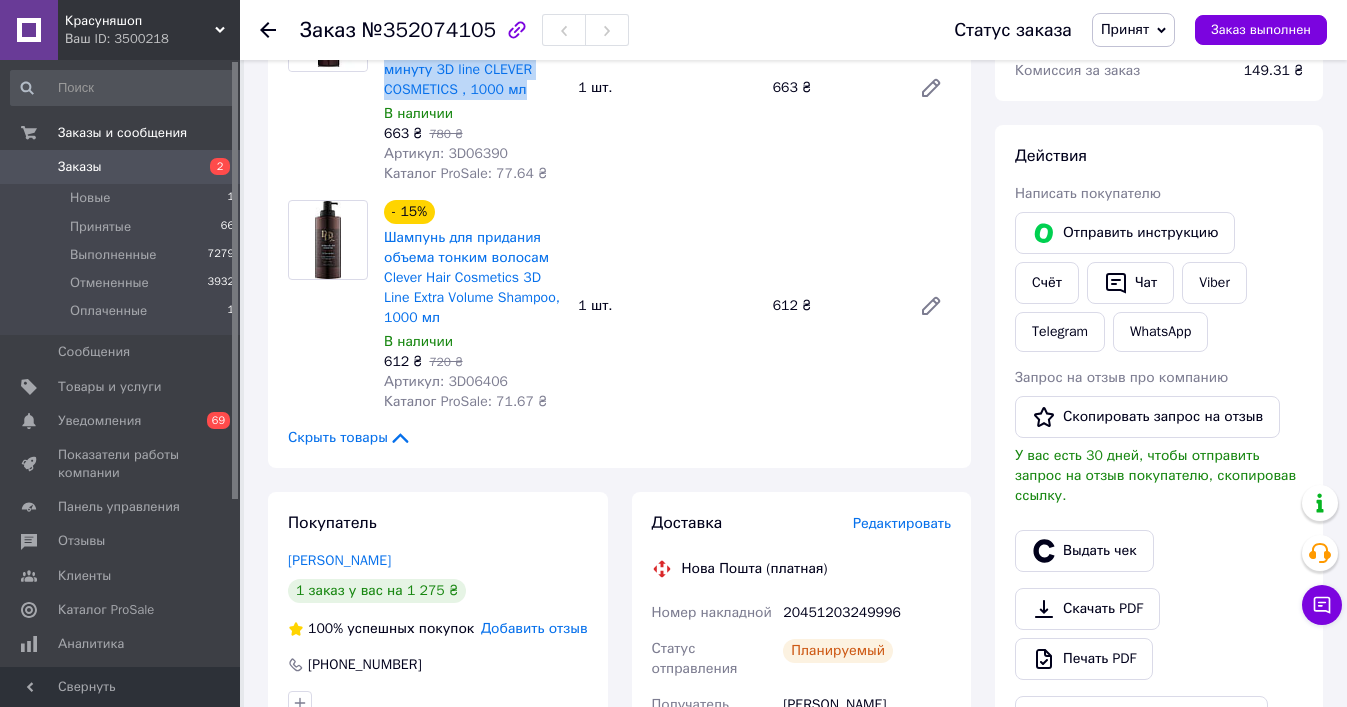 scroll, scrollTop: 292, scrollLeft: 0, axis: vertical 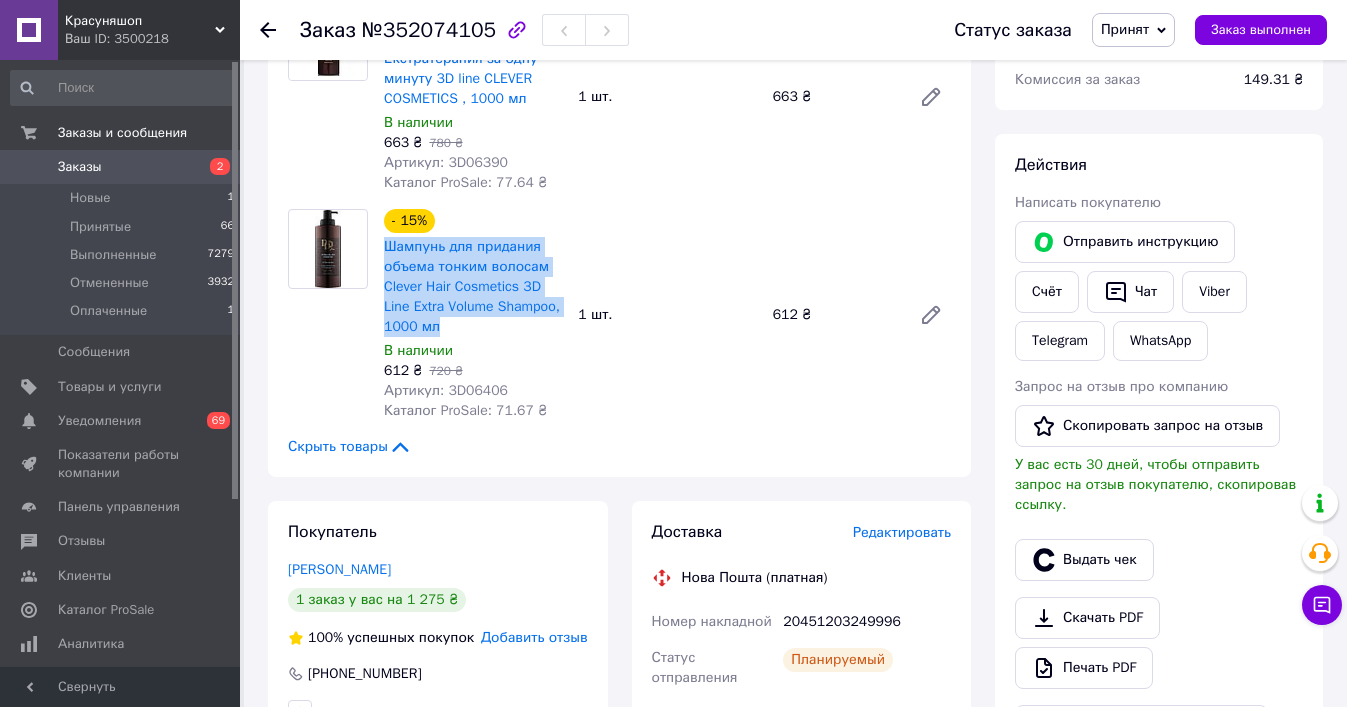 copy on "Шампунь для придания объема тонким волосам Clever Hair Cosmetics 3D Line Extra Volume Shampoo, 1000 мл" 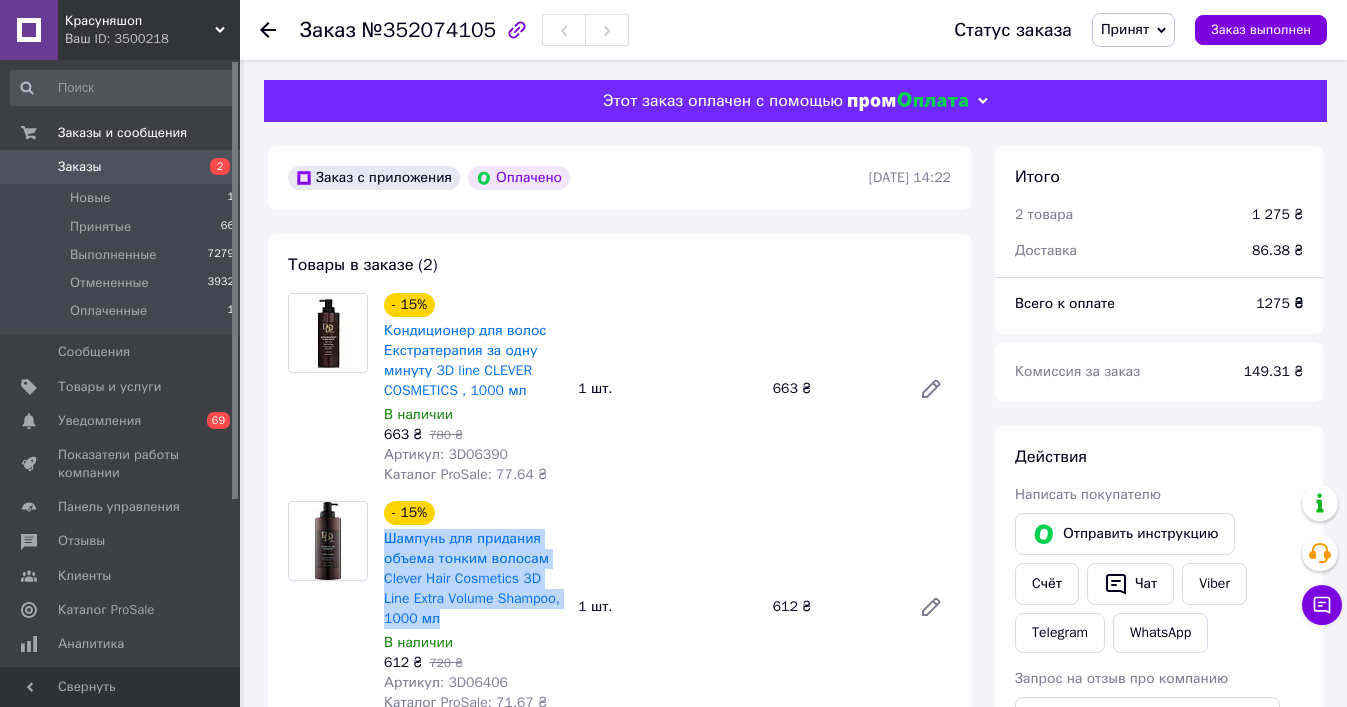 scroll, scrollTop: 0, scrollLeft: 0, axis: both 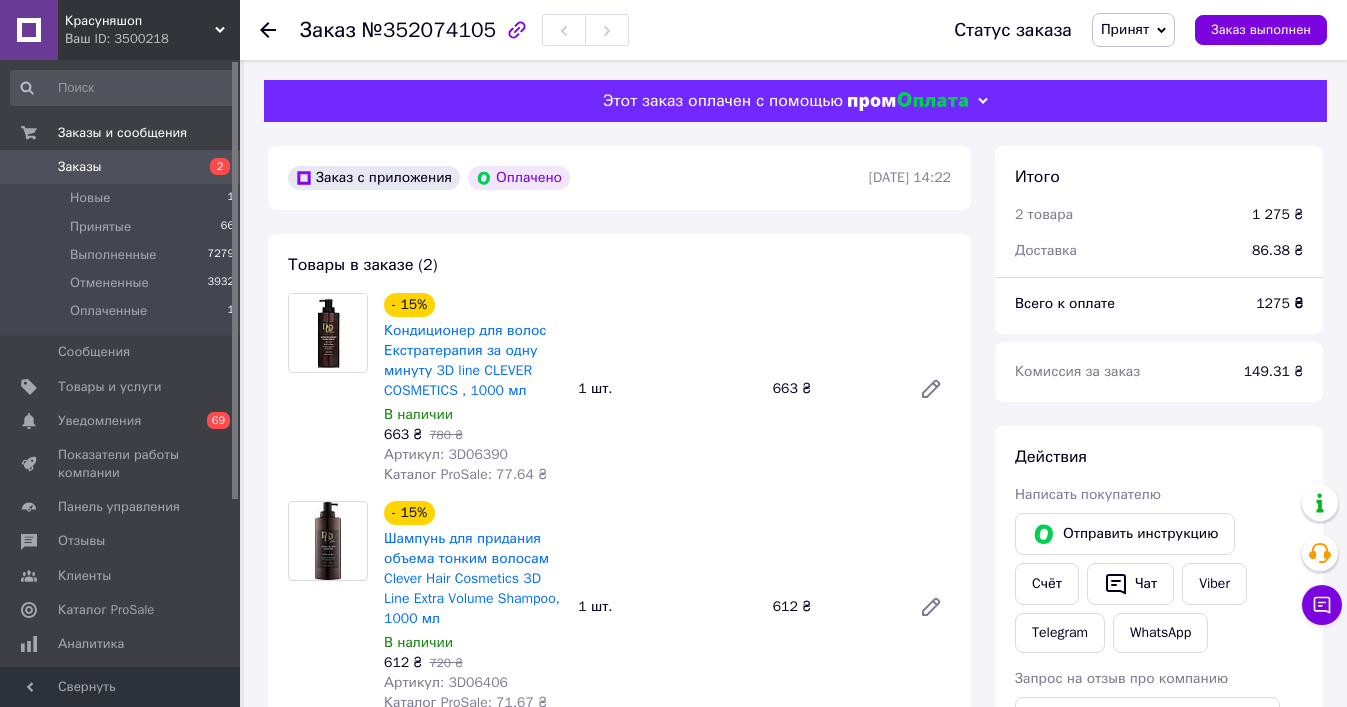 click 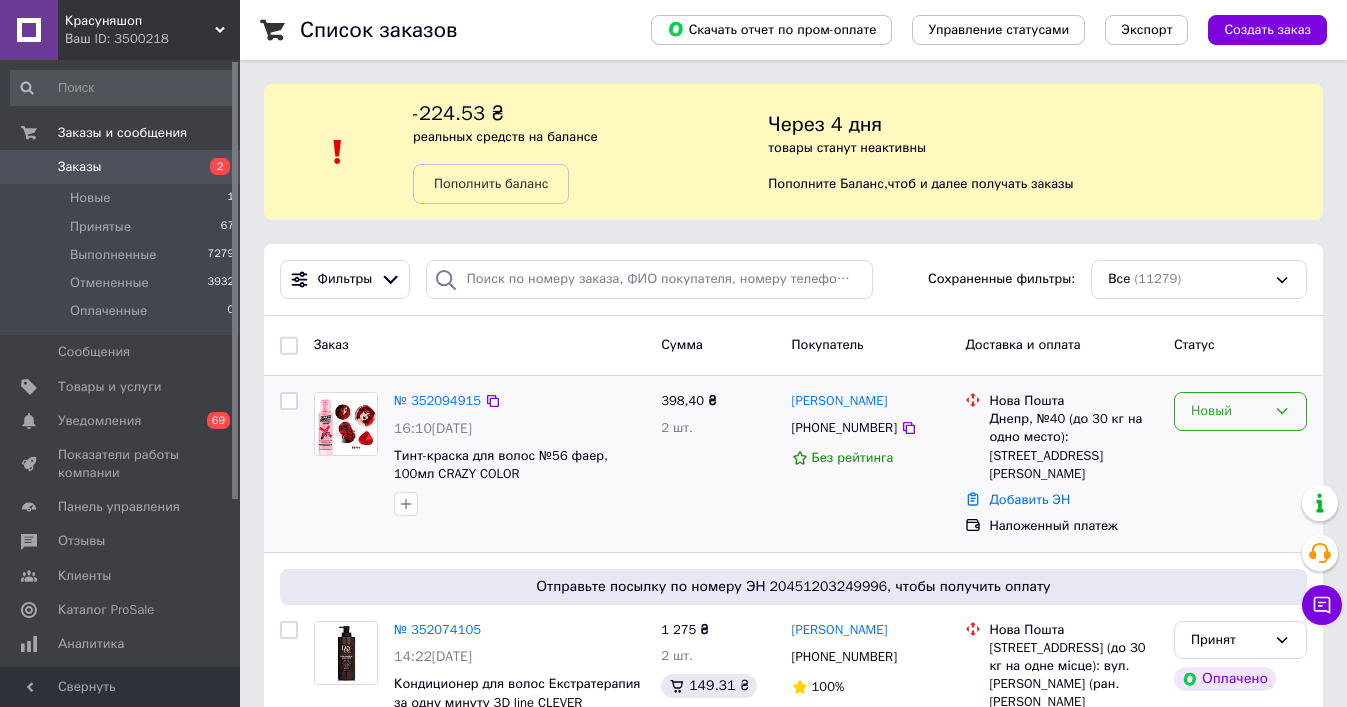 click on "Новый" at bounding box center [1228, 411] 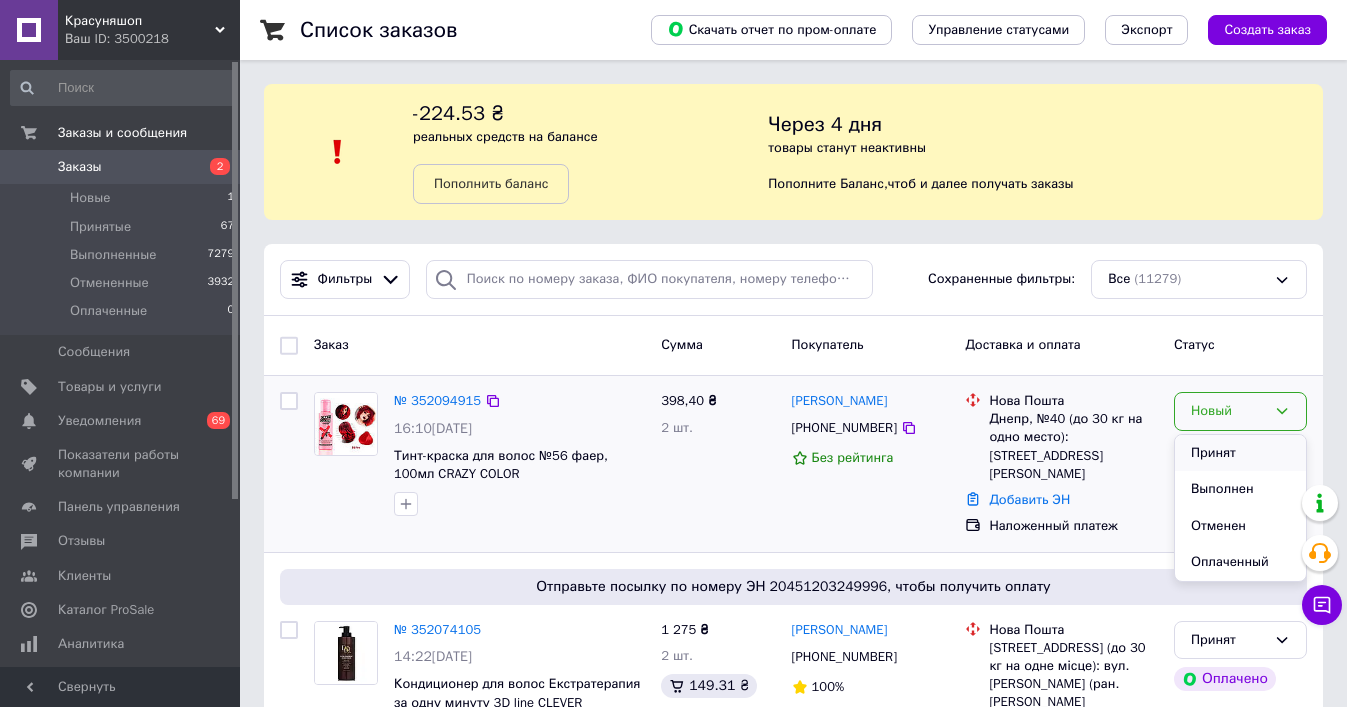 click on "Принят" at bounding box center [1240, 453] 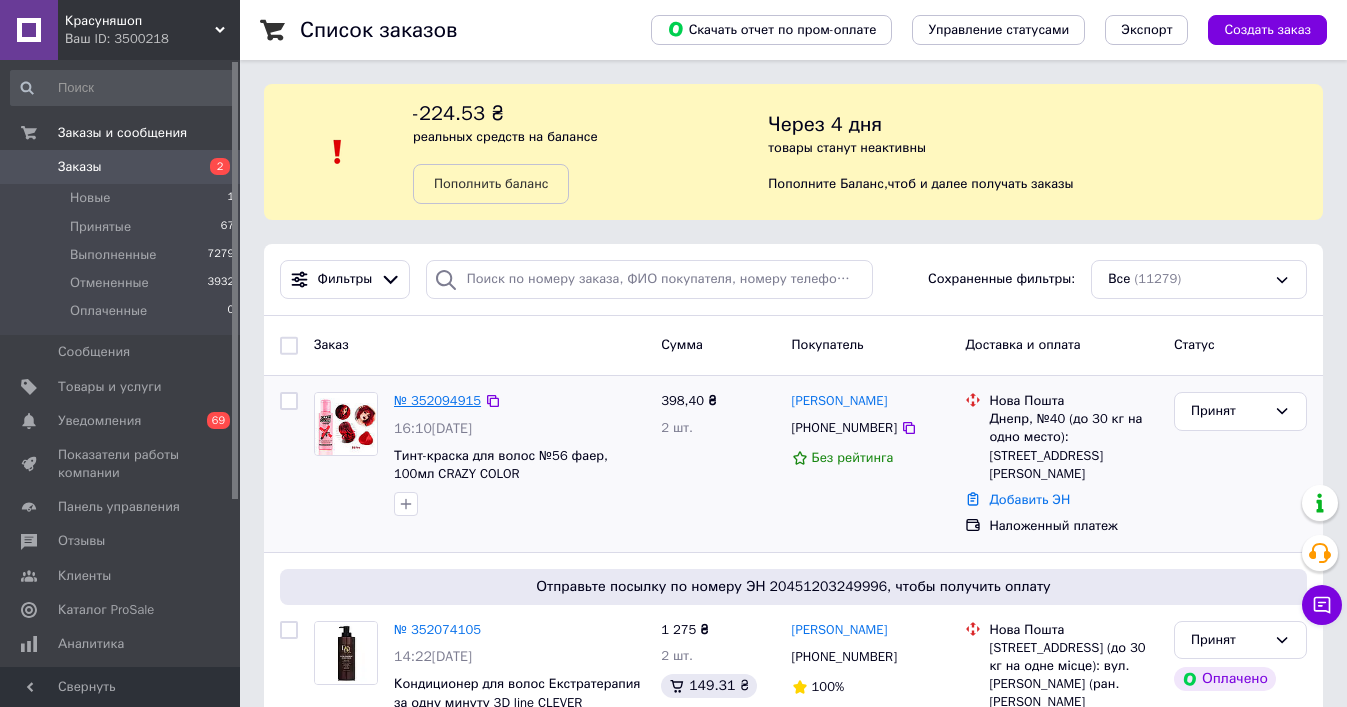 click on "№ 352094915" at bounding box center [437, 400] 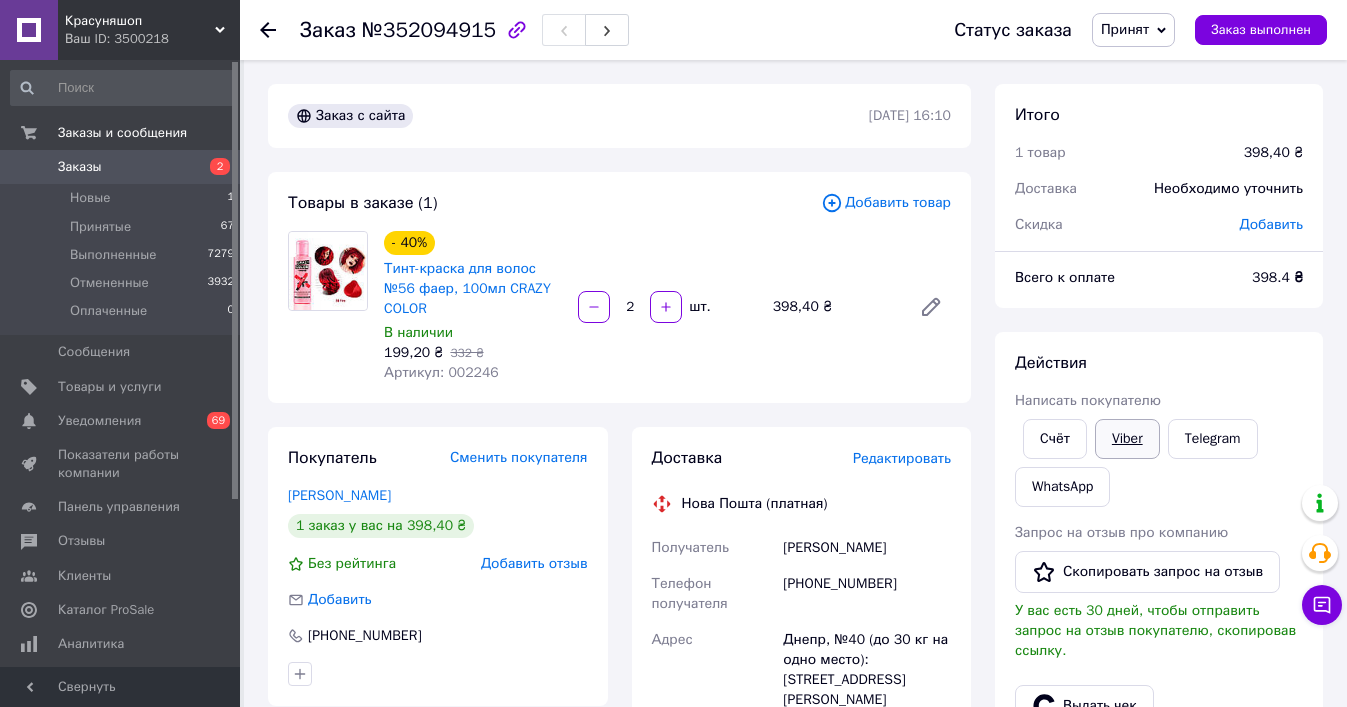 click on "Viber" at bounding box center (1127, 439) 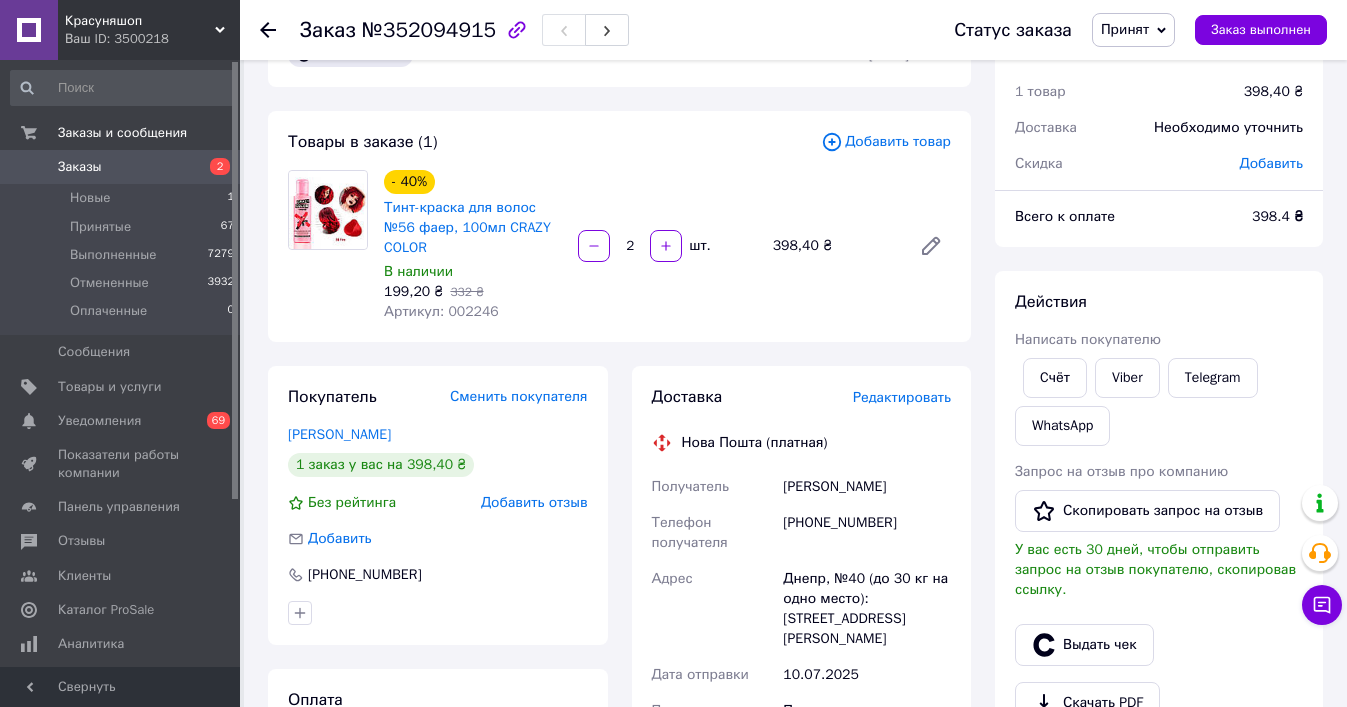 scroll, scrollTop: 59, scrollLeft: 0, axis: vertical 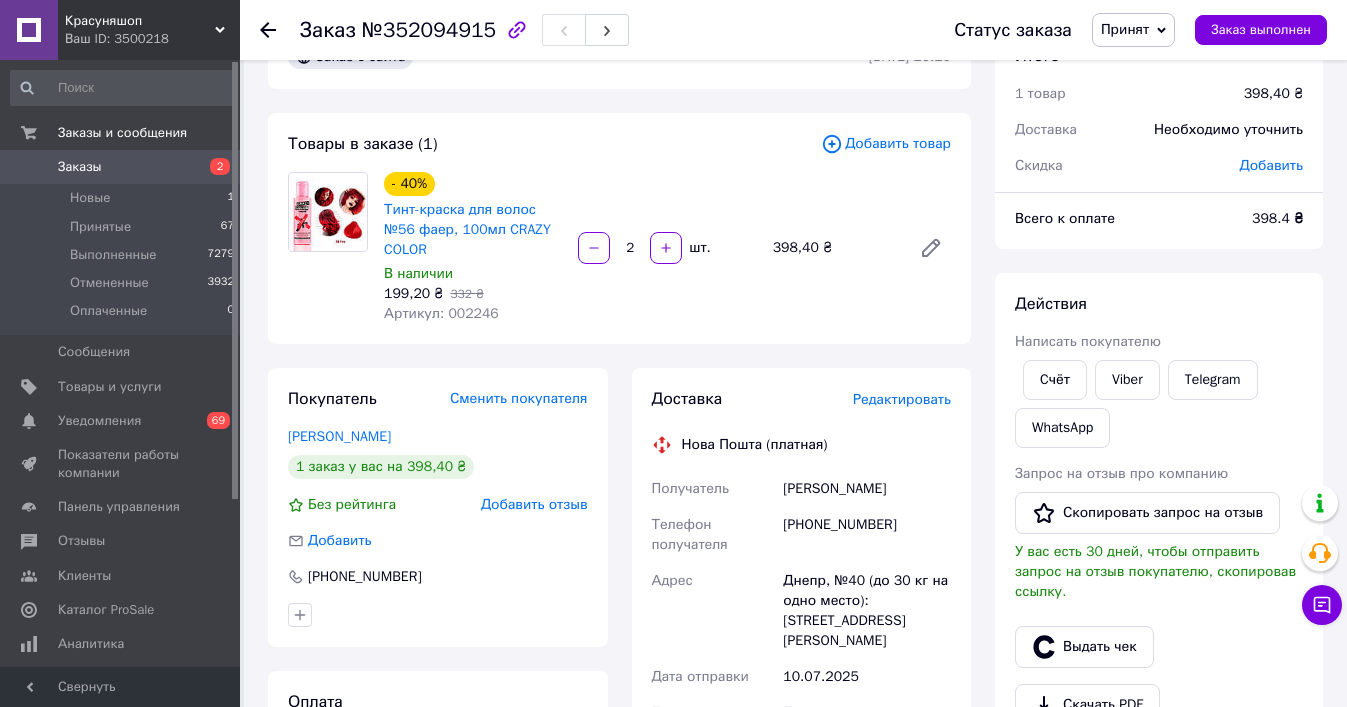 click 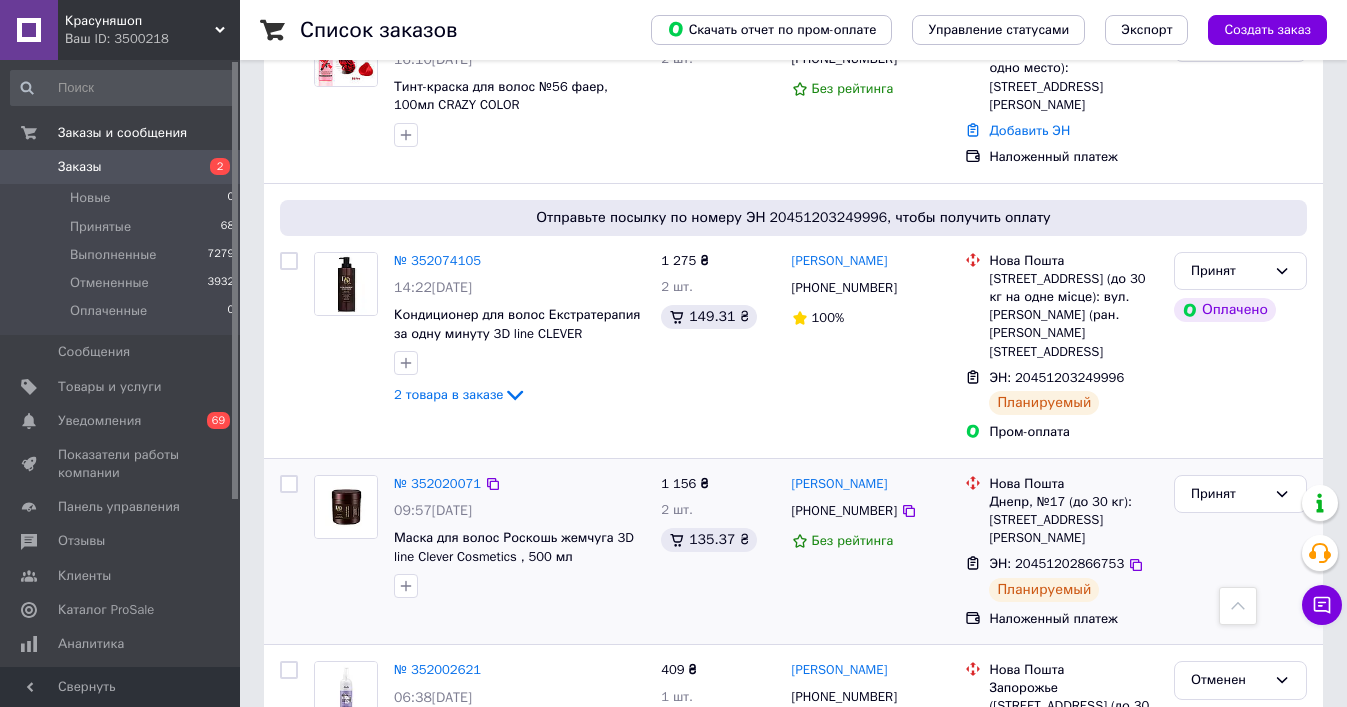 scroll, scrollTop: 371, scrollLeft: 0, axis: vertical 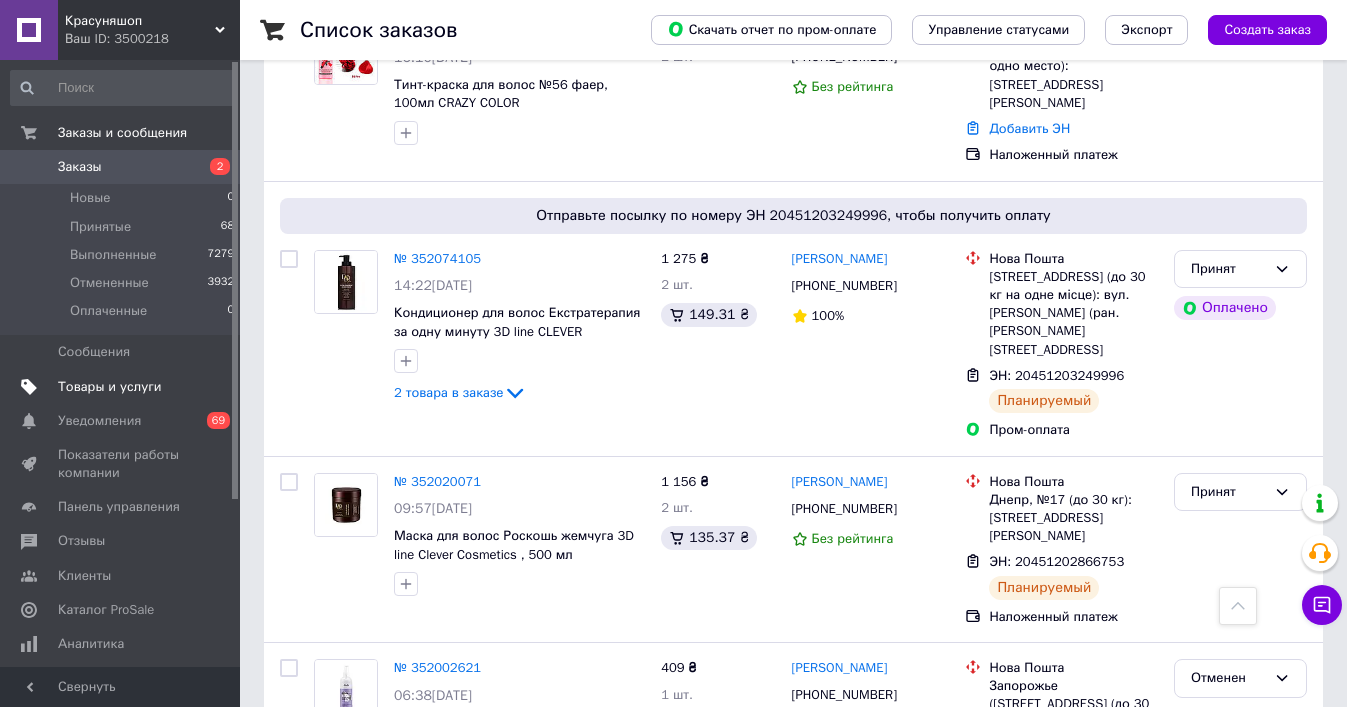 click on "Товары и услуги" at bounding box center (110, 387) 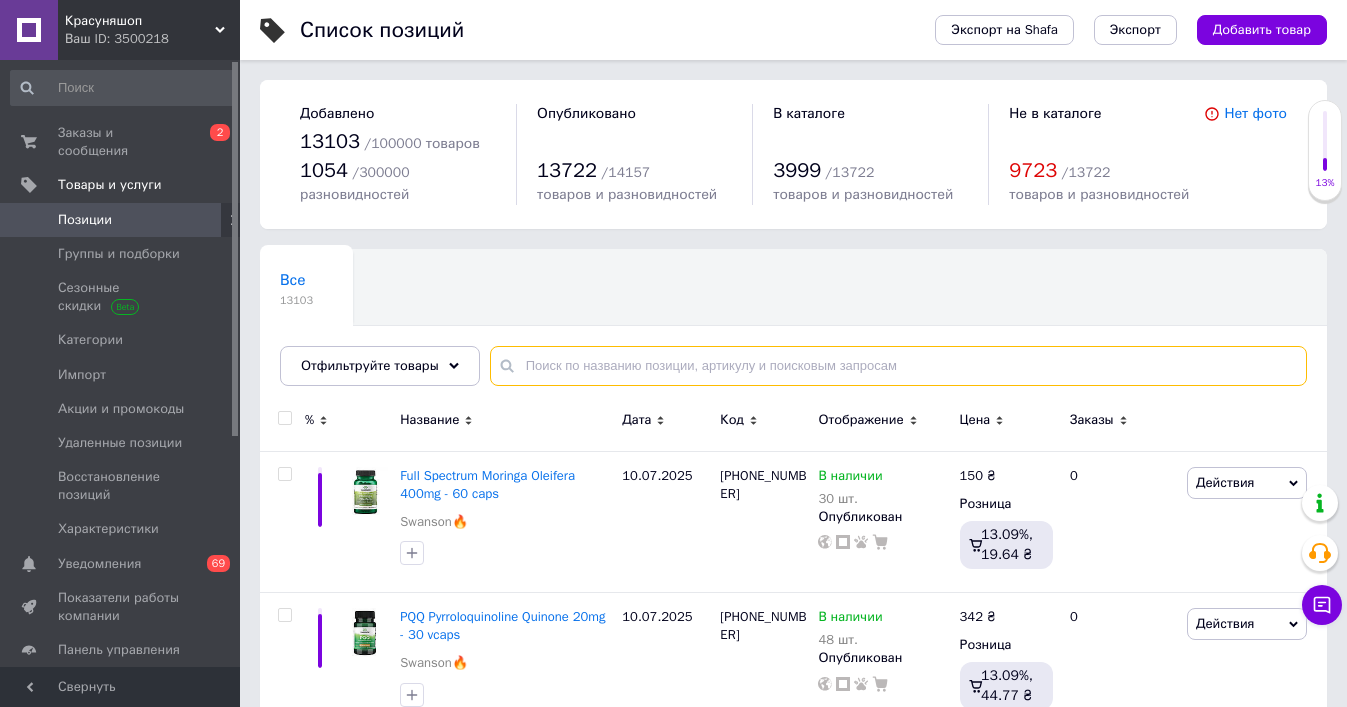 click at bounding box center [898, 366] 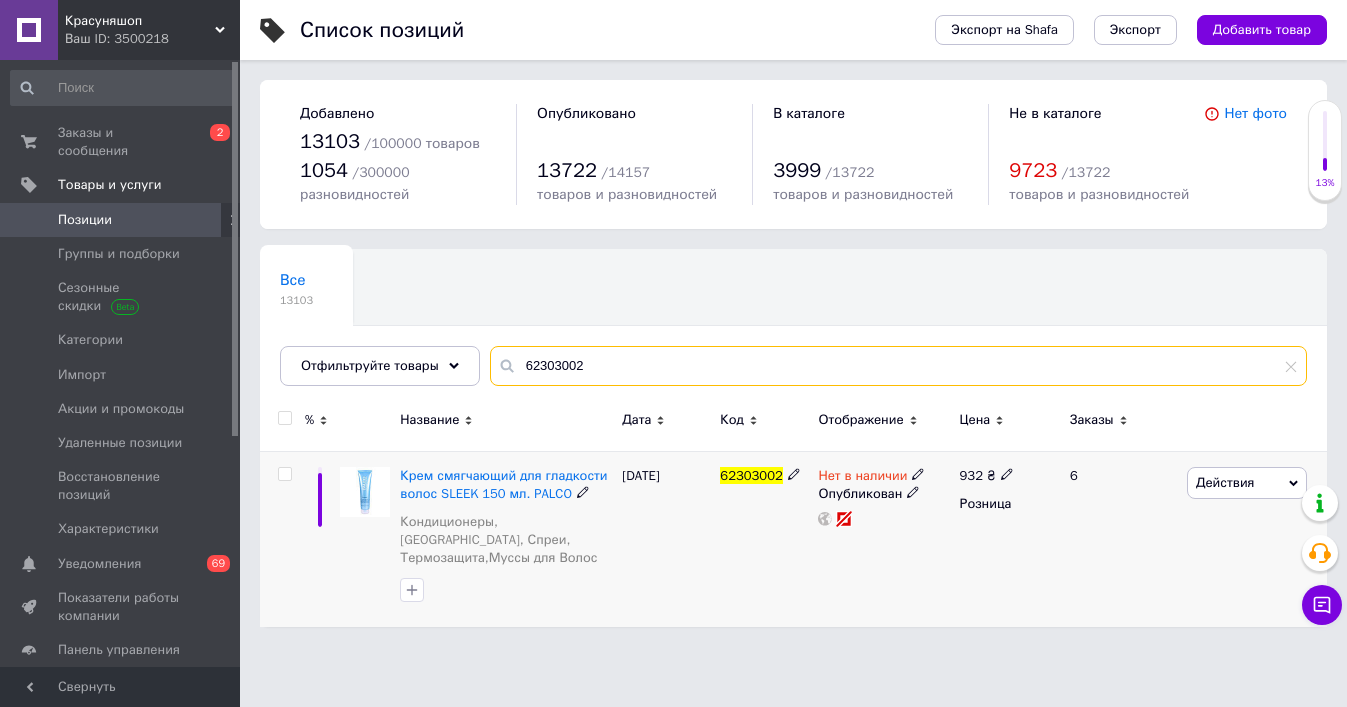 type on "62303002" 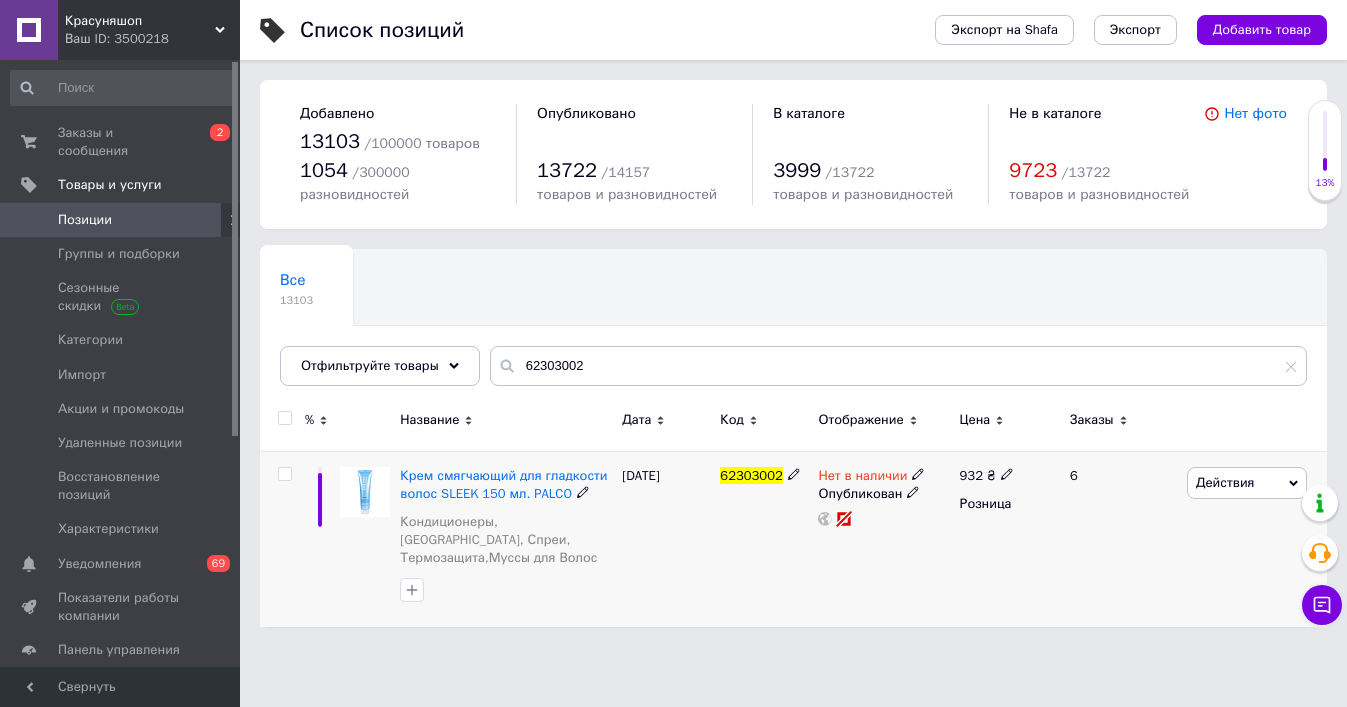 click 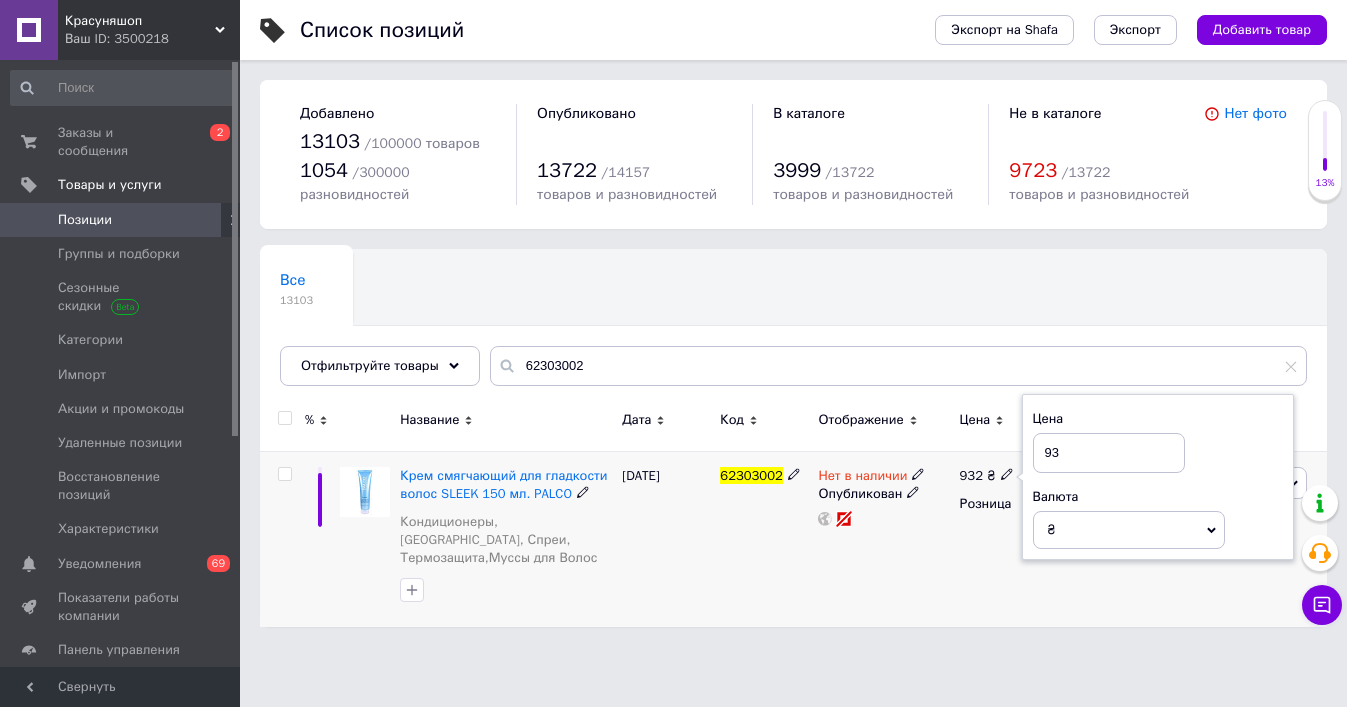 type on "9" 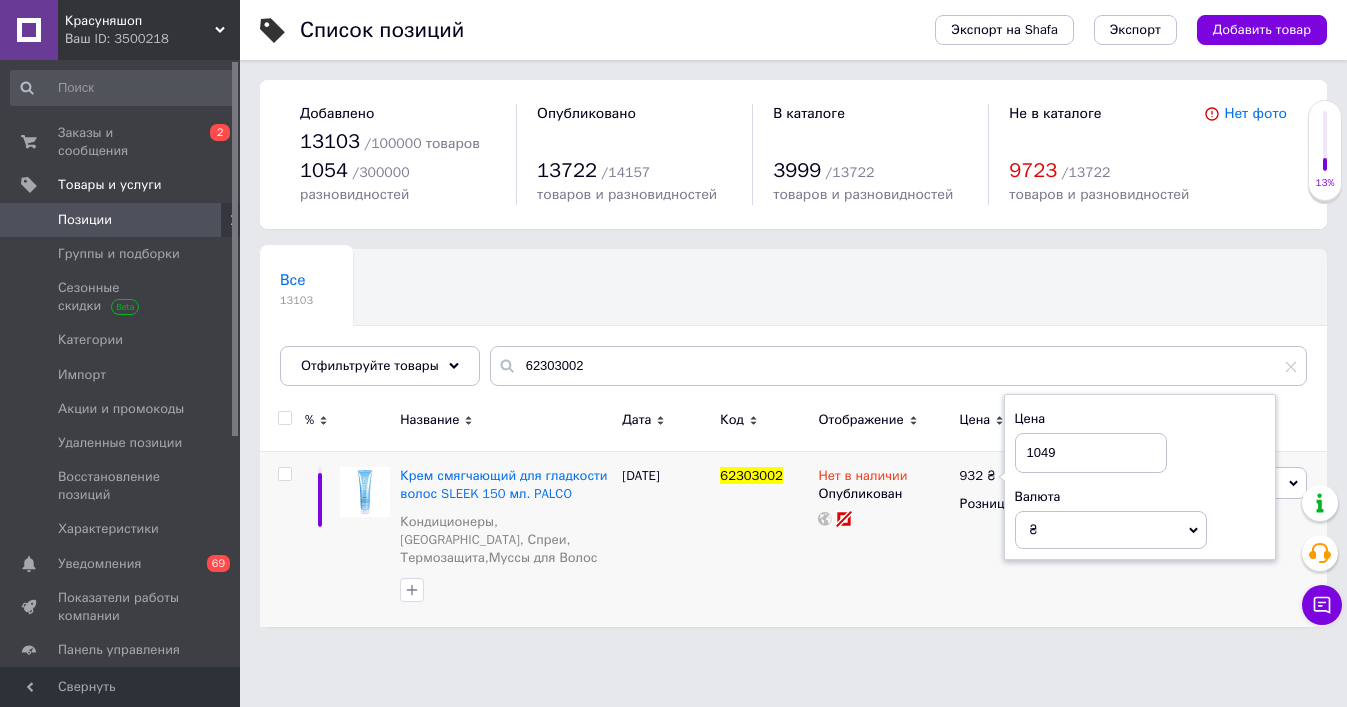 type on "1049" 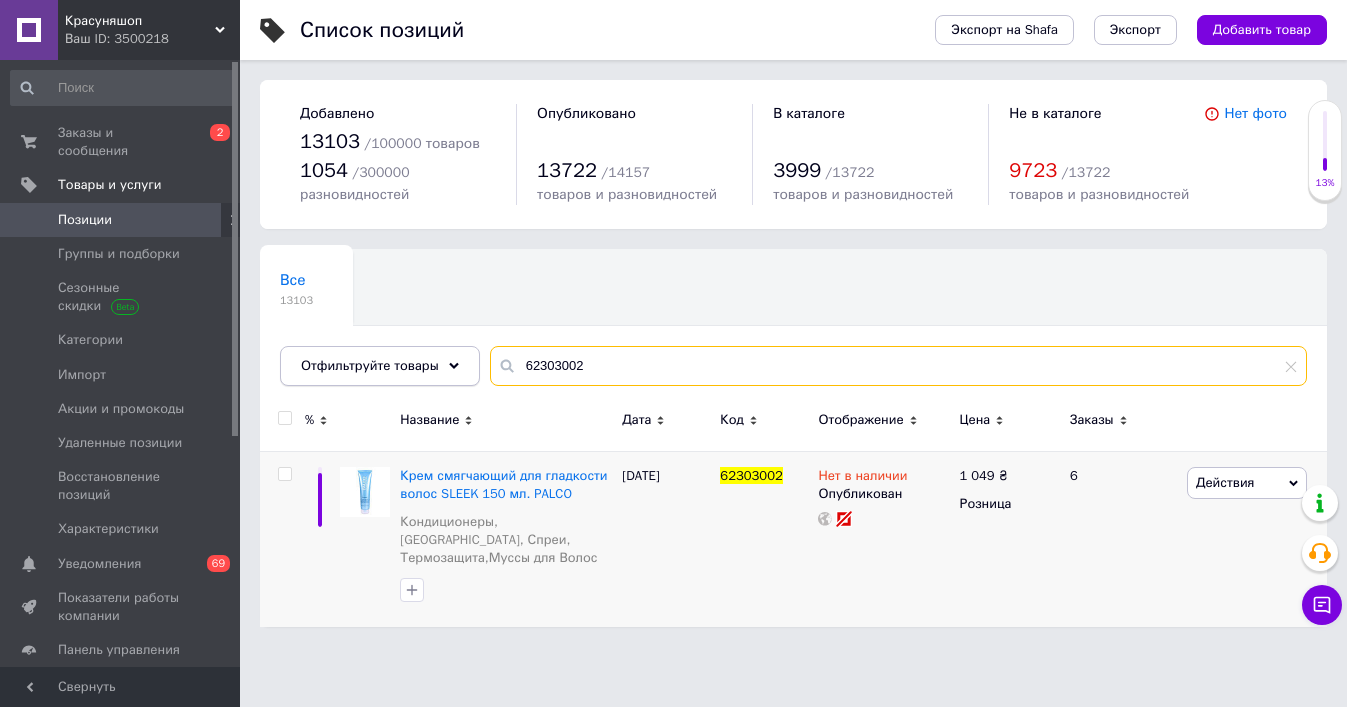 paste on "UA443220010000026005330165596" 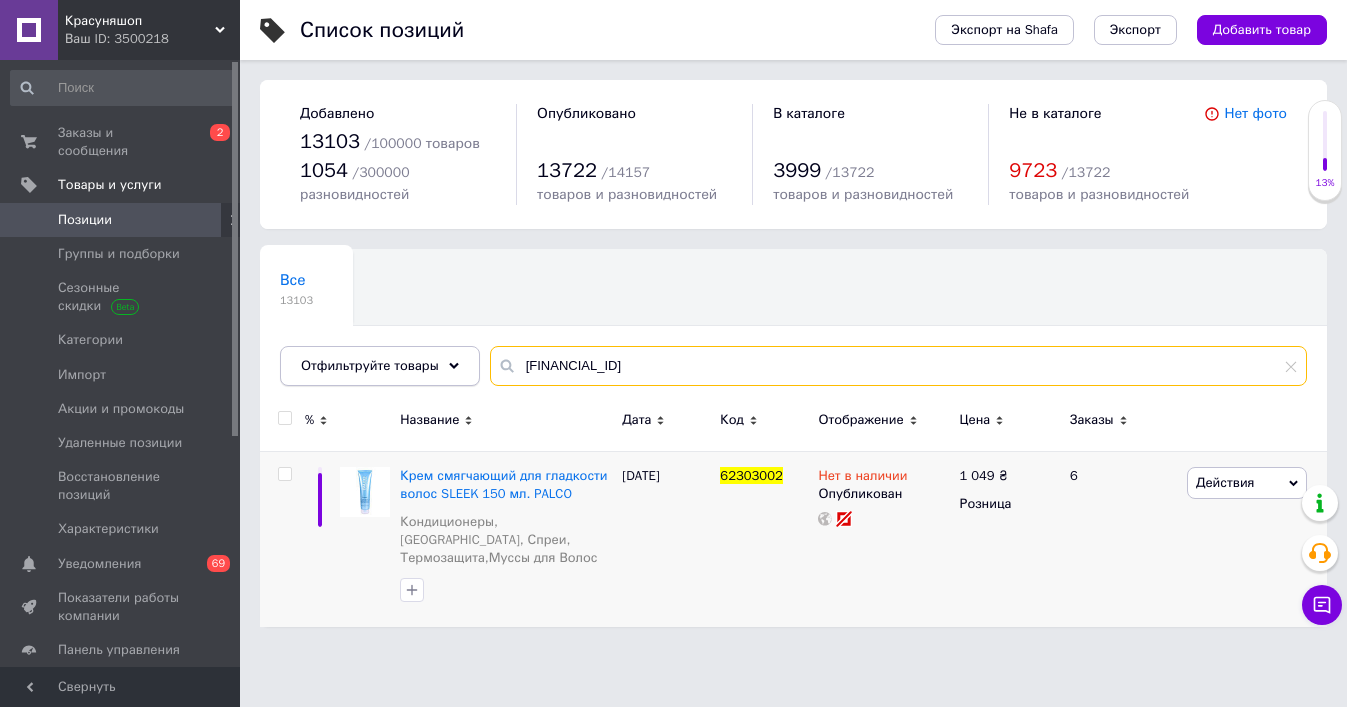 drag, startPoint x: 629, startPoint y: 366, endPoint x: 432, endPoint y: 350, distance: 197.64868 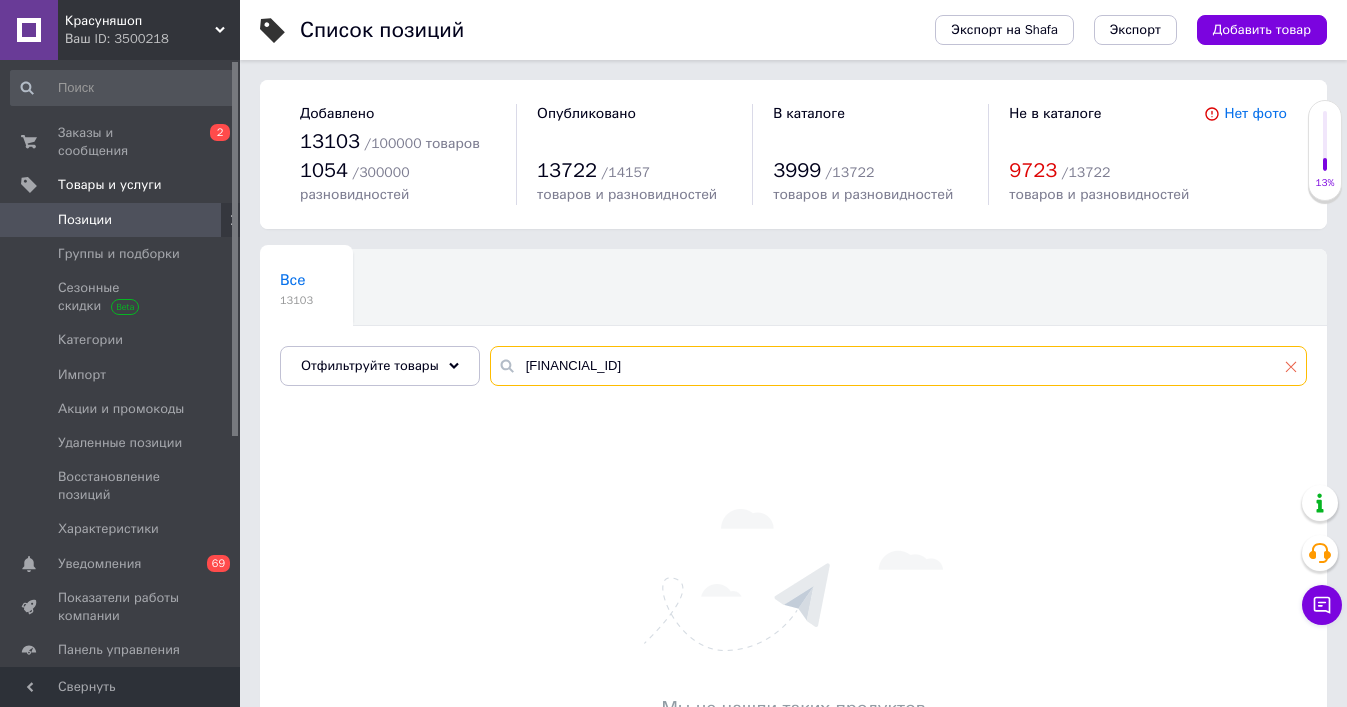 type on "UA443220010000026005330165596" 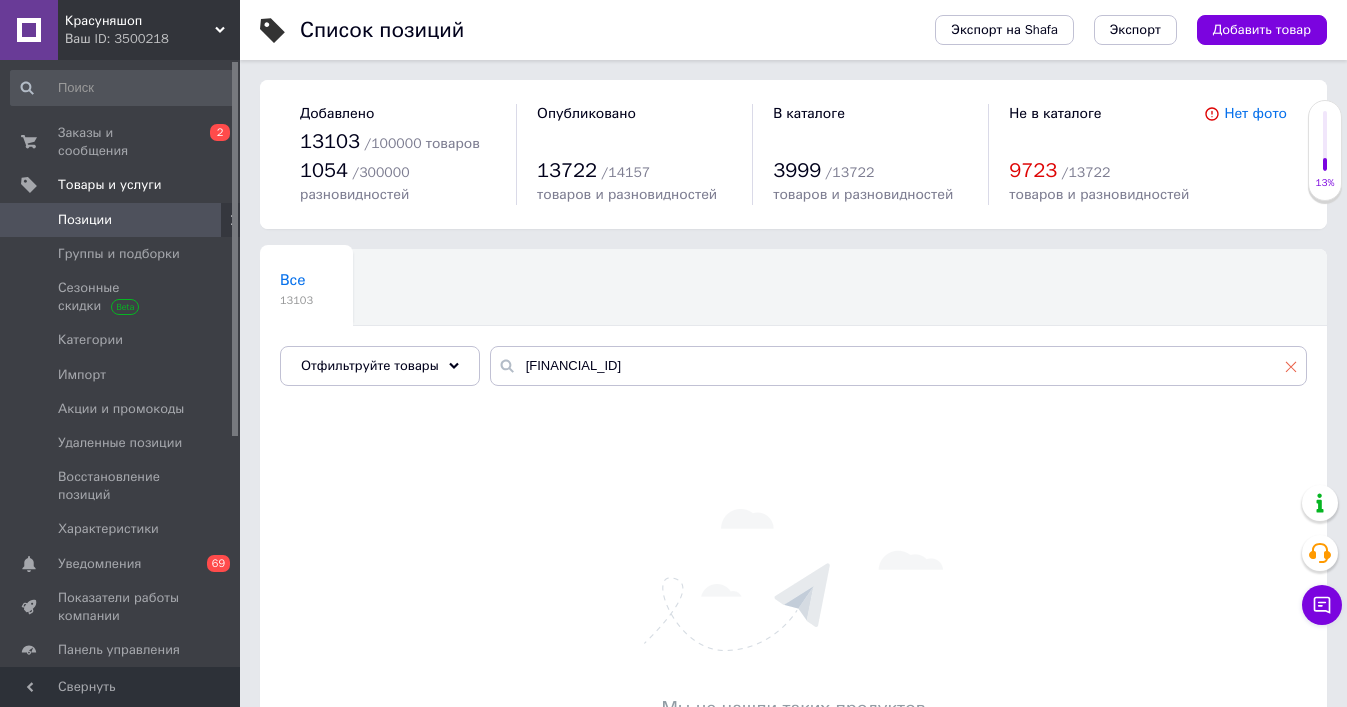 click 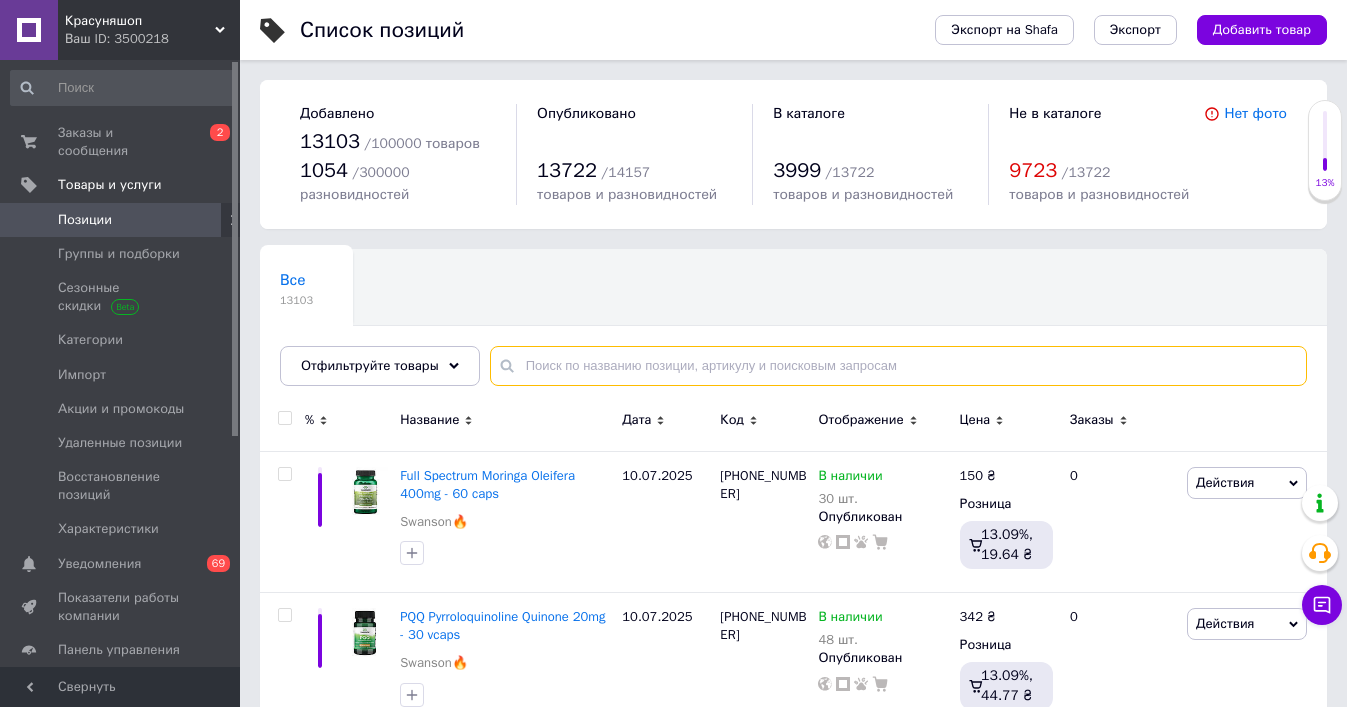 click at bounding box center (898, 366) 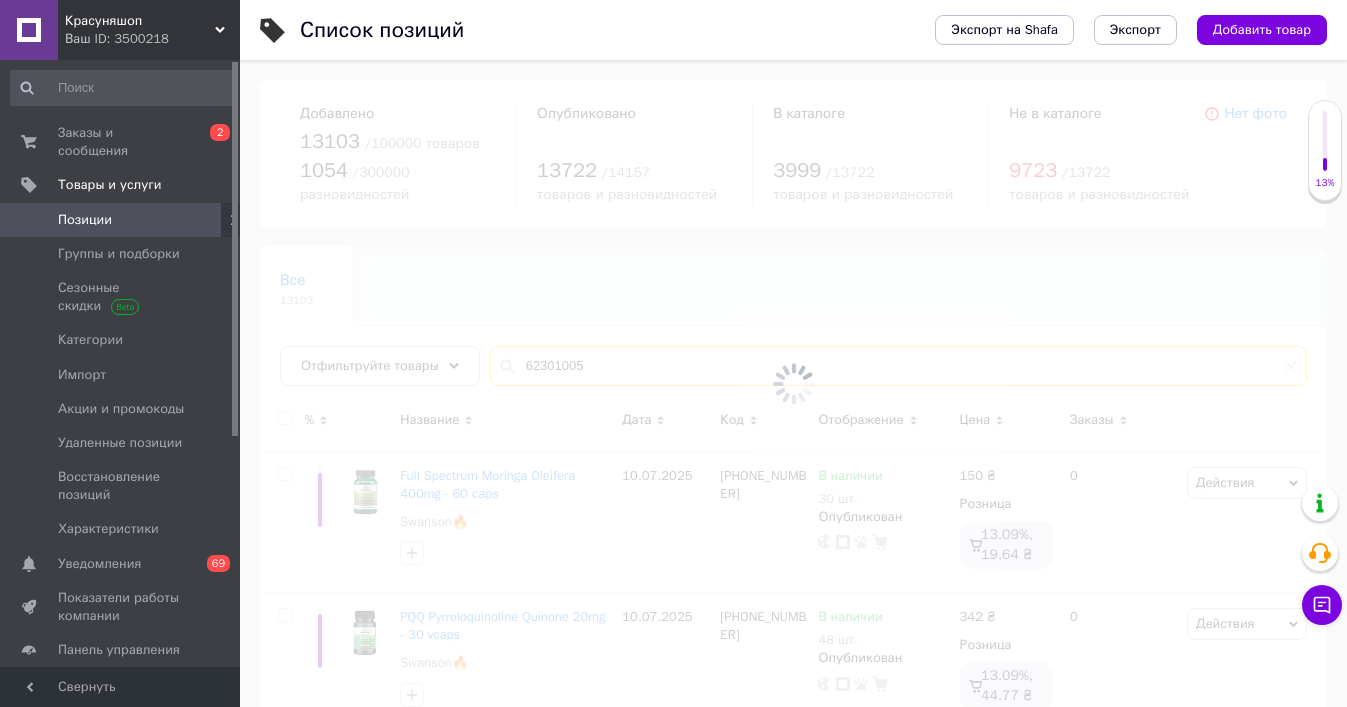 type on "62301005" 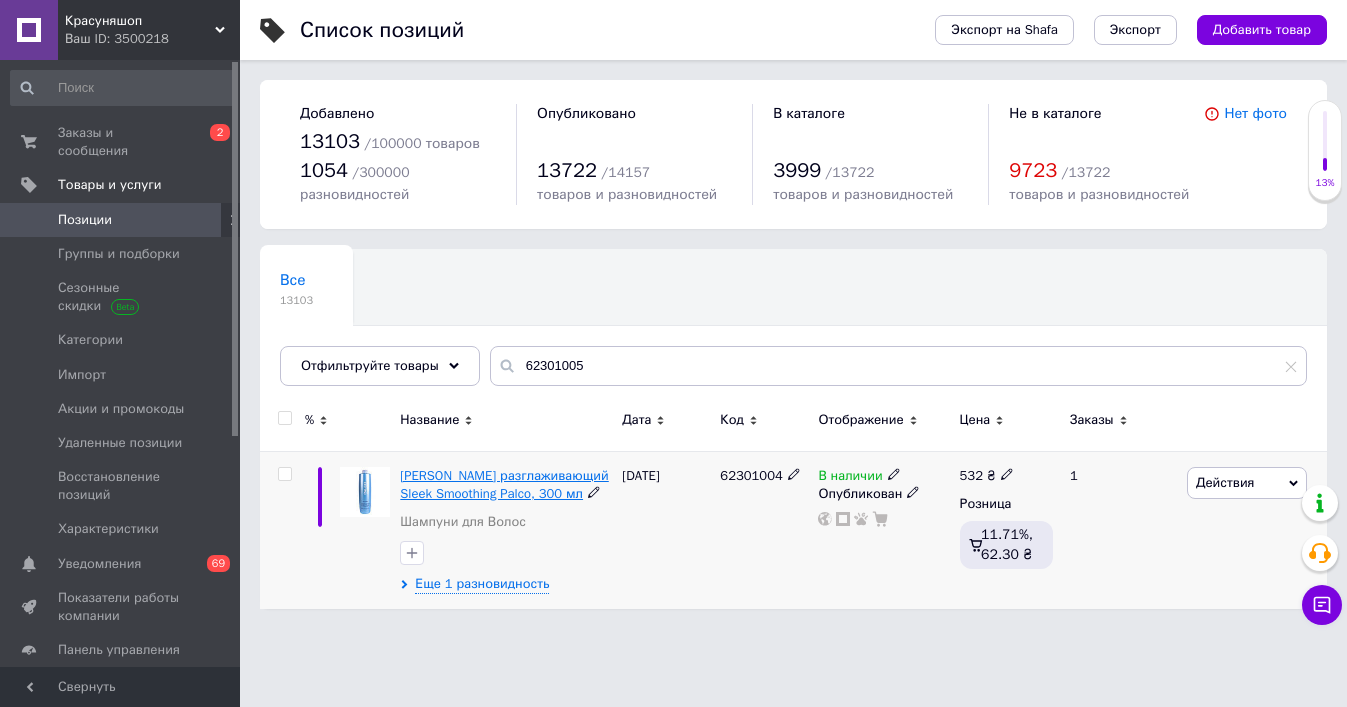 click on "Шампунь разглаживающий Sleek Smoothing Palco, 300 мл" at bounding box center [504, 484] 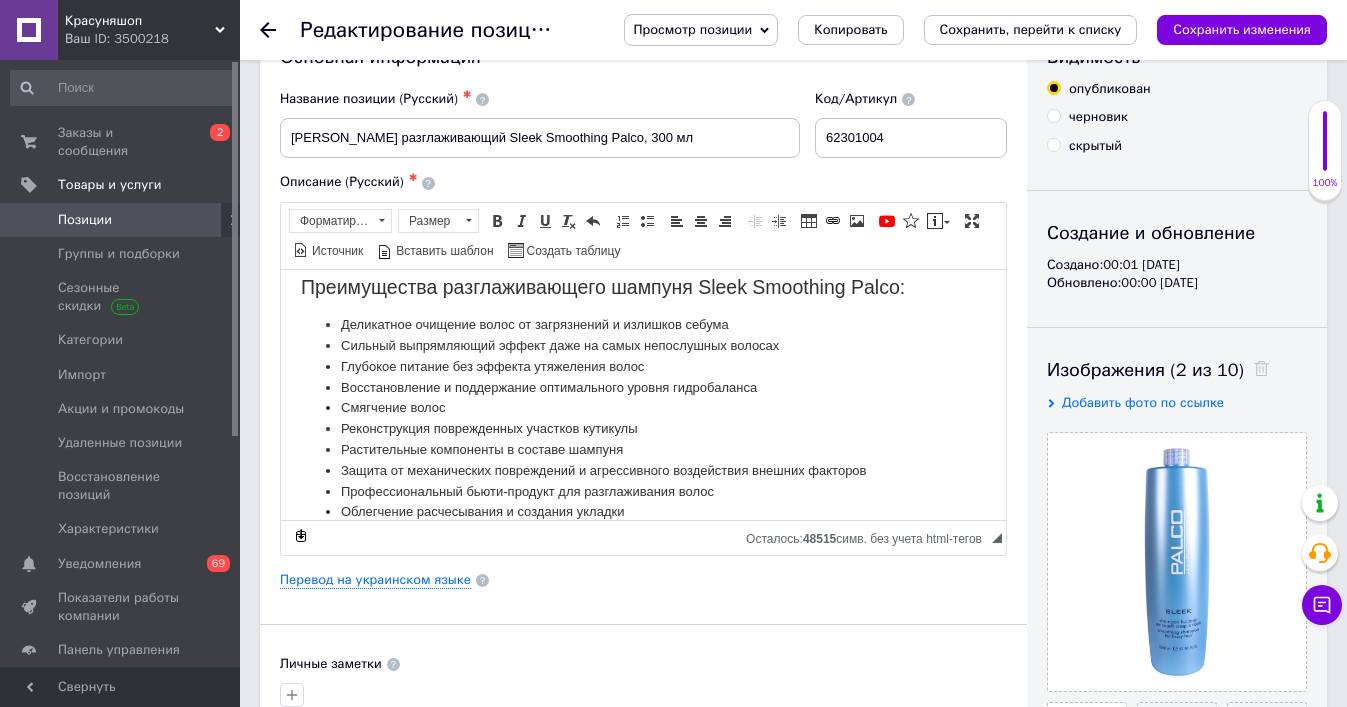 scroll, scrollTop: 387, scrollLeft: 0, axis: vertical 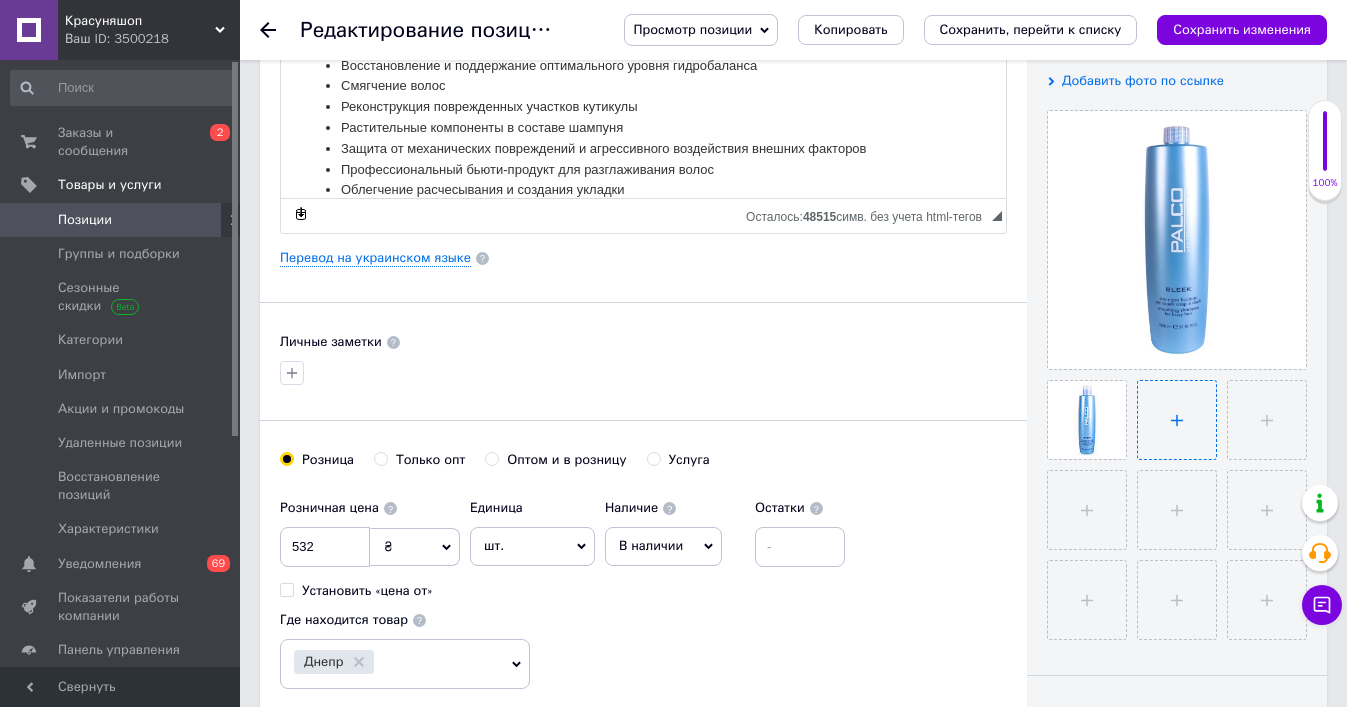 click at bounding box center (1177, 420) 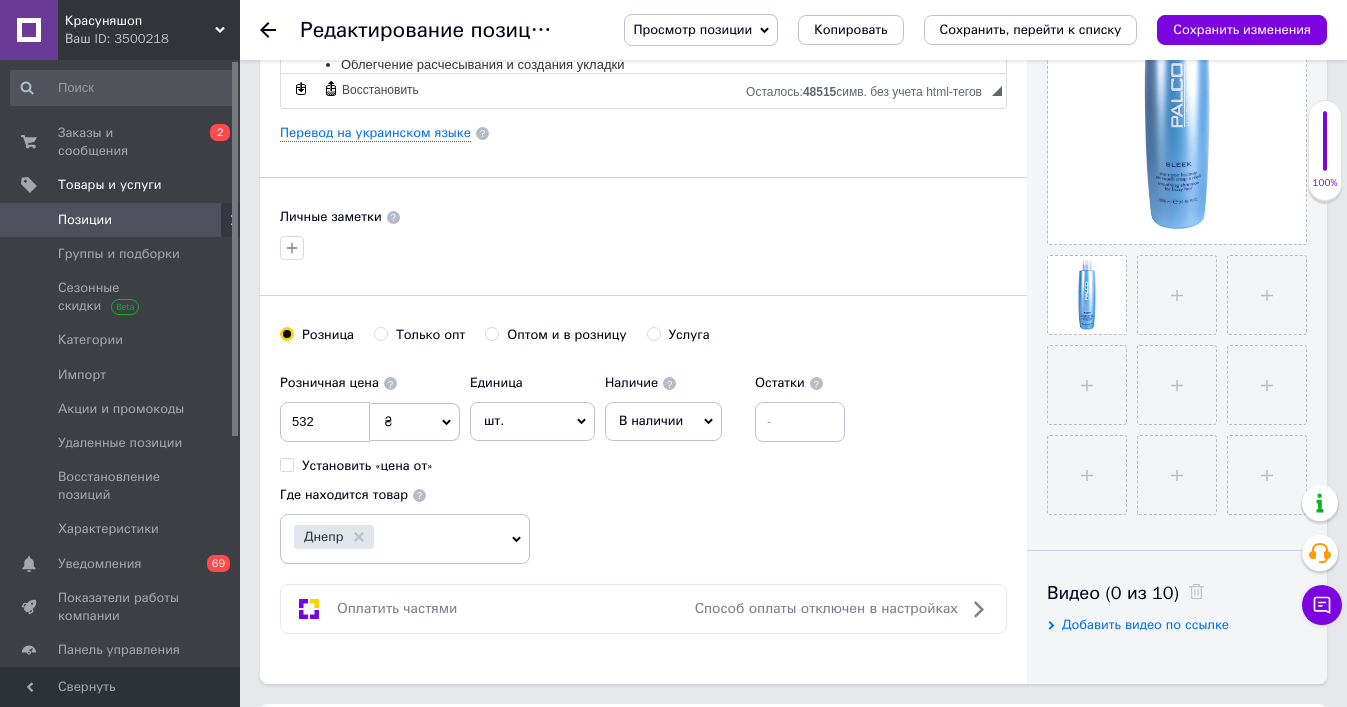 scroll, scrollTop: 709, scrollLeft: 0, axis: vertical 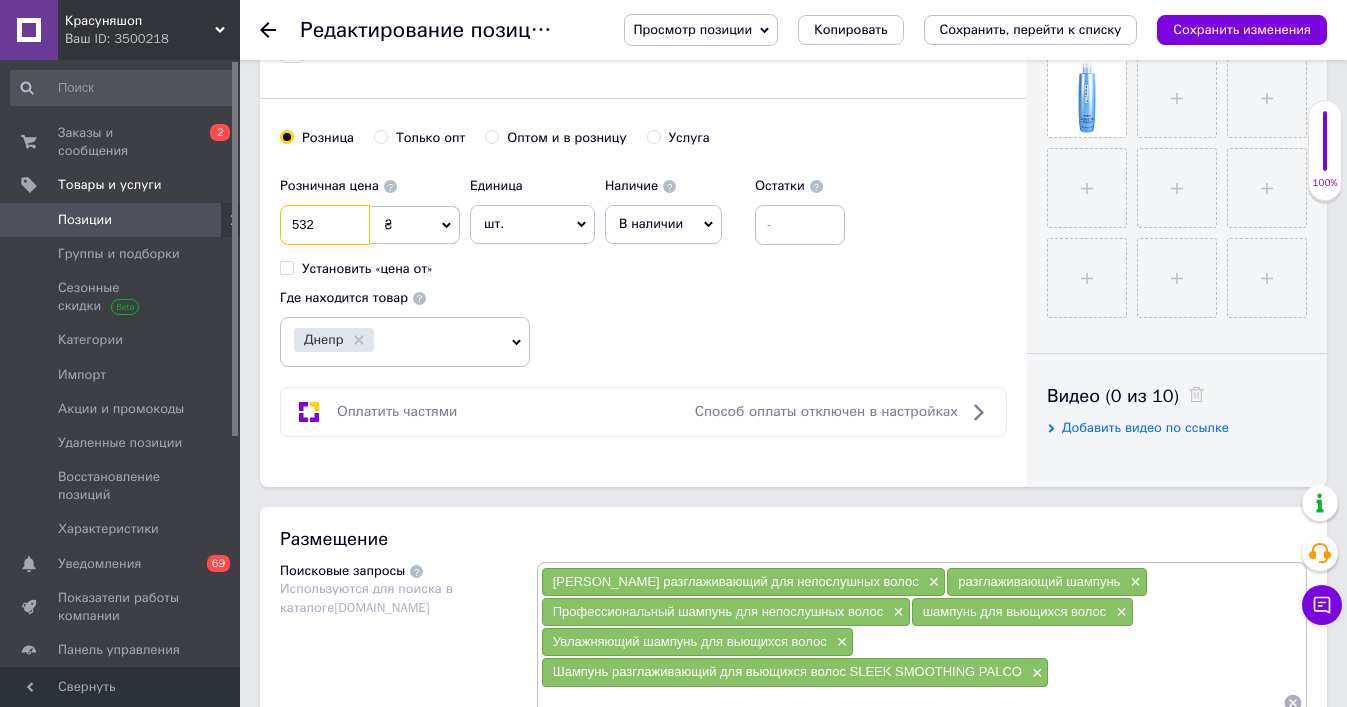 click on "532" at bounding box center [325, 225] 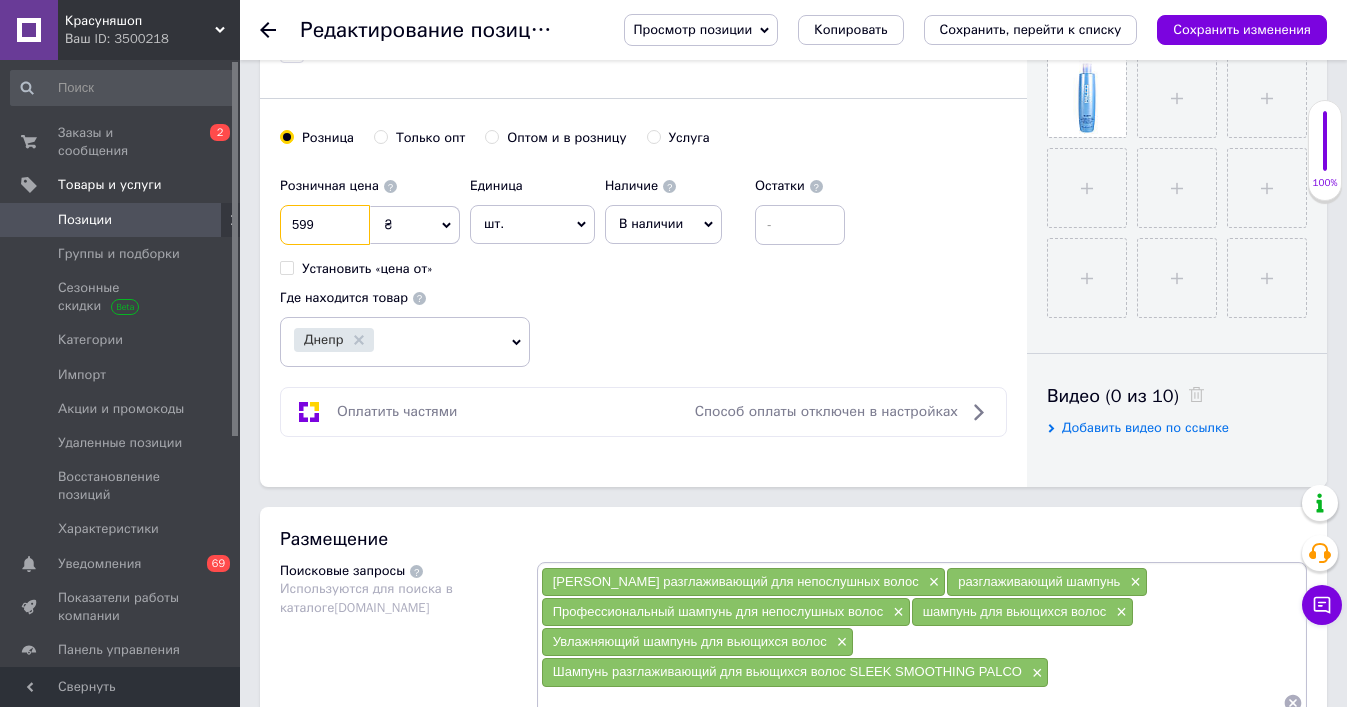 type on "599" 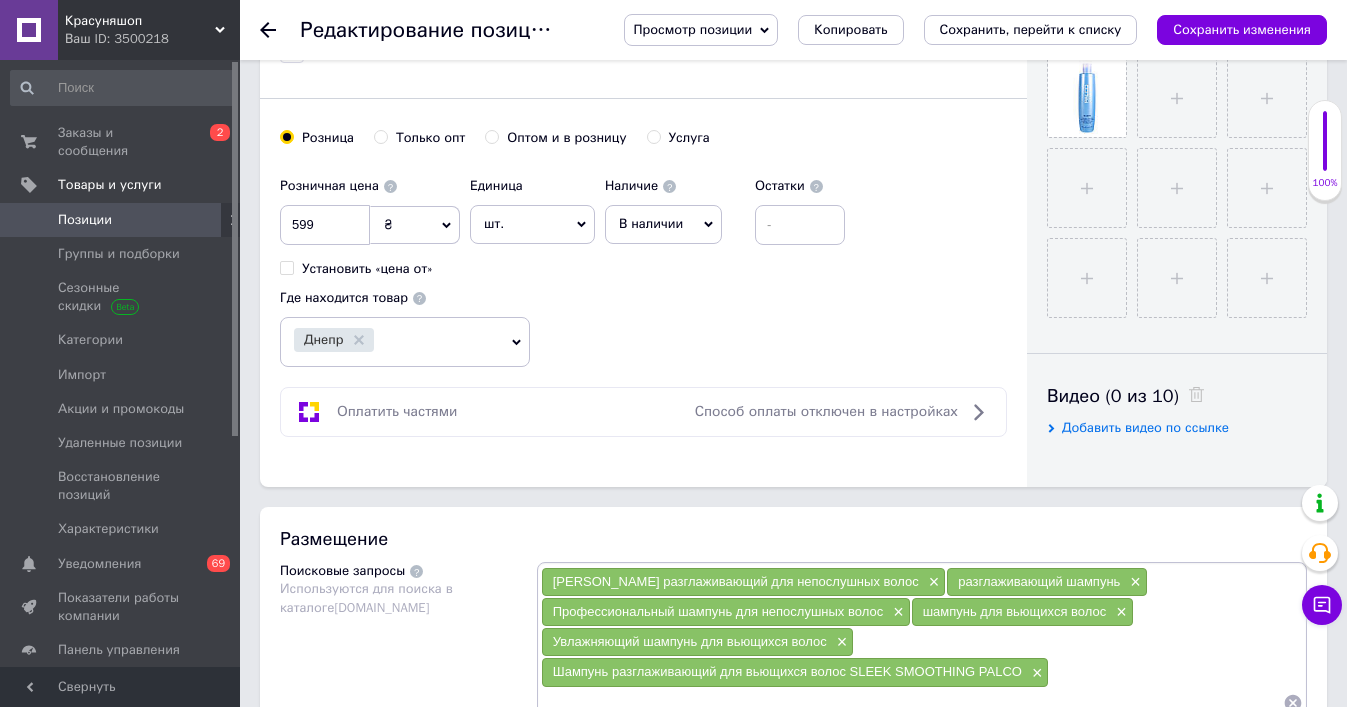 click on "Розничная цена 599 ₴ $ € CHF £ ¥ PLN ₸ MDL HUF KGS CN¥ TRY ₩ lei Установить «цена от» Единица шт. Популярное комплект упаковка кв.м пара м кг пог.м услуга т а автоцистерна ампула б баллон банка блистер бобина бочка бут бухта в ватт ведро выезд г г га гигакалория год гр/кв.м д дал два месяца день доза е еврокуб ед. к кВт канистра карат кв.дм кв.м кв.см кв.фут квартал кг кг/кв.м км колесо комплект коробка куб.дм куб.м л л лист м м мВт месяц мешок минута мл мм моток н набор неделя номер о объект п паллетоместо пара партия пач пог.м полгода посевная единица птицеместо р рейс рулон с т" at bounding box center [643, 267] 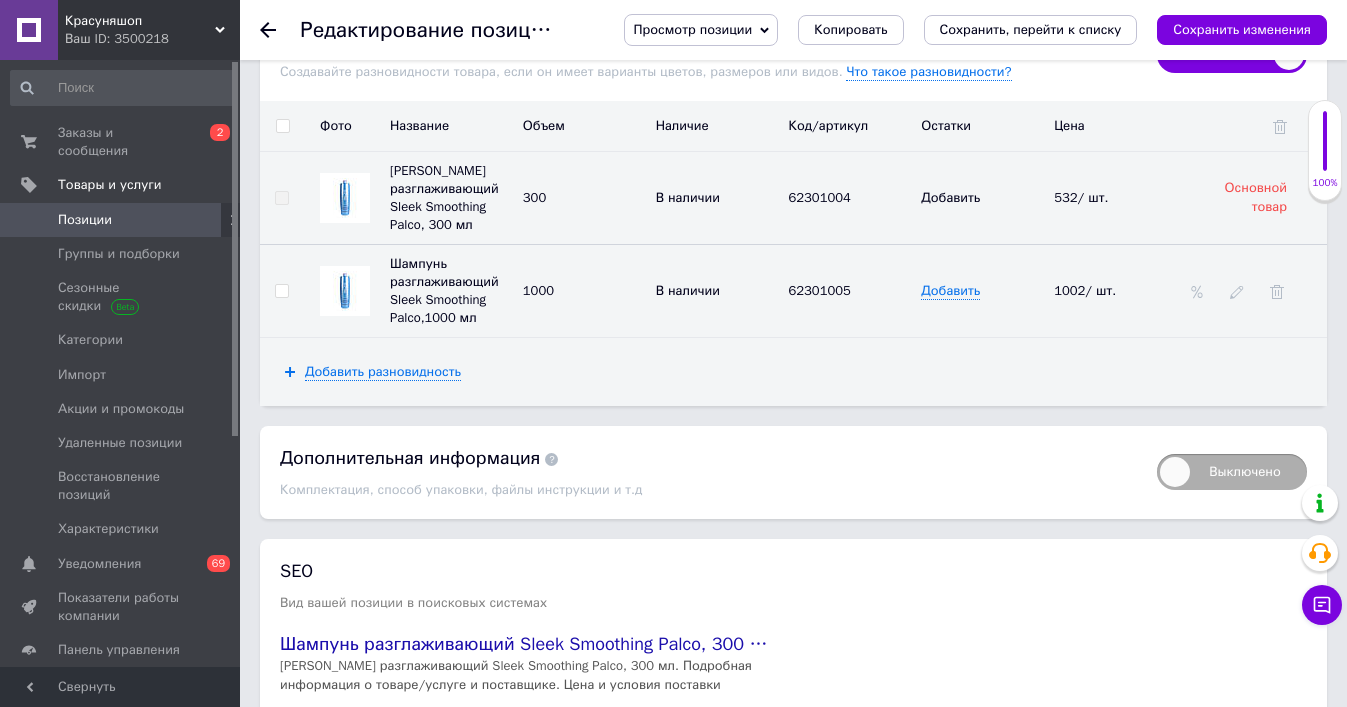 scroll, scrollTop: 2934, scrollLeft: 0, axis: vertical 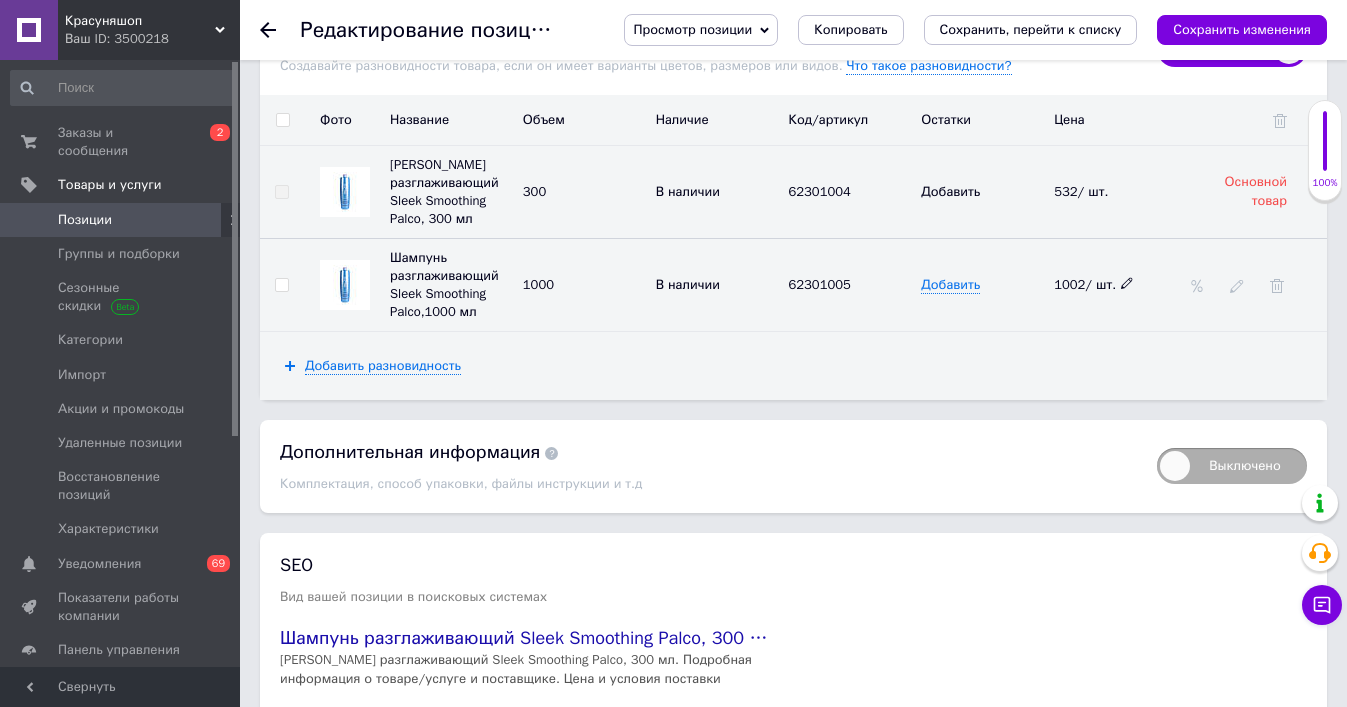 click on "1002/
шт." at bounding box center (1108, 285) 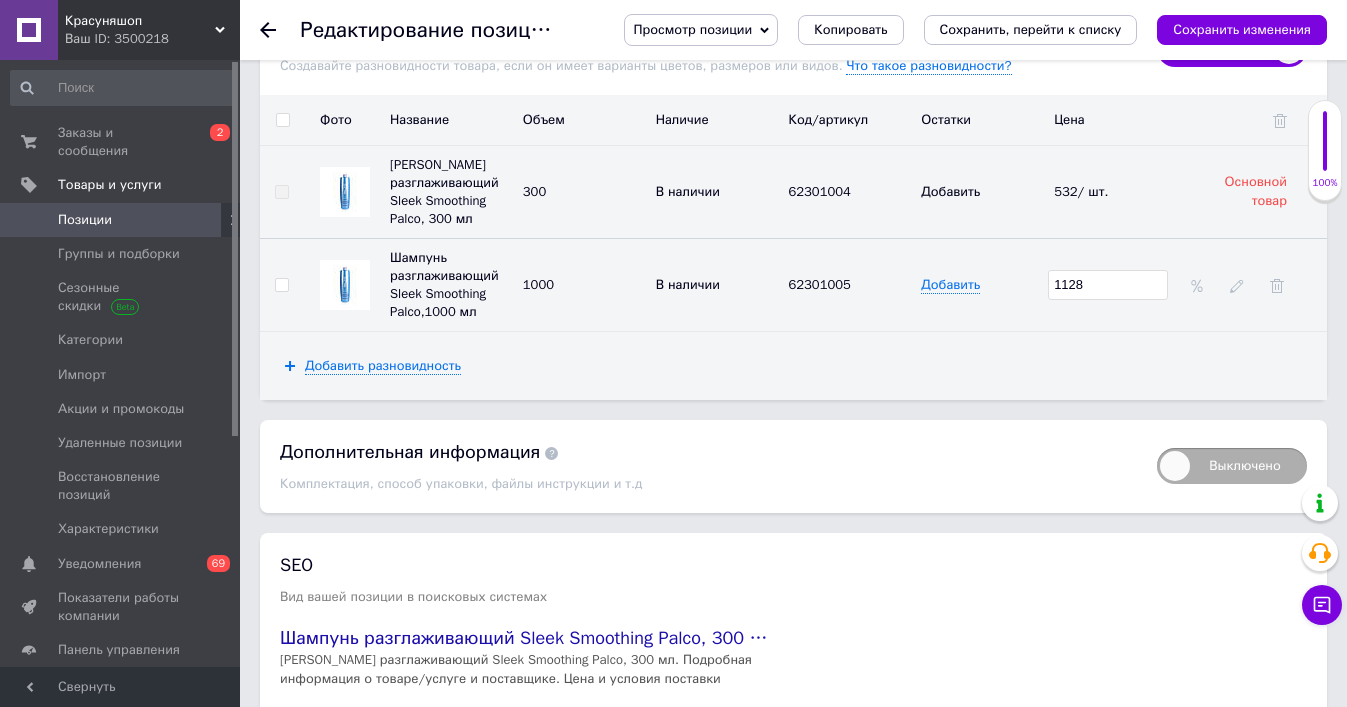 type on "1128" 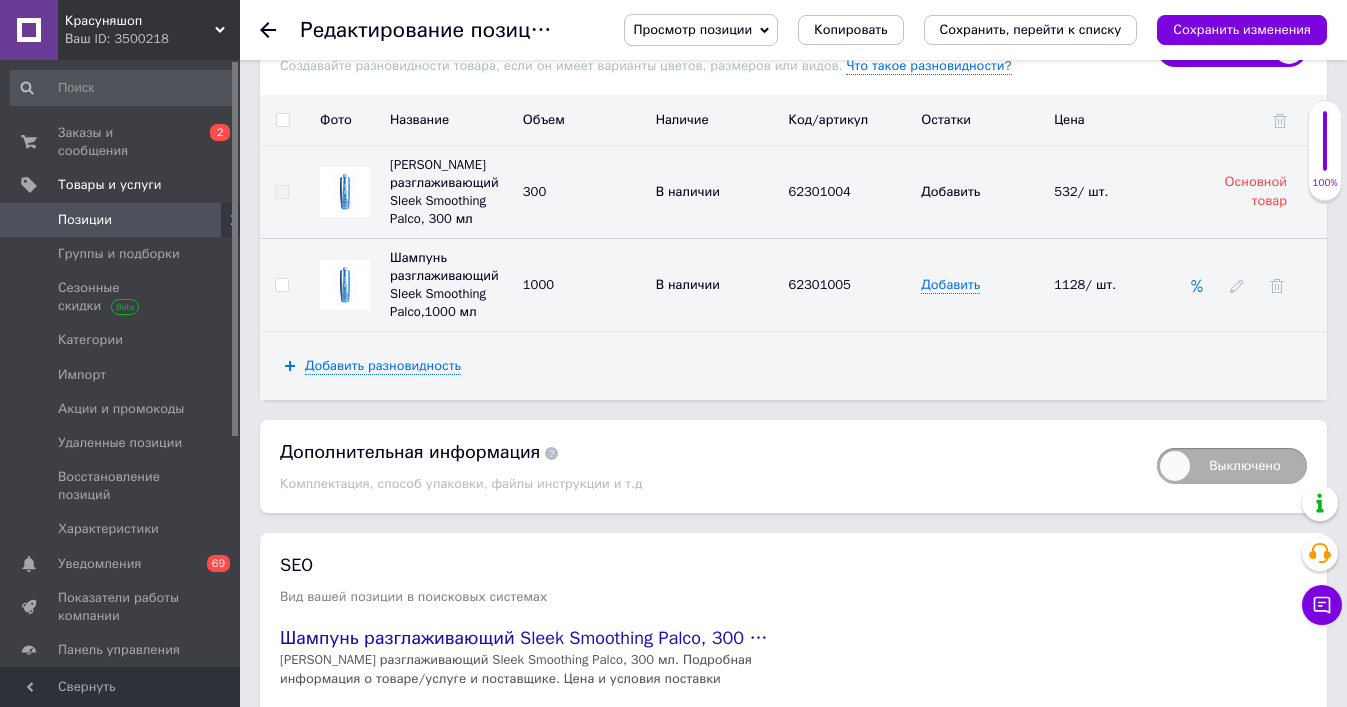 click 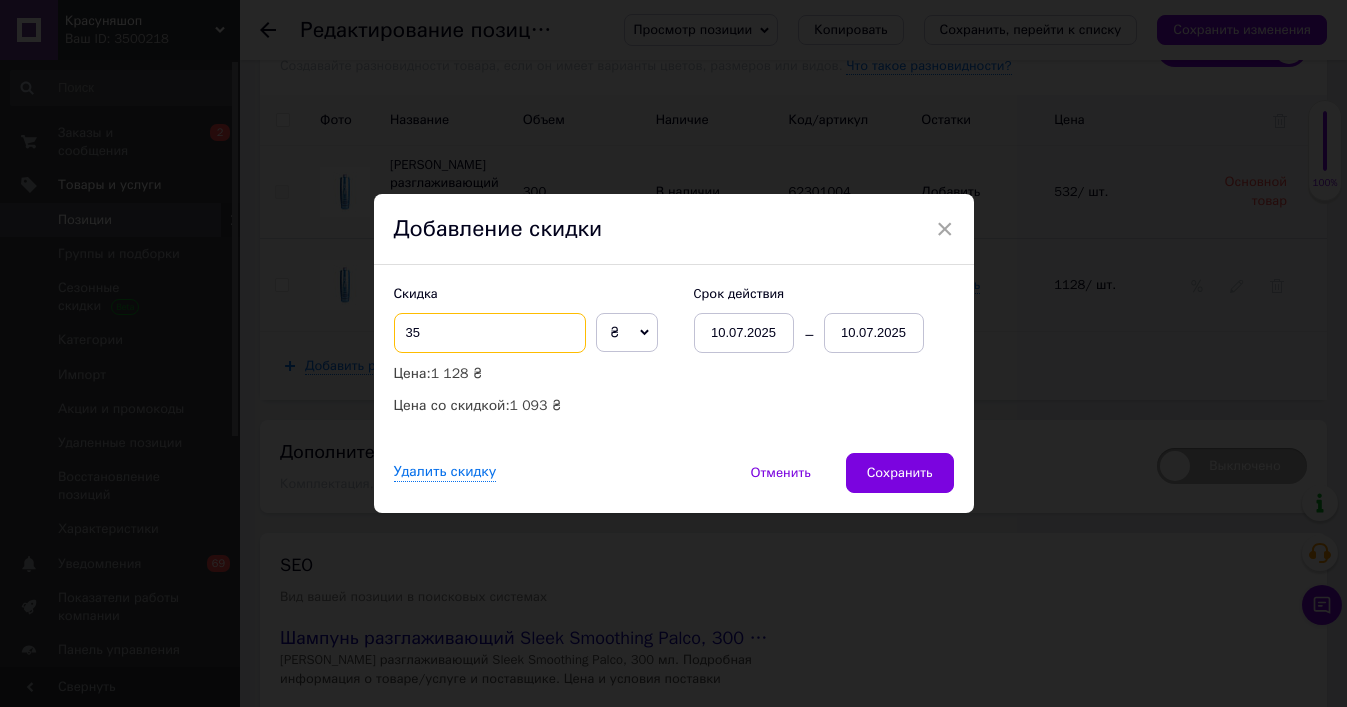 click on "35" at bounding box center [490, 333] 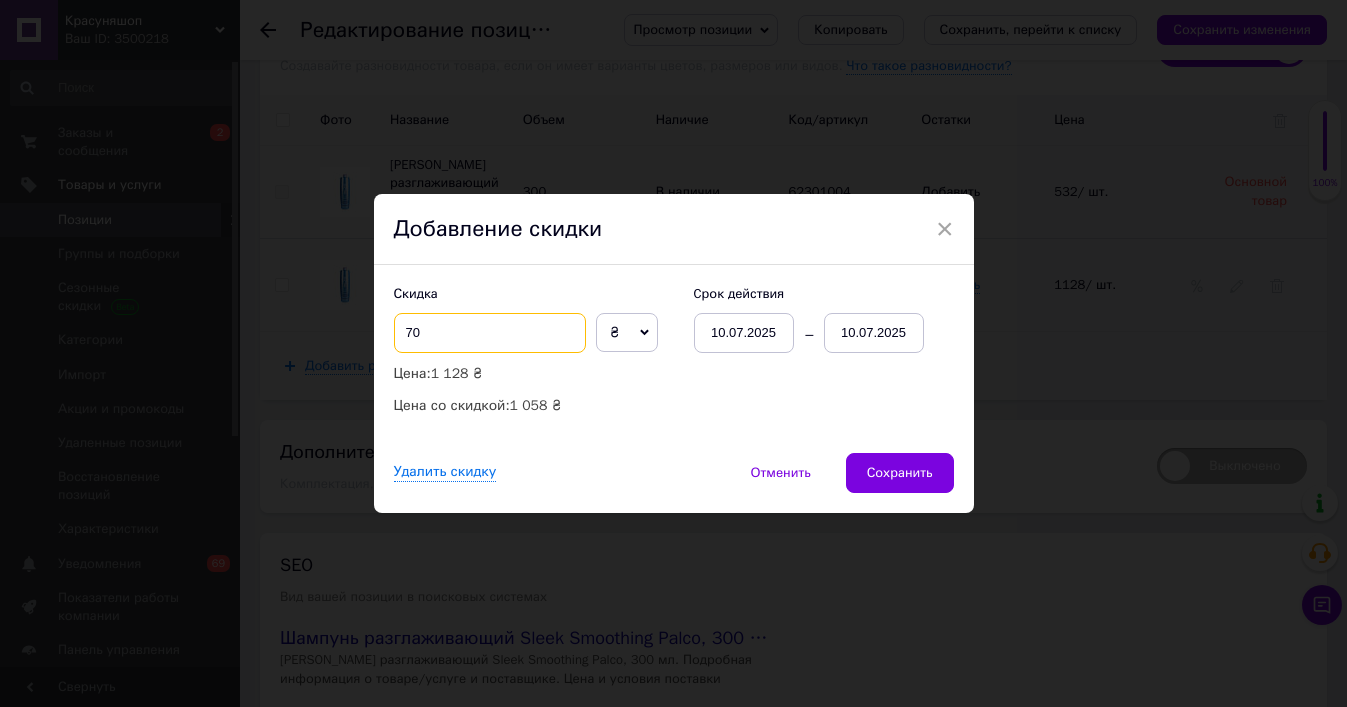 type on "70" 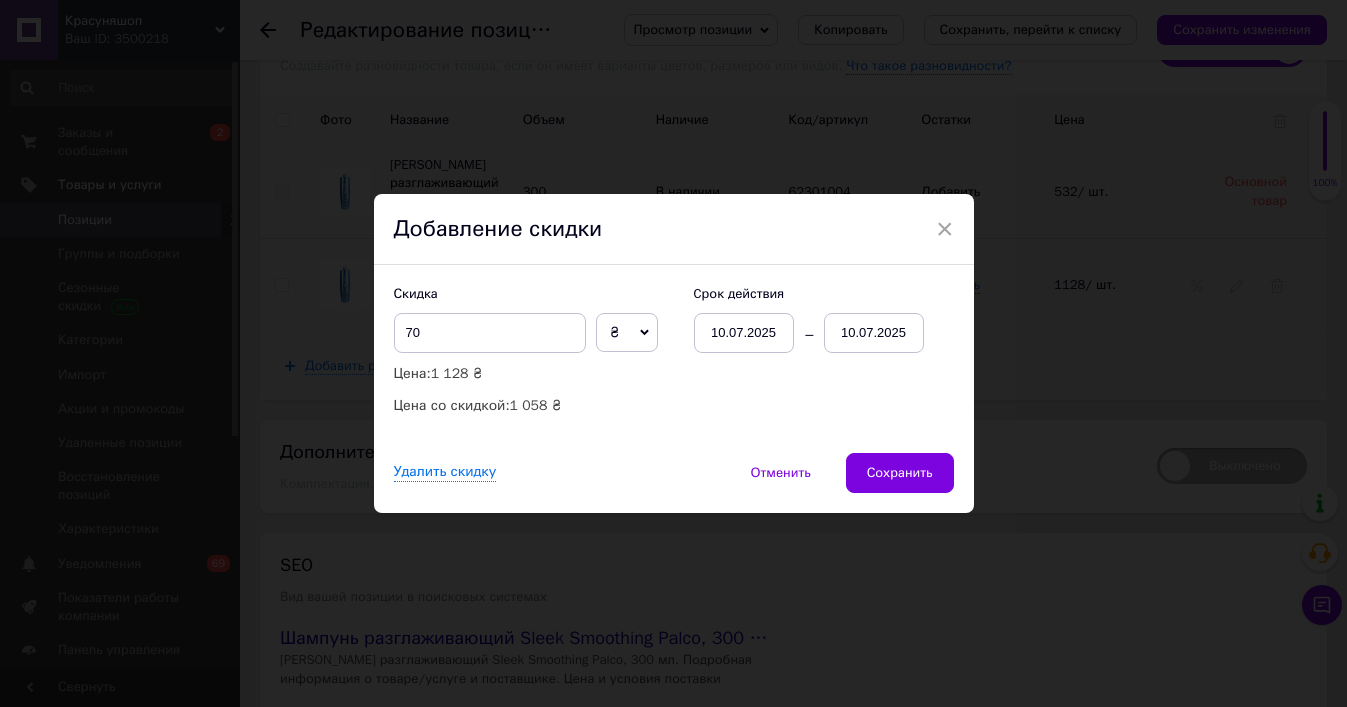 click on "10.07.2025" at bounding box center (874, 333) 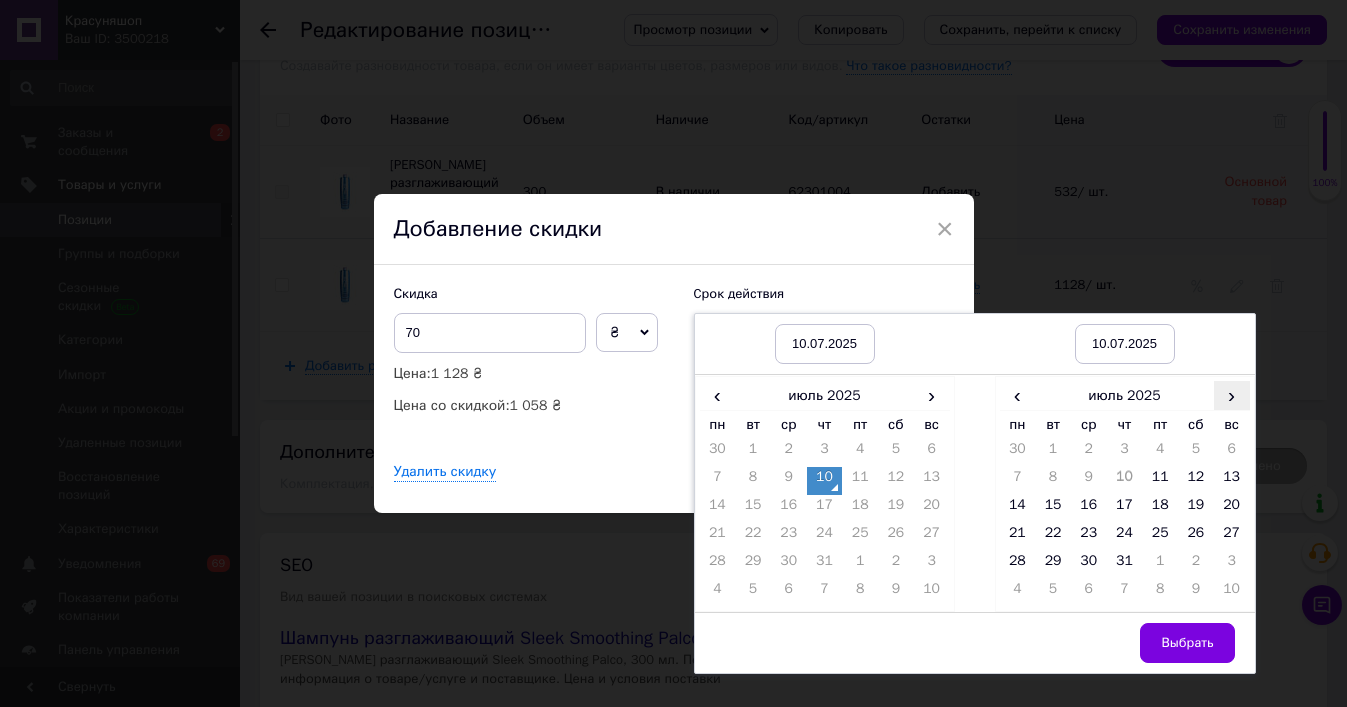 click on "›" at bounding box center (1232, 395) 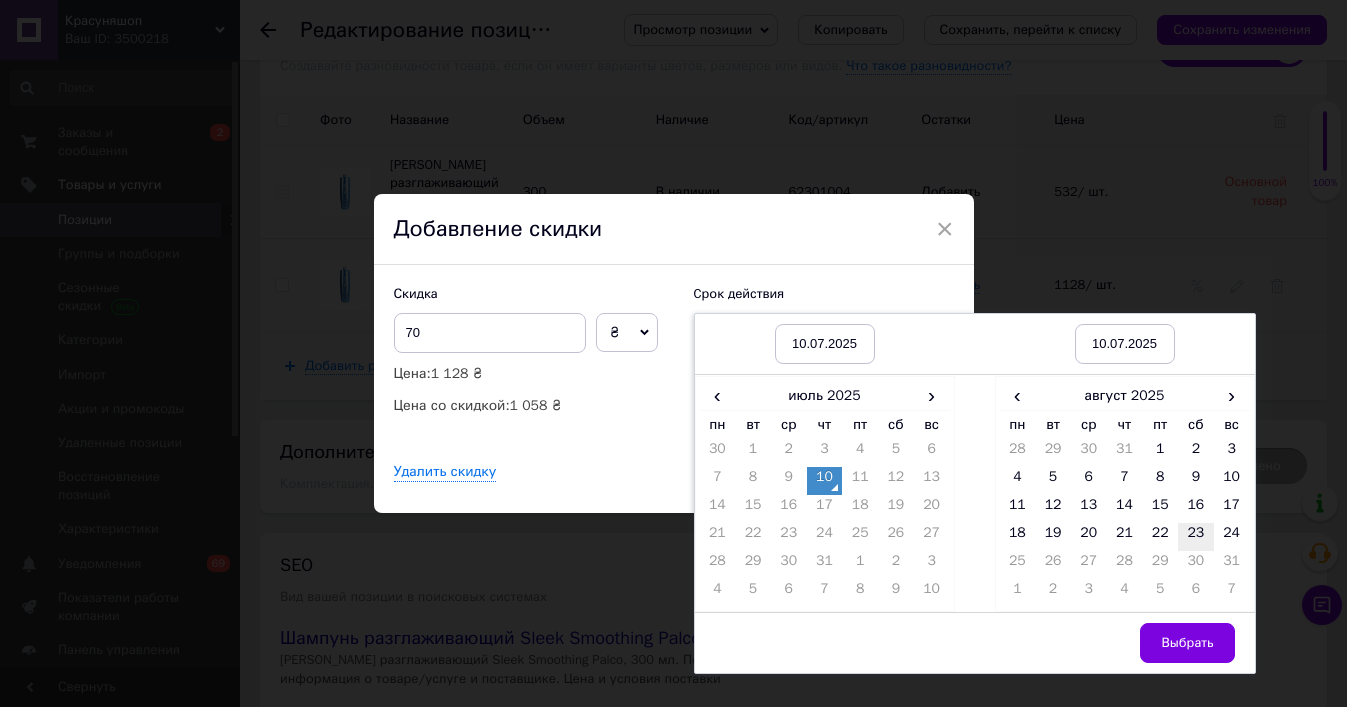 click on "23" at bounding box center [1196, 537] 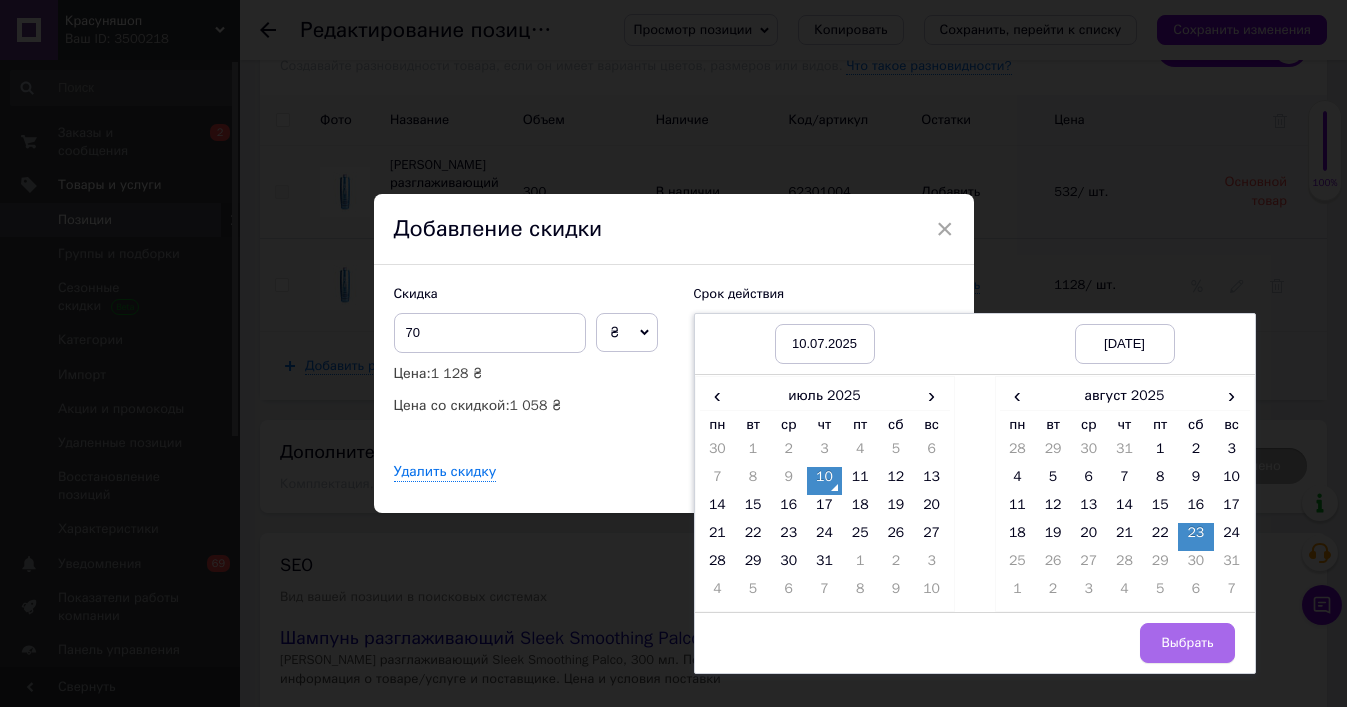 click on "Выбрать" at bounding box center [1187, 643] 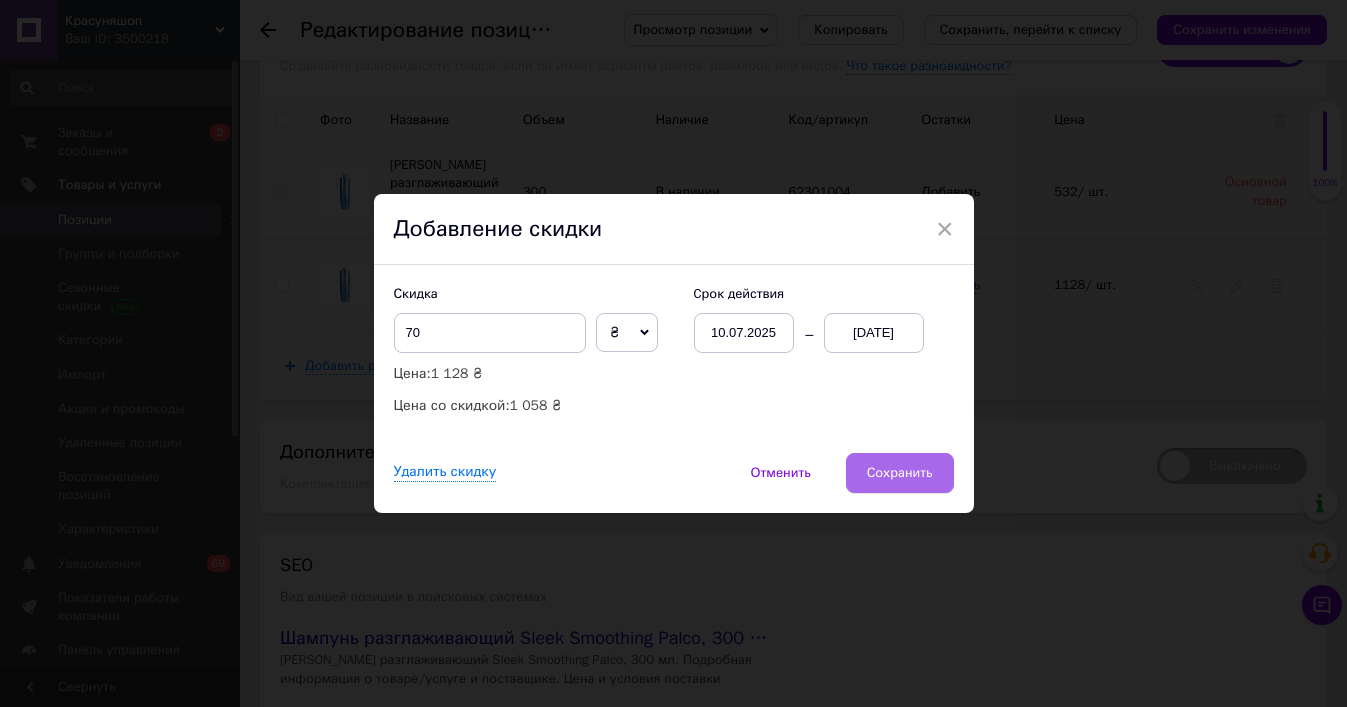 click on "Сохранить" at bounding box center [900, 473] 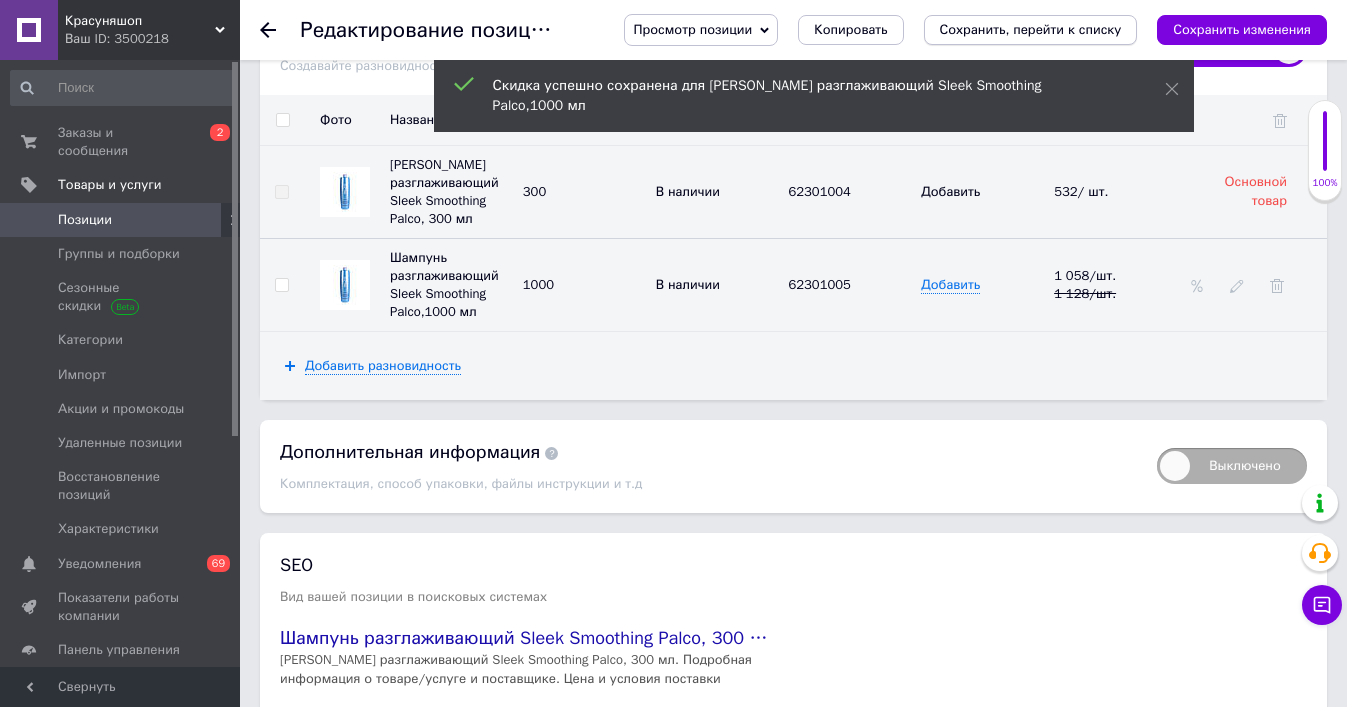 click on "Сохранить, перейти к списку" at bounding box center [1031, 29] 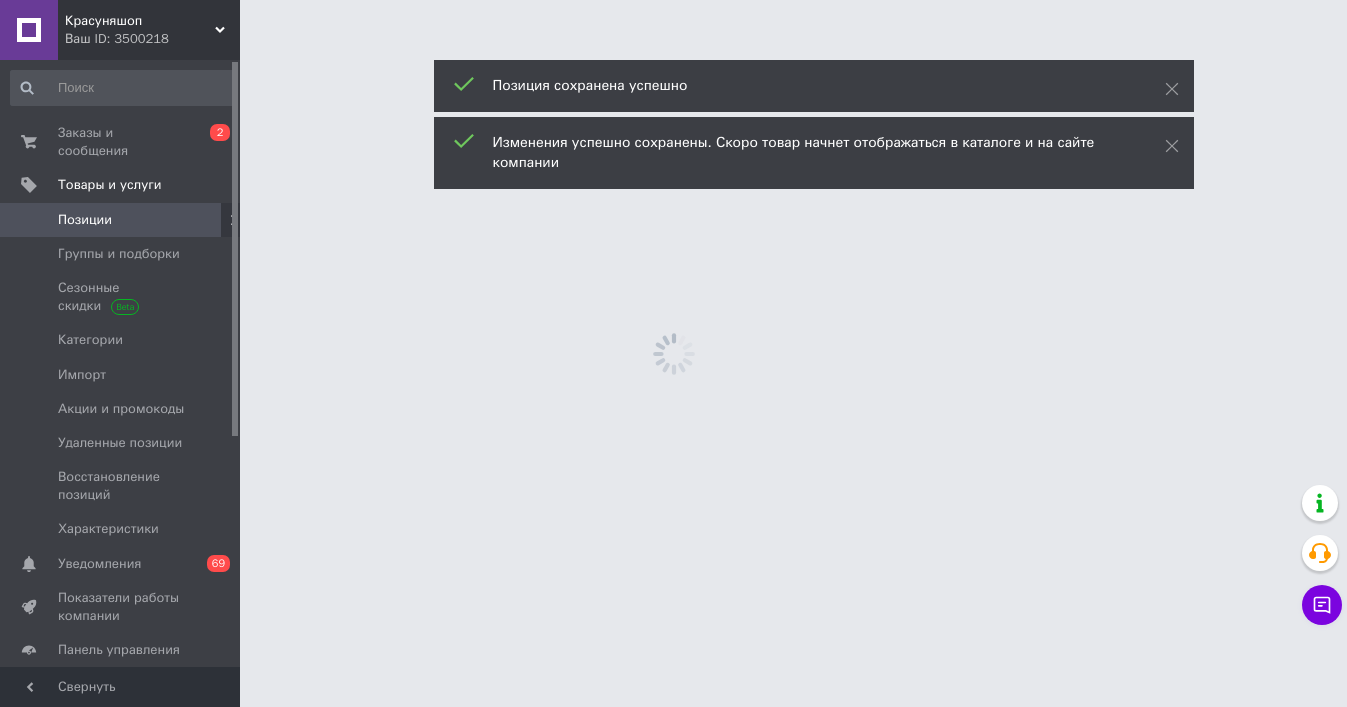 scroll, scrollTop: 0, scrollLeft: 0, axis: both 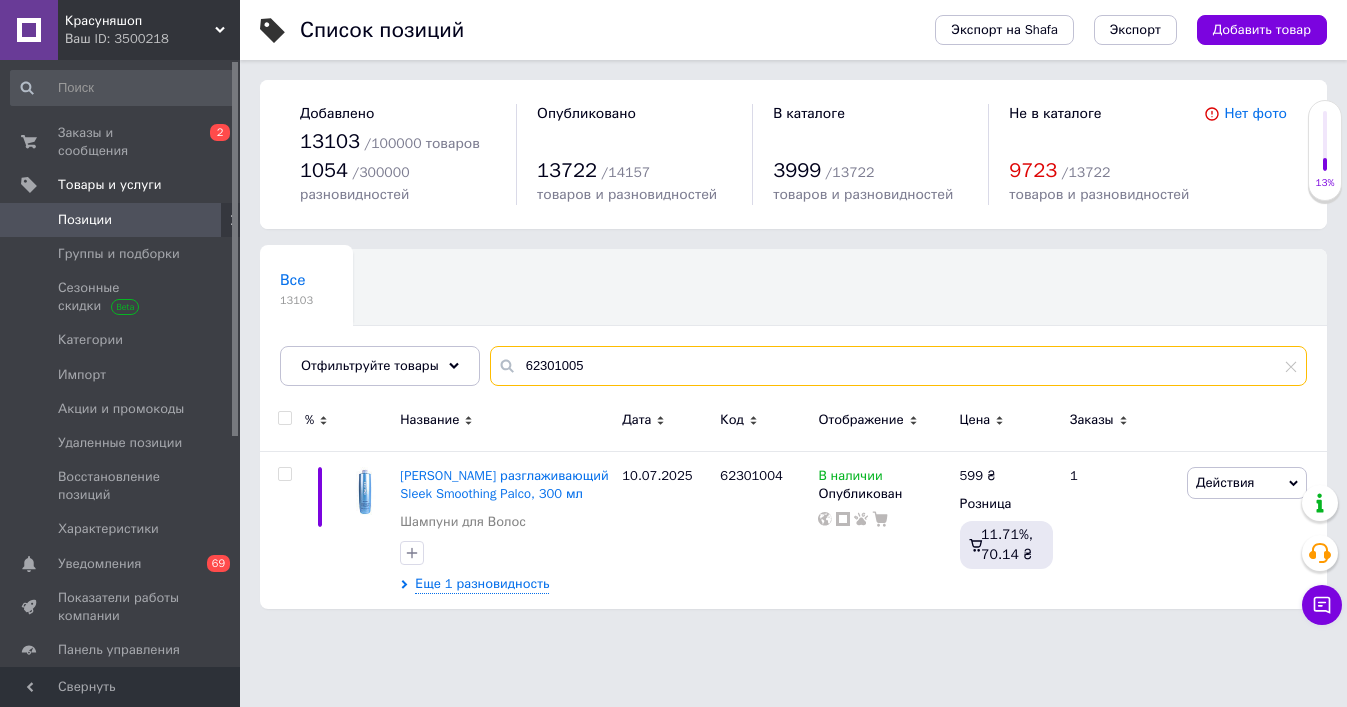 drag, startPoint x: 646, startPoint y: 377, endPoint x: 459, endPoint y: 335, distance: 191.65855 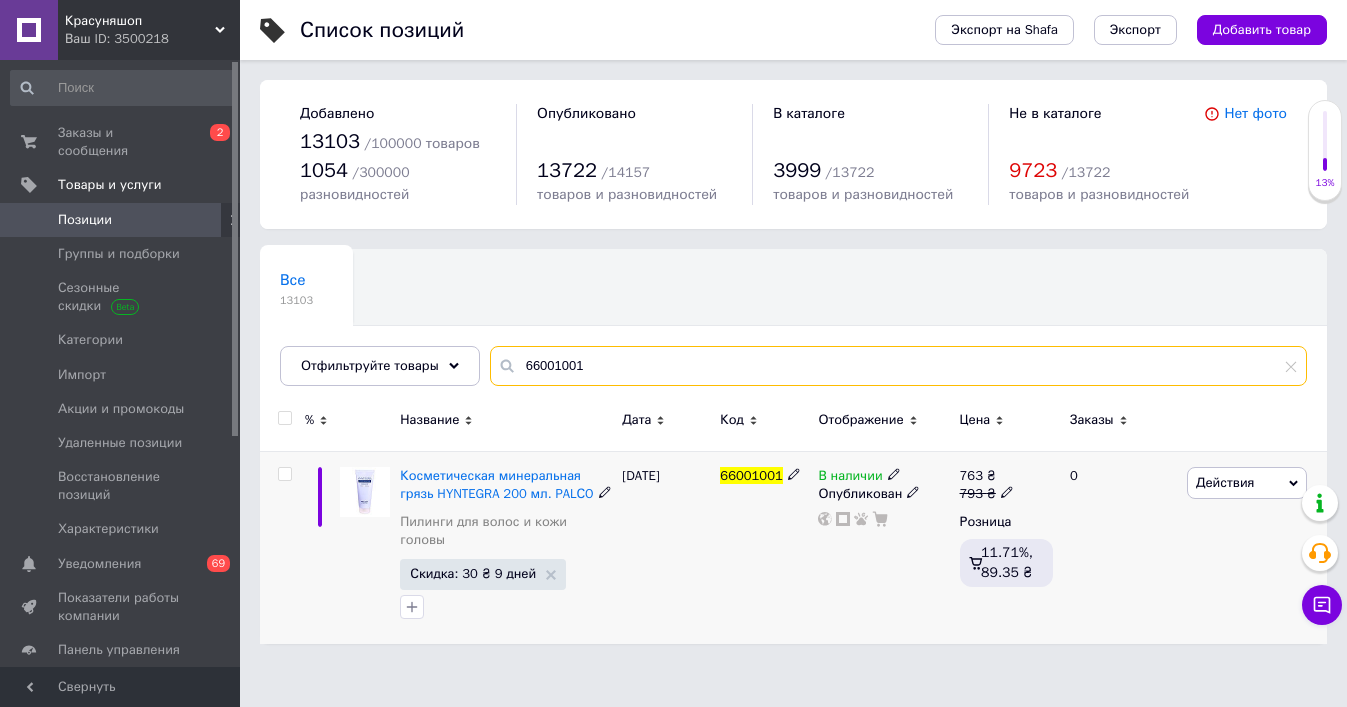 type on "66001001" 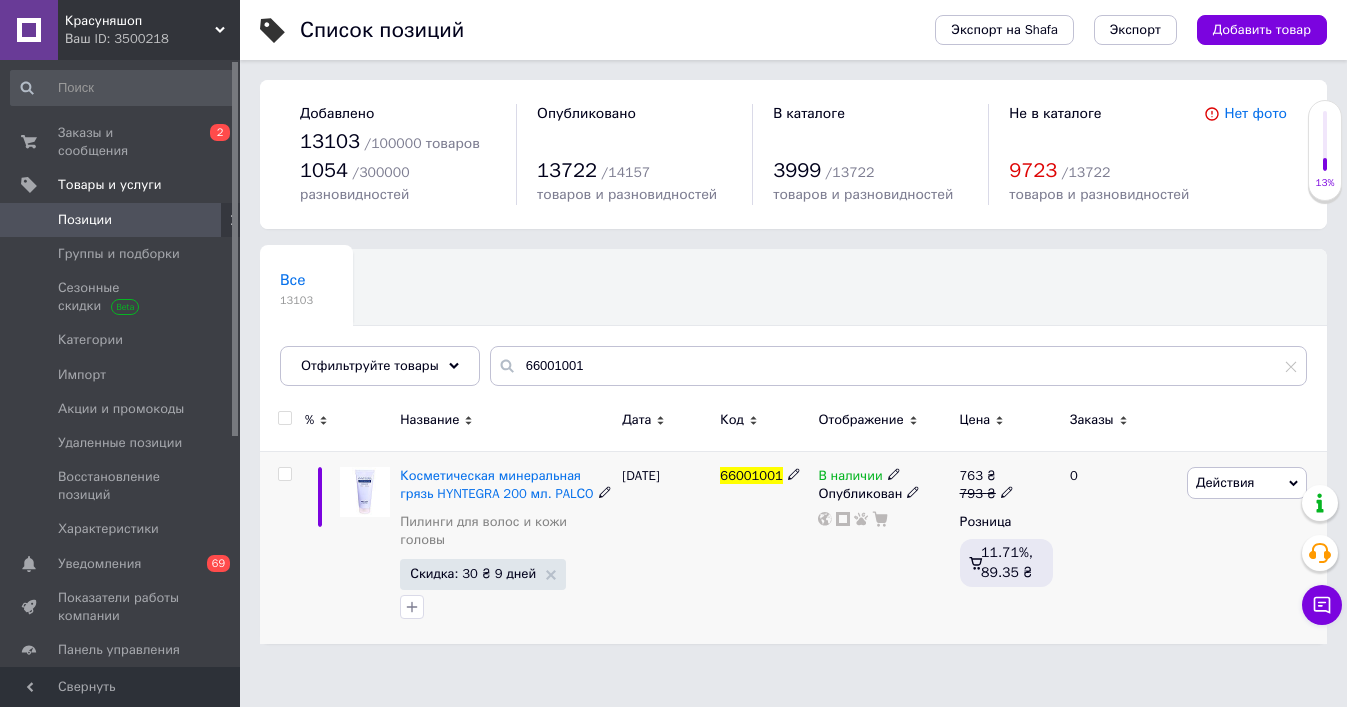 click 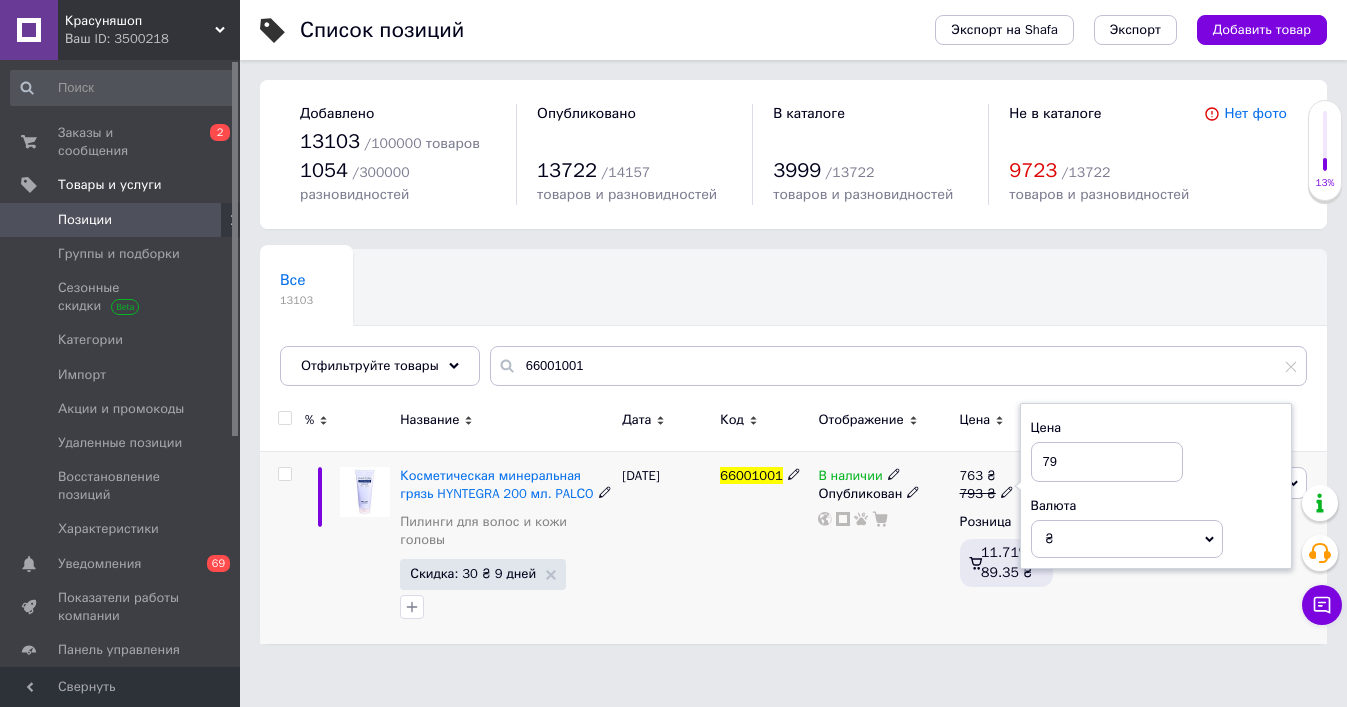 type on "7" 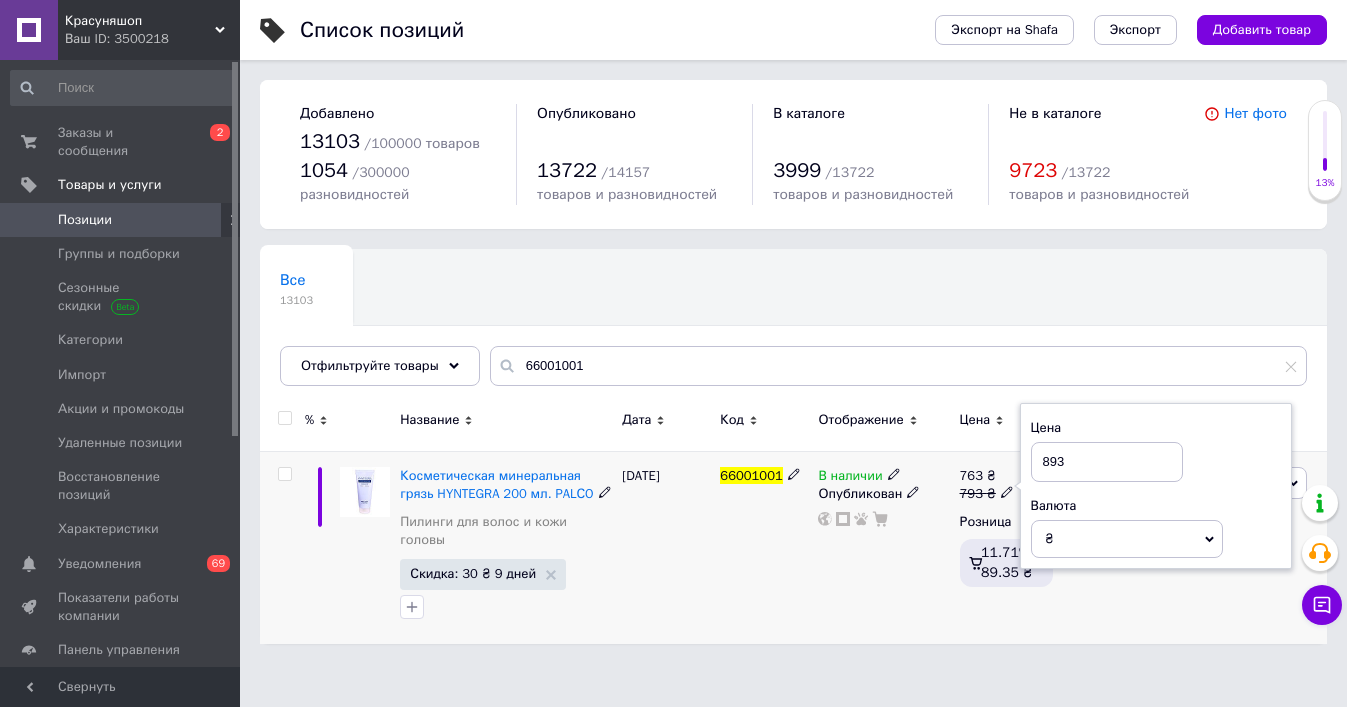 type on "893" 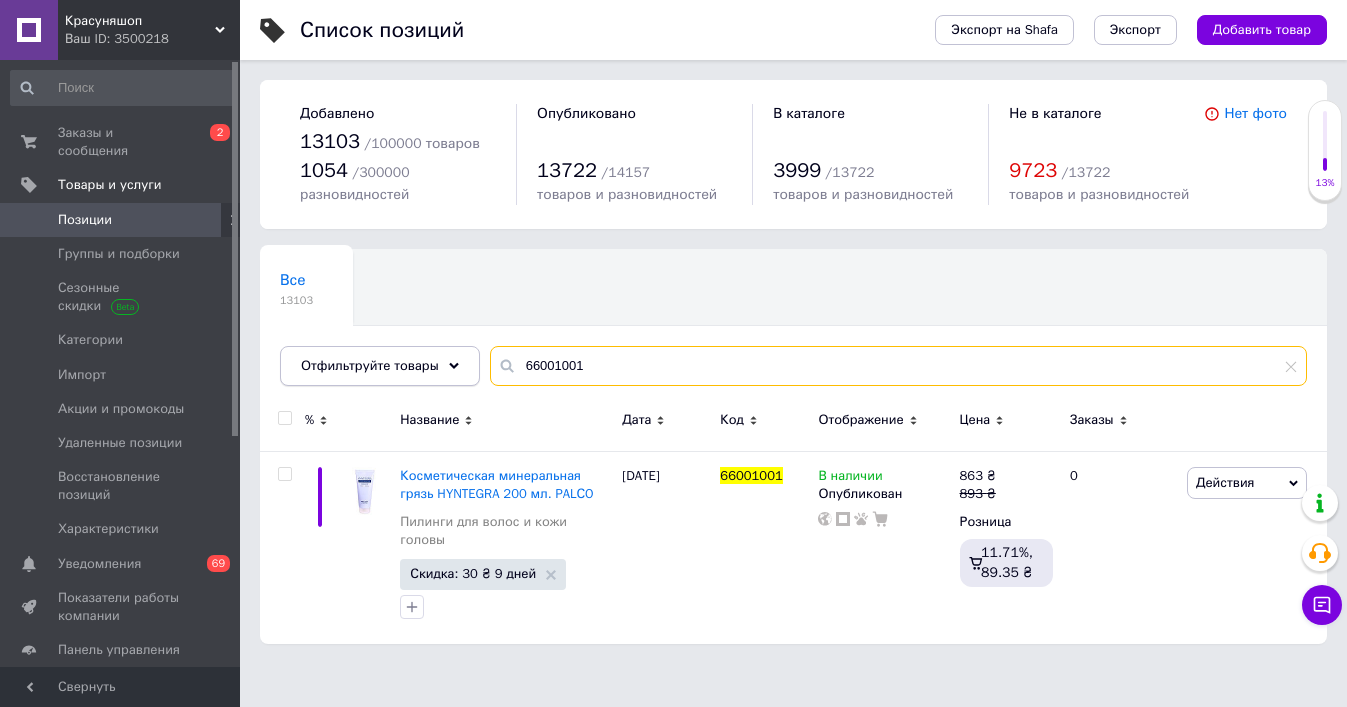 paste on "103" 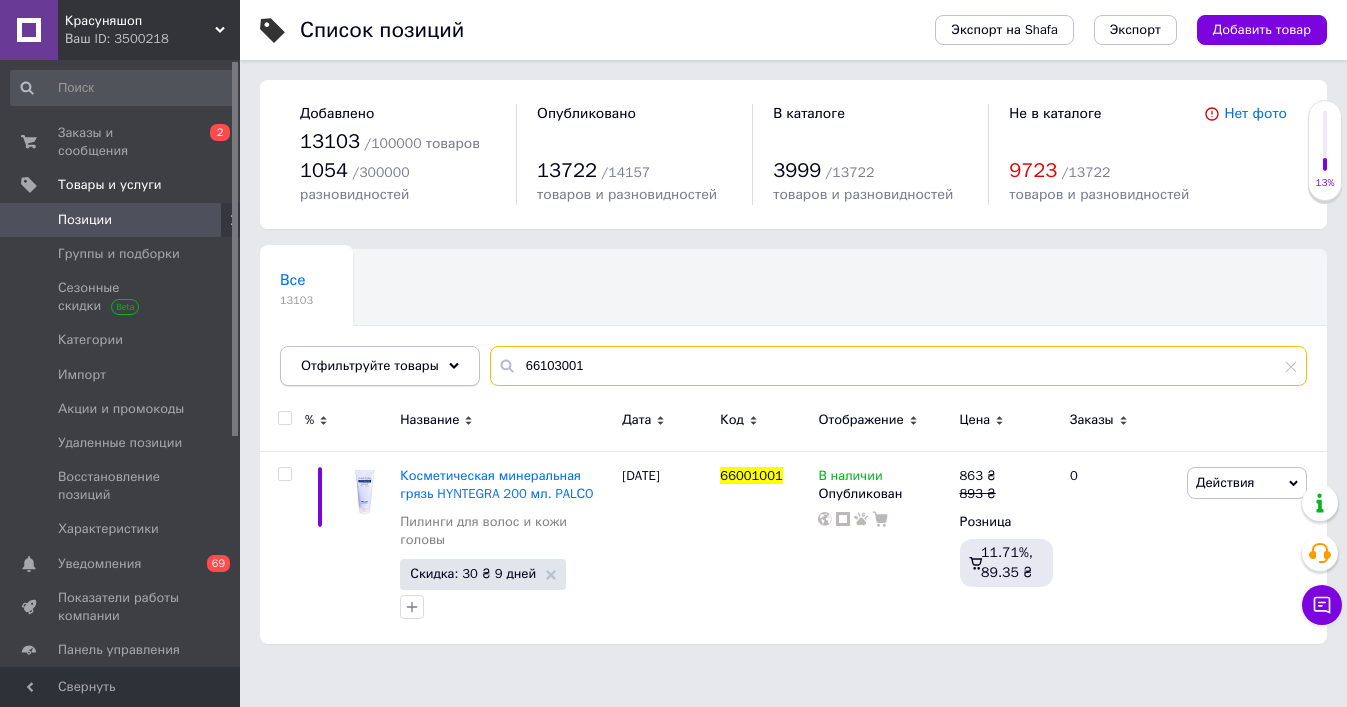 drag, startPoint x: 632, startPoint y: 366, endPoint x: 448, endPoint y: 364, distance: 184.01086 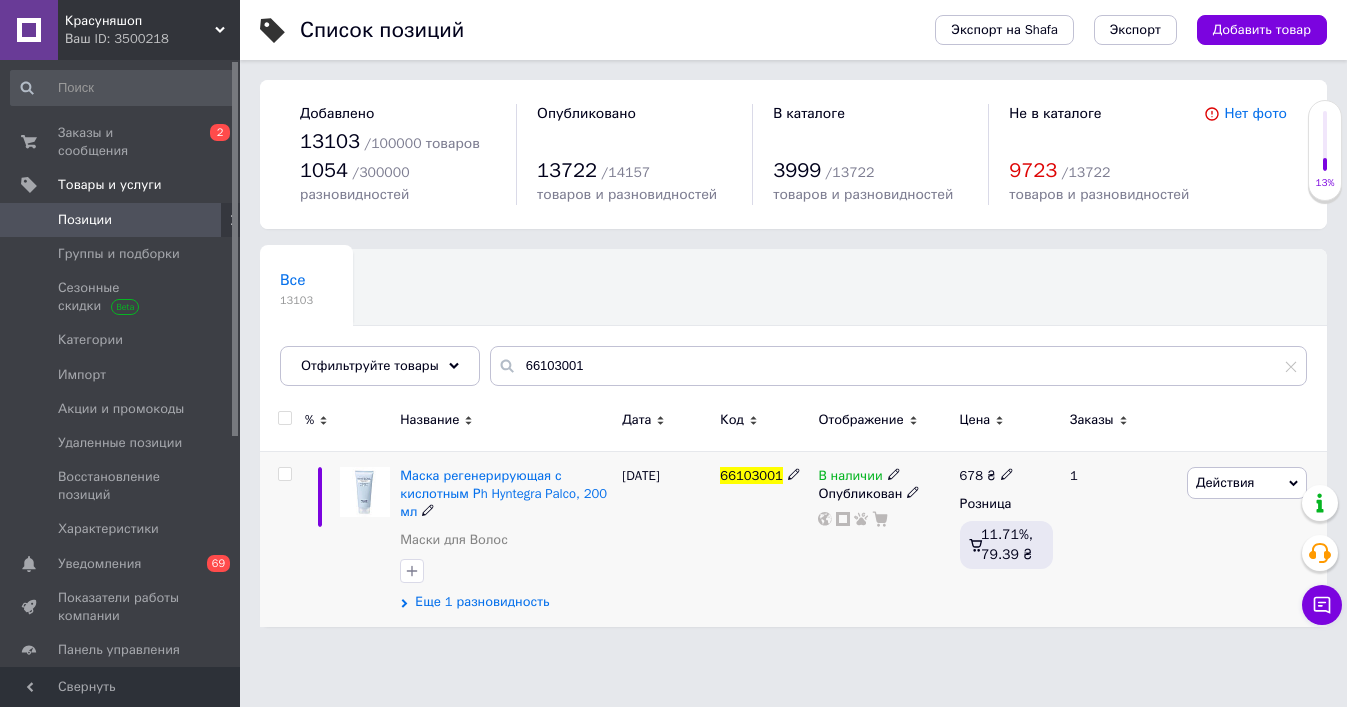 click on "Еще 1 разновидность" at bounding box center (482, 602) 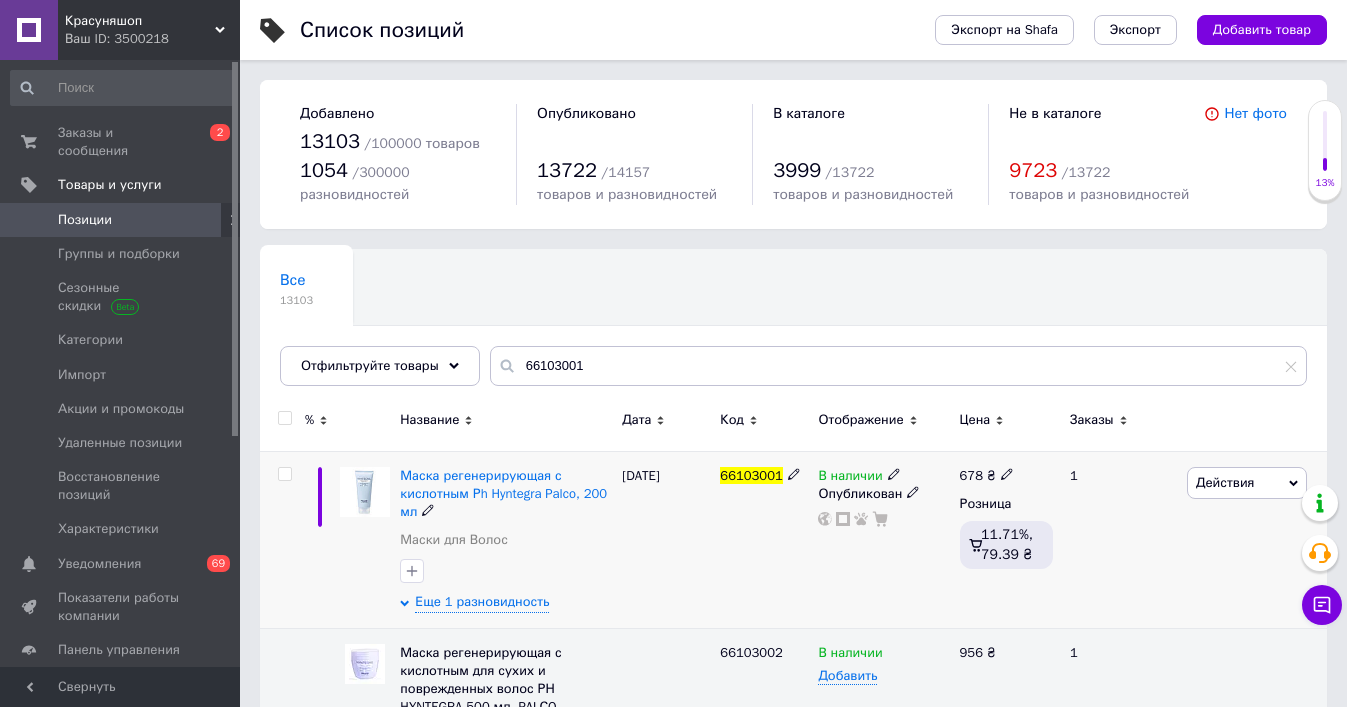 click 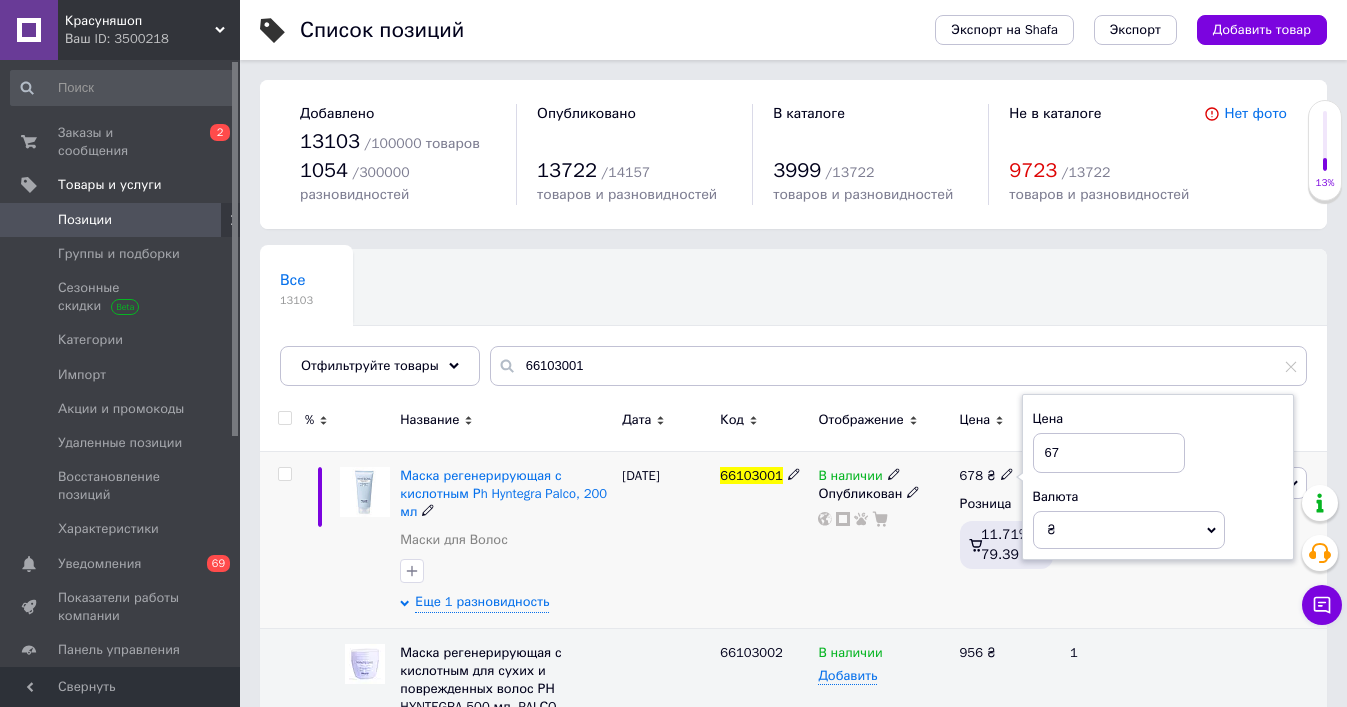 type on "6" 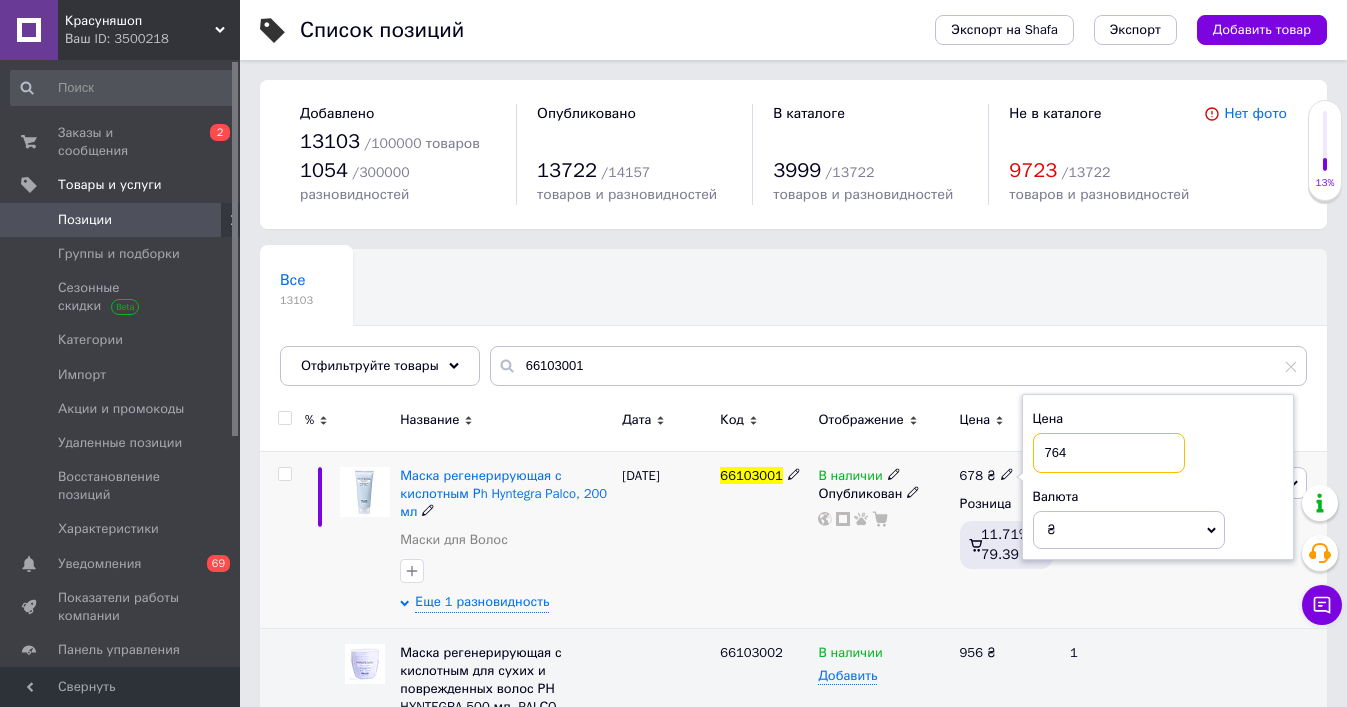 type on "764" 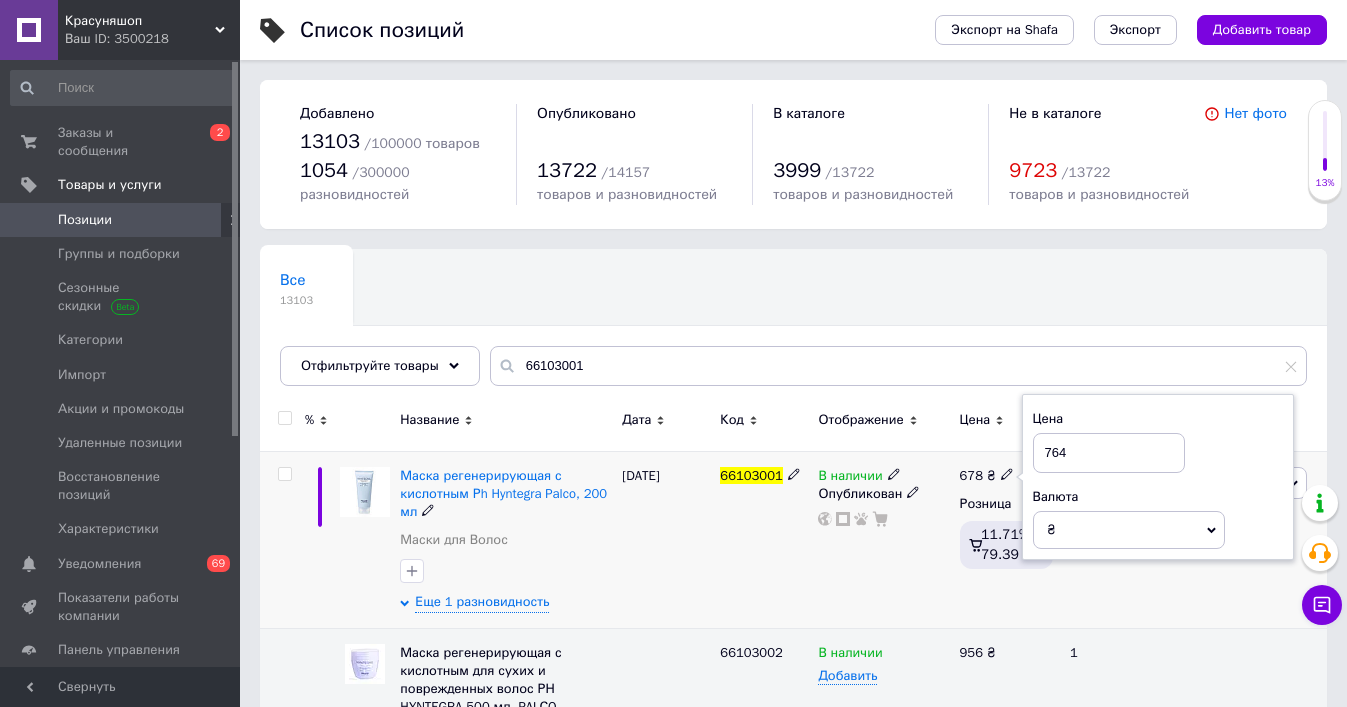 click on "1" at bounding box center [1120, 539] 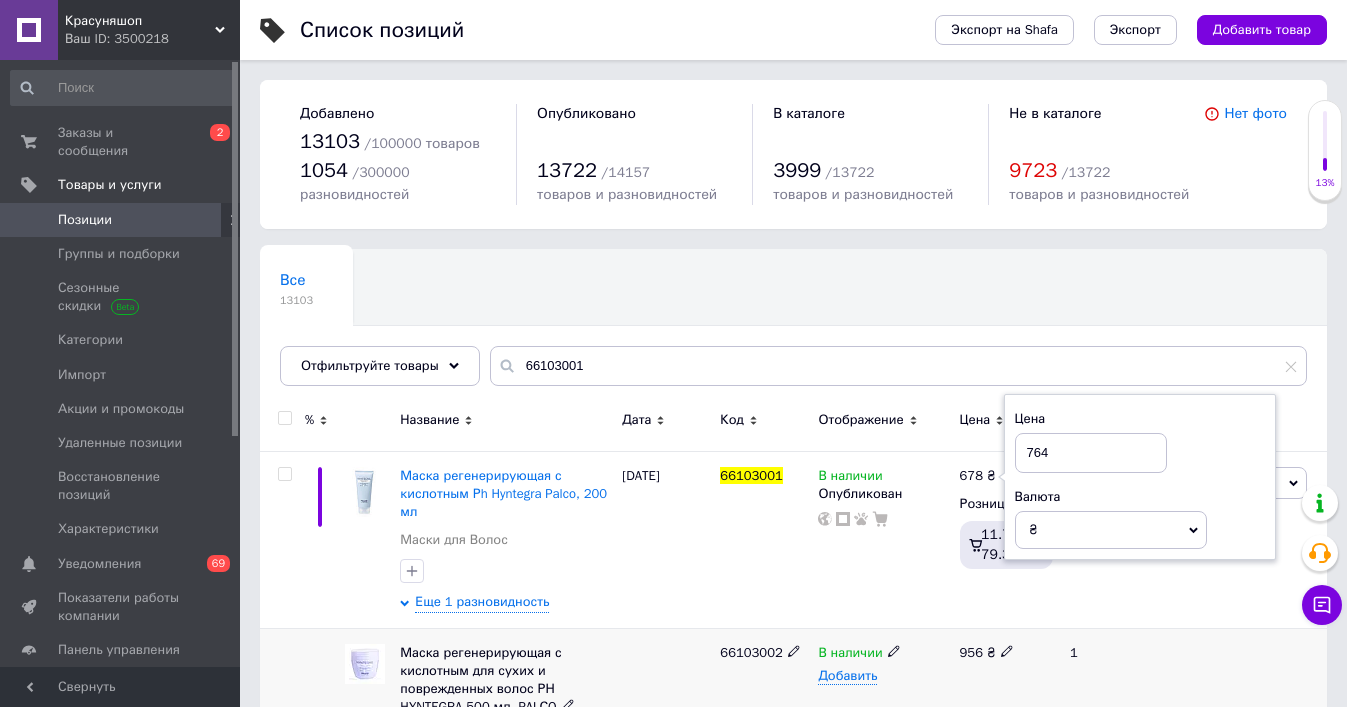 click 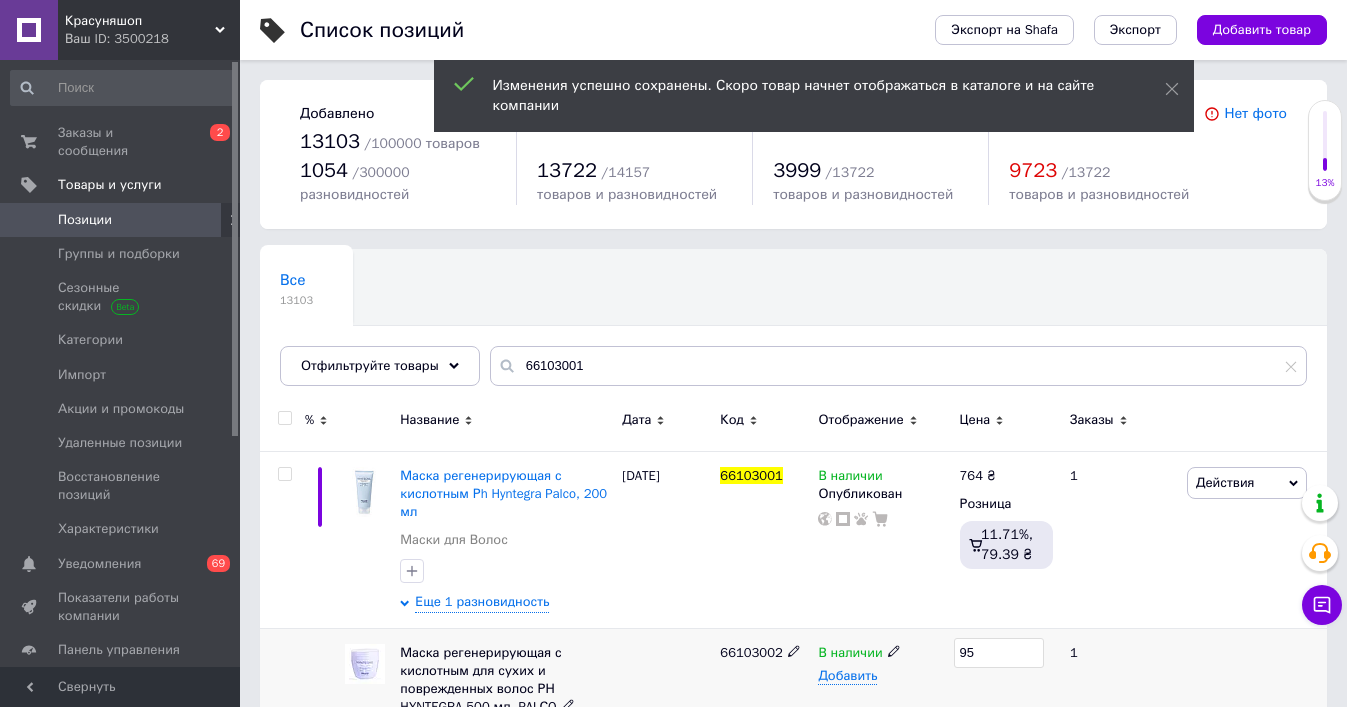 type on "9" 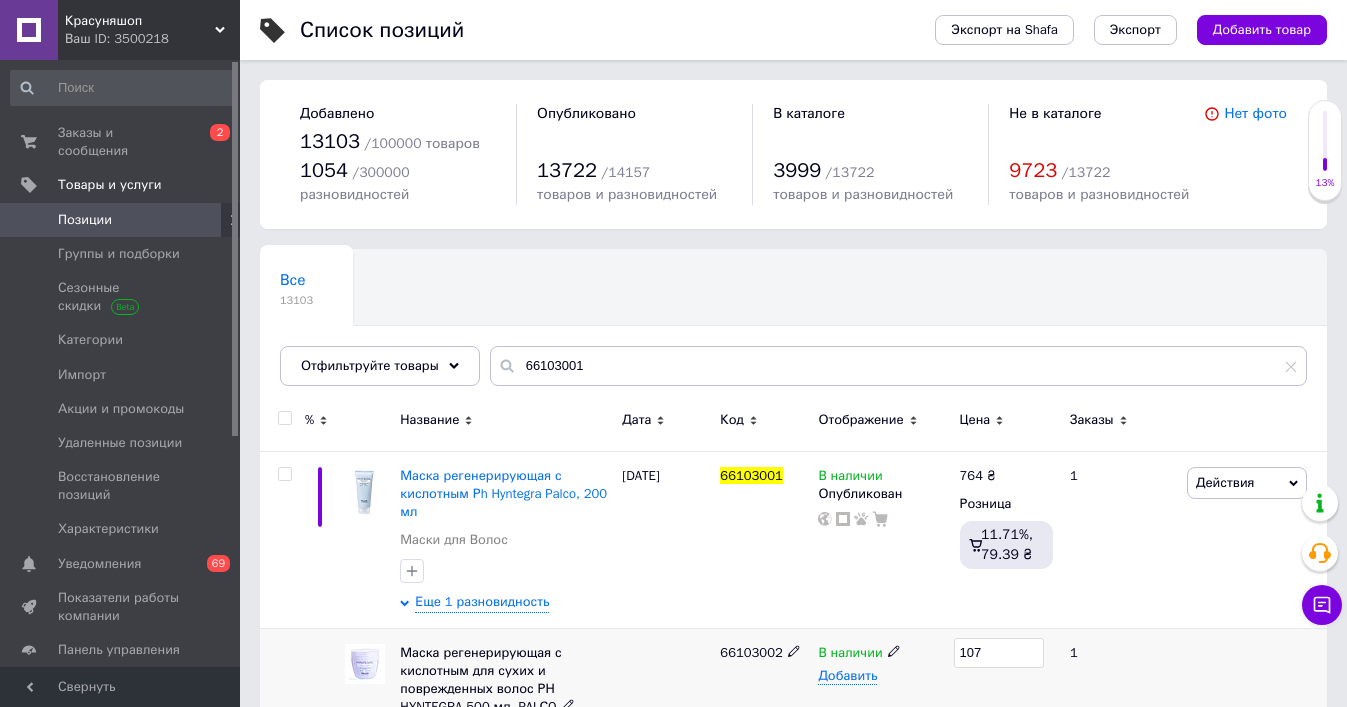 type on "1076" 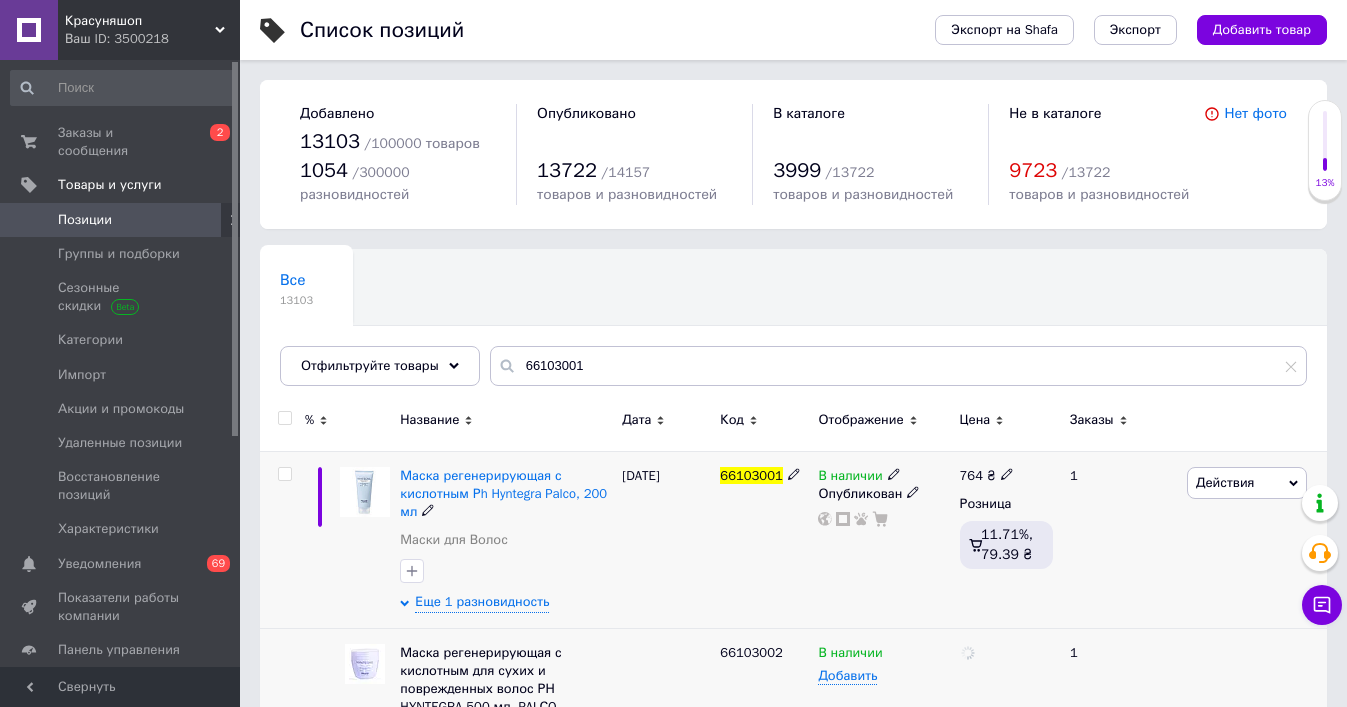 click on "В наличии Опубликован" at bounding box center [883, 539] 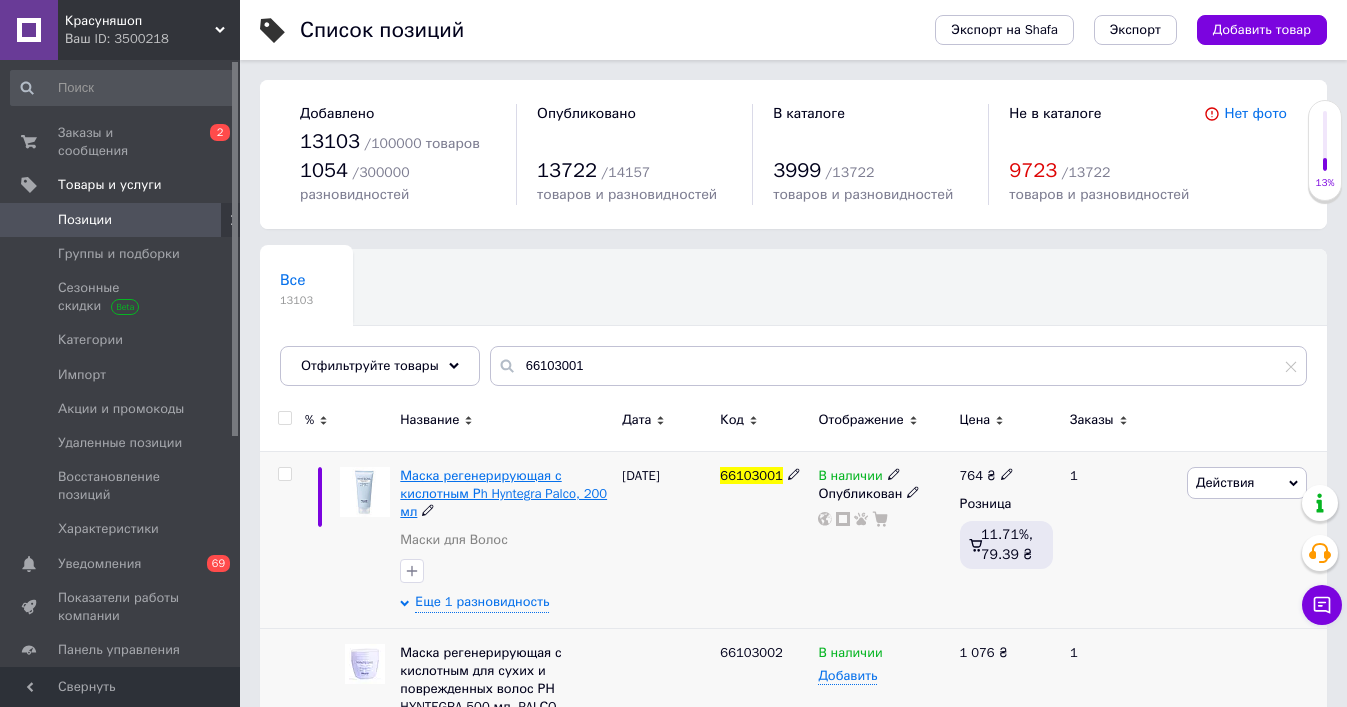 click on "Маска регенерирующая с кислотным Рh Hyntegra Palco, 200 мл" at bounding box center (503, 493) 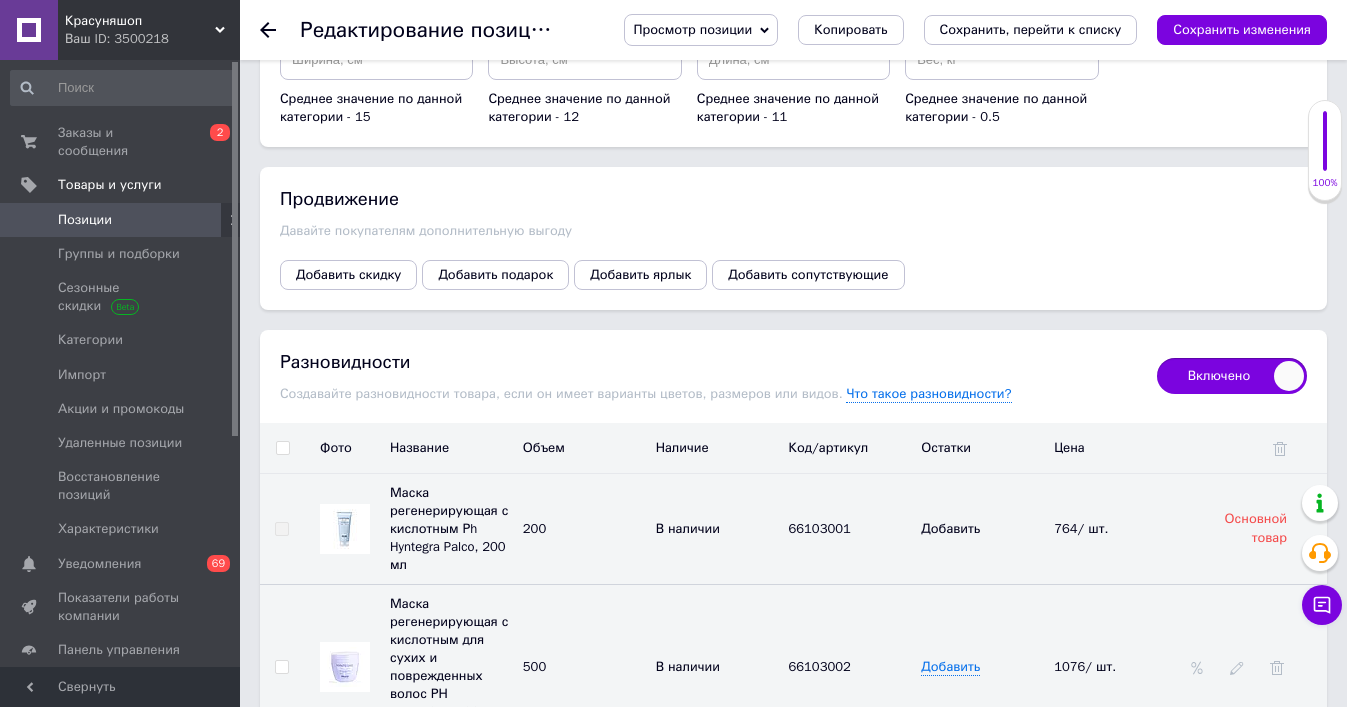 scroll, scrollTop: 2570, scrollLeft: 0, axis: vertical 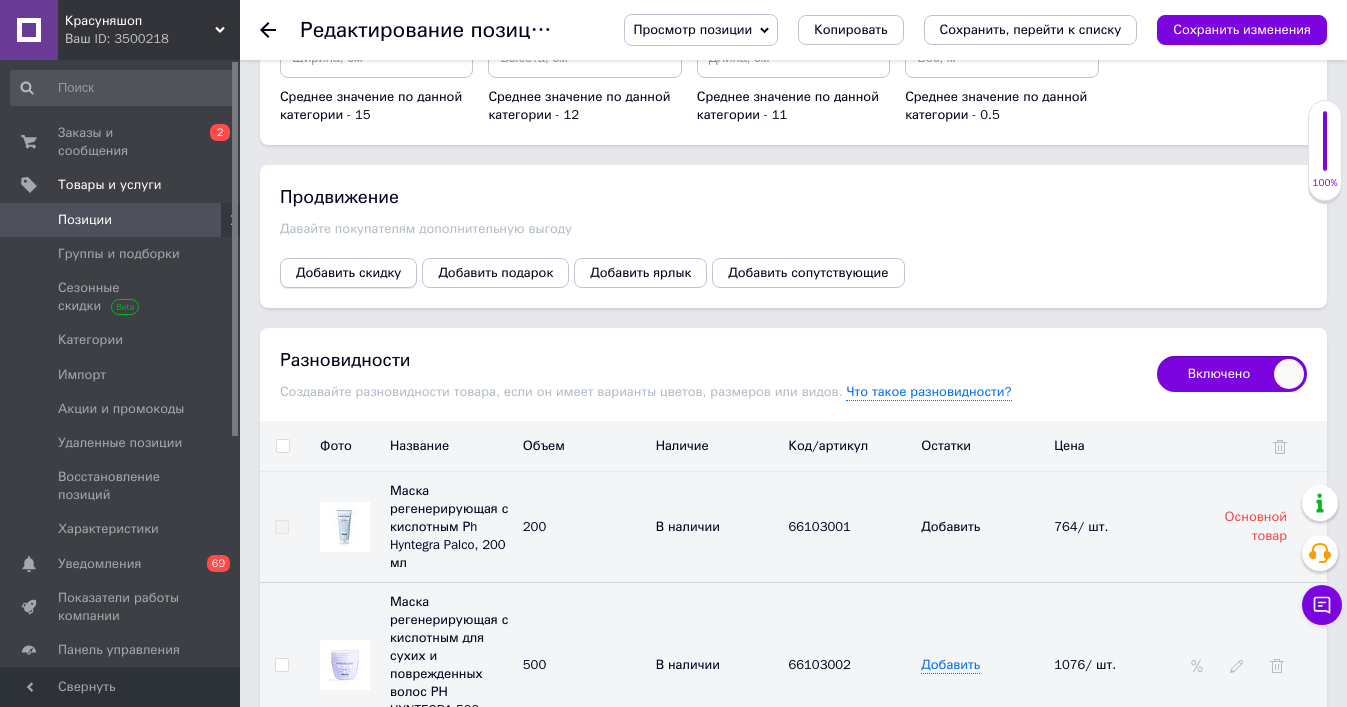 click on "Добавить скидку" at bounding box center [348, 273] 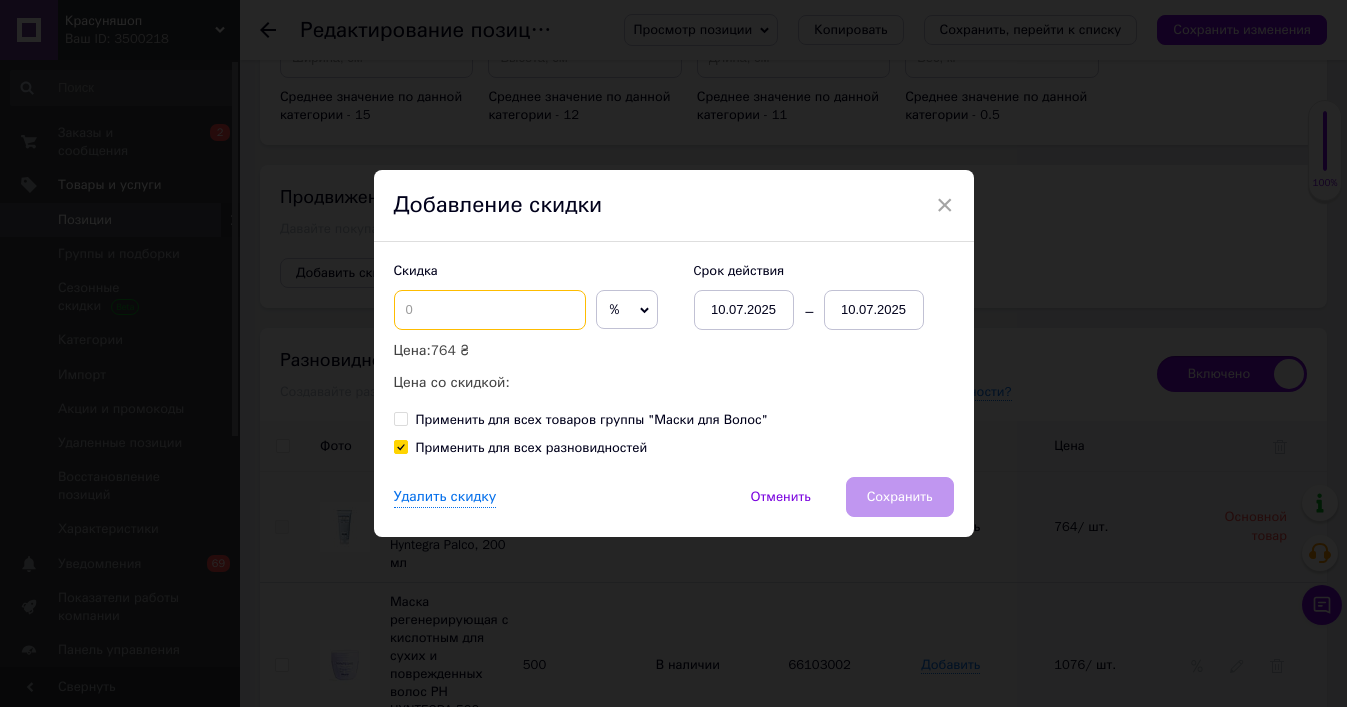 click at bounding box center (490, 310) 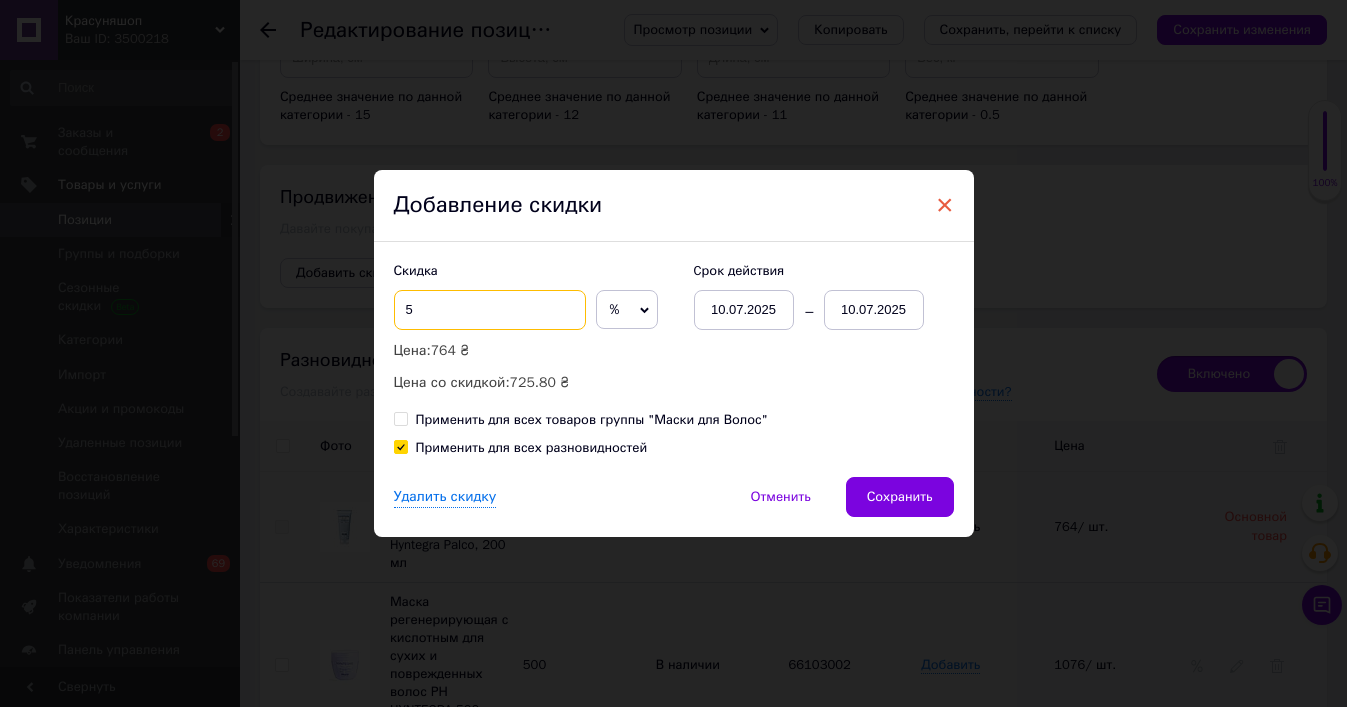 type on "5" 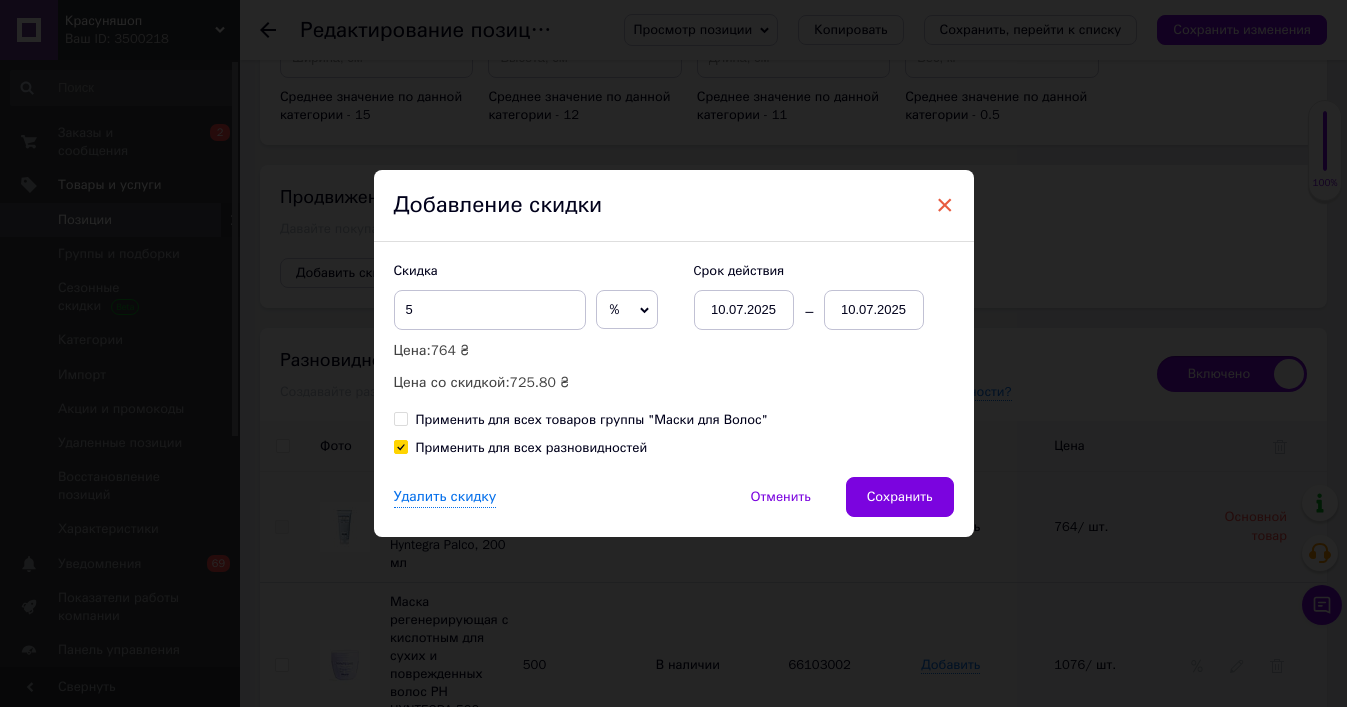 click on "×" at bounding box center (945, 205) 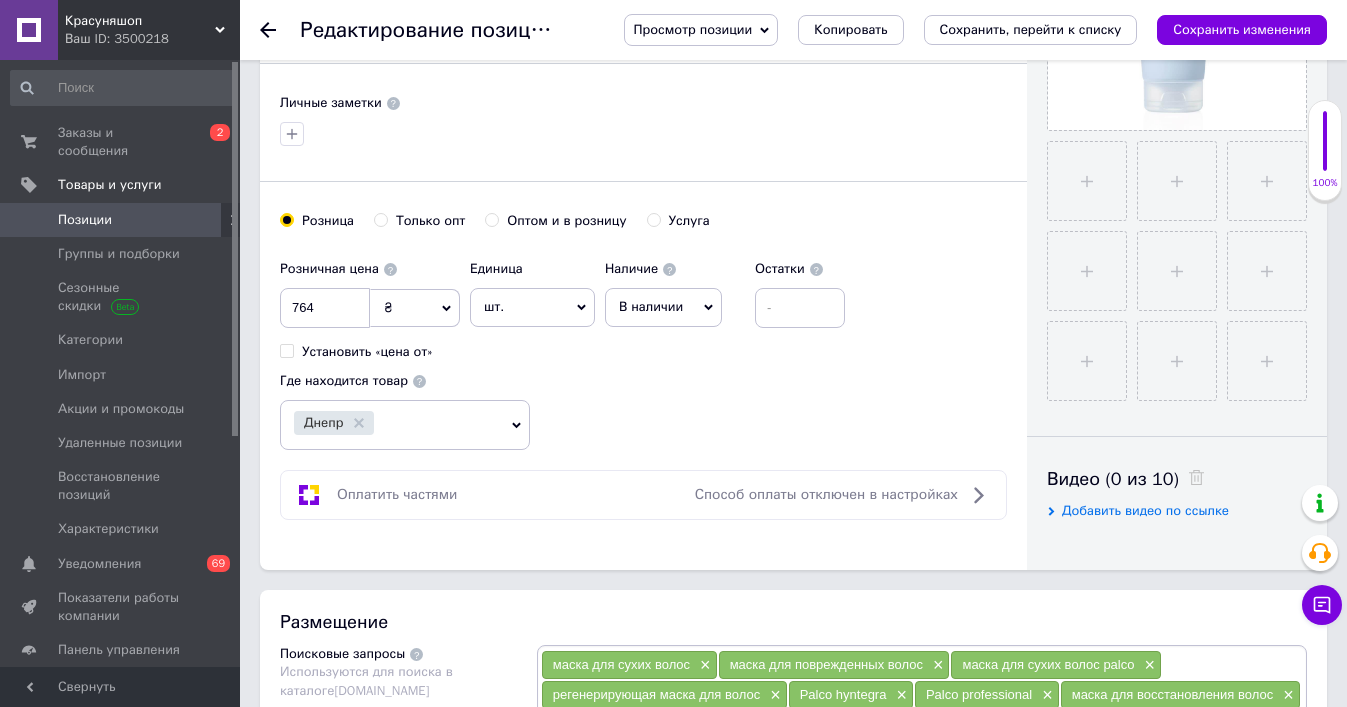 scroll, scrollTop: 584, scrollLeft: 0, axis: vertical 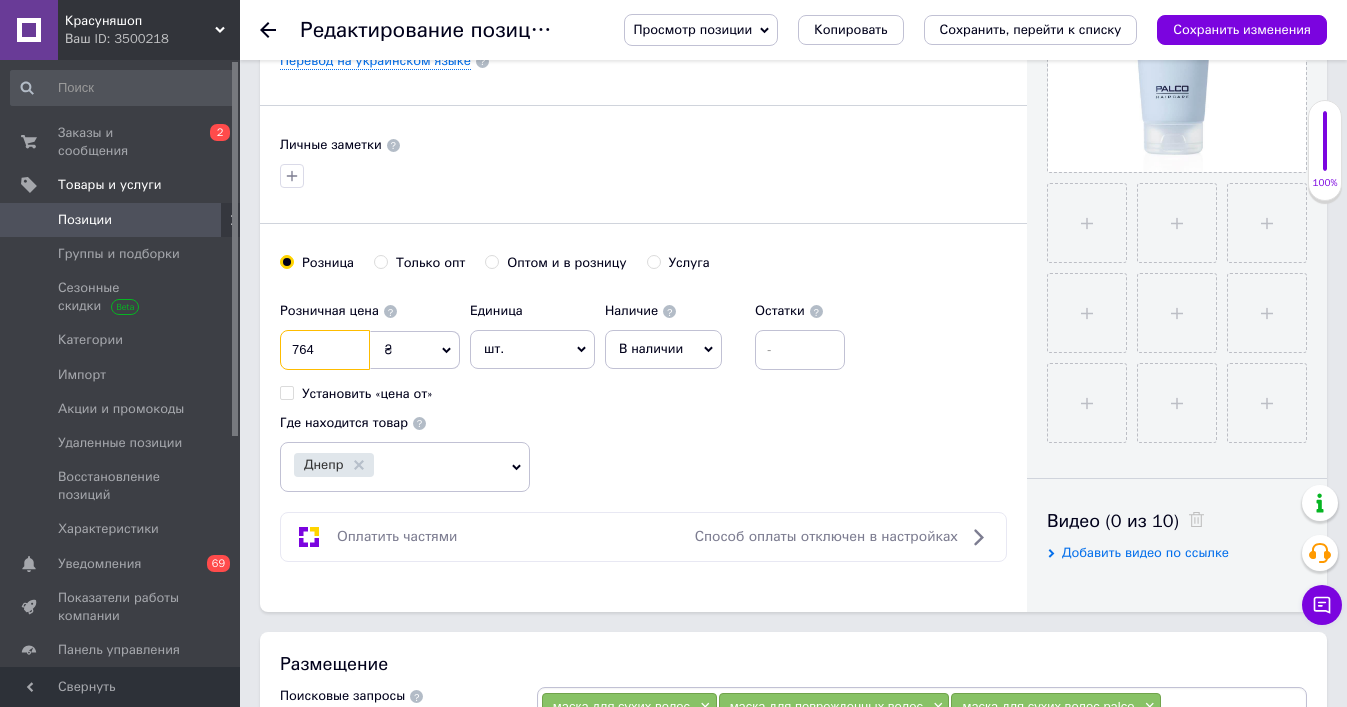 click on "764" at bounding box center [325, 350] 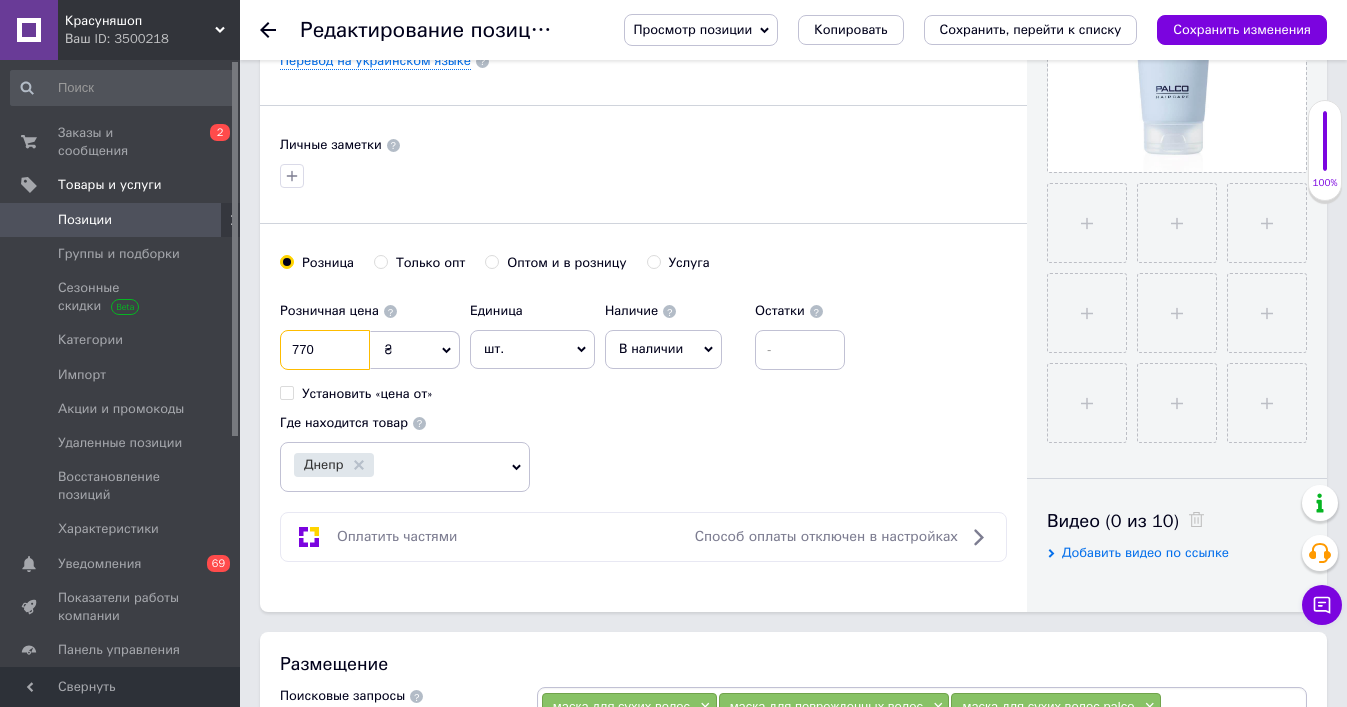 type on "770" 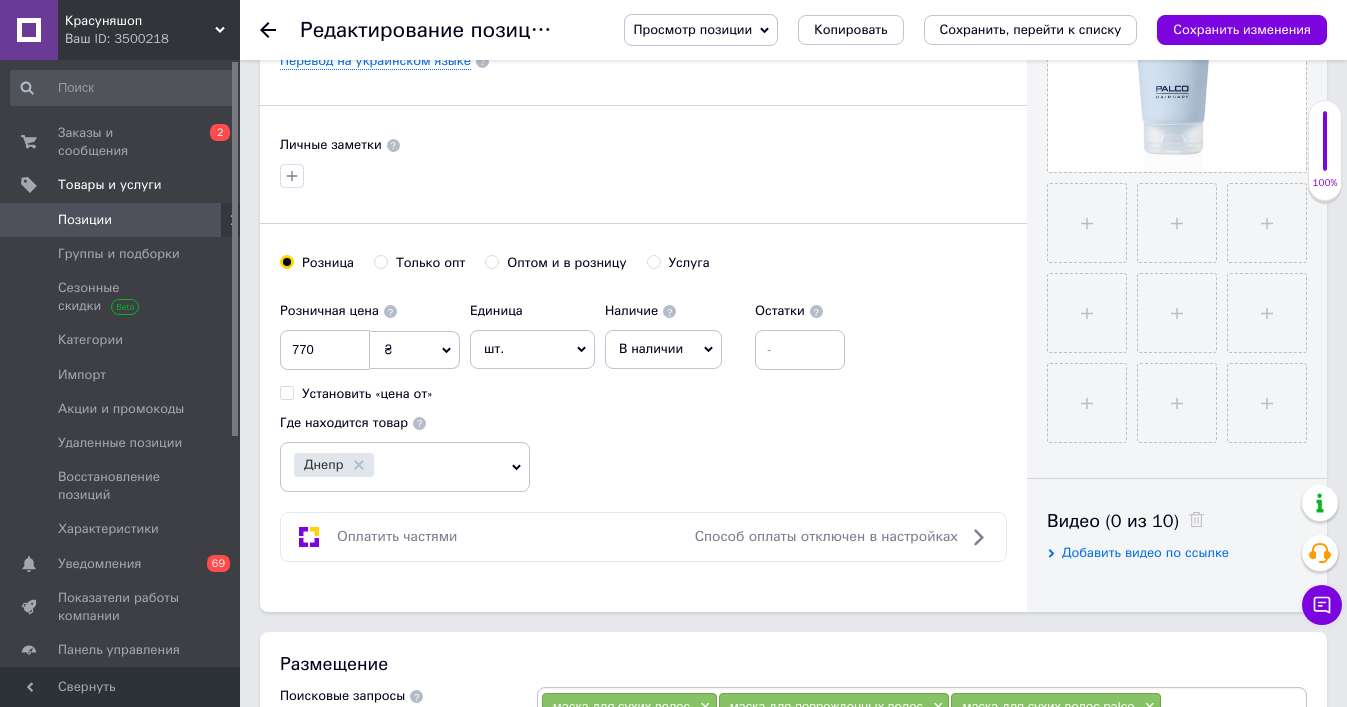 click on "Днепр" at bounding box center [405, 467] 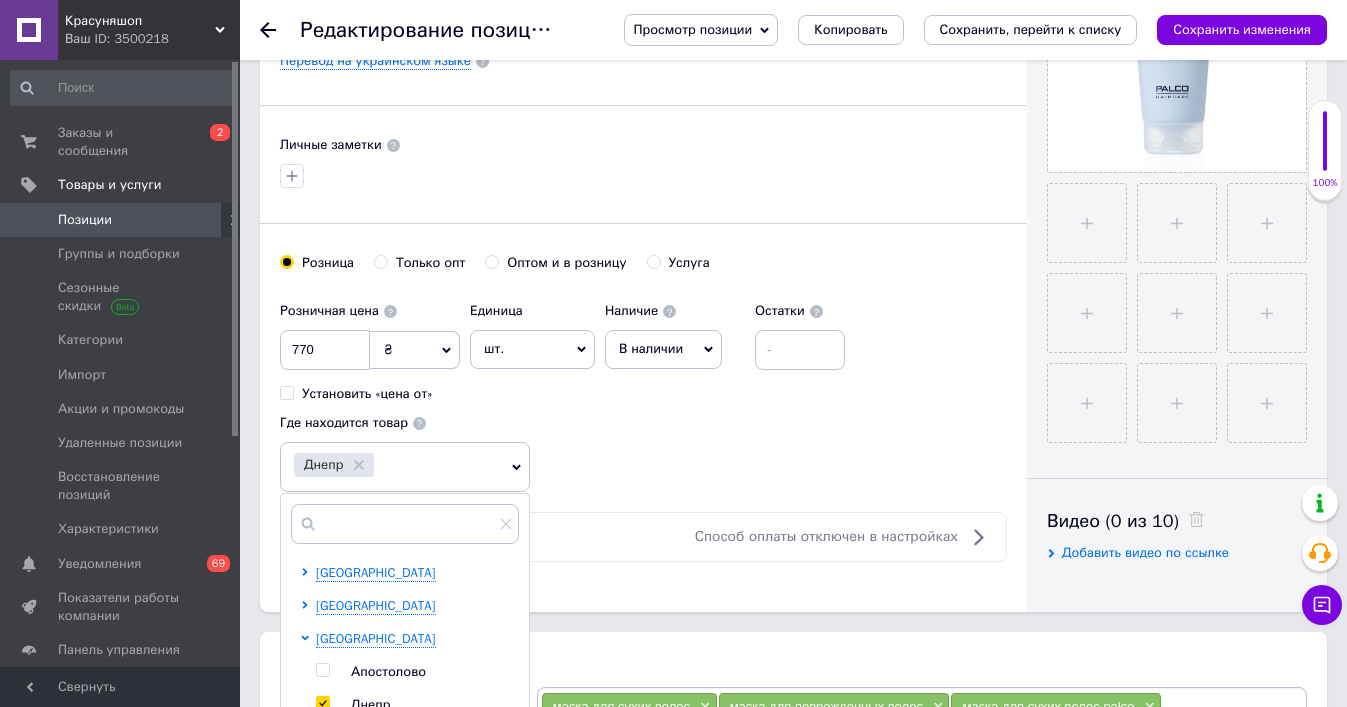 click on "Розничная цена 770 ₴ $ € CHF £ ¥ PLN ₸ MDL HUF KGS CN¥ TRY ₩ lei Установить «цена от» Единица шт. Популярное комплект упаковка кв.м пара м кг пог.м услуга т а автоцистерна ампула б баллон банка блистер бобина бочка бут бухта в ватт ведро выезд г г га гигакалория год гр/кв.м д дал два месяца день доза е еврокуб ед. к кВт канистра карат кв.дм кв.м кв.см кв.фут квартал кг кг/кв.м км колесо комплект коробка куб.дм куб.м л л лист м м мВт месяц мешок минута мл мм моток н набор неделя номер о объект п паллетоместо пара партия пач пог.м полгода посевная единица птицеместо р рейс рулон с т" at bounding box center (643, 392) 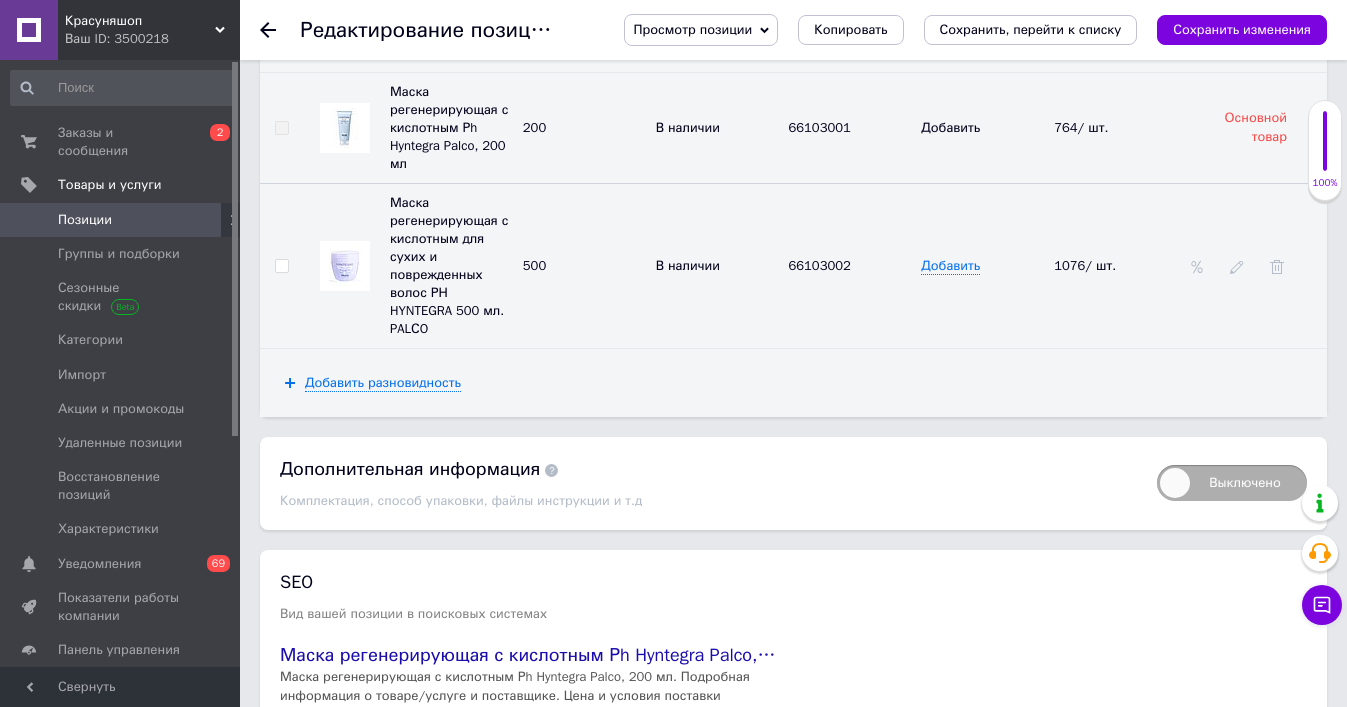 scroll, scrollTop: 2991, scrollLeft: 0, axis: vertical 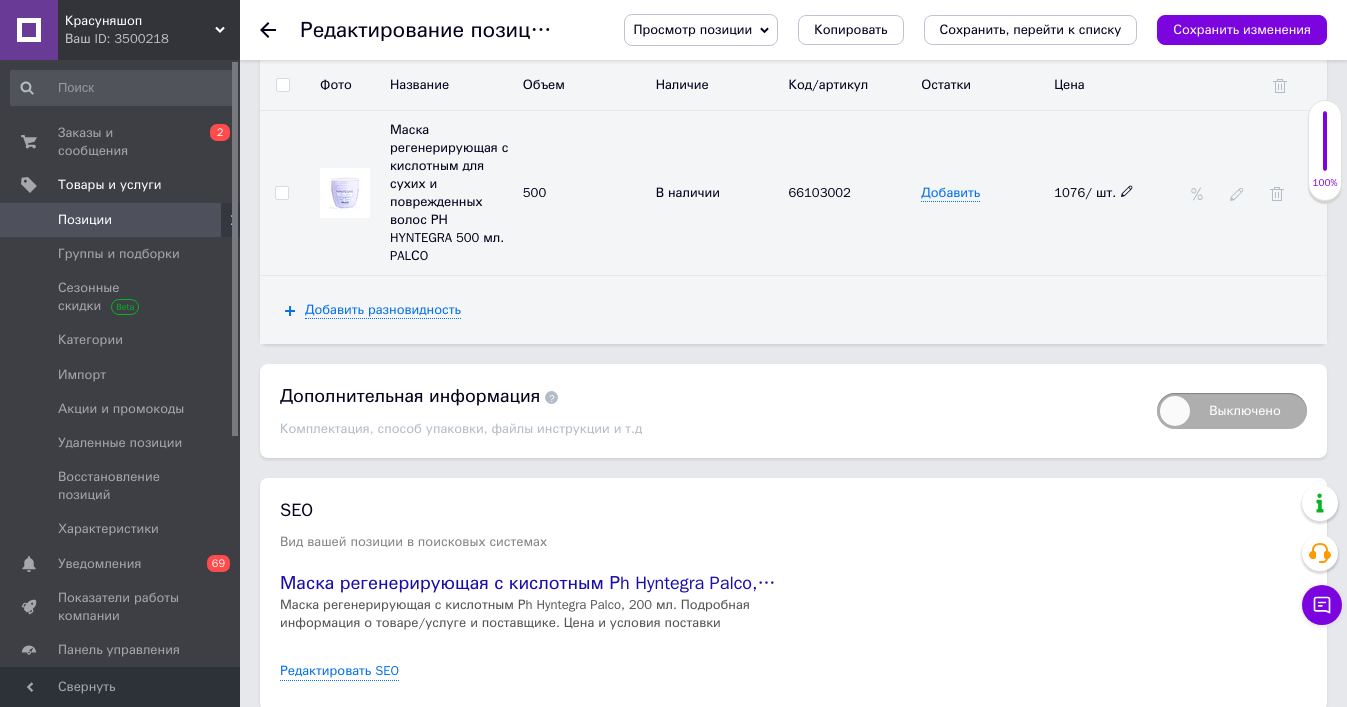 click 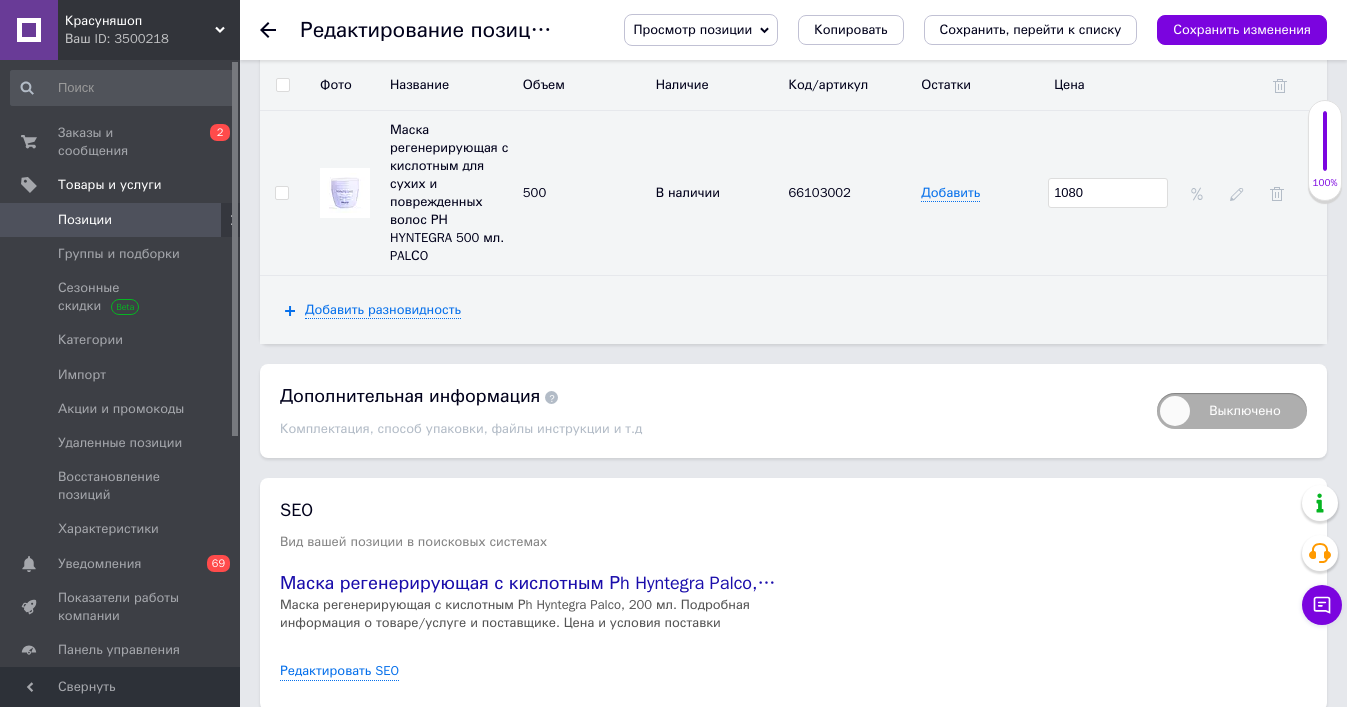 type on "1080" 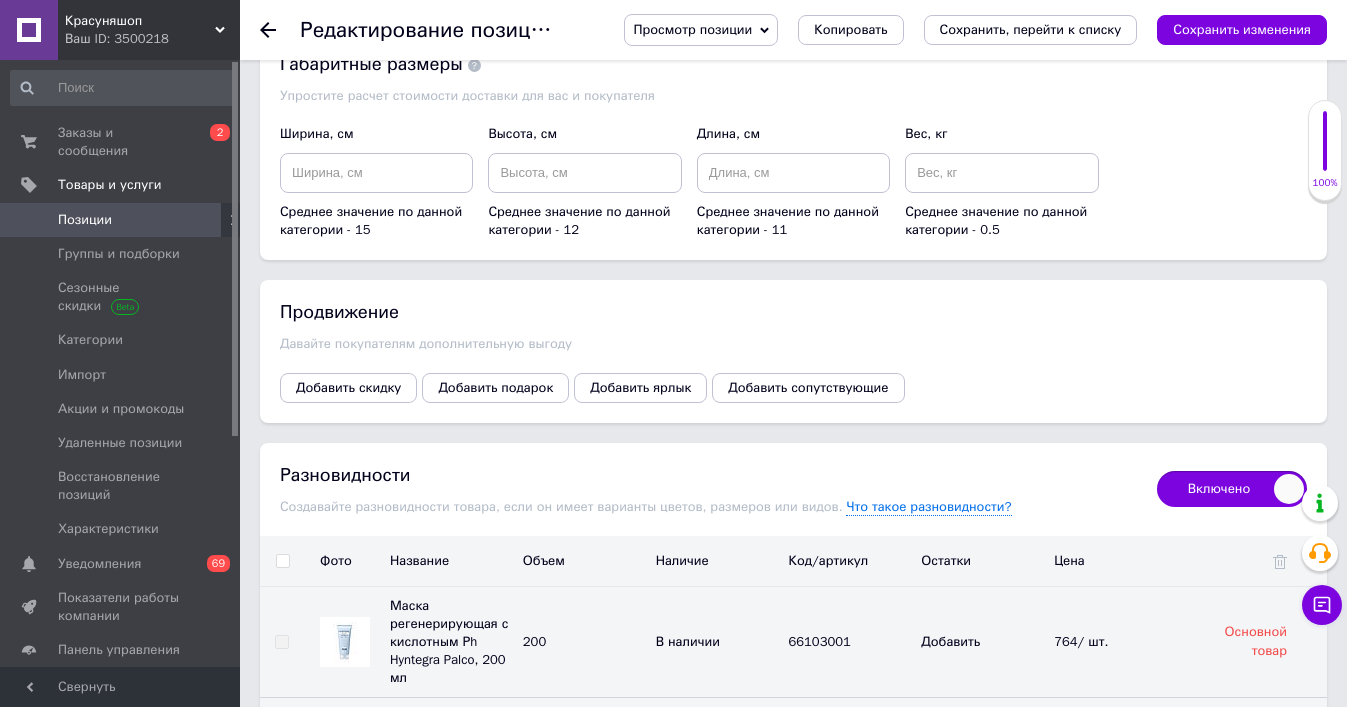 scroll, scrollTop: 2452, scrollLeft: 0, axis: vertical 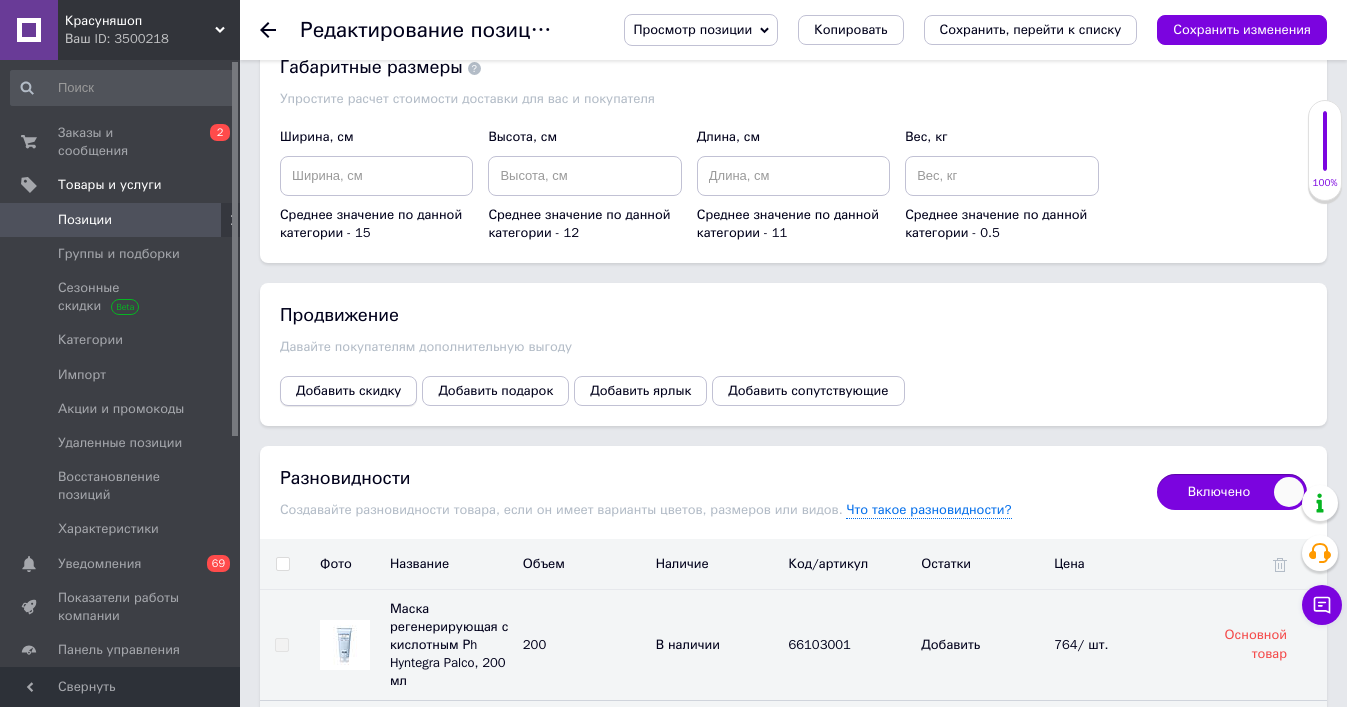 click on "Добавить скидку" at bounding box center [348, 391] 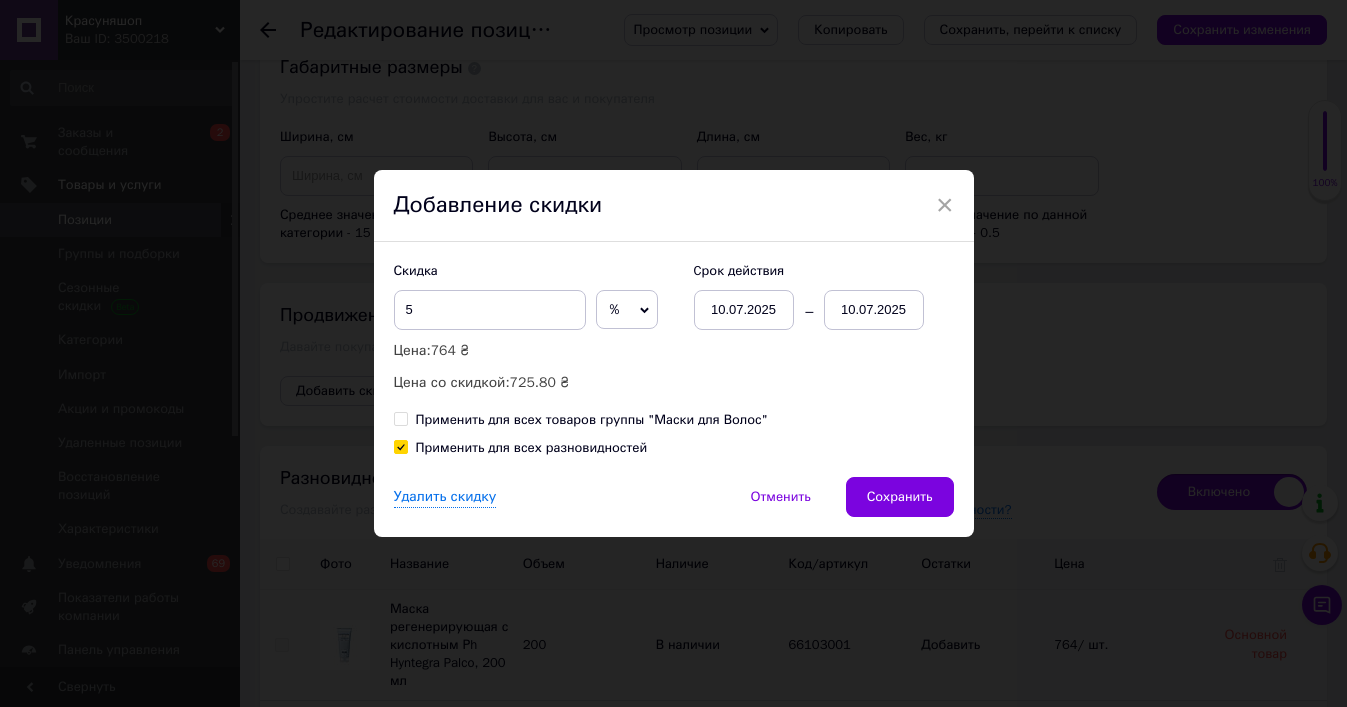 click on "10.07.2025" at bounding box center [874, 310] 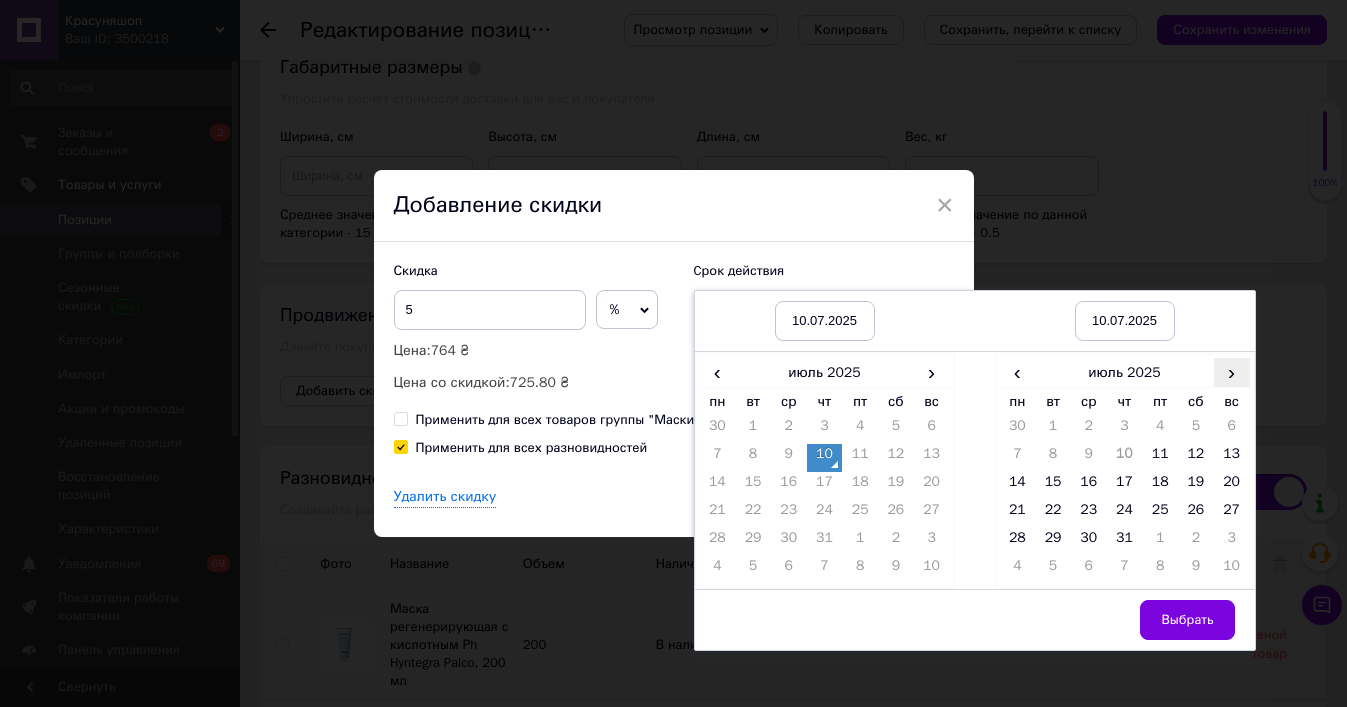 click on "›" at bounding box center (1232, 372) 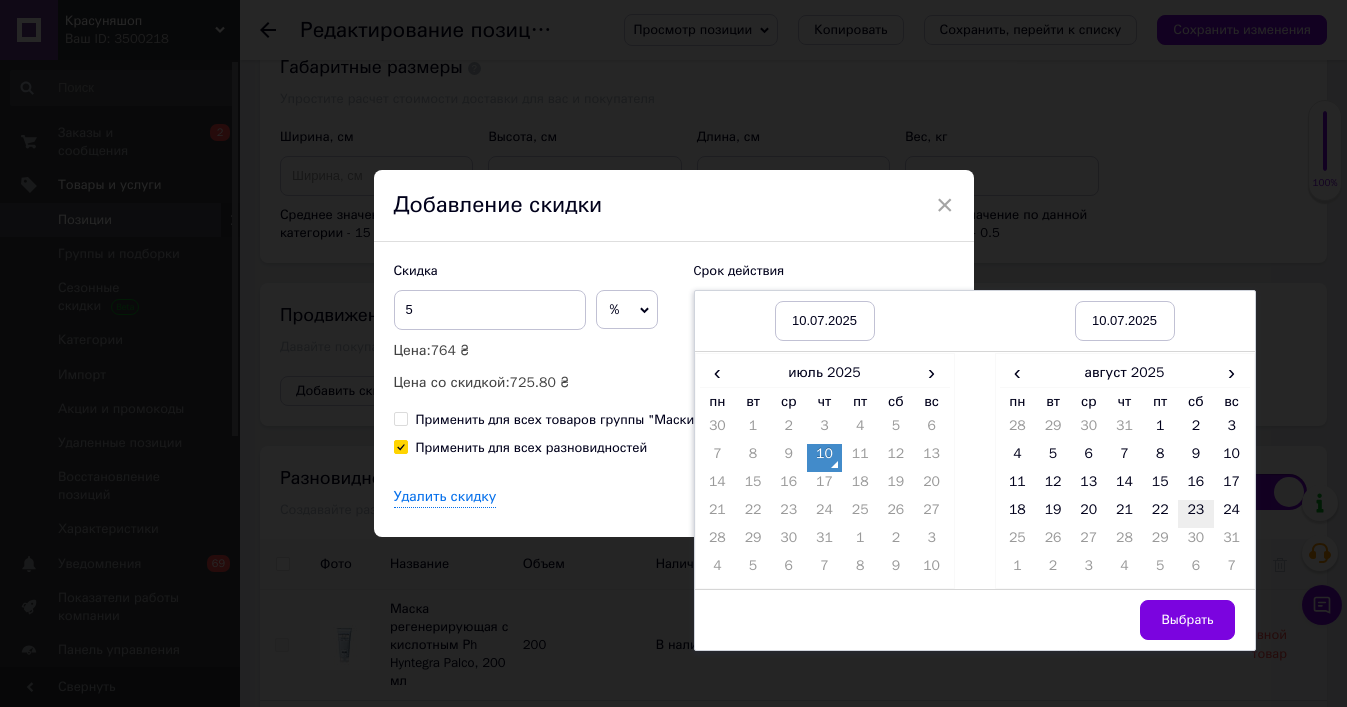 click on "23" at bounding box center (1196, 514) 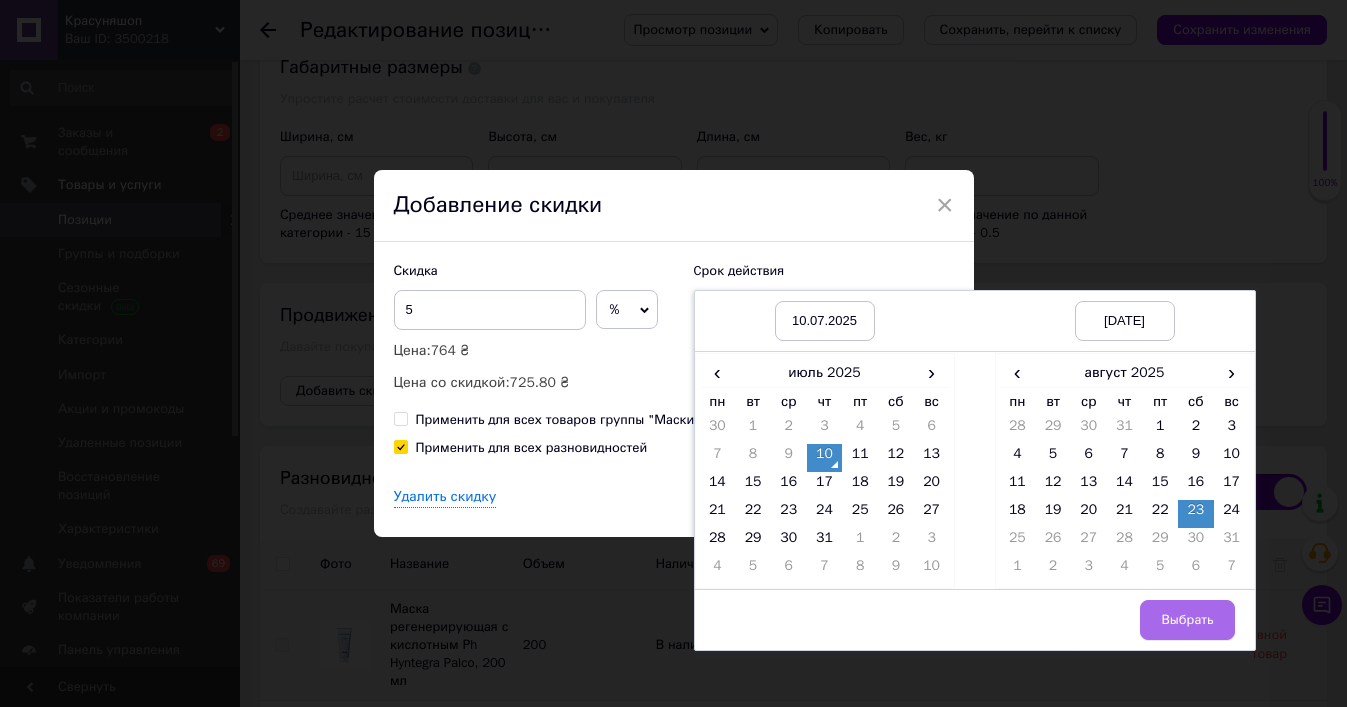 click on "Выбрать" at bounding box center [1187, 620] 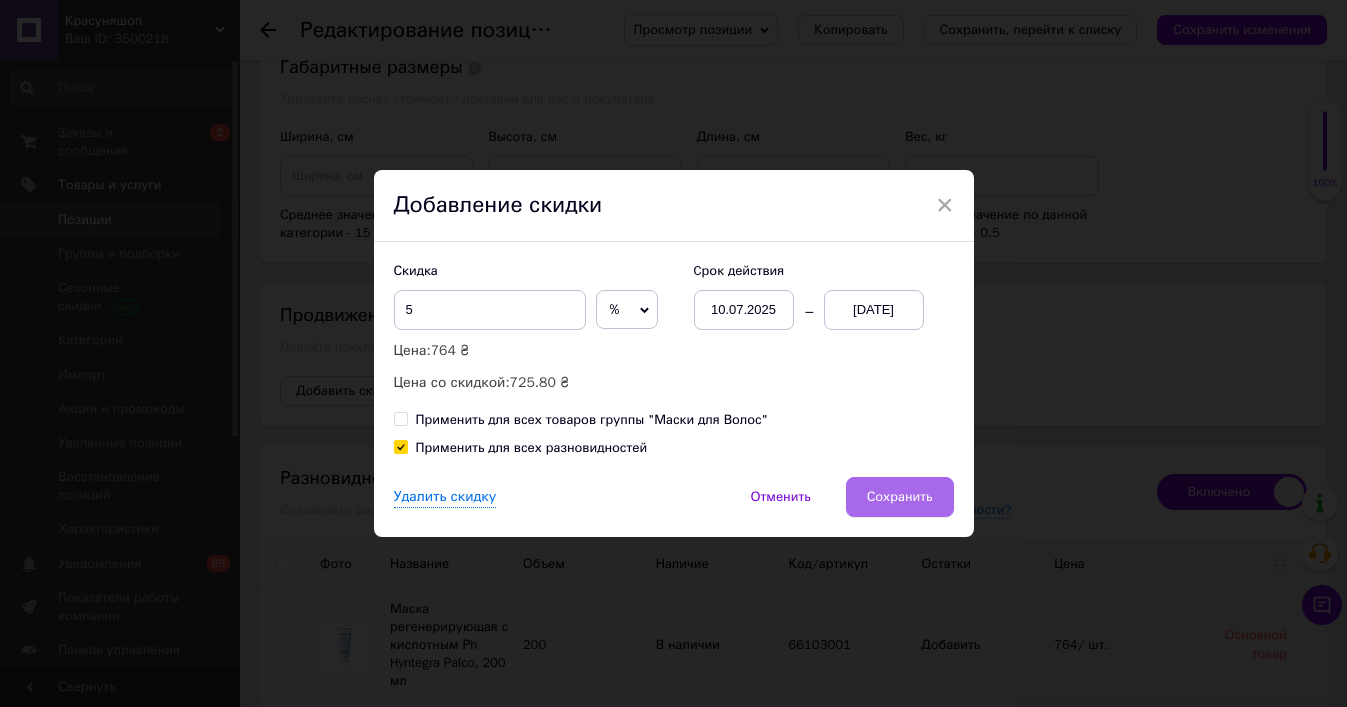 click on "Сохранить" at bounding box center (900, 497) 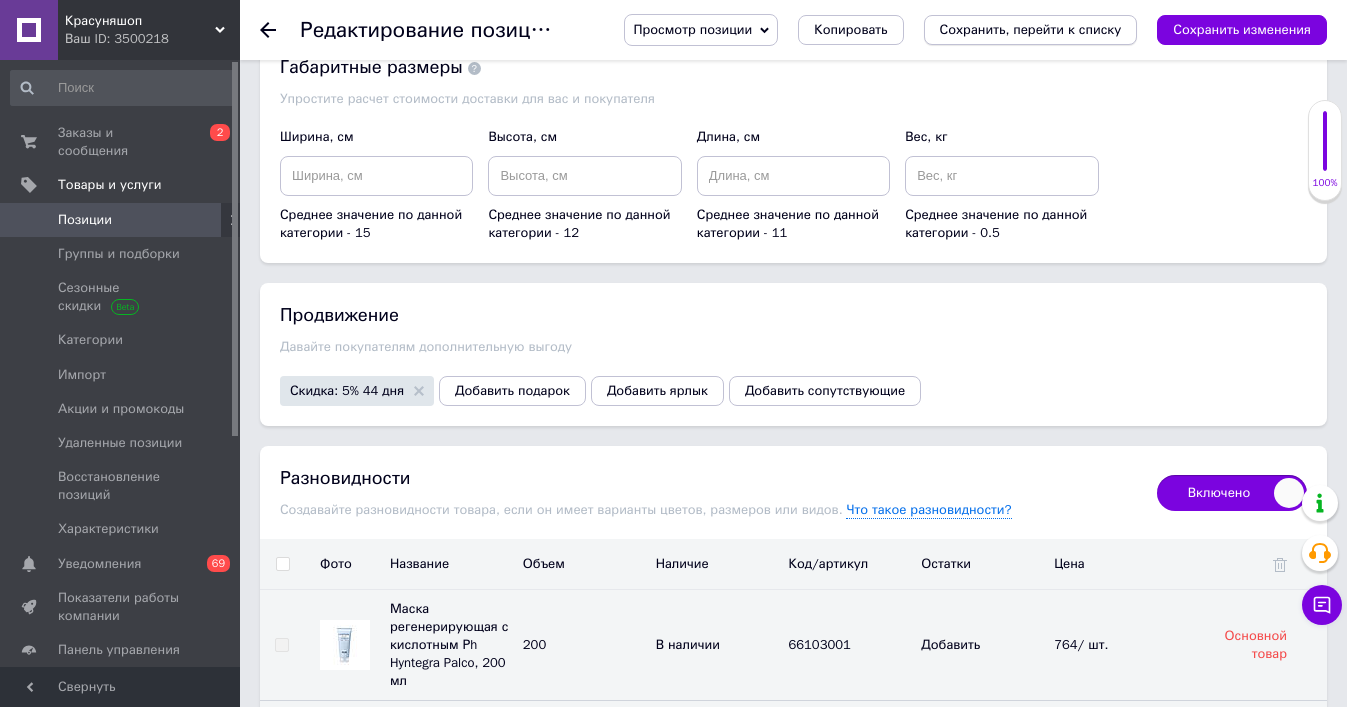 click on "Сохранить, перейти к списку" at bounding box center [1031, 29] 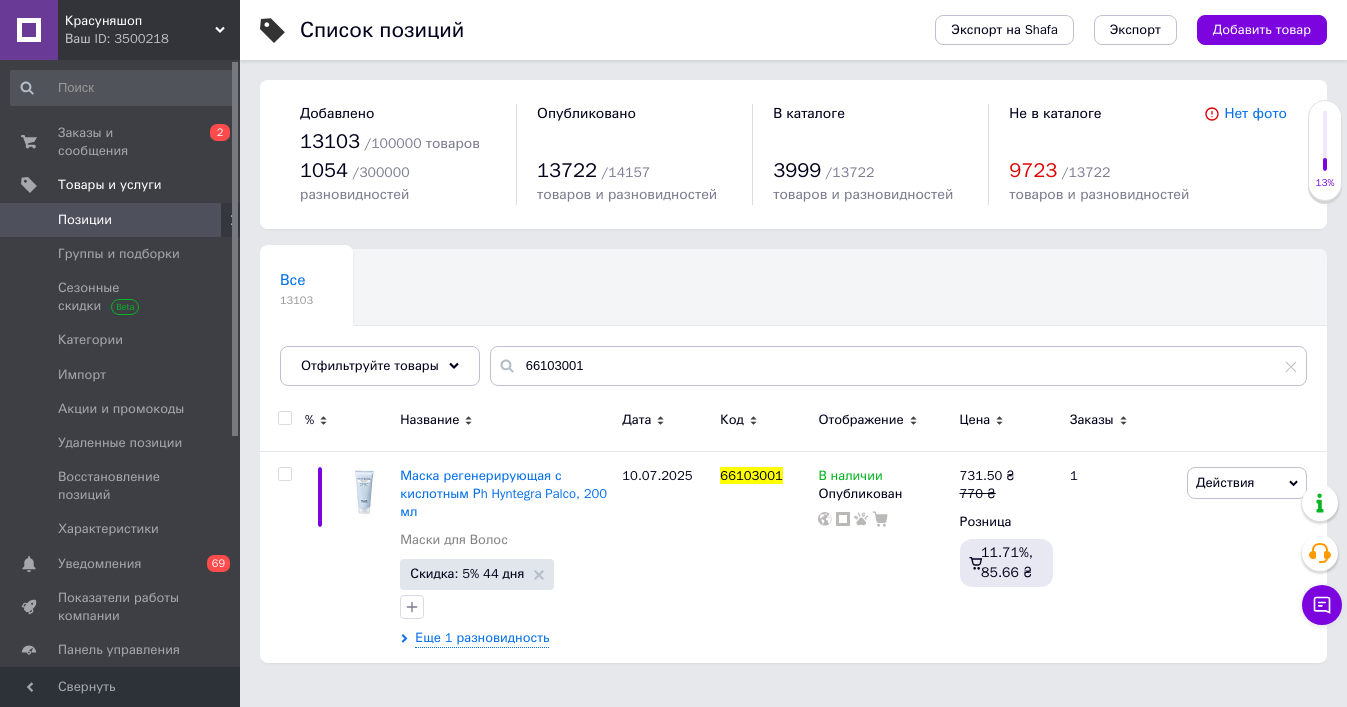 scroll, scrollTop: 0, scrollLeft: 0, axis: both 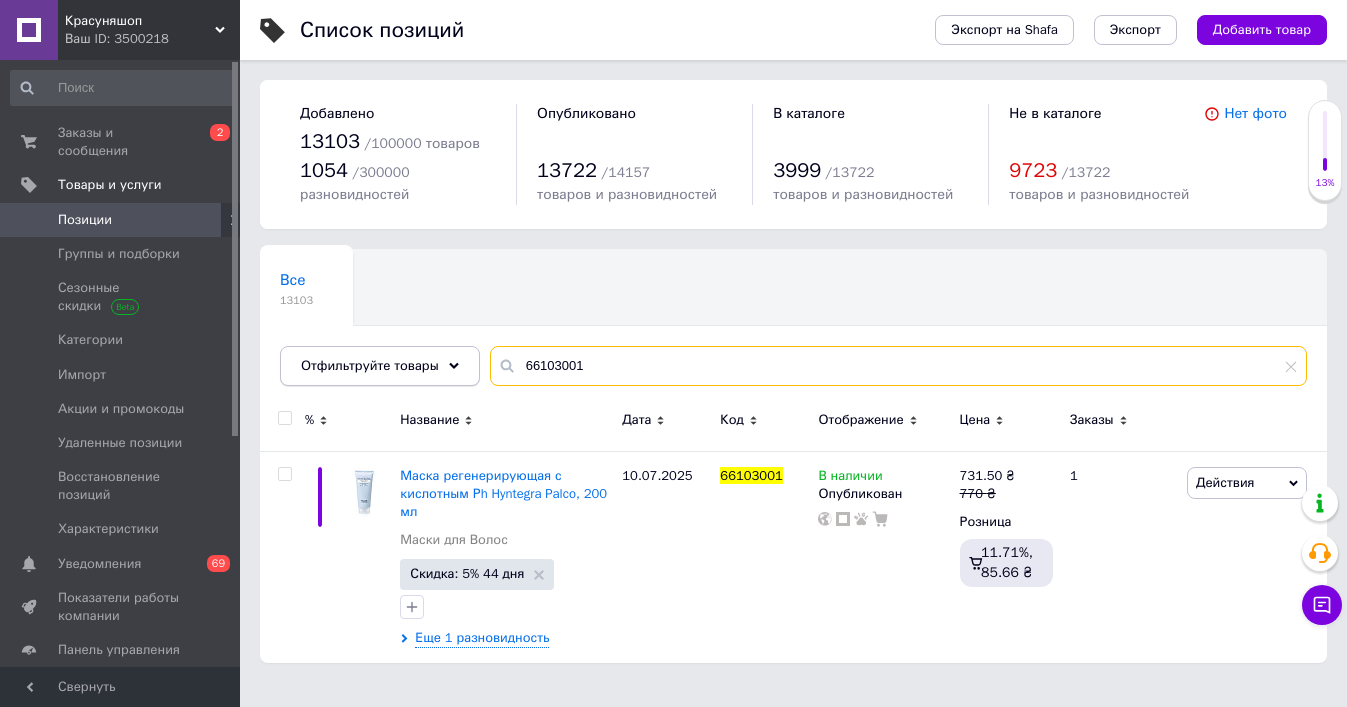 drag, startPoint x: 660, startPoint y: 366, endPoint x: 375, endPoint y: 353, distance: 285.29633 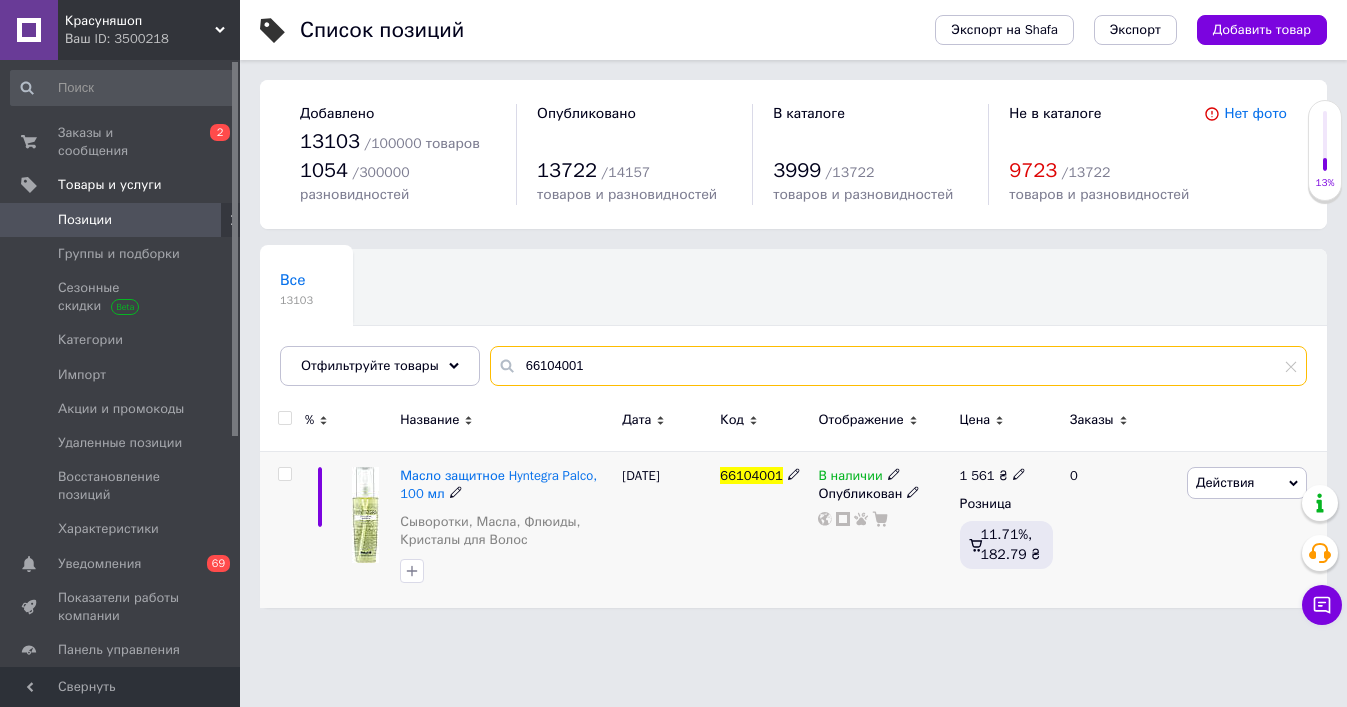type on "66104001" 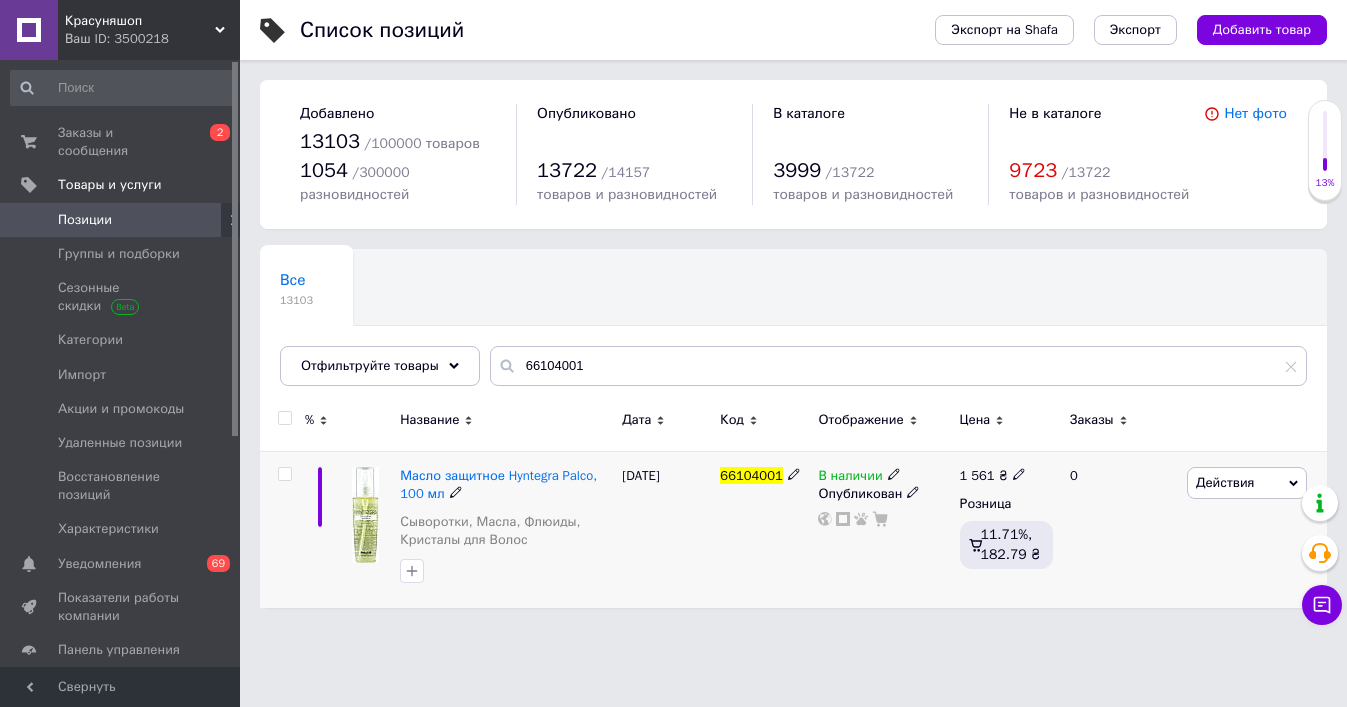 click 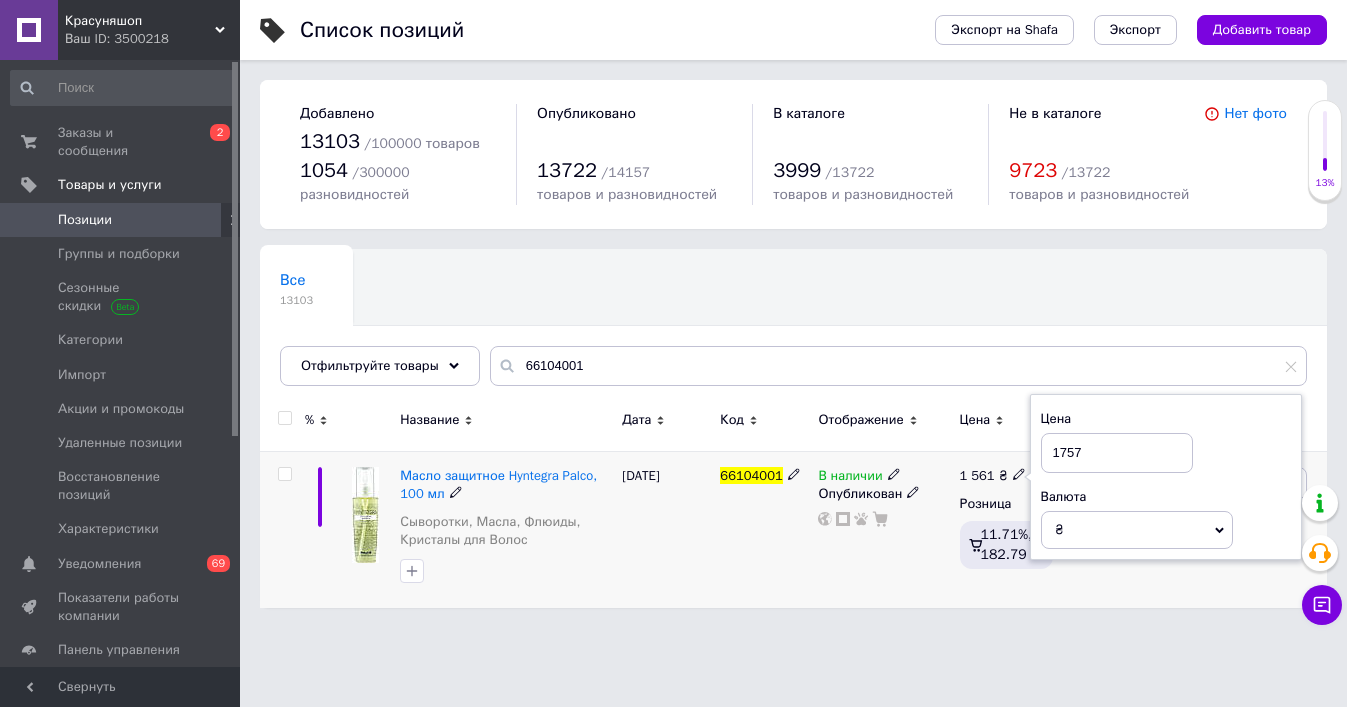 type on "1757" 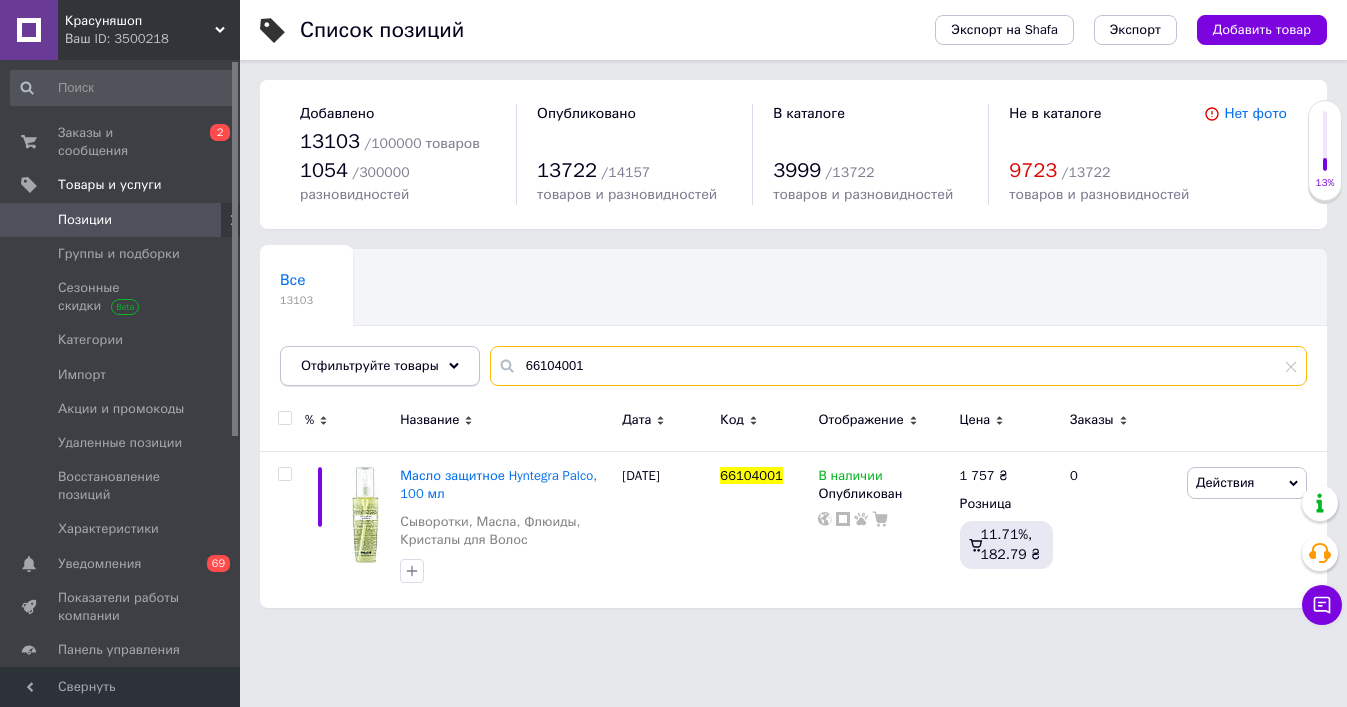 drag, startPoint x: 446, startPoint y: 360, endPoint x: 399, endPoint y: 352, distance: 47.67599 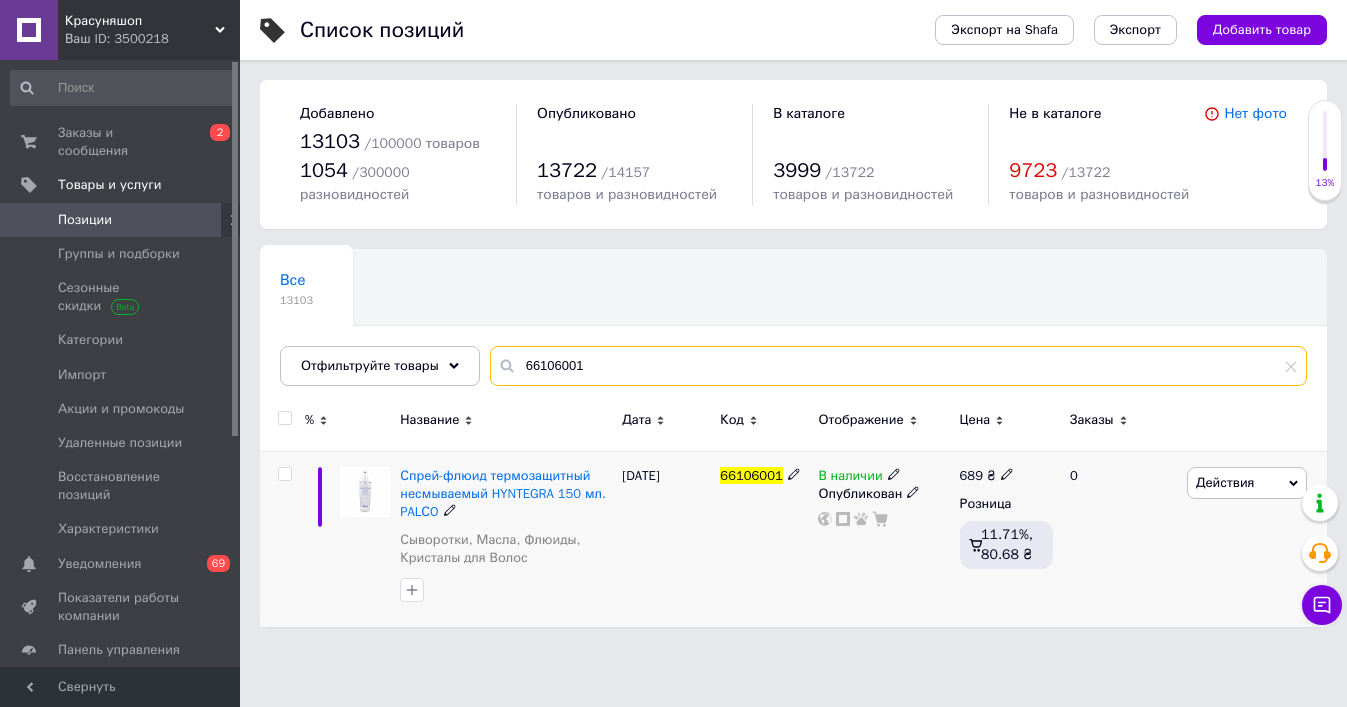 type on "66106001" 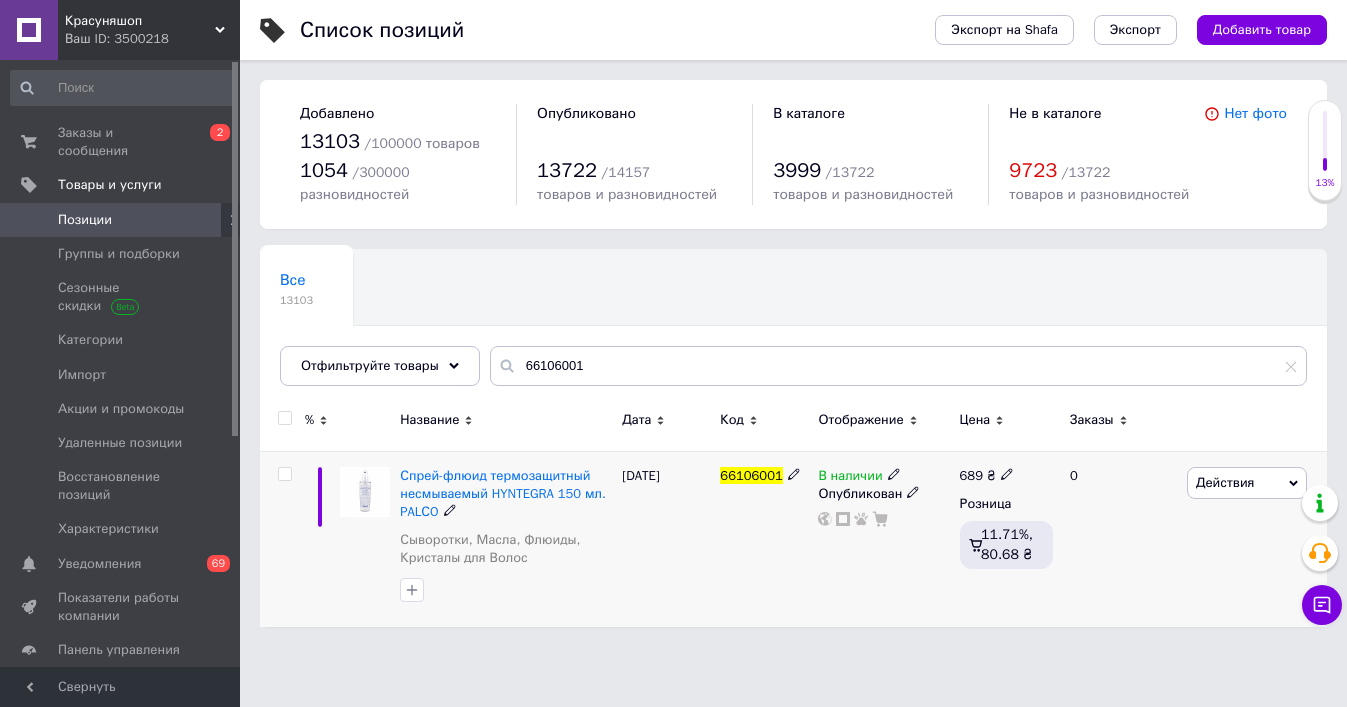 click 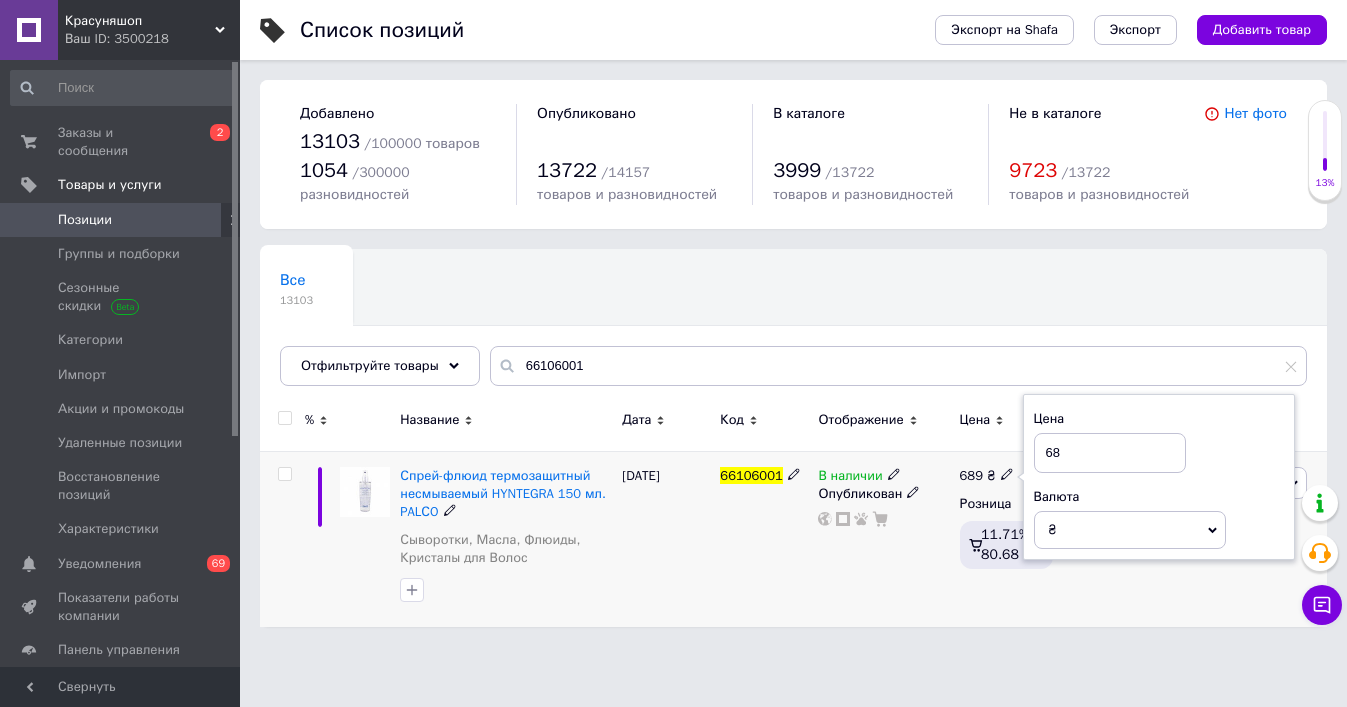 type on "6" 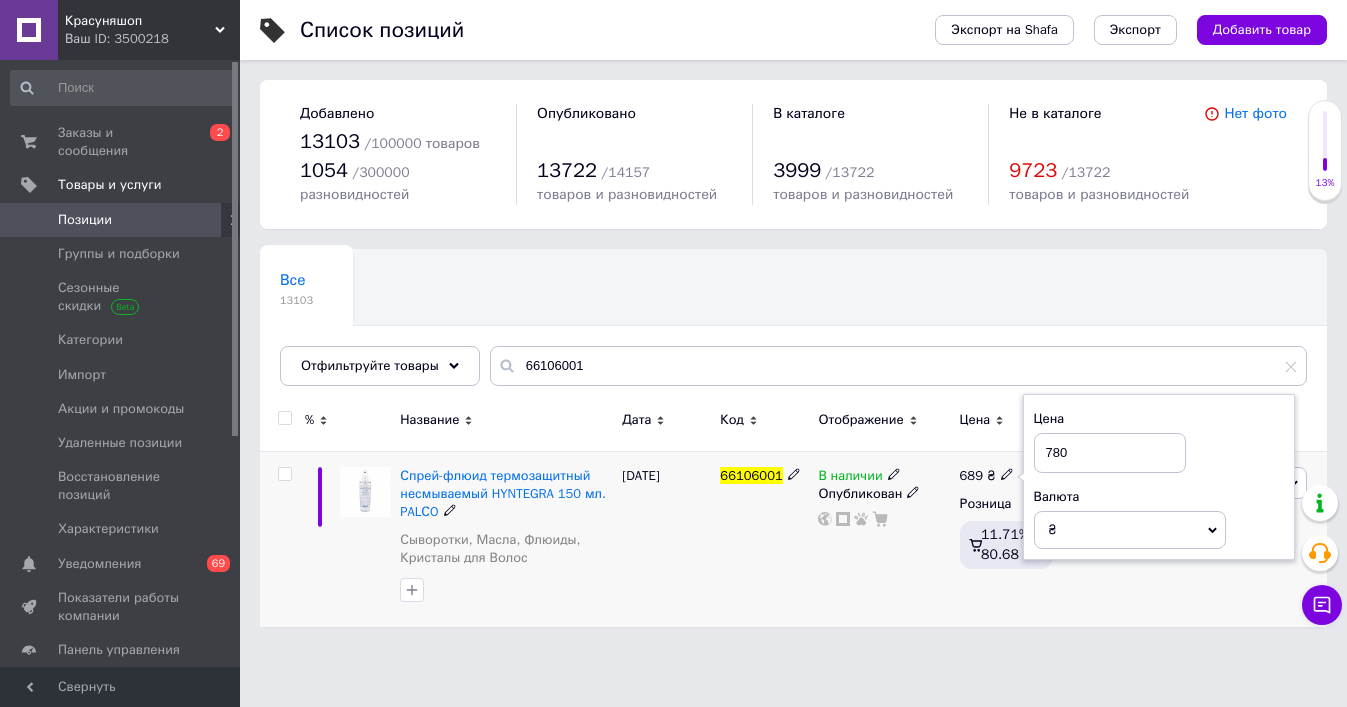 type on "780" 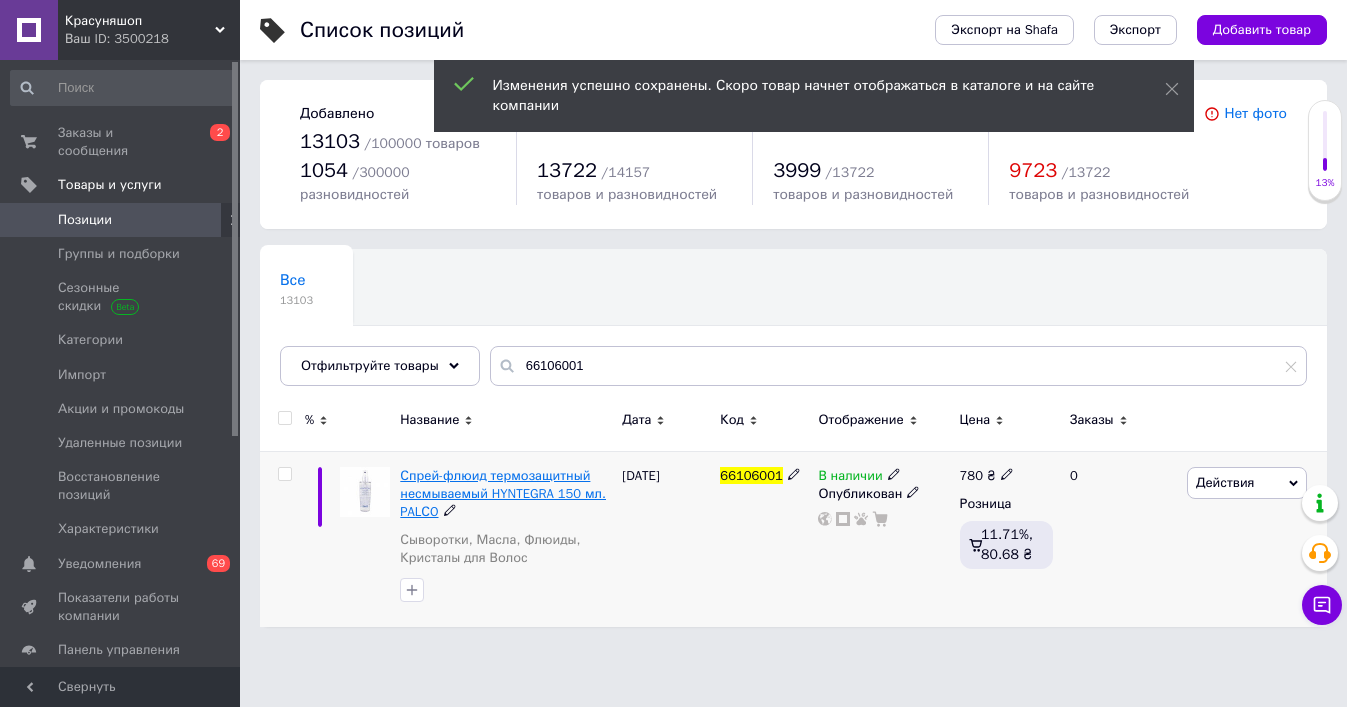 click on "Спрей-флюид термозащитный несмываемый HYNTEGRA 150 мл. PALСO" at bounding box center (503, 493) 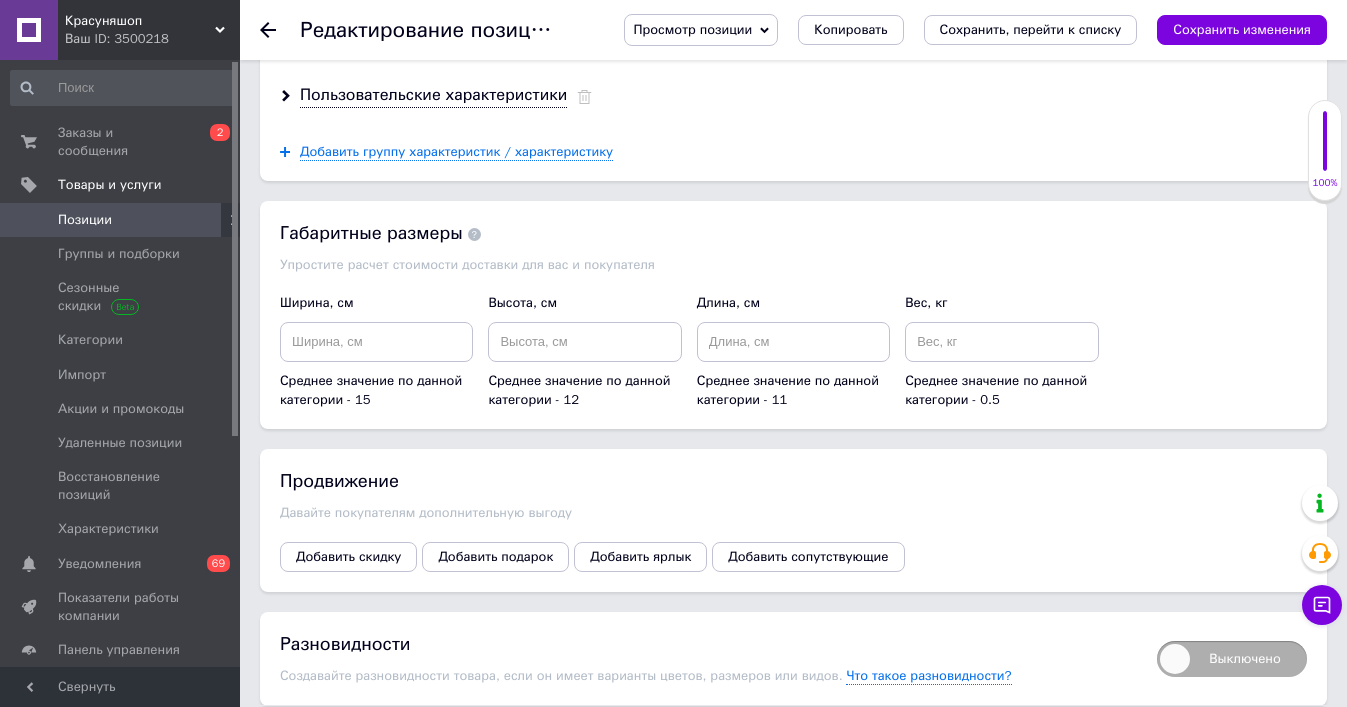 scroll, scrollTop: 2316, scrollLeft: 0, axis: vertical 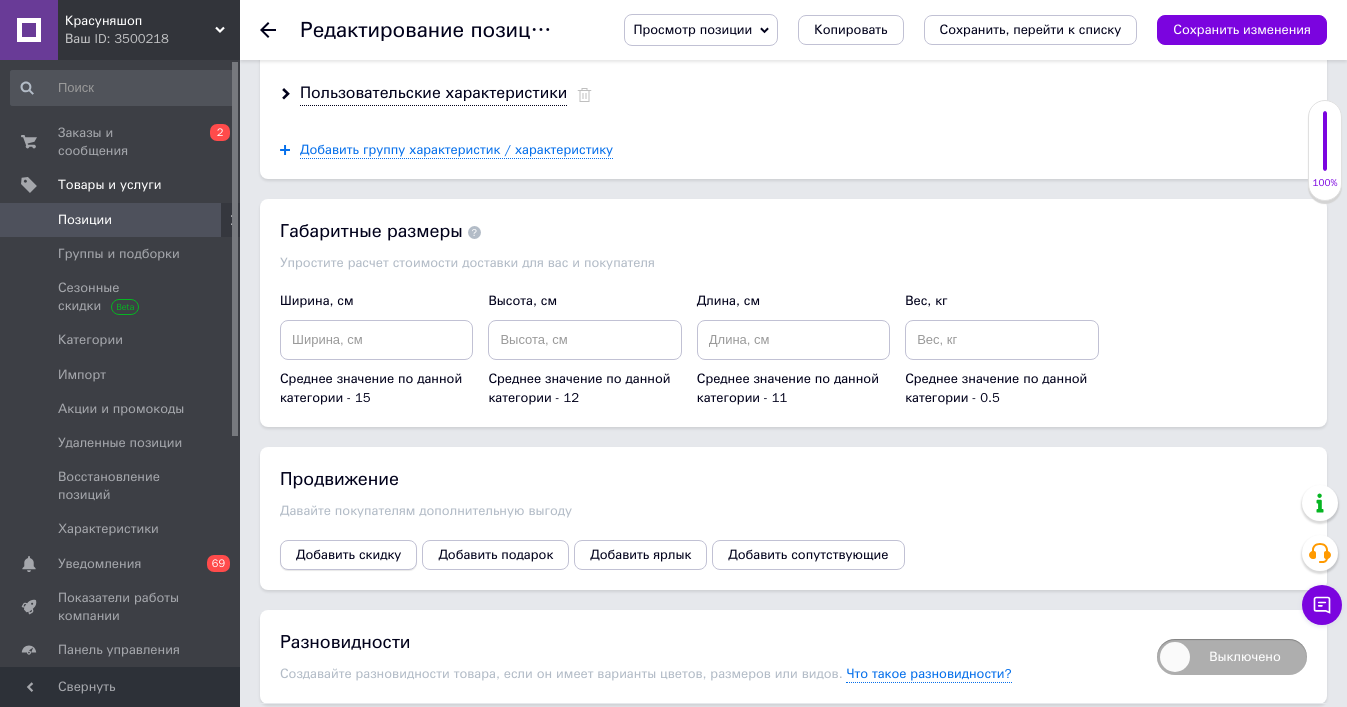 click on "Добавить скидку" at bounding box center (348, 555) 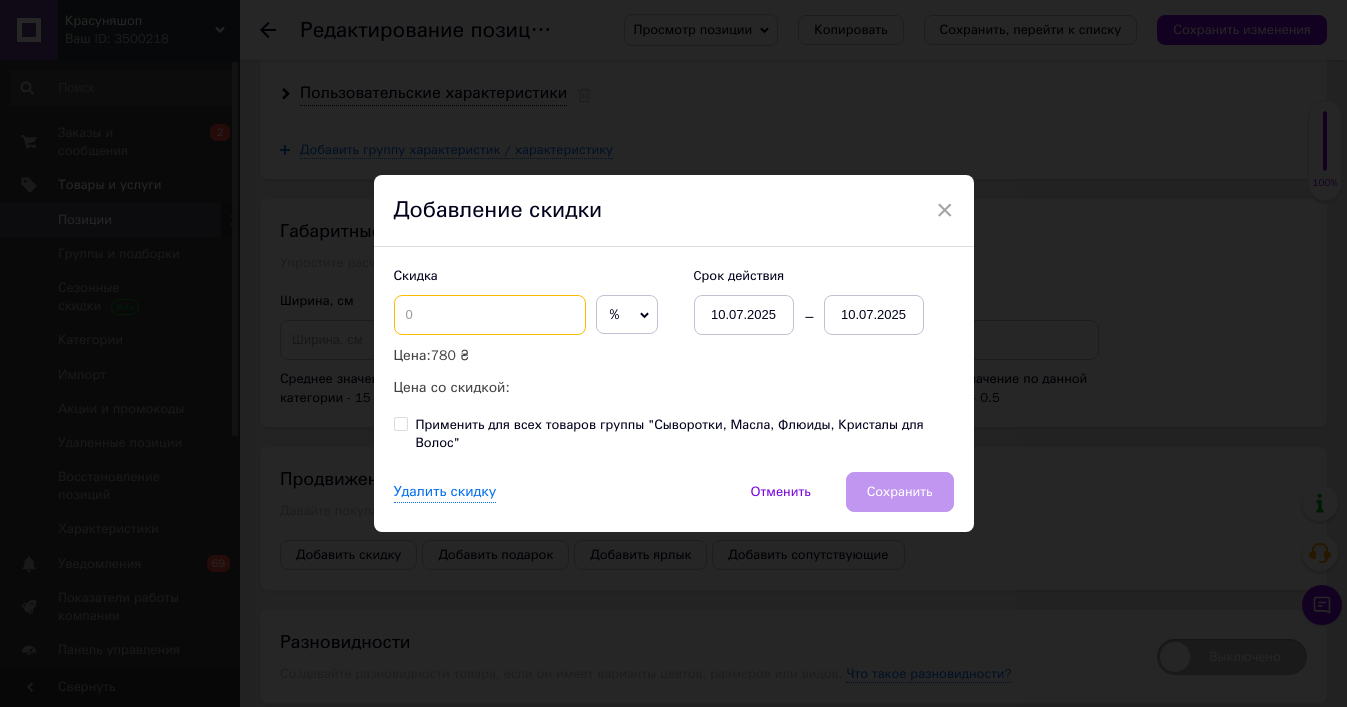 click at bounding box center [490, 315] 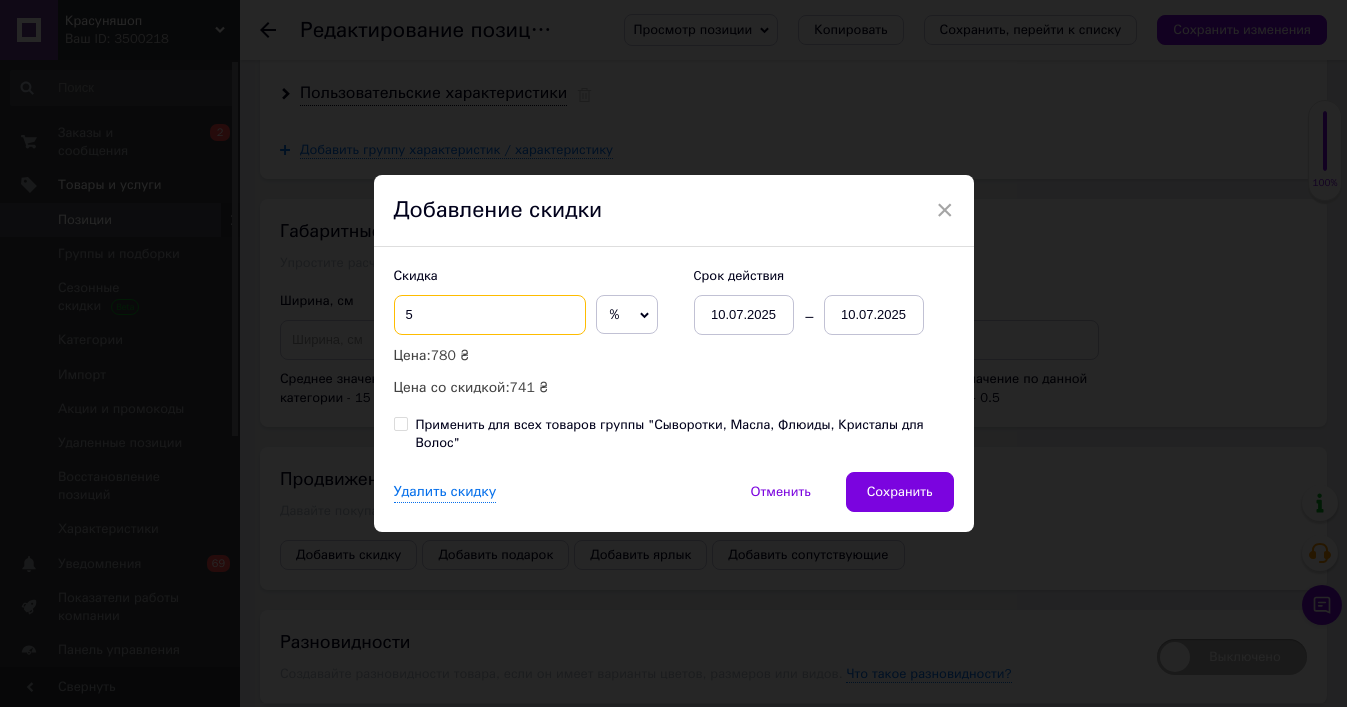 type on "5" 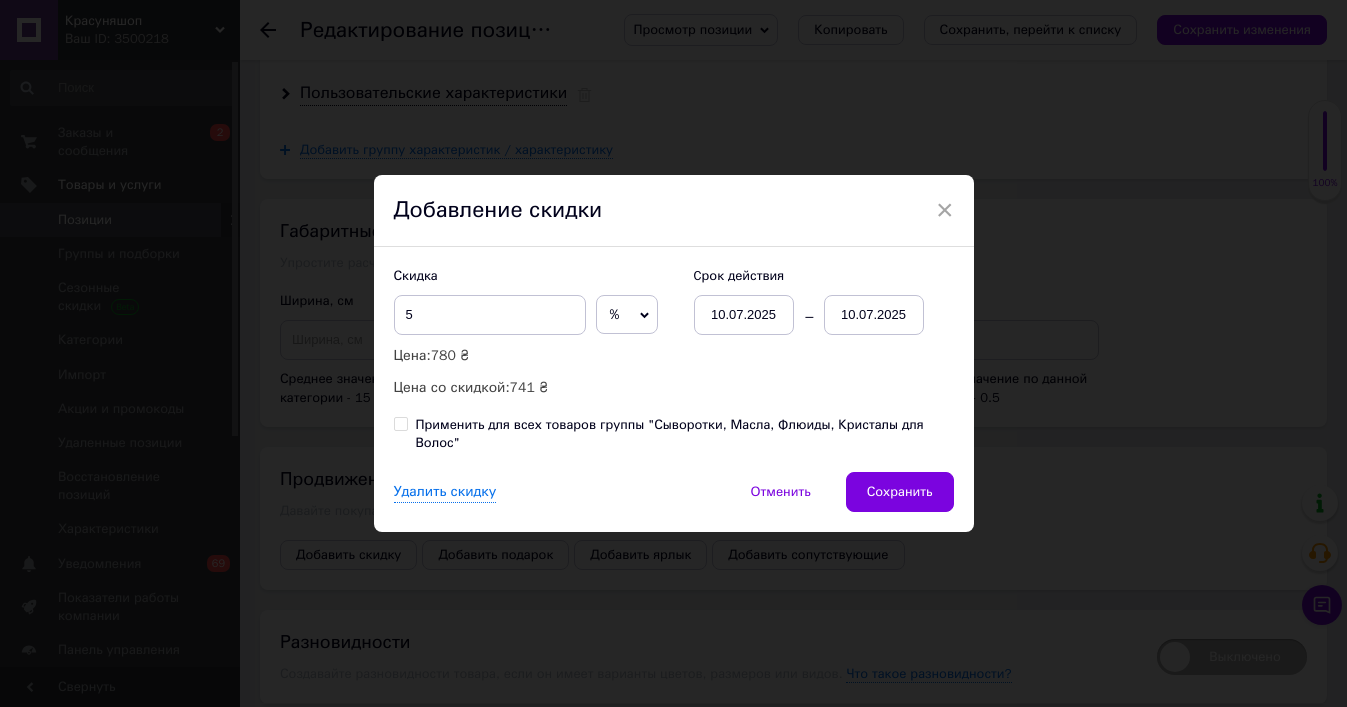 click on "10.07.2025" at bounding box center [874, 315] 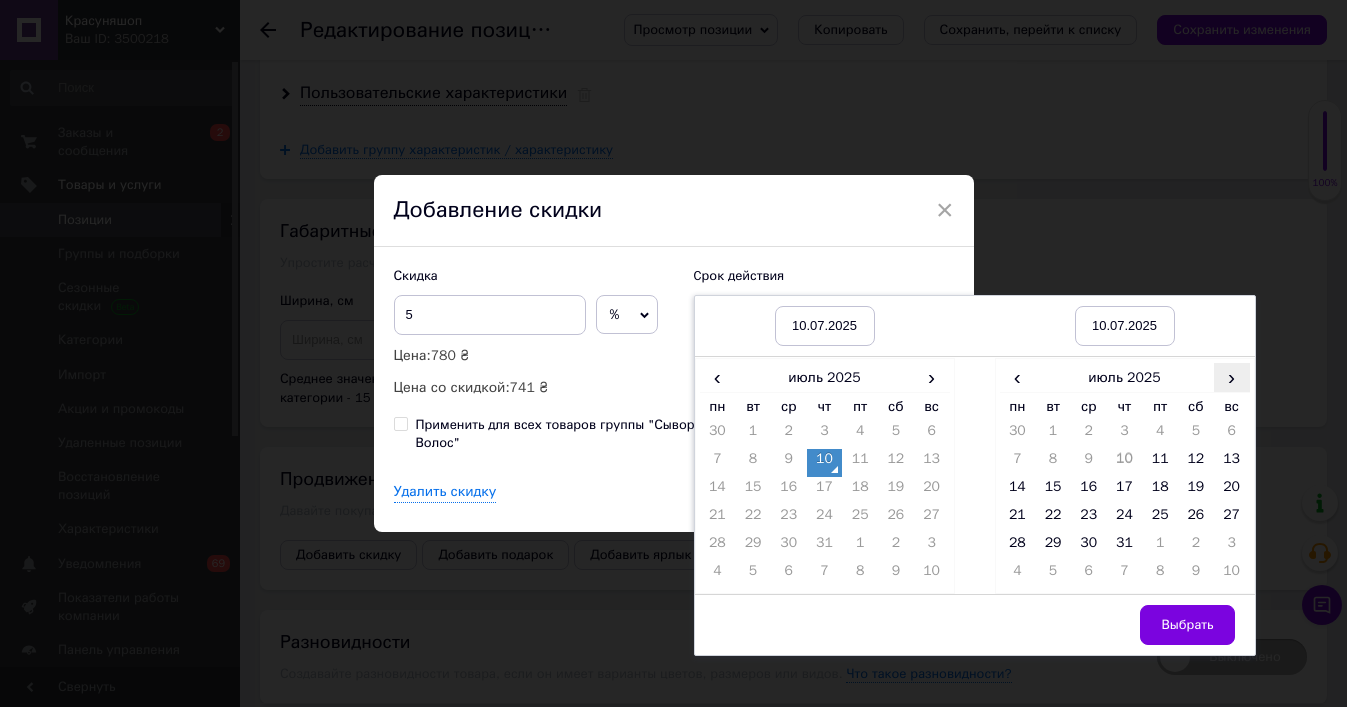 click on "›" at bounding box center (1232, 377) 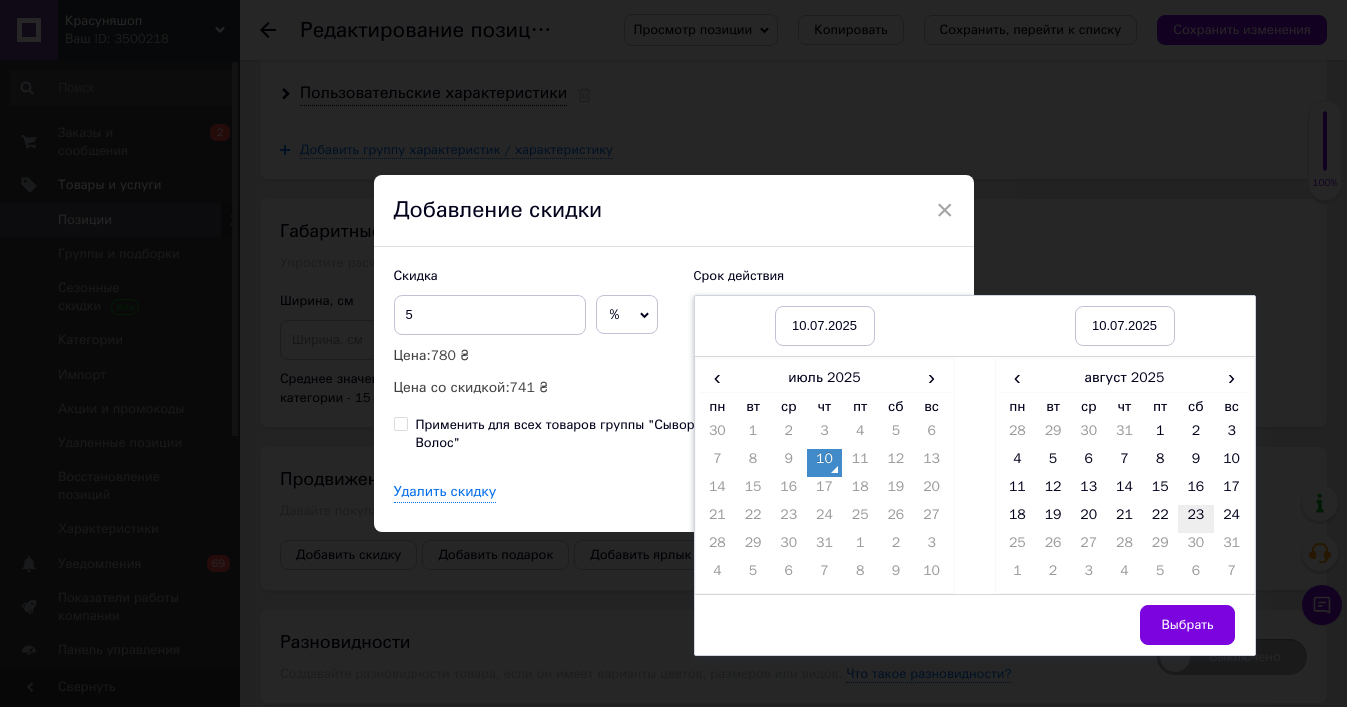 click on "23" at bounding box center (1196, 519) 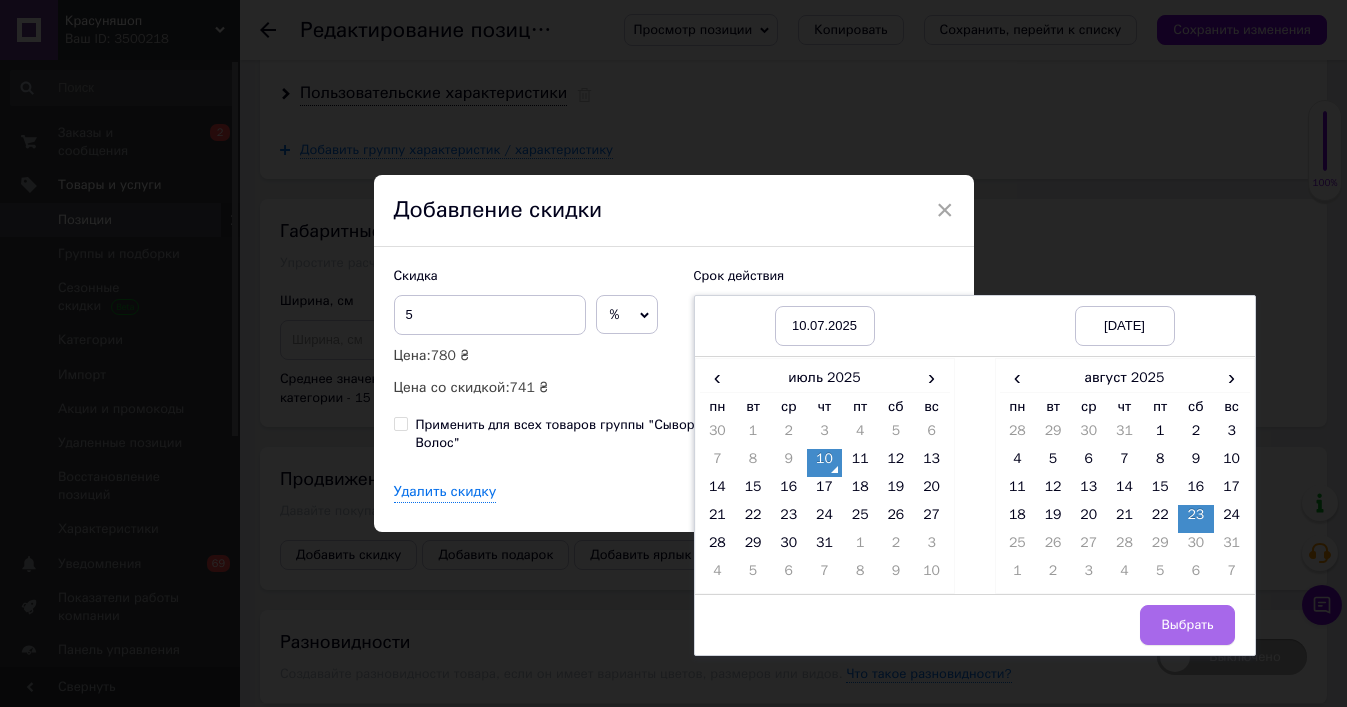click on "Выбрать" at bounding box center (1187, 625) 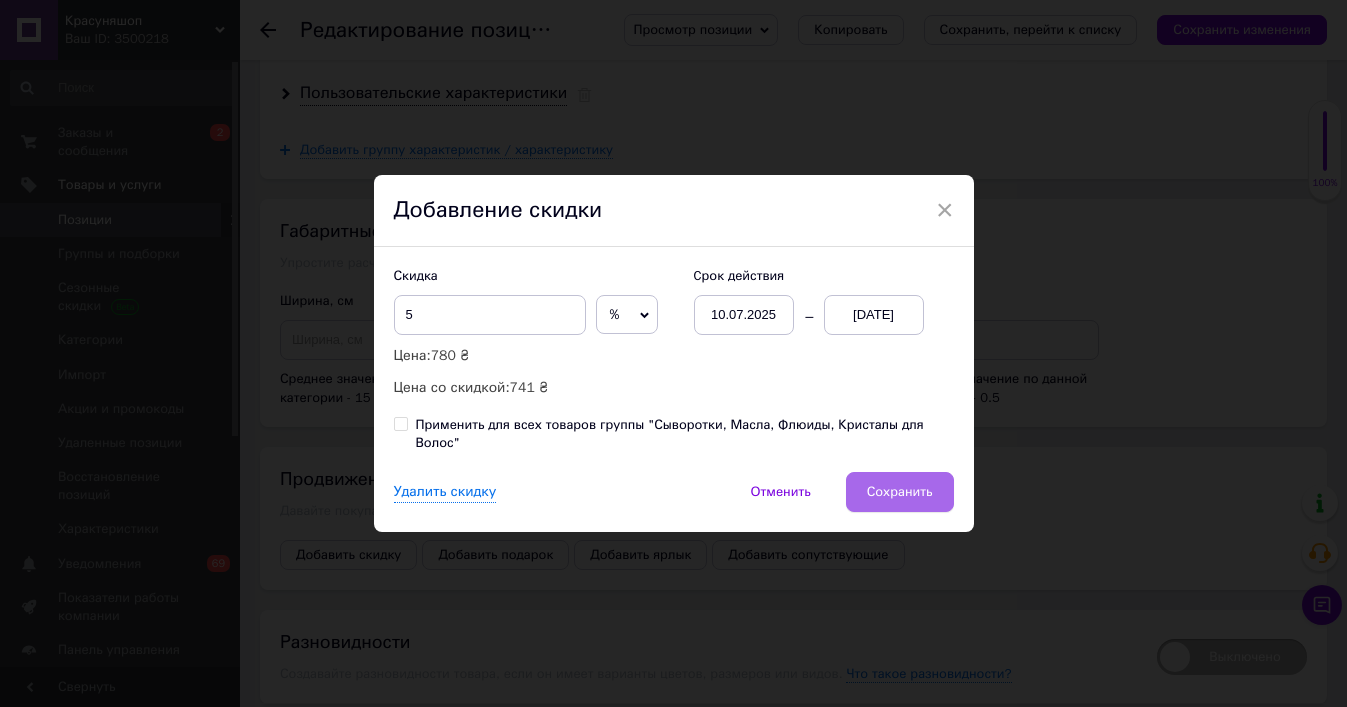 click on "Сохранить" at bounding box center (900, 492) 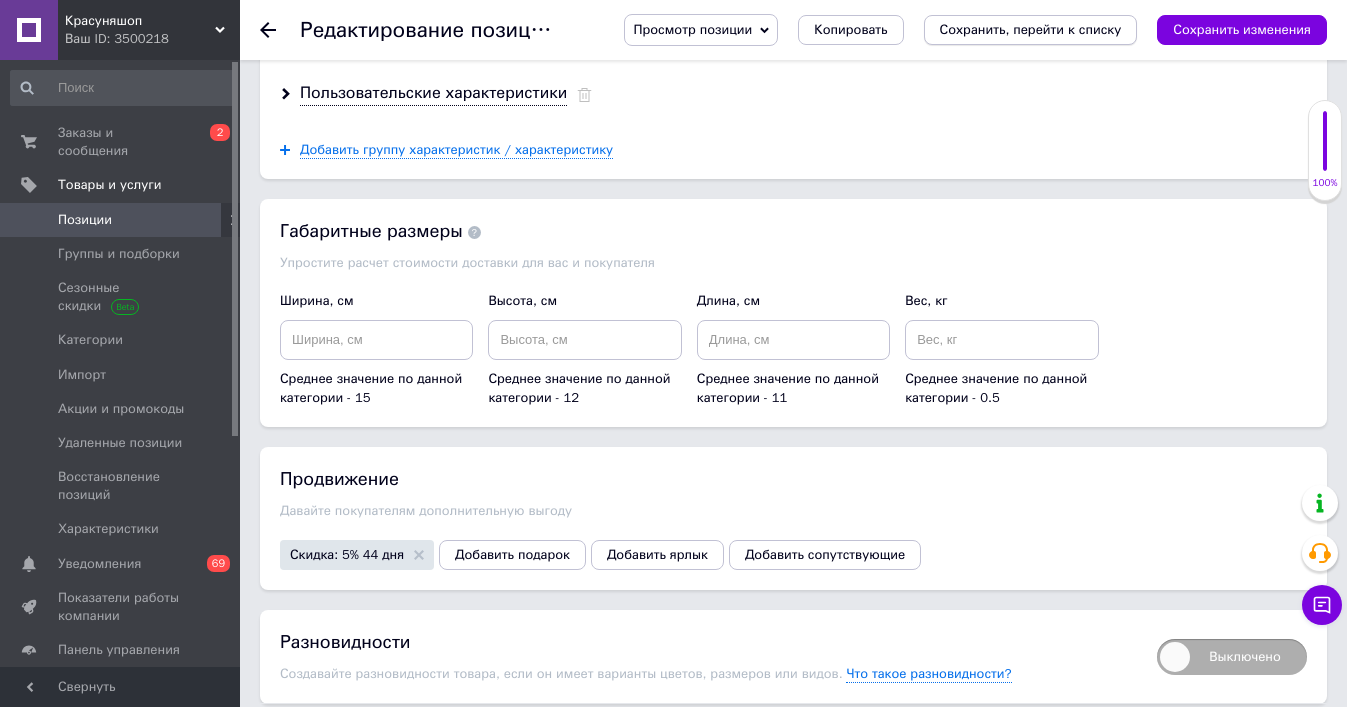 click on "Сохранить, перейти к списку" at bounding box center [1031, 29] 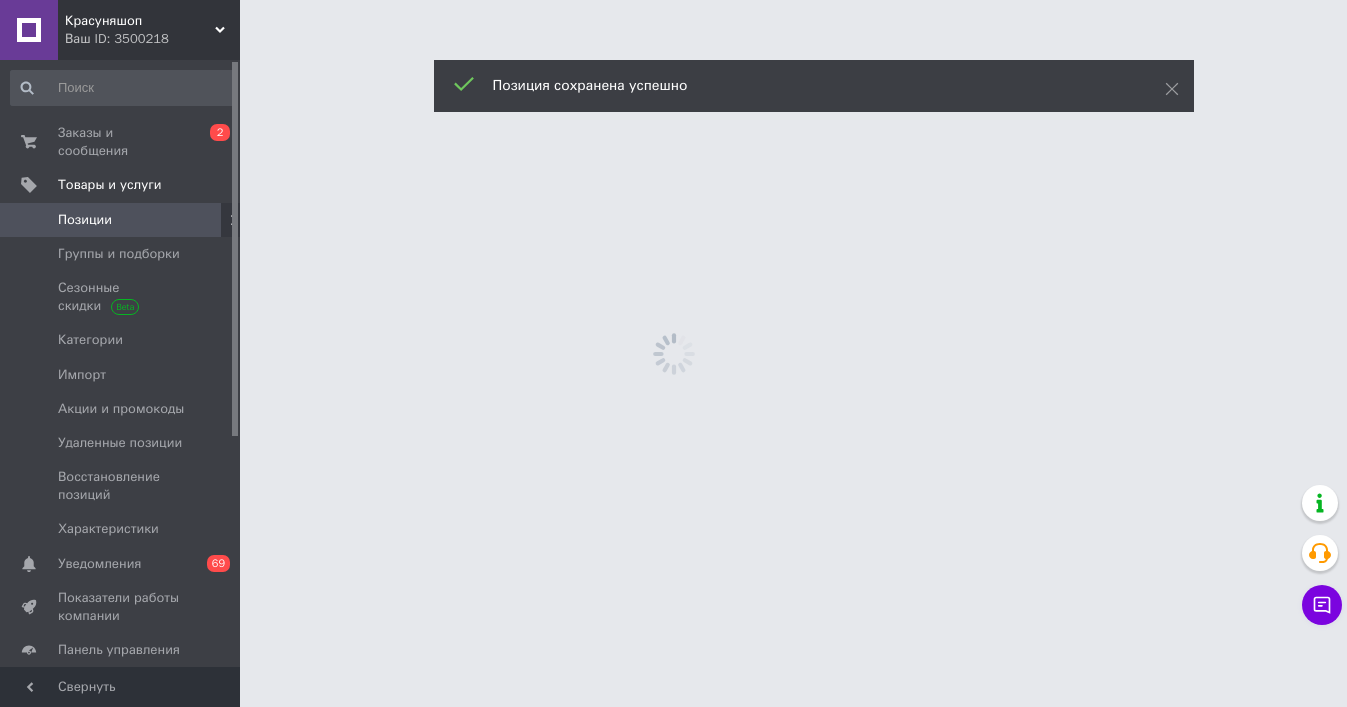 scroll, scrollTop: 0, scrollLeft: 0, axis: both 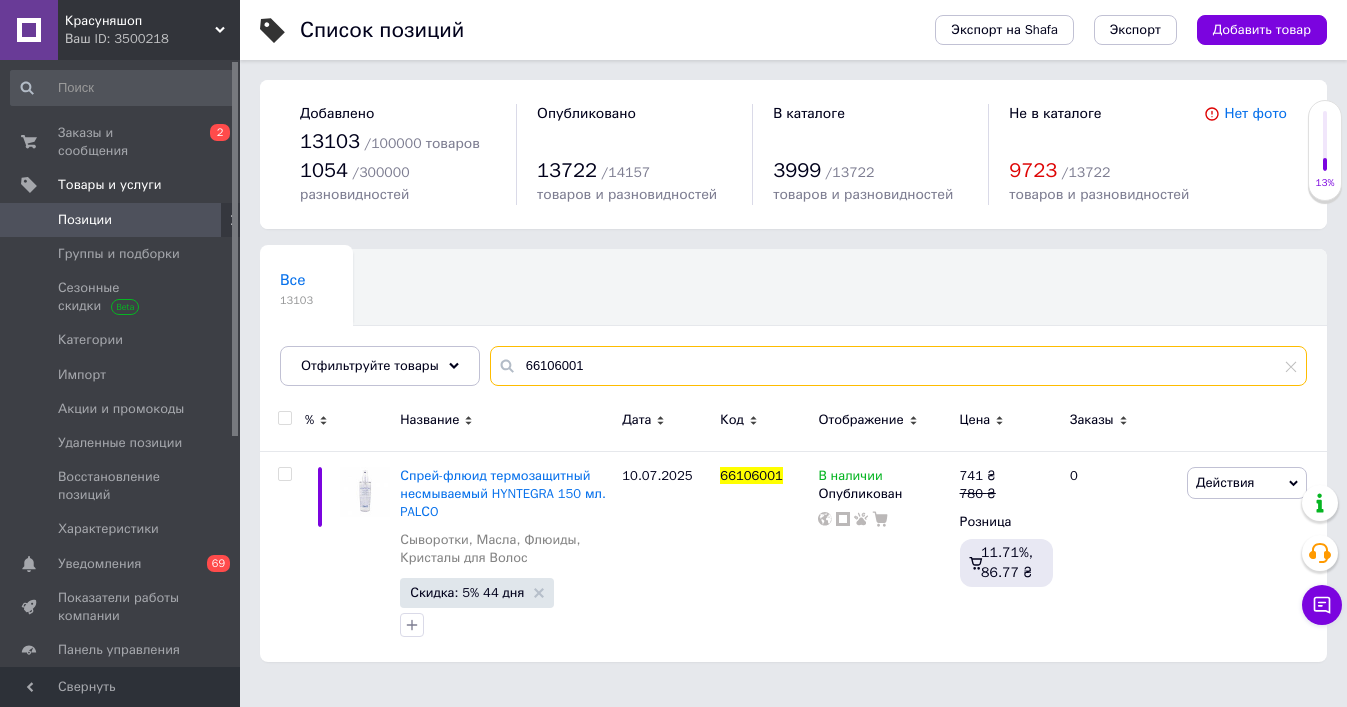 drag, startPoint x: 616, startPoint y: 367, endPoint x: 513, endPoint y: 357, distance: 103.4843 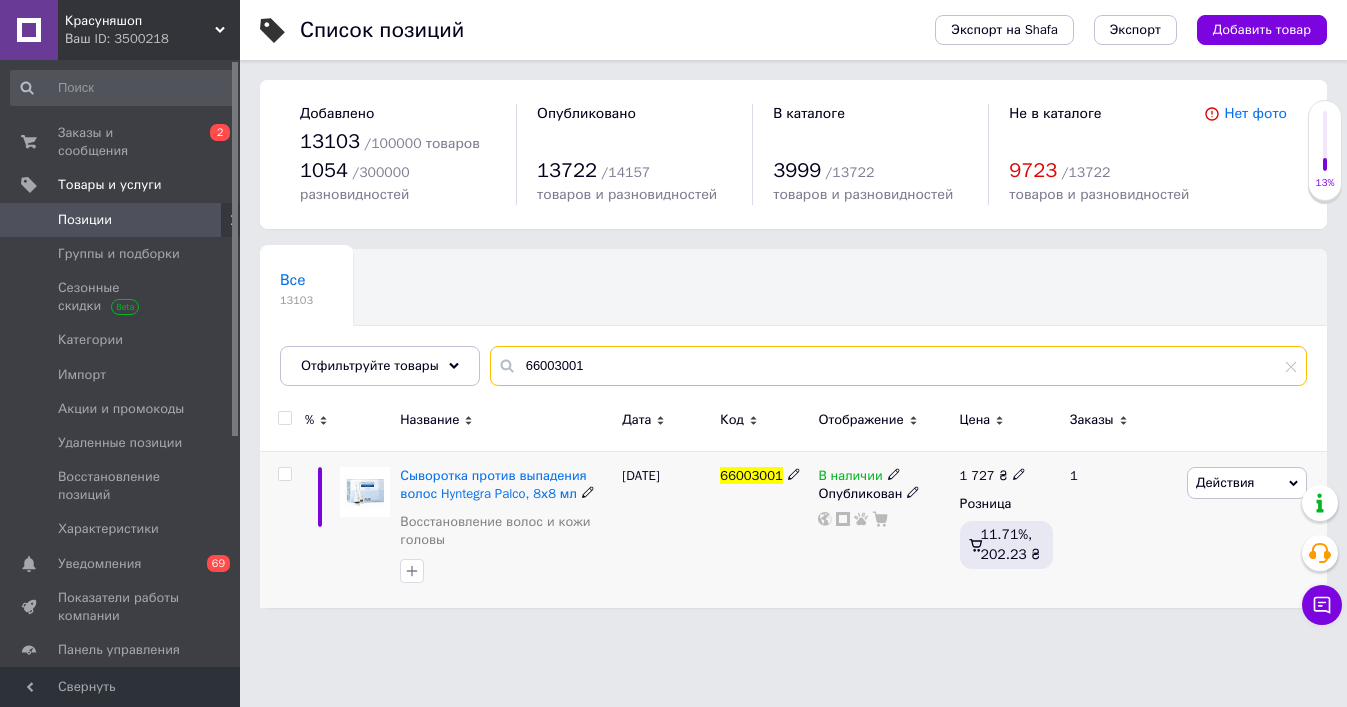 type on "66003001" 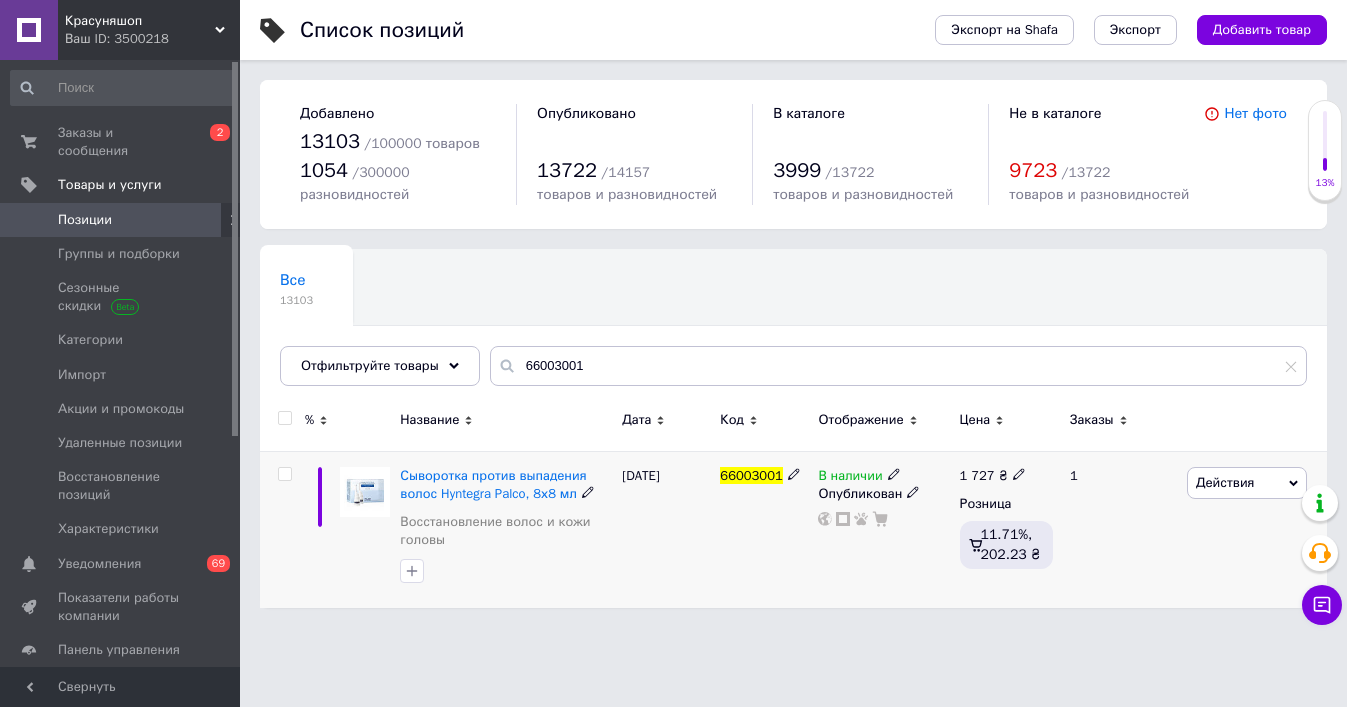 click 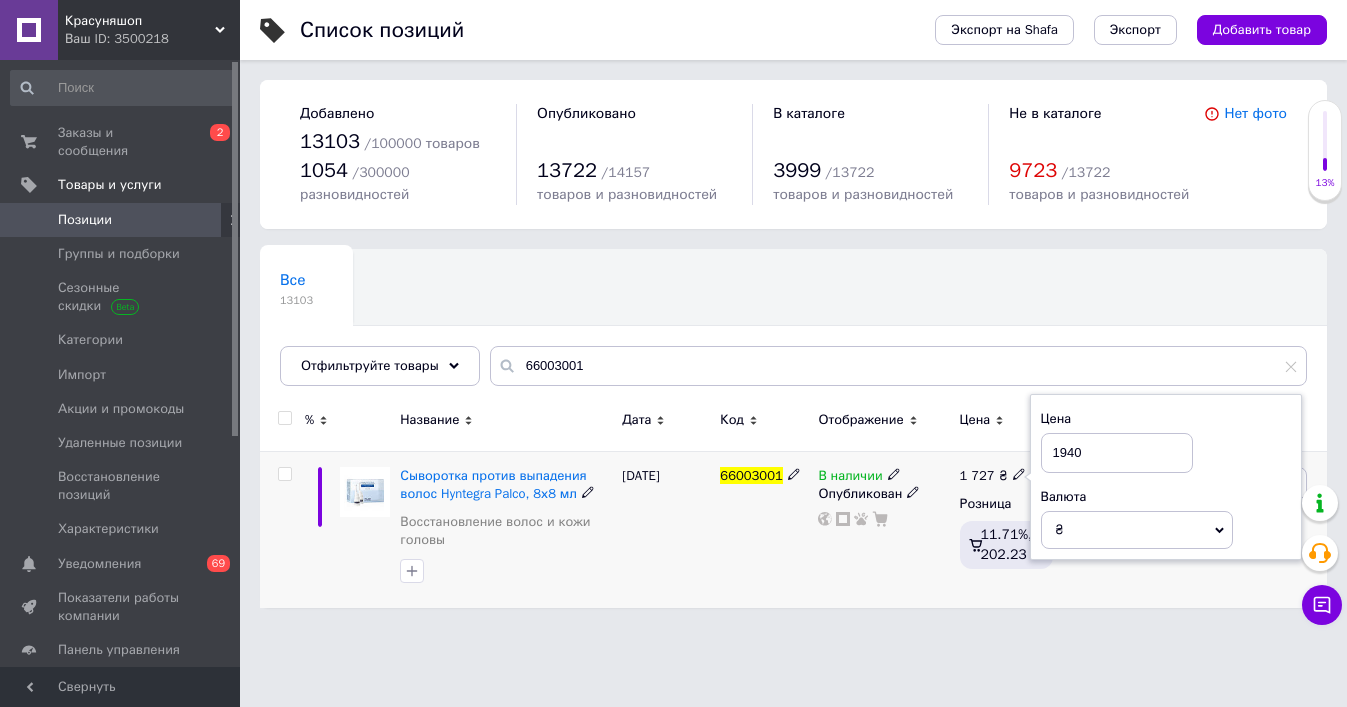type on "1940" 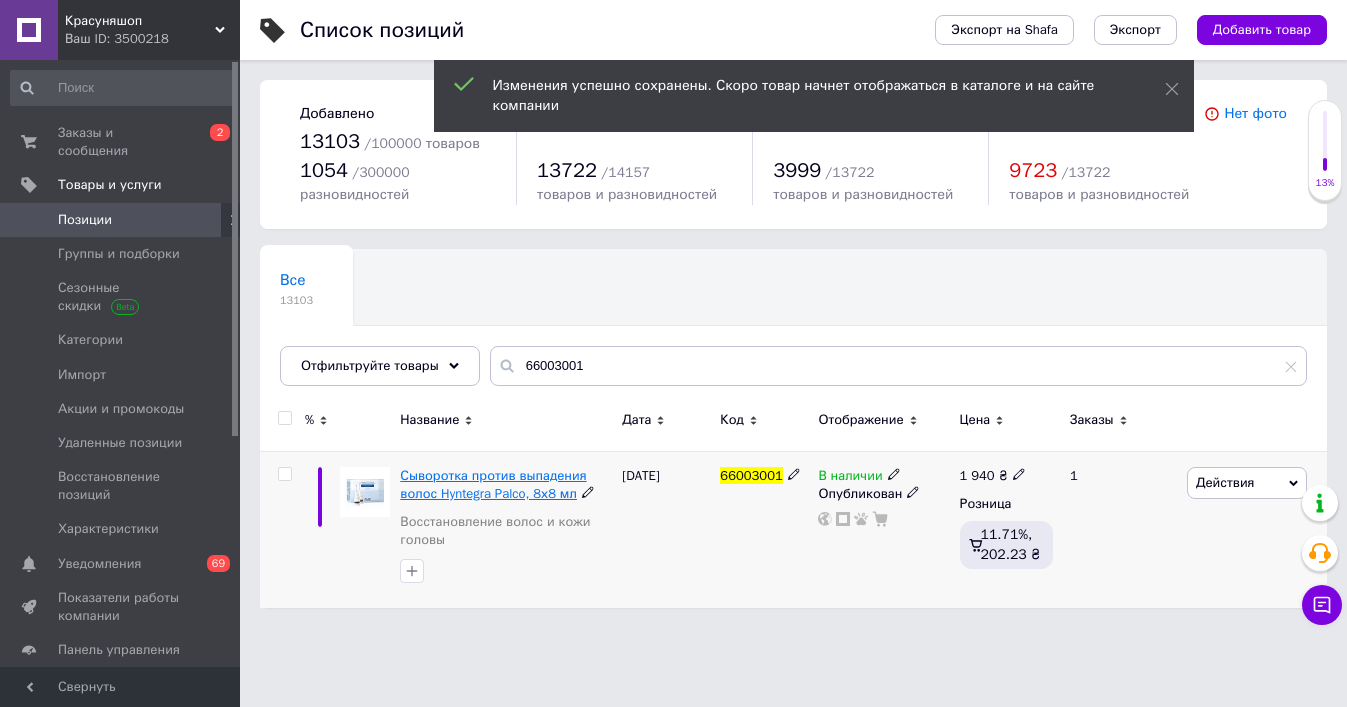 click on "Сыворотка против выпадения волос Hyntegra Palco, 8х8 мл" at bounding box center (493, 484) 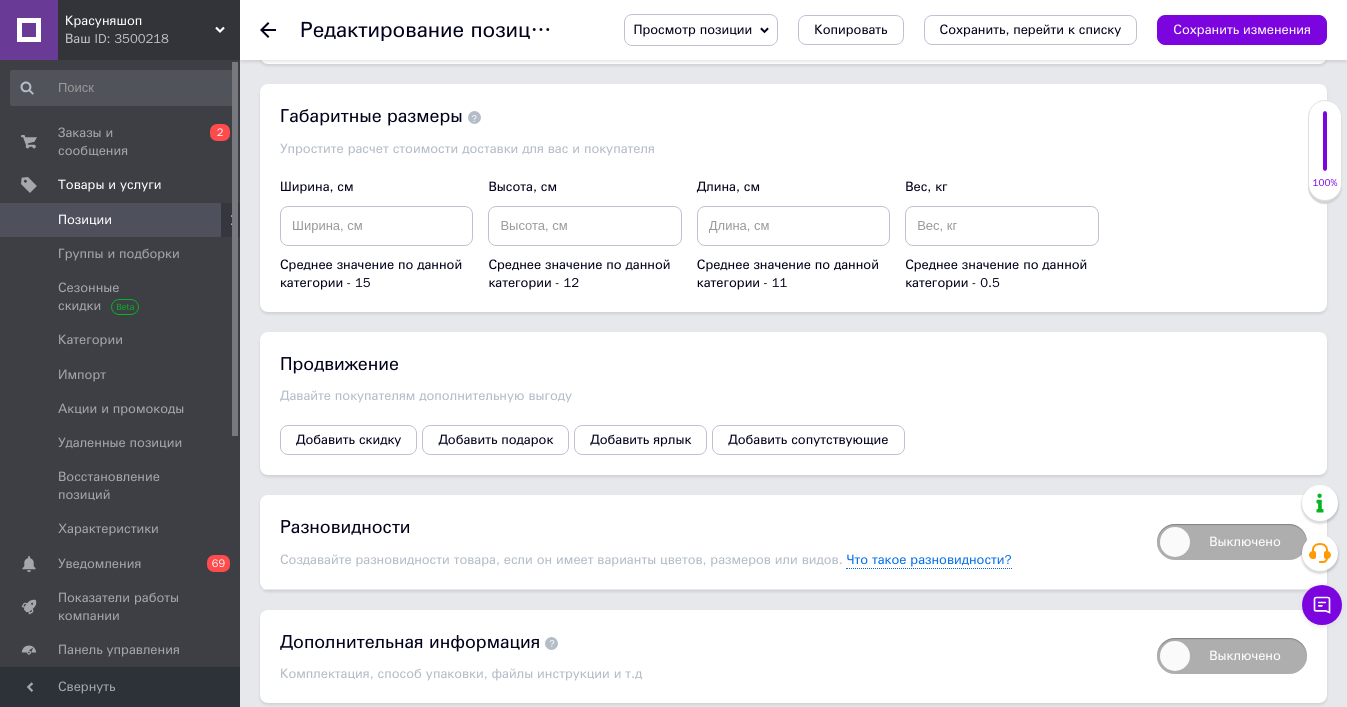 scroll, scrollTop: 2323, scrollLeft: 0, axis: vertical 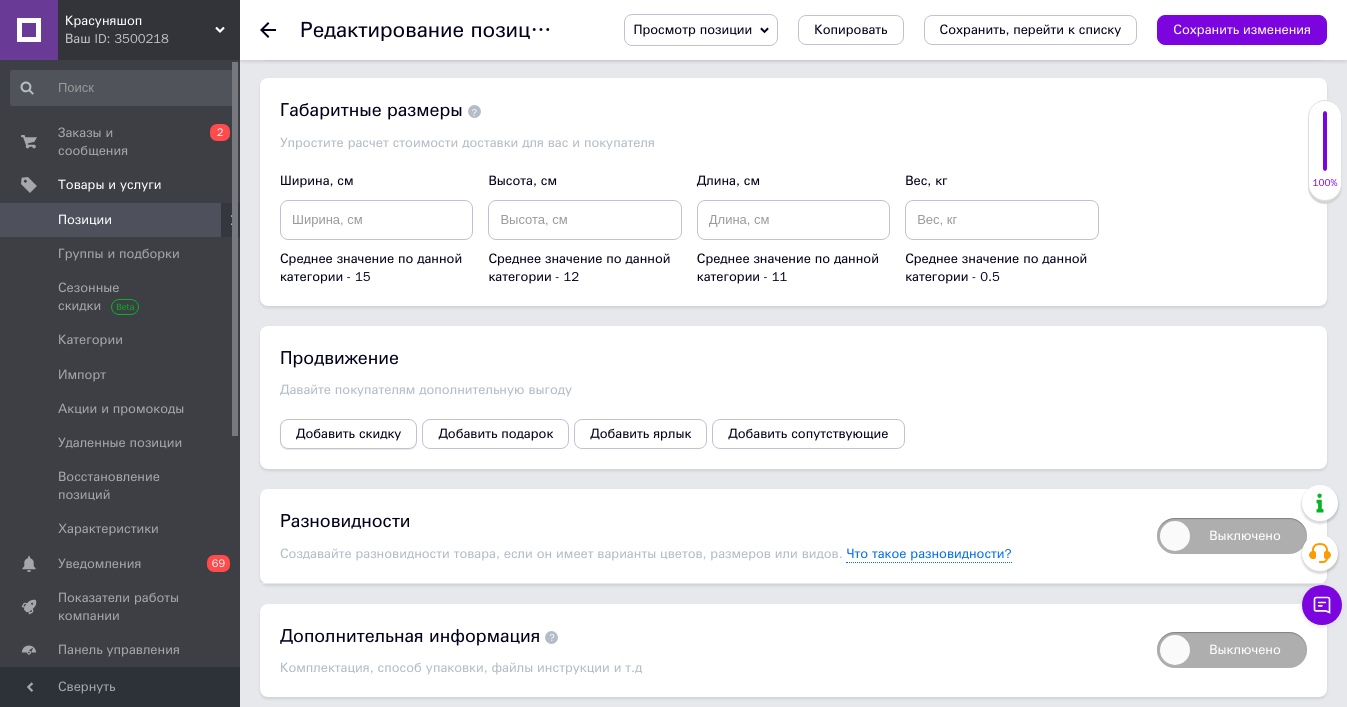 click on "Добавить скидку" at bounding box center [348, 434] 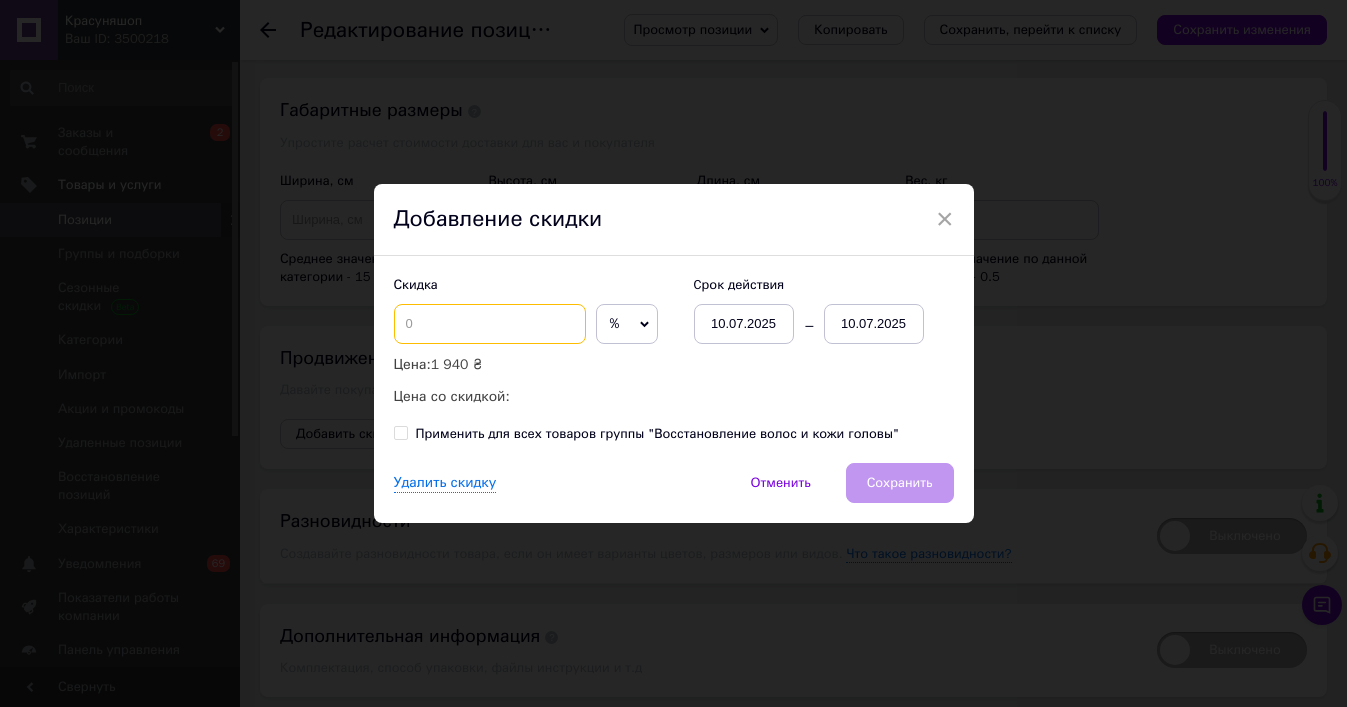 click at bounding box center [490, 324] 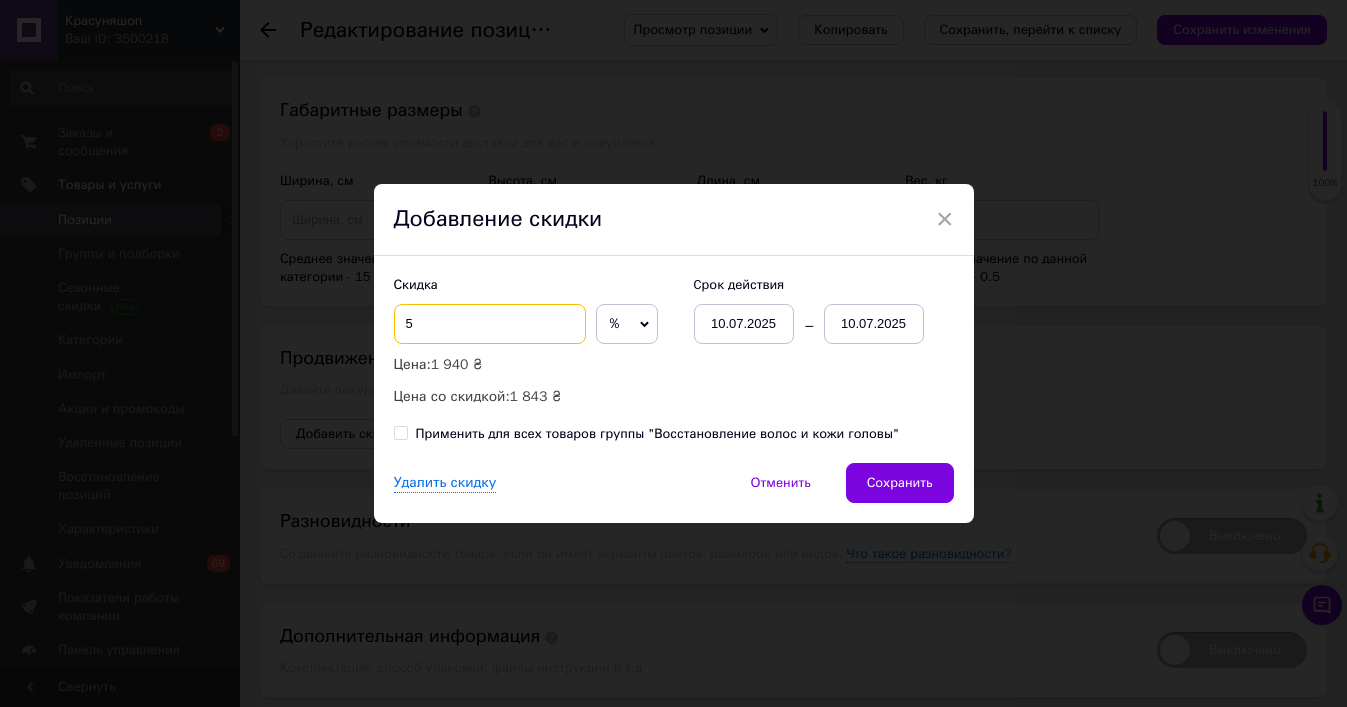 type on "5" 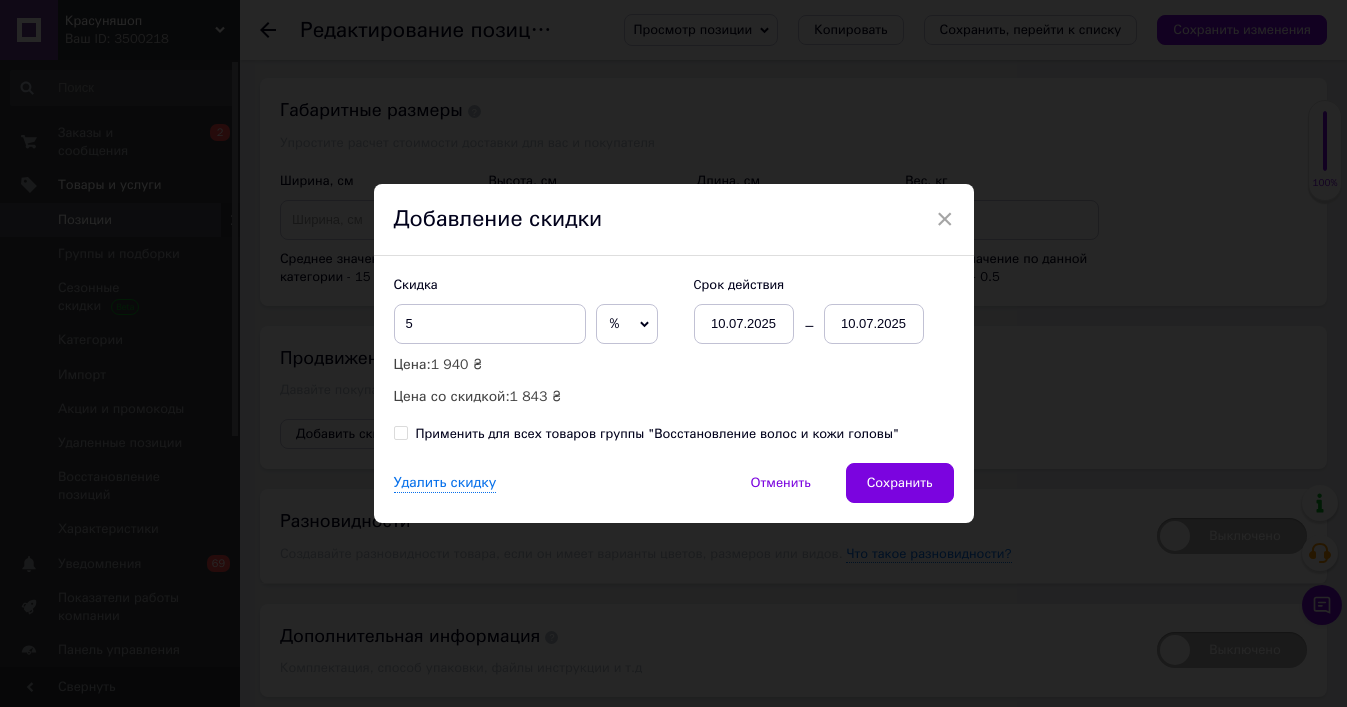 click on "10.07.2025" at bounding box center [874, 324] 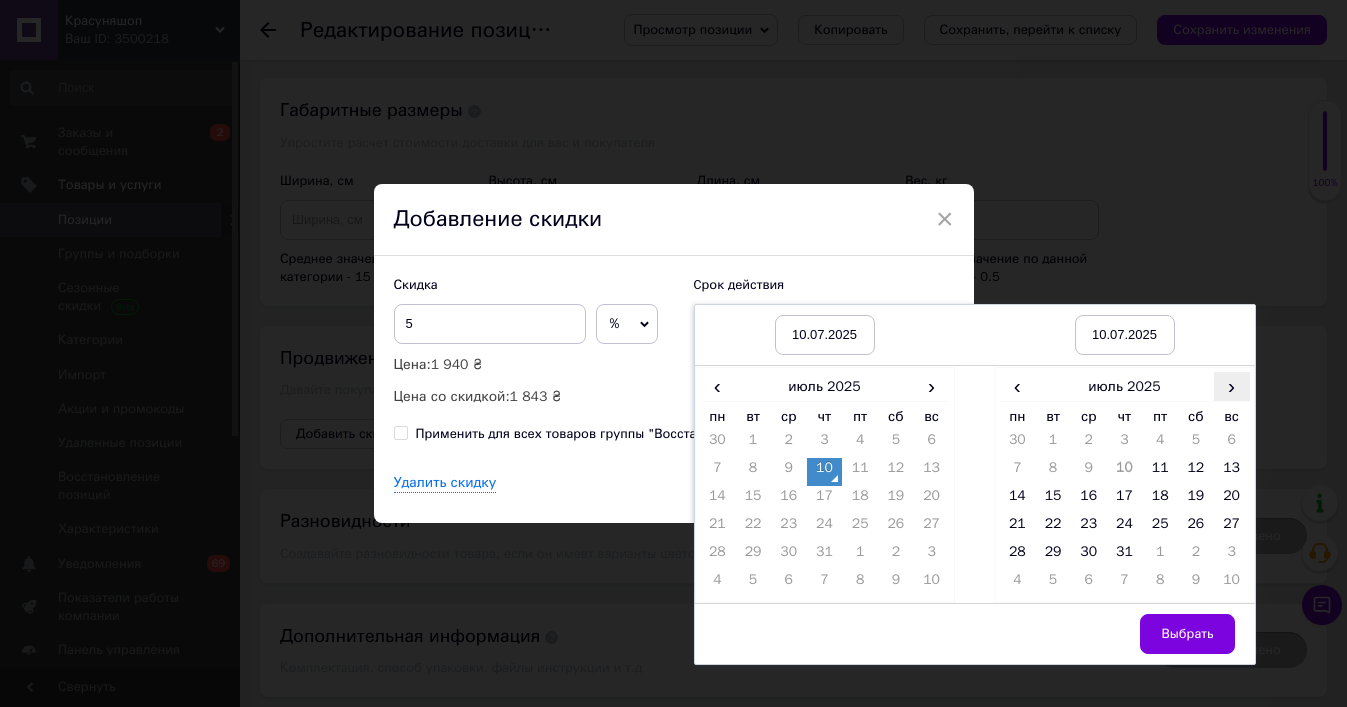 click on "›" at bounding box center (1232, 386) 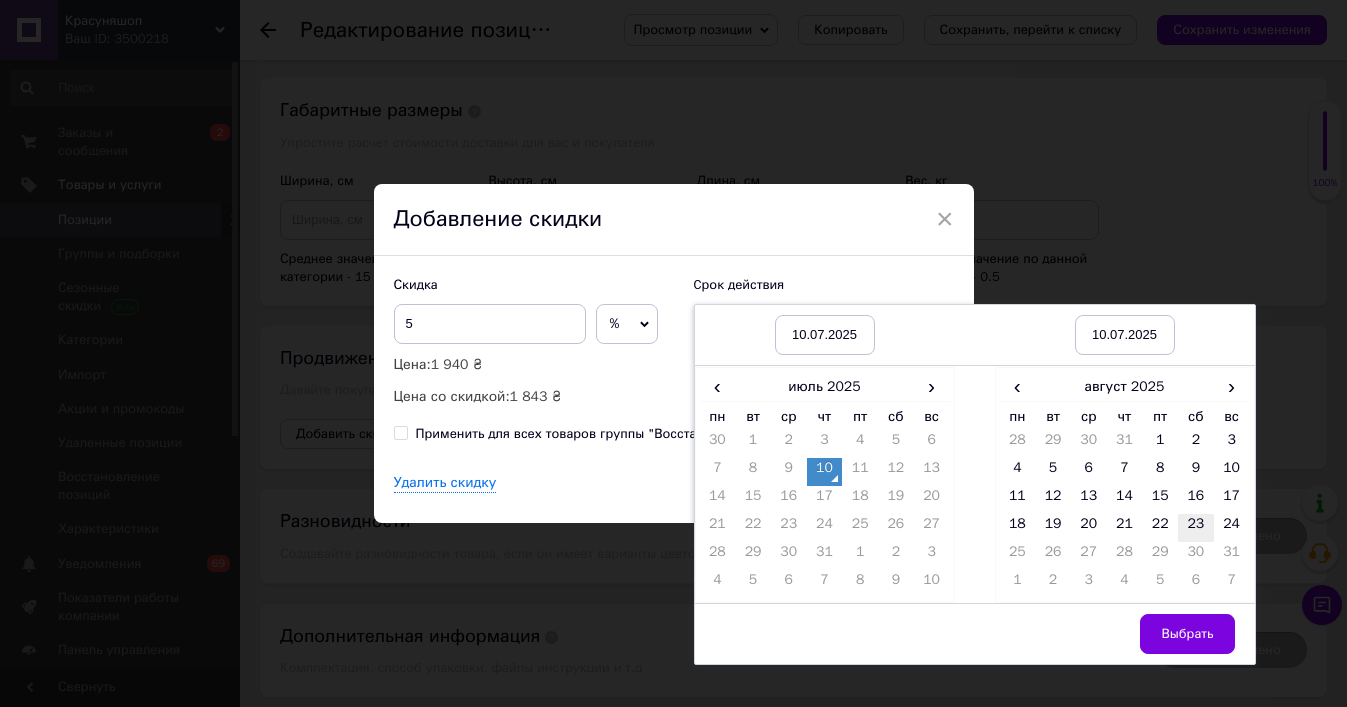 click on "23" at bounding box center (1196, 528) 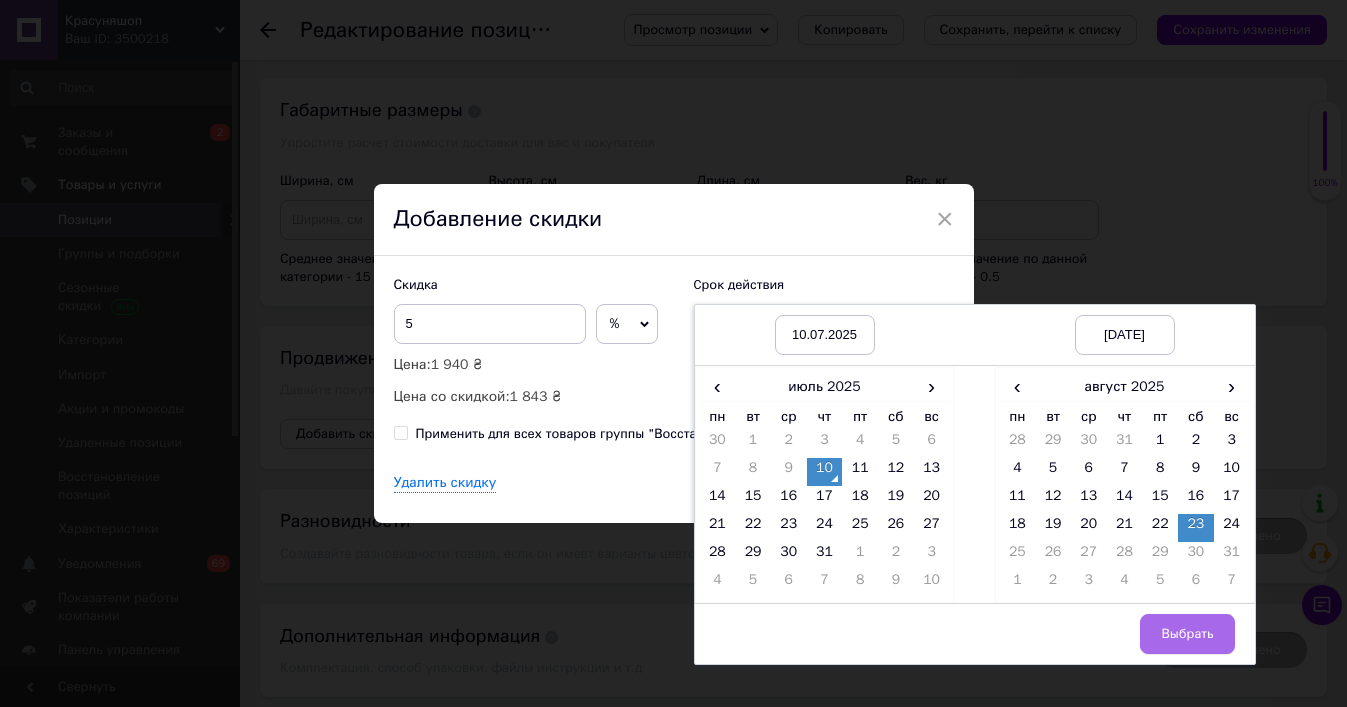 click on "Выбрать" at bounding box center [1187, 634] 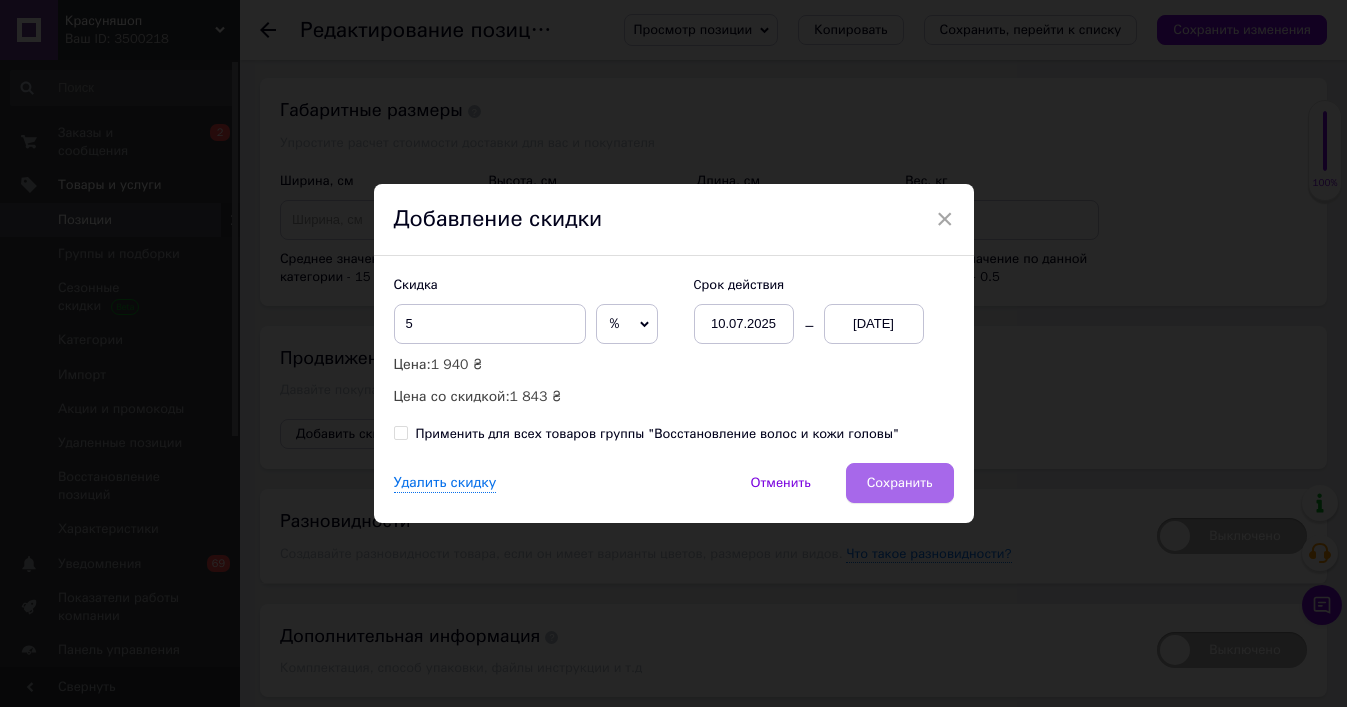 click on "Сохранить" at bounding box center [900, 483] 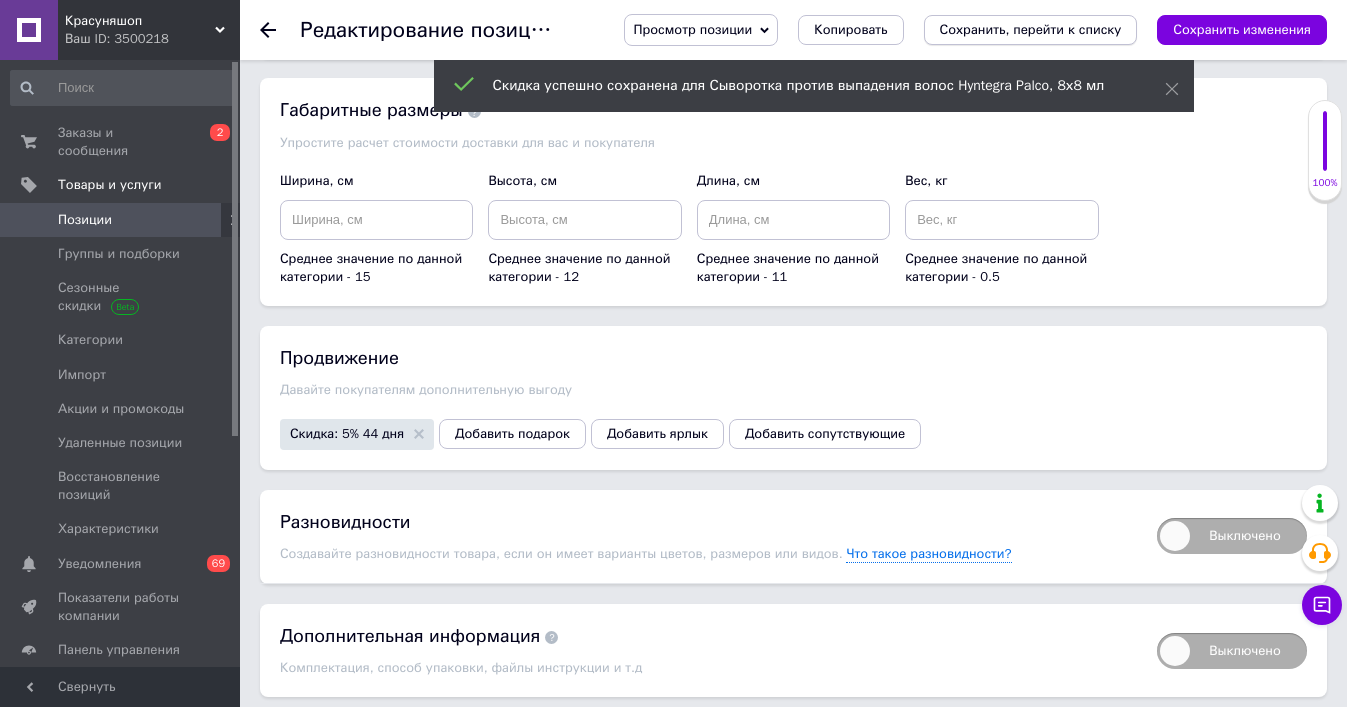 click on "Сохранить, перейти к списку" at bounding box center (1031, 29) 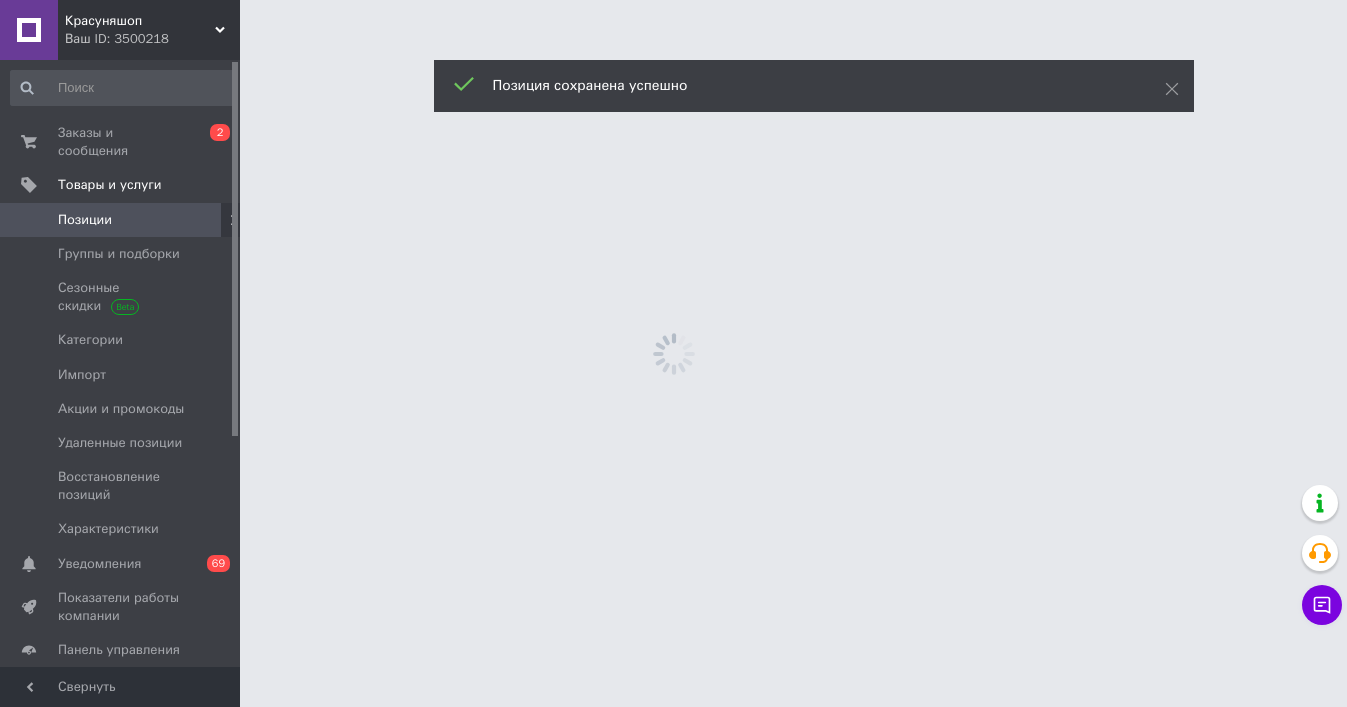 scroll, scrollTop: 0, scrollLeft: 0, axis: both 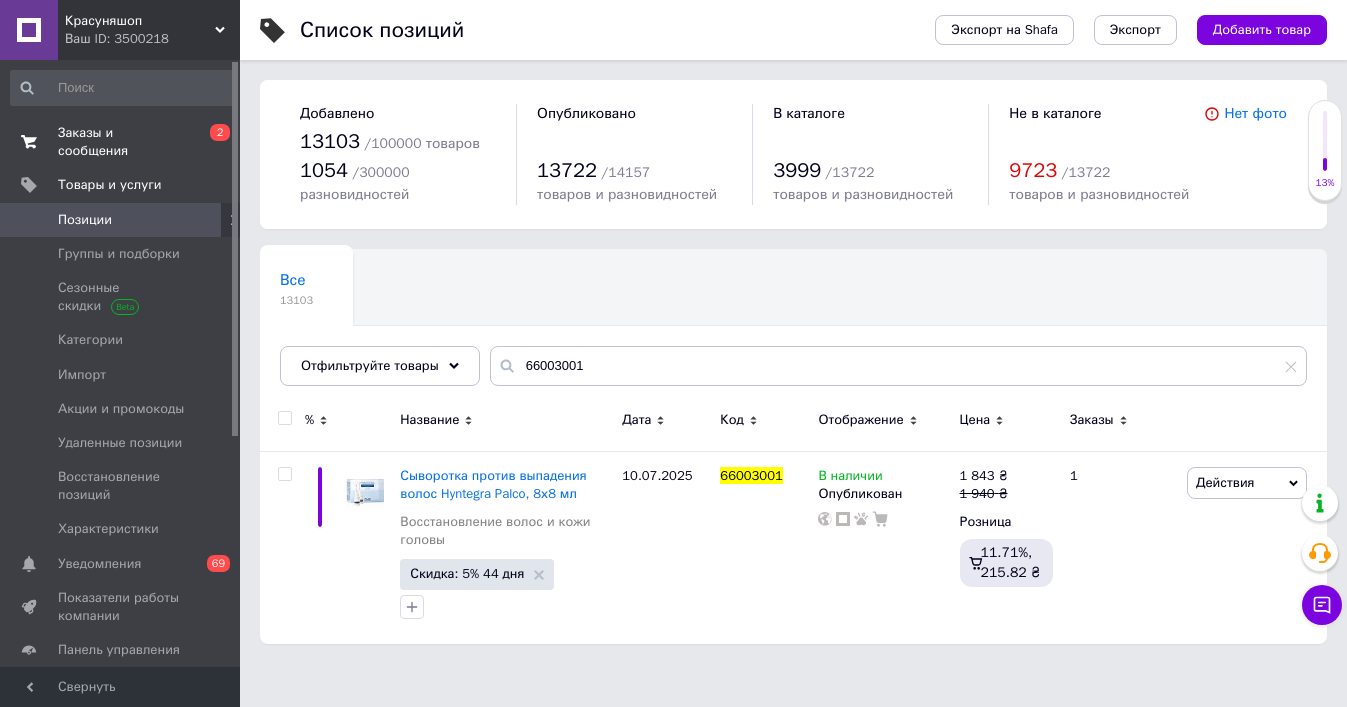 click on "Заказы и сообщения" at bounding box center (121, 142) 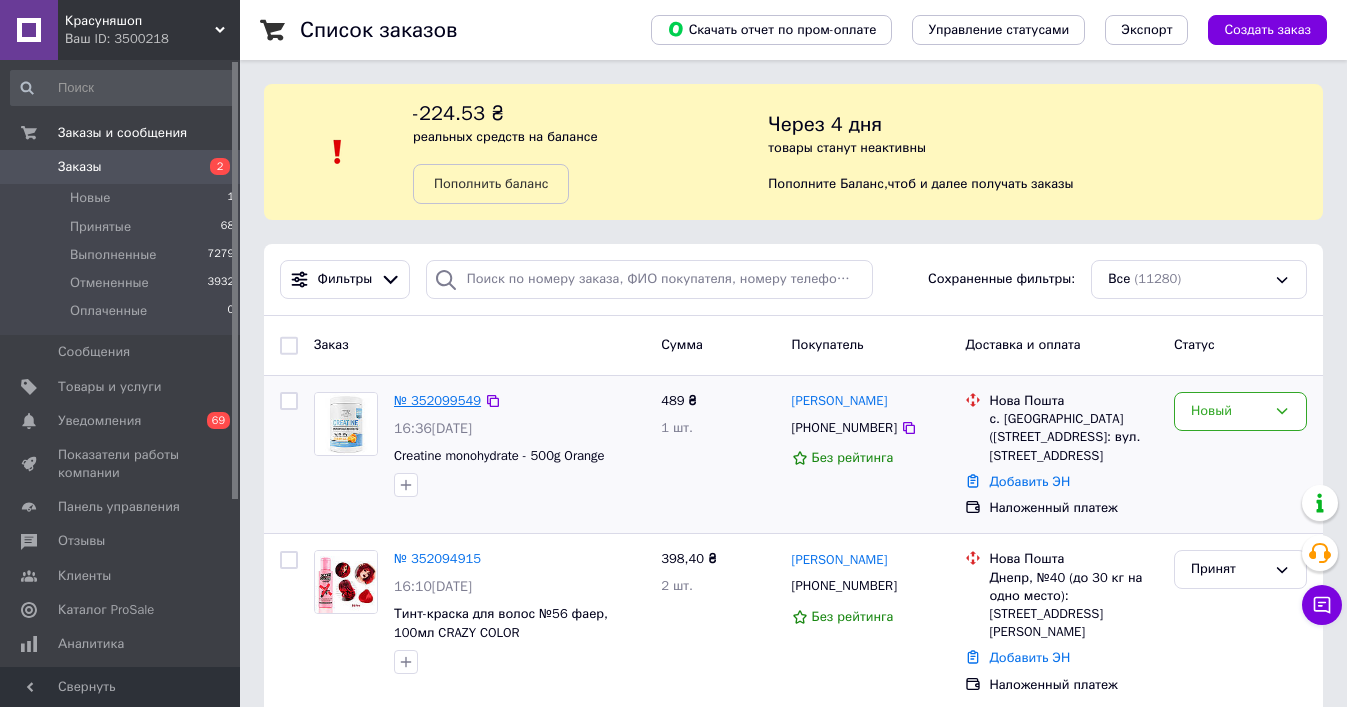 click on "№ 352099549" at bounding box center [437, 400] 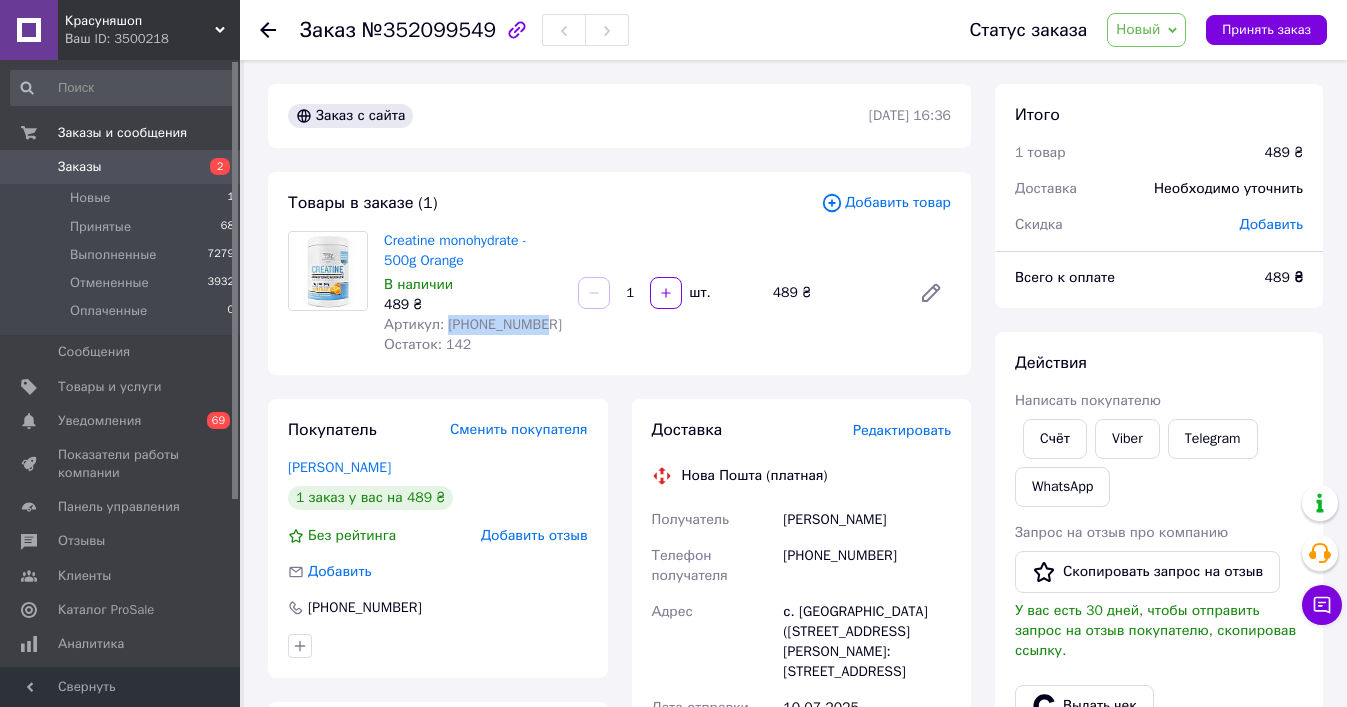 copy on "2022-10-2820" 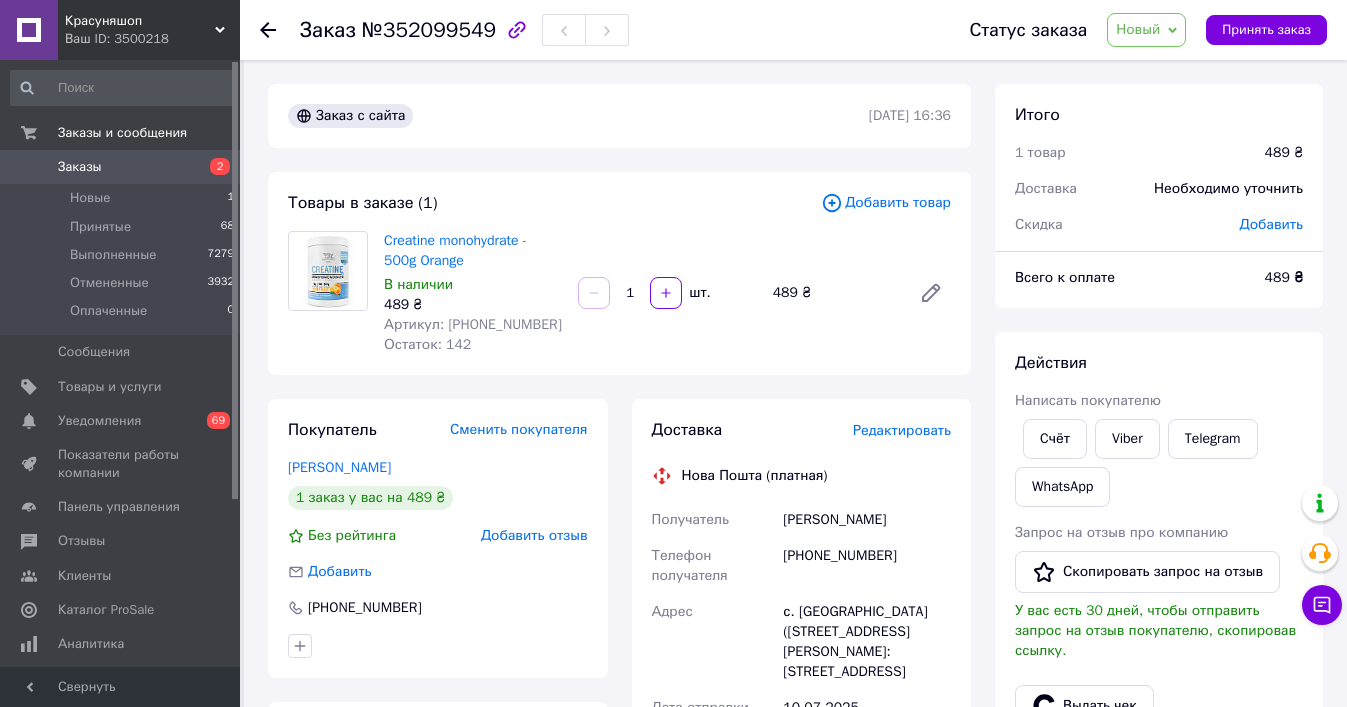 click on "Новый" at bounding box center (1146, 30) 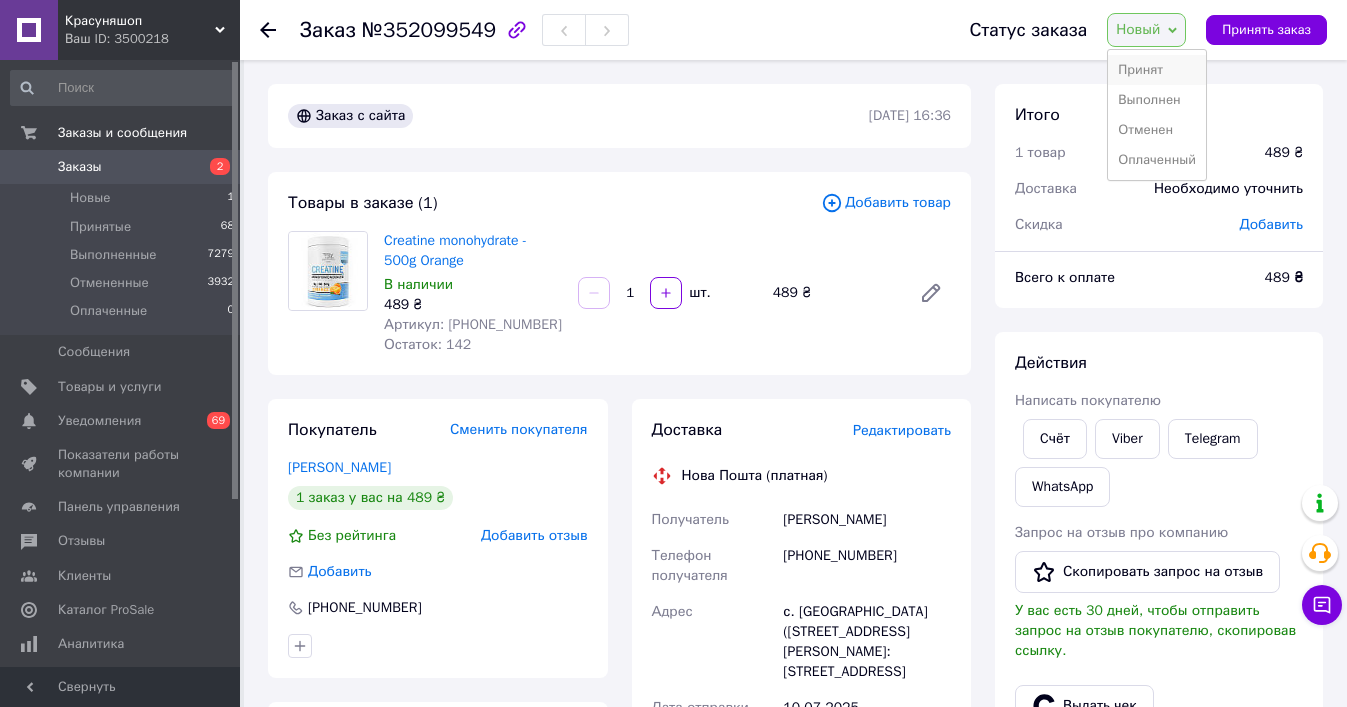 click on "Принят" at bounding box center (1157, 70) 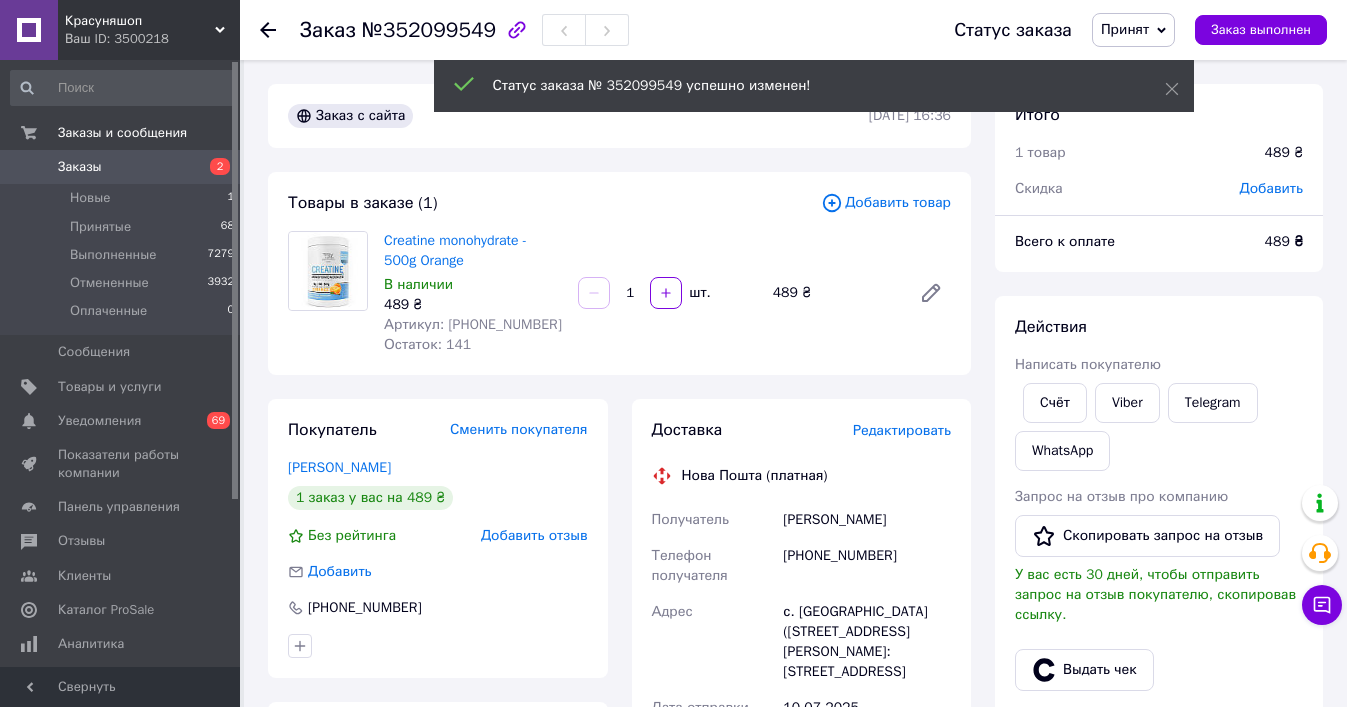 click on "Написать покупателю" at bounding box center [1088, 364] 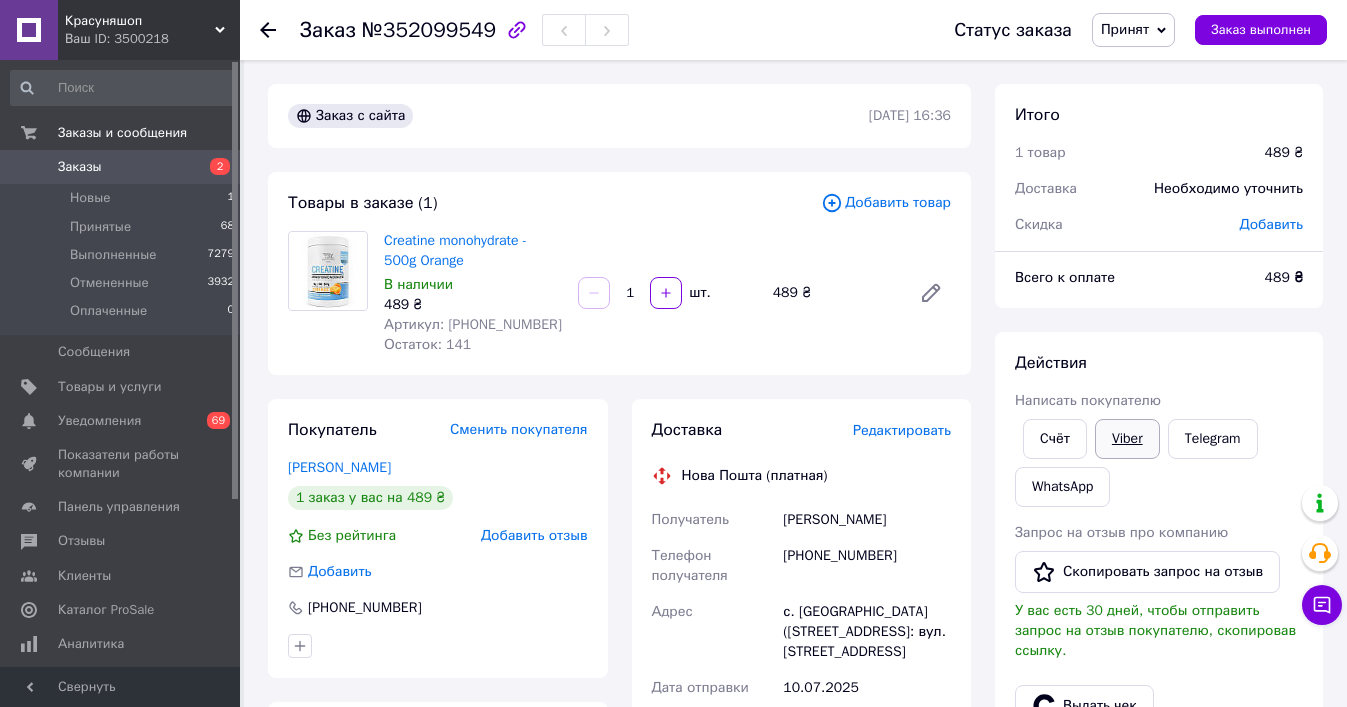 click on "Viber" at bounding box center (1127, 439) 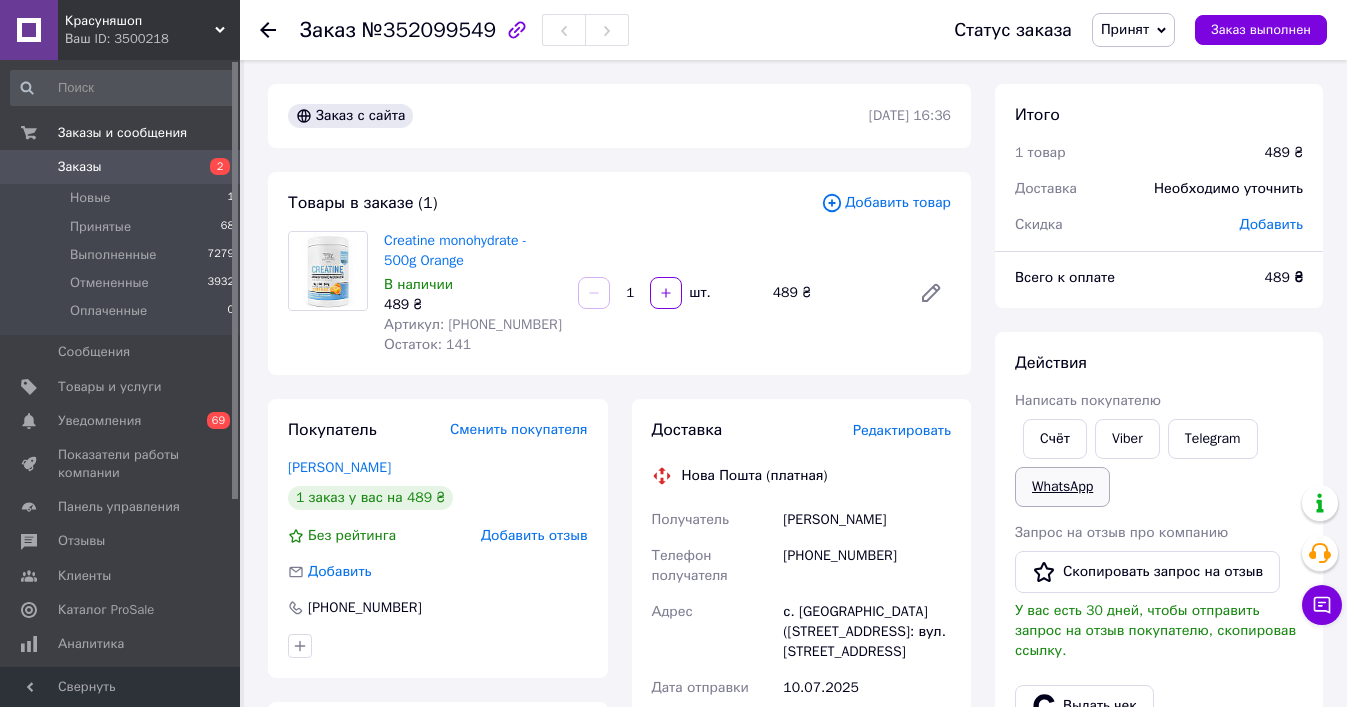 click on "WhatsApp" at bounding box center (1062, 487) 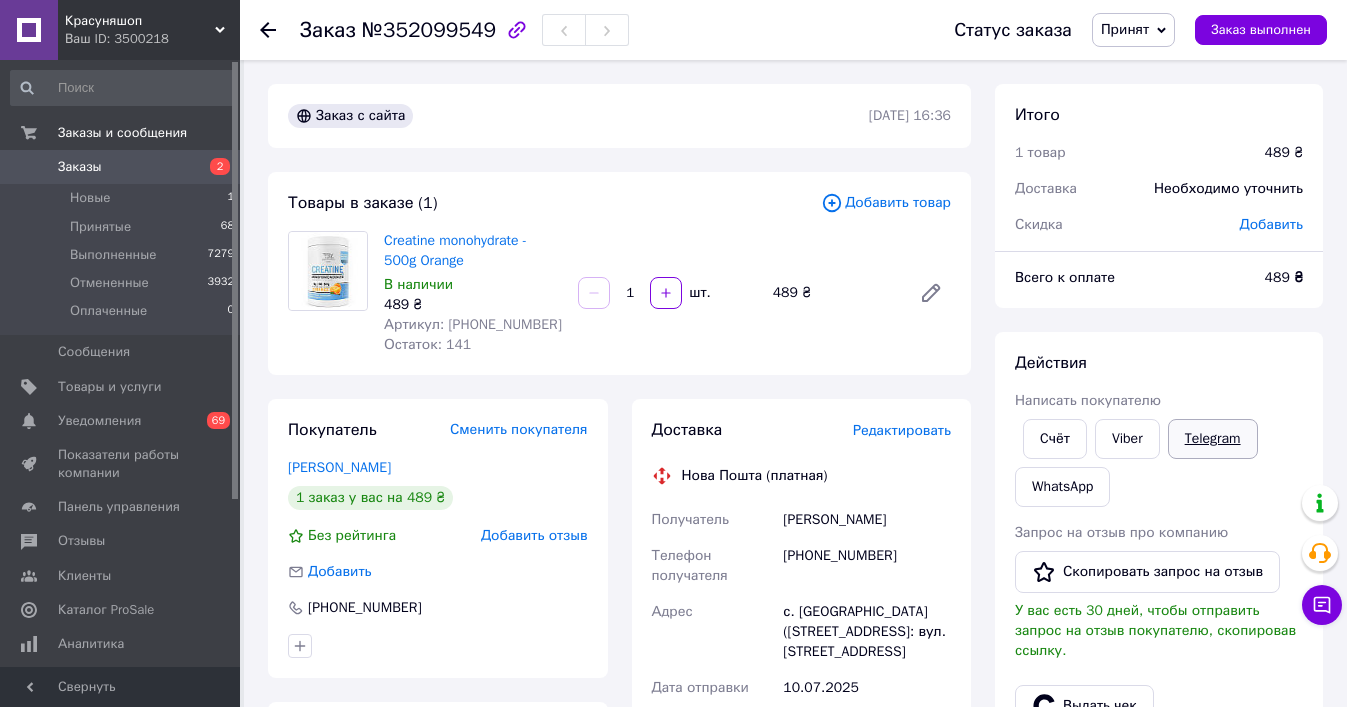 click on "Telegram" at bounding box center (1213, 439) 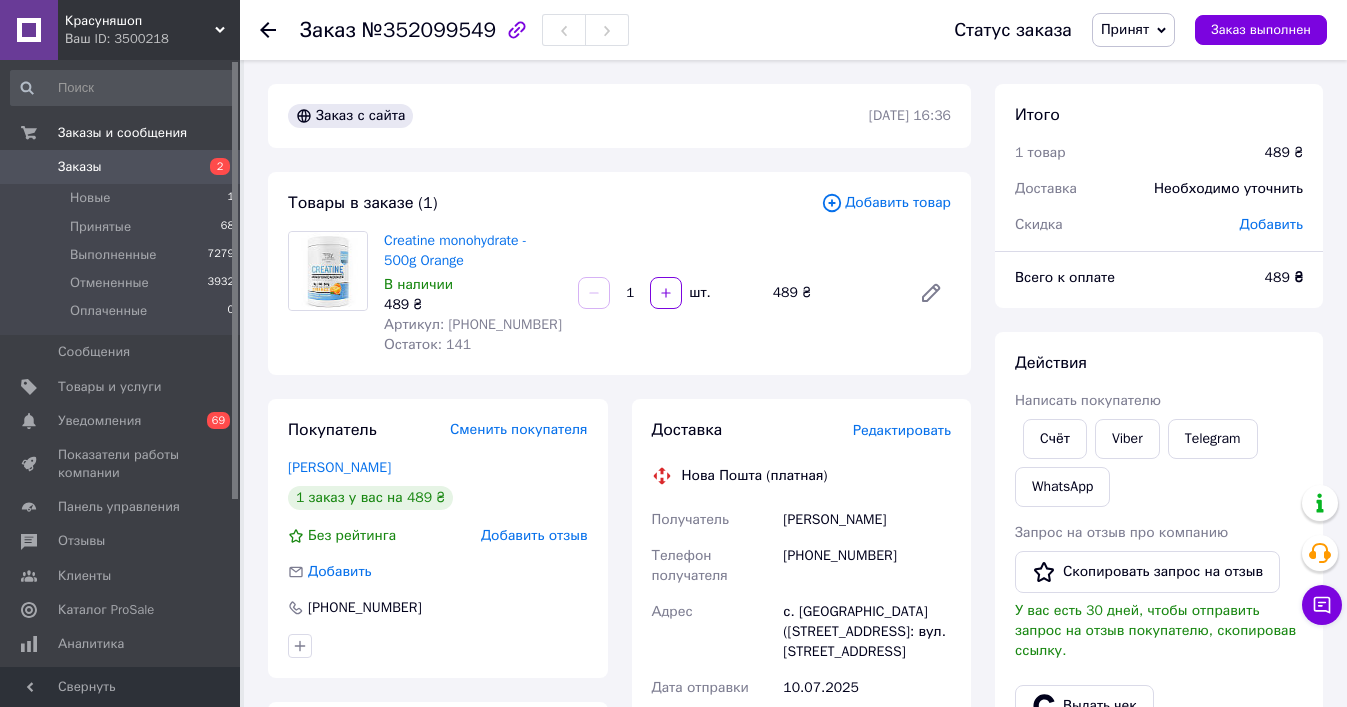 click 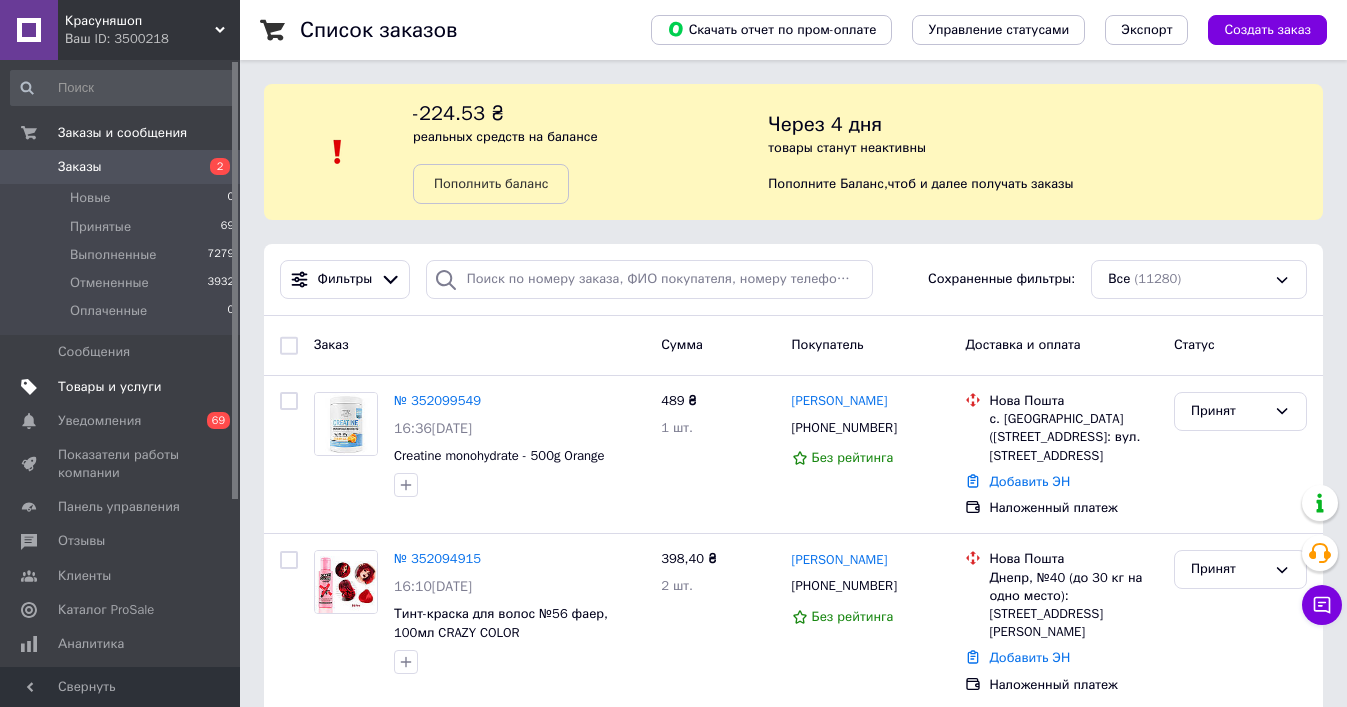 click on "Товары и услуги" at bounding box center [110, 387] 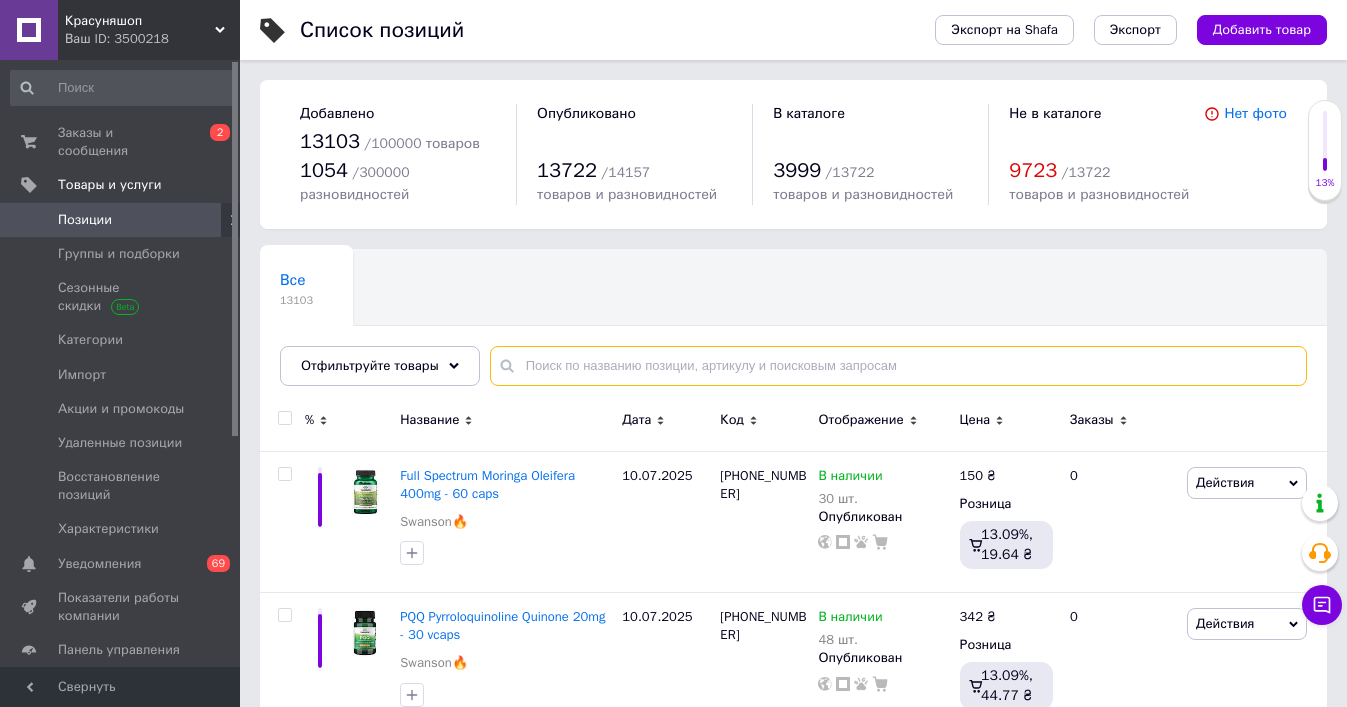 click at bounding box center (898, 366) 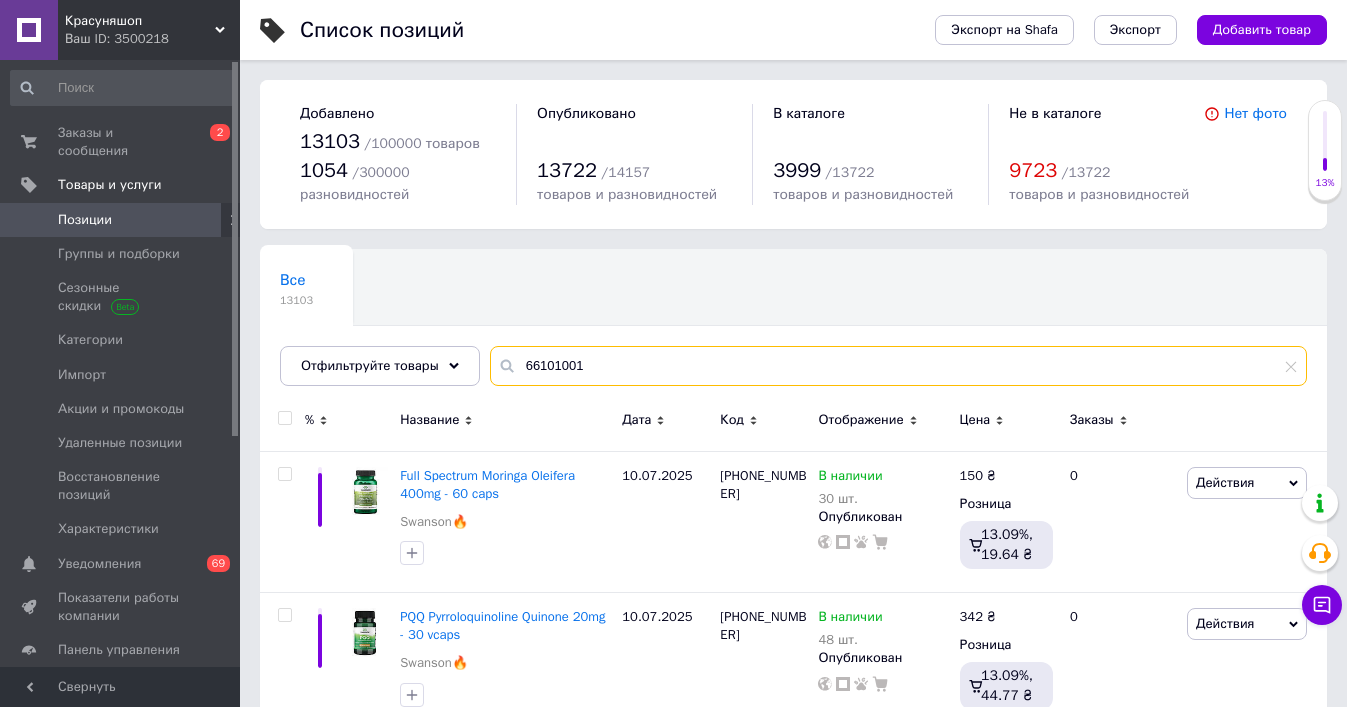 type on "66101001" 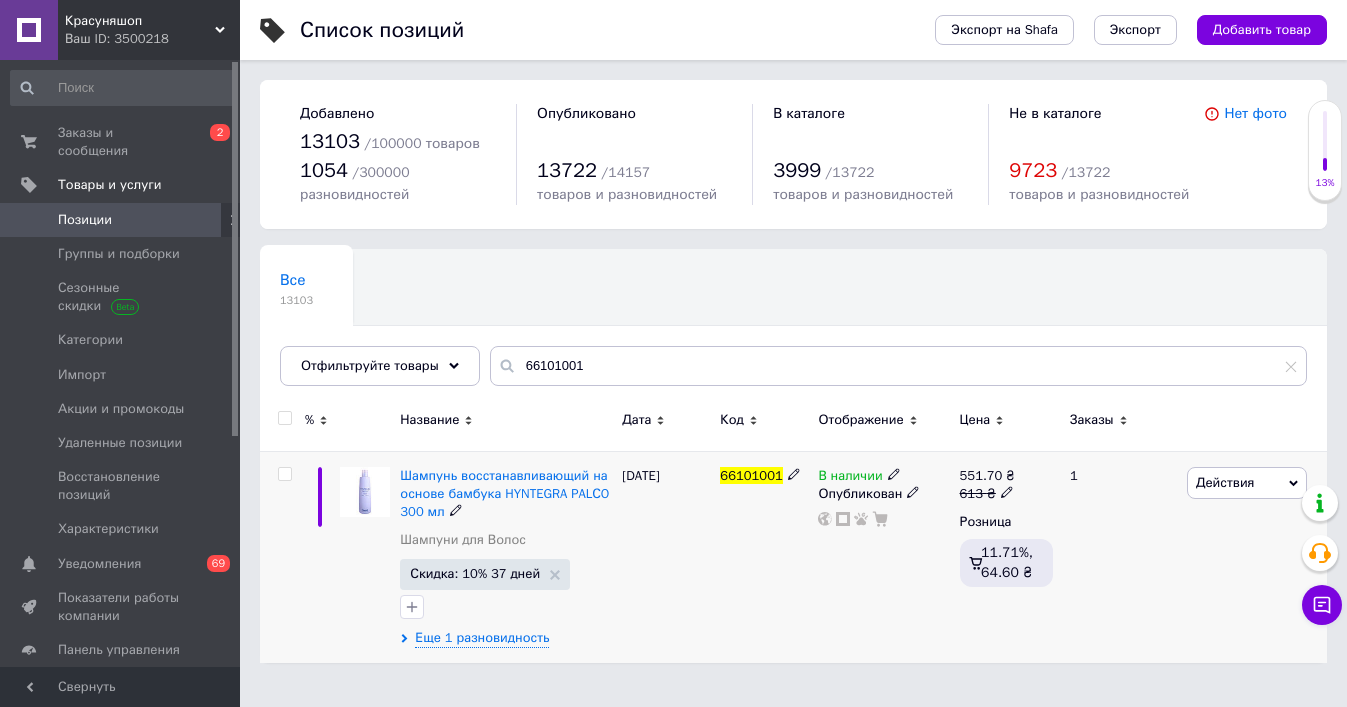 click 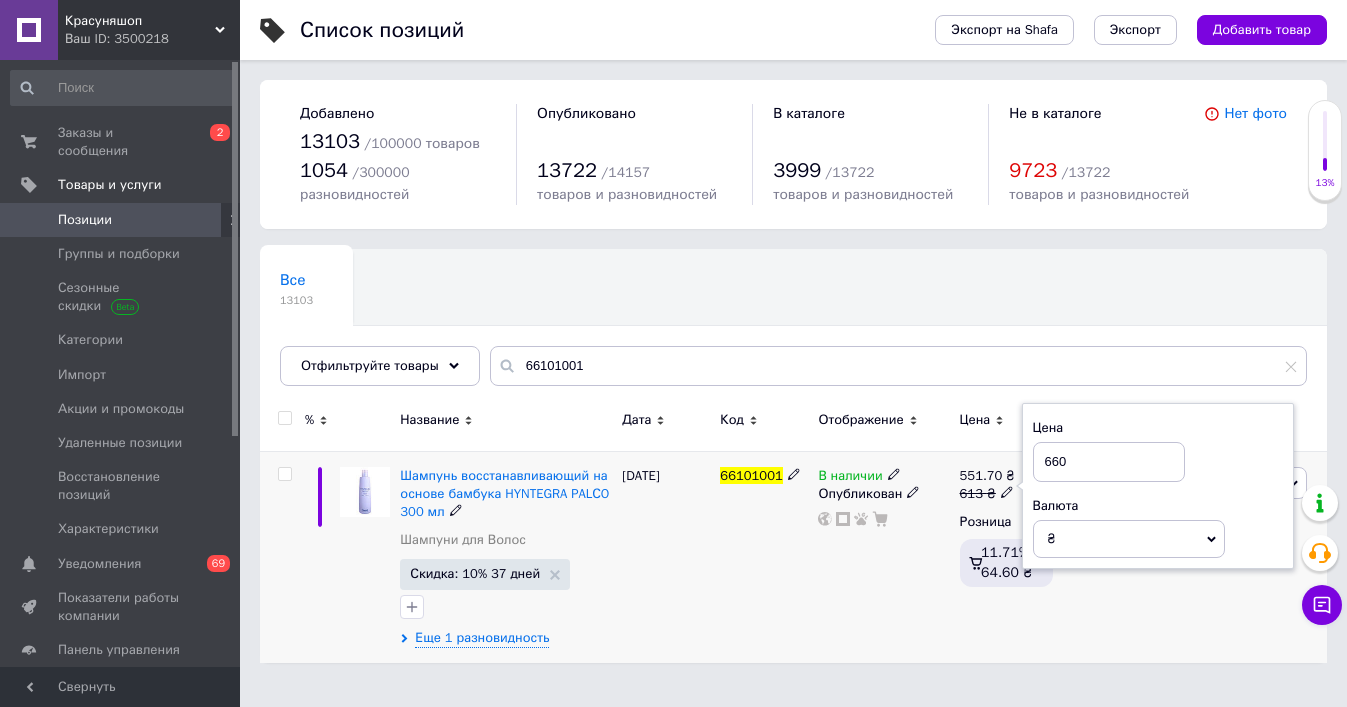 type on "660" 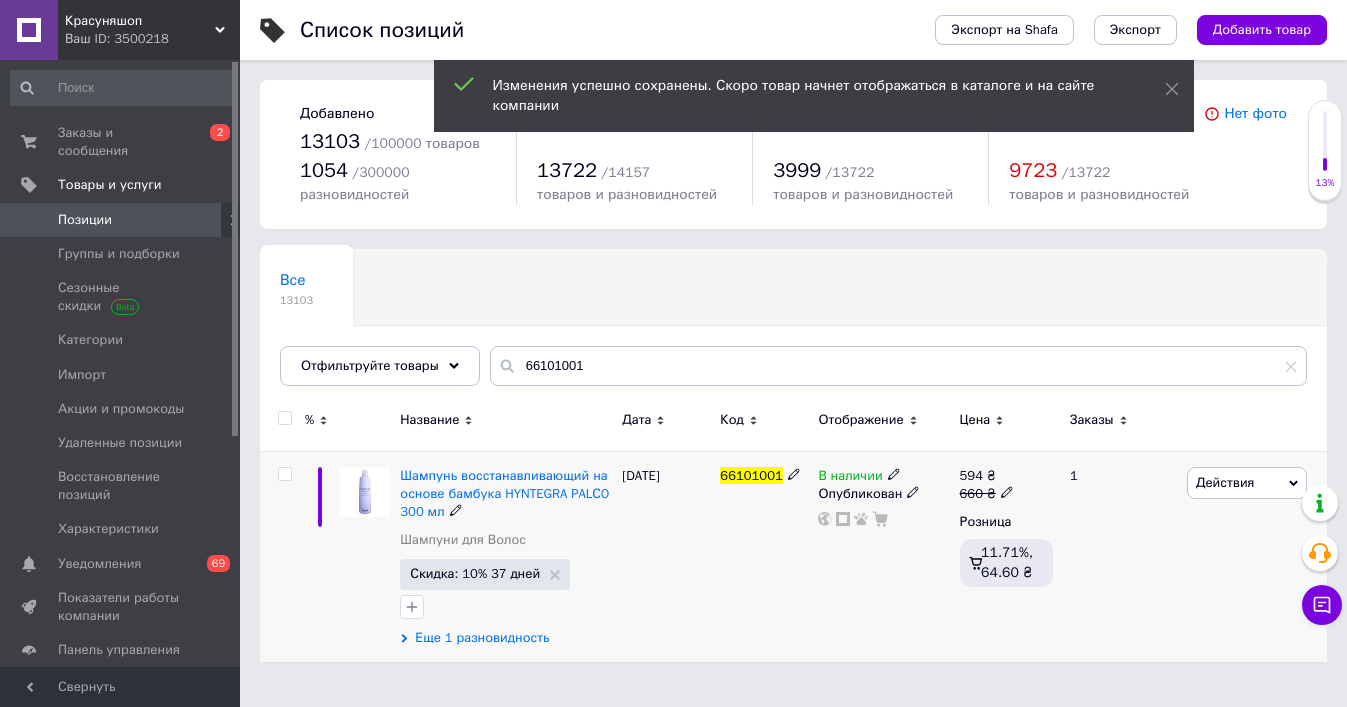 click on "Шампунь восстанавливающий на основе бамбука HYNTEGRA  PALСO 300 мл Шампуни для Волос Скидка: 10% 37 дней Еще 1 разновидность" at bounding box center (506, 556) 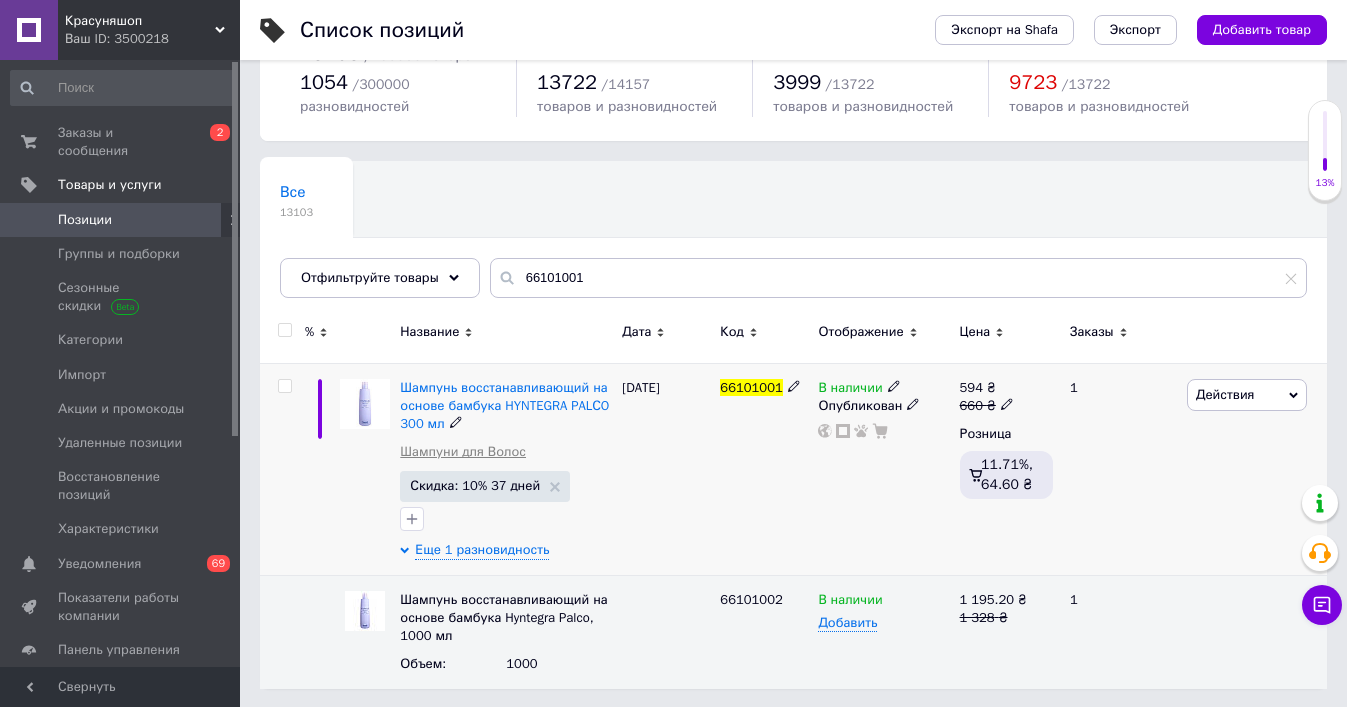 scroll, scrollTop: 87, scrollLeft: 0, axis: vertical 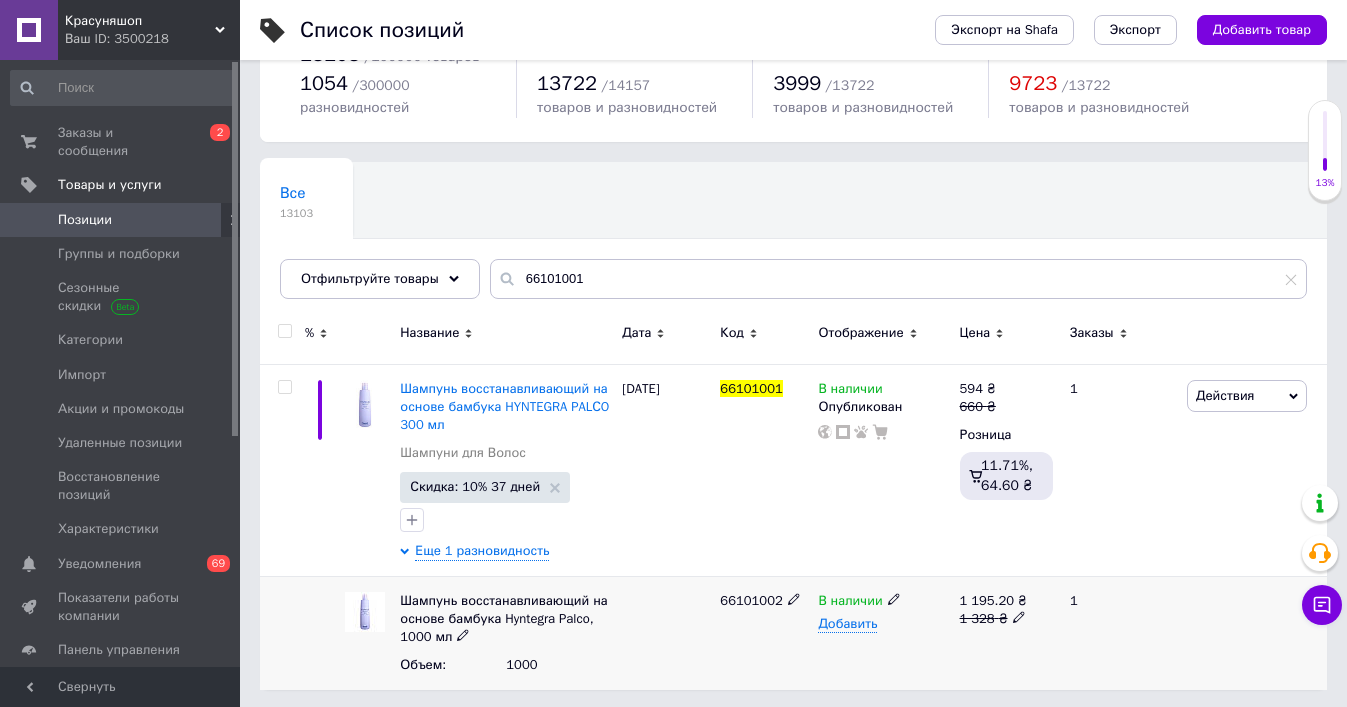 click 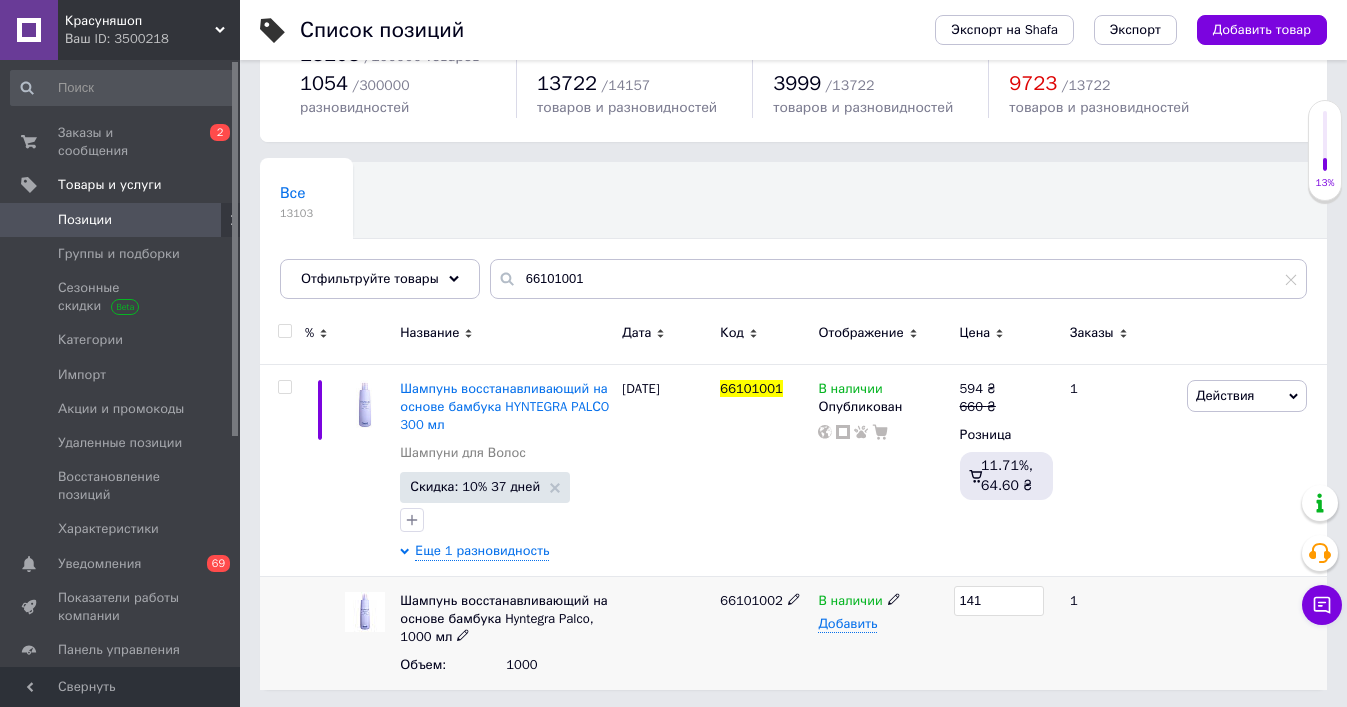 type on "1410" 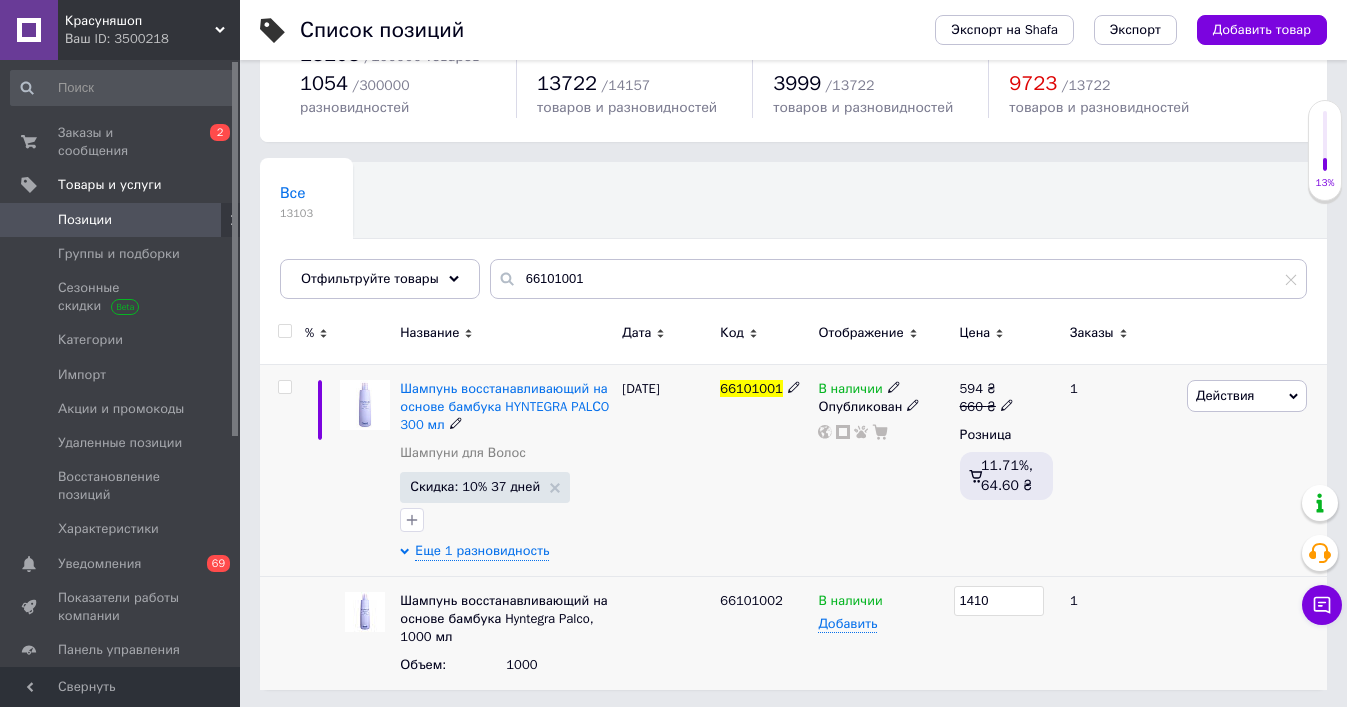 click on "В наличии Опубликован" at bounding box center (883, 470) 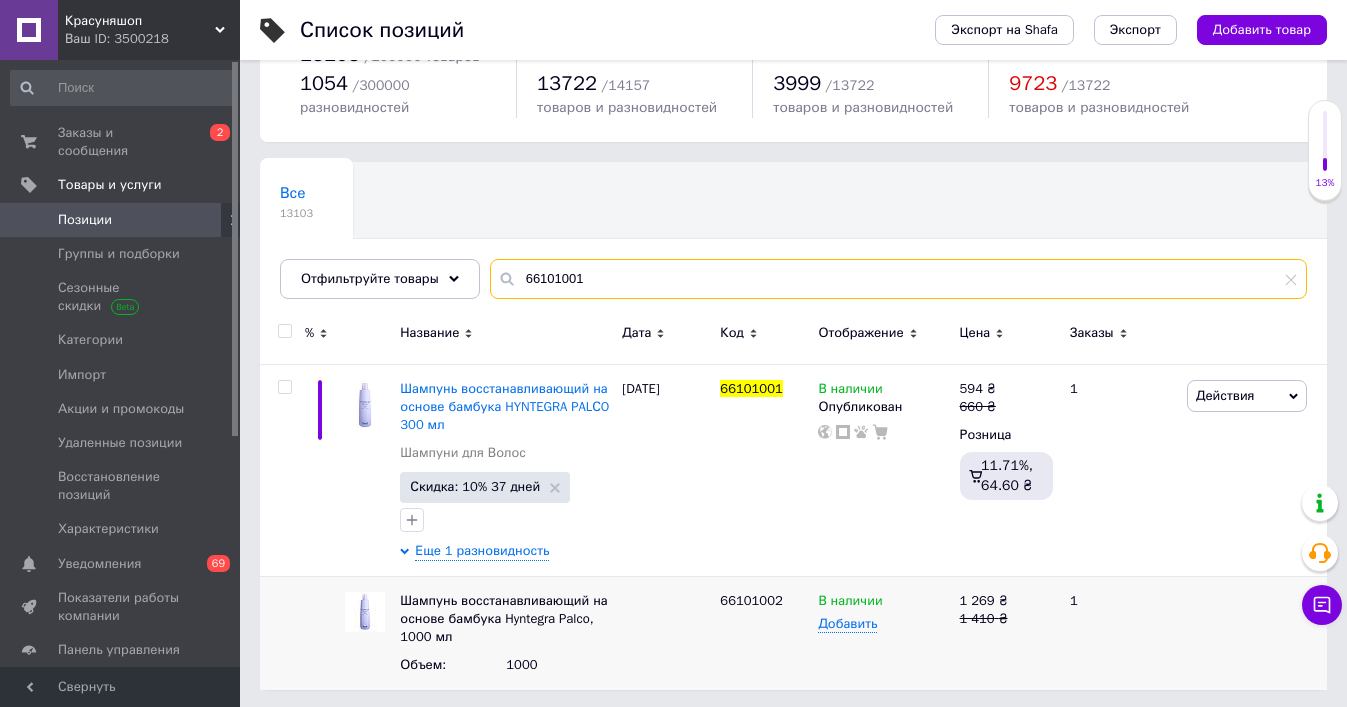 drag, startPoint x: 615, startPoint y: 279, endPoint x: 412, endPoint y: 257, distance: 204.18864 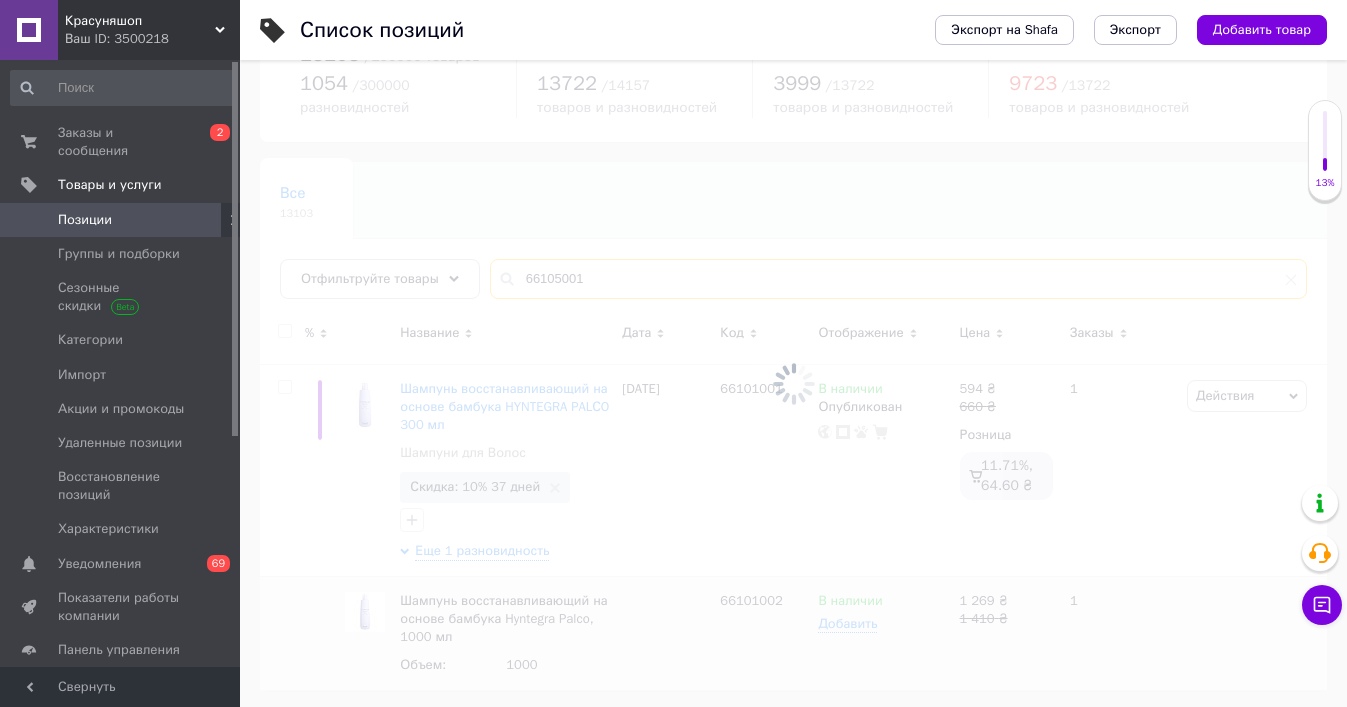 scroll, scrollTop: 0, scrollLeft: 0, axis: both 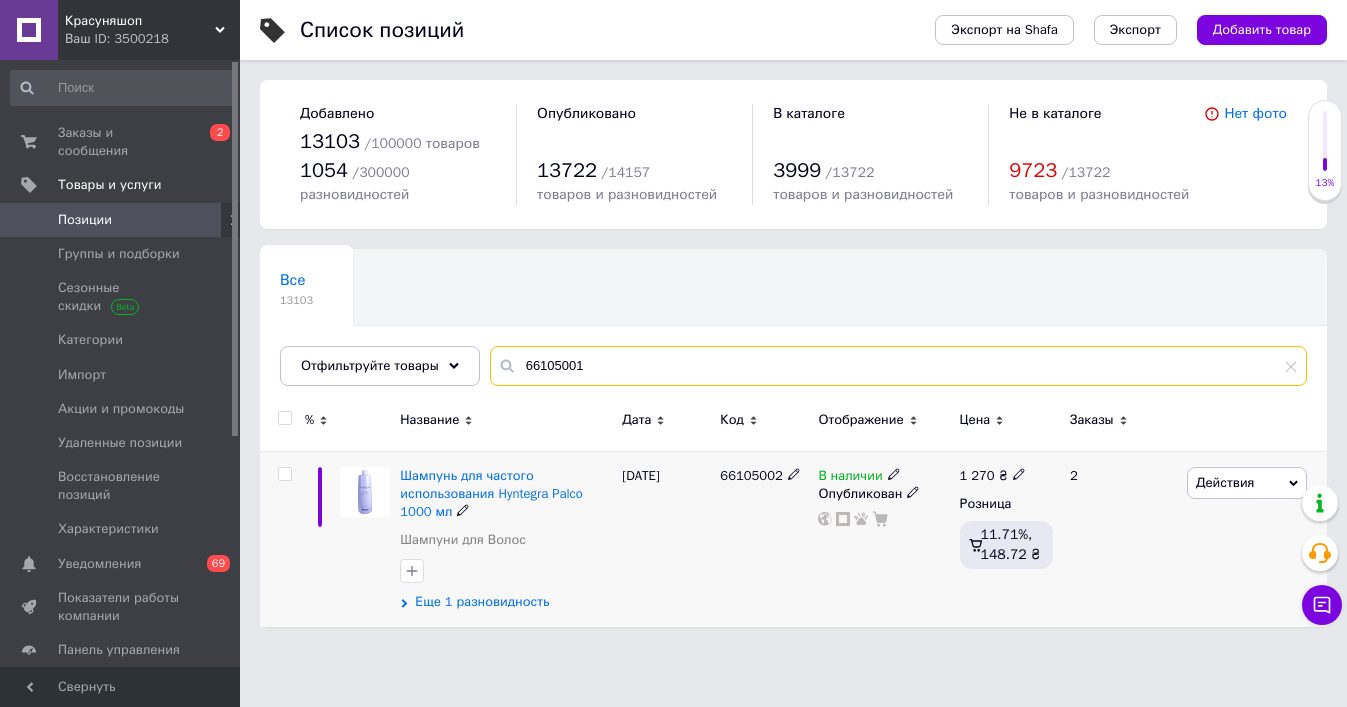 type on "66105001" 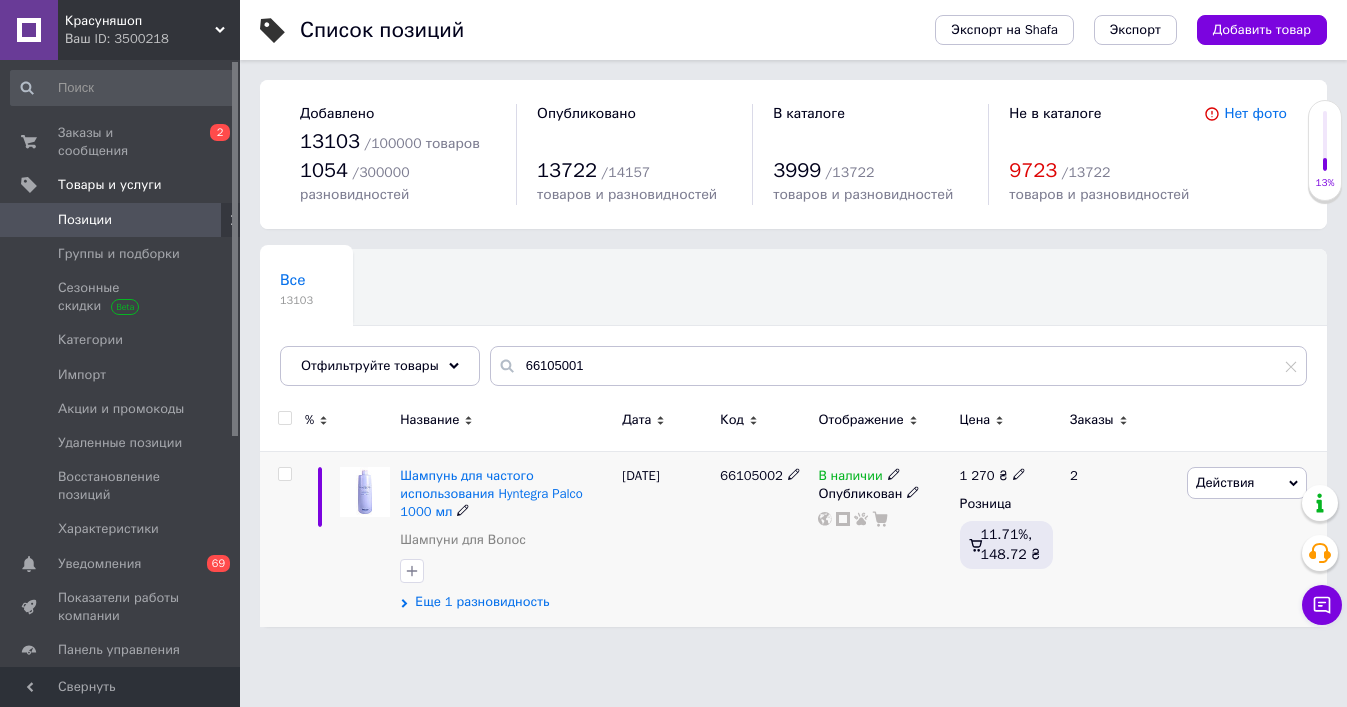 click on "Еще 1 разновидность" at bounding box center [482, 602] 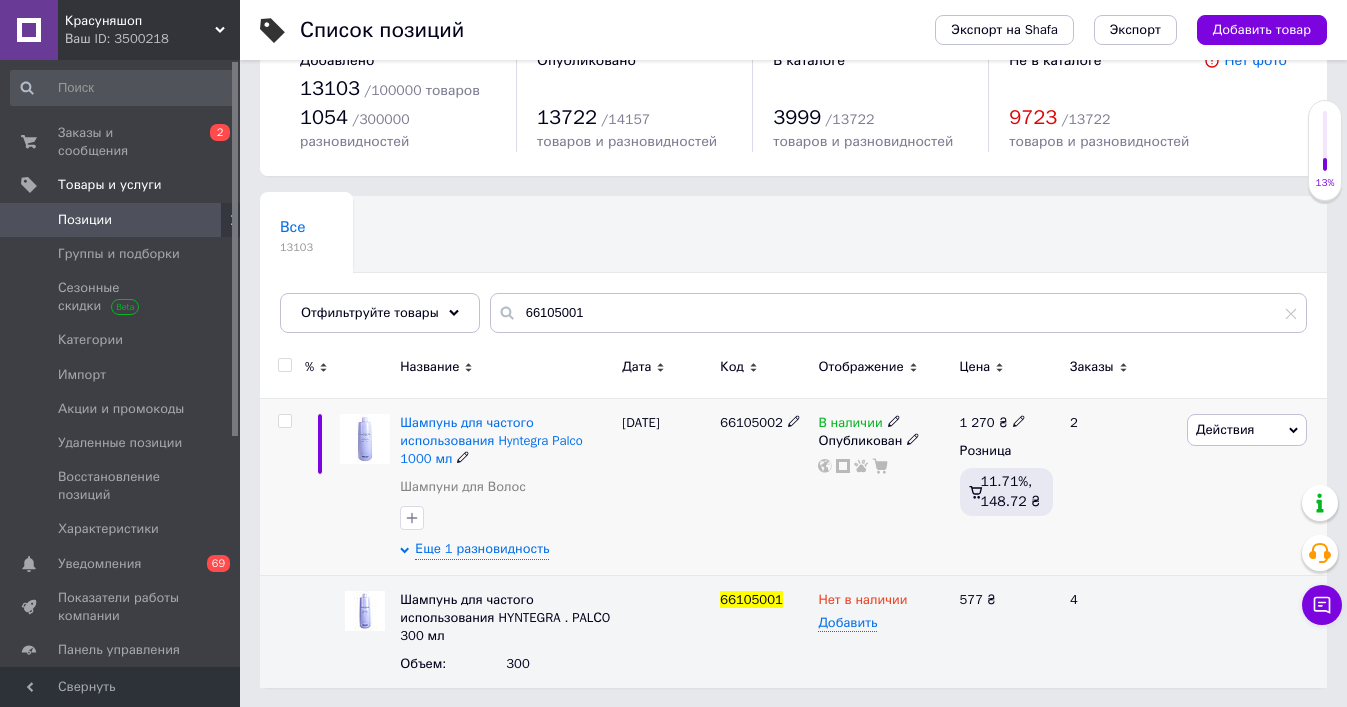 scroll, scrollTop: 52, scrollLeft: 0, axis: vertical 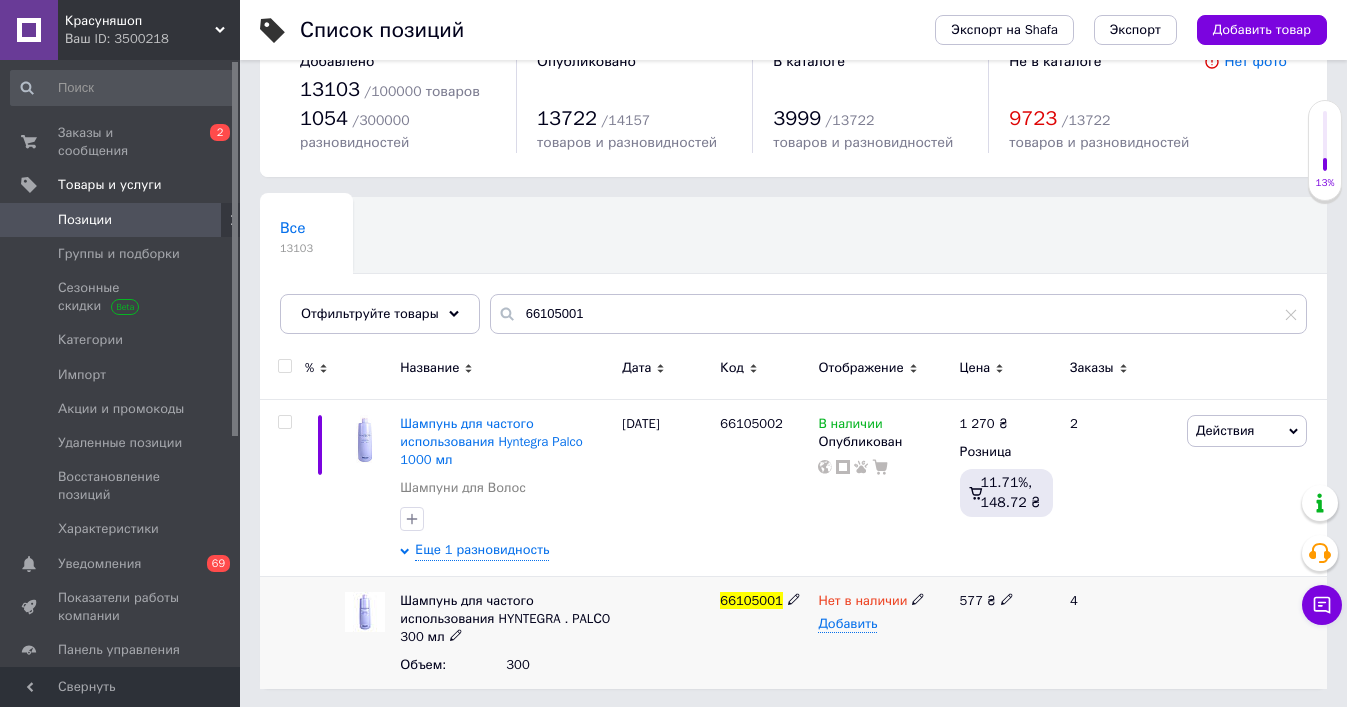click 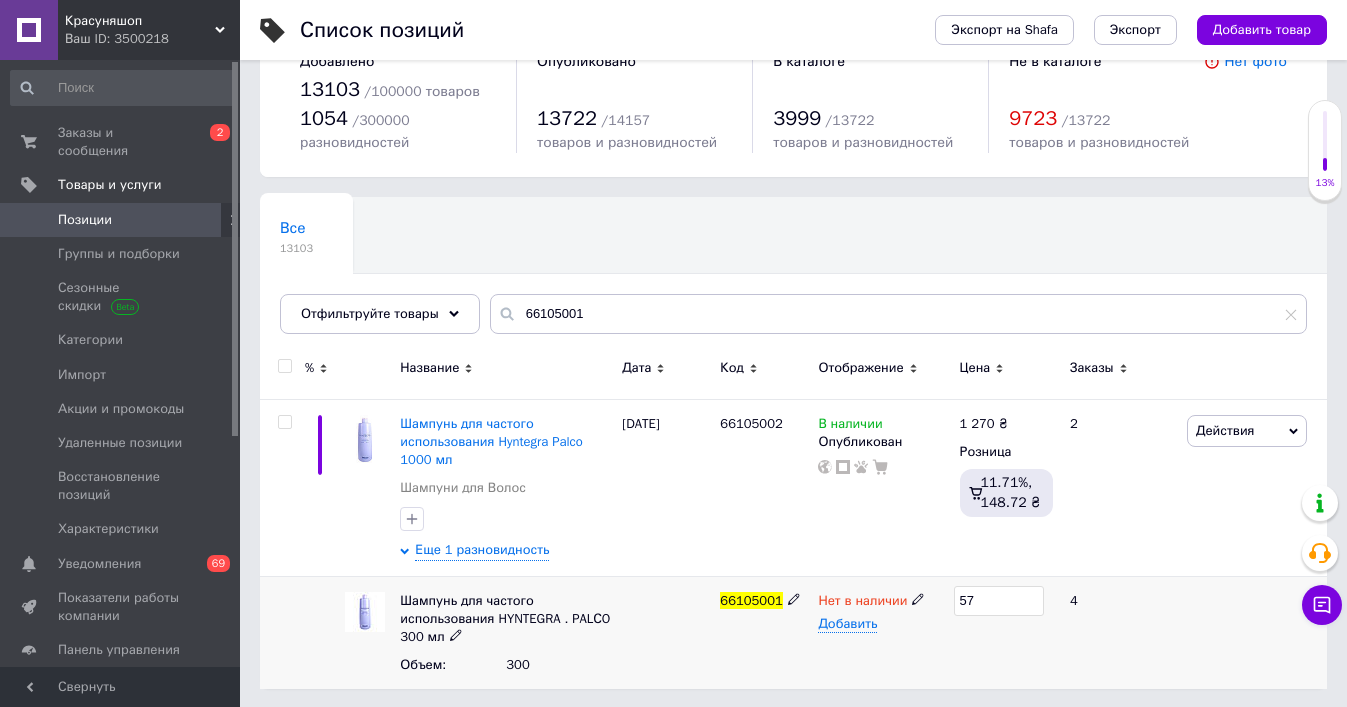 type on "5" 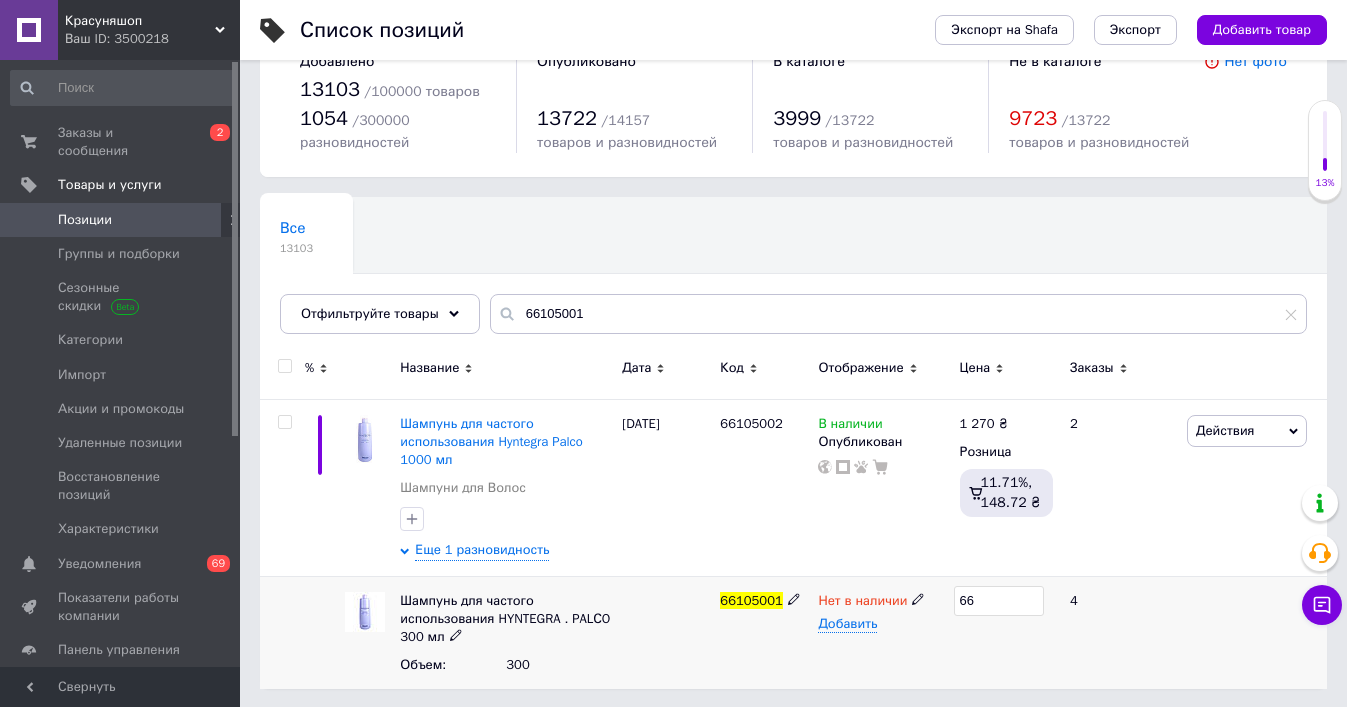 type on "660" 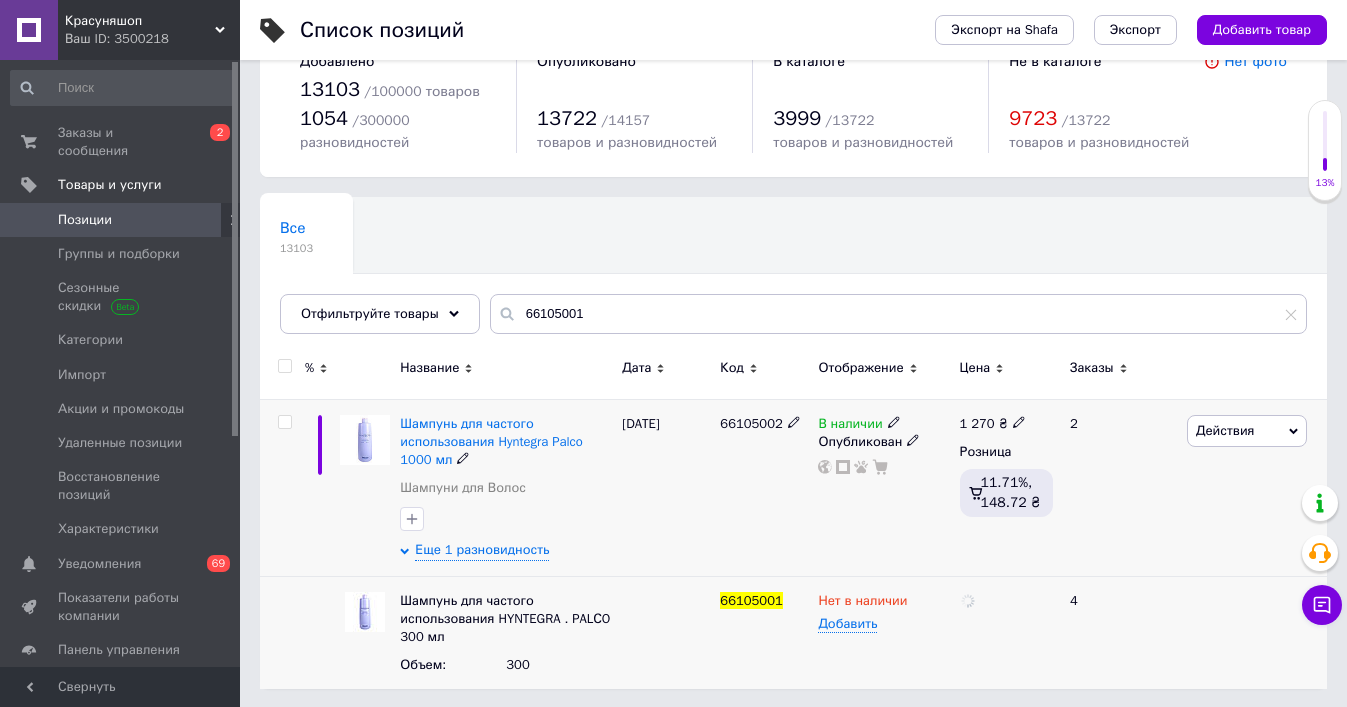 click 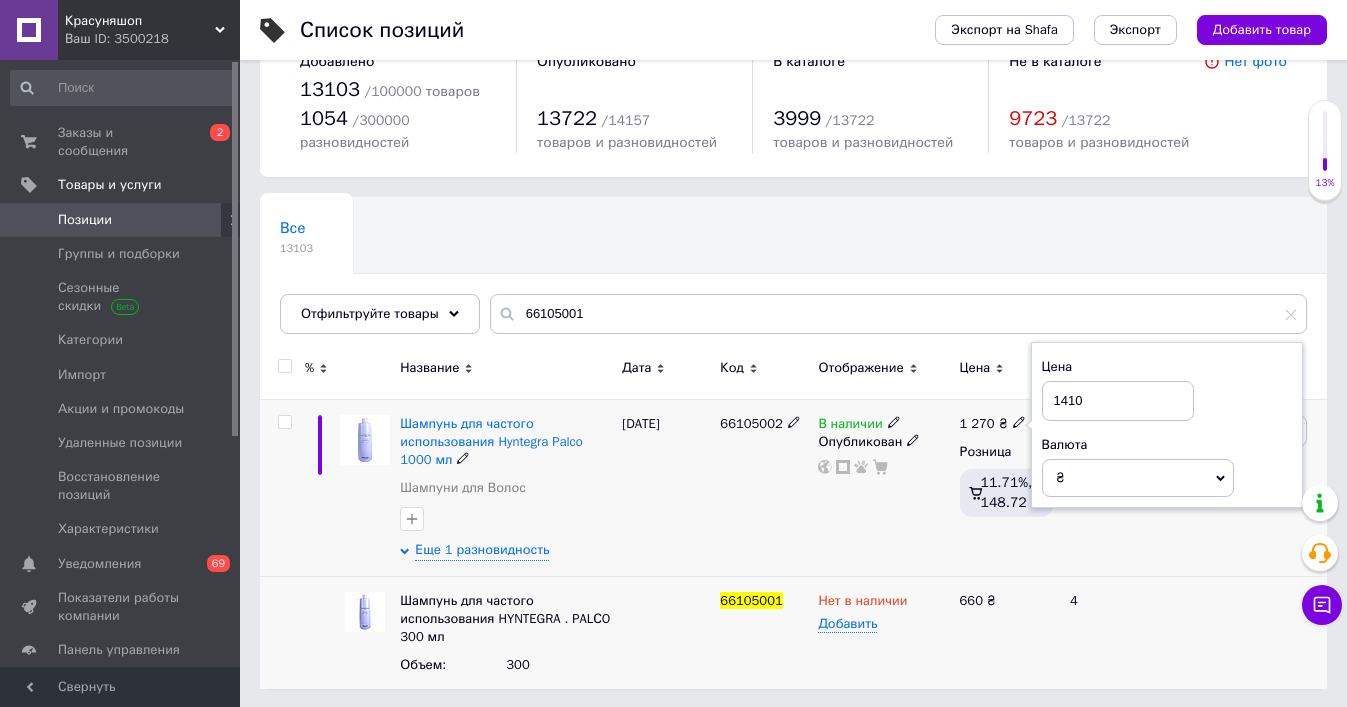 type on "1410" 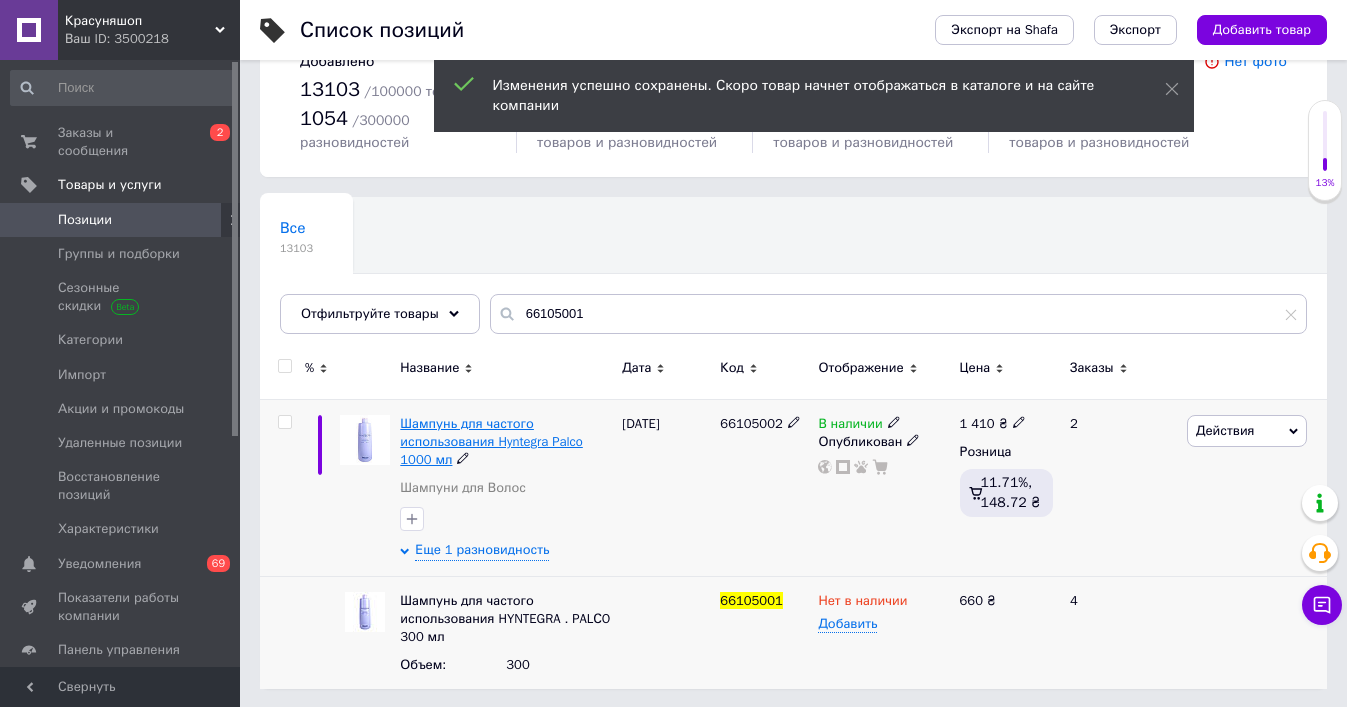 click on "Шампунь для частого использования Hyntegra Palco 1000 мл" at bounding box center [491, 441] 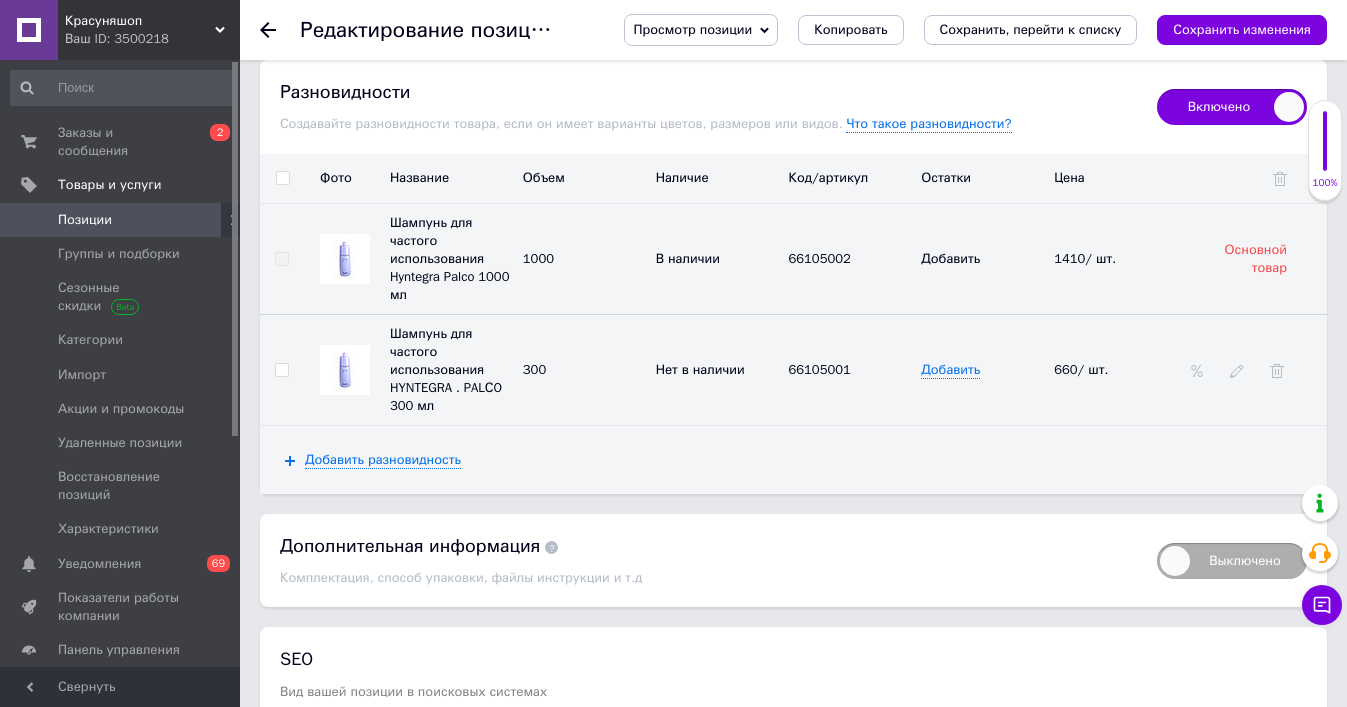 scroll, scrollTop: 2973, scrollLeft: 0, axis: vertical 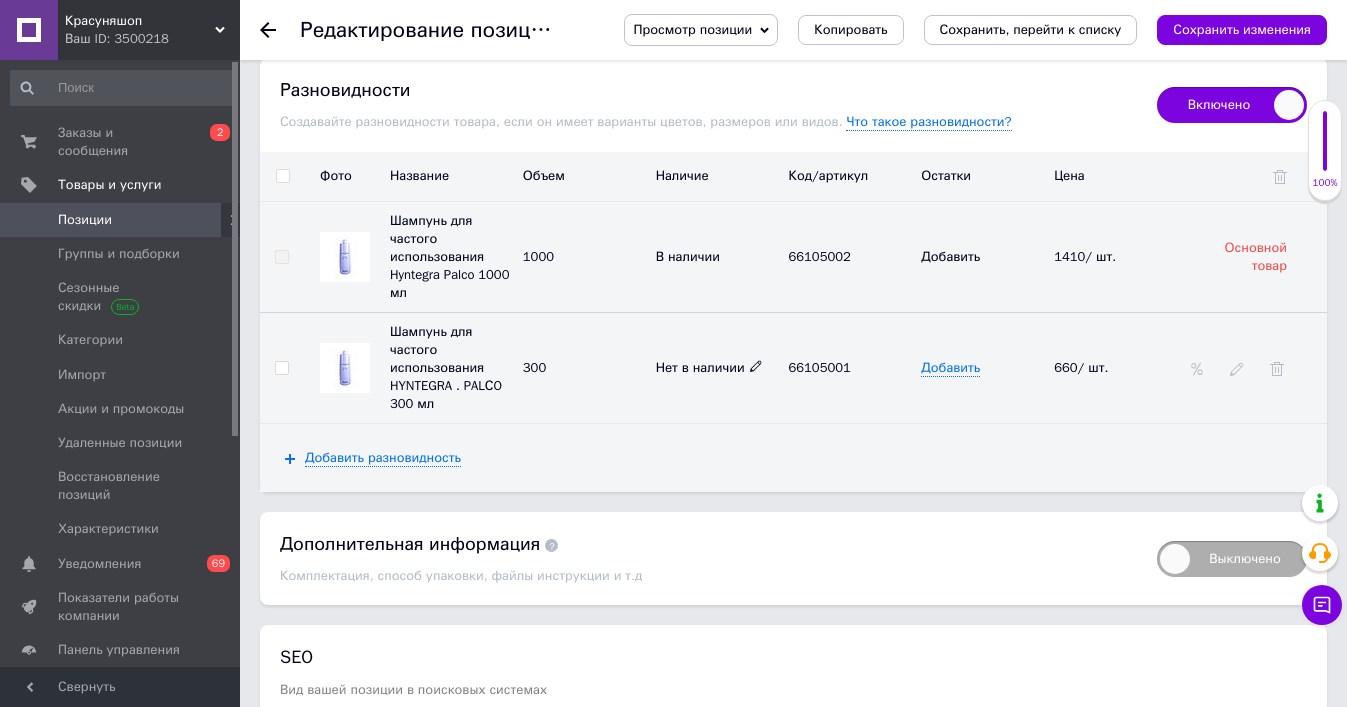 click at bounding box center [756, 365] 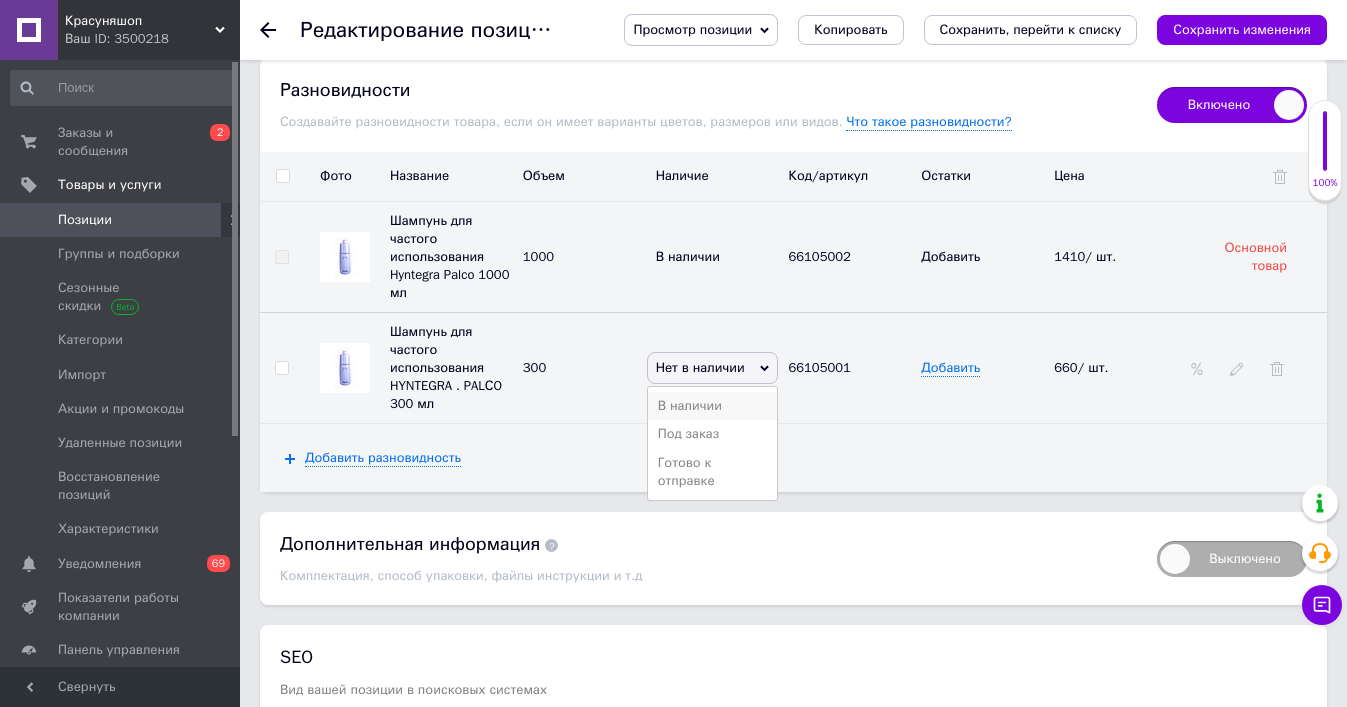 click on "В наличии" at bounding box center [713, 406] 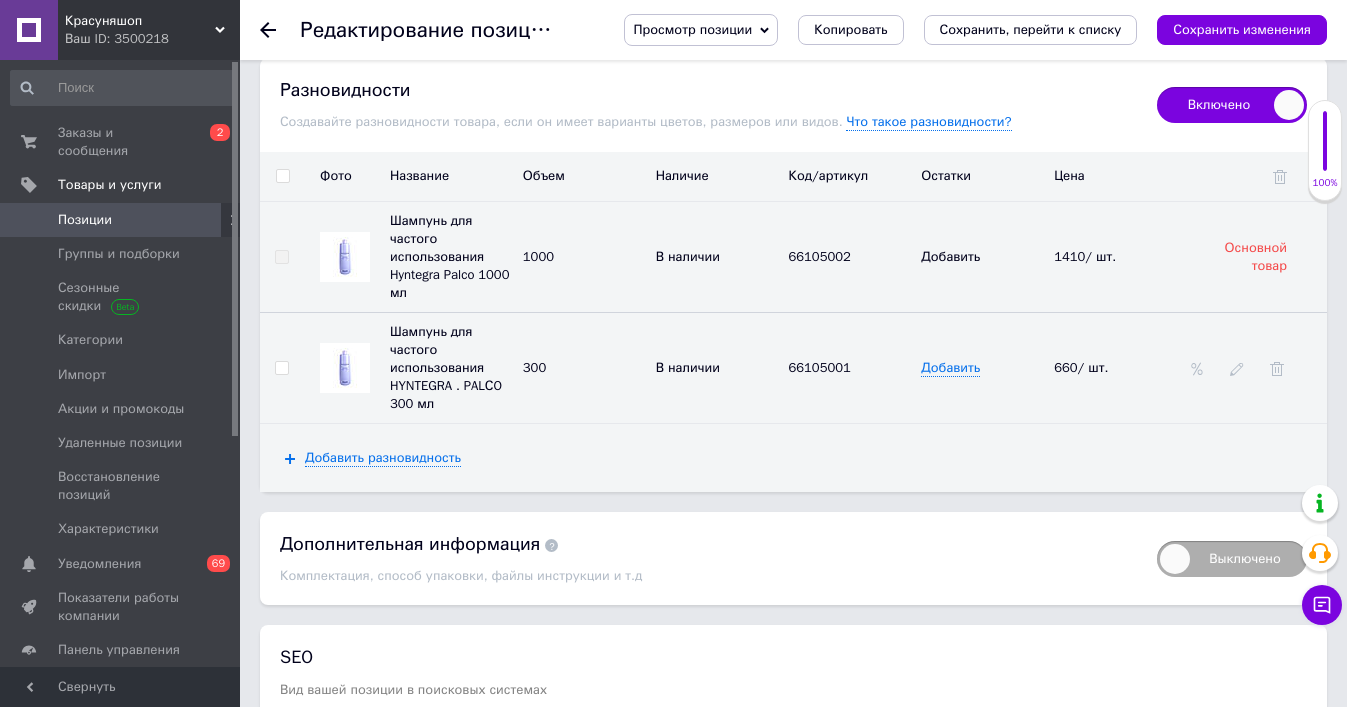 click on "300" at bounding box center [584, 368] 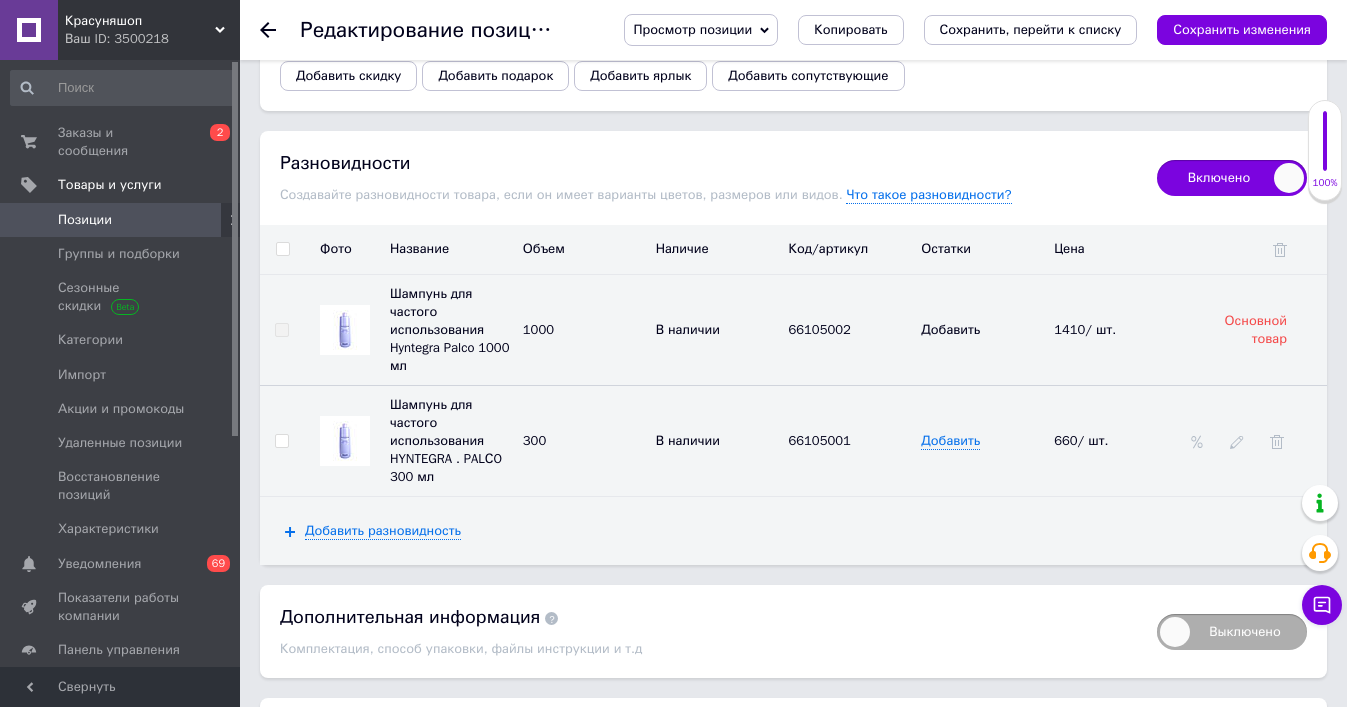 scroll, scrollTop: 2897, scrollLeft: 0, axis: vertical 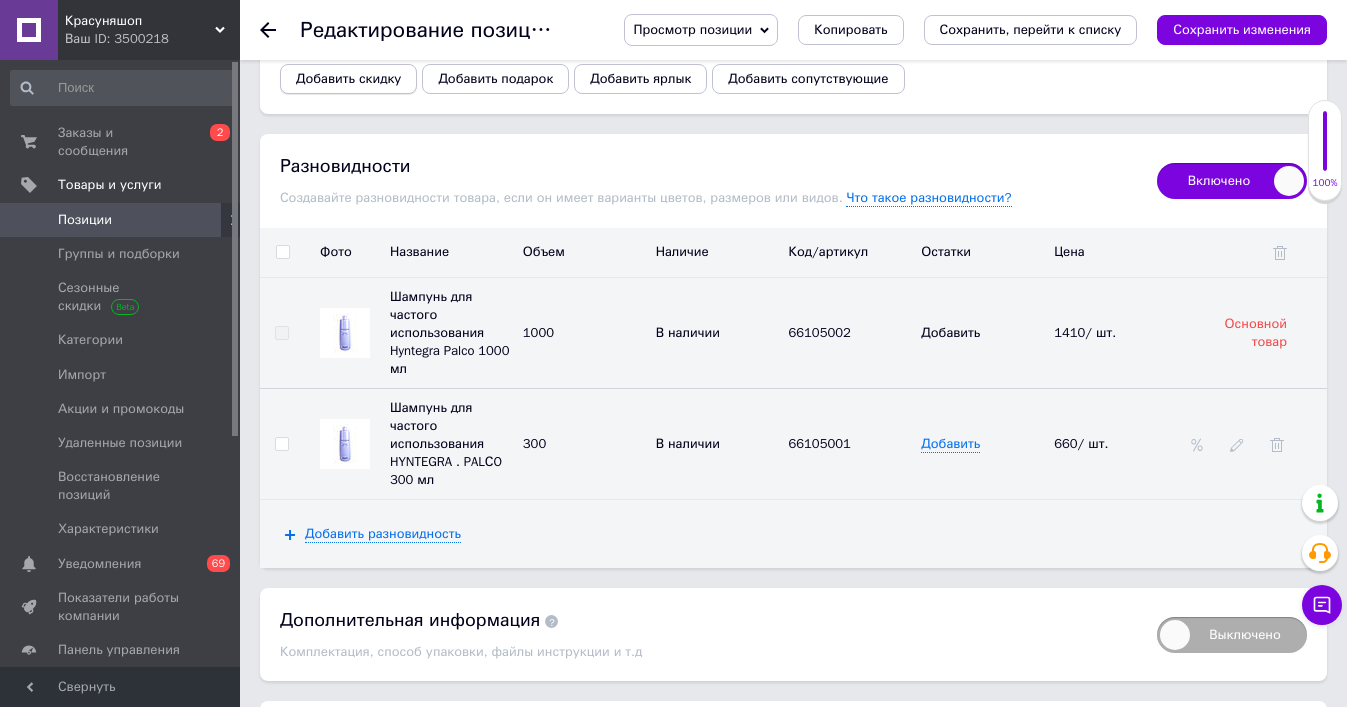 click on "Добавить скидку" at bounding box center (348, 79) 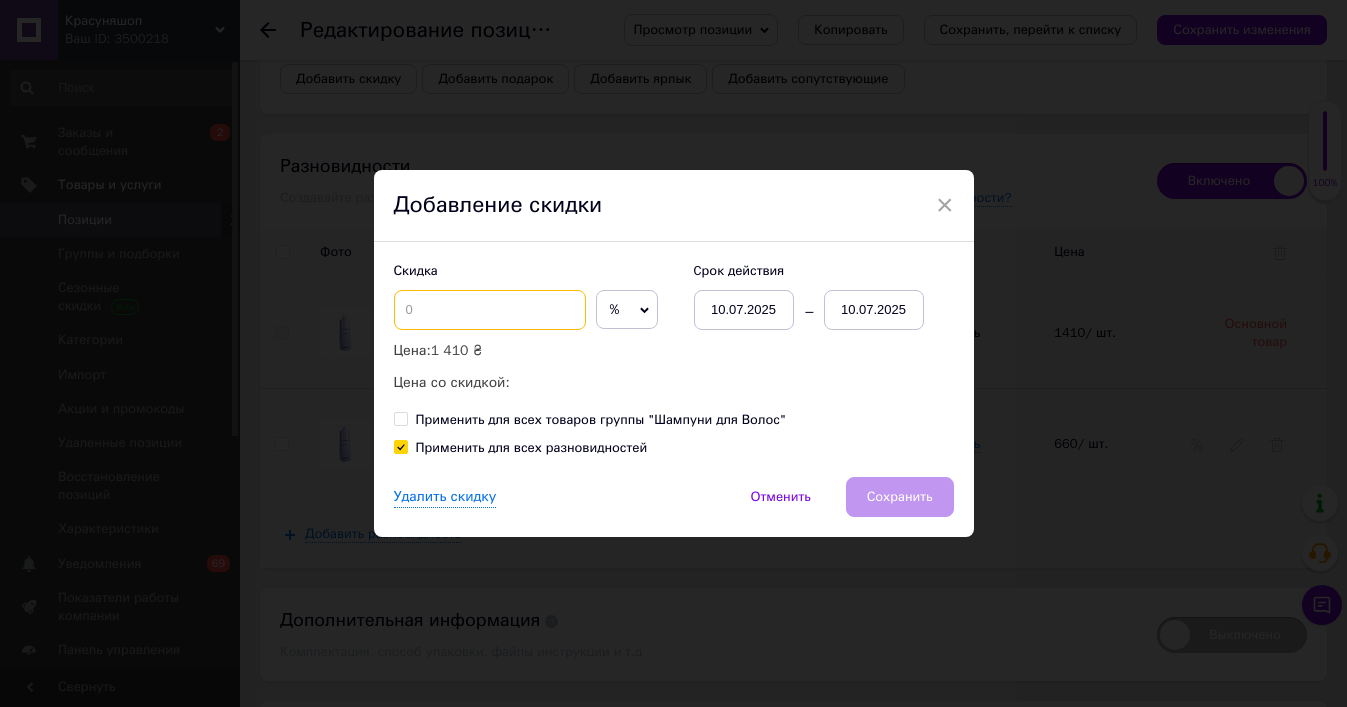 click at bounding box center (490, 310) 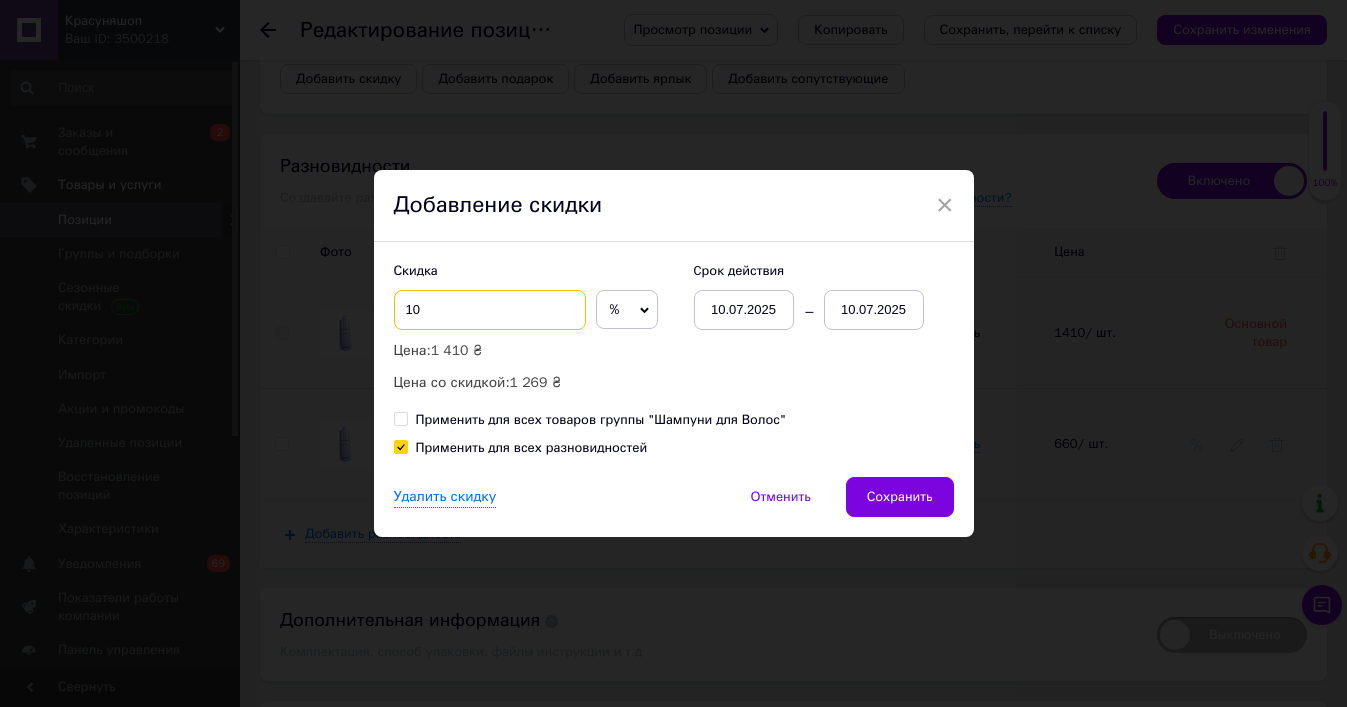 type on "10" 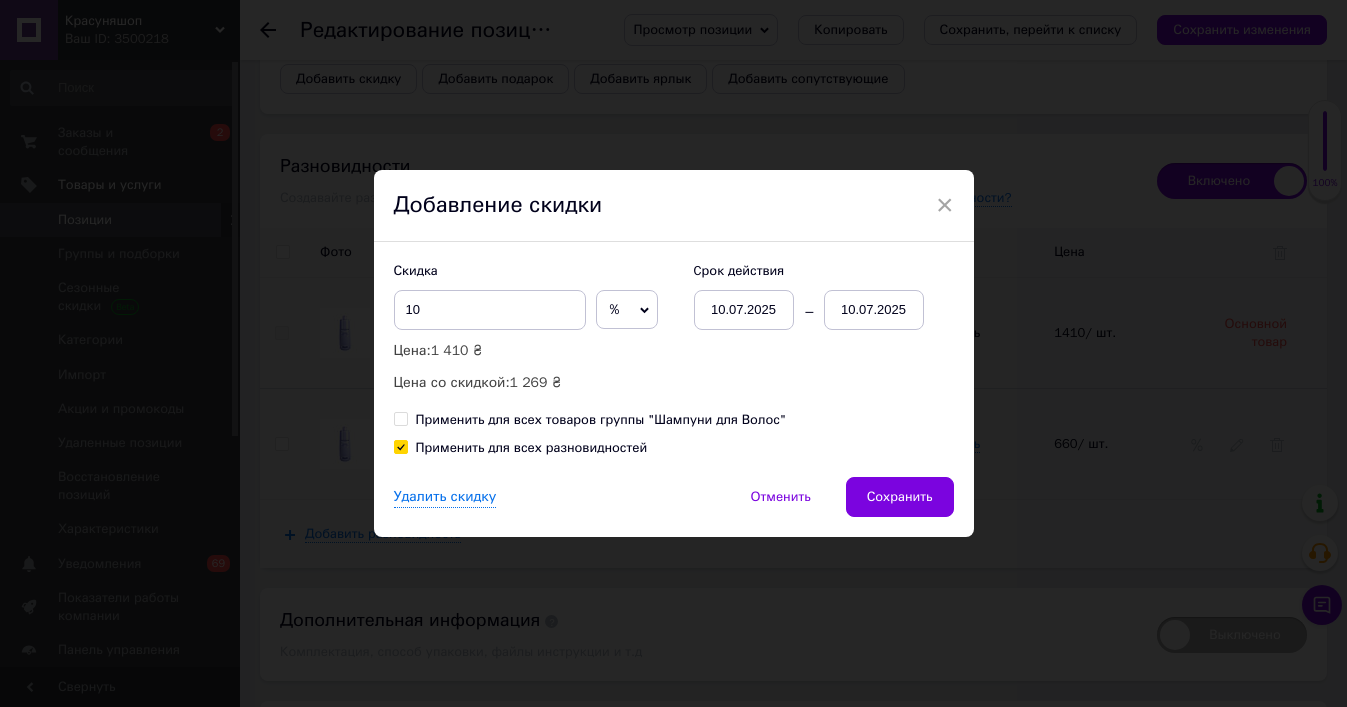 click on "10.07.2025" at bounding box center (874, 310) 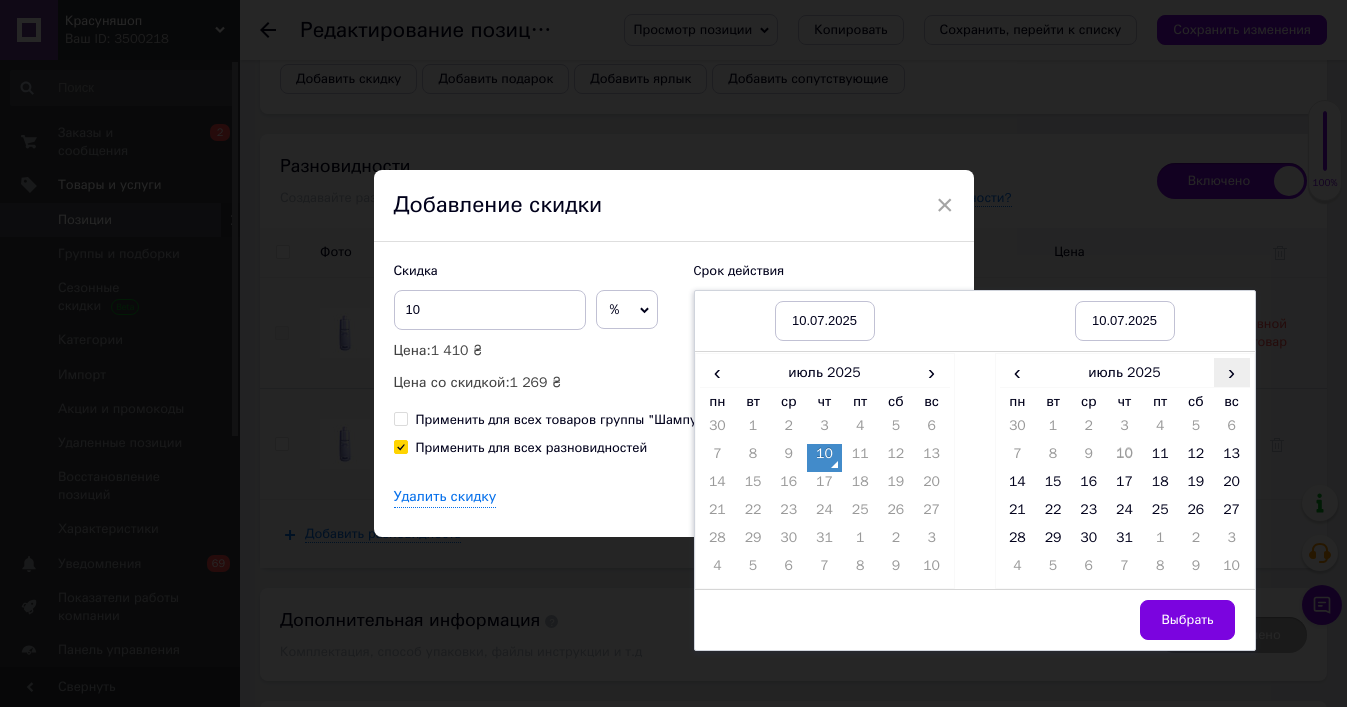 click on "›" at bounding box center (1232, 372) 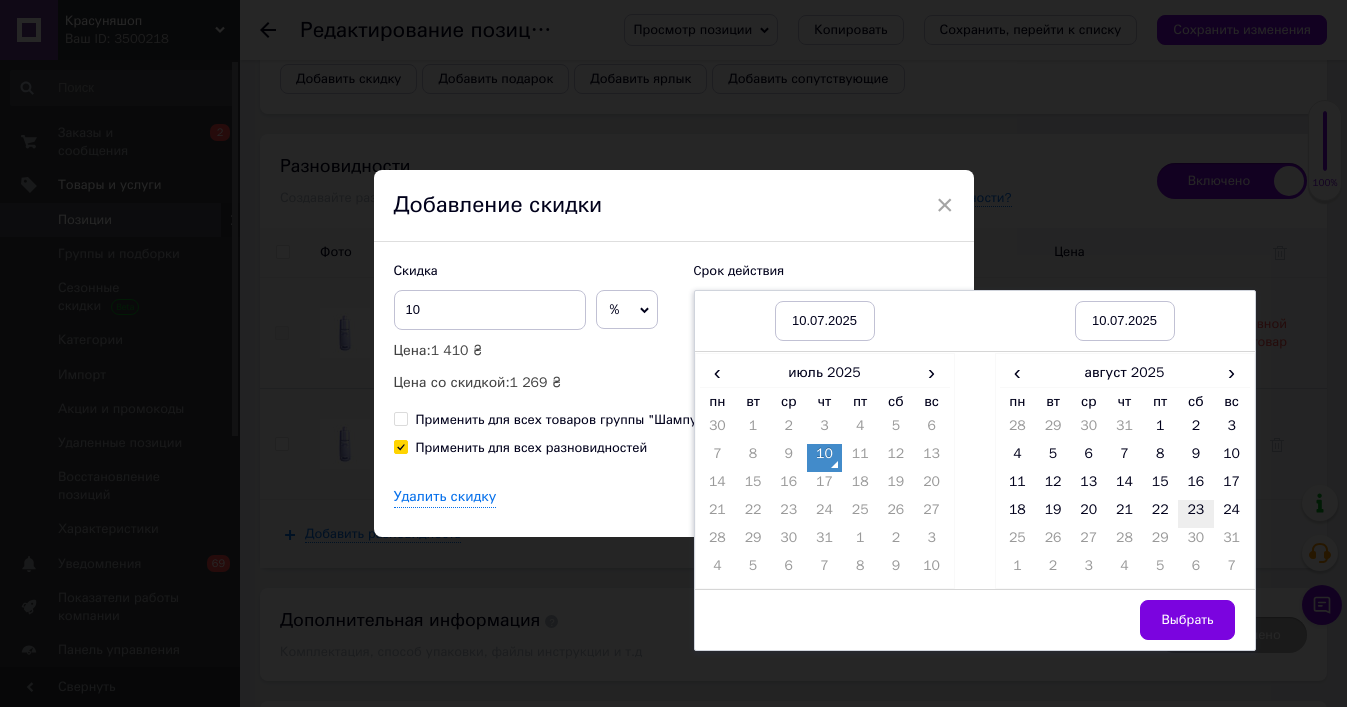 click on "23" at bounding box center [1196, 514] 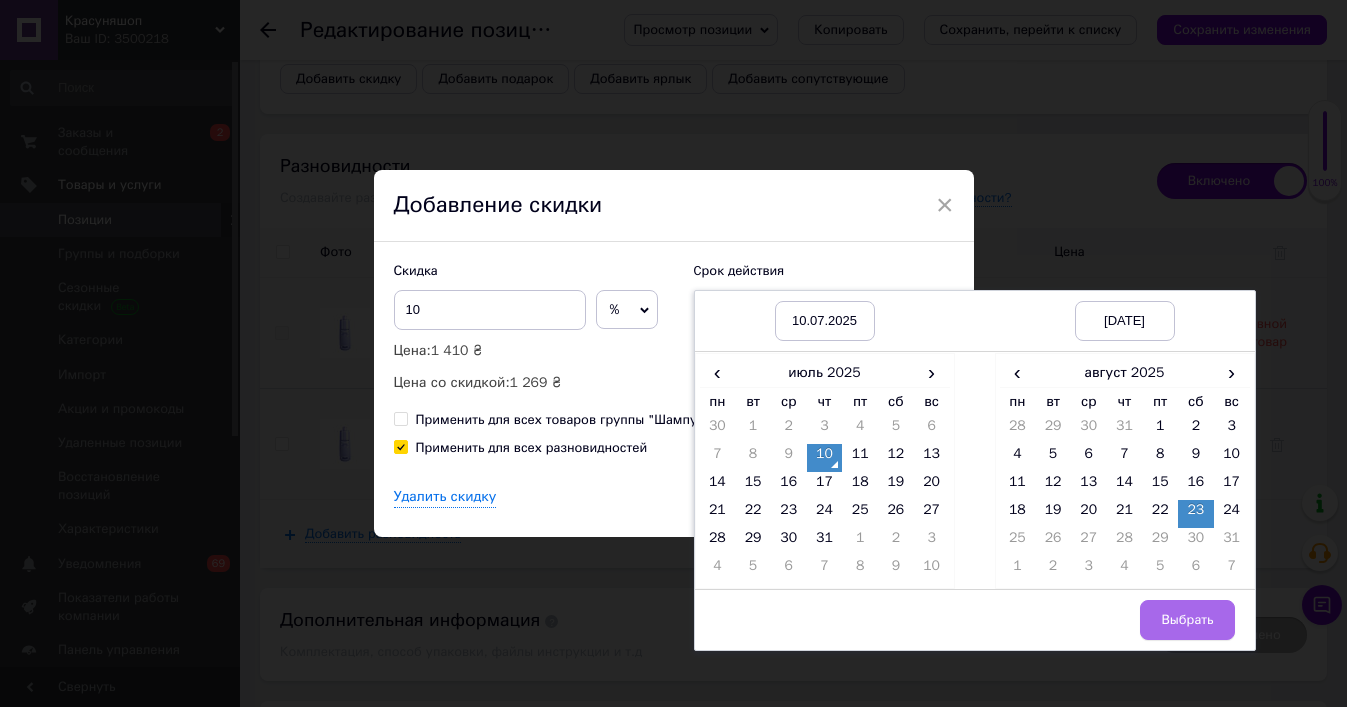 click on "Выбрать" at bounding box center (1187, 620) 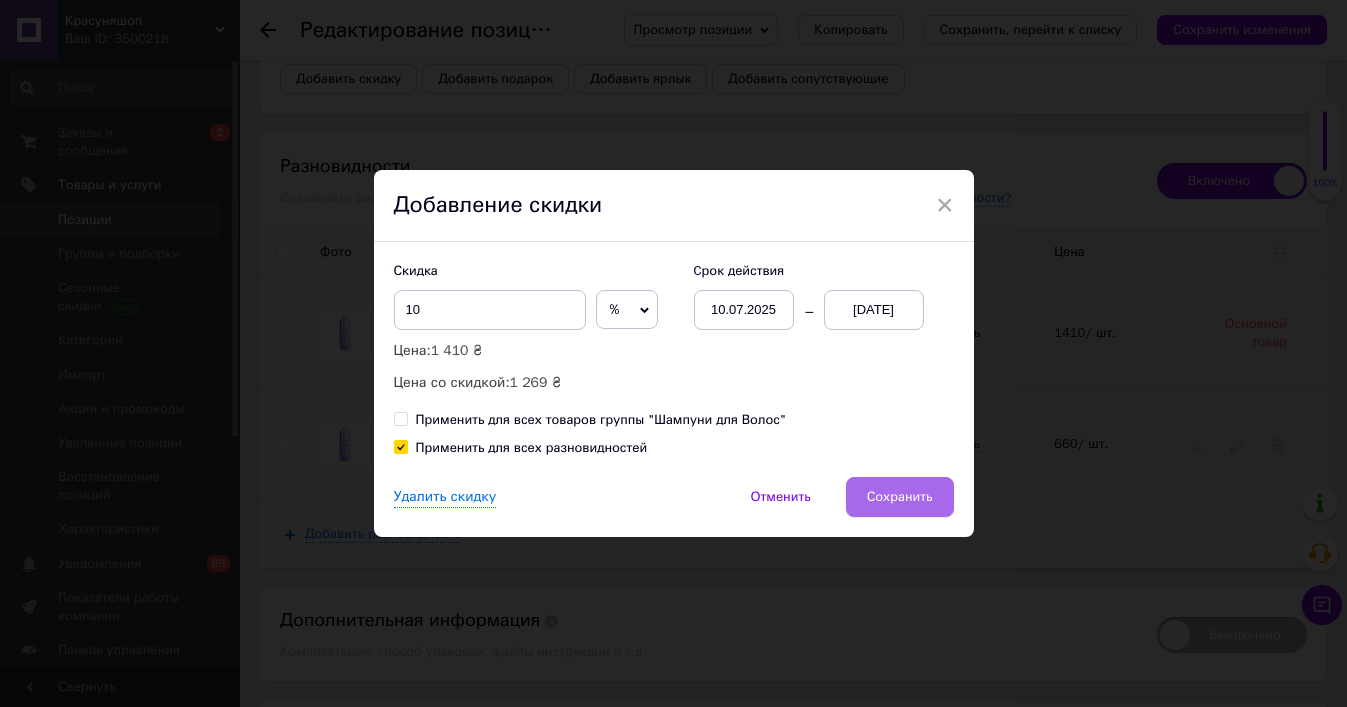 click on "Сохранить" at bounding box center [900, 497] 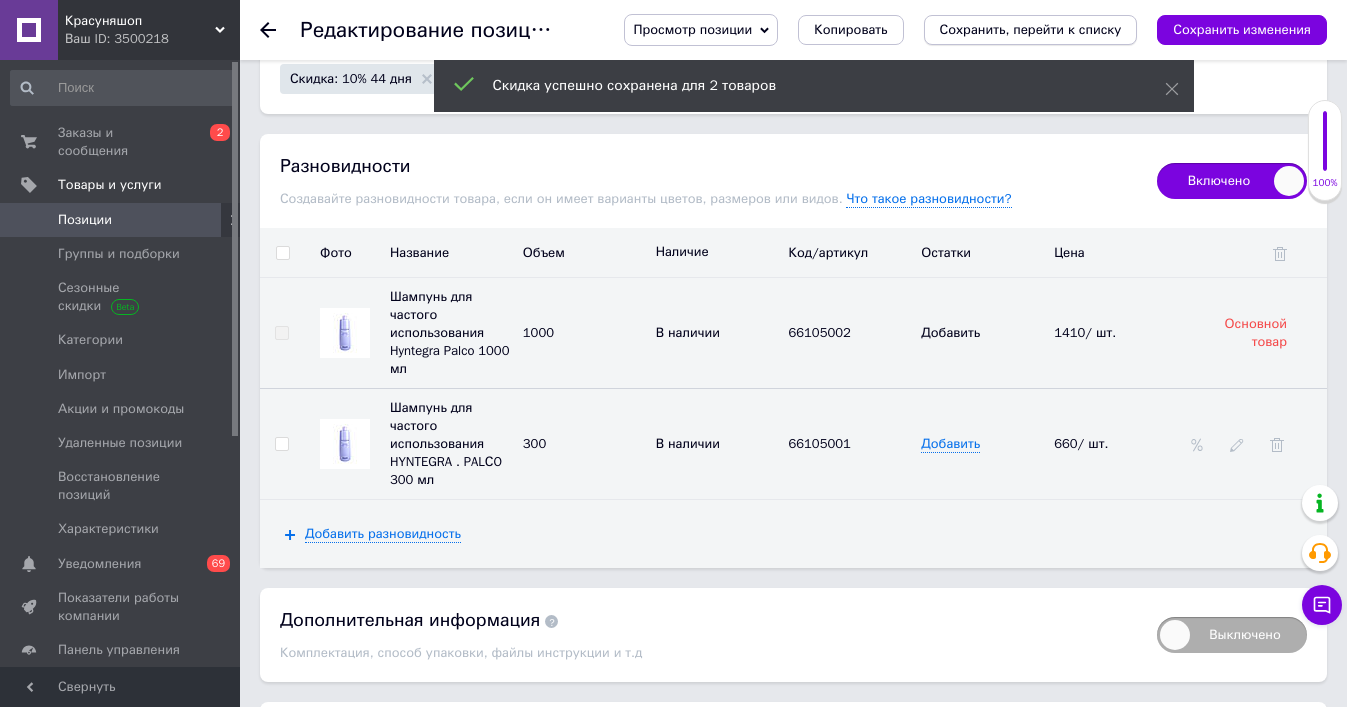 click on "Сохранить, перейти к списку" at bounding box center (1031, 29) 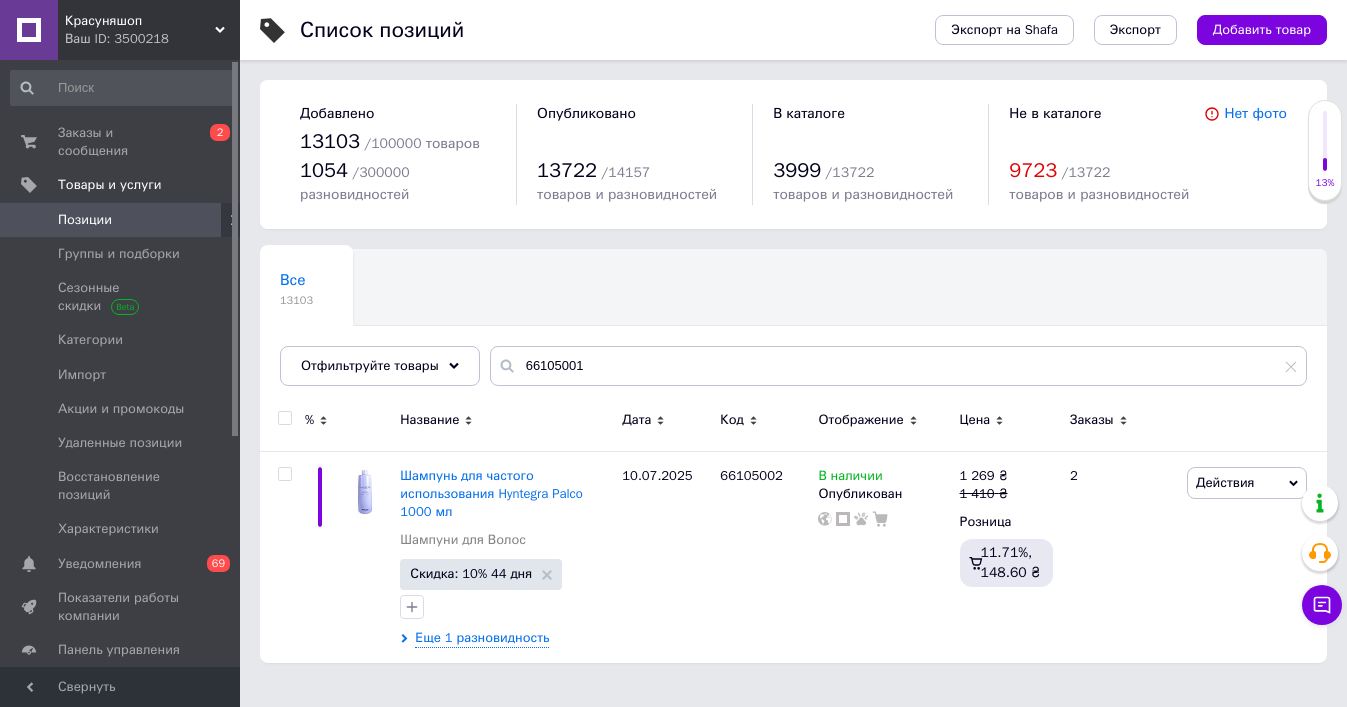 scroll, scrollTop: 0, scrollLeft: 0, axis: both 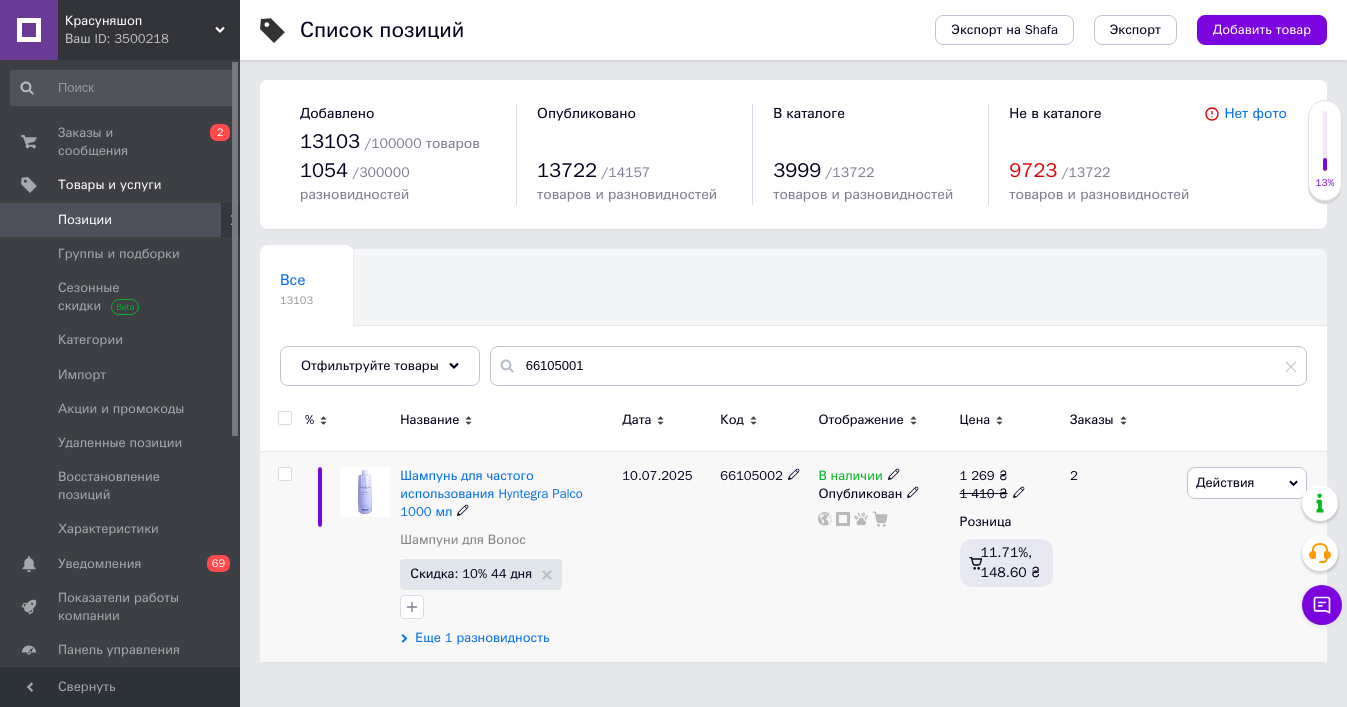 click on "Еще 1 разновидность" at bounding box center (482, 638) 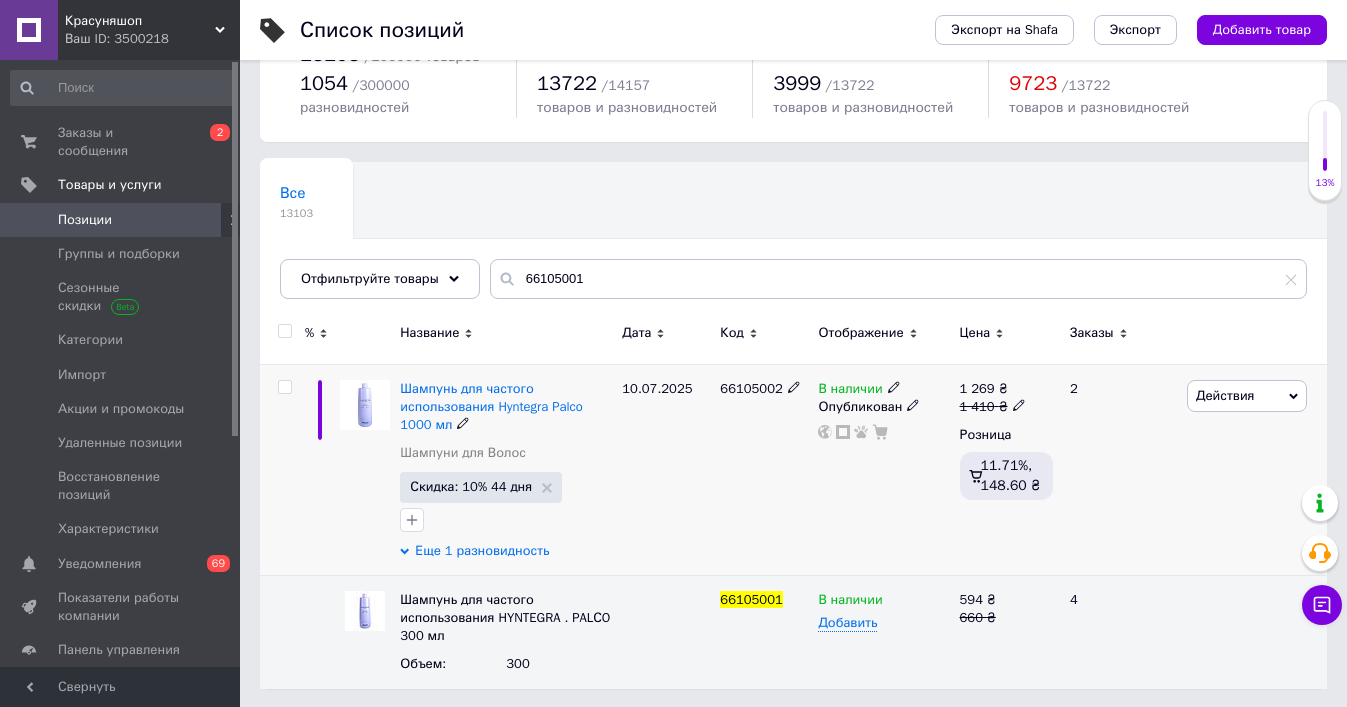 scroll, scrollTop: 86, scrollLeft: 0, axis: vertical 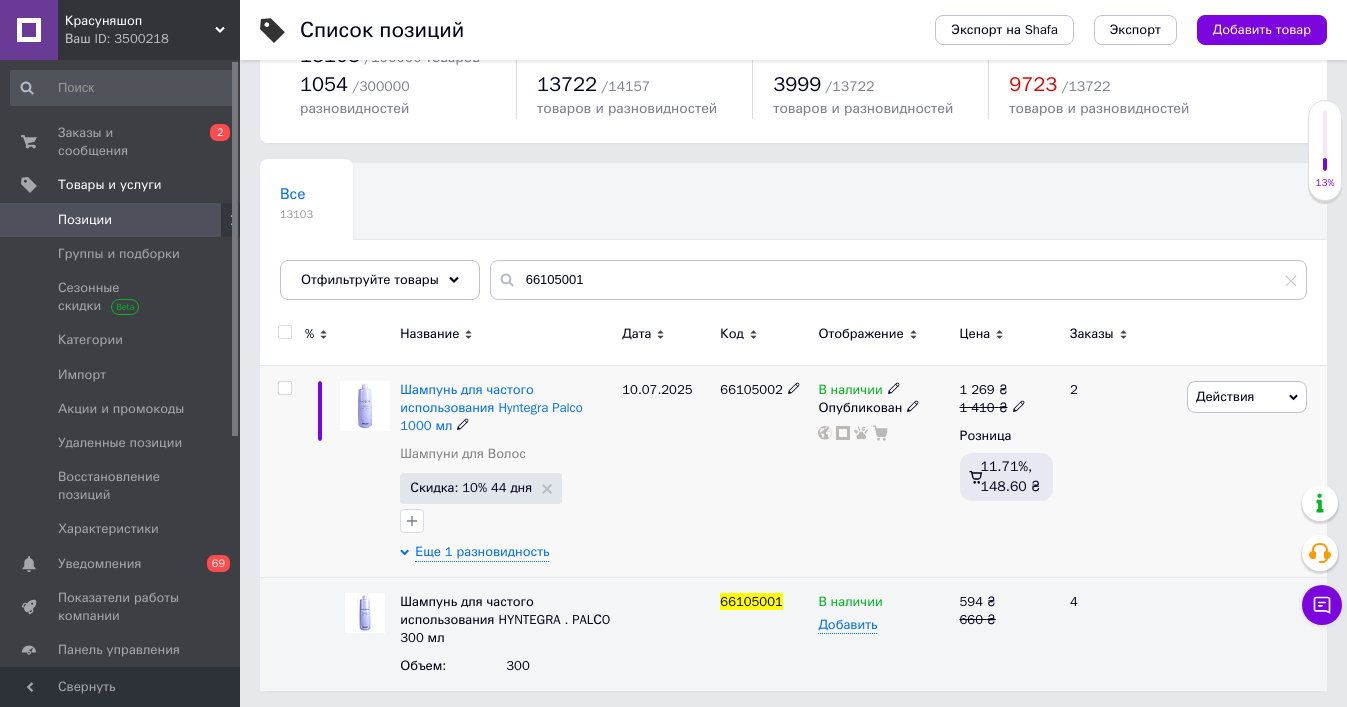 click 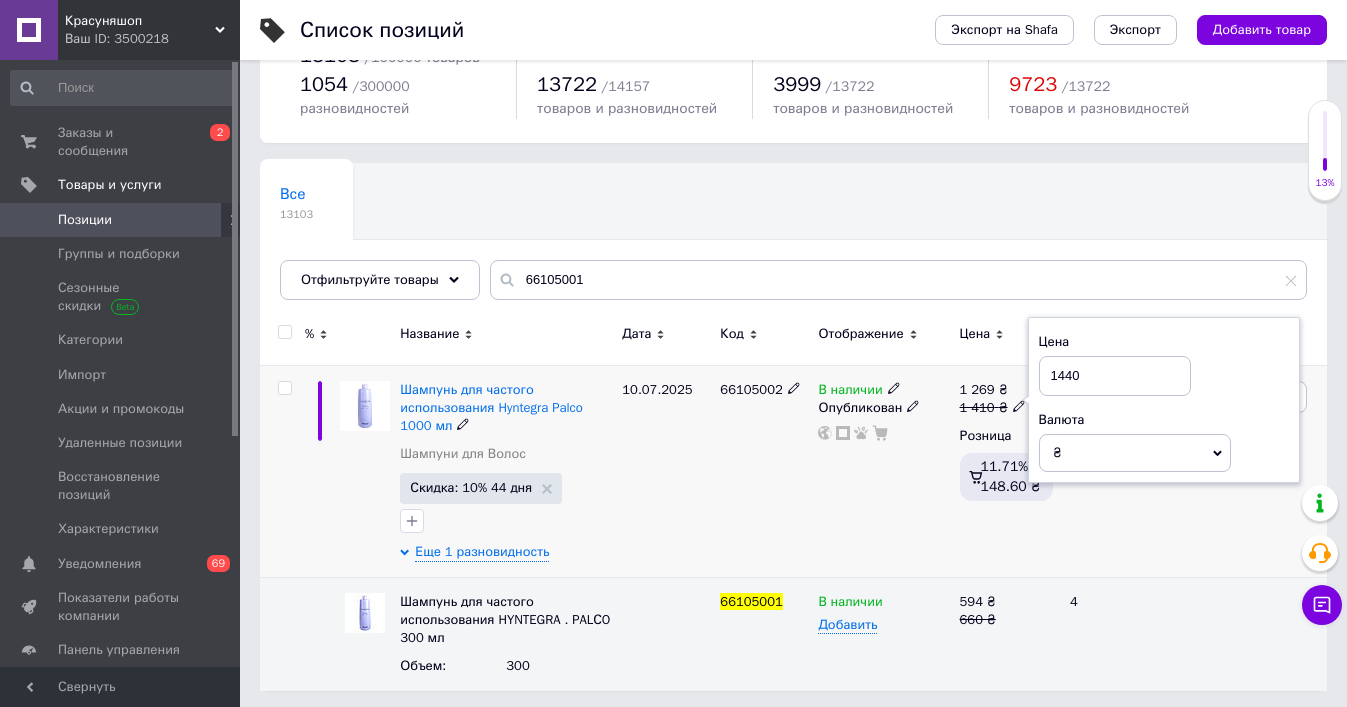 type on "1440" 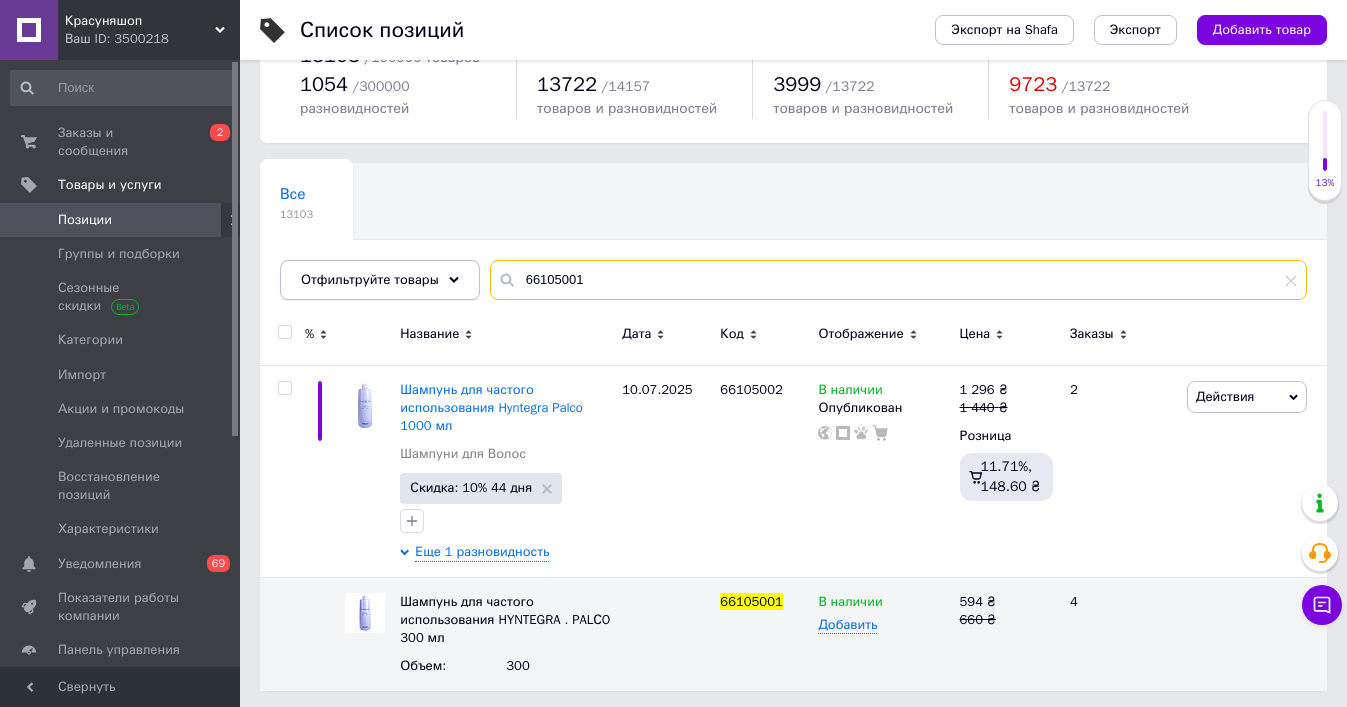 paste on "002" 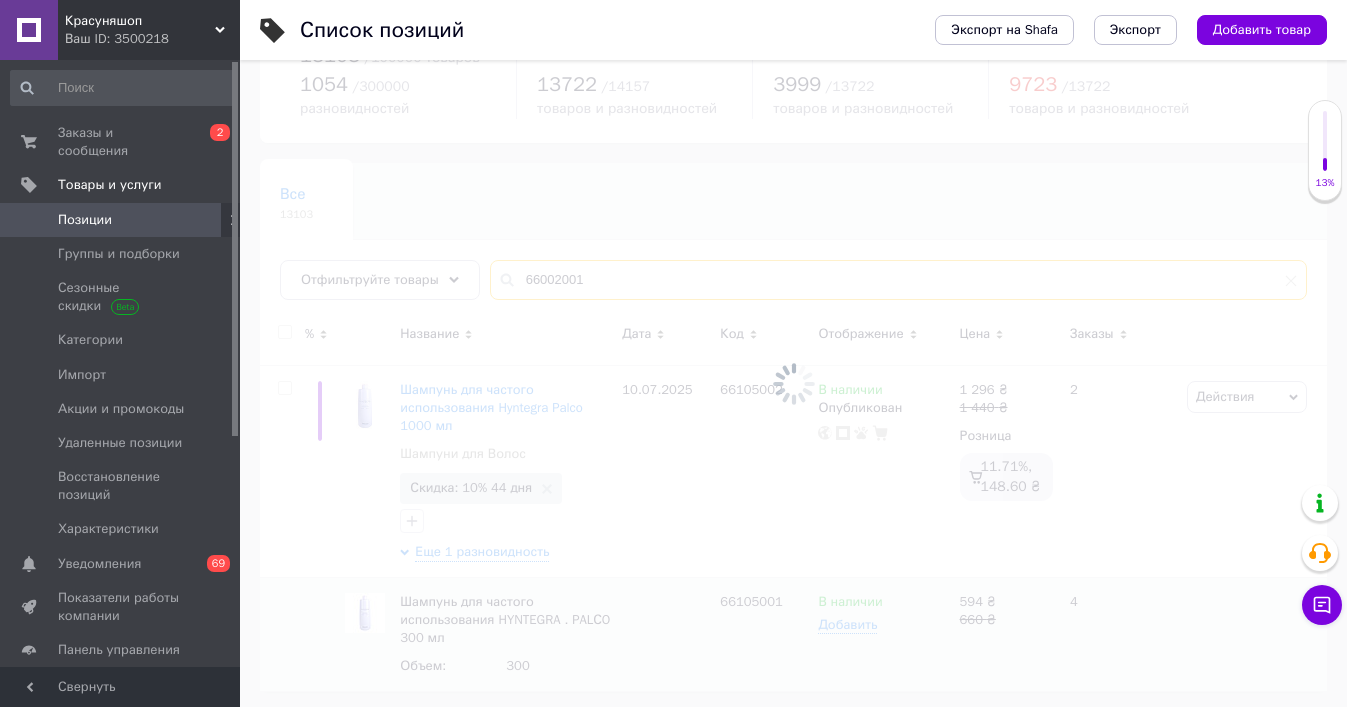 scroll, scrollTop: 0, scrollLeft: 0, axis: both 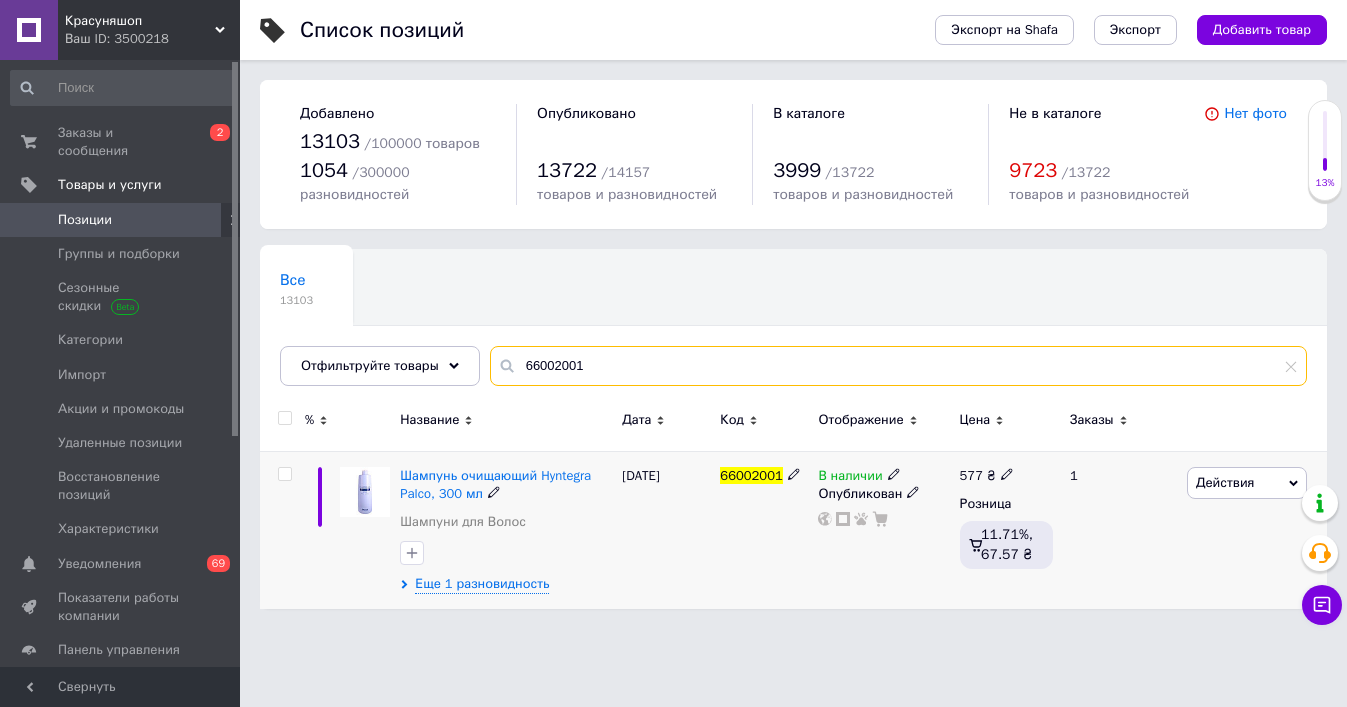 type on "66002001" 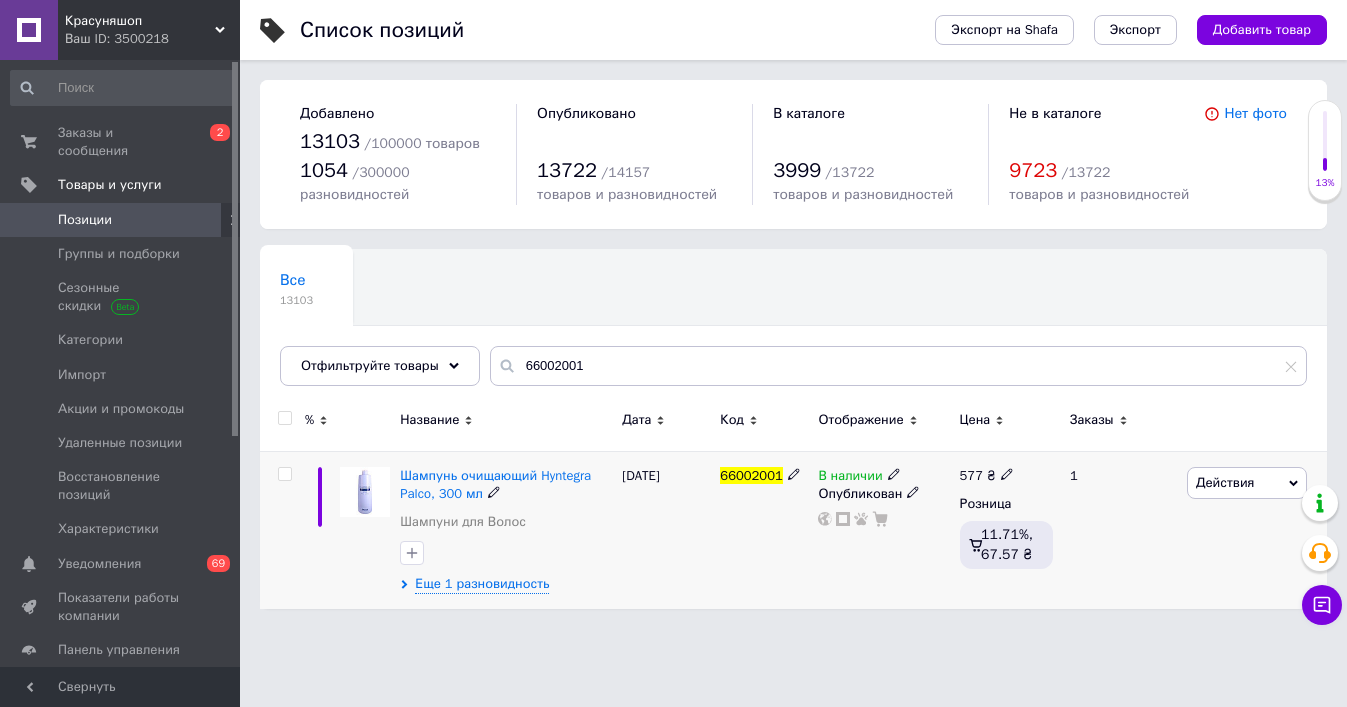 click 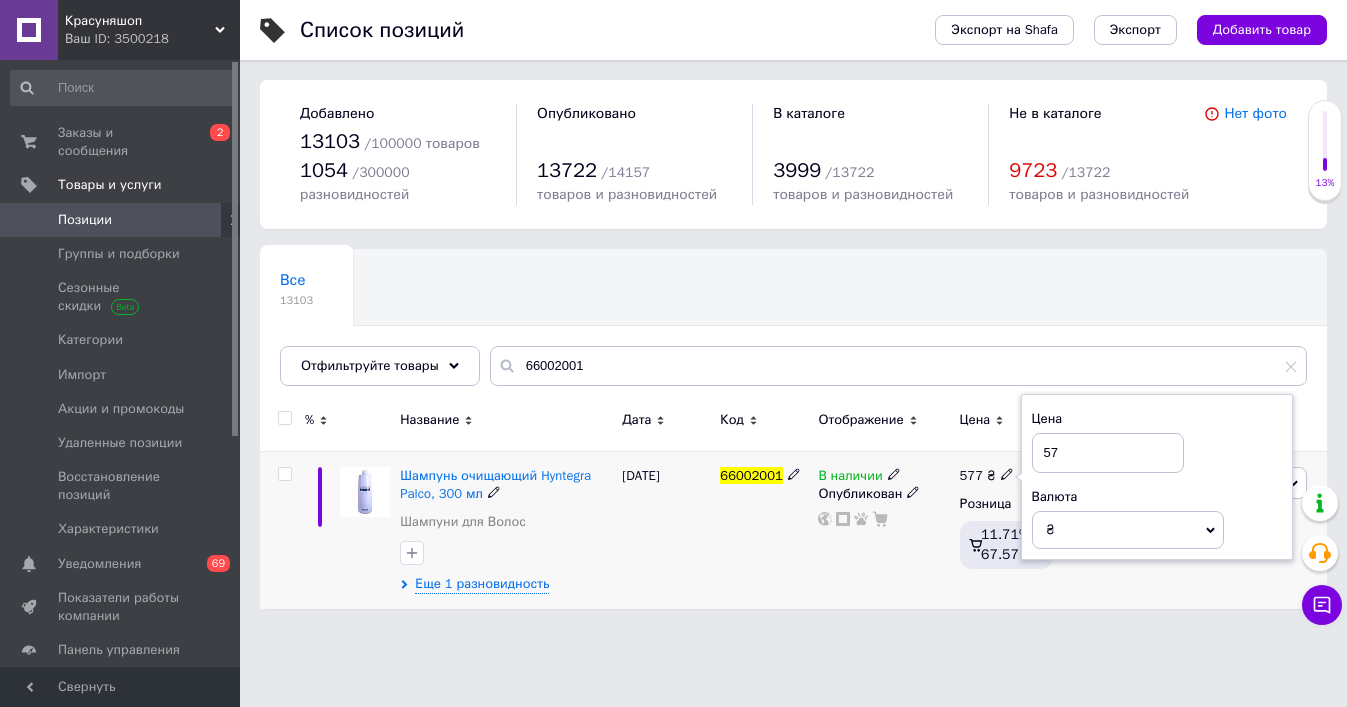type on "5" 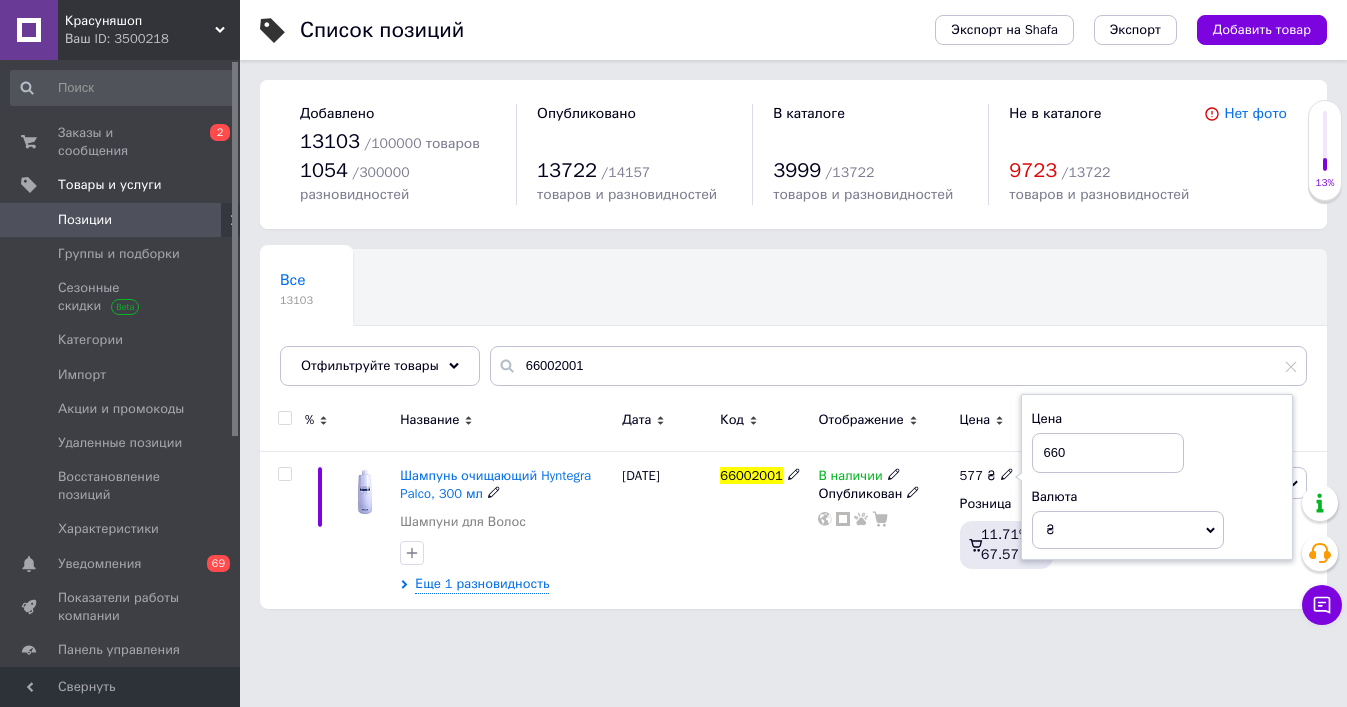 type on "660" 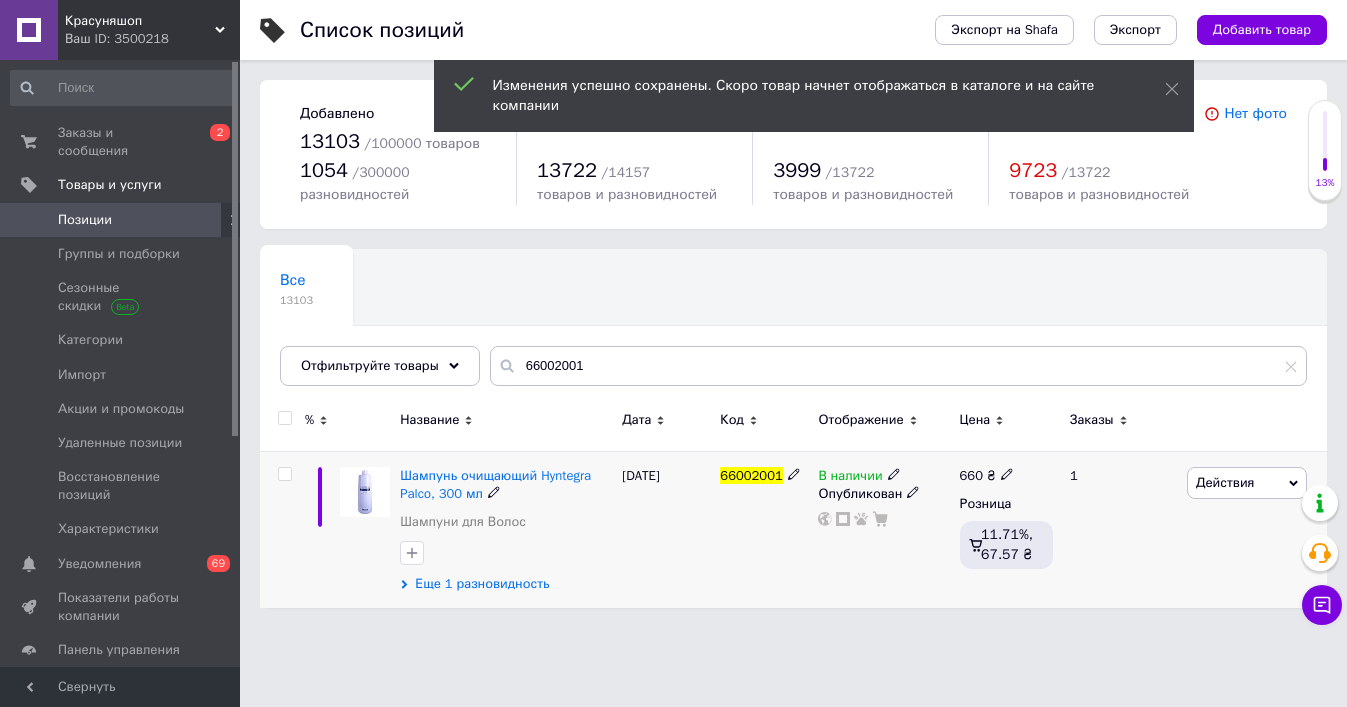 click on "Еще 1 разновидность" at bounding box center (482, 584) 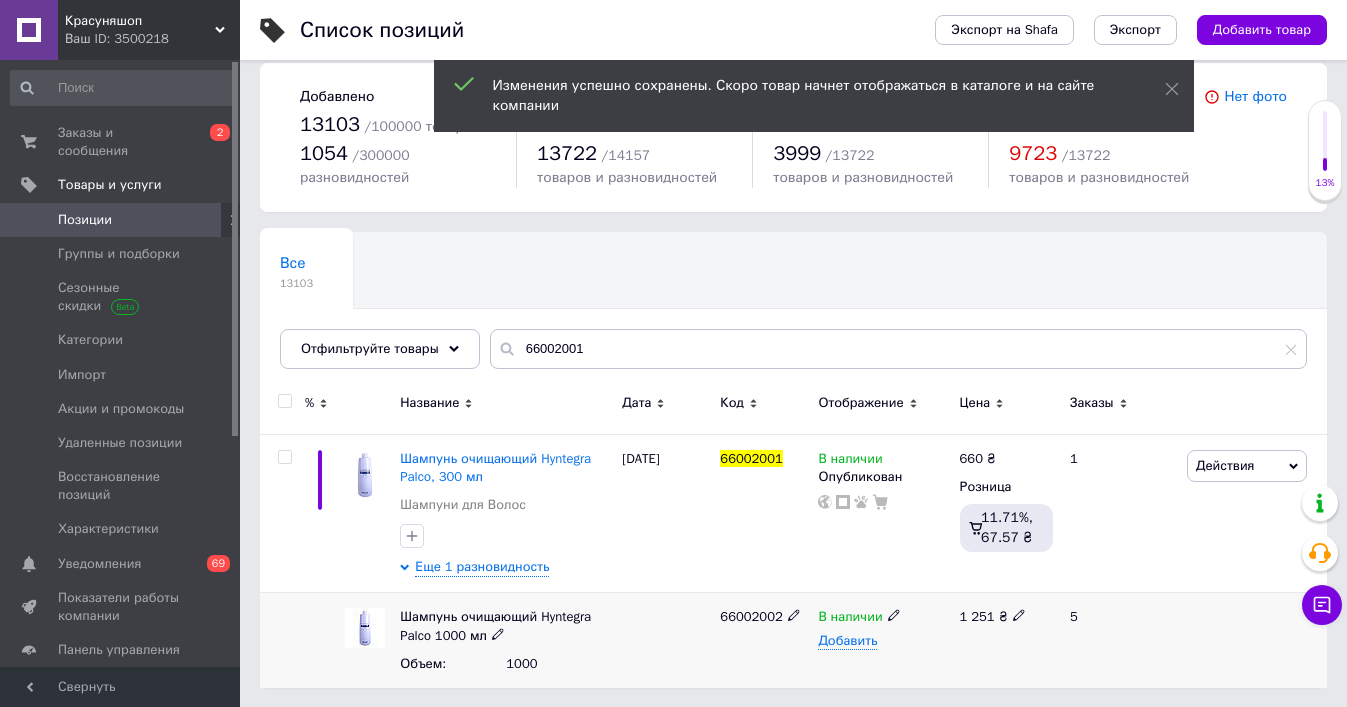 scroll, scrollTop: 15, scrollLeft: 0, axis: vertical 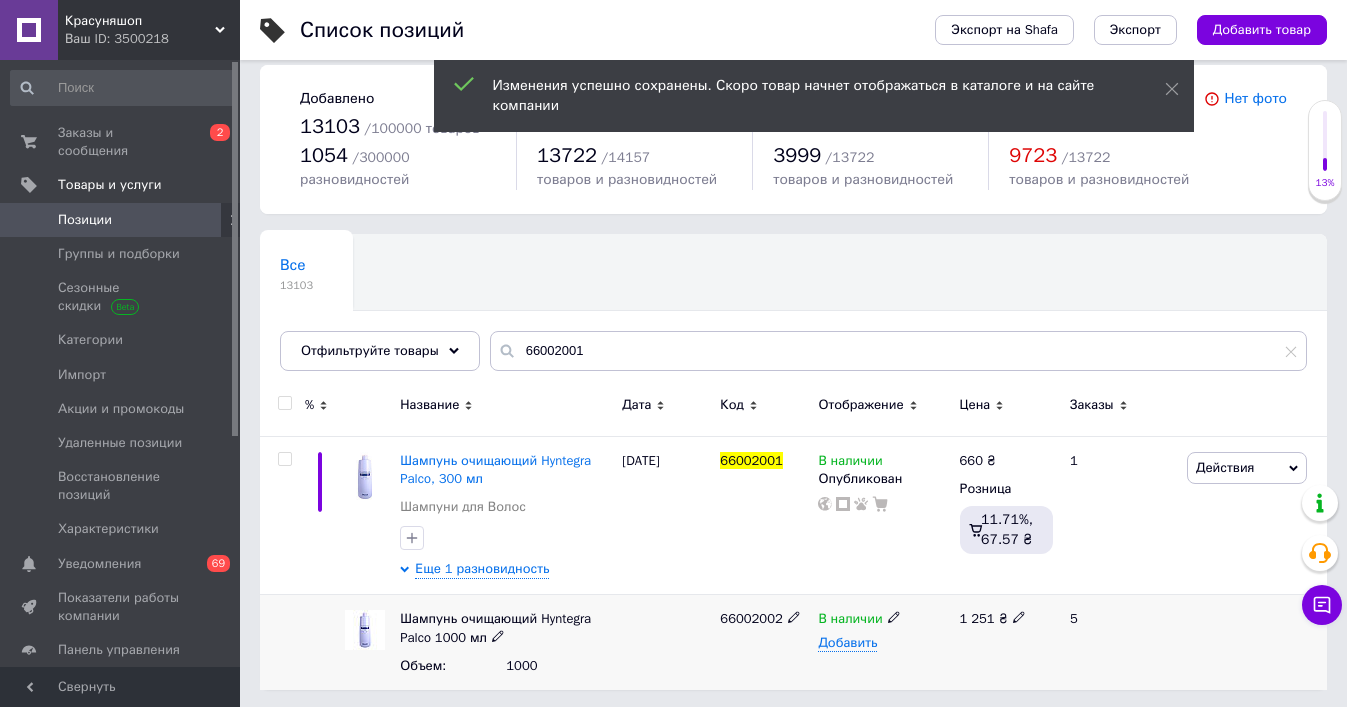 click 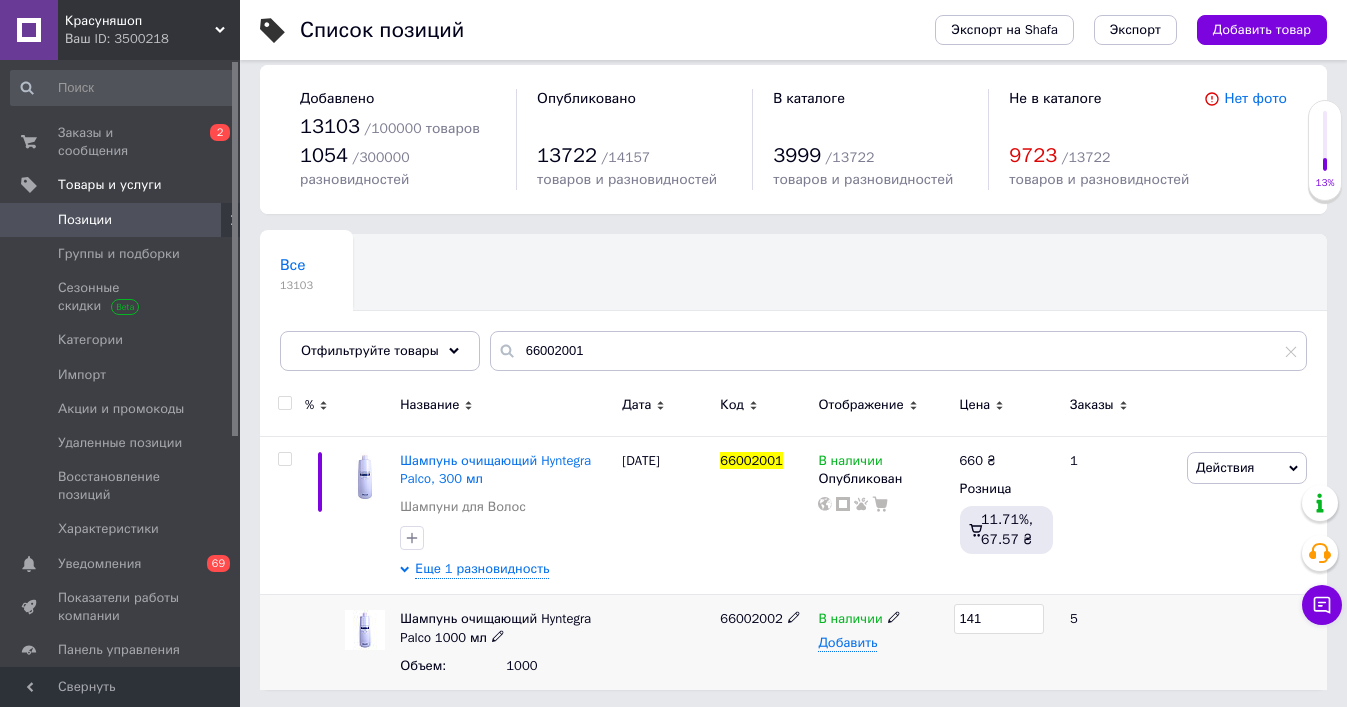 type on "1410" 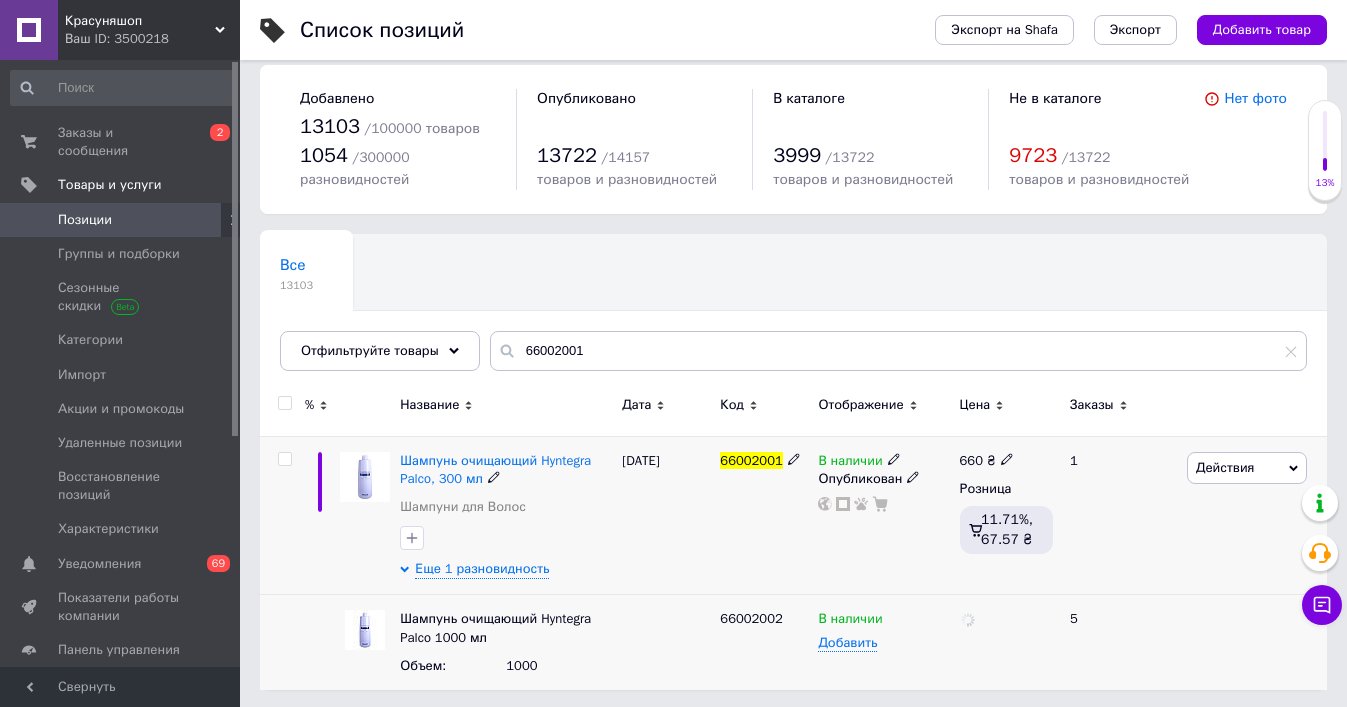 click on "66002001" at bounding box center (764, 515) 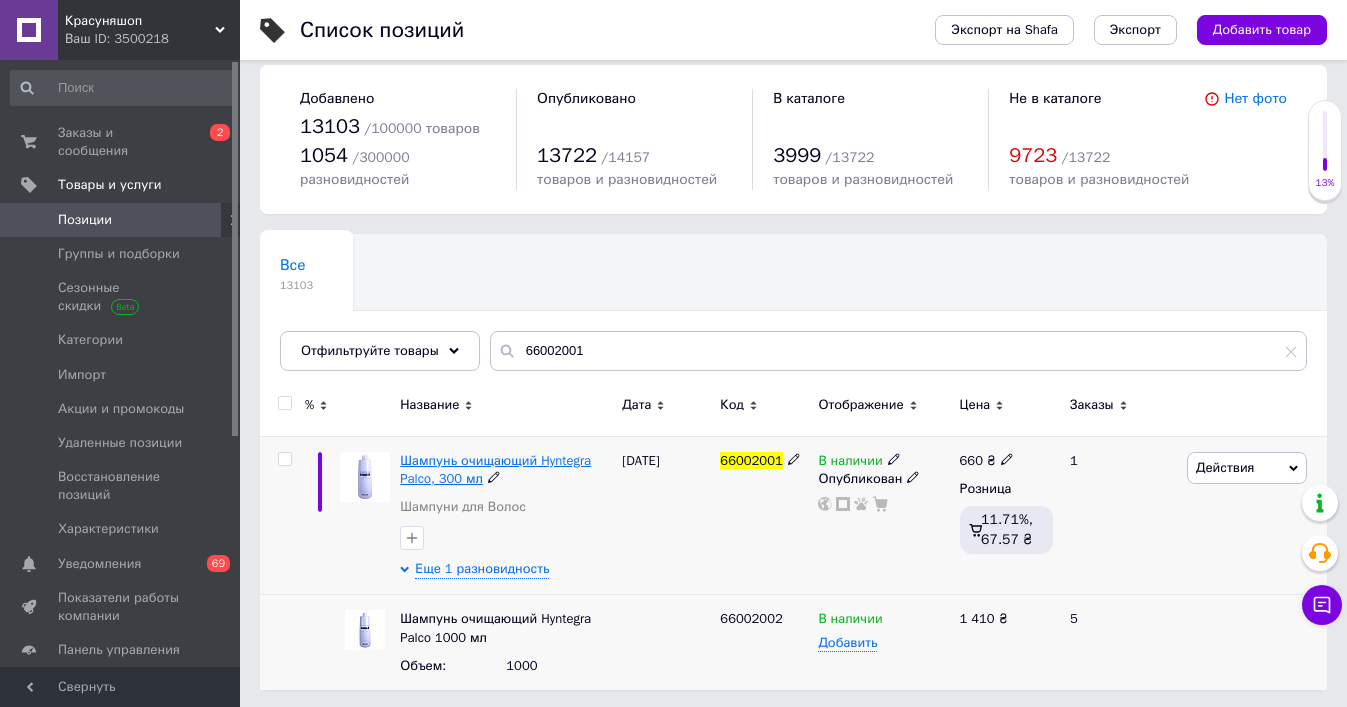 click on "Шампунь очищающий Hyntegra Palco, 300 мл" at bounding box center (495, 469) 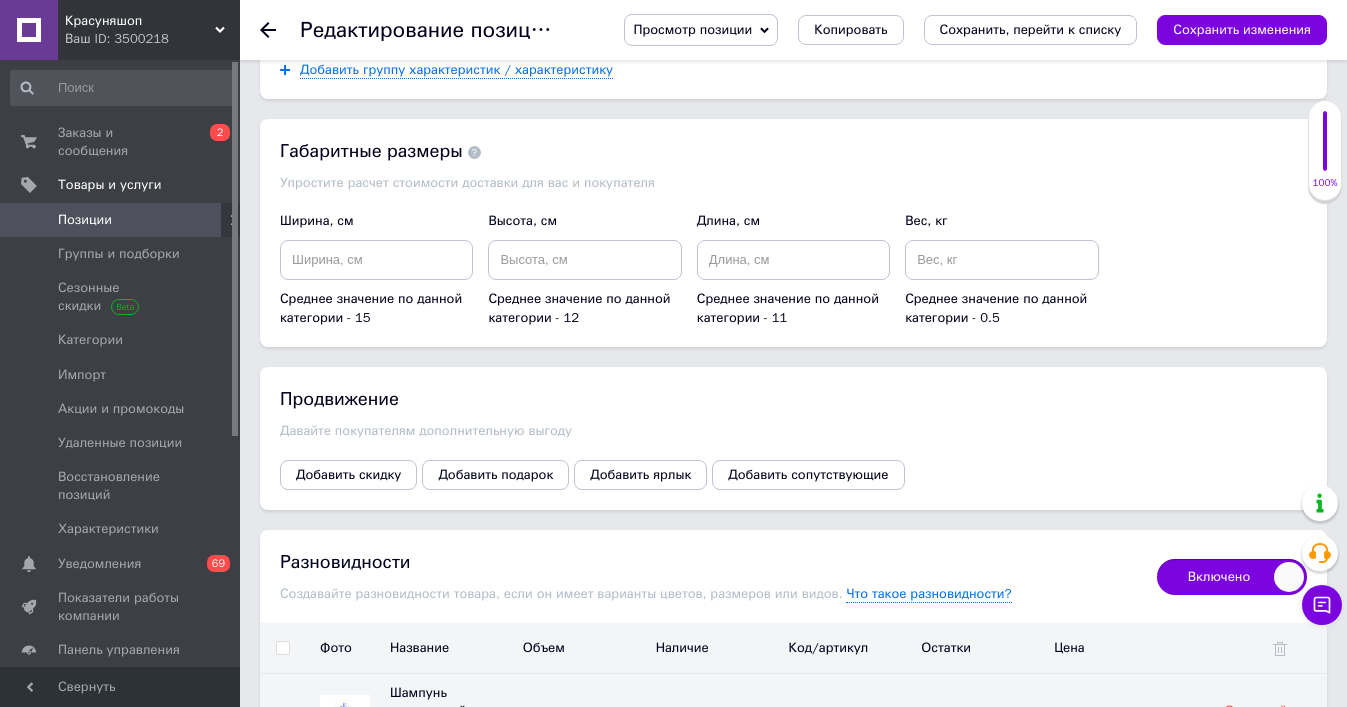 scroll, scrollTop: 2454, scrollLeft: 0, axis: vertical 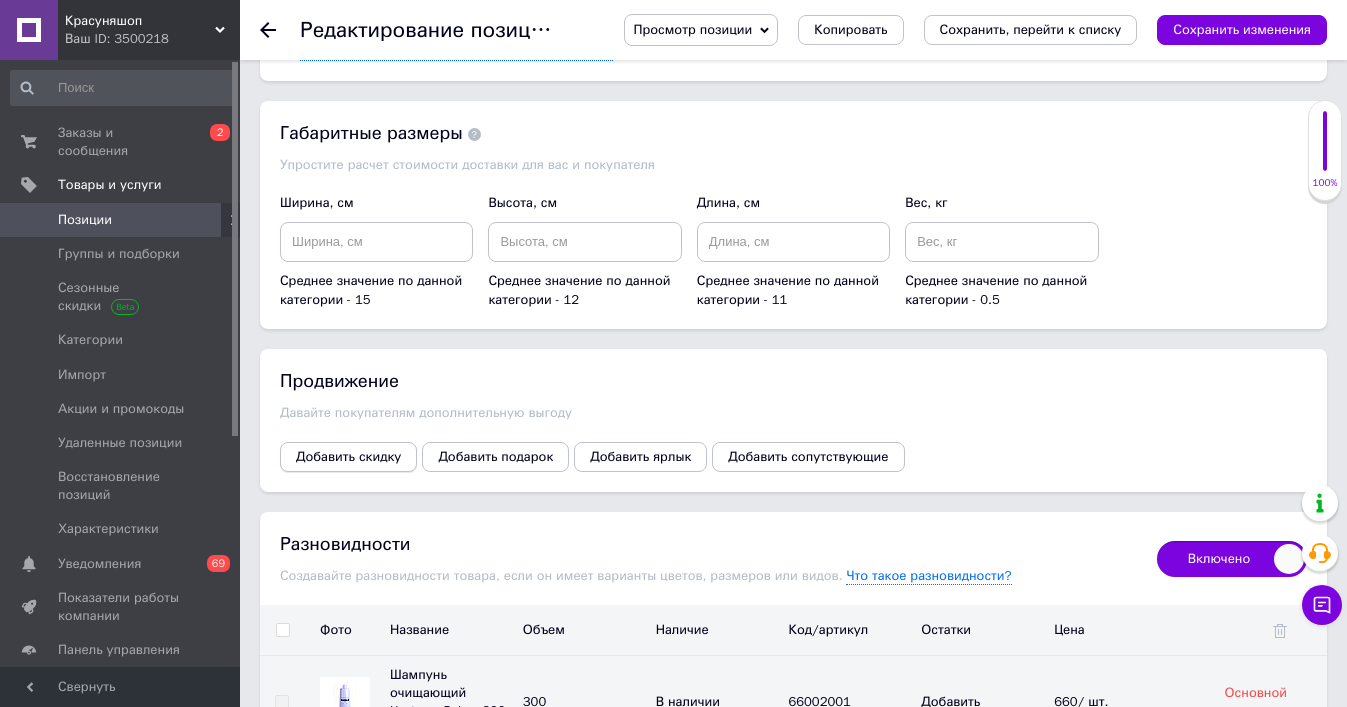click on "Добавить скидку" at bounding box center [348, 457] 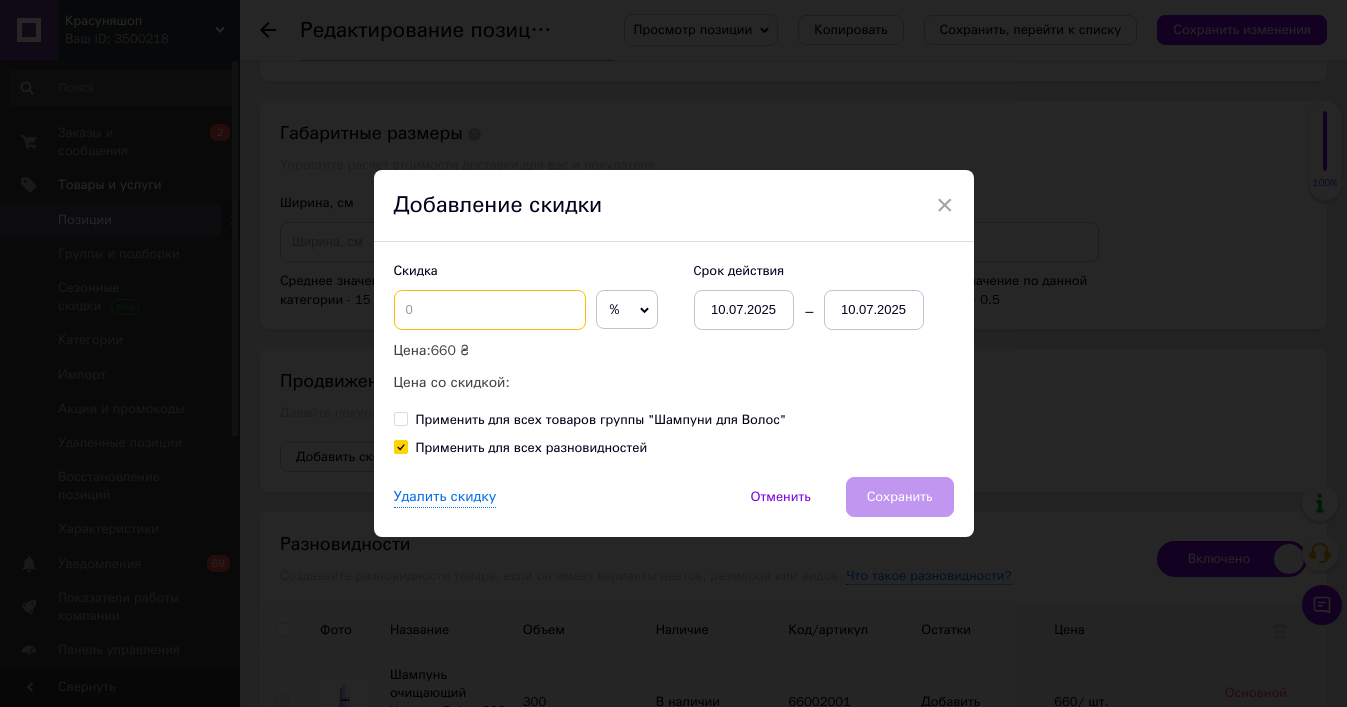 click at bounding box center (490, 310) 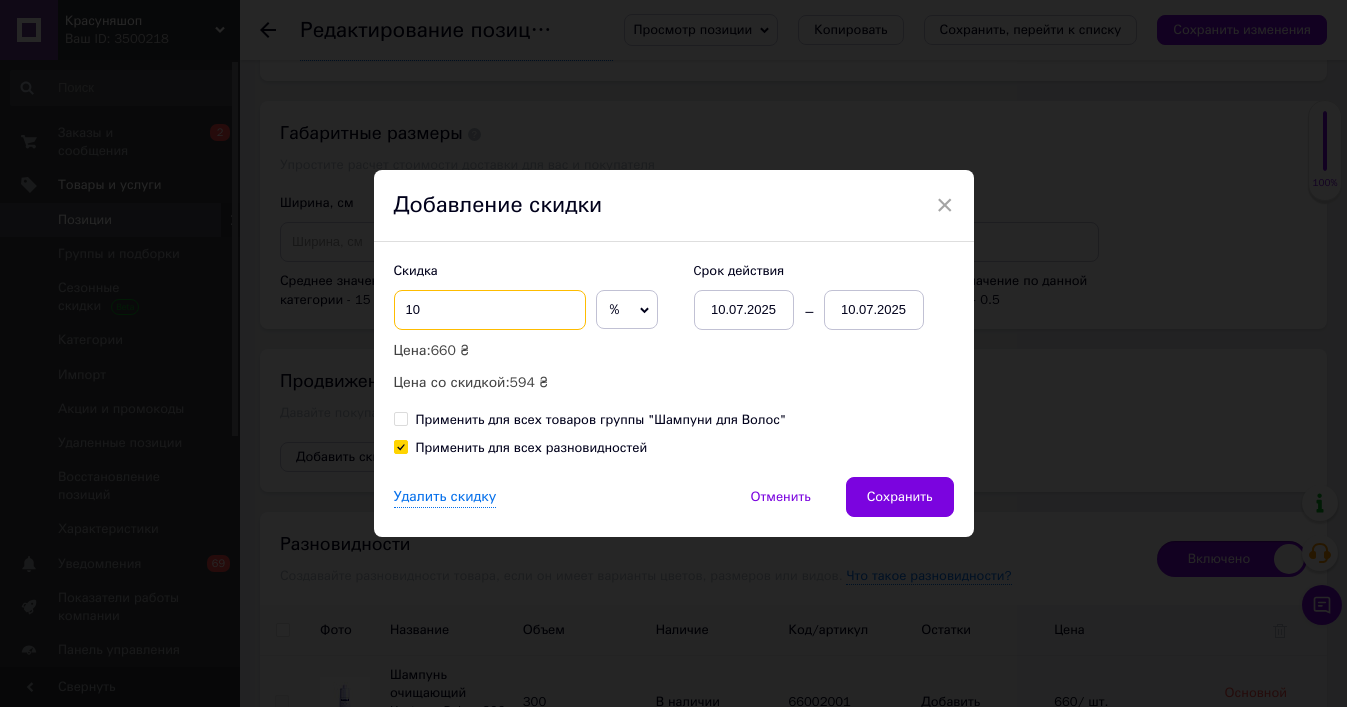 type on "10" 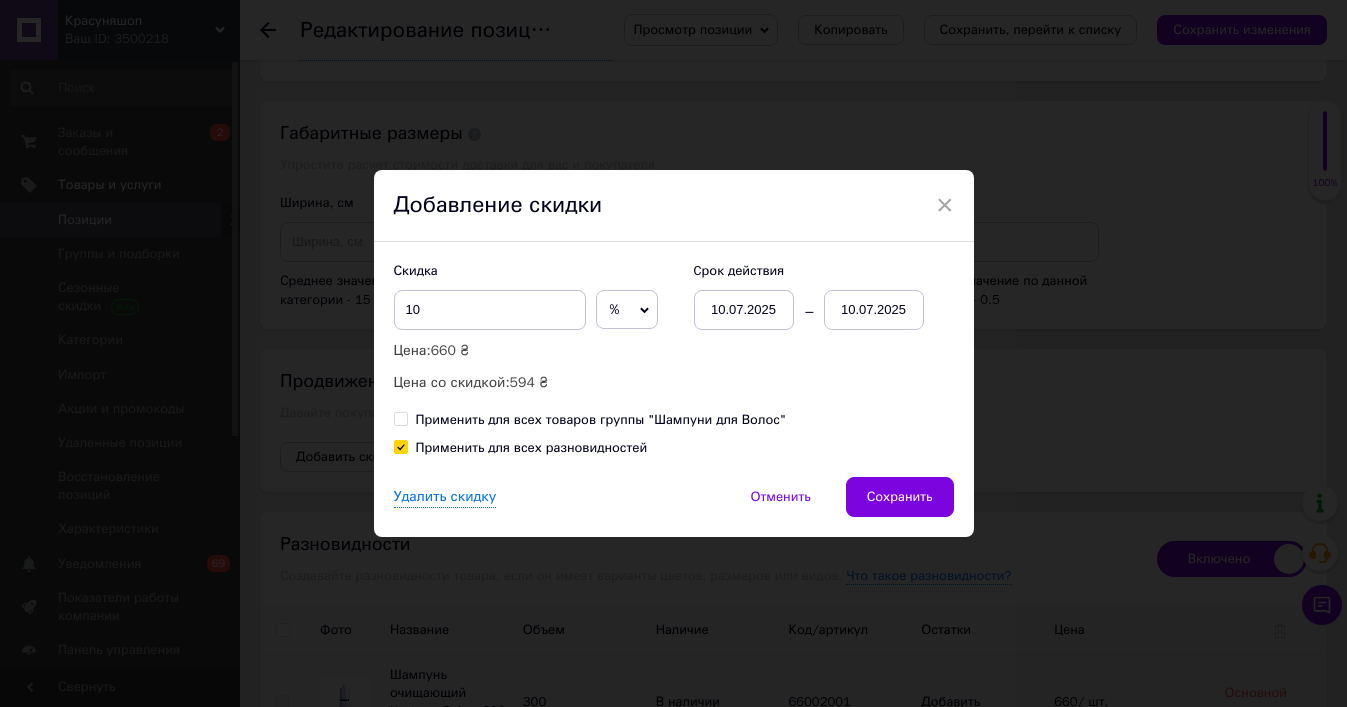 click on "Применить для всех разновидностей" at bounding box center (400, 446) 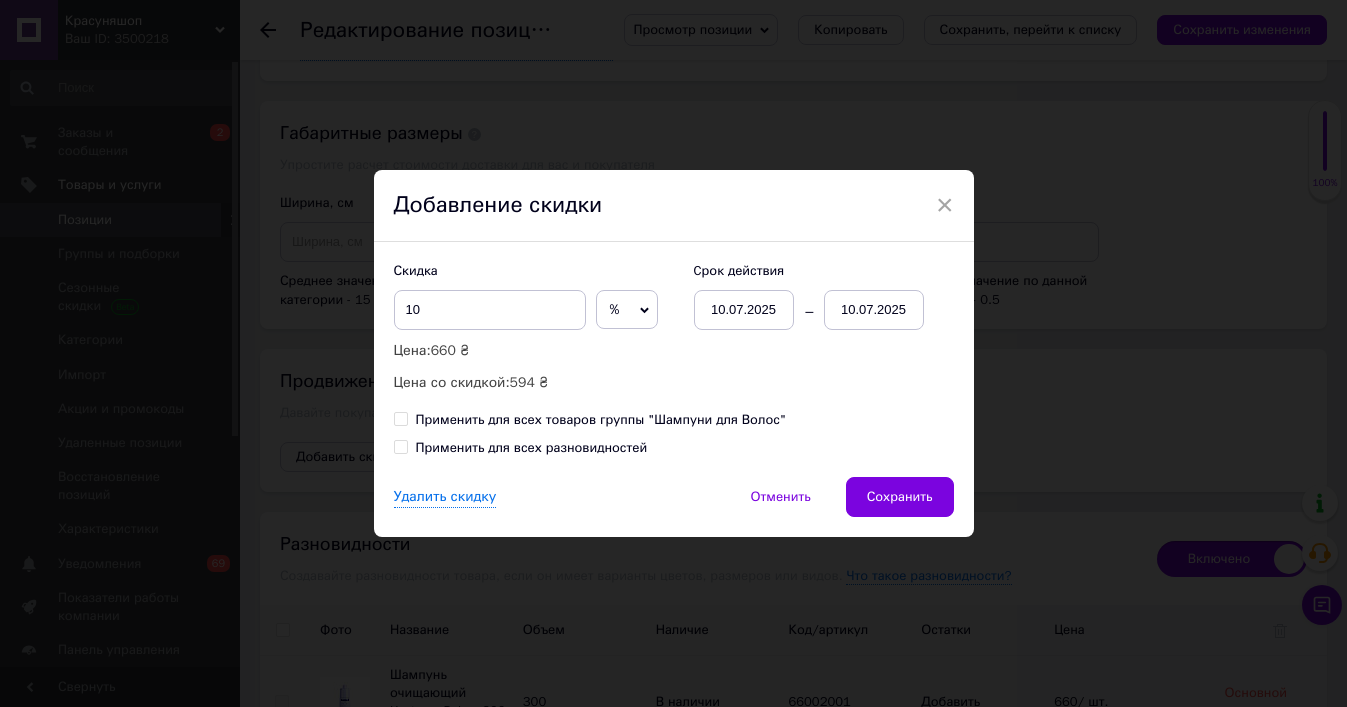 checkbox on "false" 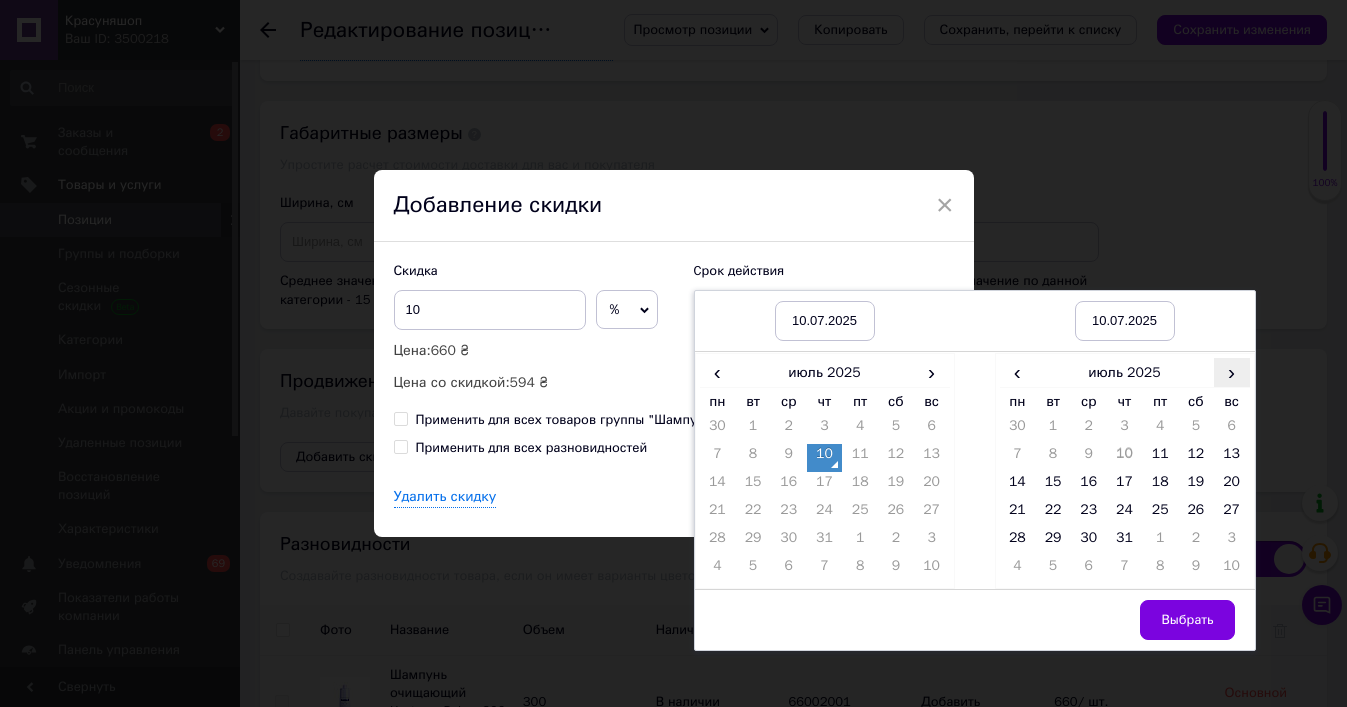 click on "›" at bounding box center [1232, 372] 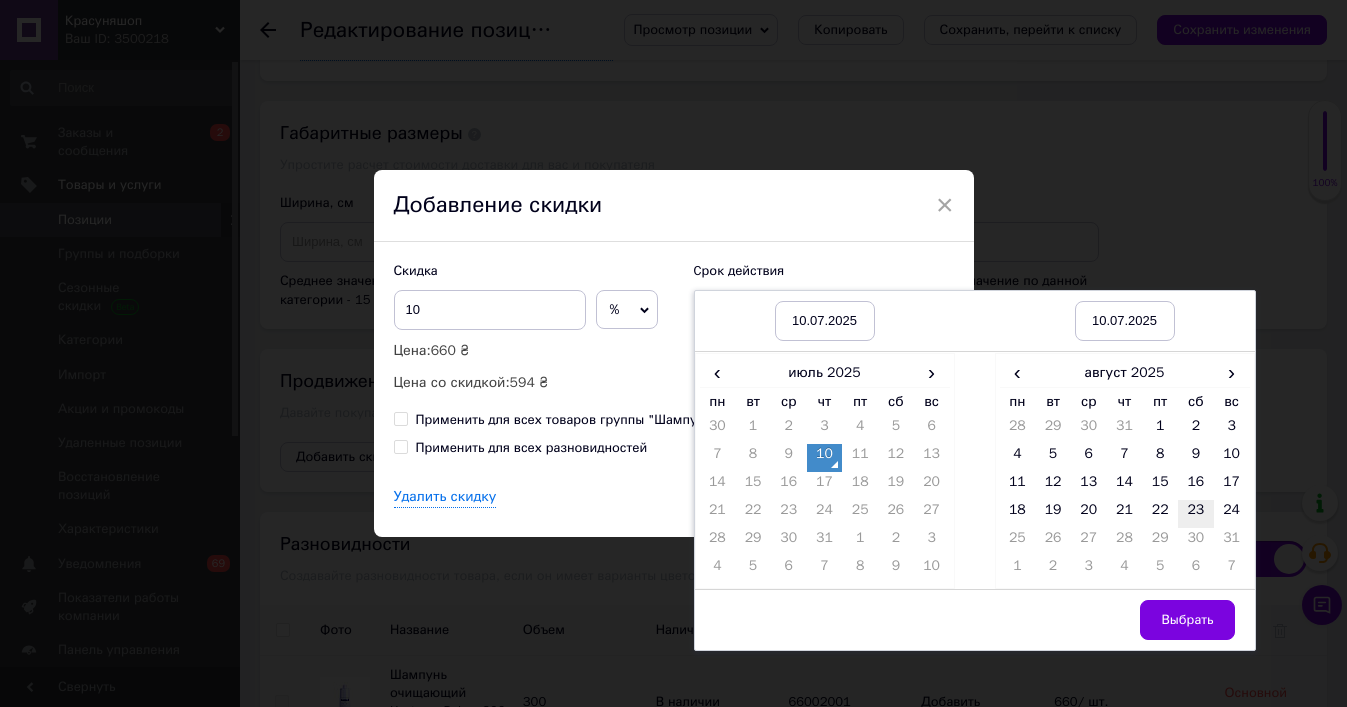 click on "23" at bounding box center (1196, 514) 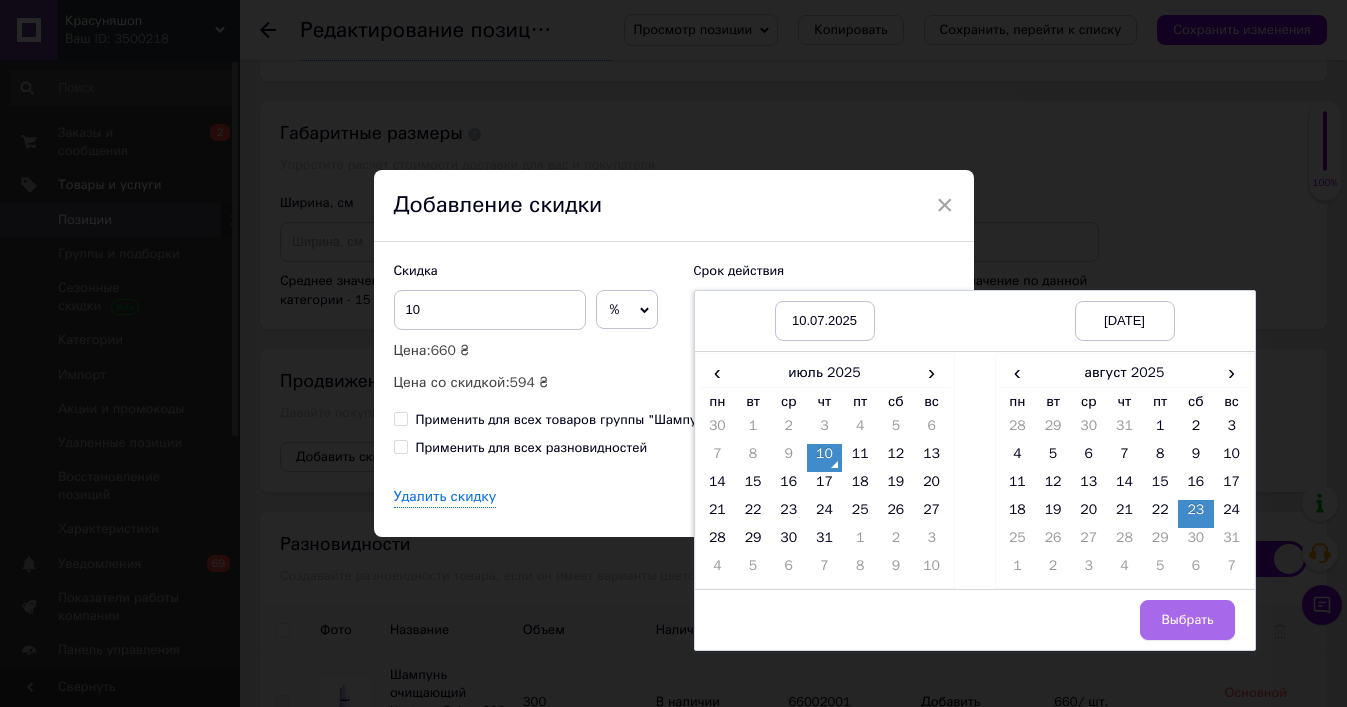 click on "Выбрать" at bounding box center (1187, 620) 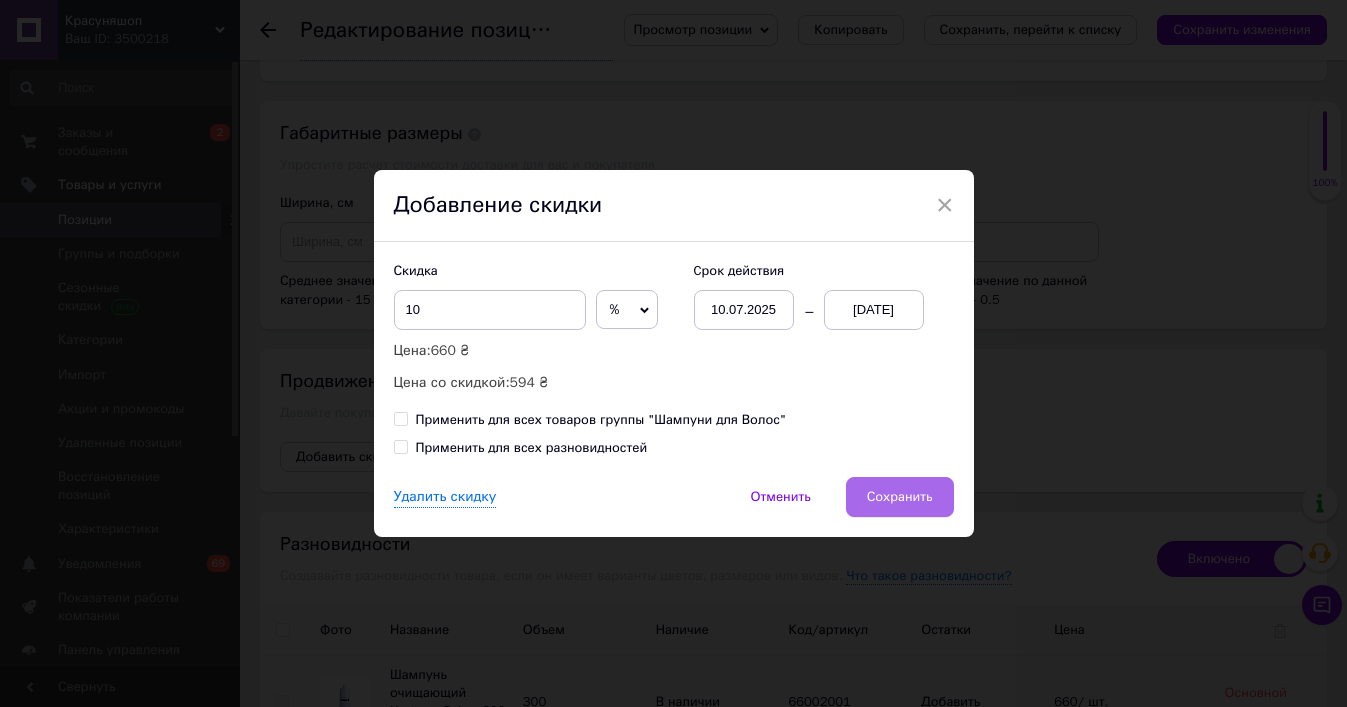 click on "Сохранить" at bounding box center [900, 497] 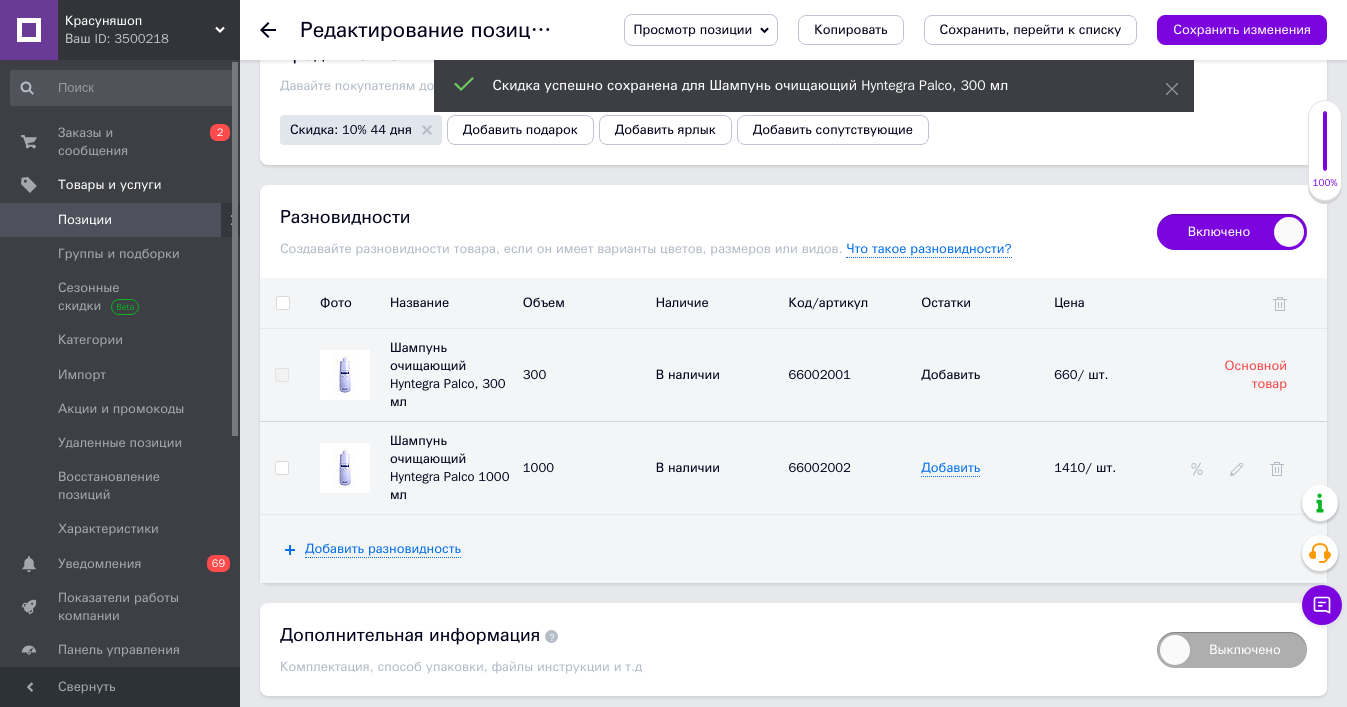 scroll, scrollTop: 2811, scrollLeft: 0, axis: vertical 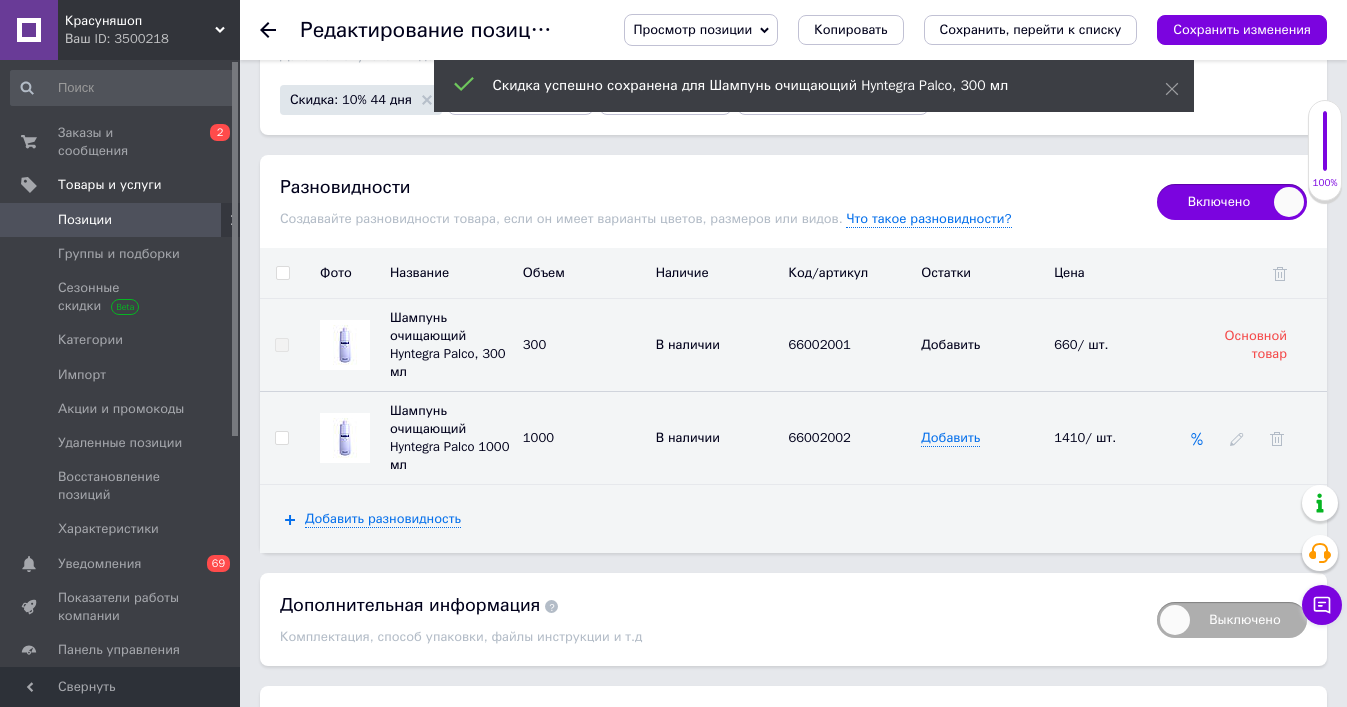 click 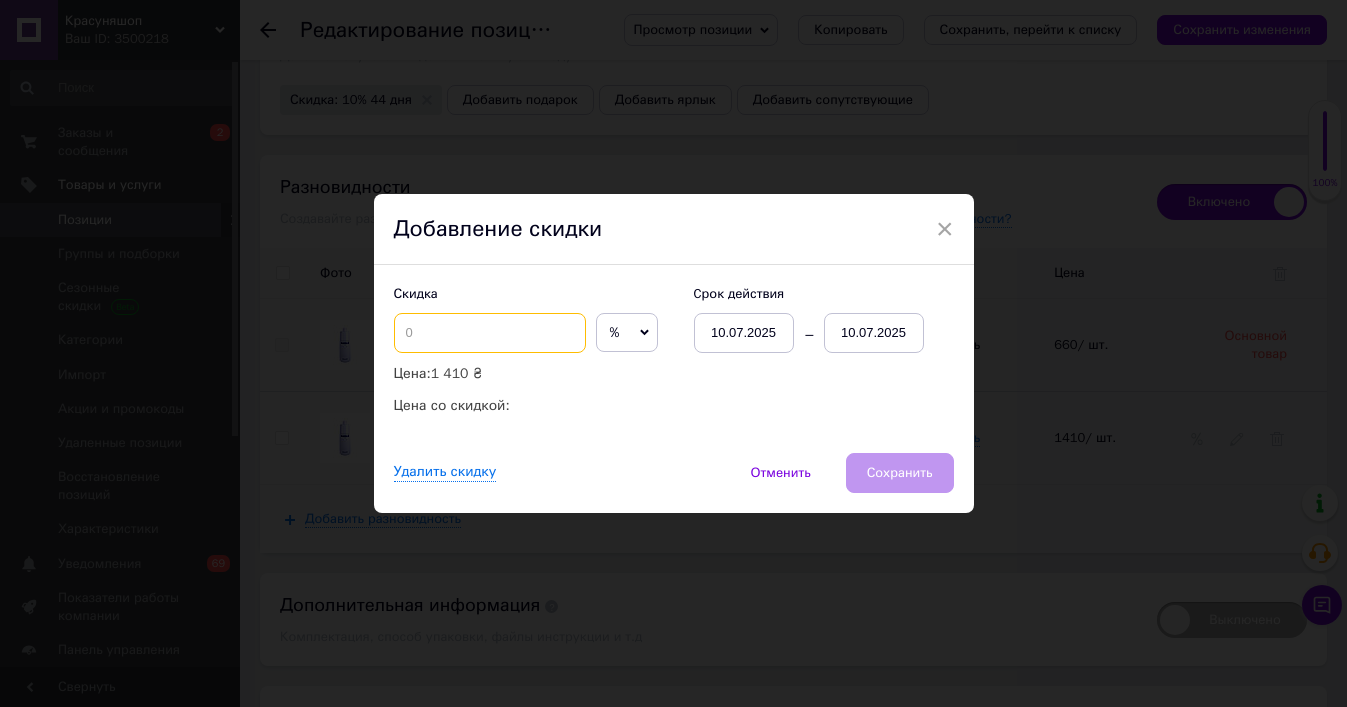 click at bounding box center [490, 333] 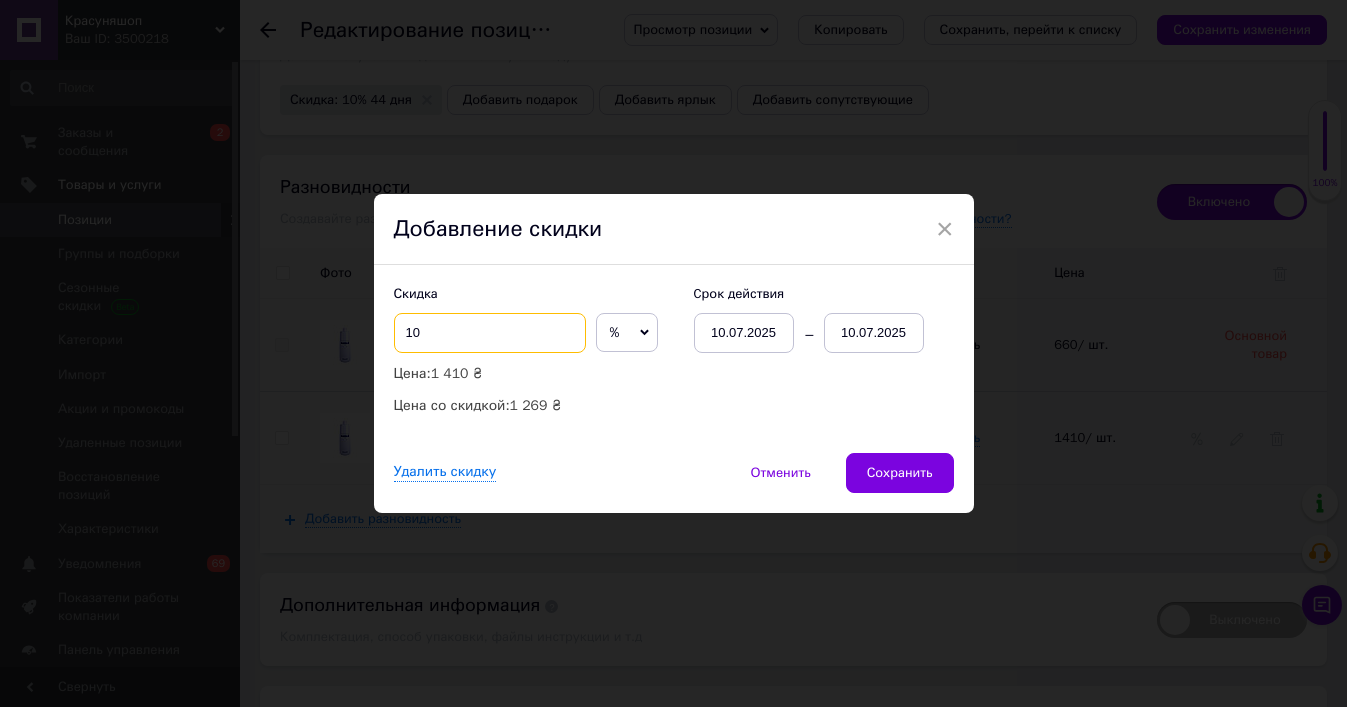 type on "10" 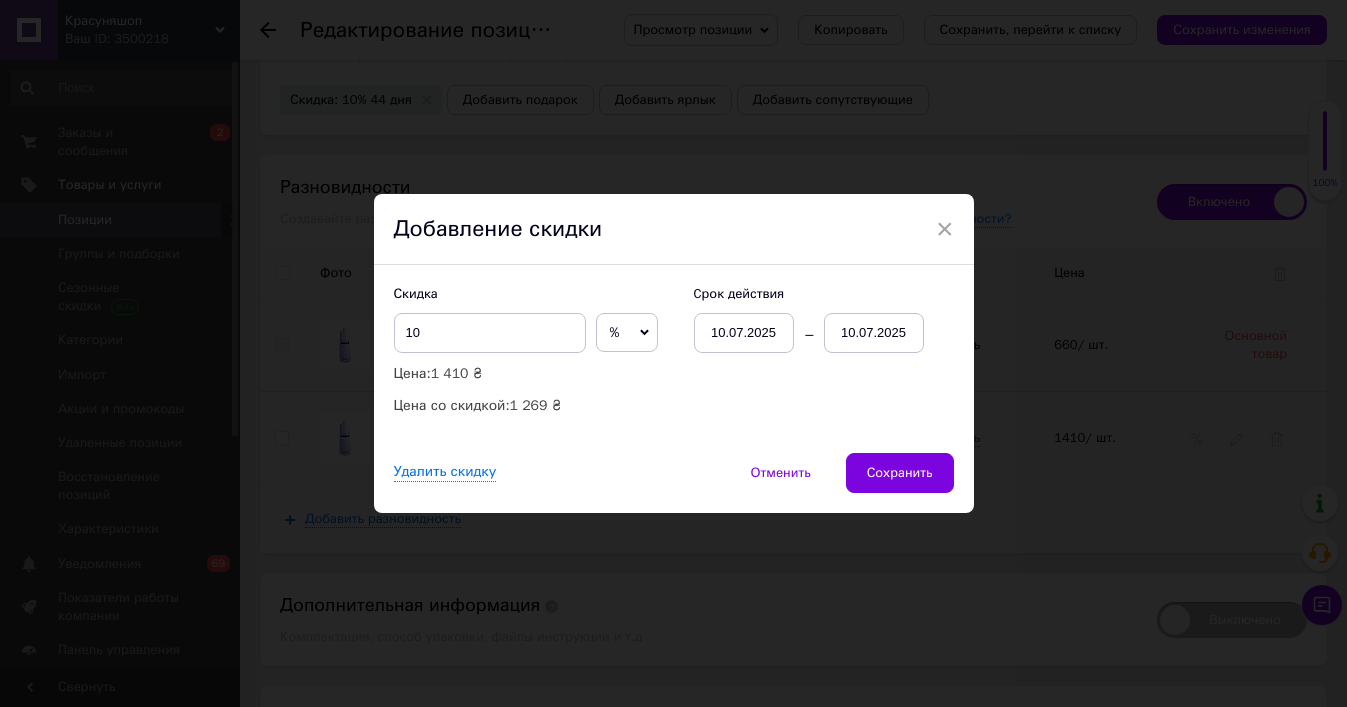 click on "10.07.2025" at bounding box center (874, 333) 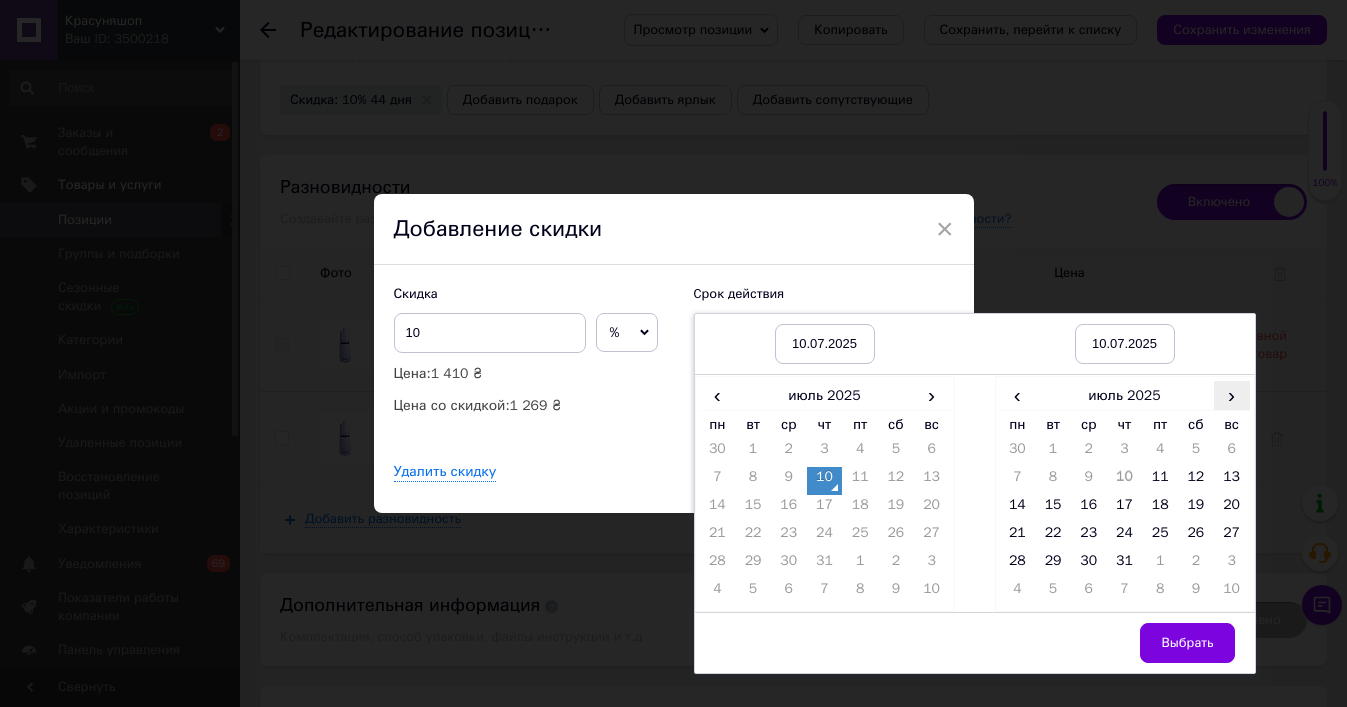 click on "›" at bounding box center [1232, 395] 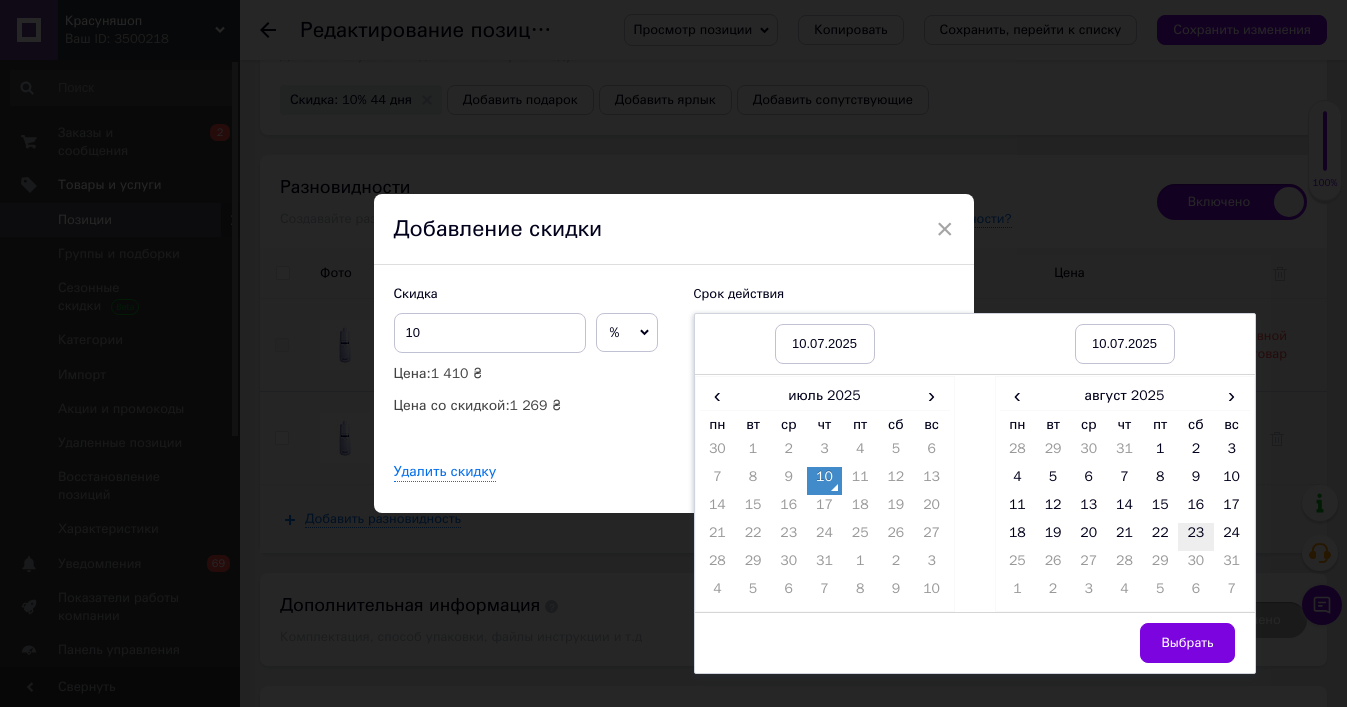 click on "23" at bounding box center [1196, 537] 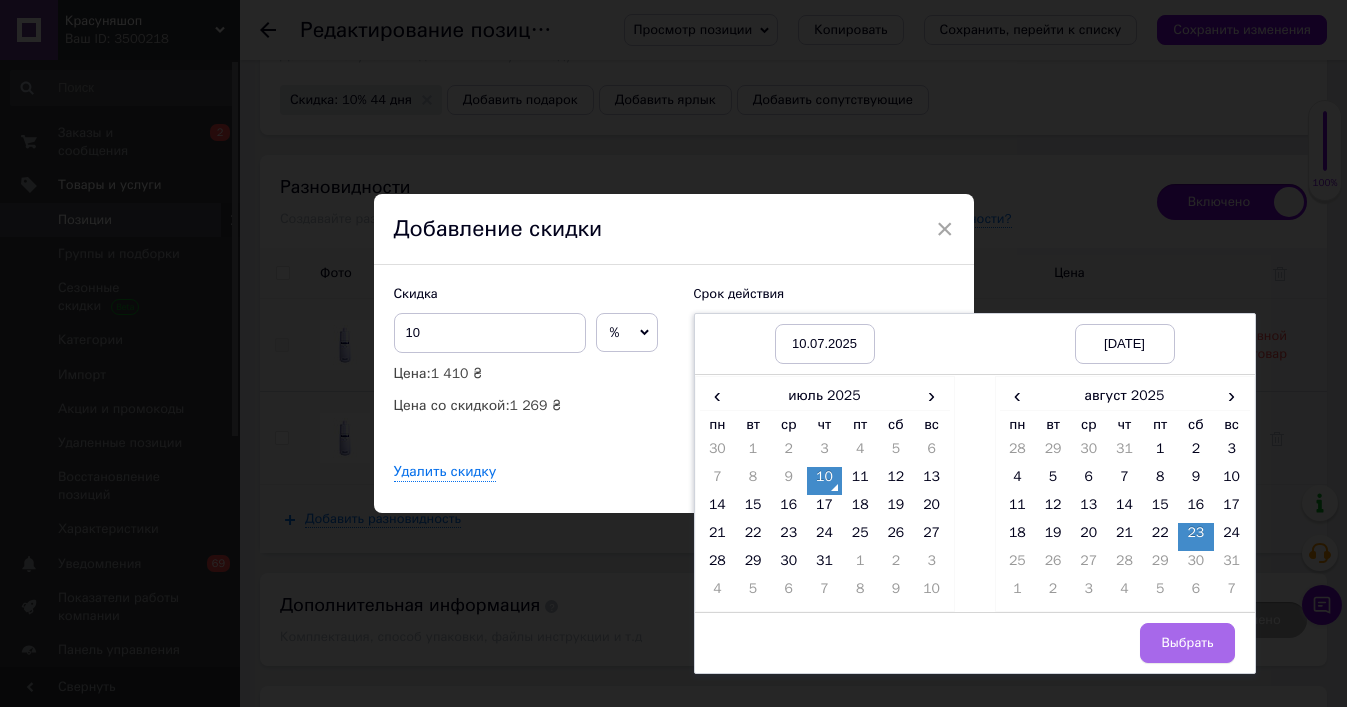 click on "Выбрать" at bounding box center (1187, 643) 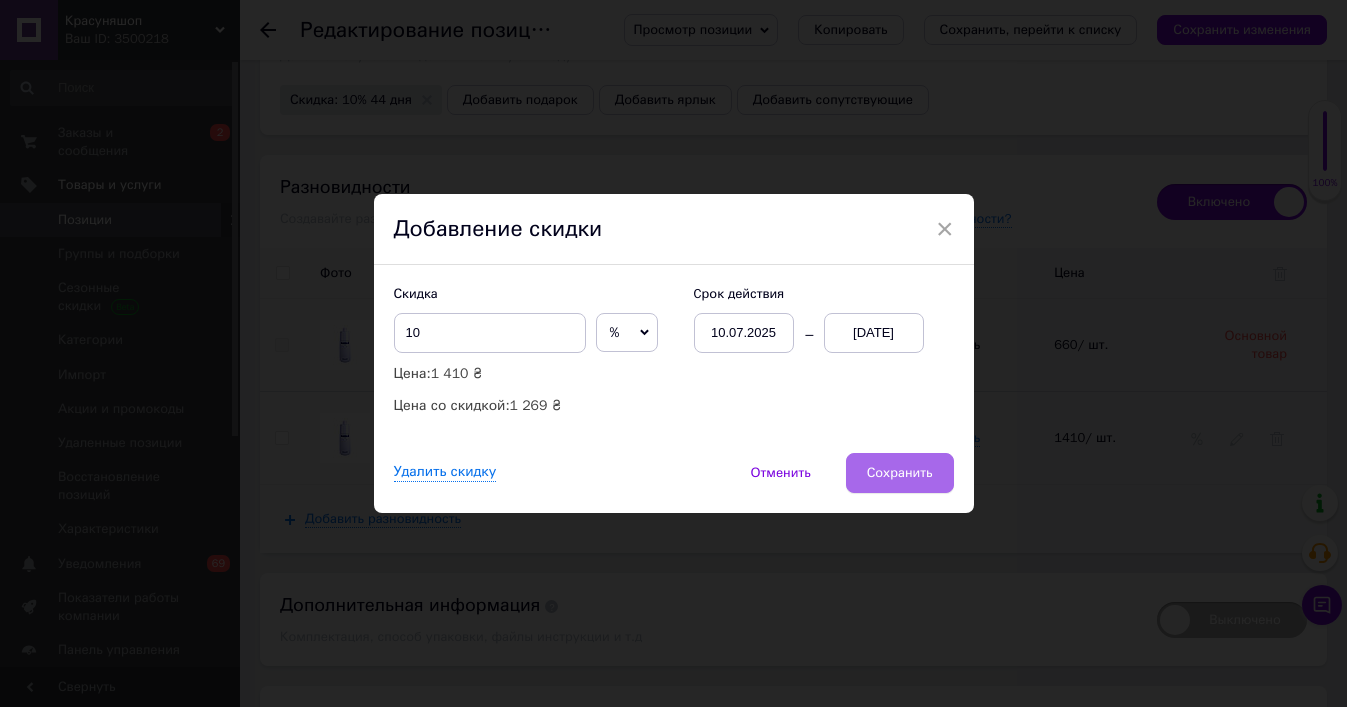 click on "Сохранить" at bounding box center (900, 473) 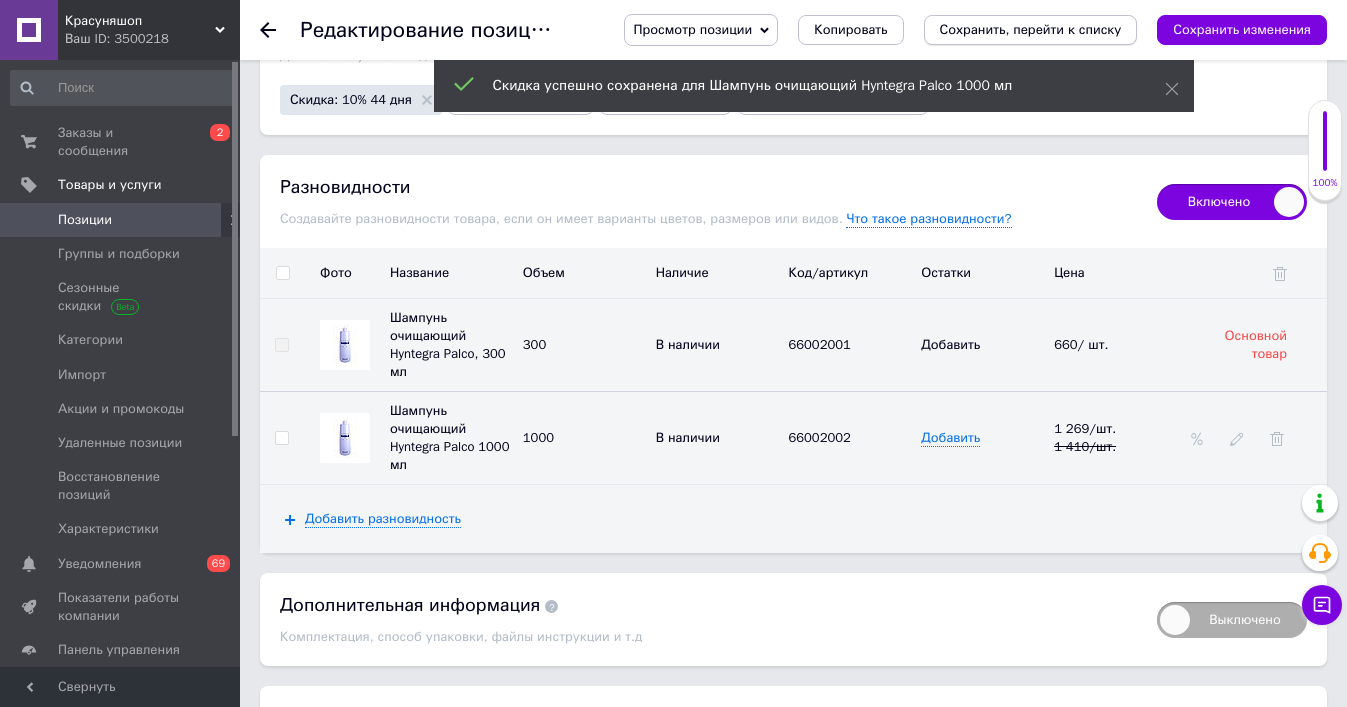 click on "Сохранить, перейти к списку" at bounding box center (1031, 29) 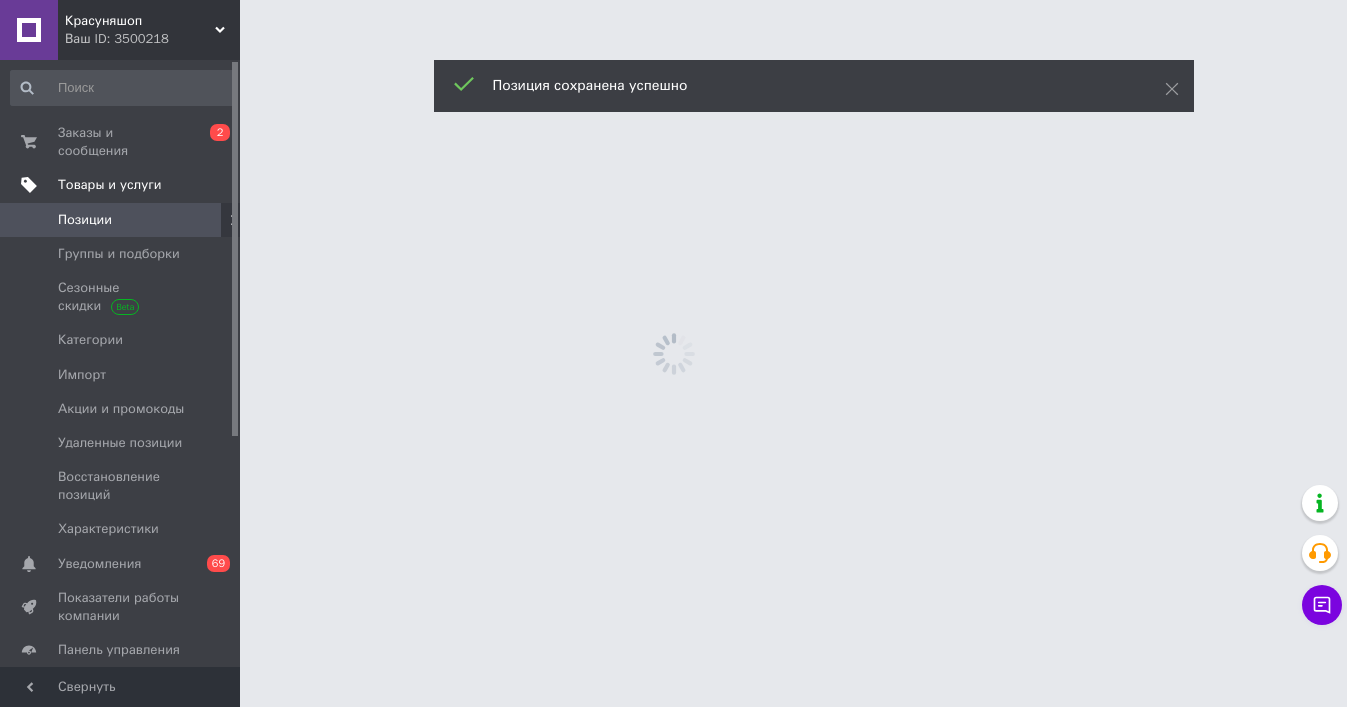 scroll, scrollTop: 0, scrollLeft: 0, axis: both 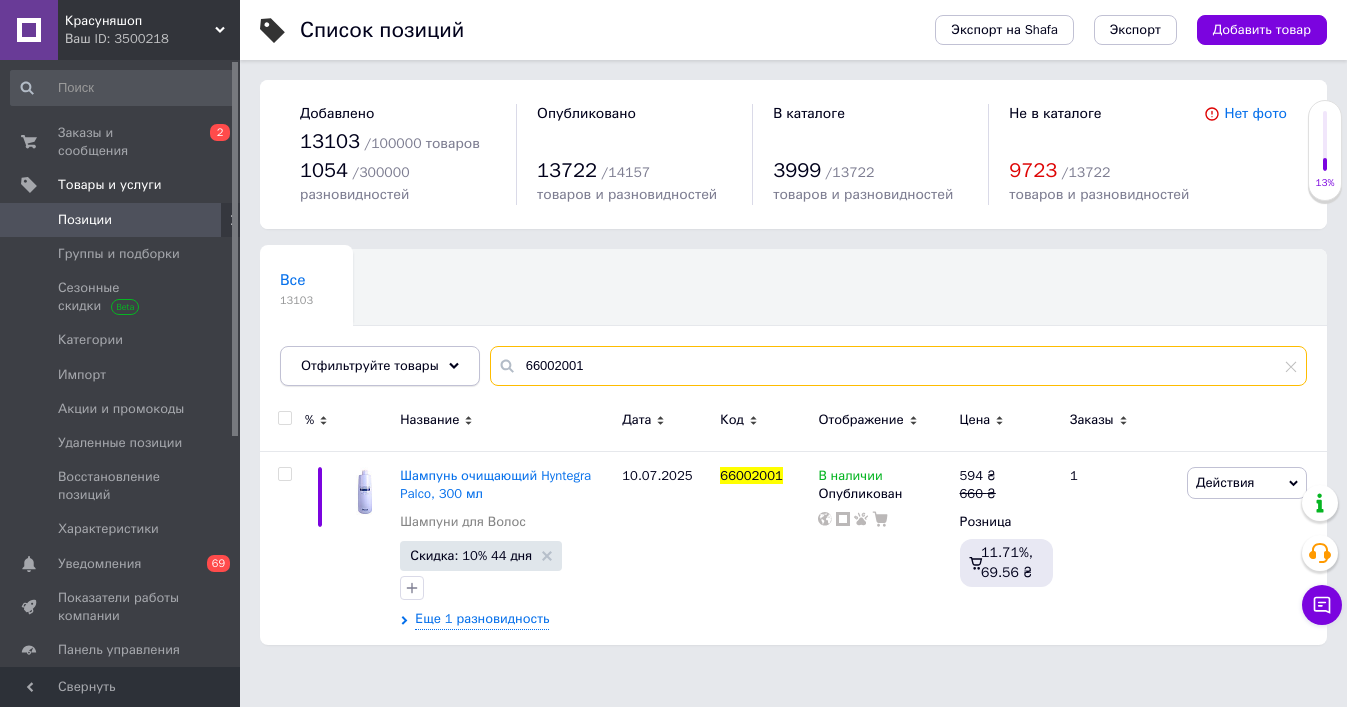 drag, startPoint x: 615, startPoint y: 368, endPoint x: 435, endPoint y: 347, distance: 181.22086 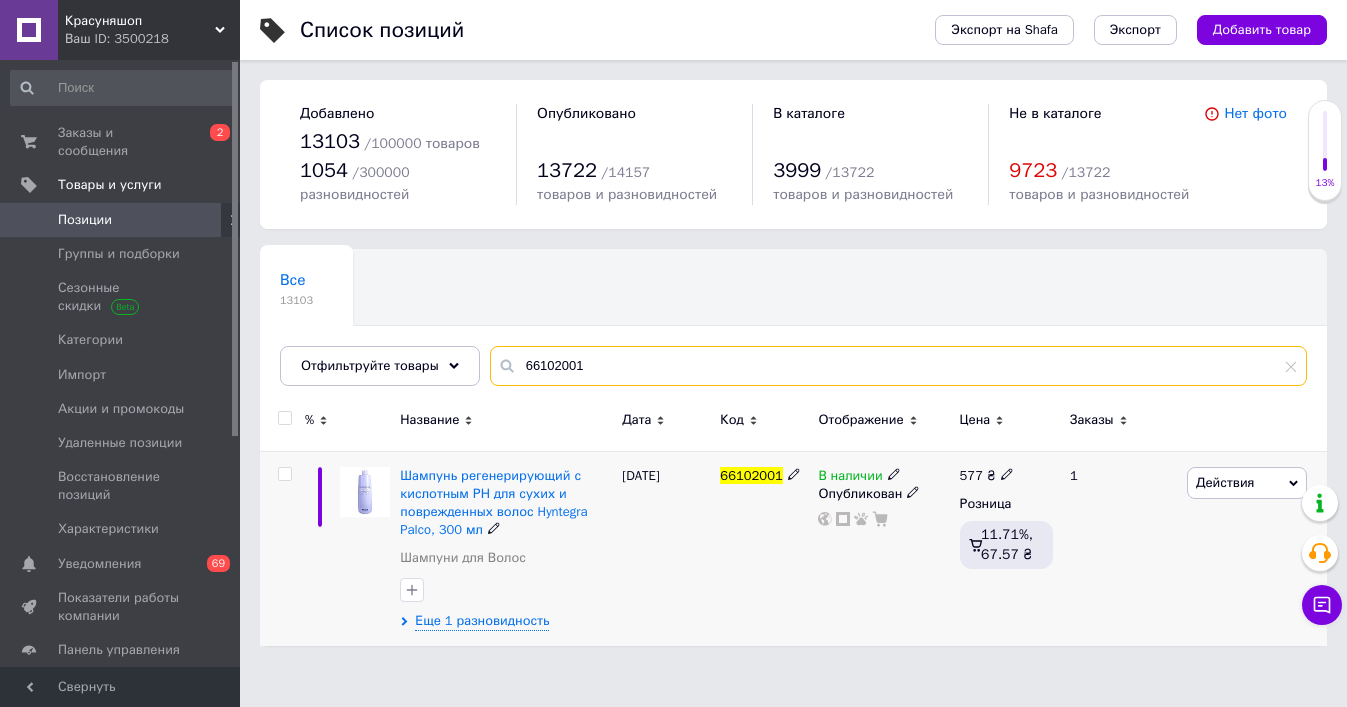type on "66102001" 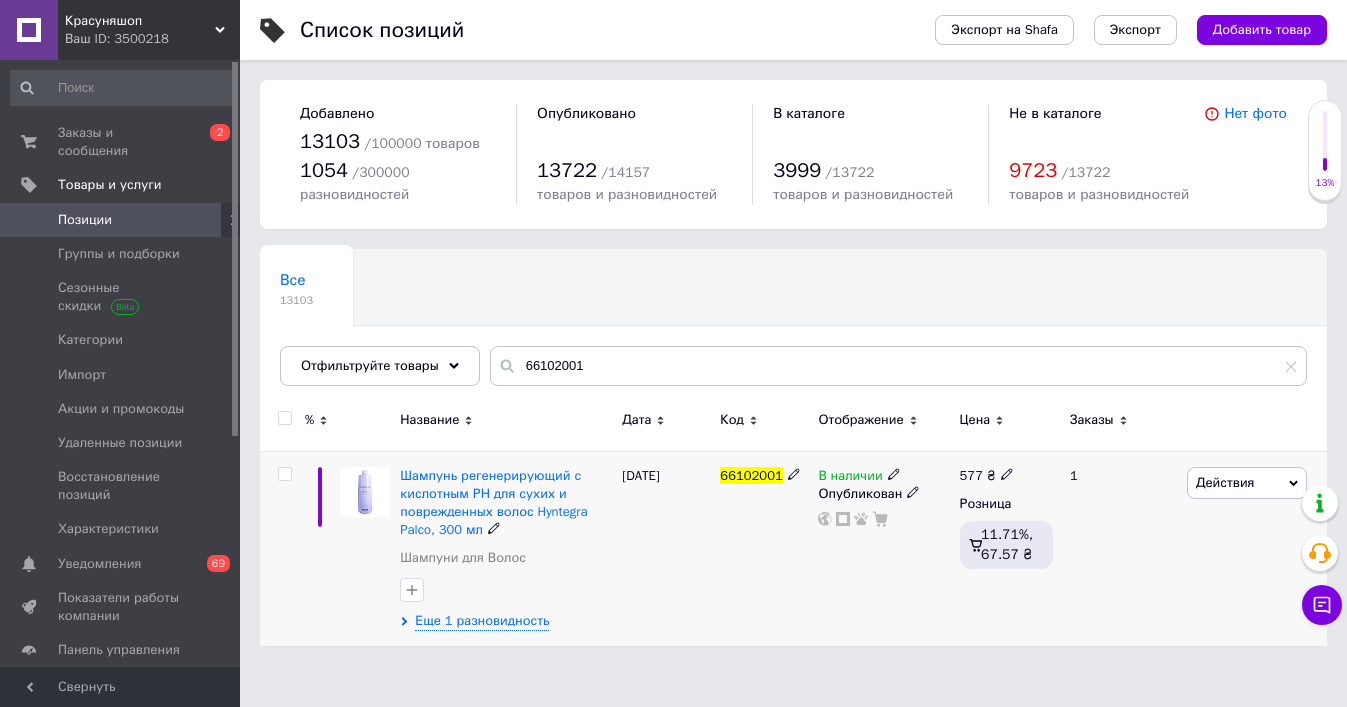click 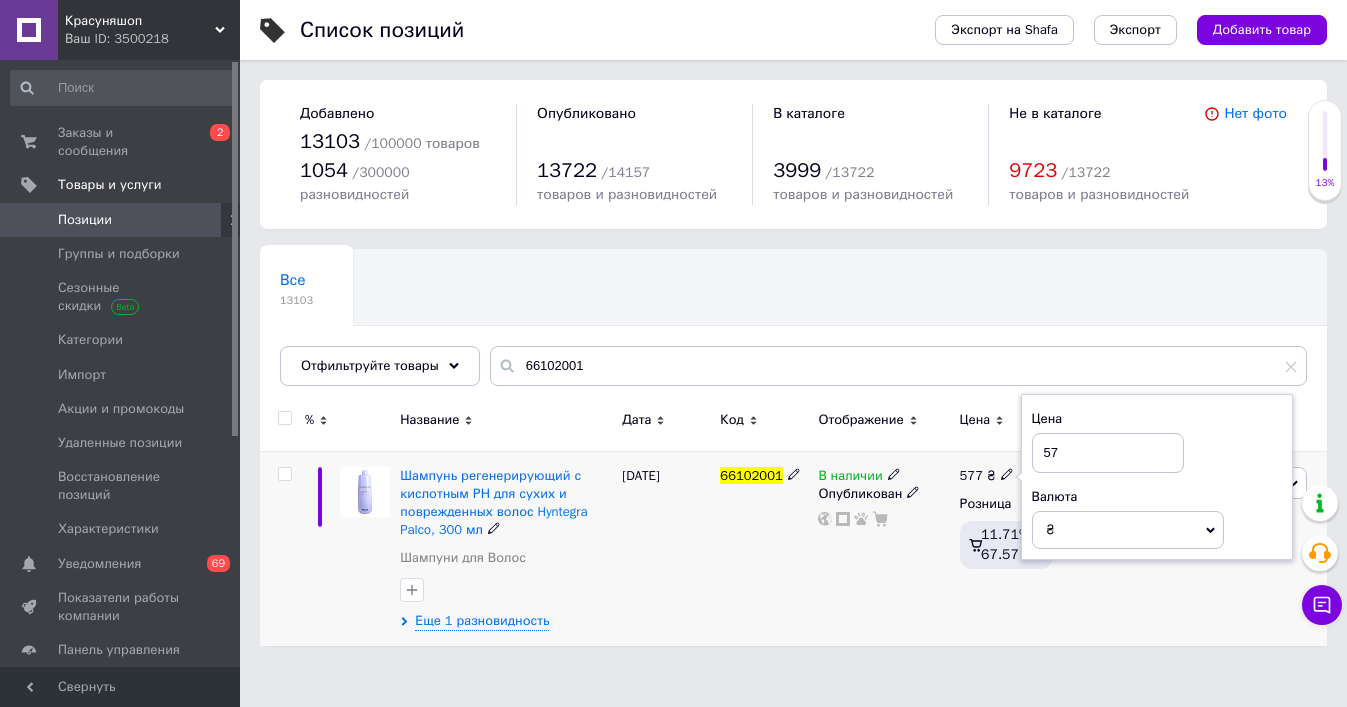type on "5" 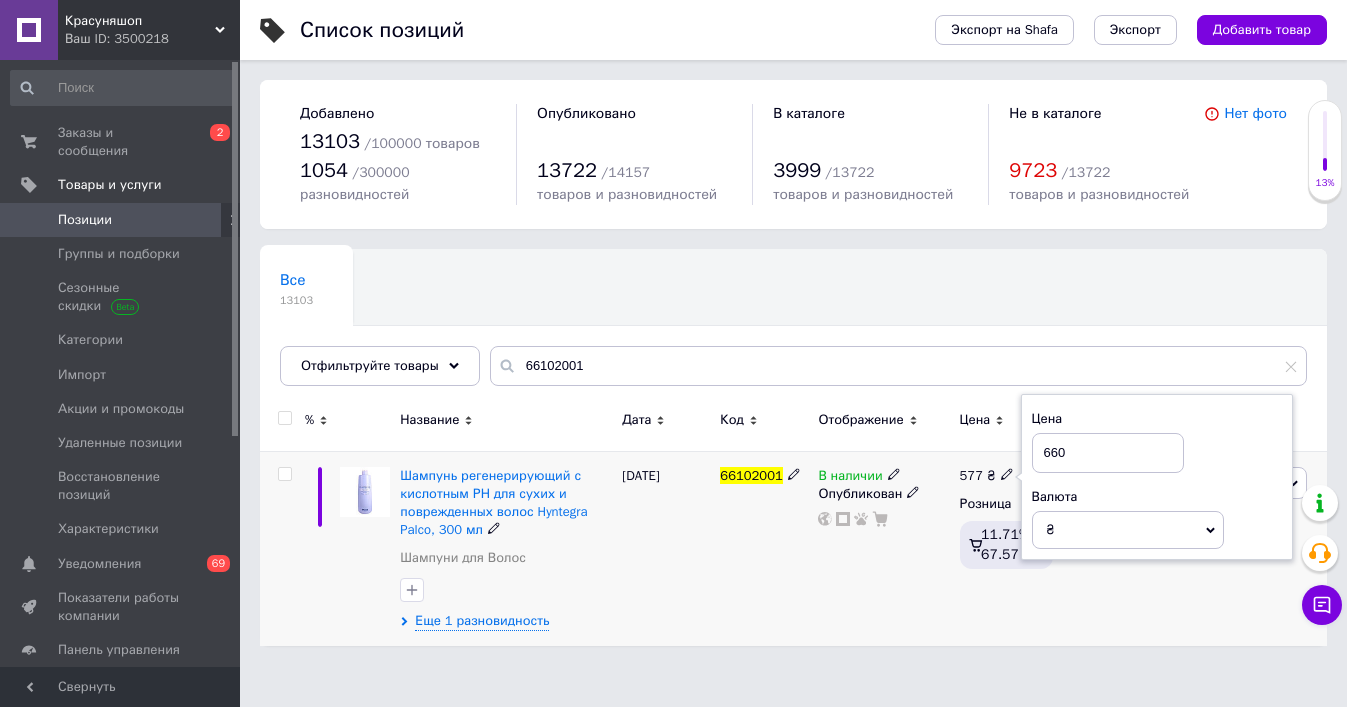 type on "660" 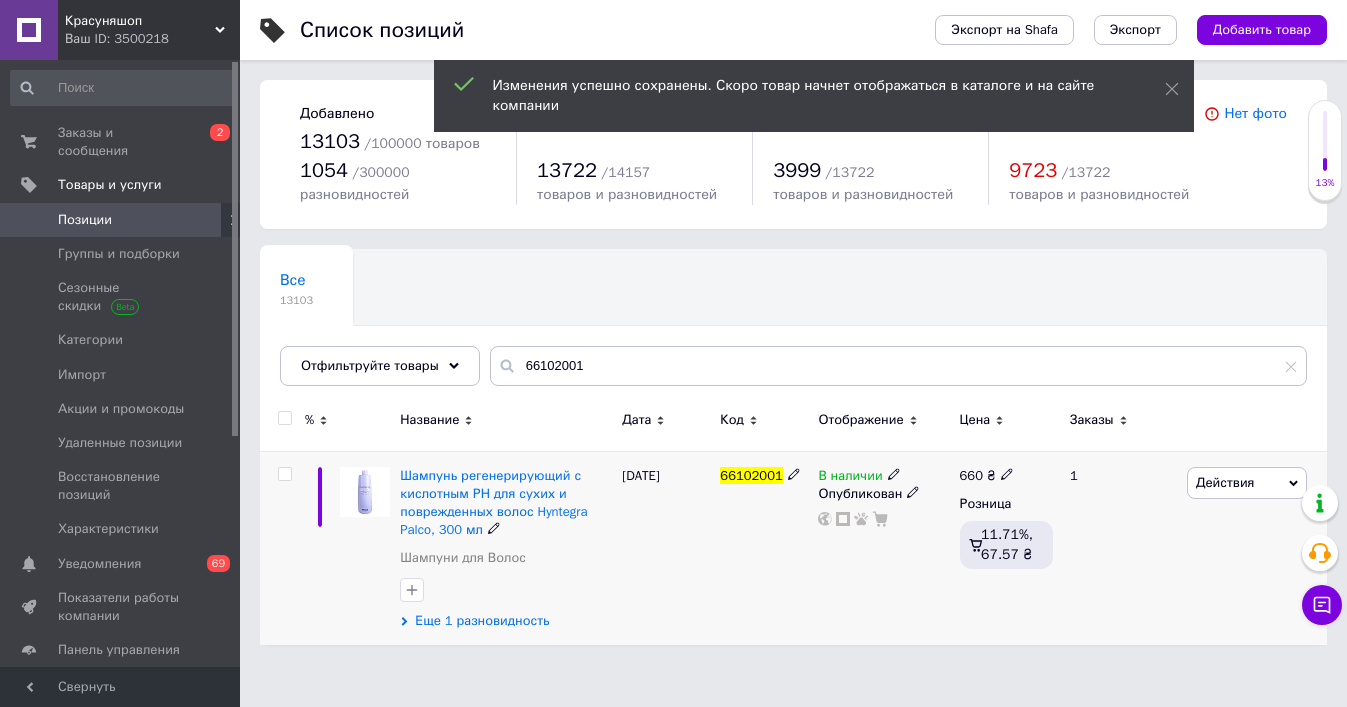 click on "Еще 1 разновидность" at bounding box center [482, 621] 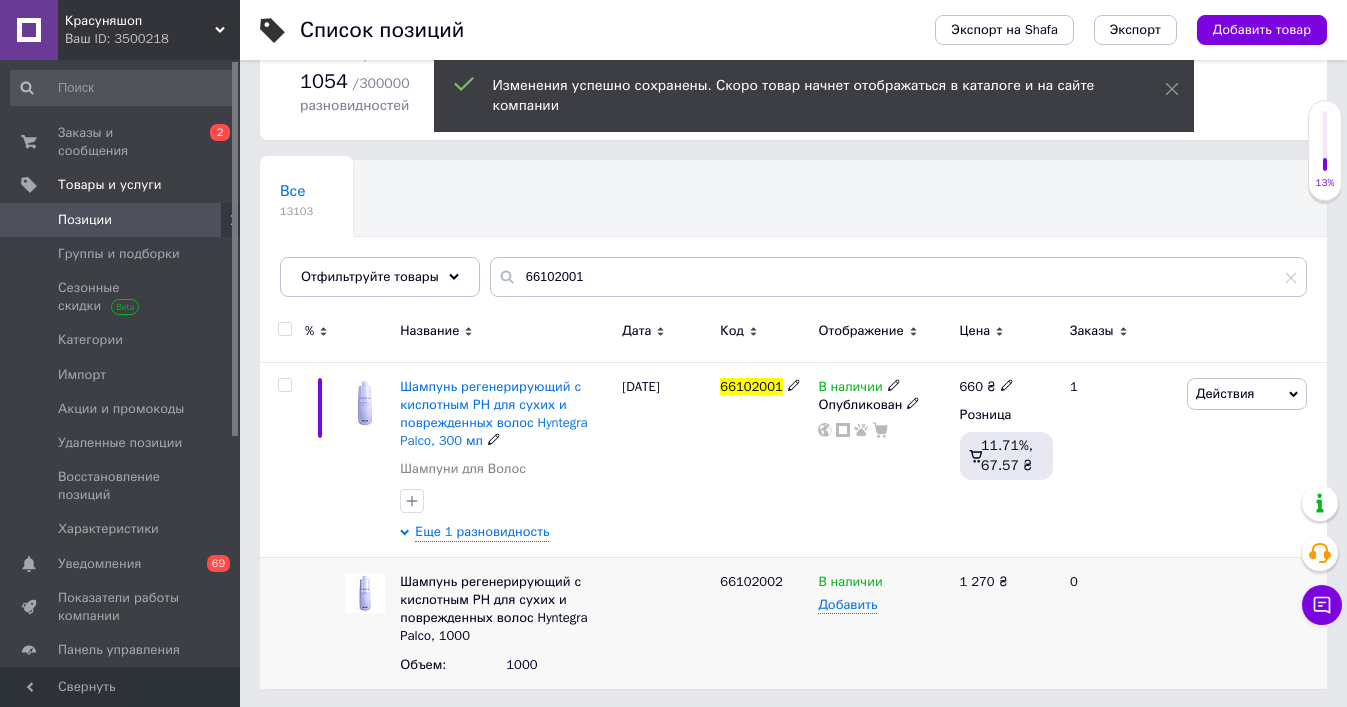scroll, scrollTop: 88, scrollLeft: 0, axis: vertical 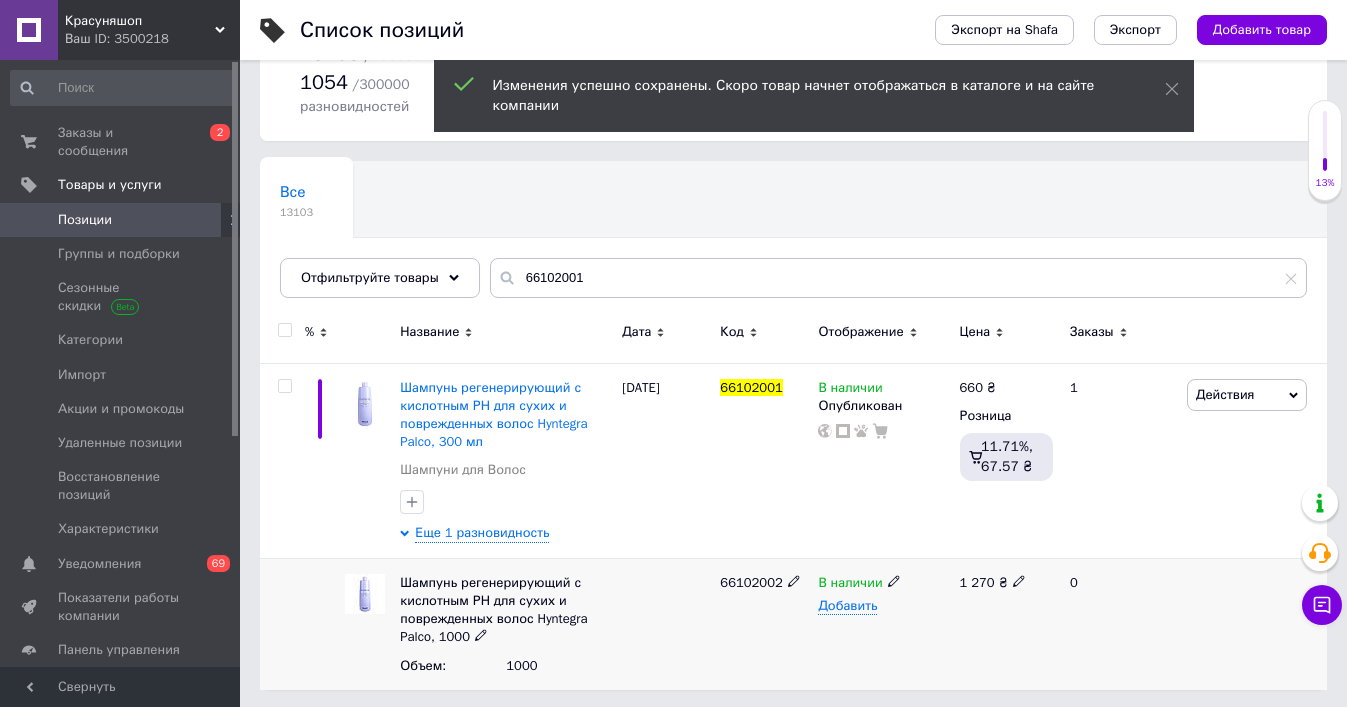click 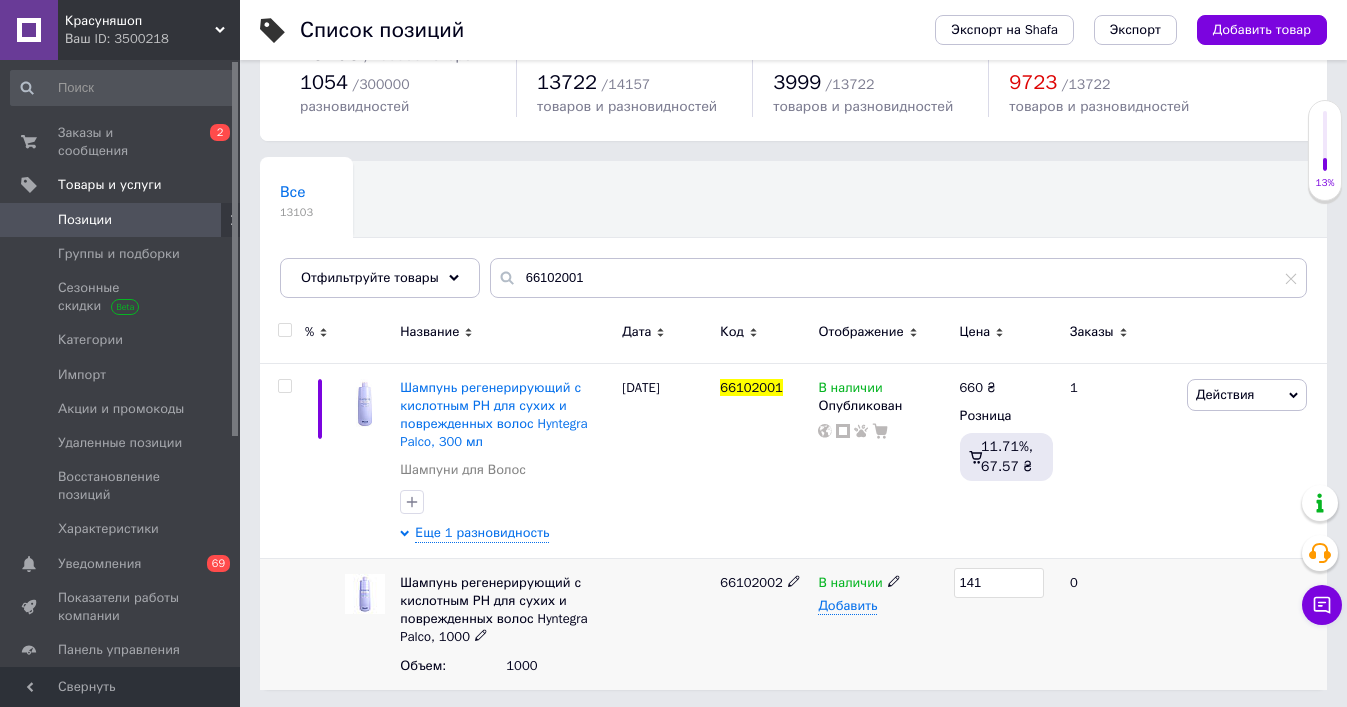 type on "1410" 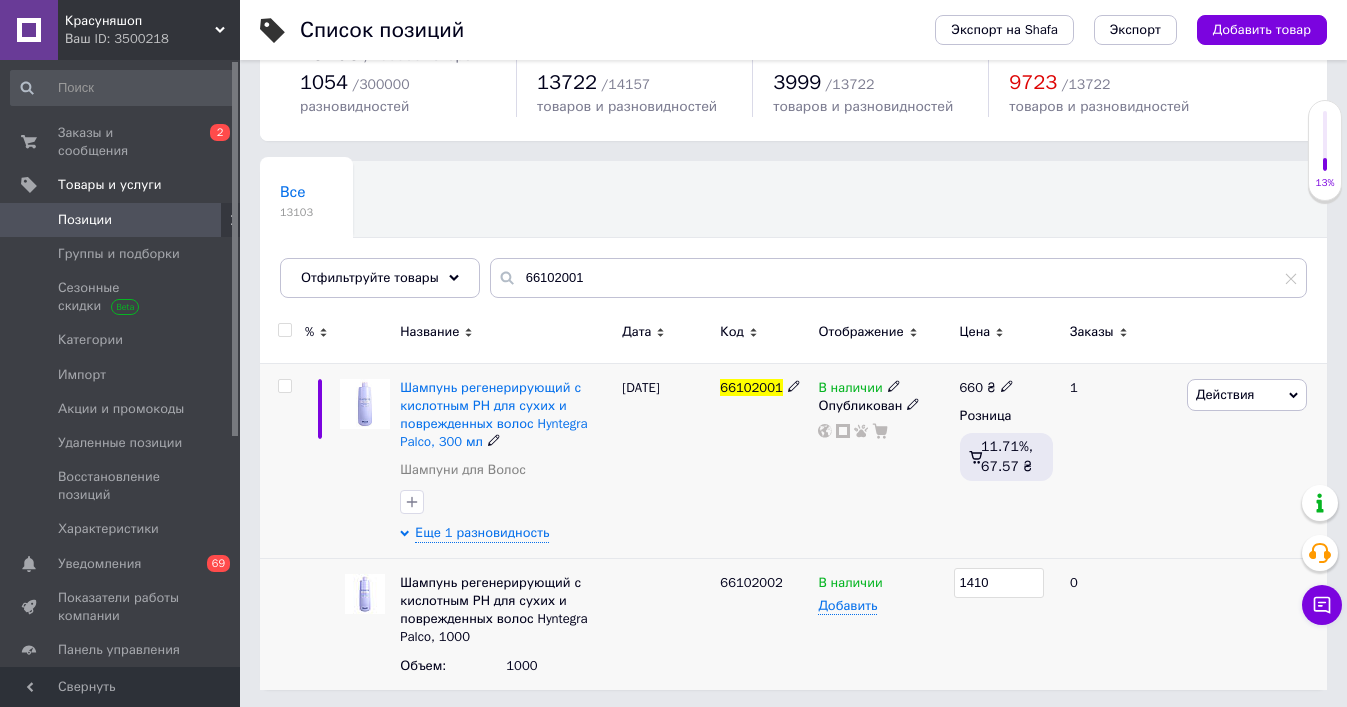 click on "В наличии Опубликован" at bounding box center (883, 460) 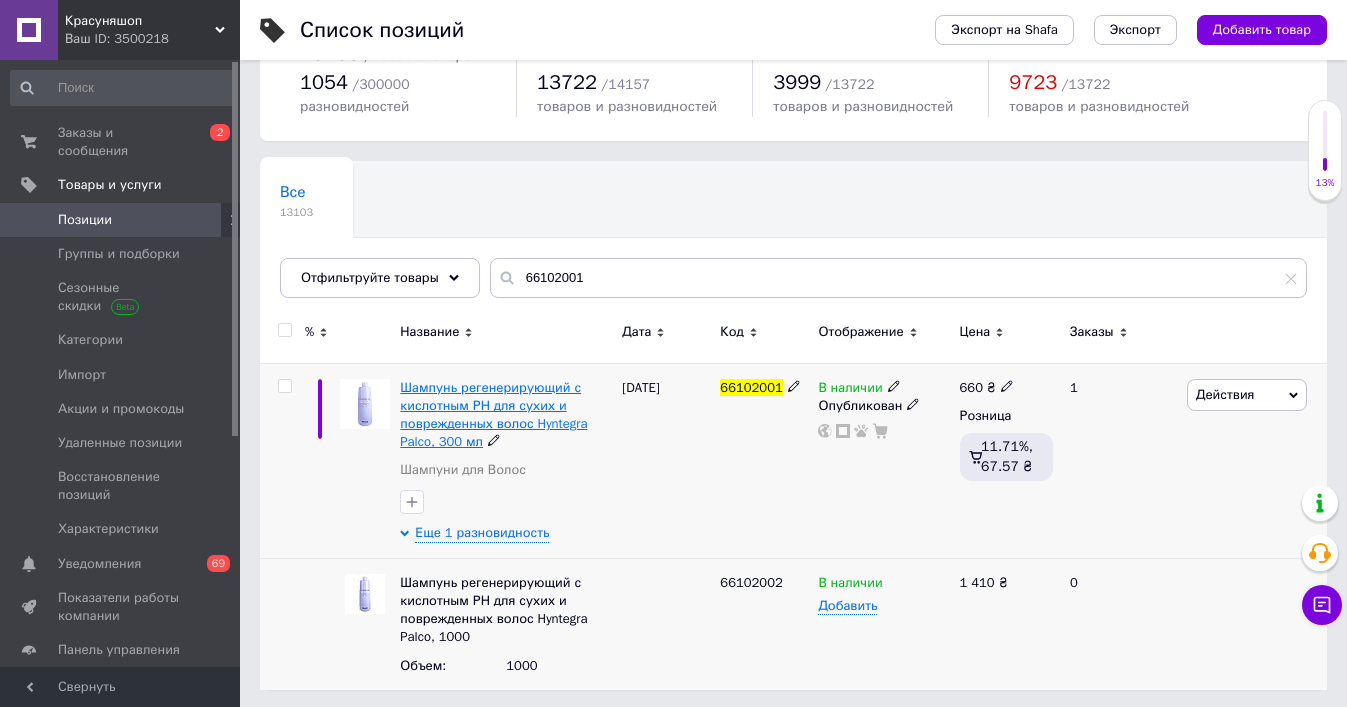 click on "Шампунь регенерирующий с кислотным РН для сухих и поврежденных волос Hyntegra Palco,  300 мл" at bounding box center (493, 415) 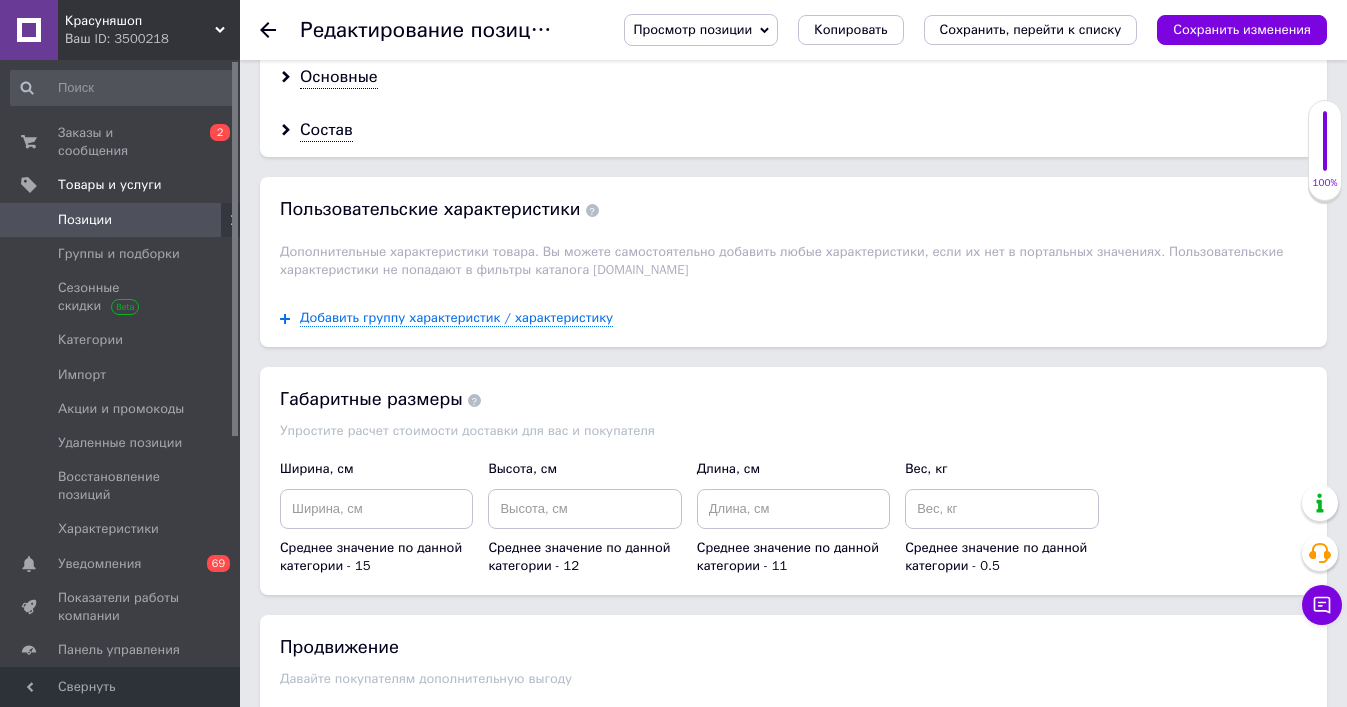 scroll, scrollTop: 2622, scrollLeft: 0, axis: vertical 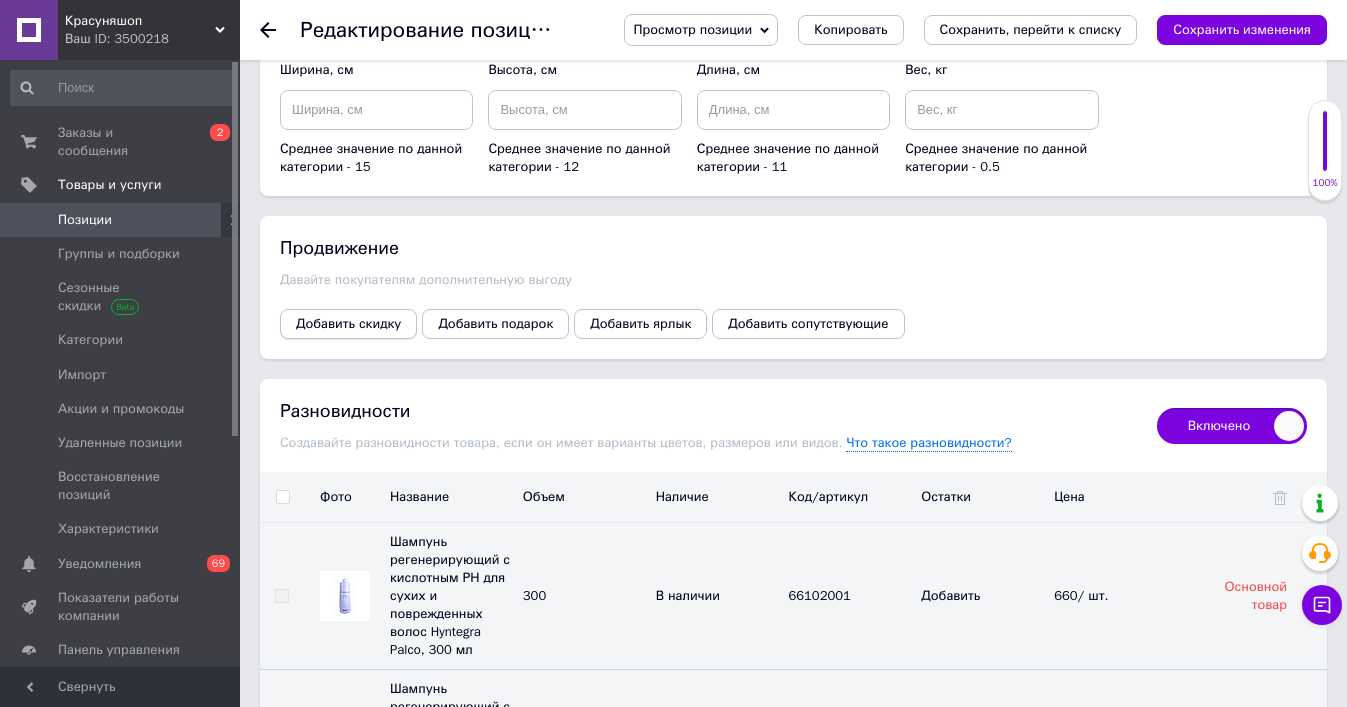 click on "Добавить скидку" at bounding box center [348, 324] 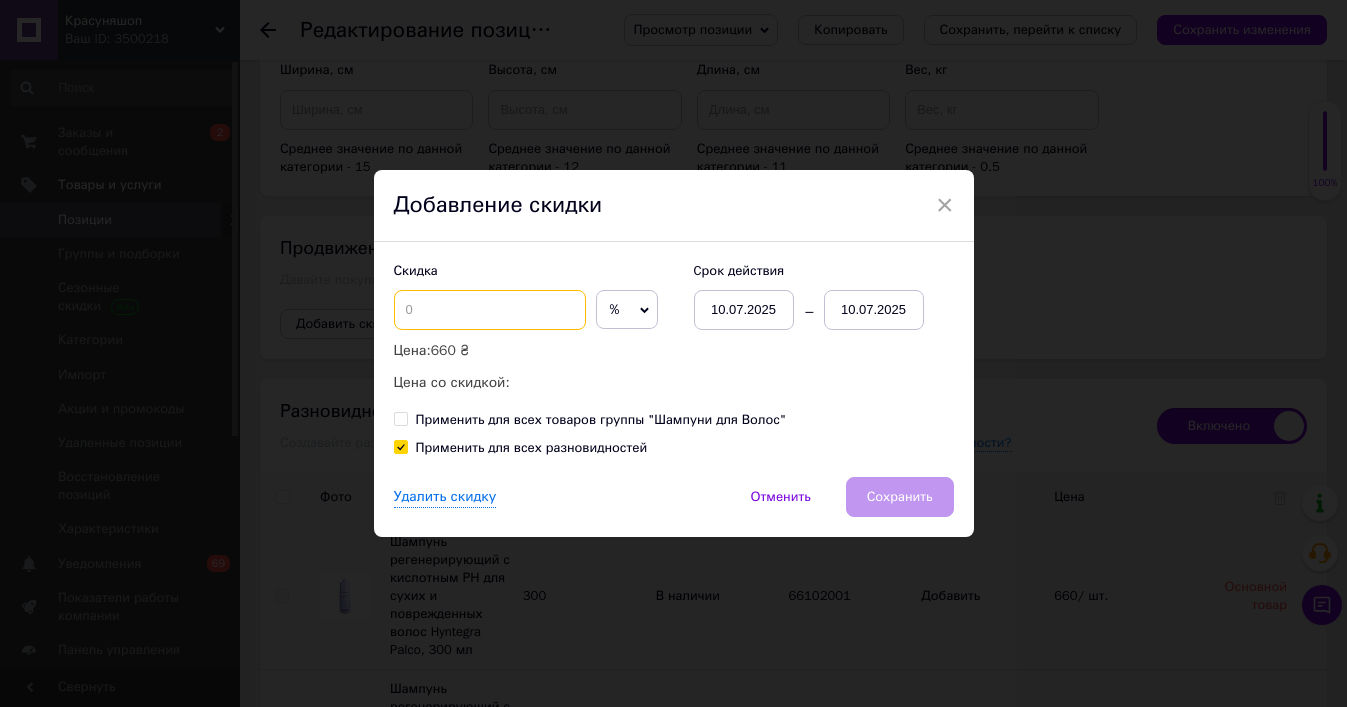 click at bounding box center (490, 310) 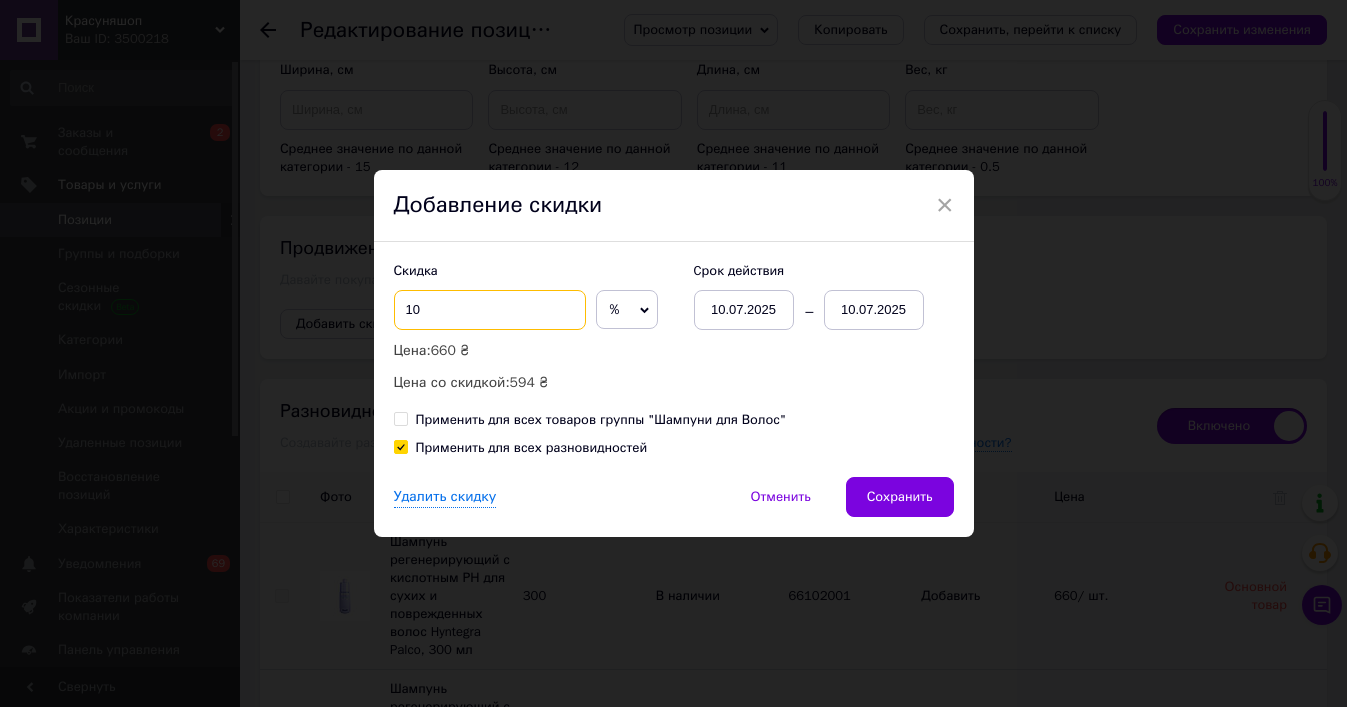 type on "10" 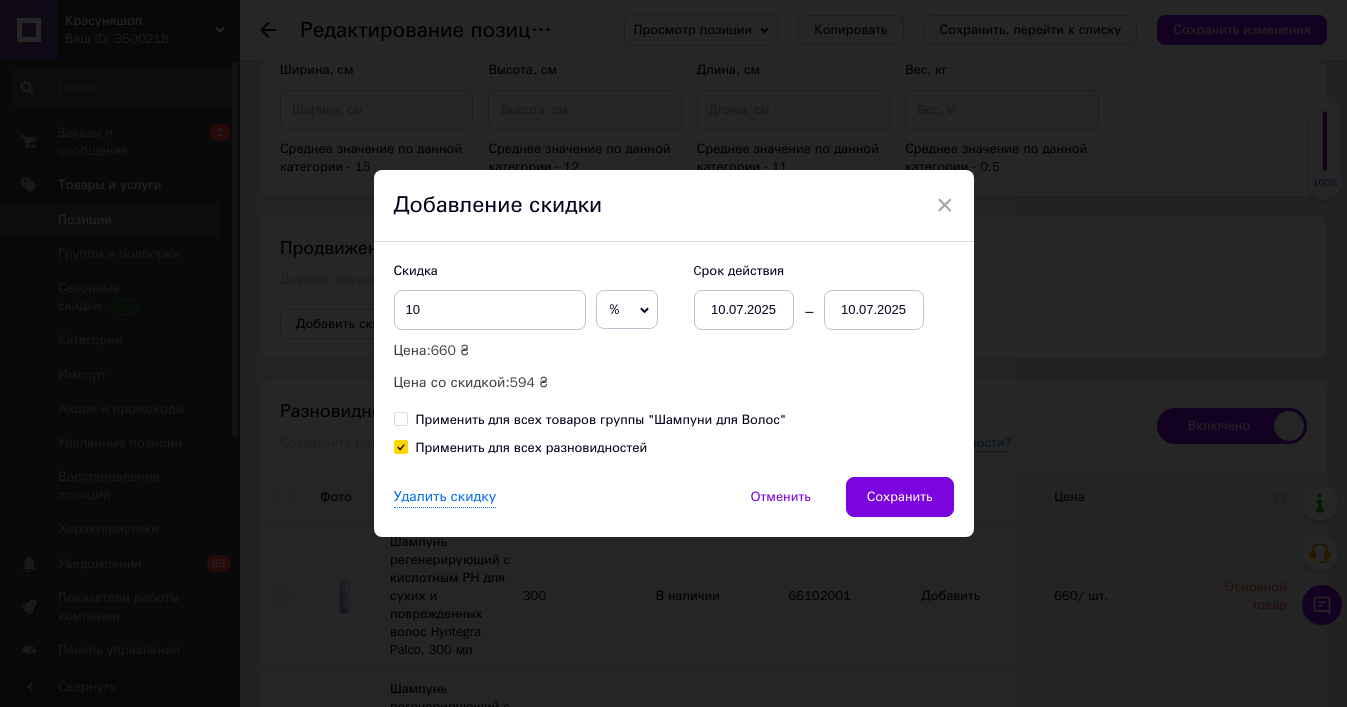 click on "10.07.2025" at bounding box center (874, 310) 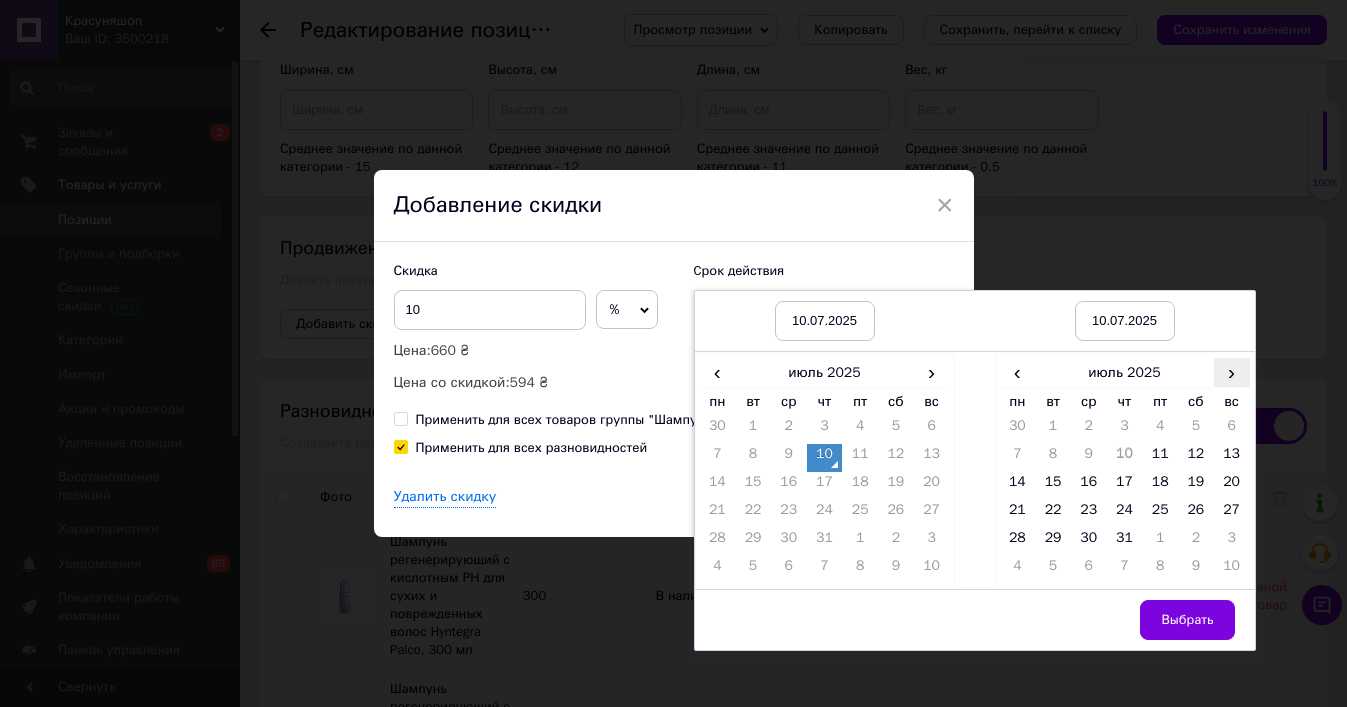 click on "›" at bounding box center (1232, 372) 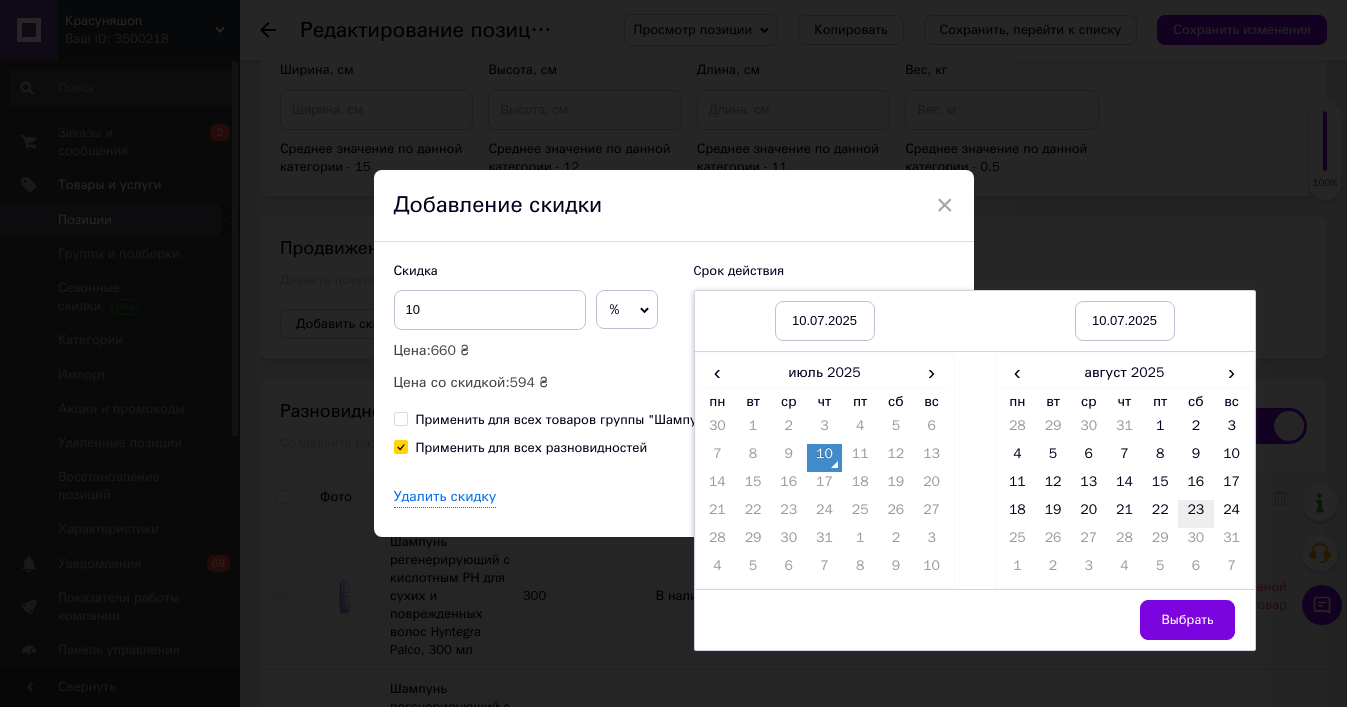 click on "23" at bounding box center [1196, 514] 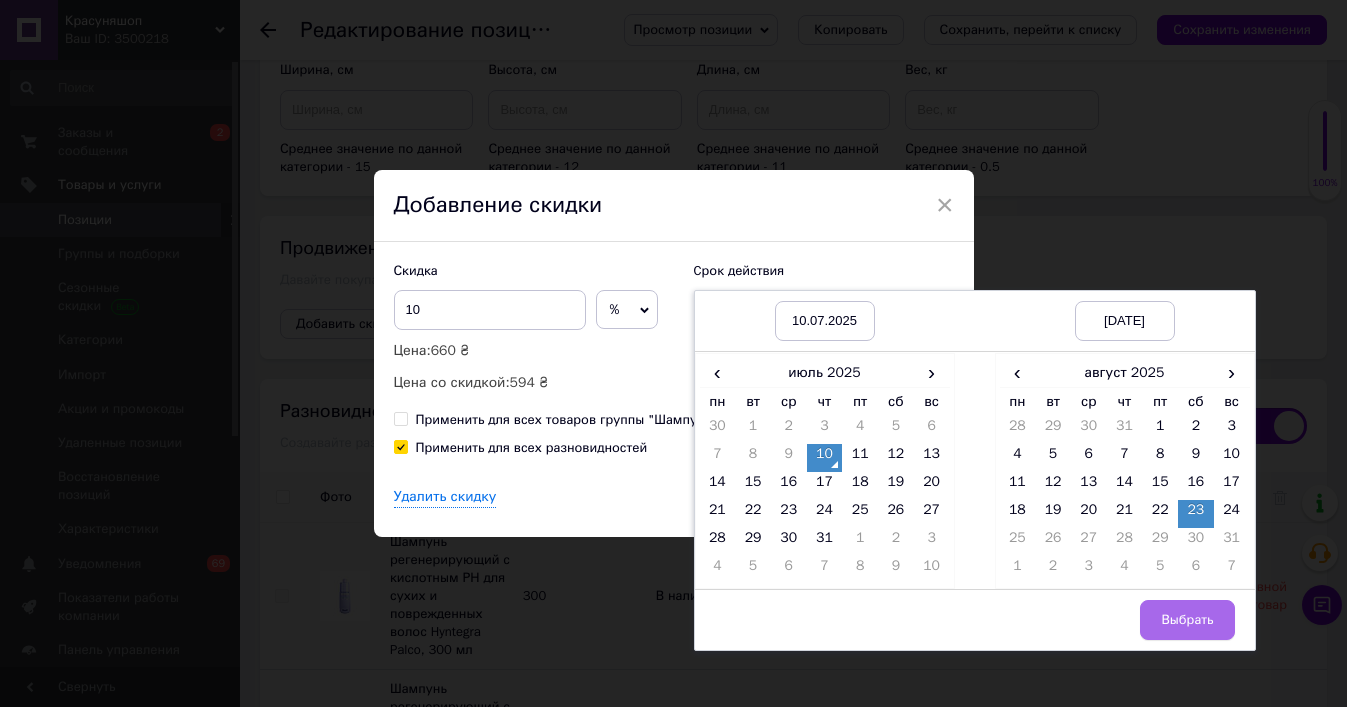 click on "Выбрать" at bounding box center [1187, 620] 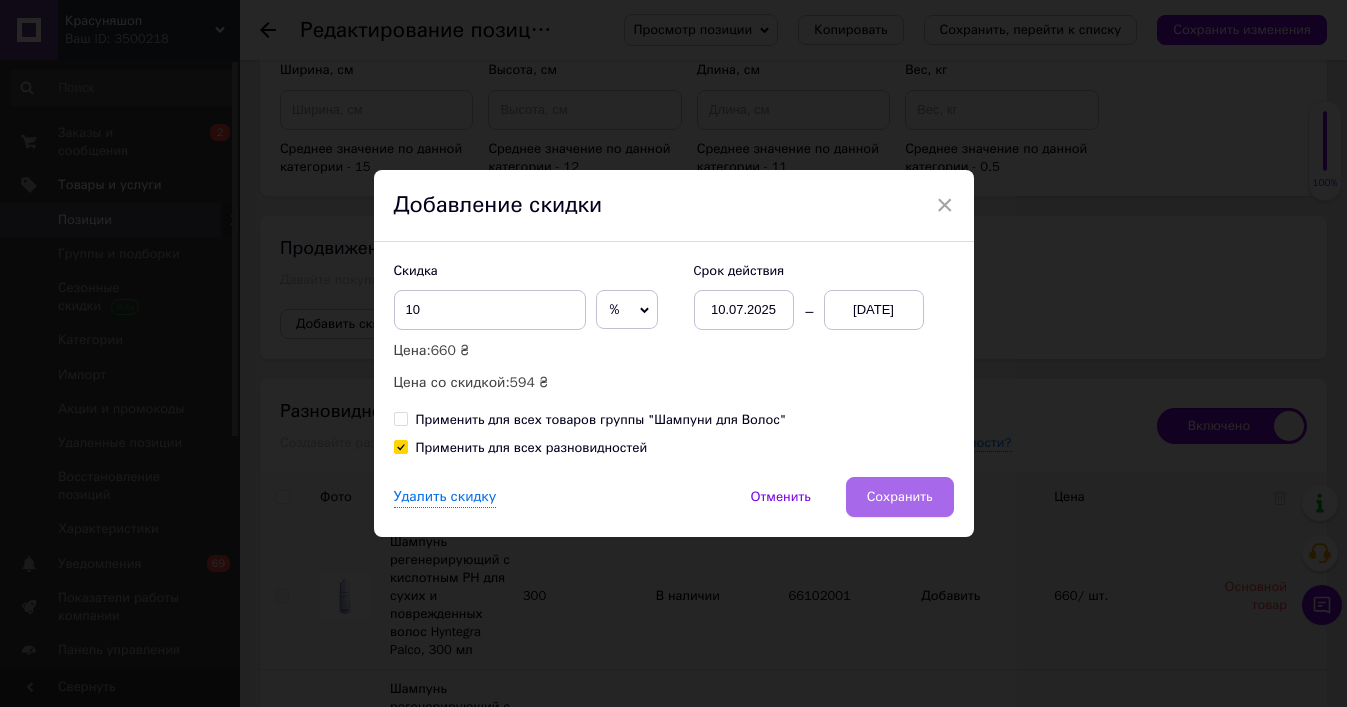 click on "Сохранить" at bounding box center [900, 497] 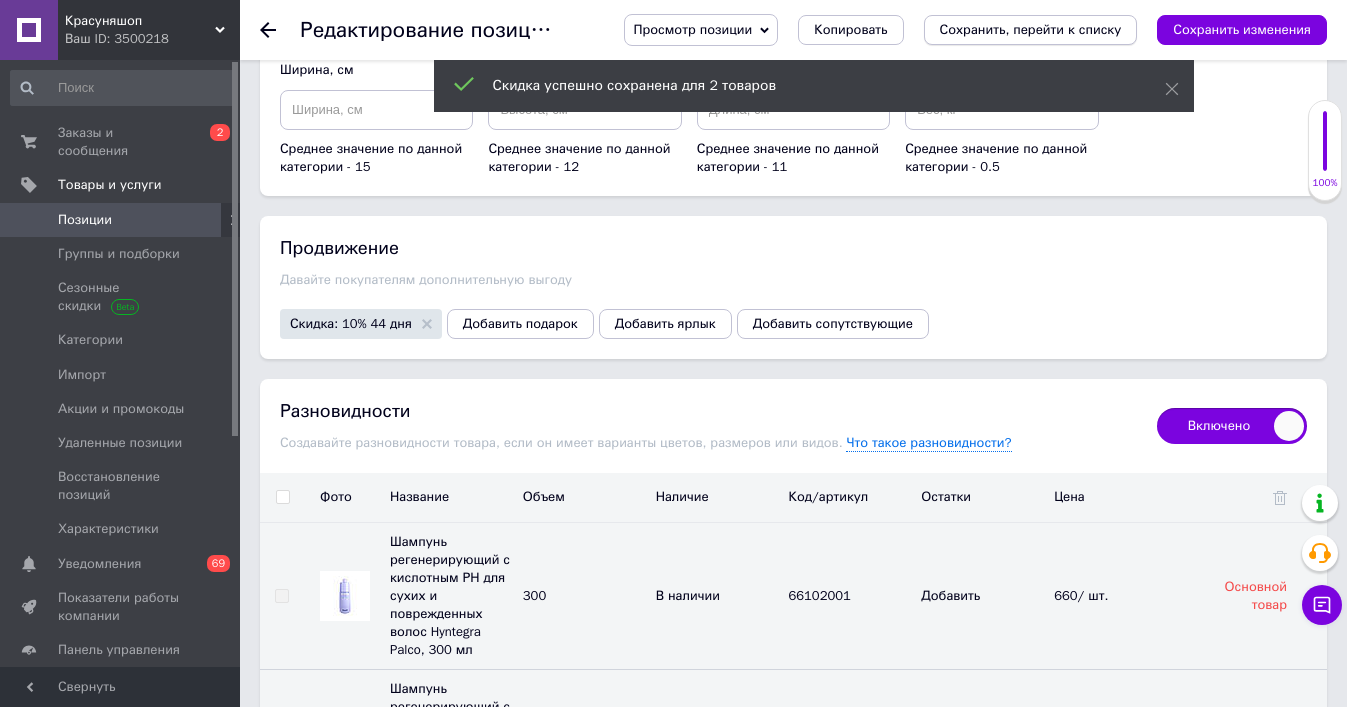 click on "Сохранить, перейти к списку" at bounding box center [1031, 29] 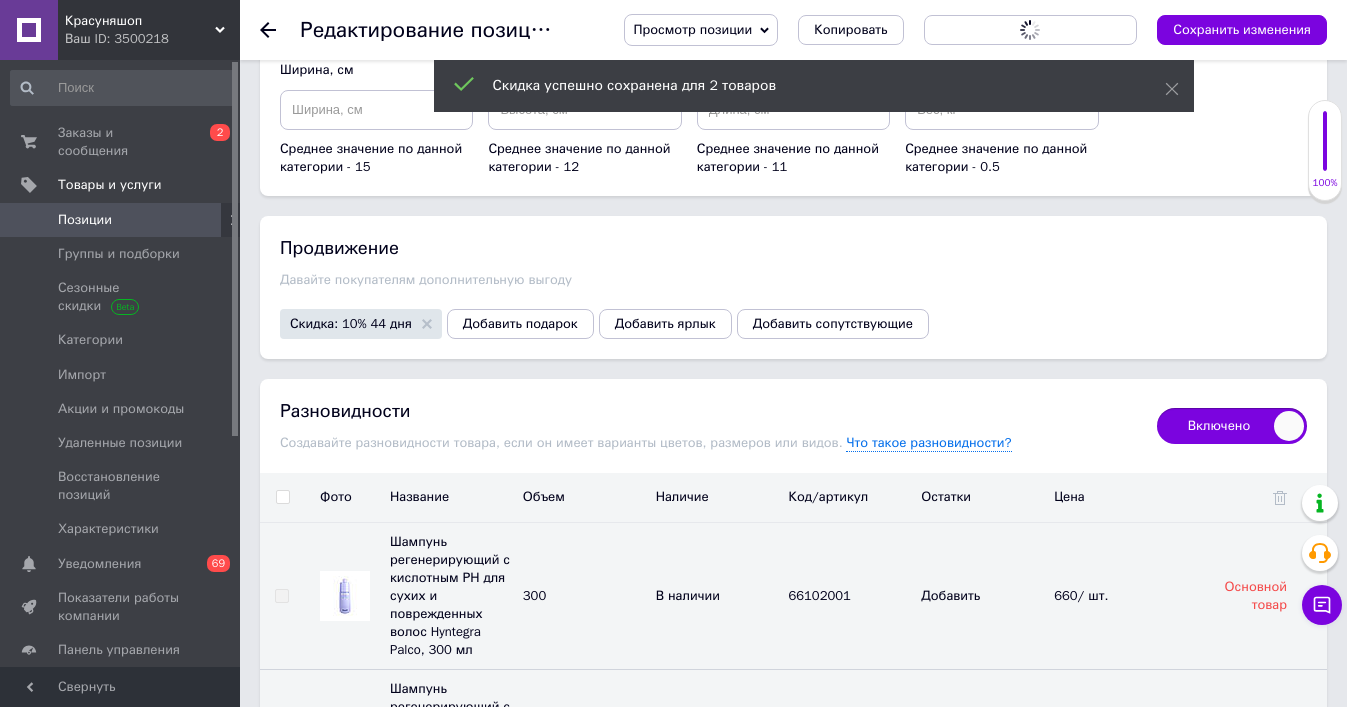 scroll, scrollTop: 0, scrollLeft: 0, axis: both 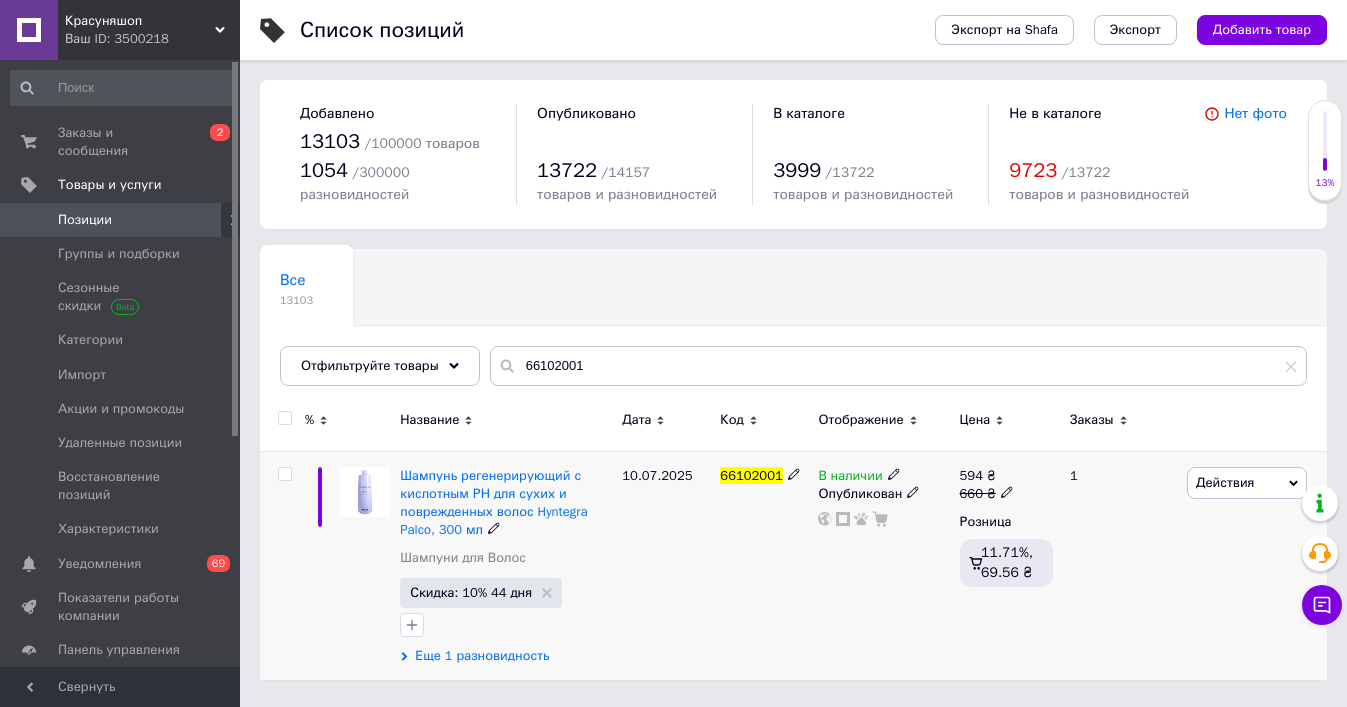 click on "Еще 1 разновидность" at bounding box center (482, 656) 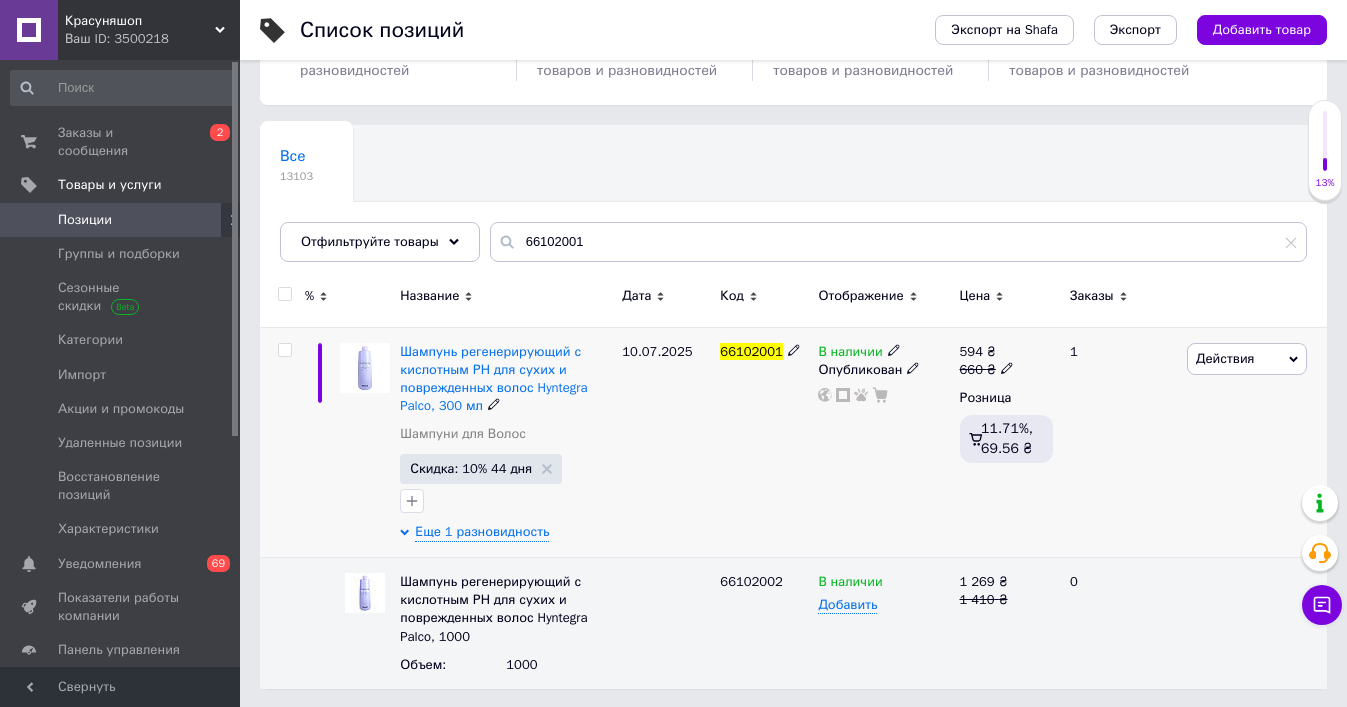 scroll, scrollTop: 123, scrollLeft: 0, axis: vertical 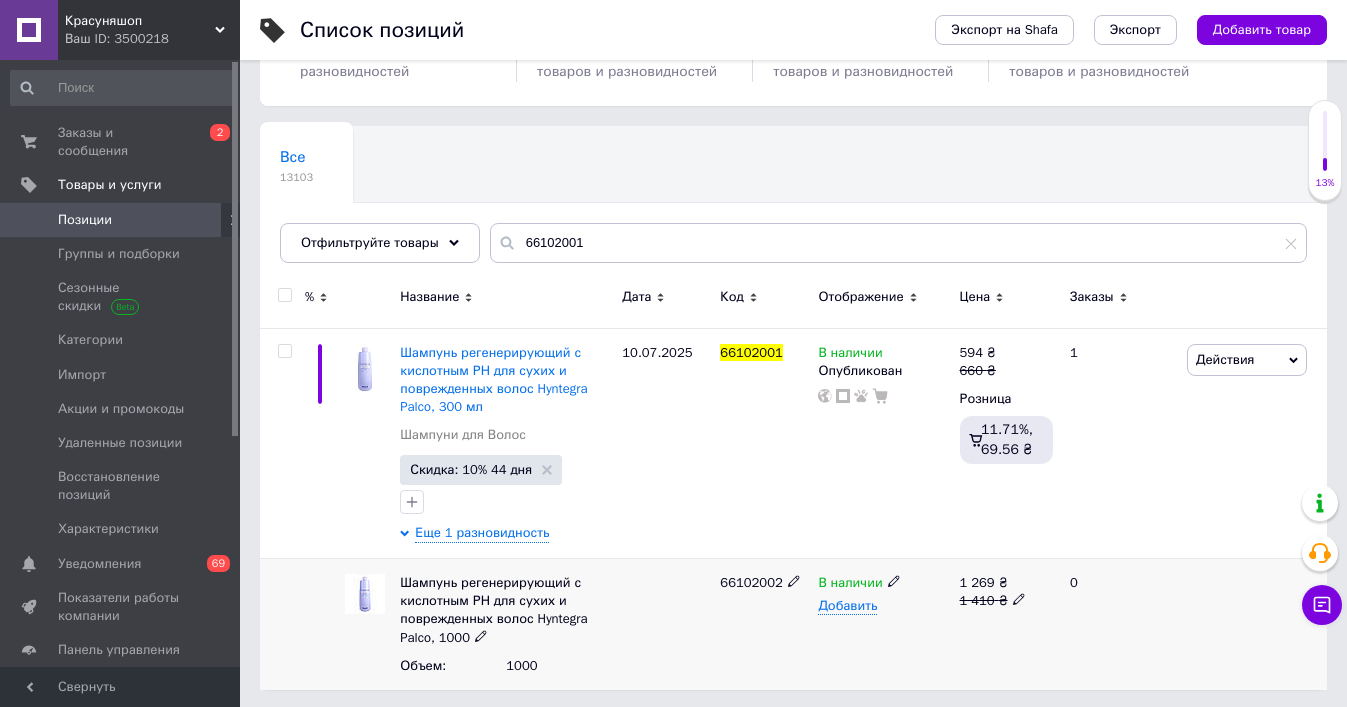 click 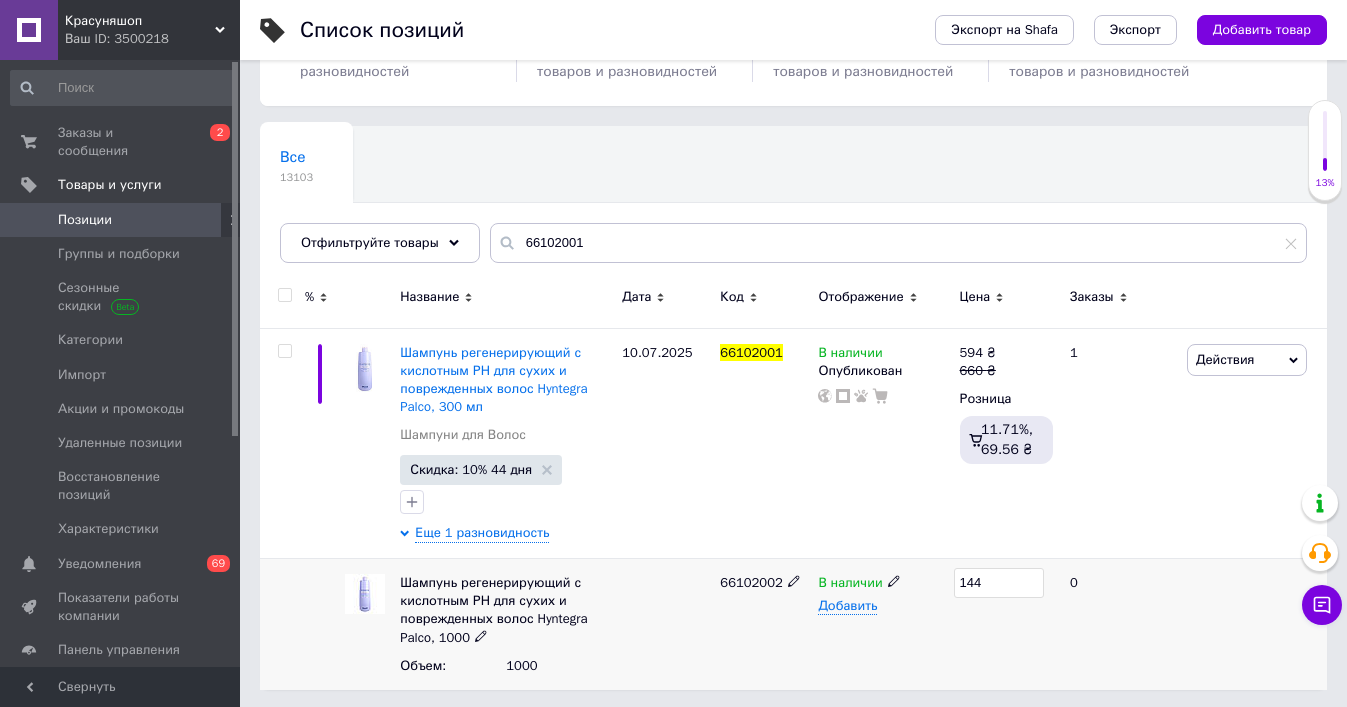 type on "1440" 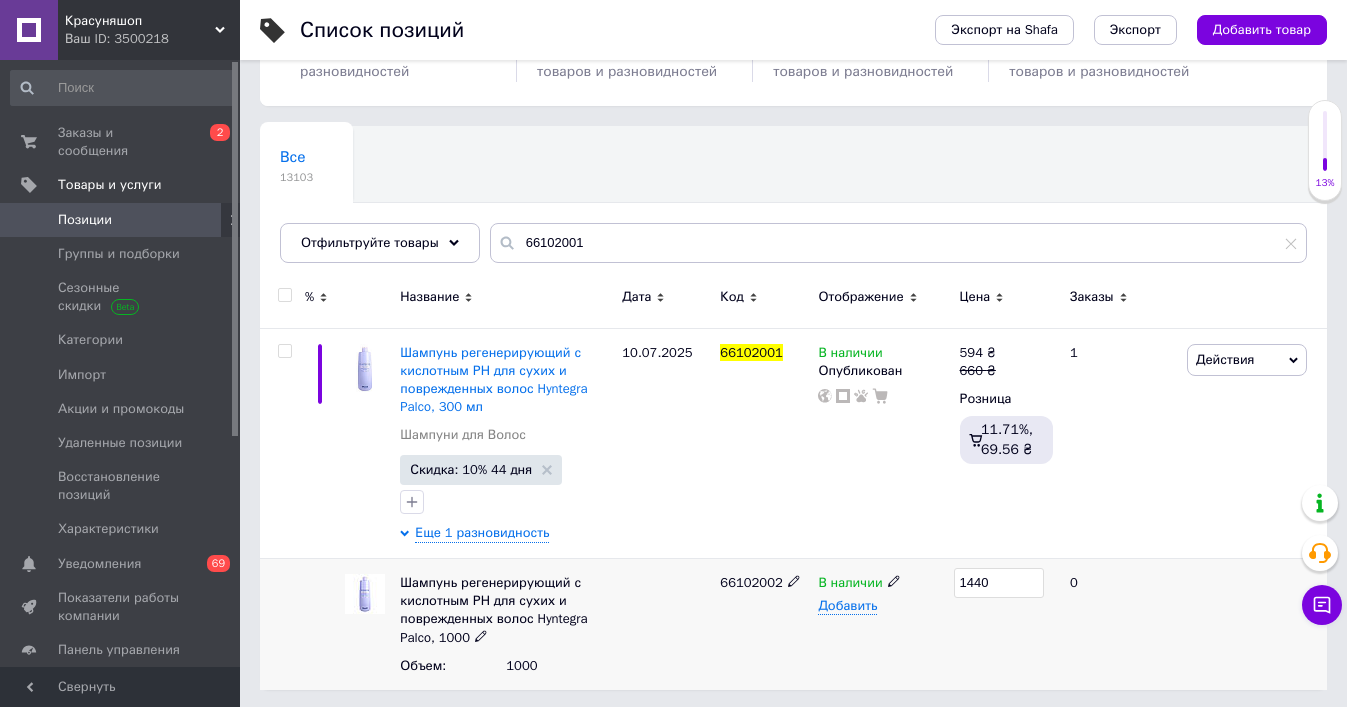 click on "1440" at bounding box center (1006, 623) 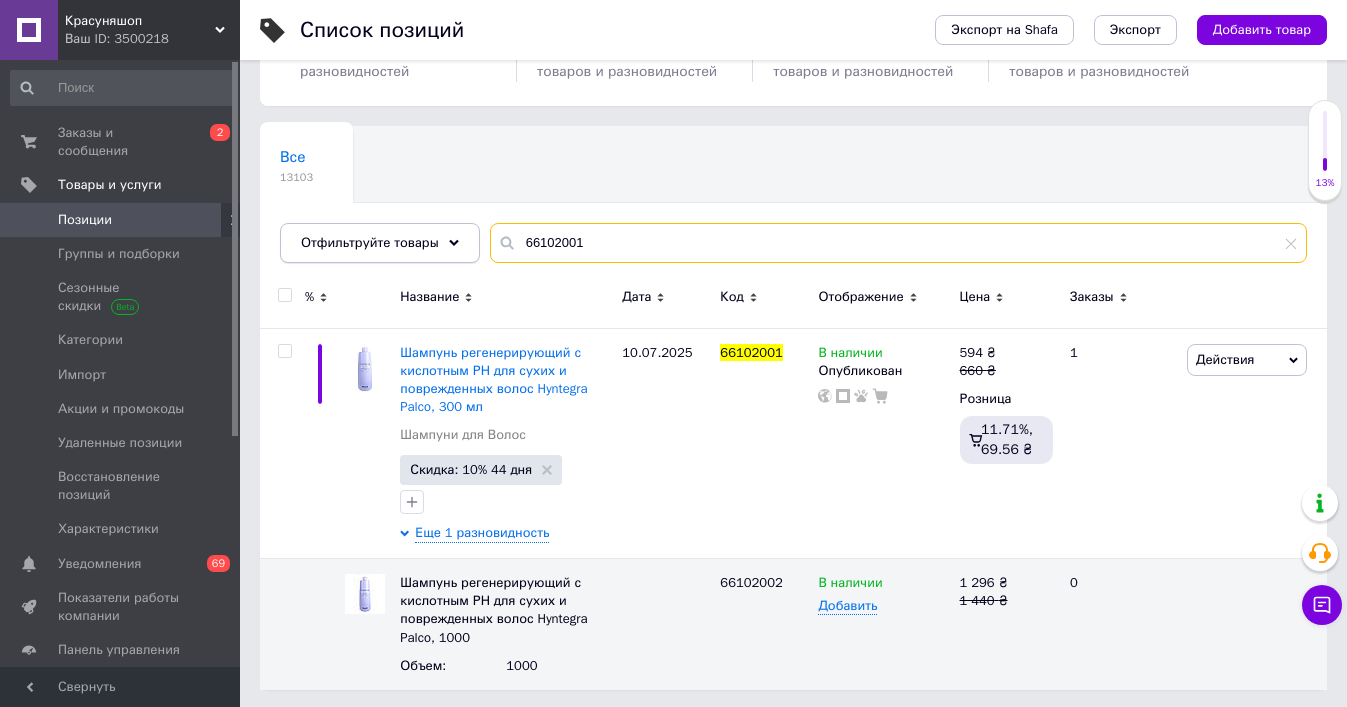drag, startPoint x: 630, startPoint y: 245, endPoint x: 477, endPoint y: 228, distance: 153.94154 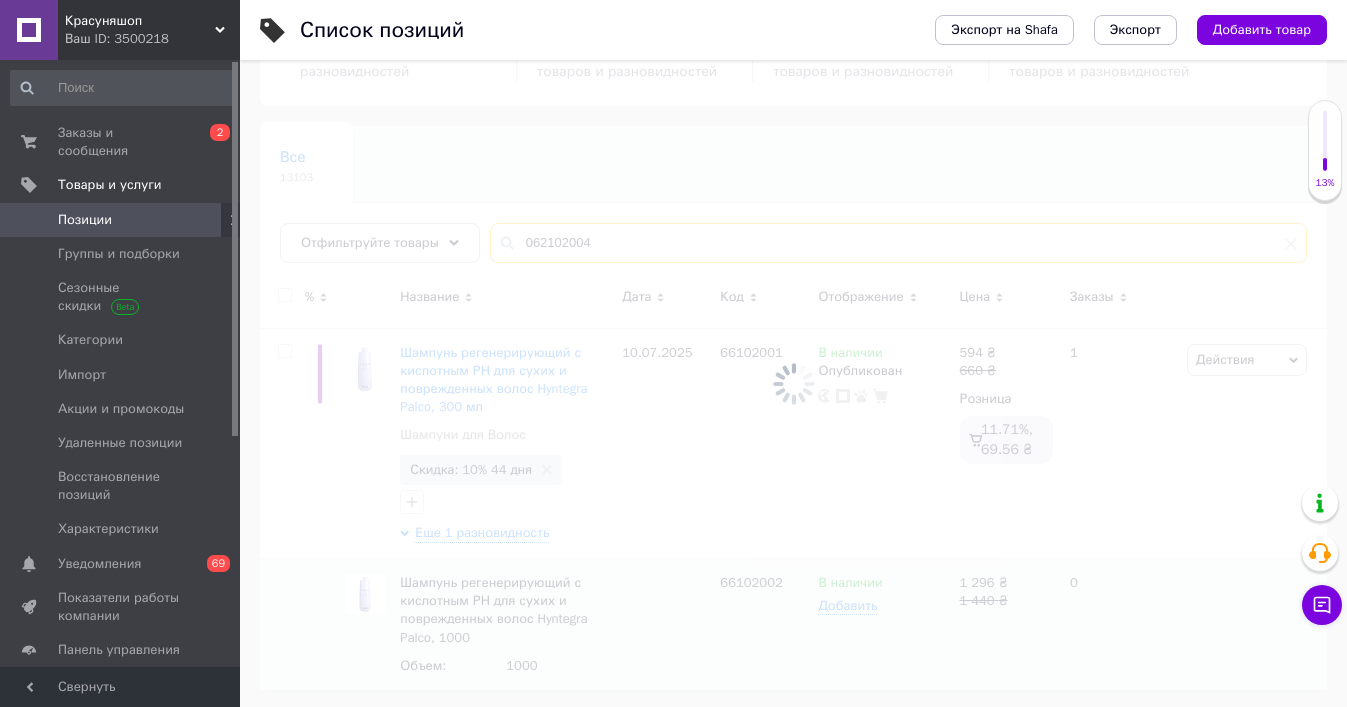scroll, scrollTop: 0, scrollLeft: 0, axis: both 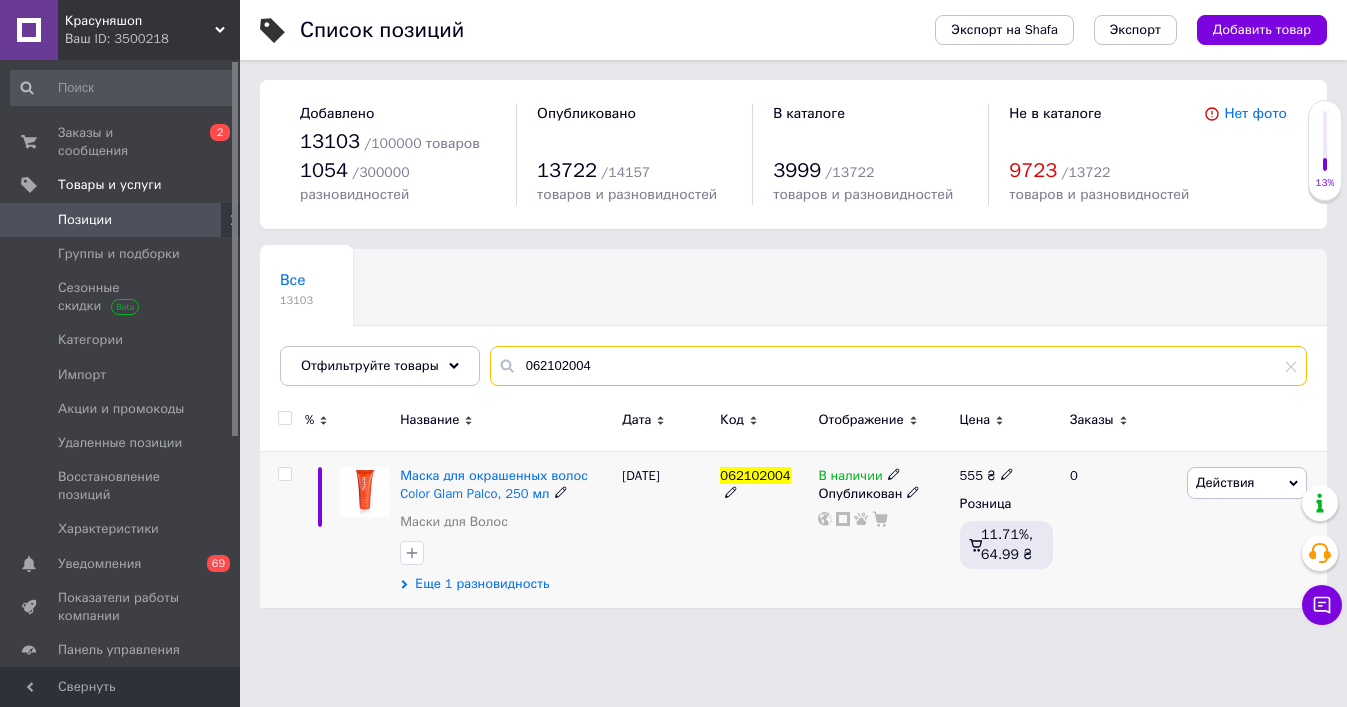 type on "062102004" 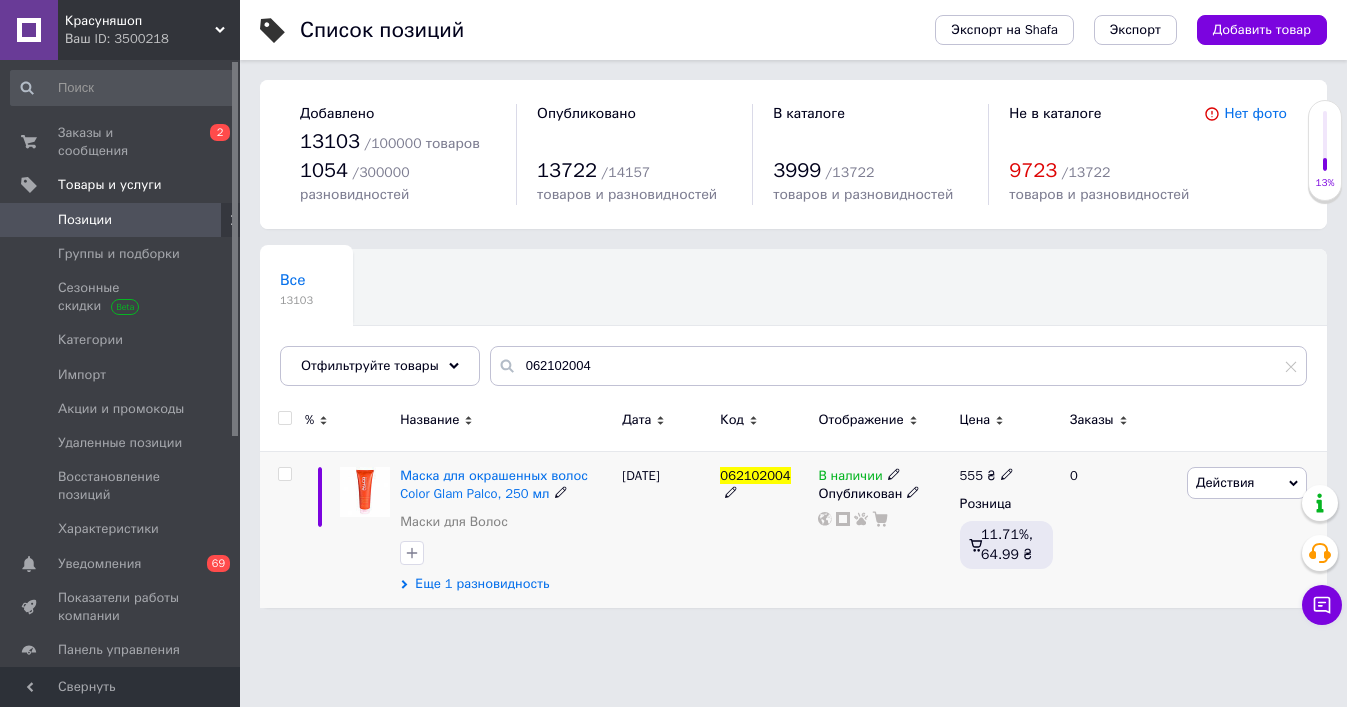 click on "Еще 1 разновидность" at bounding box center (482, 584) 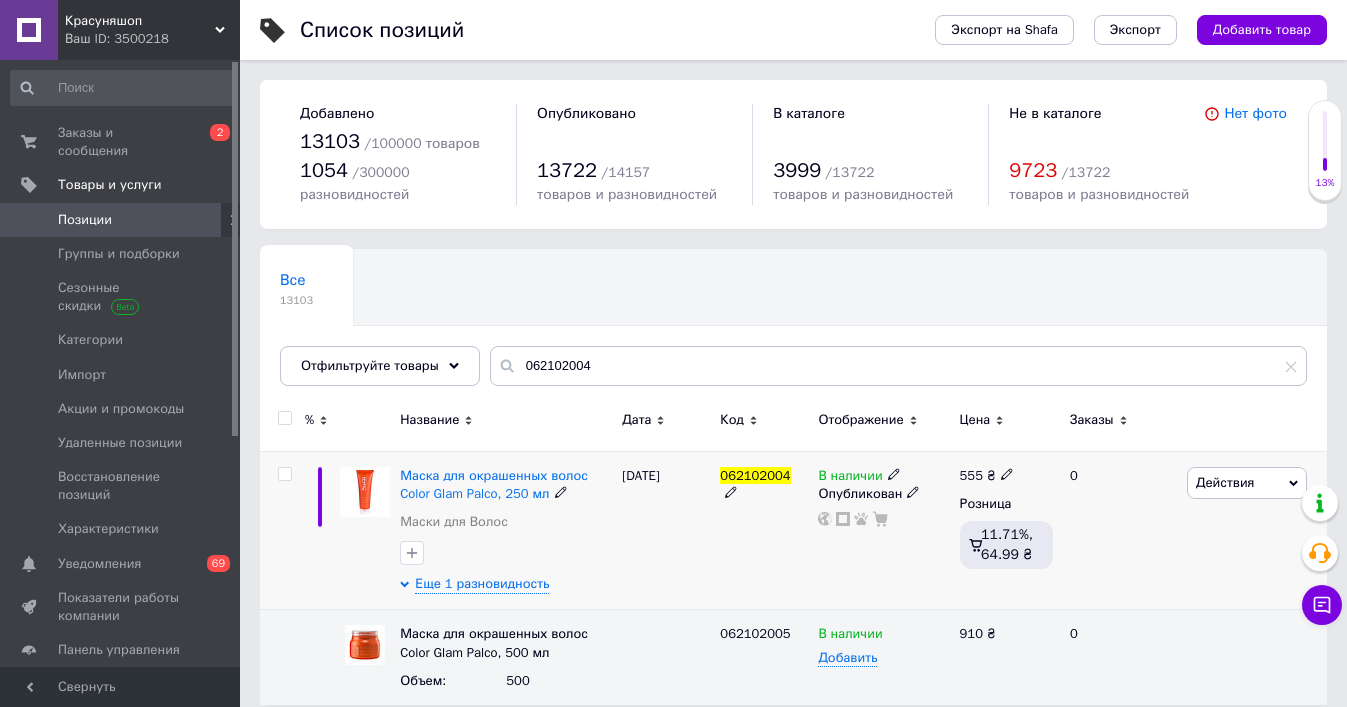 click 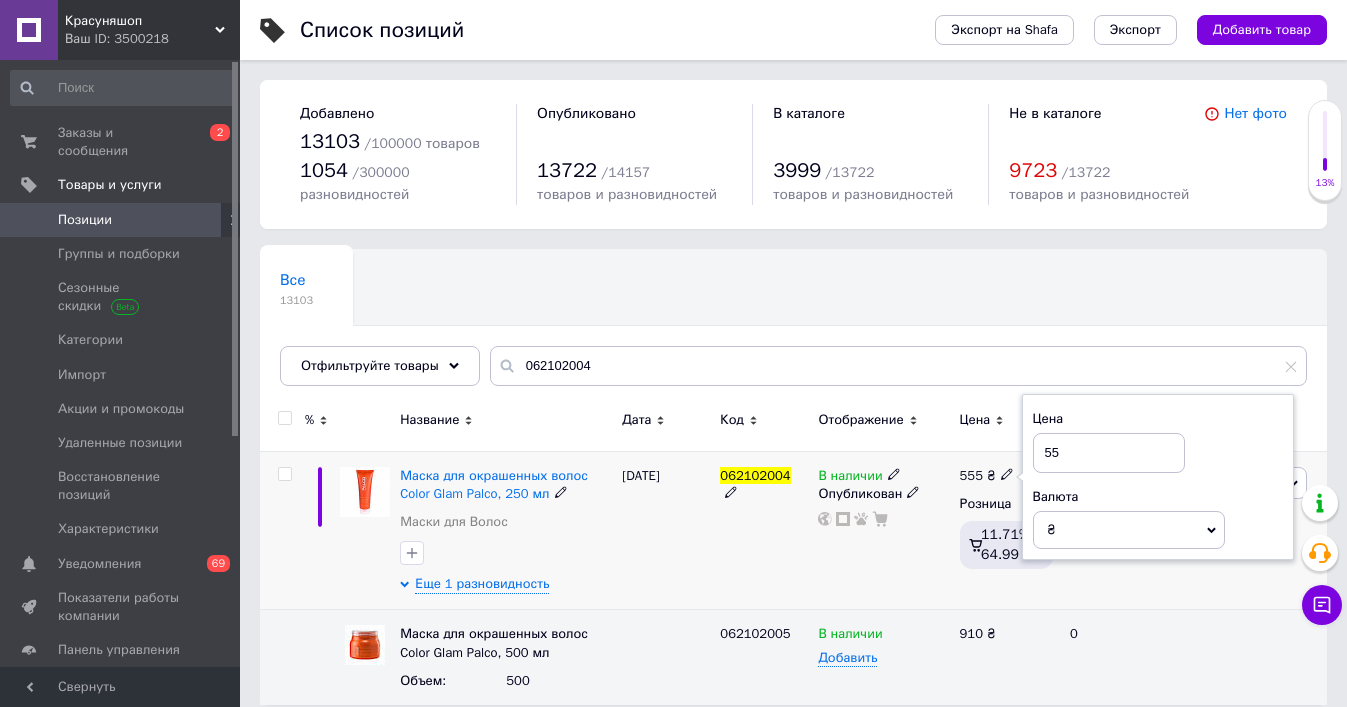 type on "5" 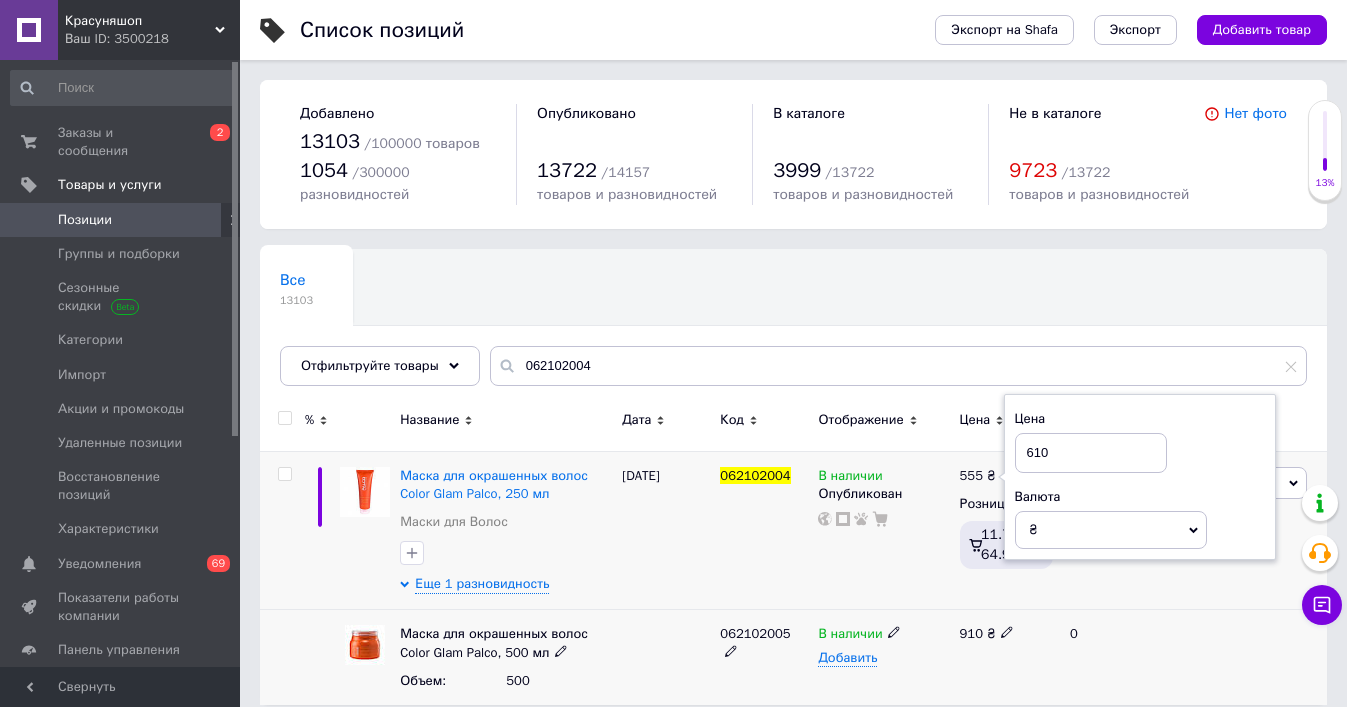 type on "610" 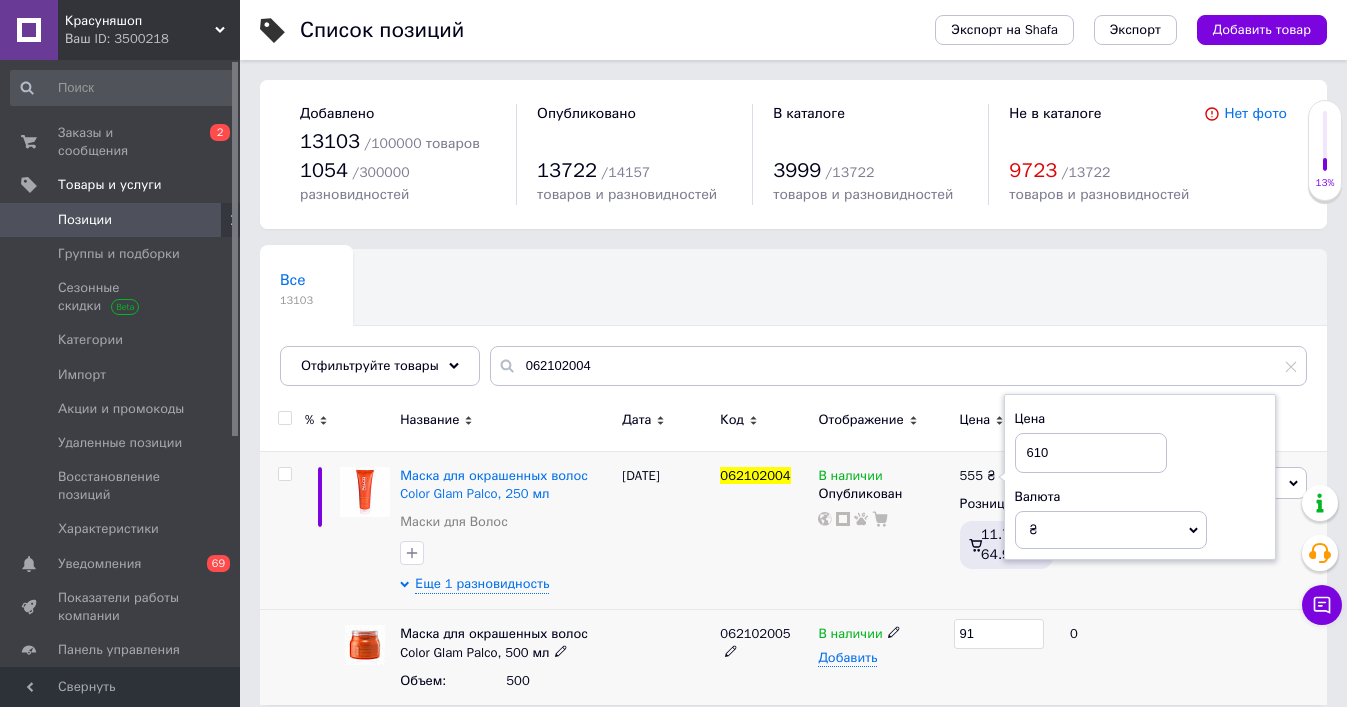 type on "9" 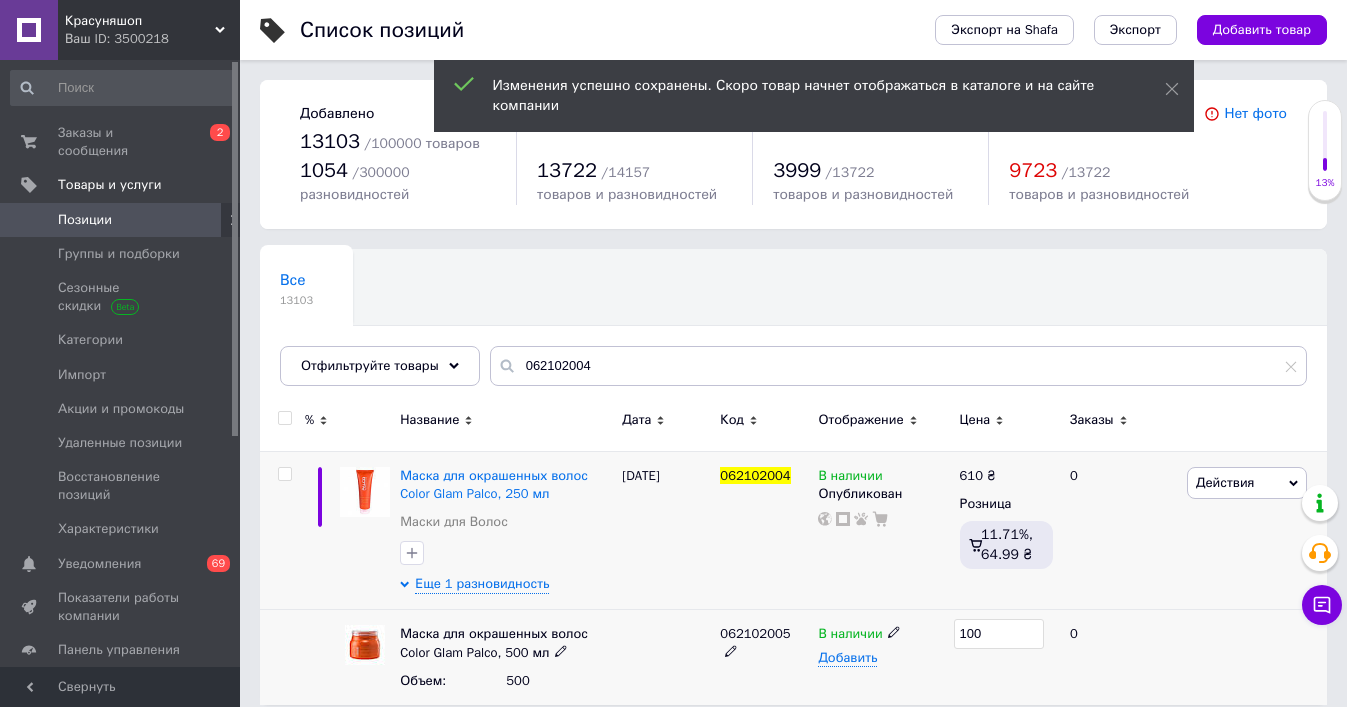 type on "1000" 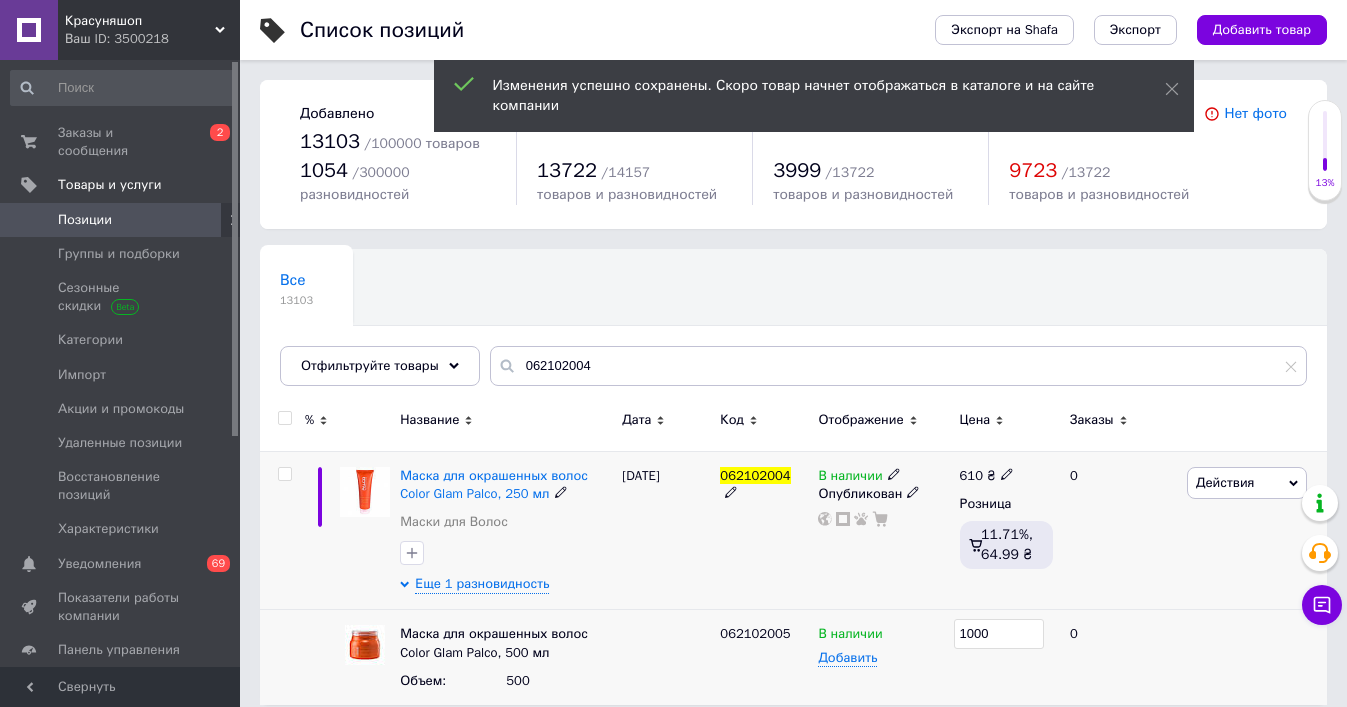 click on "062102004" at bounding box center [764, 530] 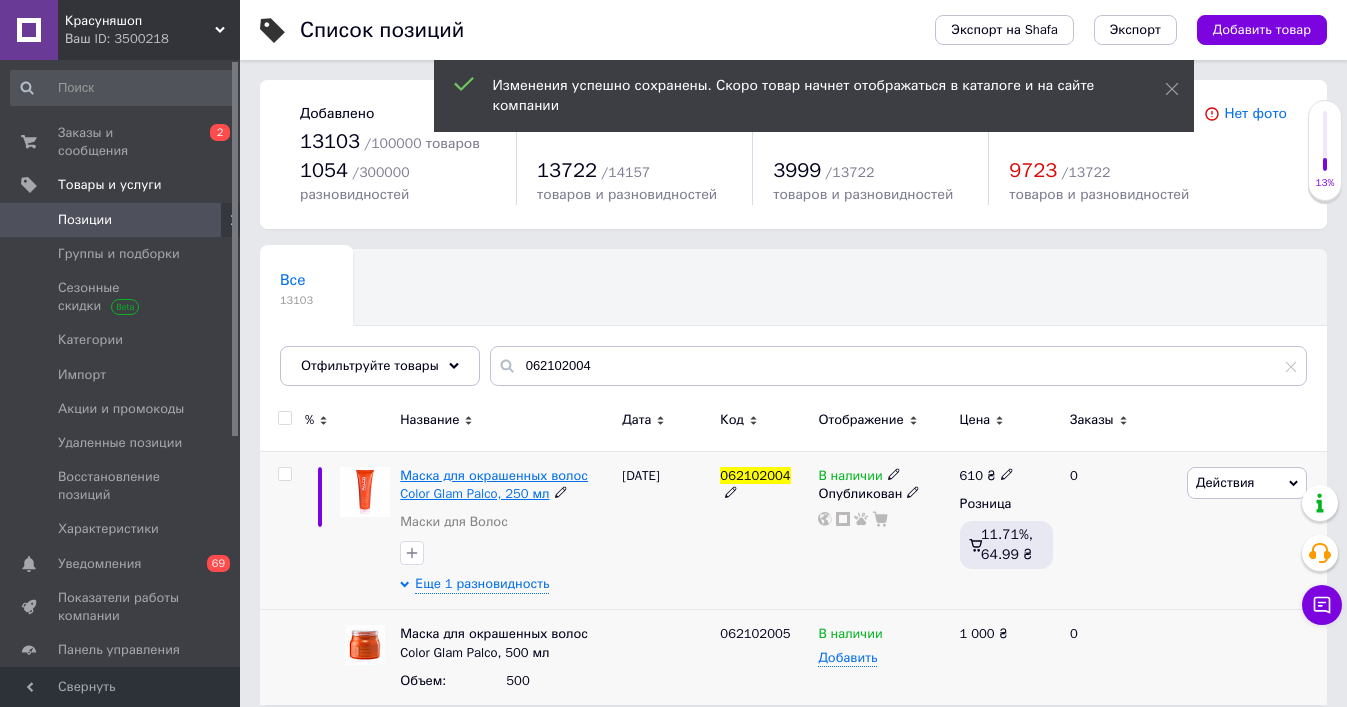 click on "Маска для окрашенных волос Color Glam Palco, 250 мл" at bounding box center (494, 484) 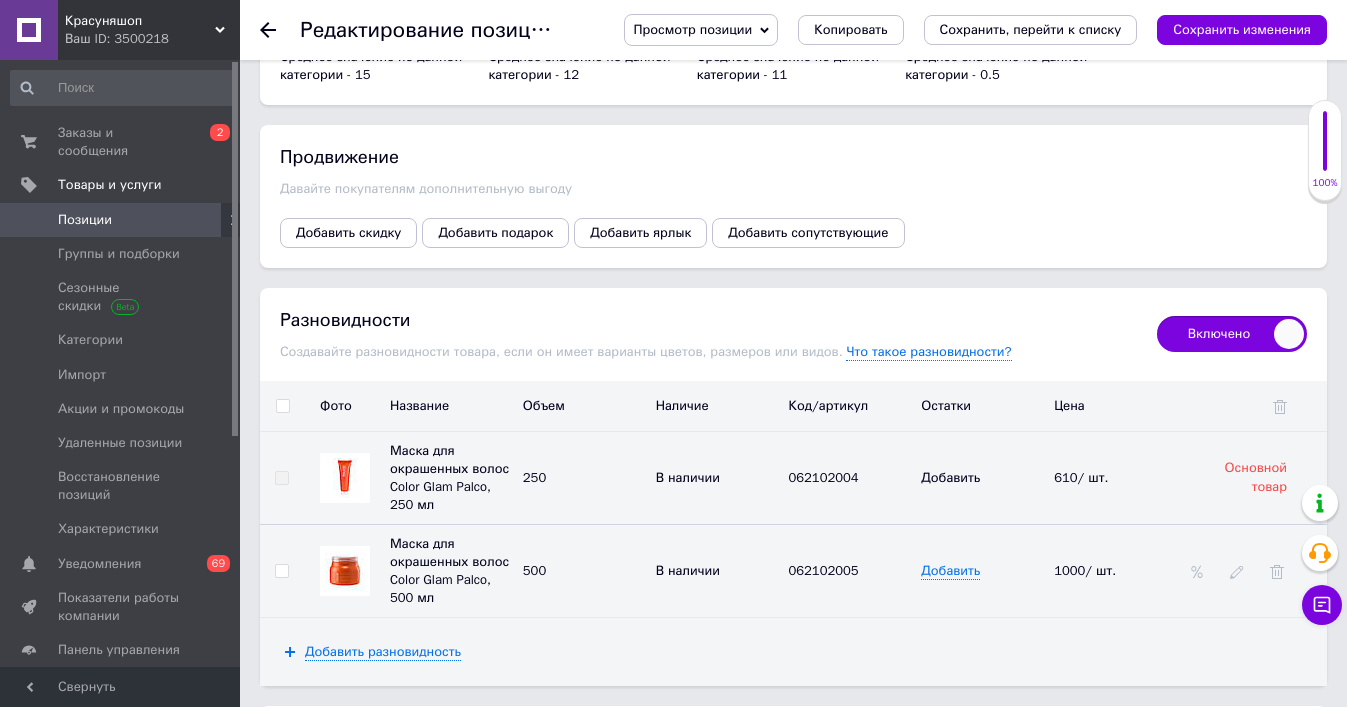 scroll, scrollTop: 2403, scrollLeft: 0, axis: vertical 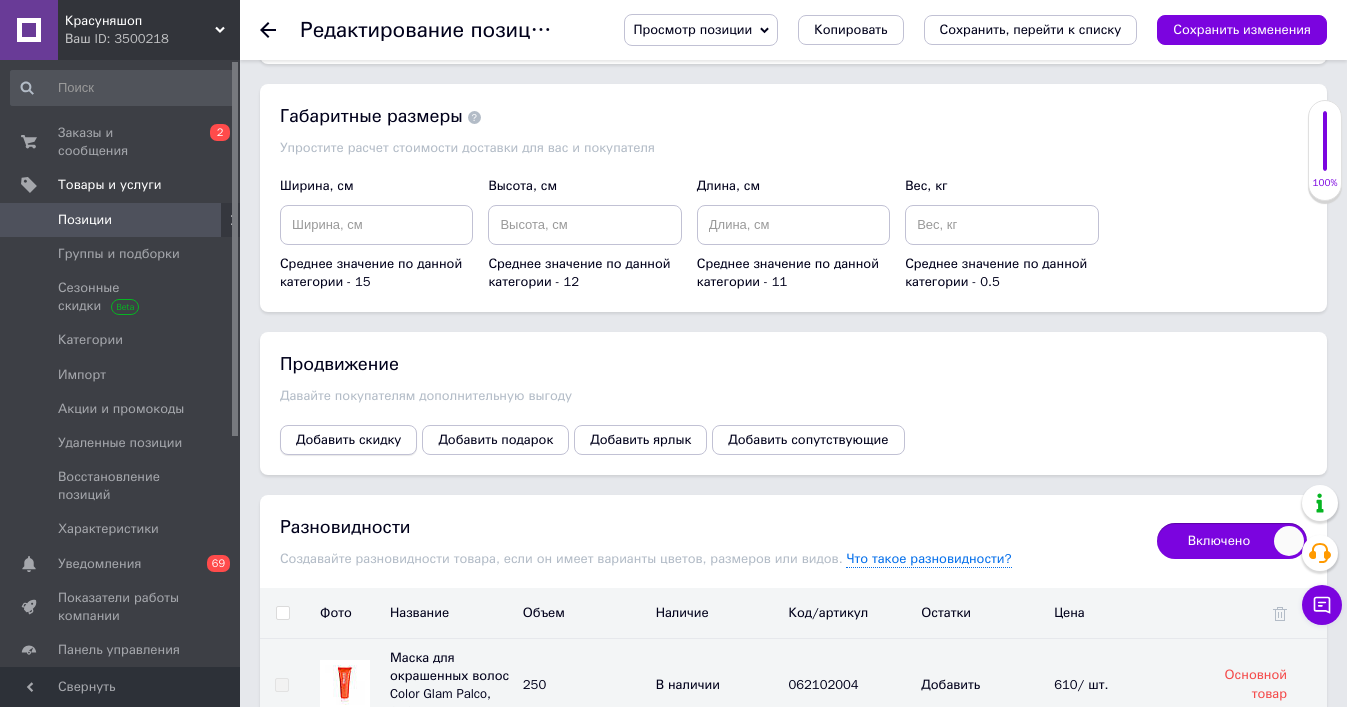click on "Добавить скидку" at bounding box center [348, 440] 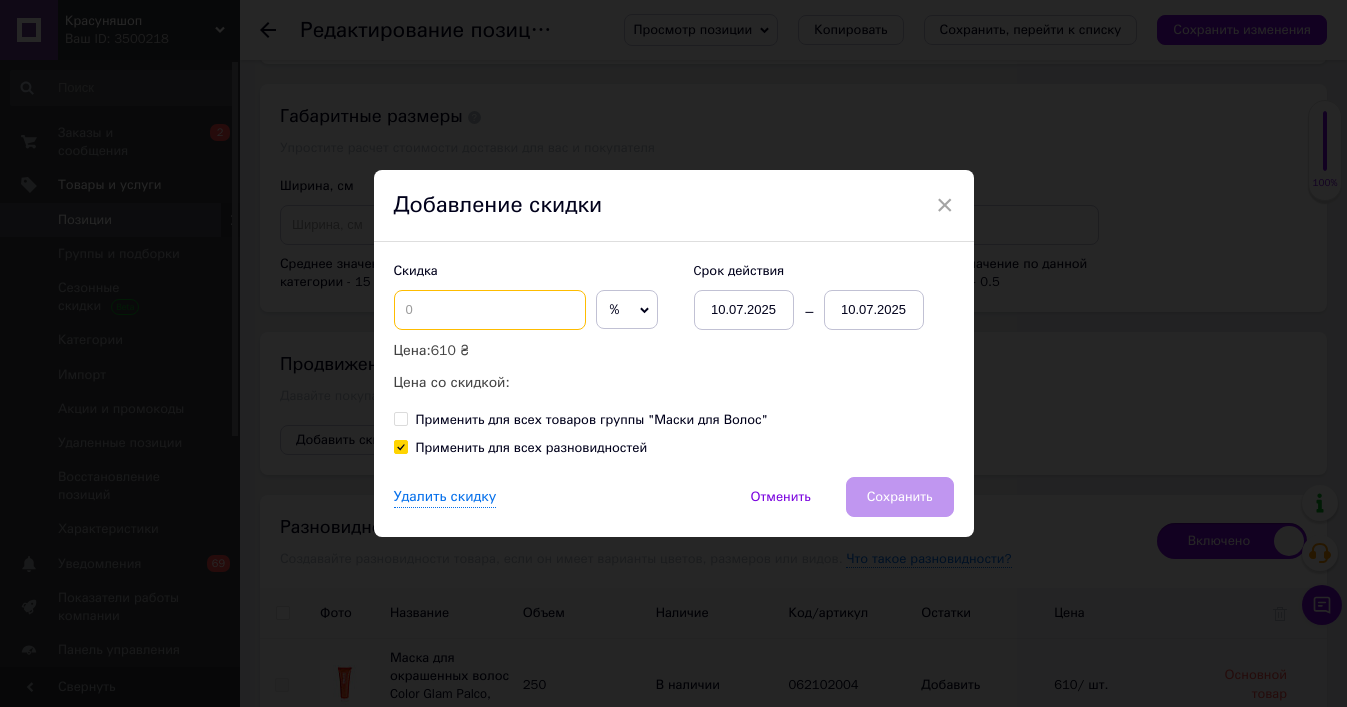click at bounding box center [490, 310] 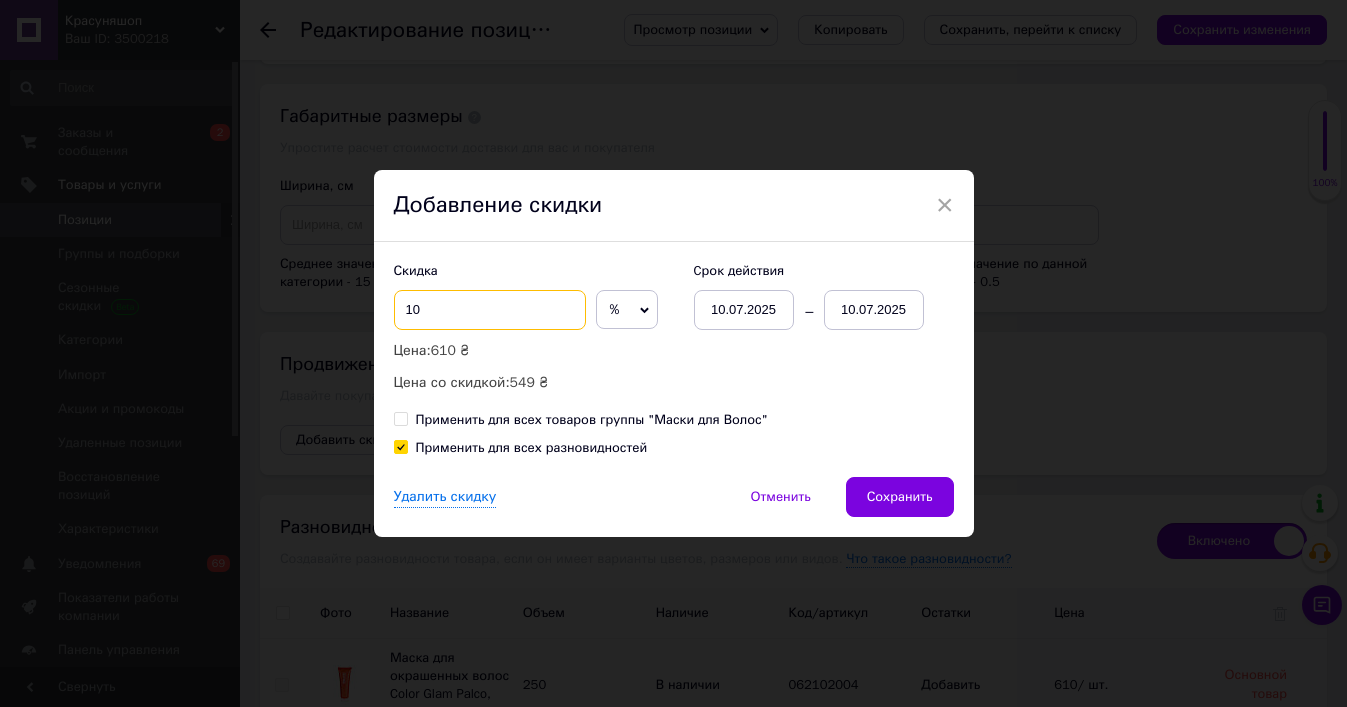 type on "10" 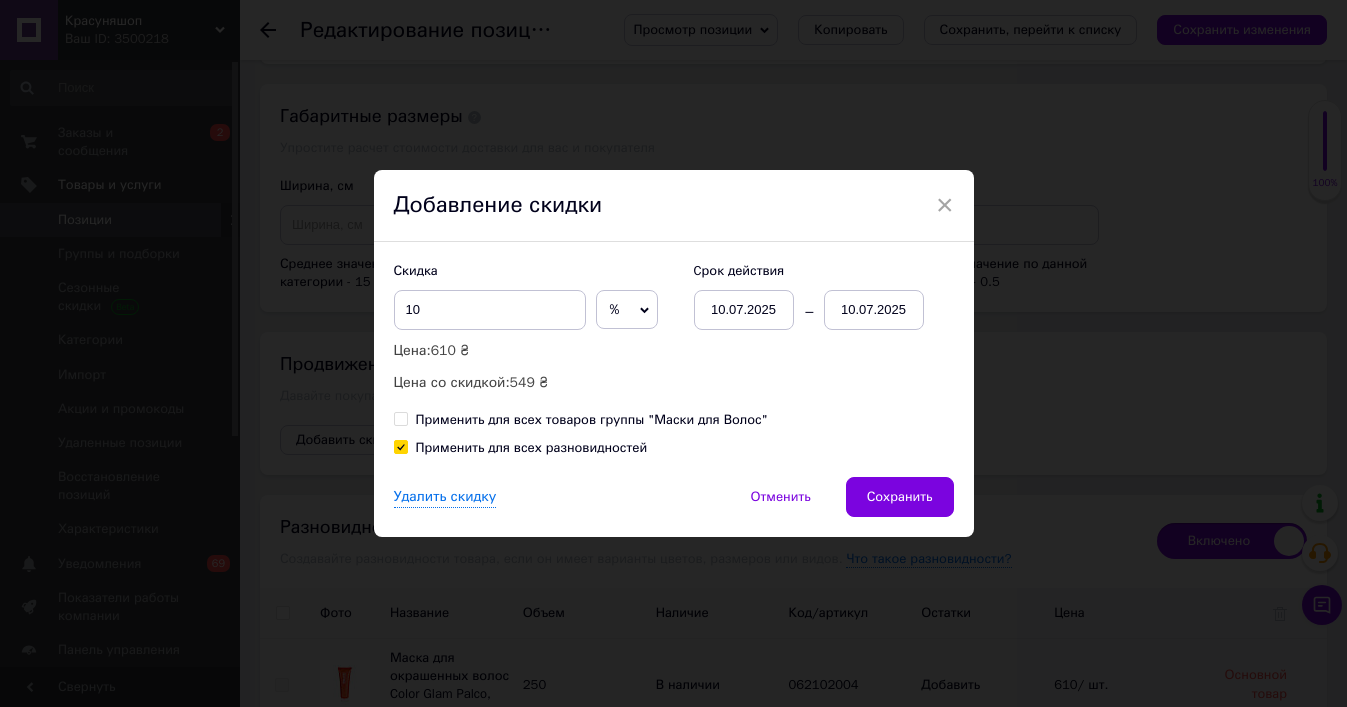 click on "10.07.2025" at bounding box center [874, 310] 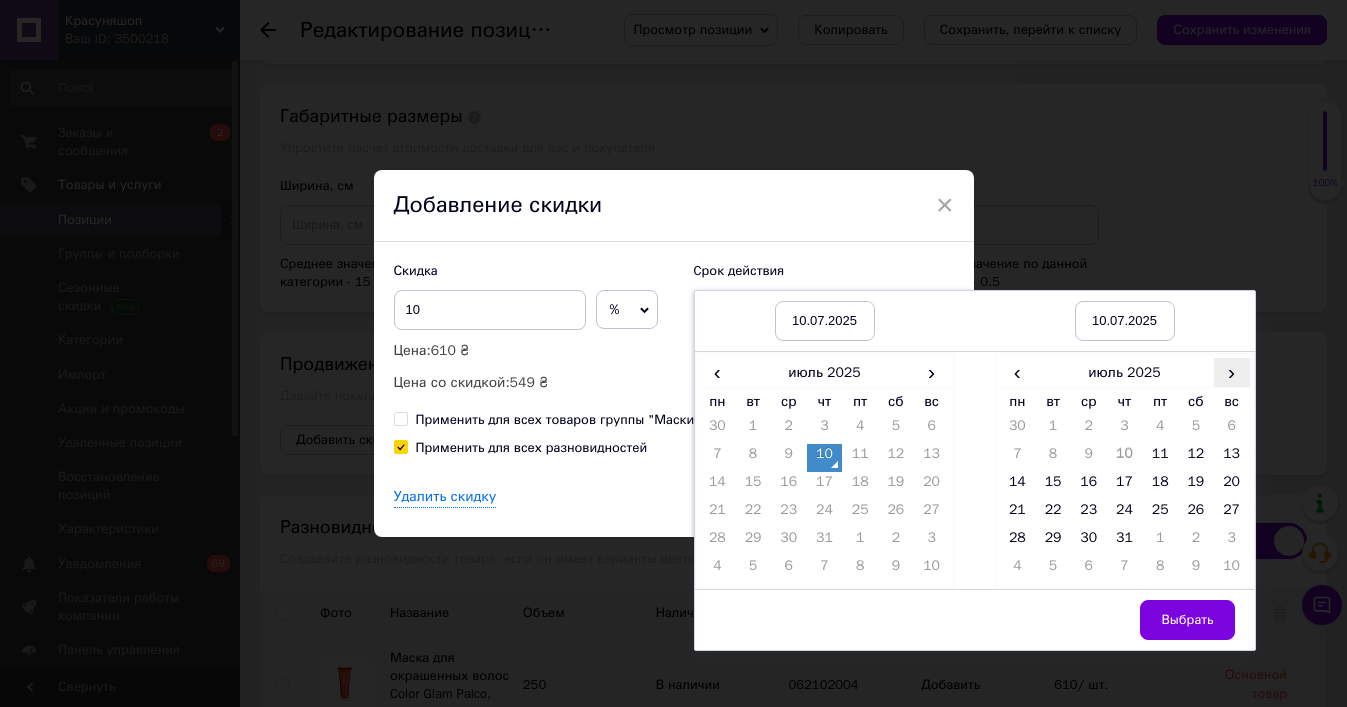 click on "›" at bounding box center [1232, 372] 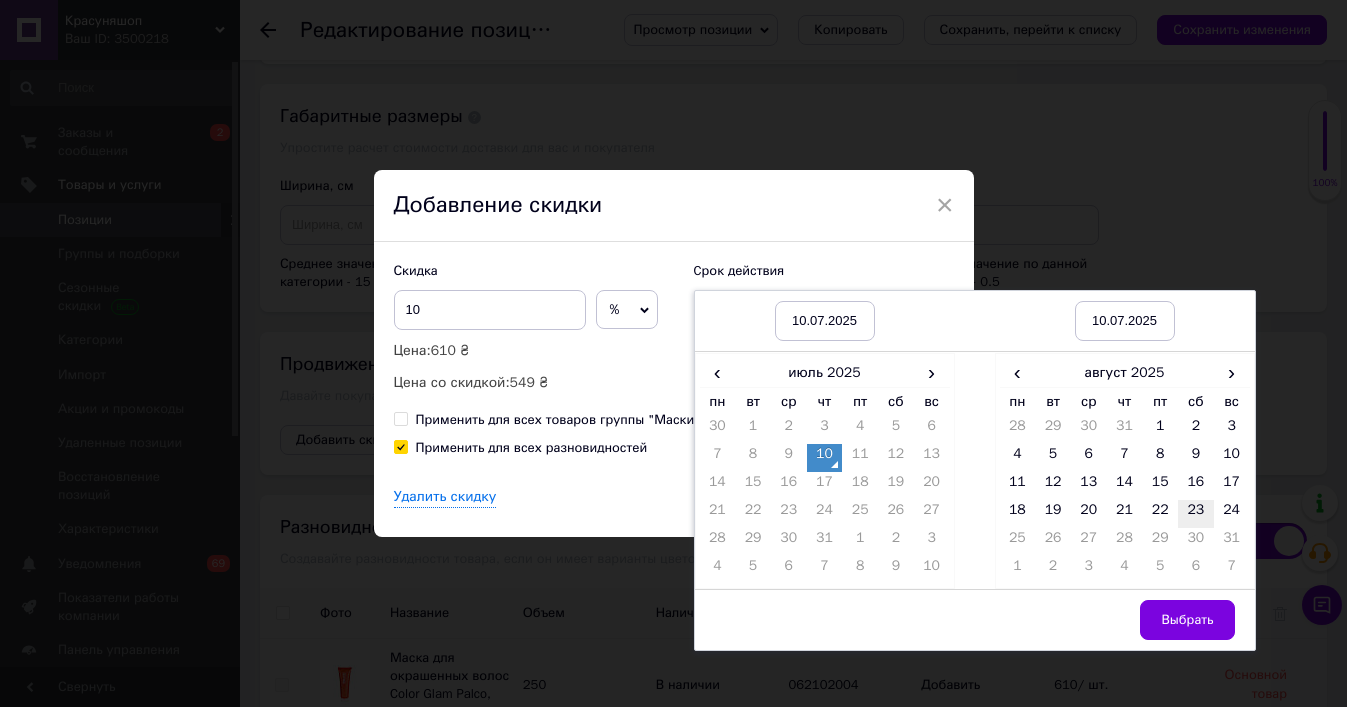 click on "23" at bounding box center [1196, 514] 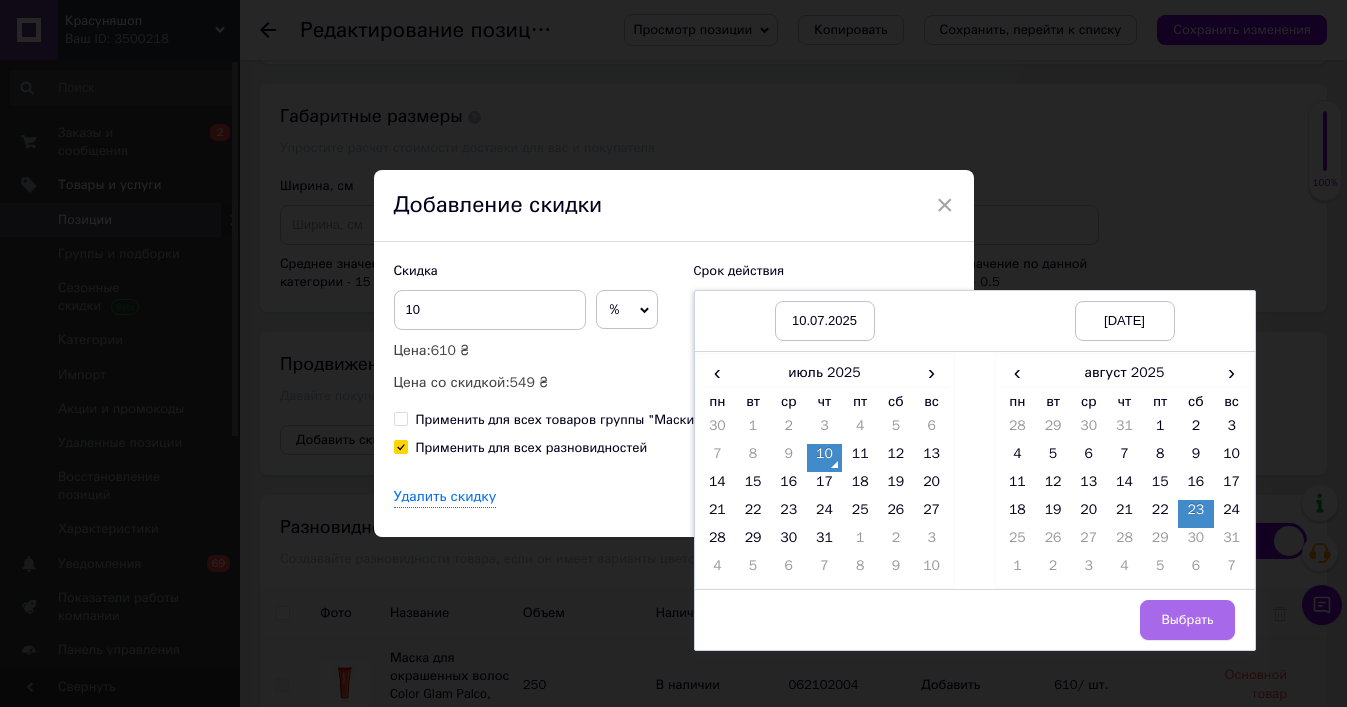 click on "Выбрать" at bounding box center [1187, 620] 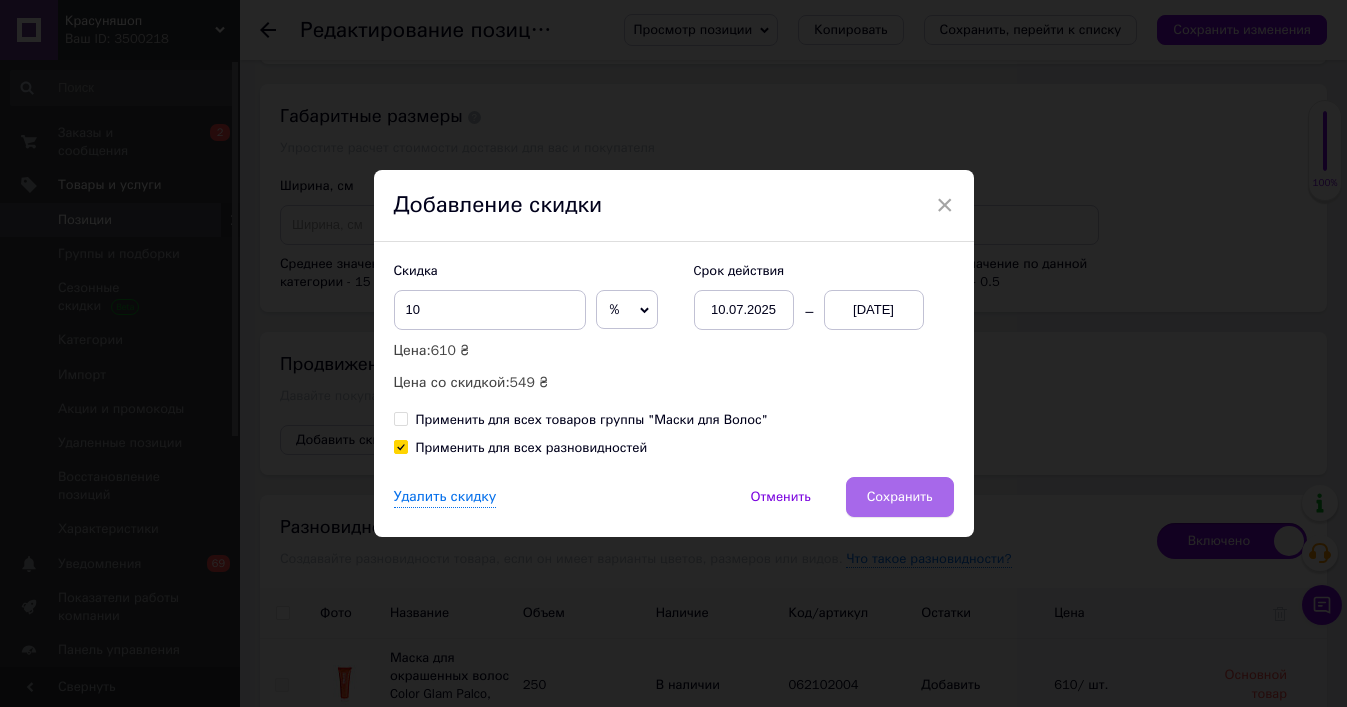 click on "Сохранить" at bounding box center (900, 497) 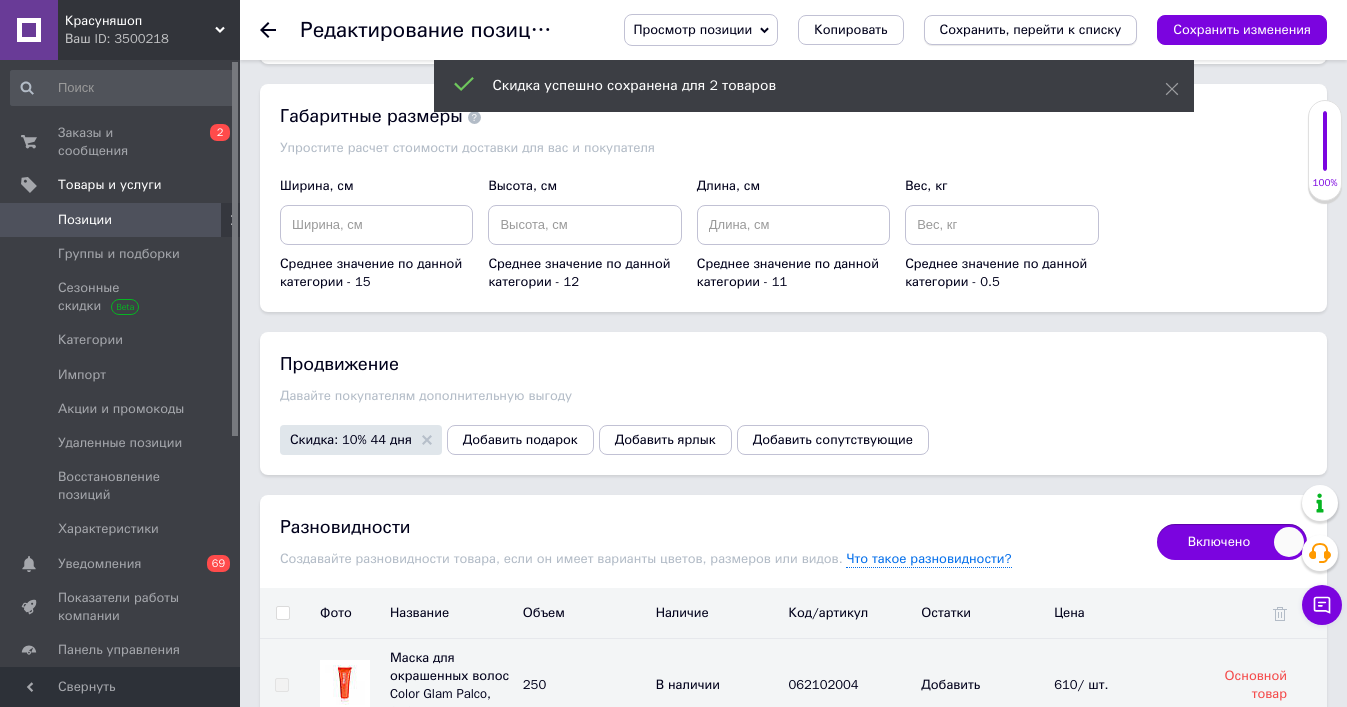 click on "Сохранить, перейти к списку" at bounding box center [1031, 29] 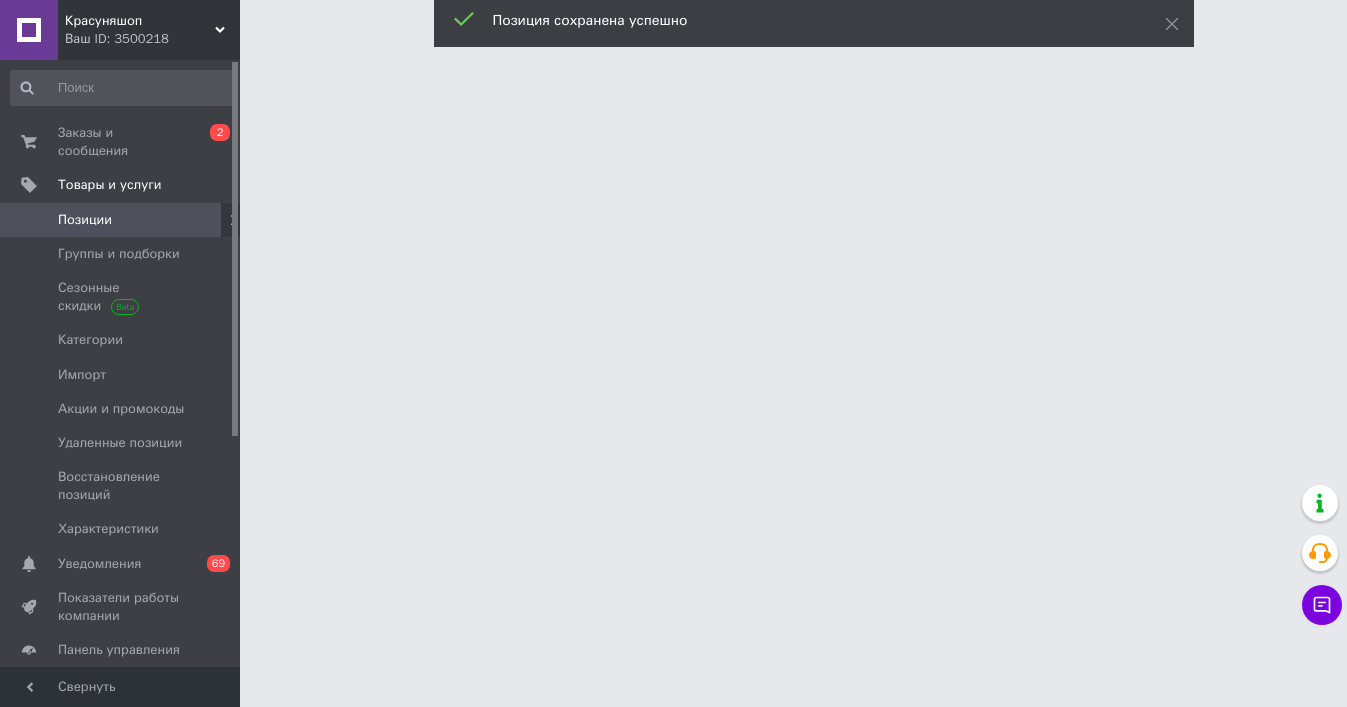 scroll, scrollTop: 0, scrollLeft: 0, axis: both 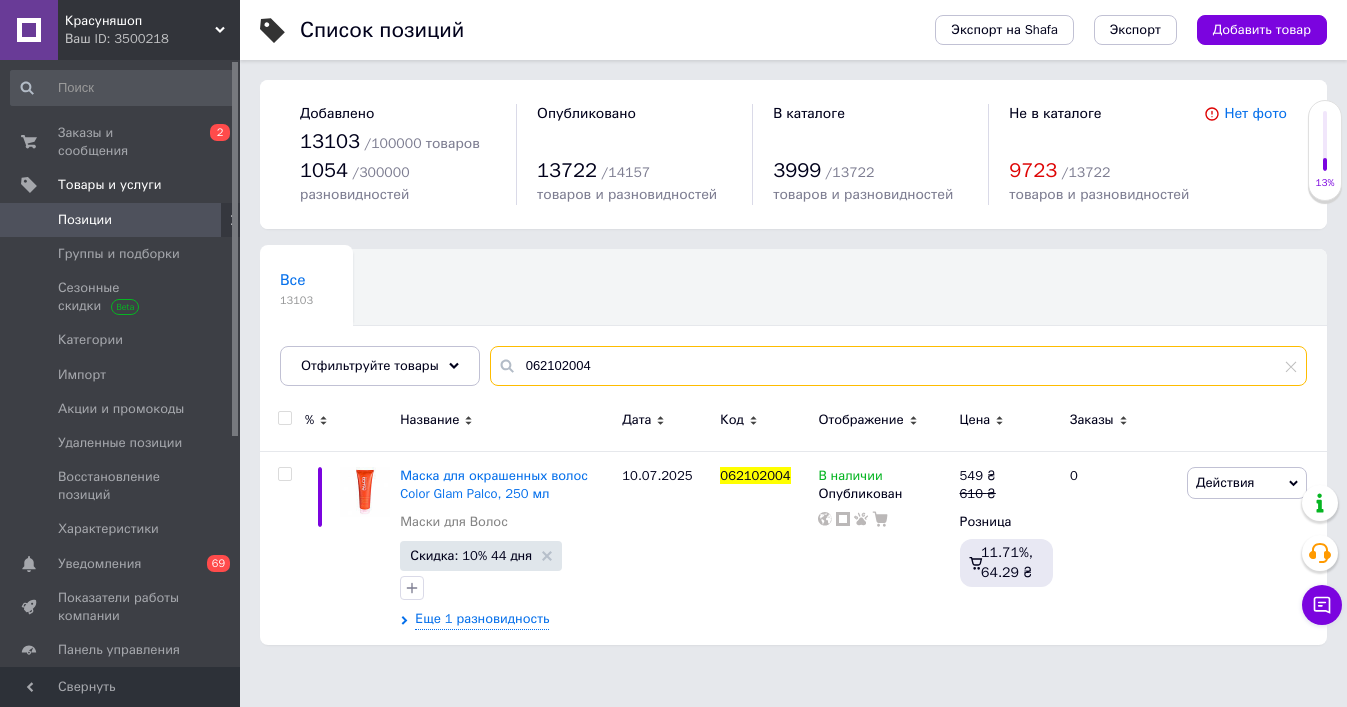 click on "062102004" at bounding box center (898, 366) 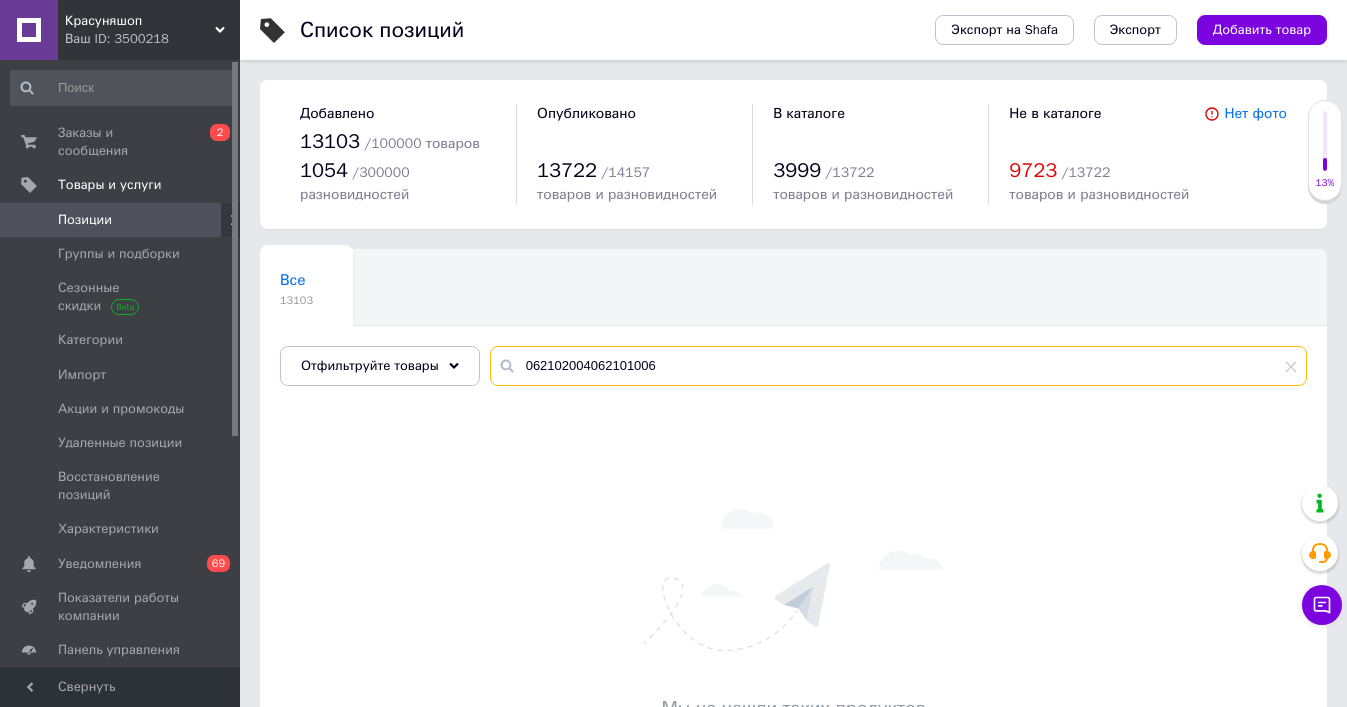 click on "062102004062101006" at bounding box center [898, 366] 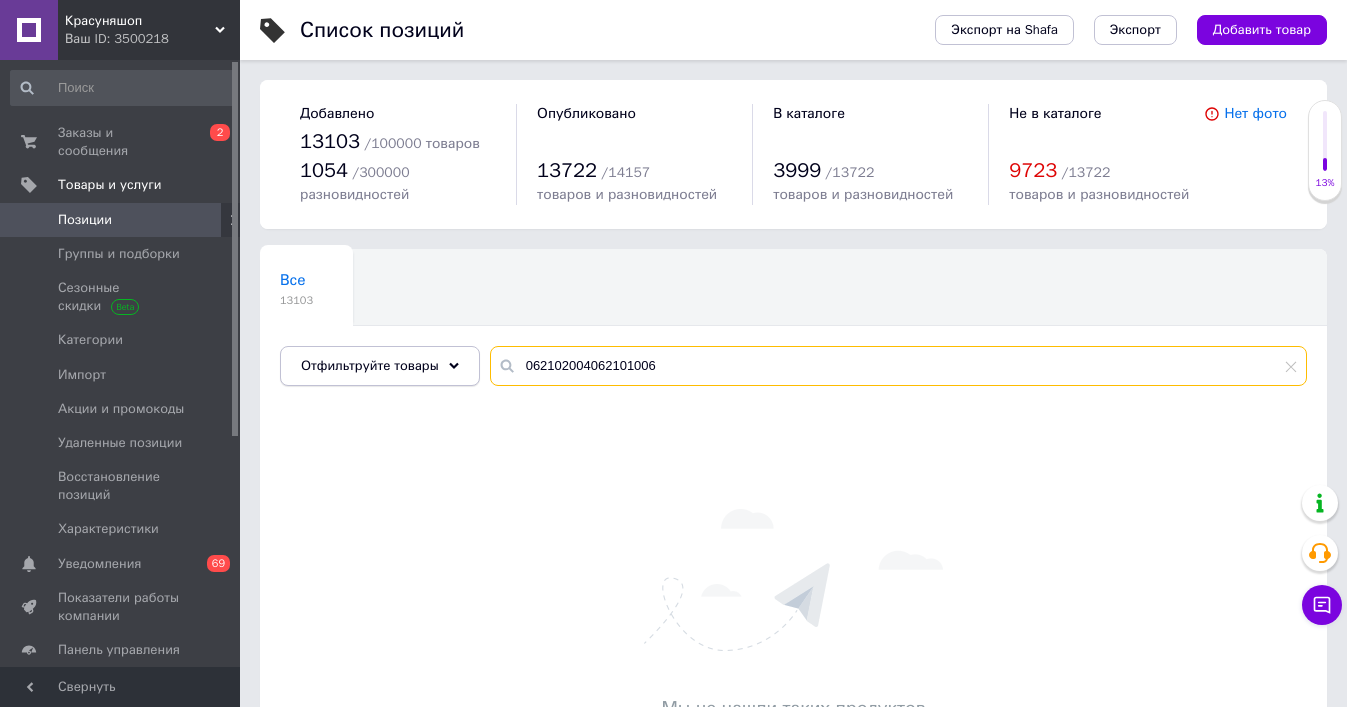 drag, startPoint x: 709, startPoint y: 362, endPoint x: 302, endPoint y: 359, distance: 407.01105 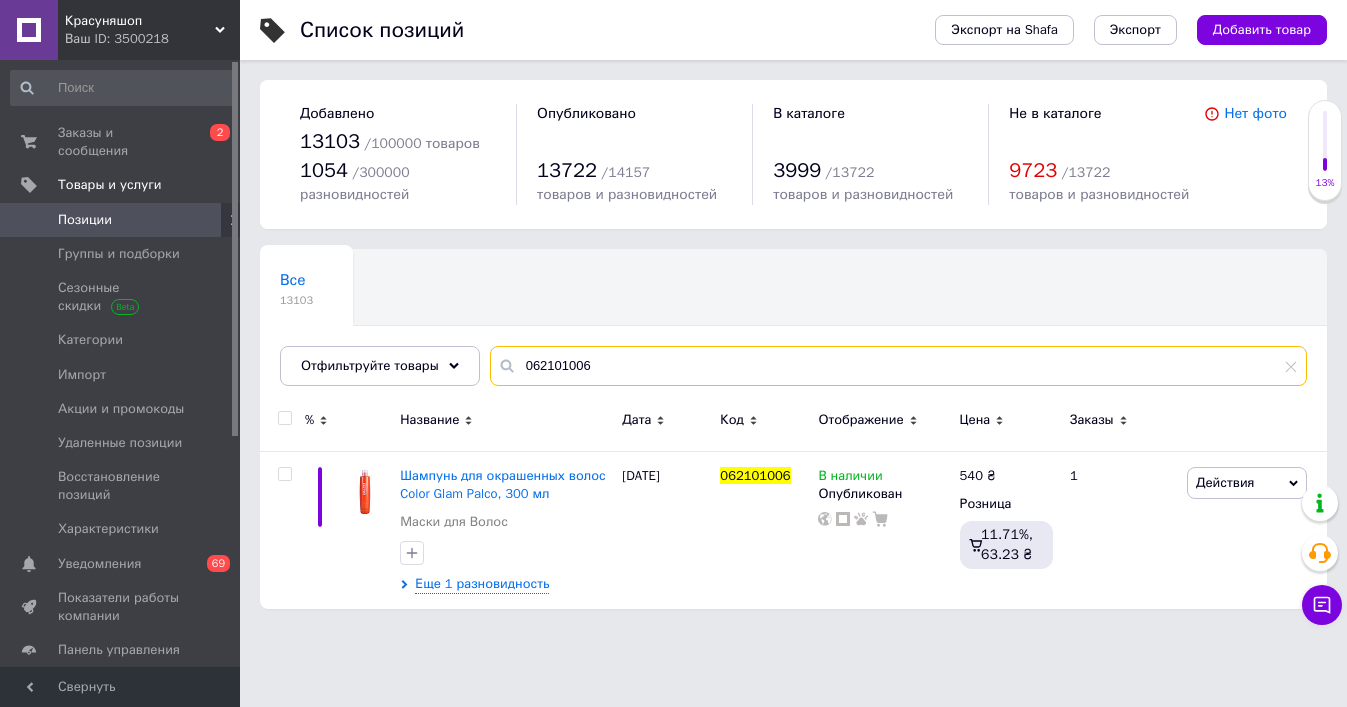 type on "062101006" 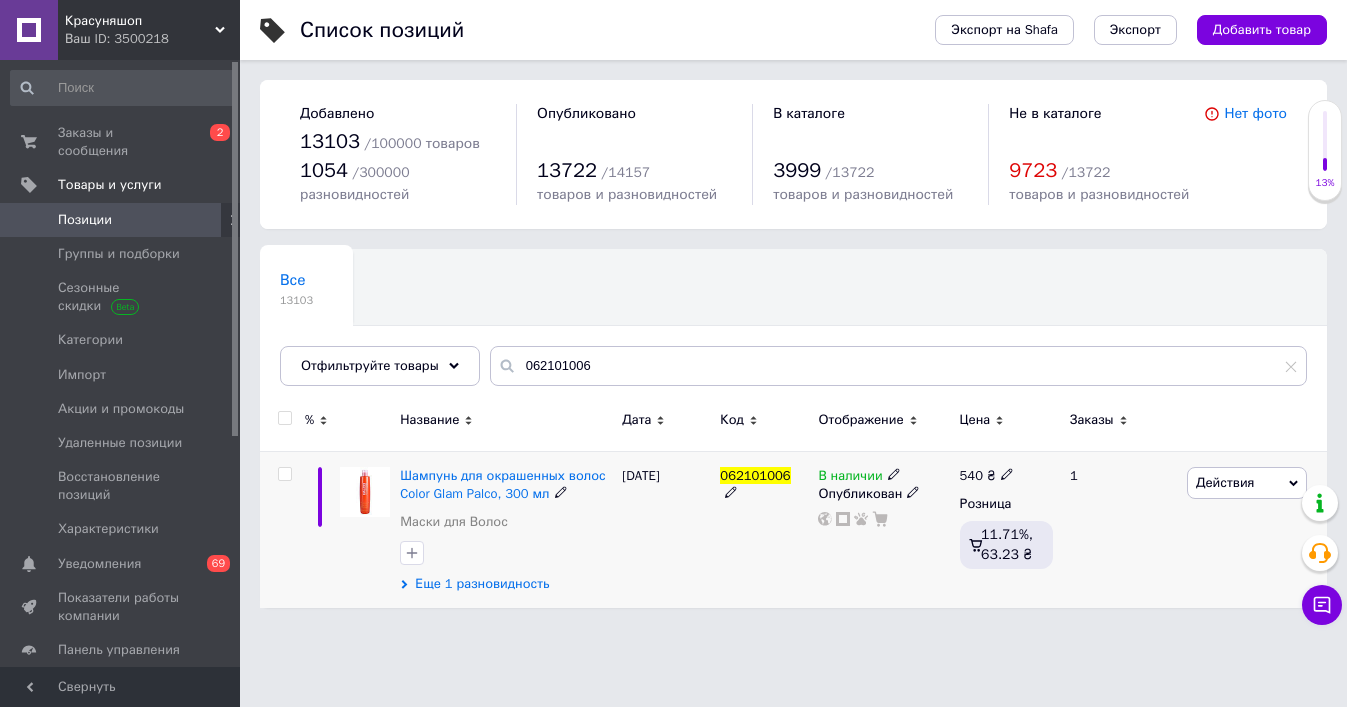 click on "Еще 1 разновидность" at bounding box center [482, 584] 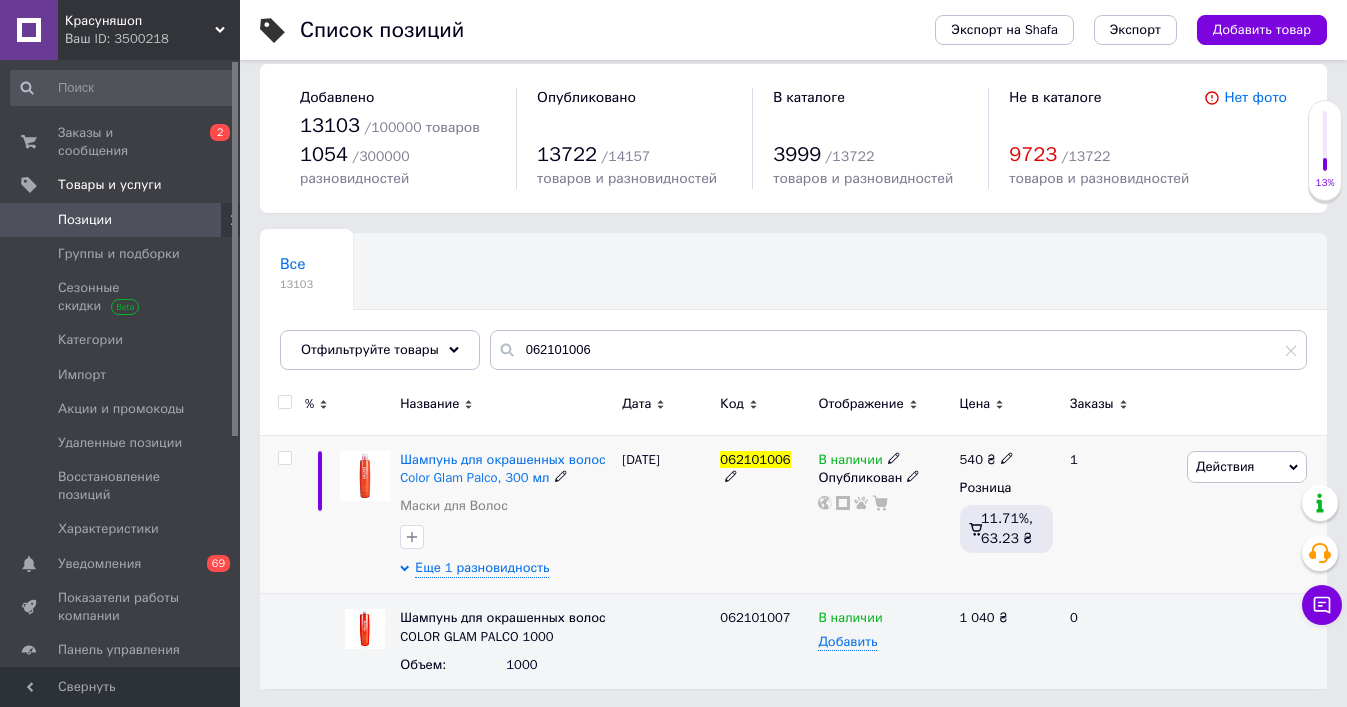 scroll, scrollTop: 15, scrollLeft: 0, axis: vertical 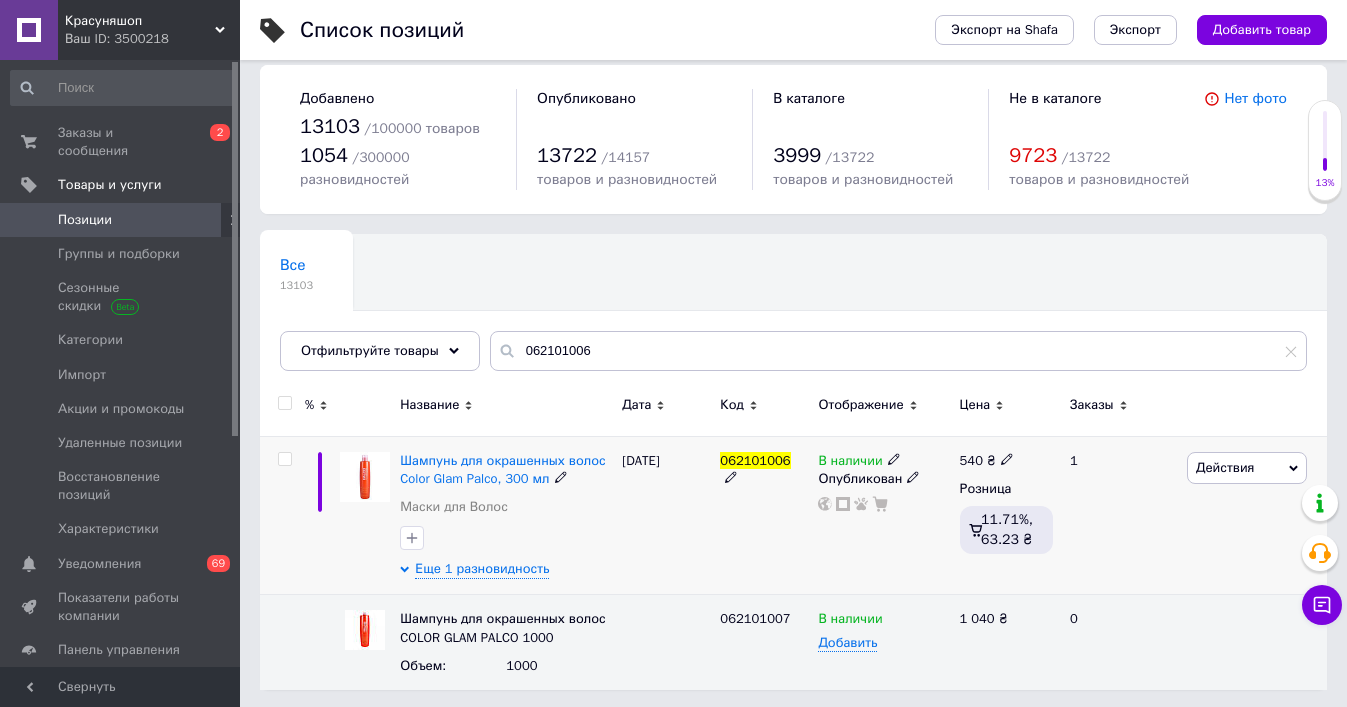 click 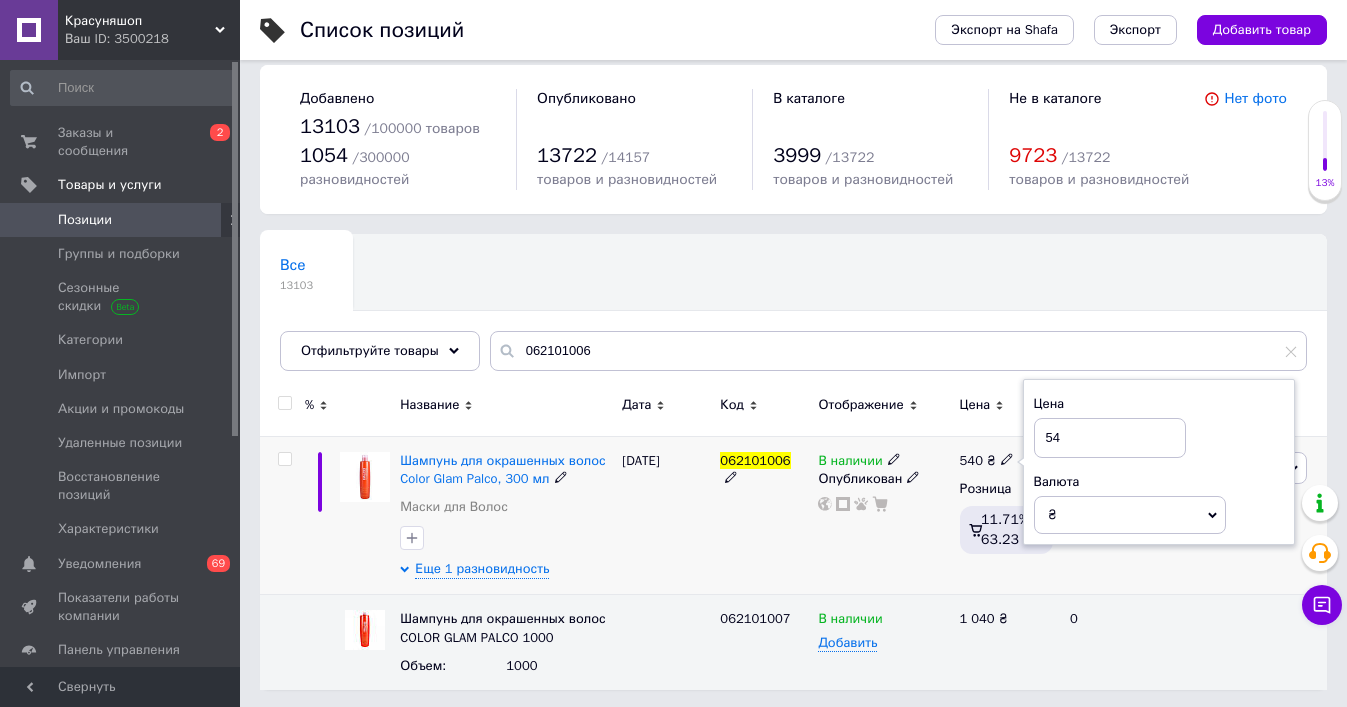 type on "5" 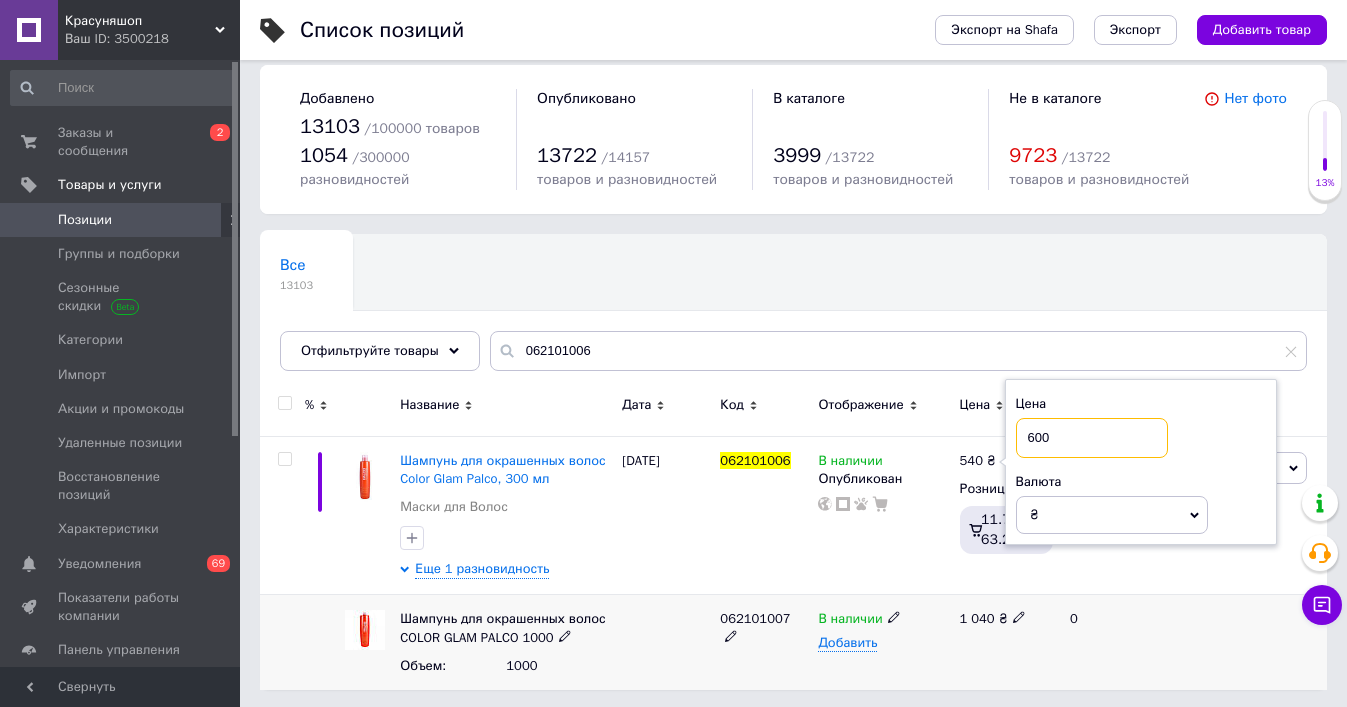 type on "600" 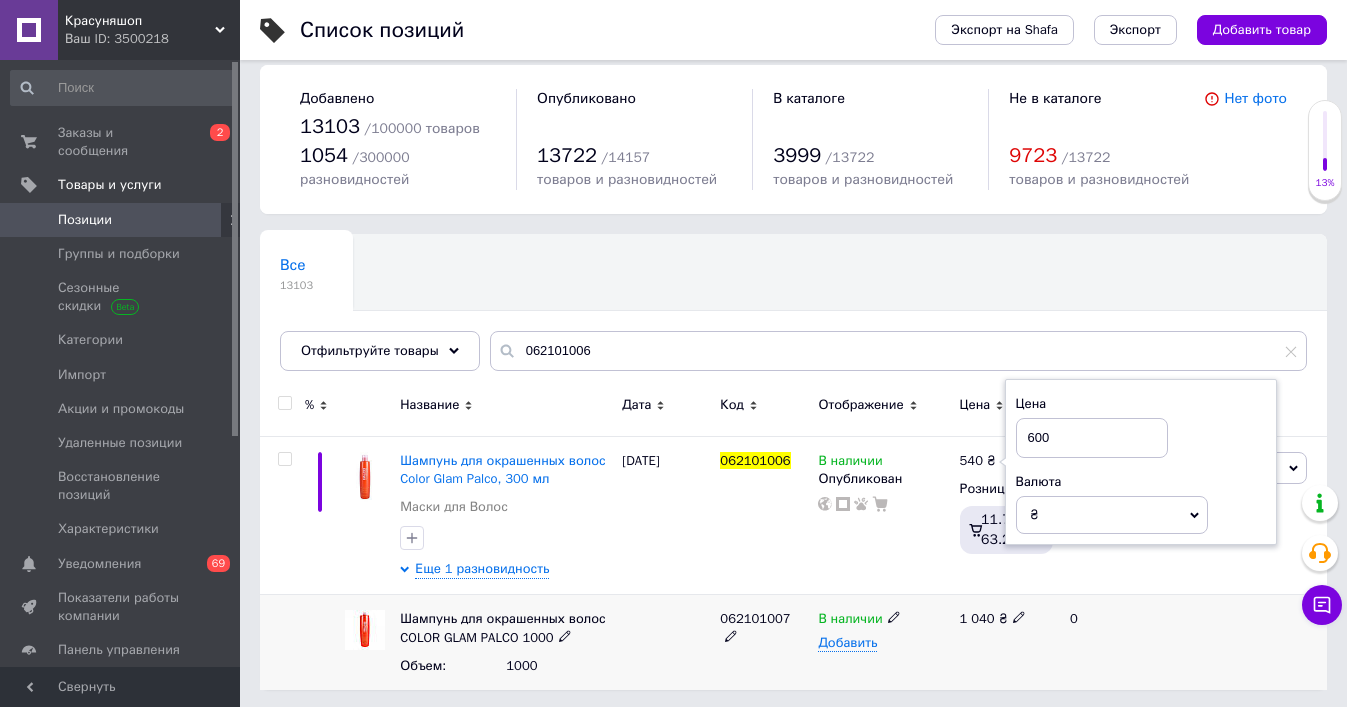 click 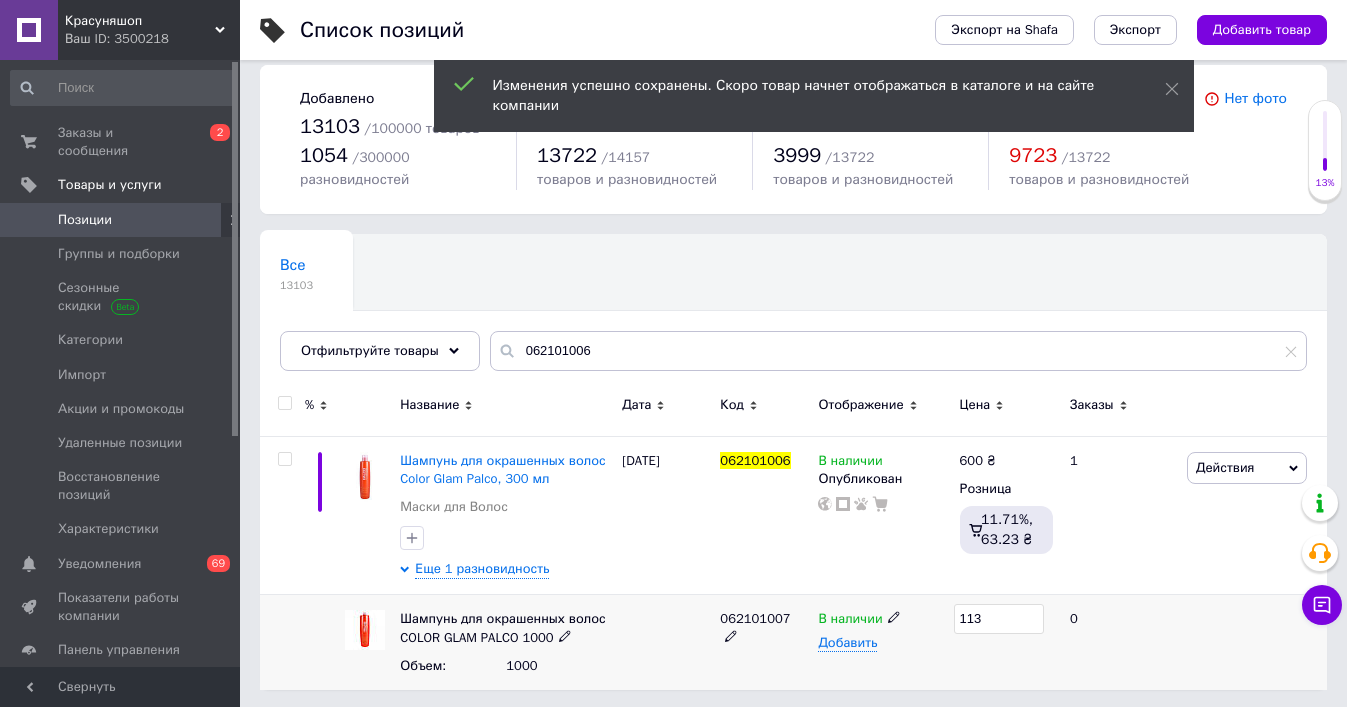 type on "1130" 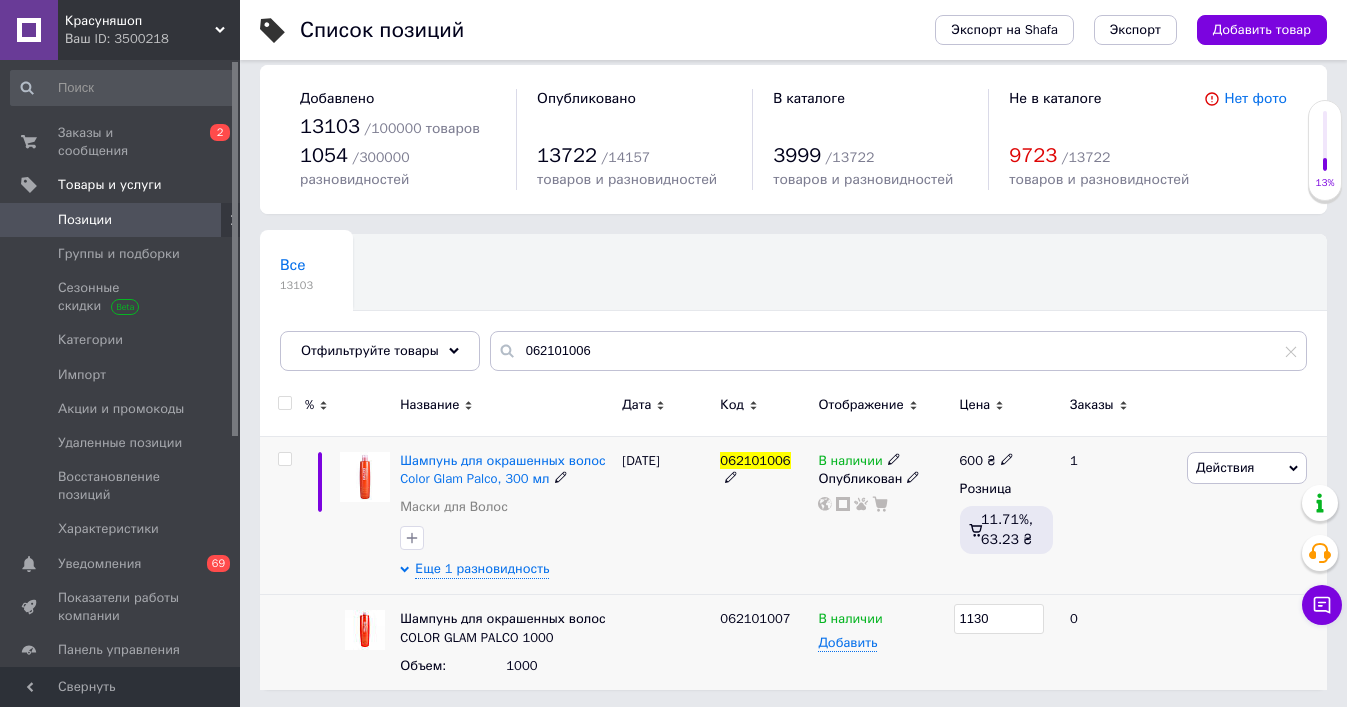 click on "062101006" at bounding box center [764, 515] 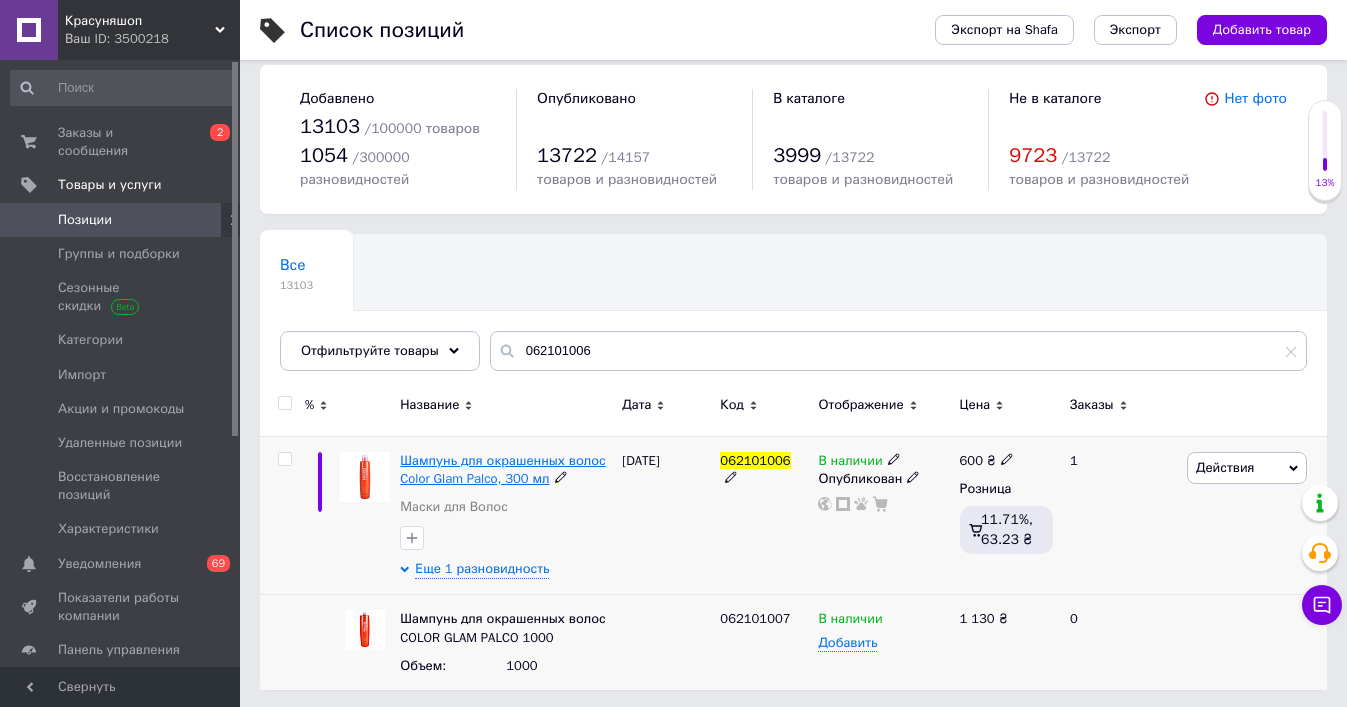 click on "Шампунь для окрашенных волос Color Glam Palco, 300 мл" at bounding box center [502, 469] 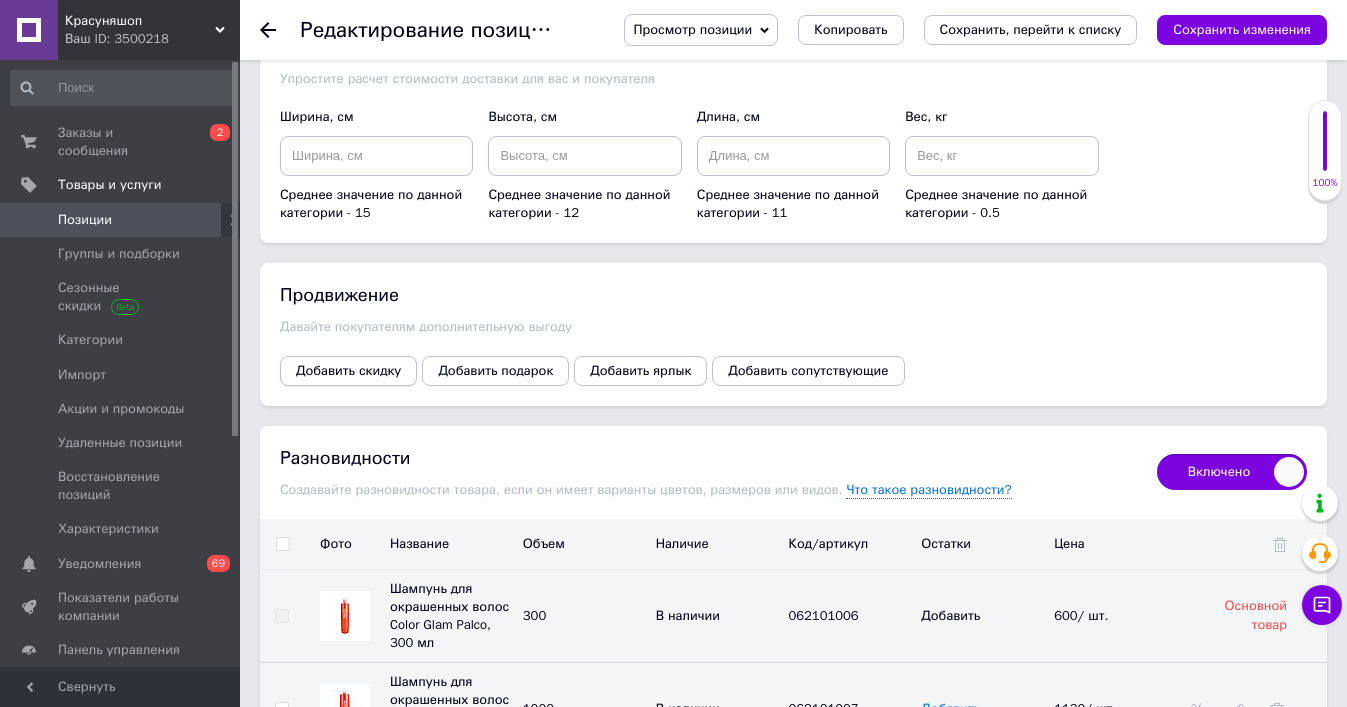 scroll, scrollTop: 2459, scrollLeft: 0, axis: vertical 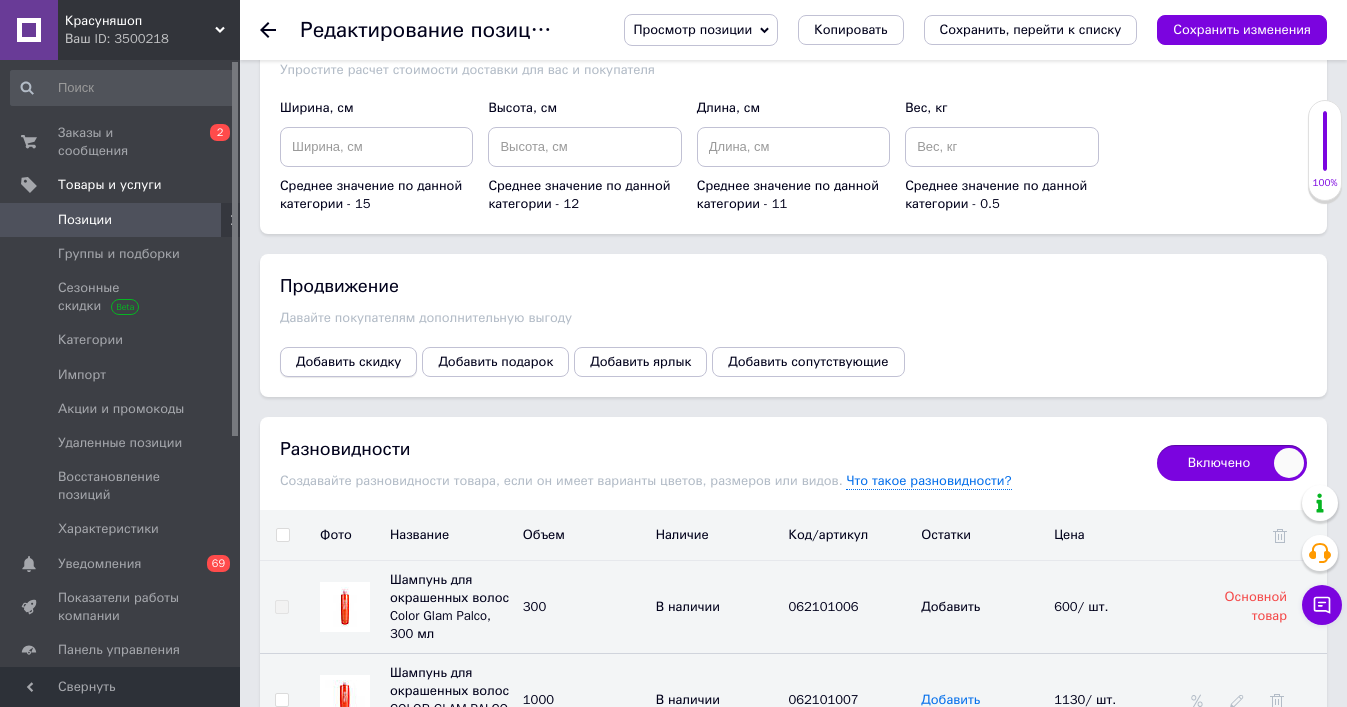 click on "Добавить скидку" at bounding box center [348, 362] 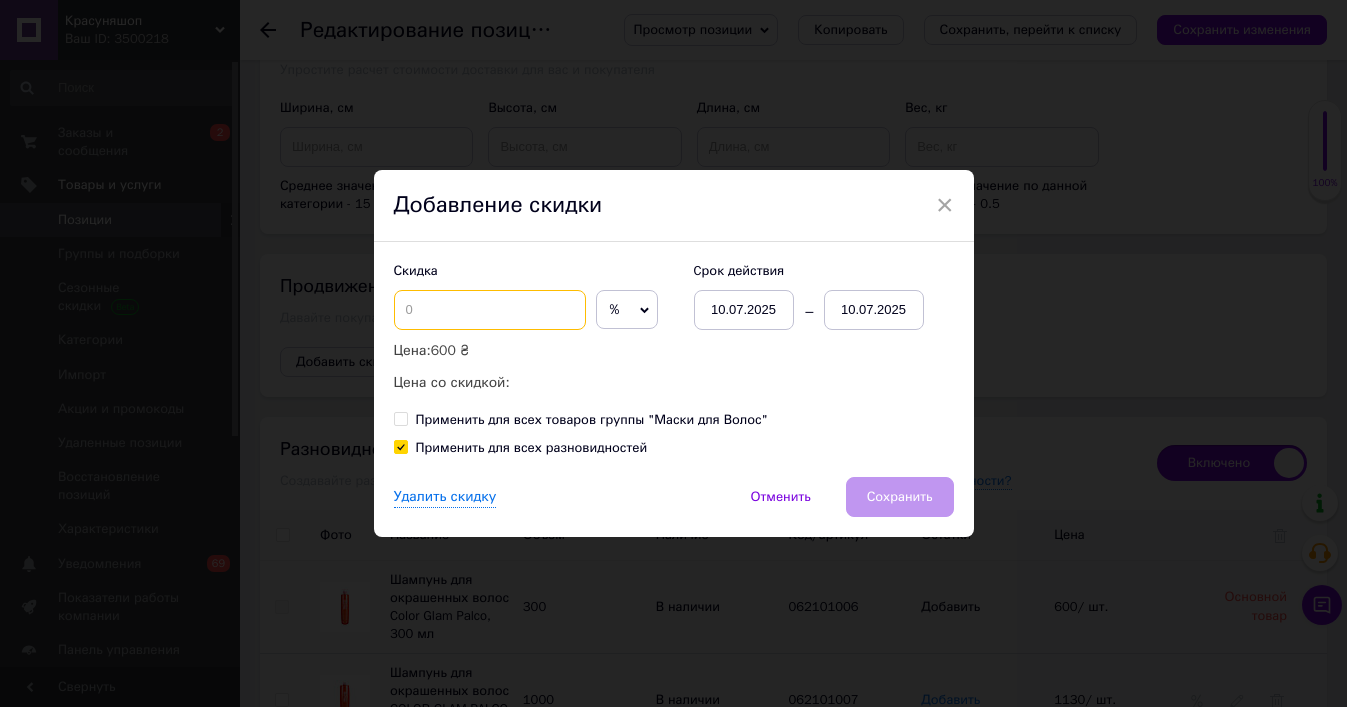 click at bounding box center [490, 310] 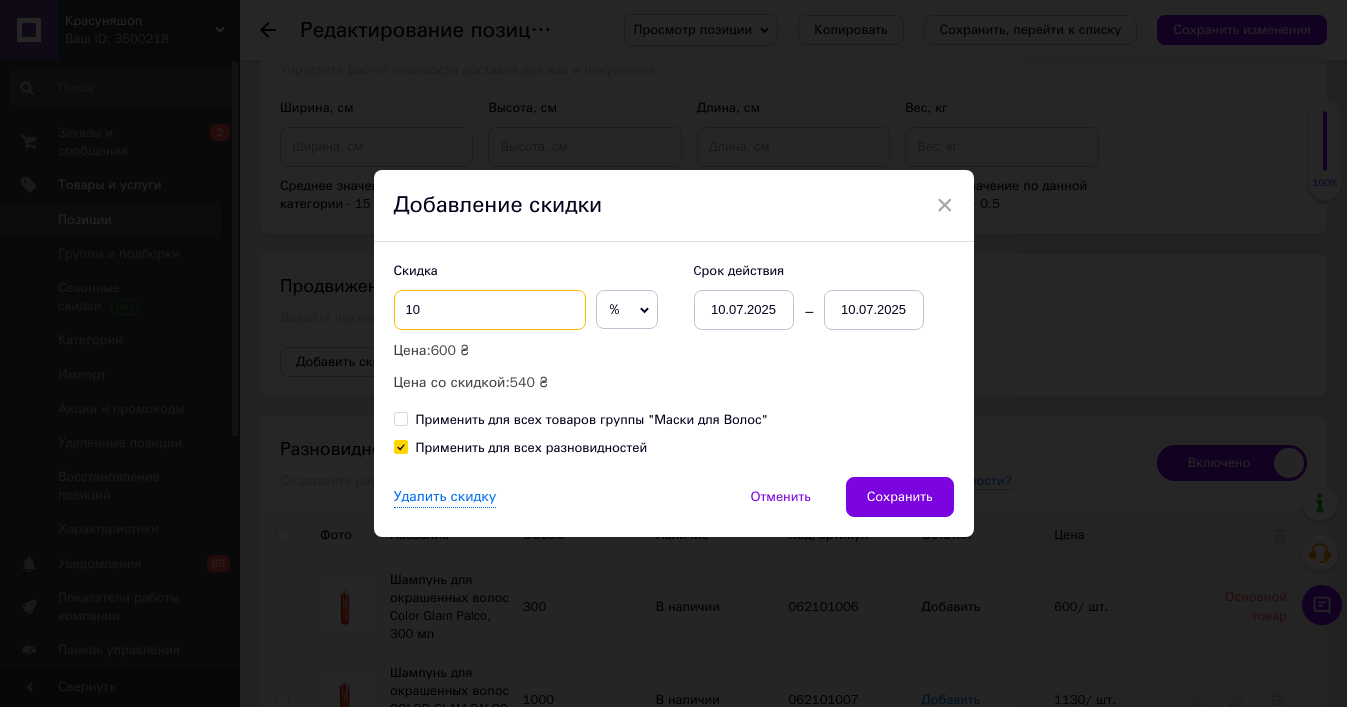 type on "10" 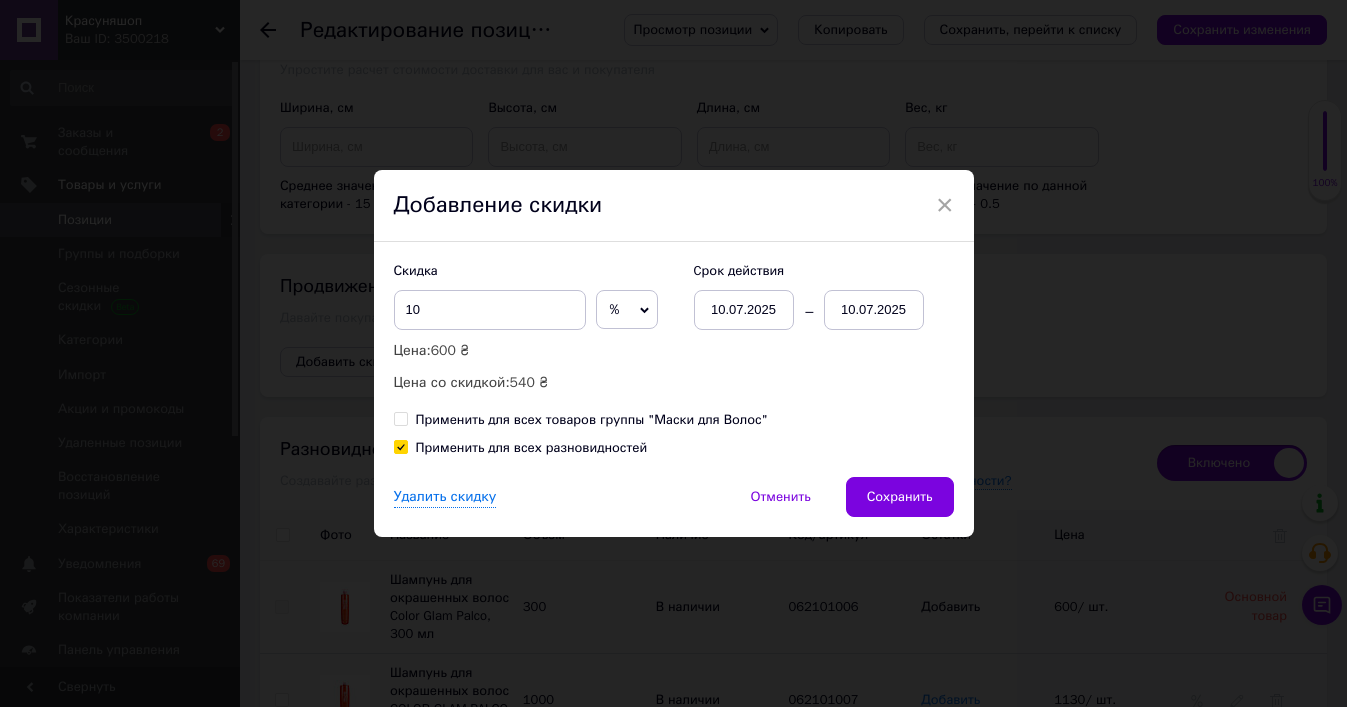 click on "10.07.2025" at bounding box center (874, 310) 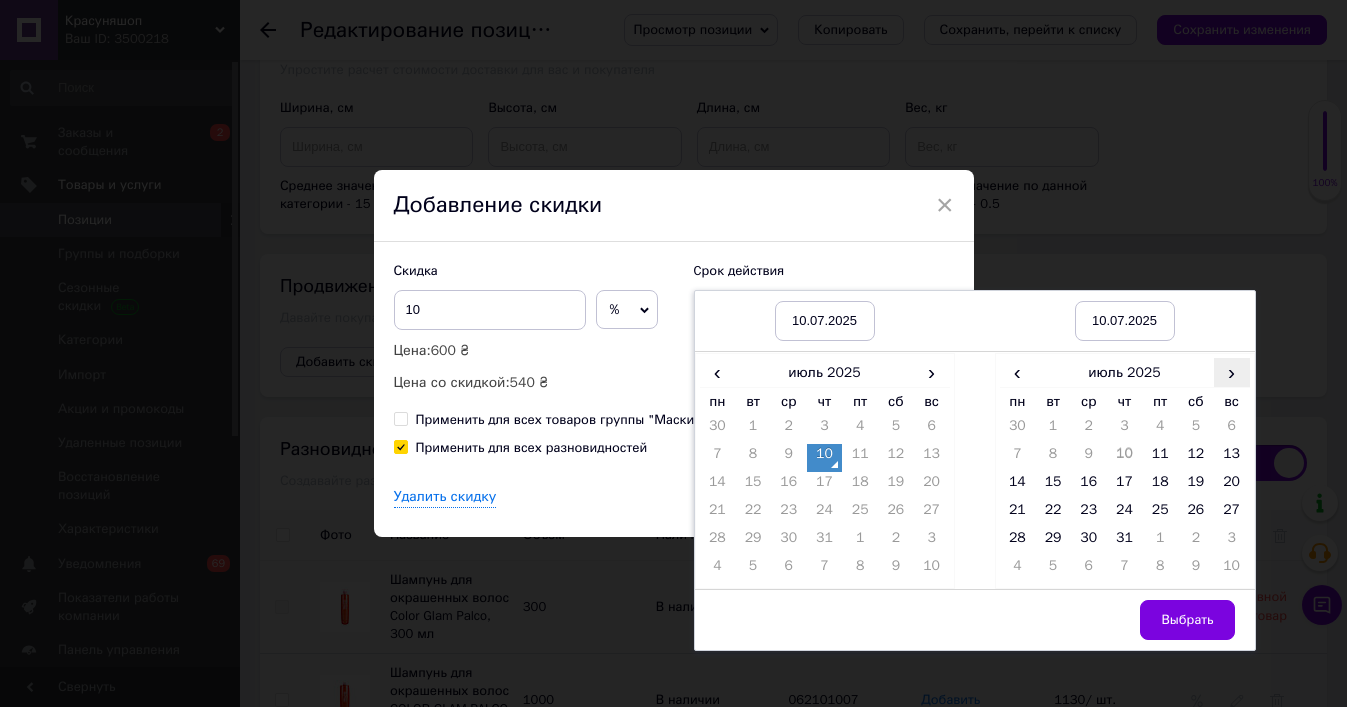 click on "›" at bounding box center (1232, 372) 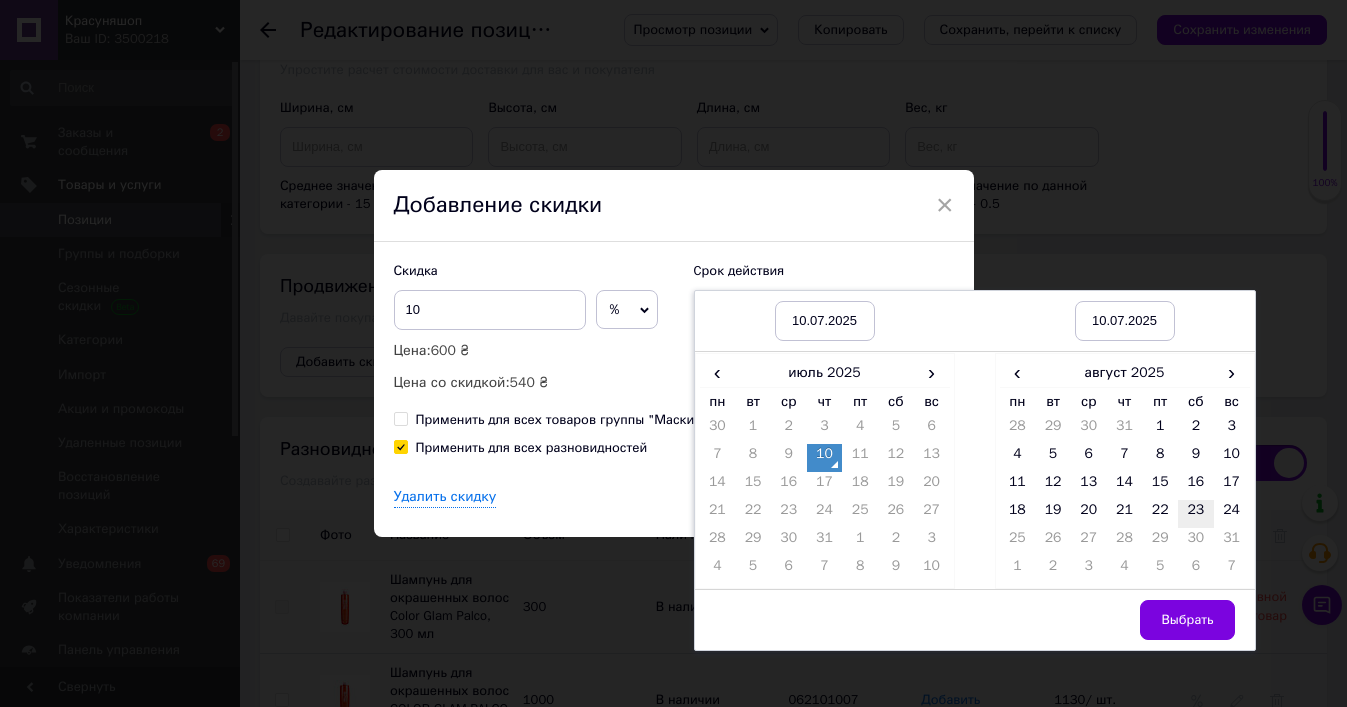 click on "23" at bounding box center [1196, 514] 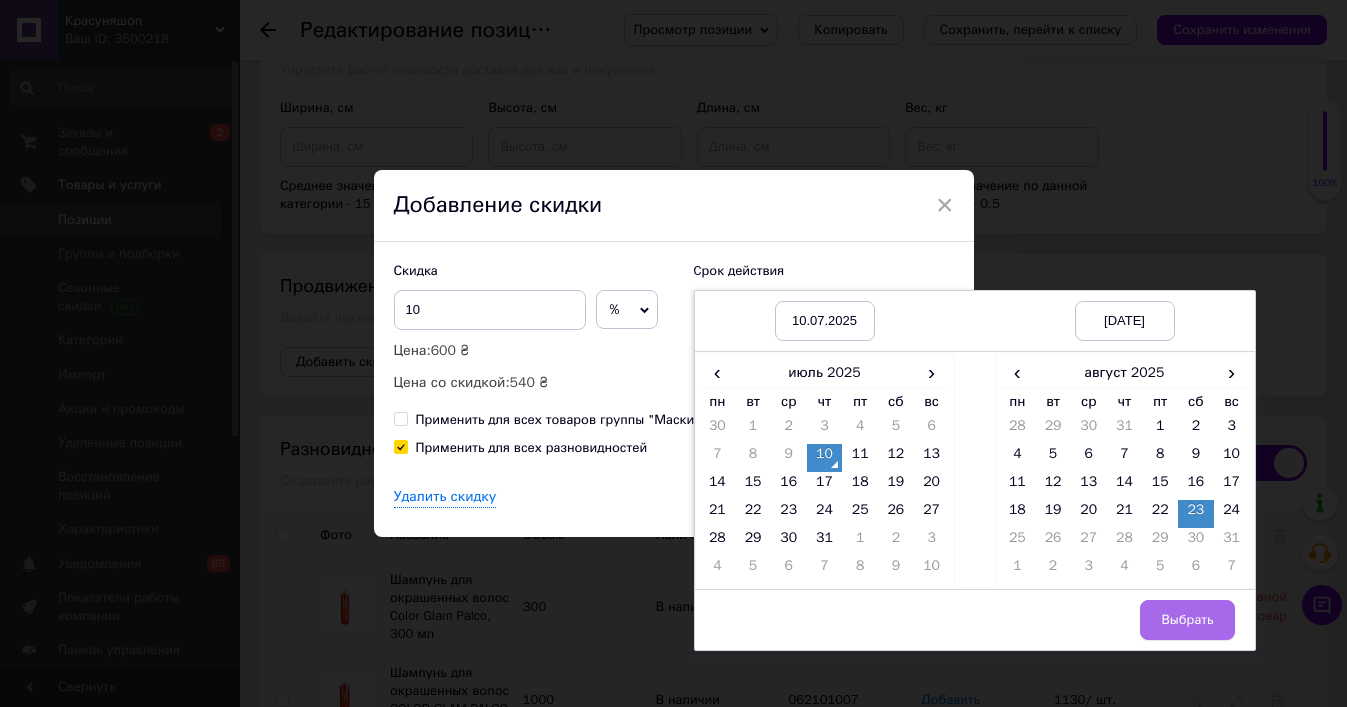 click on "Выбрать" at bounding box center [1187, 620] 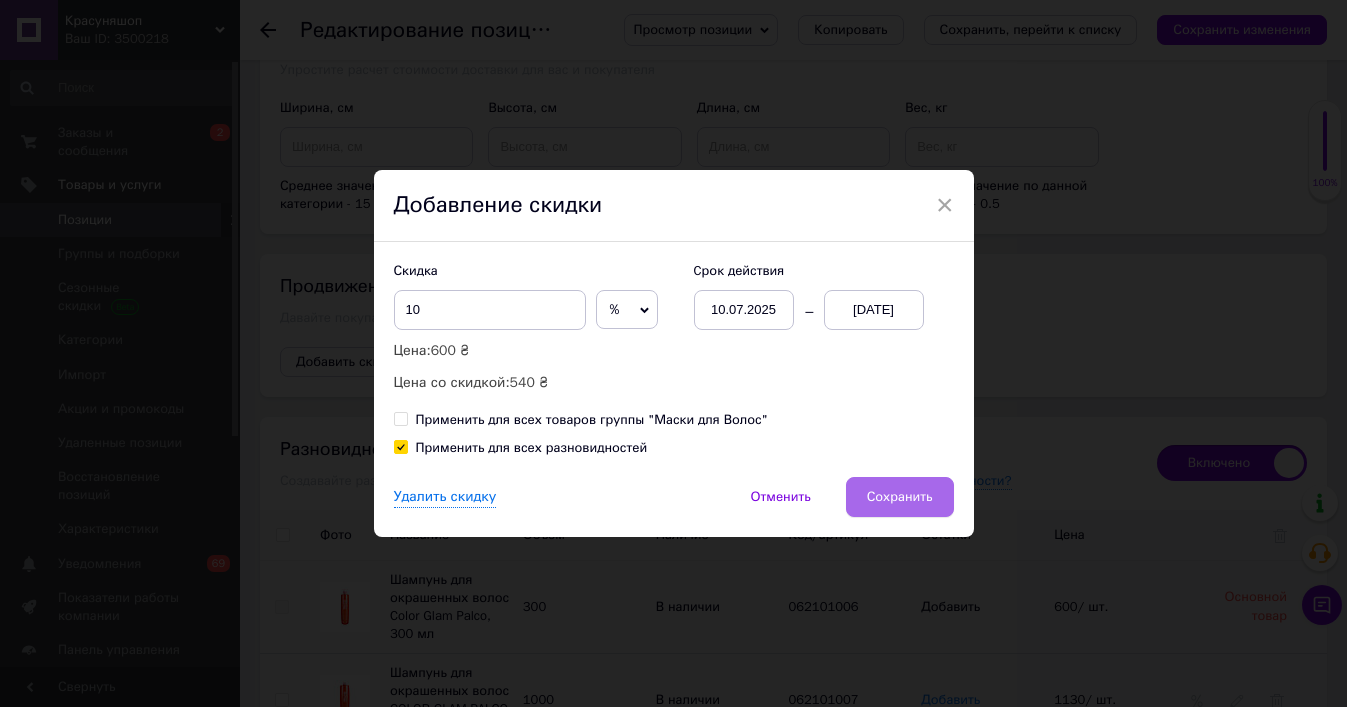 click on "Сохранить" at bounding box center (900, 497) 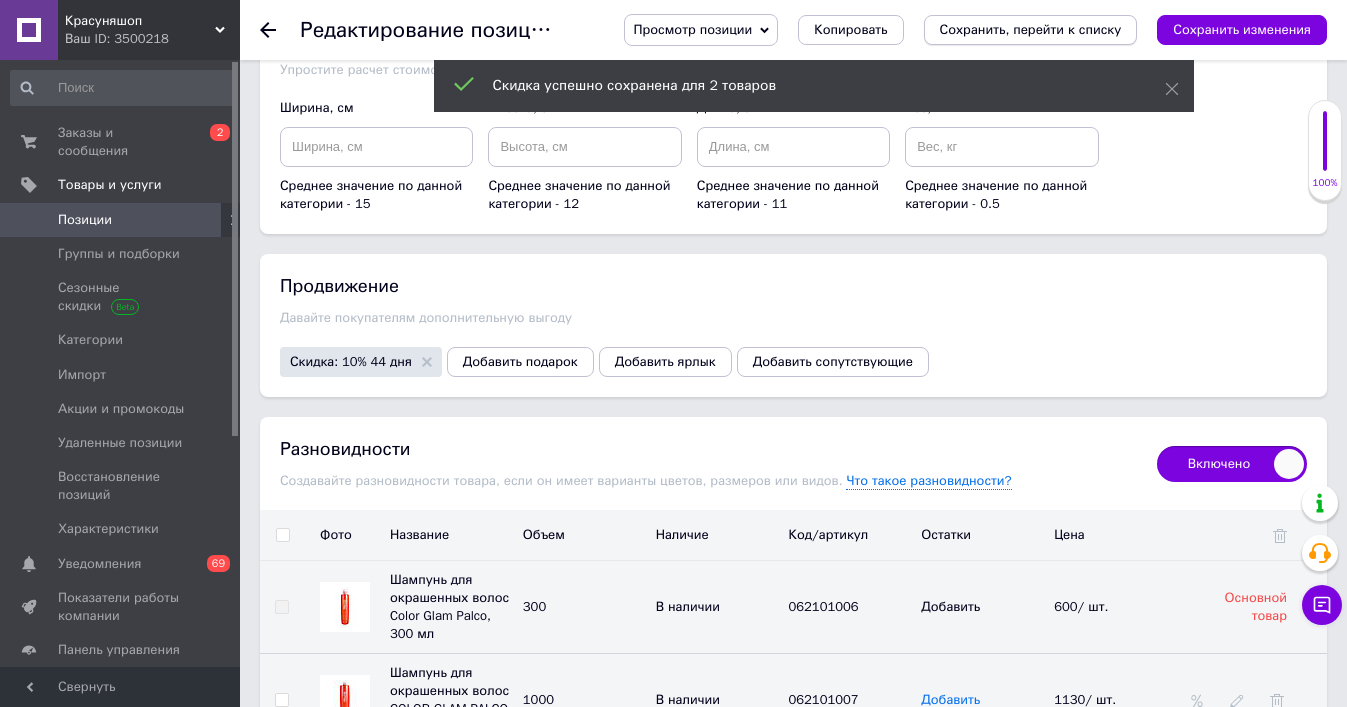 click on "Сохранить, перейти к списку" at bounding box center (1031, 29) 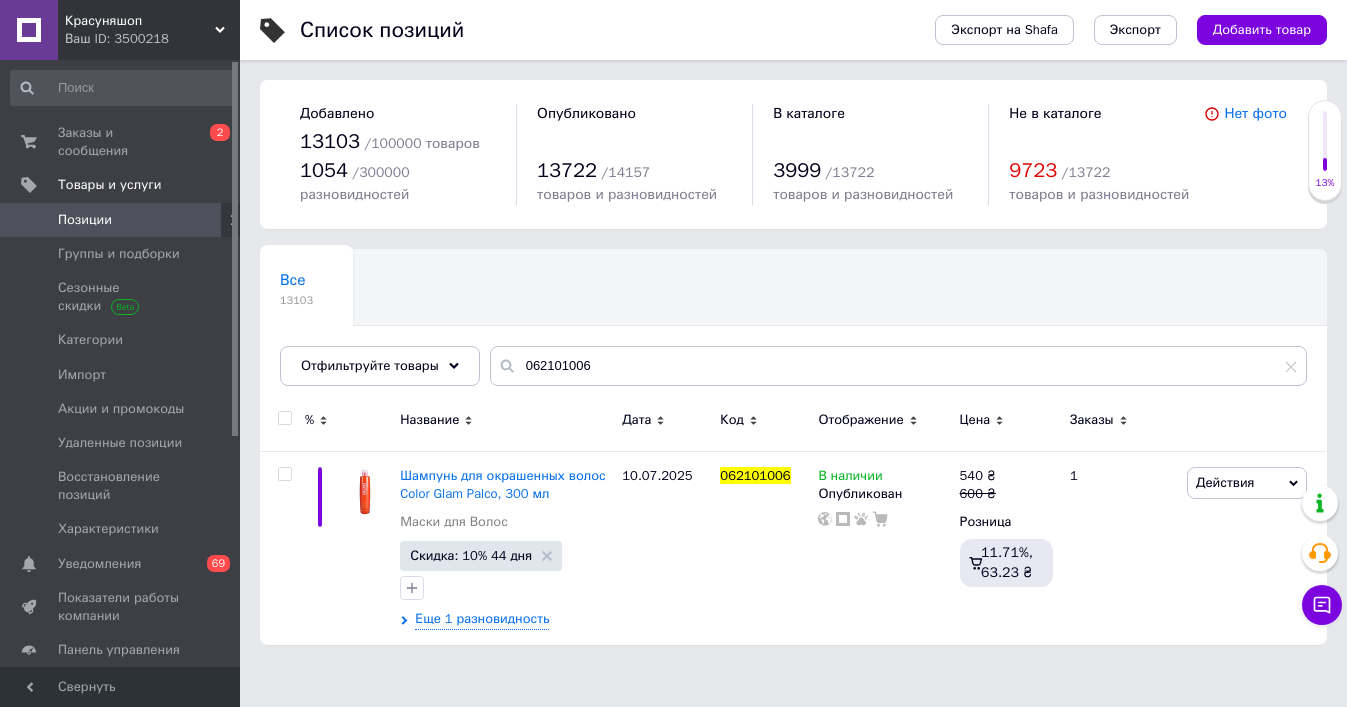 scroll, scrollTop: 0, scrollLeft: 0, axis: both 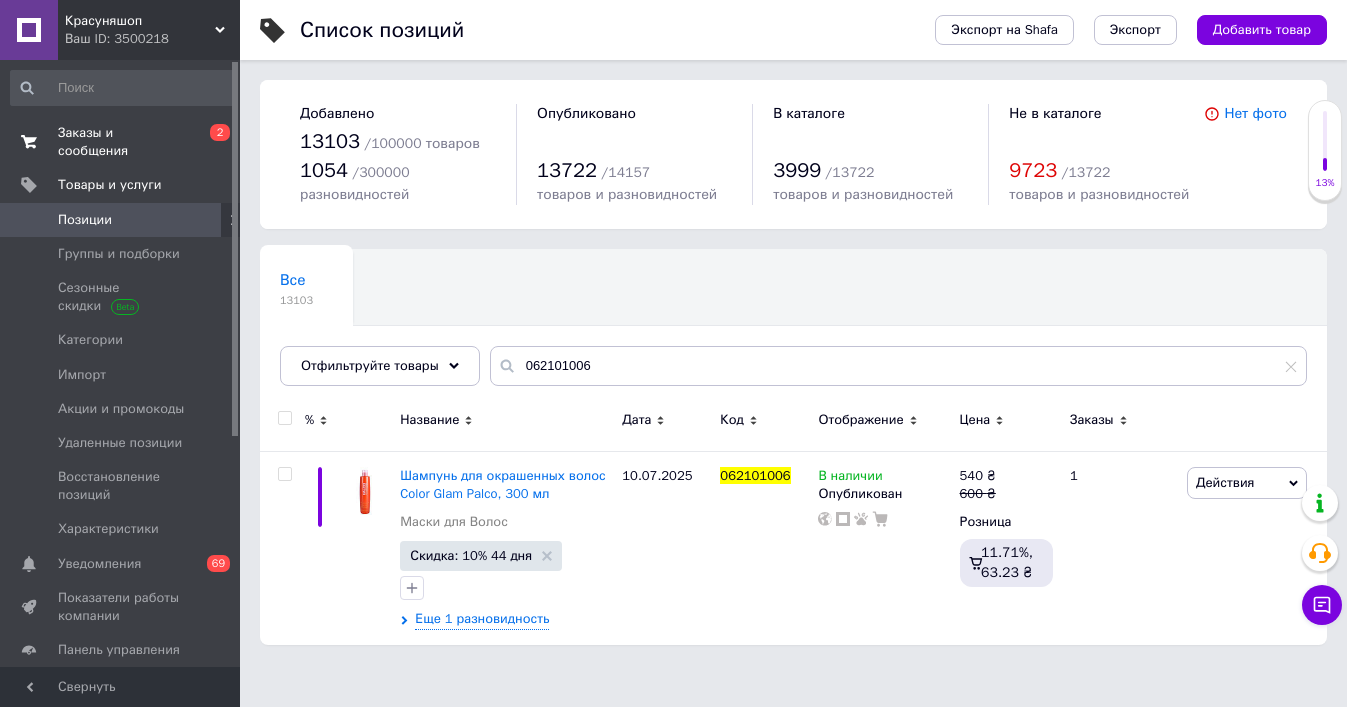 click on "Заказы и сообщения 0 2" at bounding box center (123, 142) 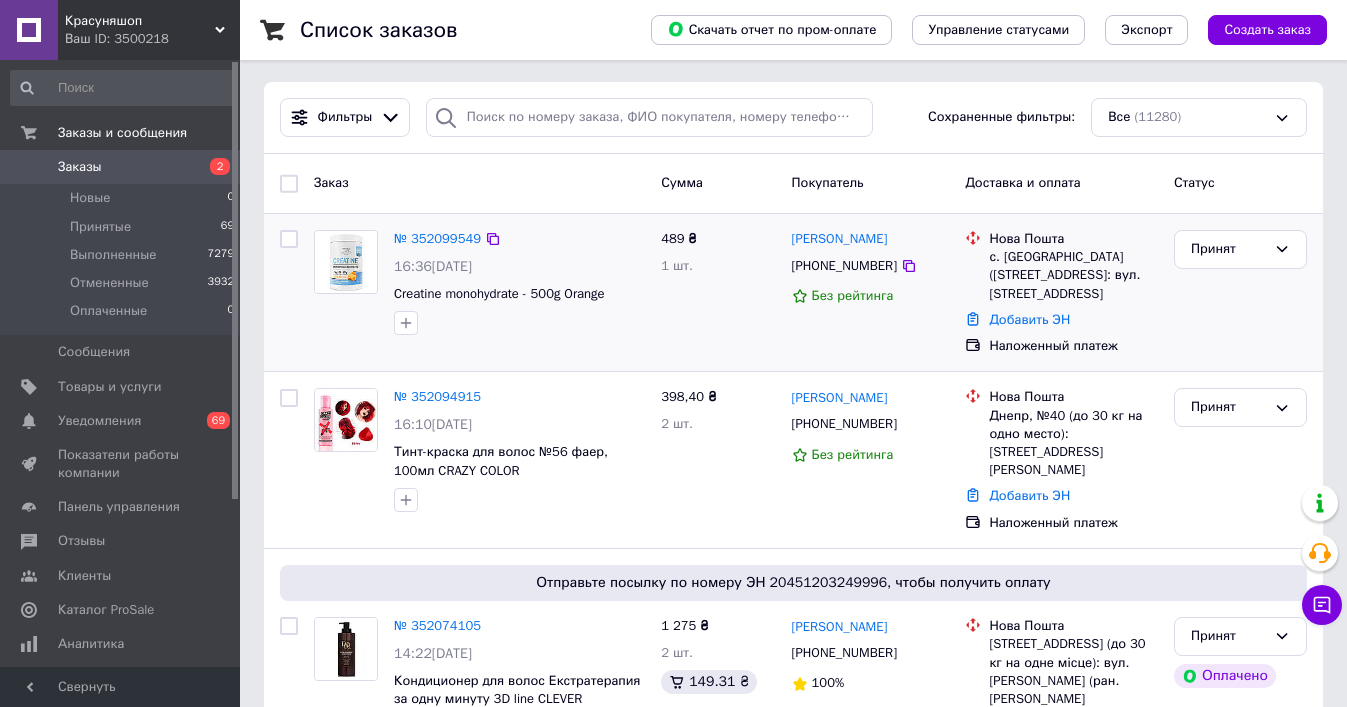 scroll, scrollTop: 164, scrollLeft: 0, axis: vertical 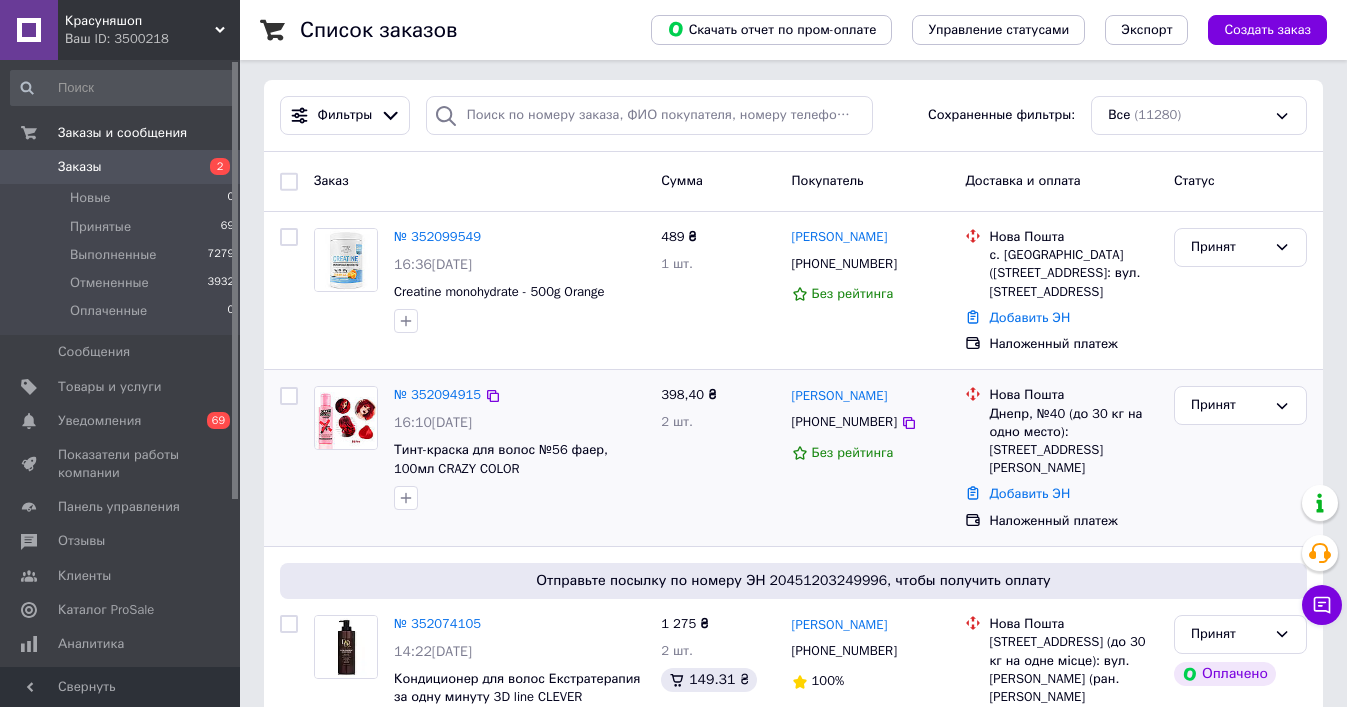 click on "№ 352094915" at bounding box center (437, 395) 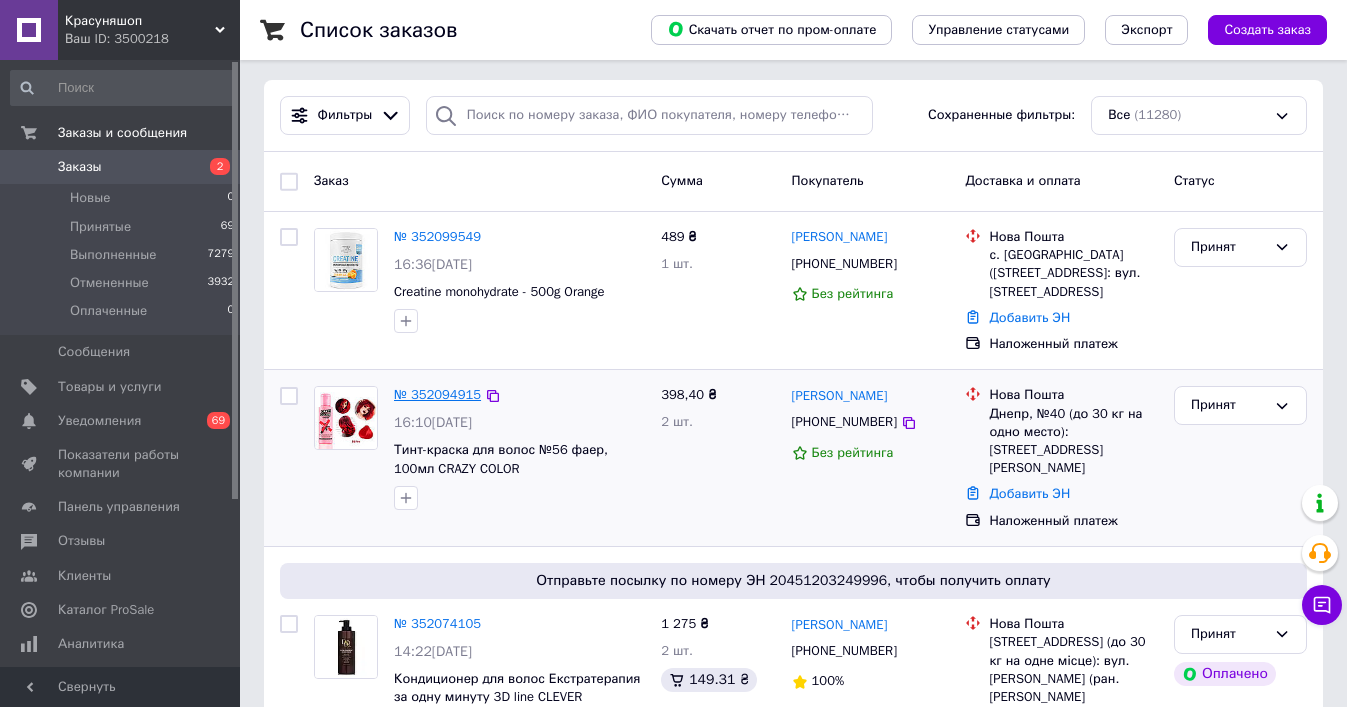 click on "№ 352094915" at bounding box center (437, 394) 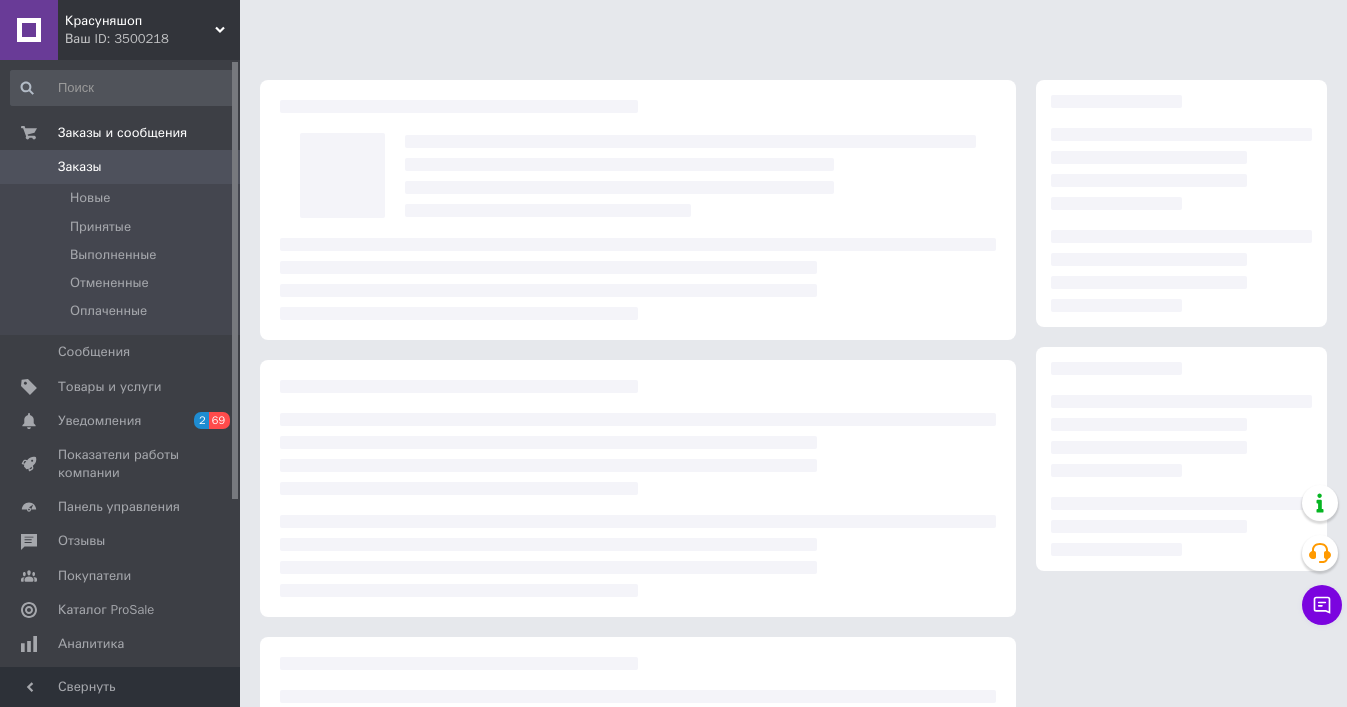 scroll, scrollTop: 164, scrollLeft: 0, axis: vertical 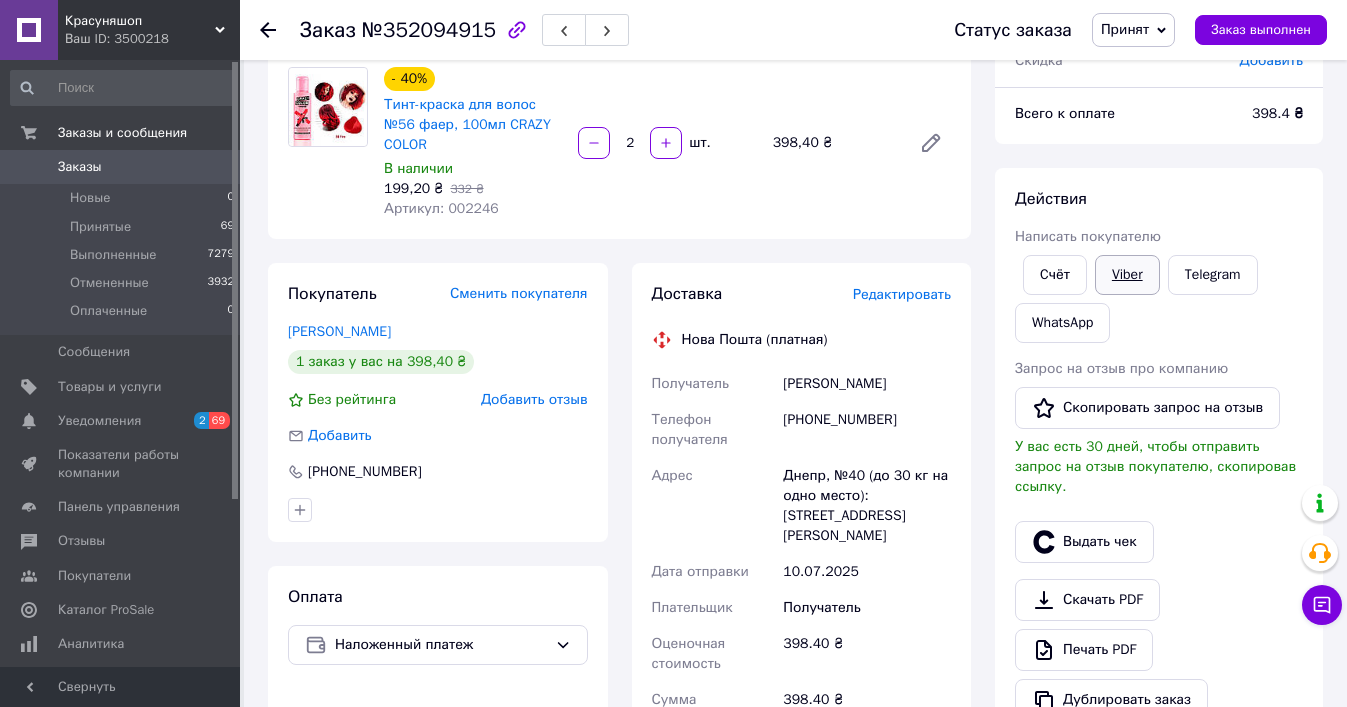 click on "Viber" at bounding box center [1127, 275] 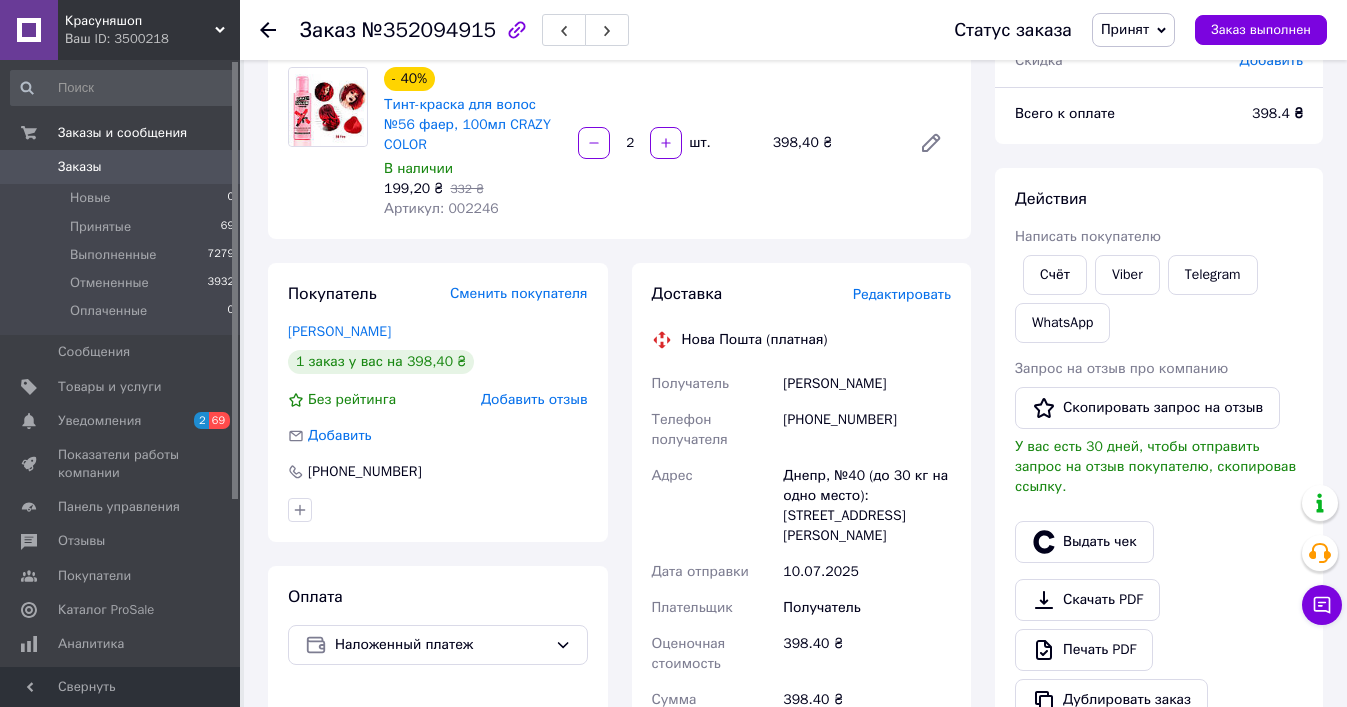 click on "Редактировать" at bounding box center (902, 294) 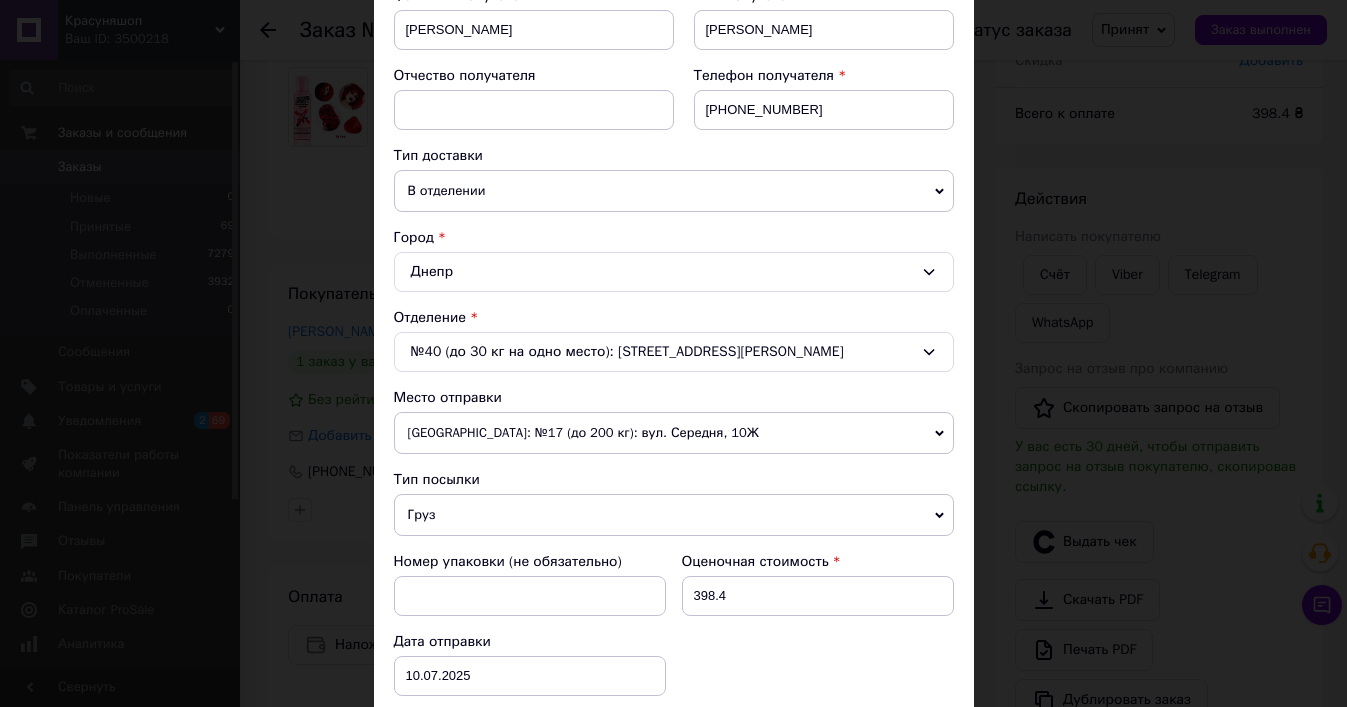 scroll, scrollTop: 455, scrollLeft: 0, axis: vertical 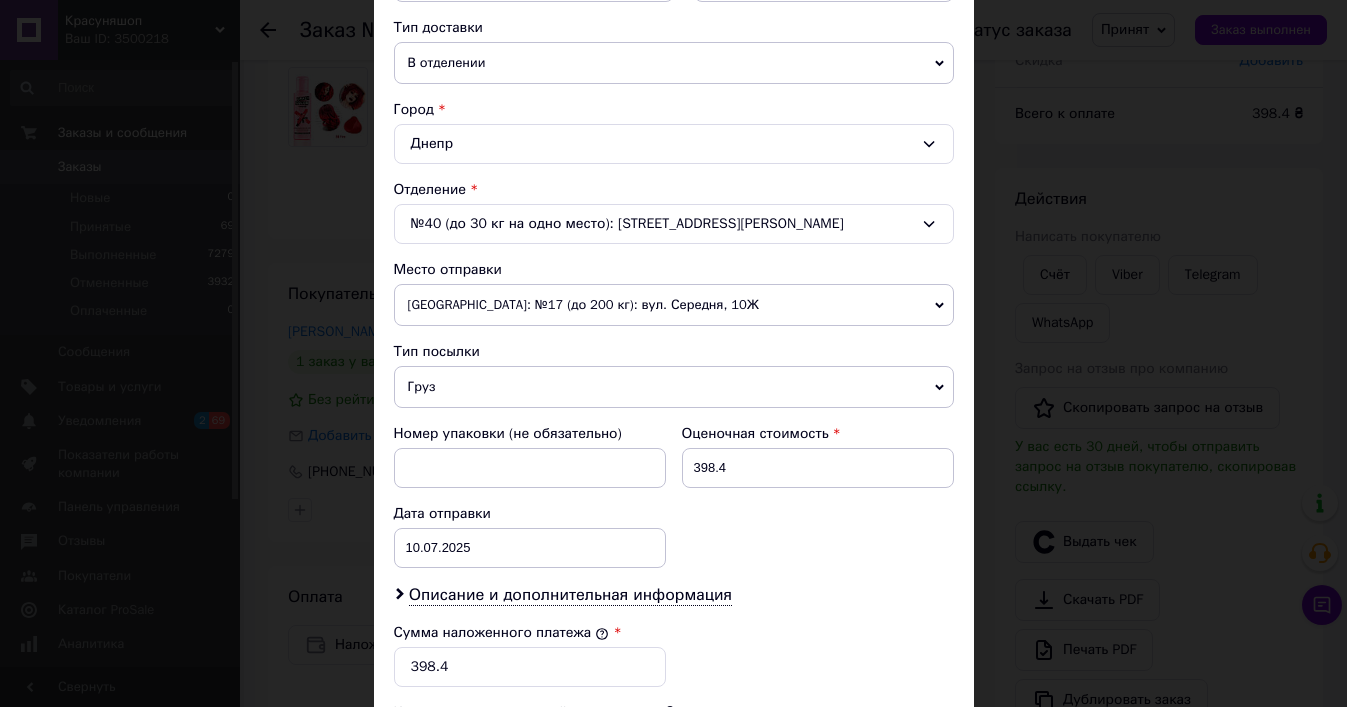click on "[GEOGRAPHIC_DATA]: №17 (до 200 кг): вул. Середня, 10Ж" at bounding box center (674, 305) 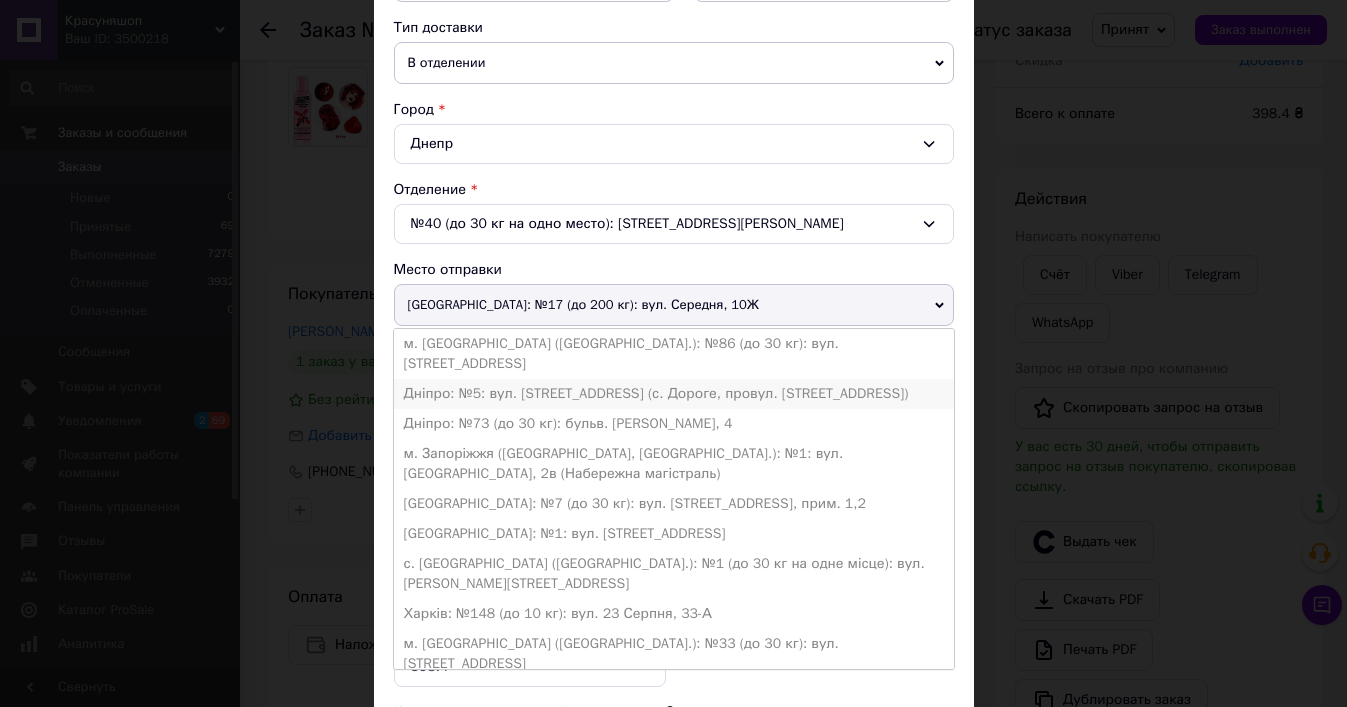 click on "Дніпро: №5: вул. [STREET_ADDRESS] (с. Дороге, провул. [STREET_ADDRESS])" at bounding box center (674, 394) 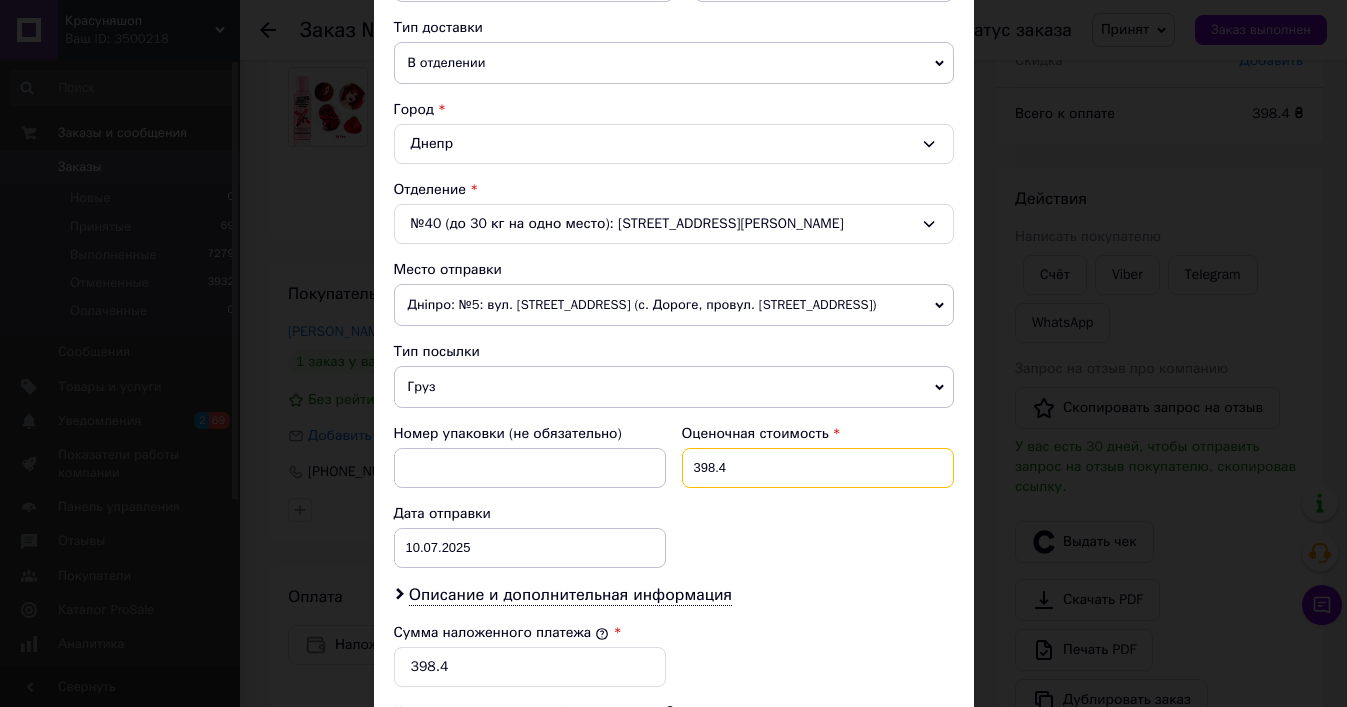 click on "398.4" at bounding box center [818, 468] 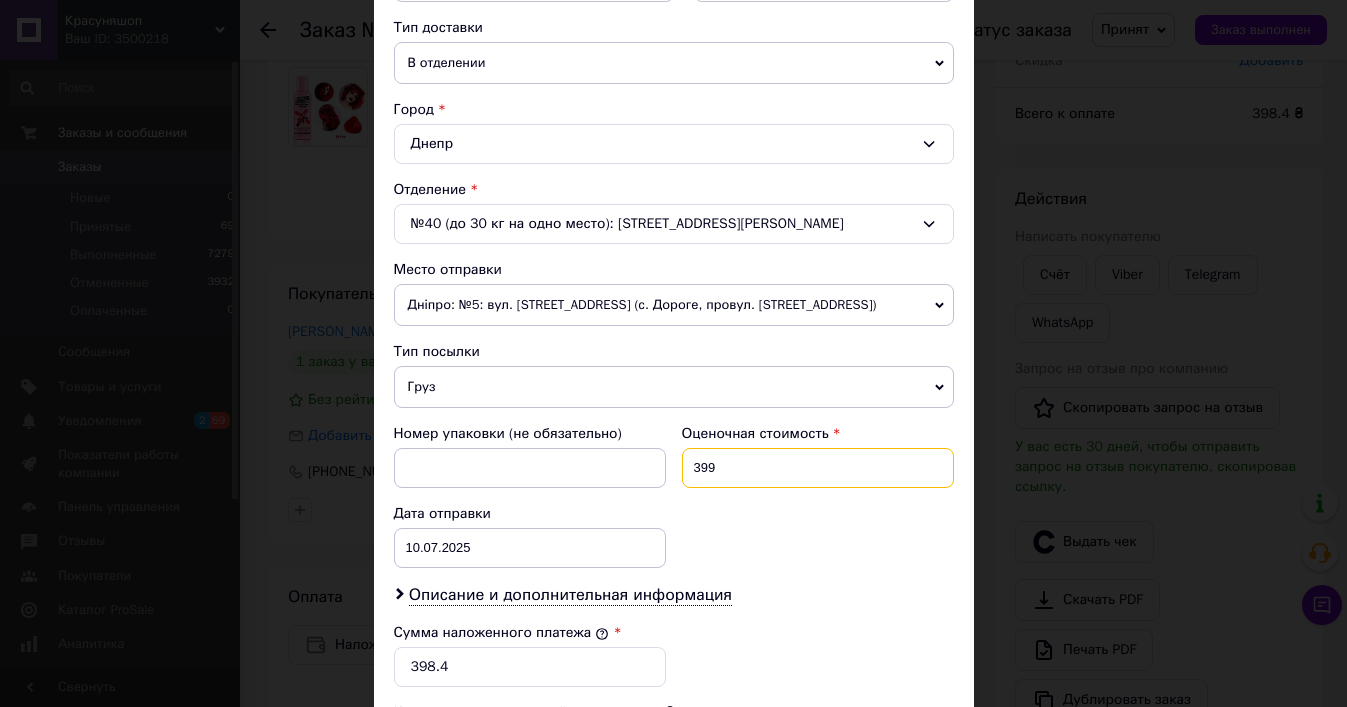 type on "399" 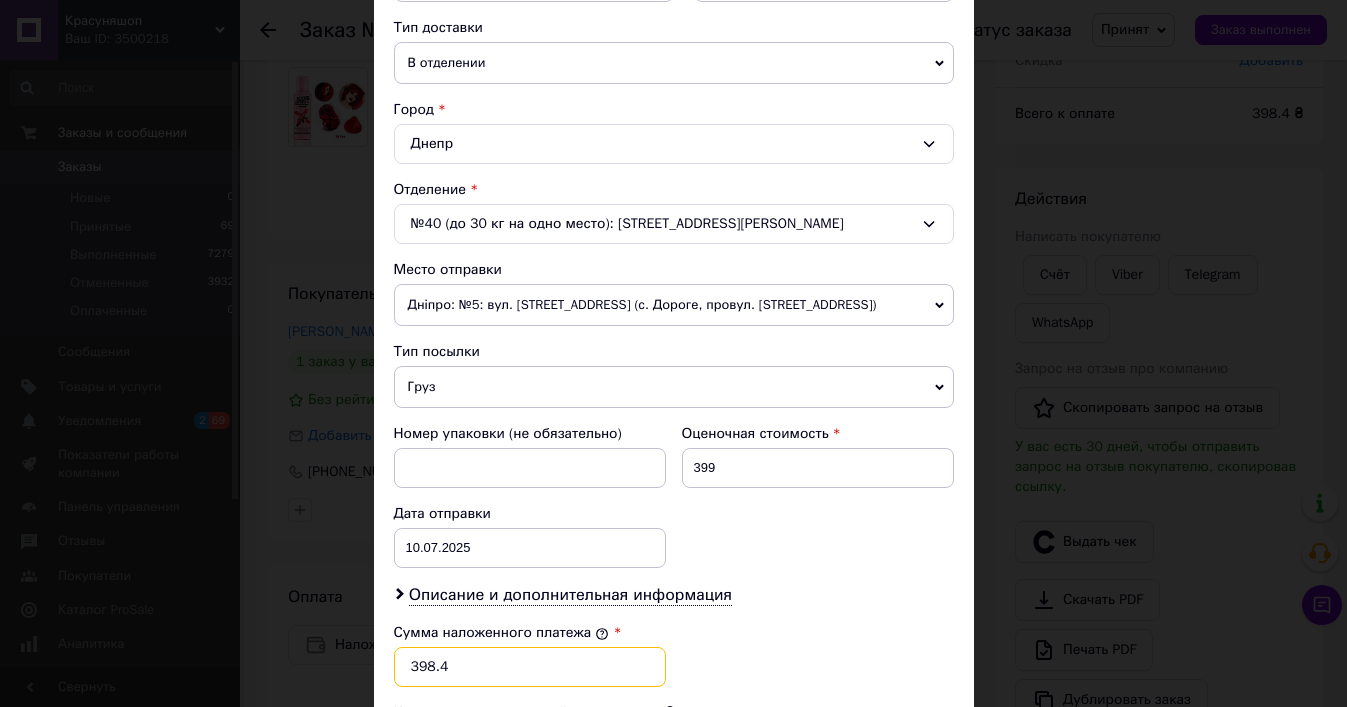 click on "398.4" at bounding box center [530, 667] 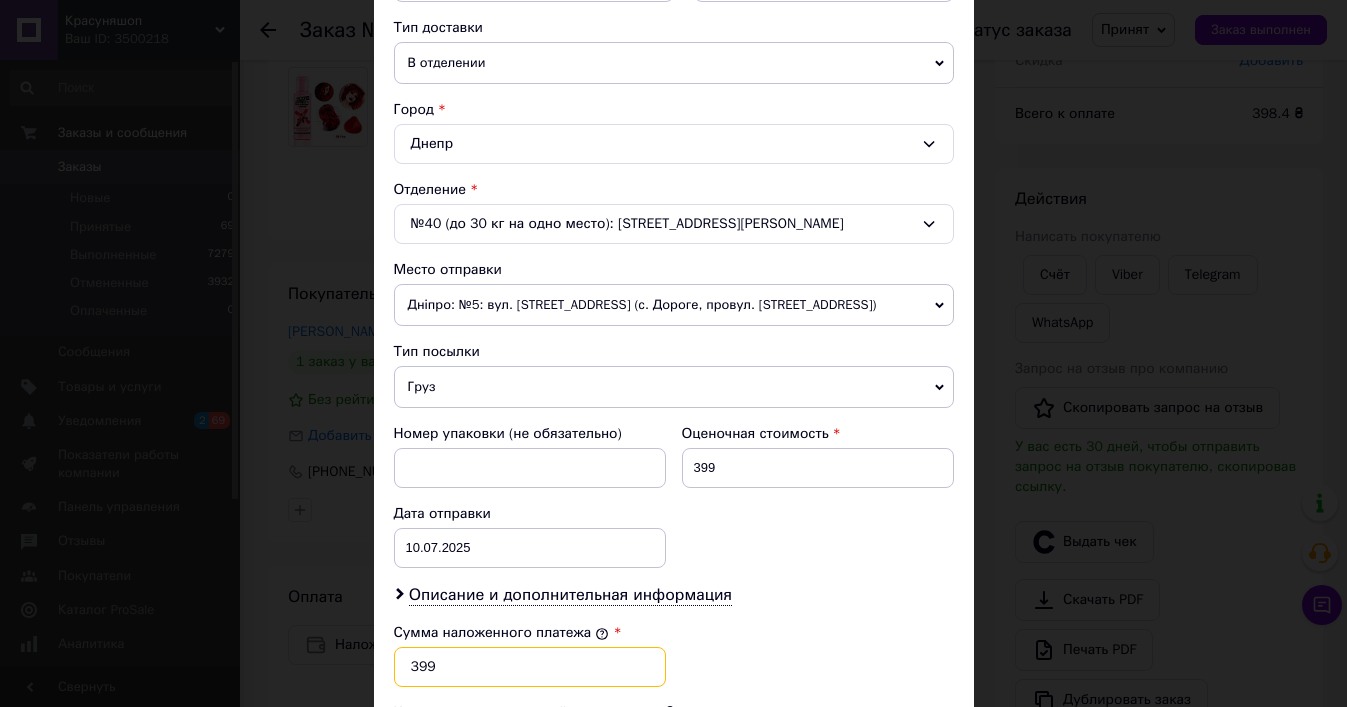 type on "399" 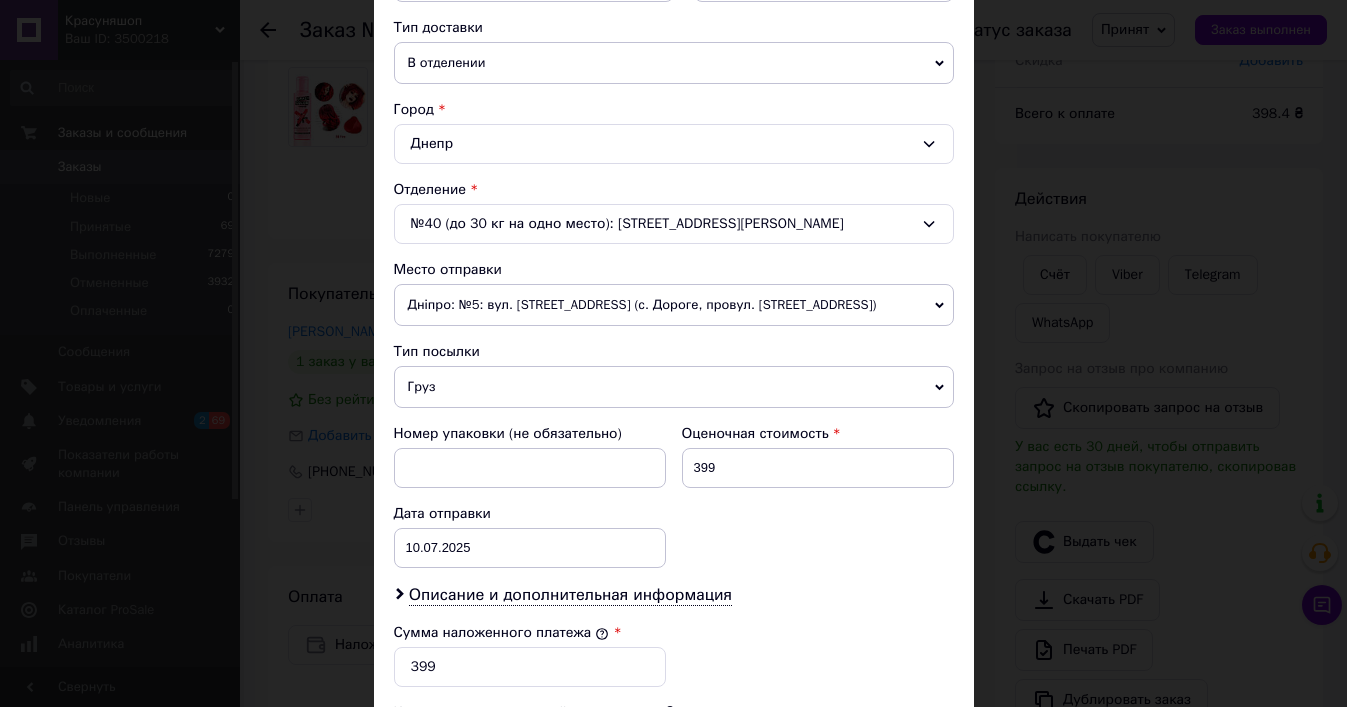 click on "Плательщик Получатель Отправитель Фамилия получателя [PERSON_NAME] Имя получателя [PERSON_NAME] Отчество получателя Телефон получателя [PHONE_NUMBER] Тип доставки В отделении Курьером В почтомате Город Днепр Отделение №40 (до 30 кг на одно место): [STREET_ADDRESS][PERSON_NAME] Место отправки Дніпро: №5: вул. [STREET_ADDRESS] (с. Дороге, провул. [STREET_ADDRESS]) [GEOGRAPHIC_DATA]: №17 (до 200 кг): вул. Середня, 10Ж м. [GEOGRAPHIC_DATA] ([GEOGRAPHIC_DATA].): №86 (до 30 кг): вул. [STREET_ADDRESS] Дніпро: №73 (до 30 кг): бульв. [PERSON_NAME], 4 м. Запоріжжя ([GEOGRAPHIC_DATA], [GEOGRAPHIC_DATA].): №1: вул. [GEOGRAPHIC_DATA], 2в (Набережна магістраль) Тип посылки Груз" at bounding box center (674, 358) 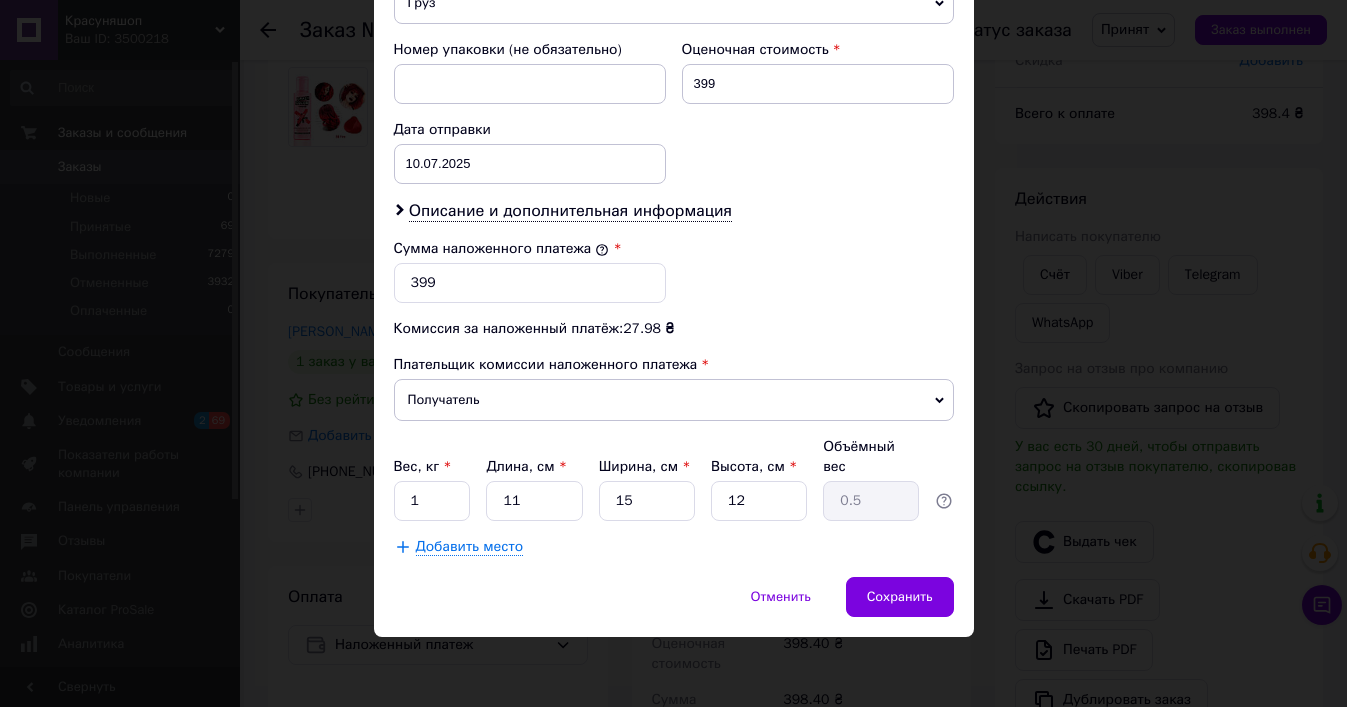 scroll, scrollTop: 838, scrollLeft: 0, axis: vertical 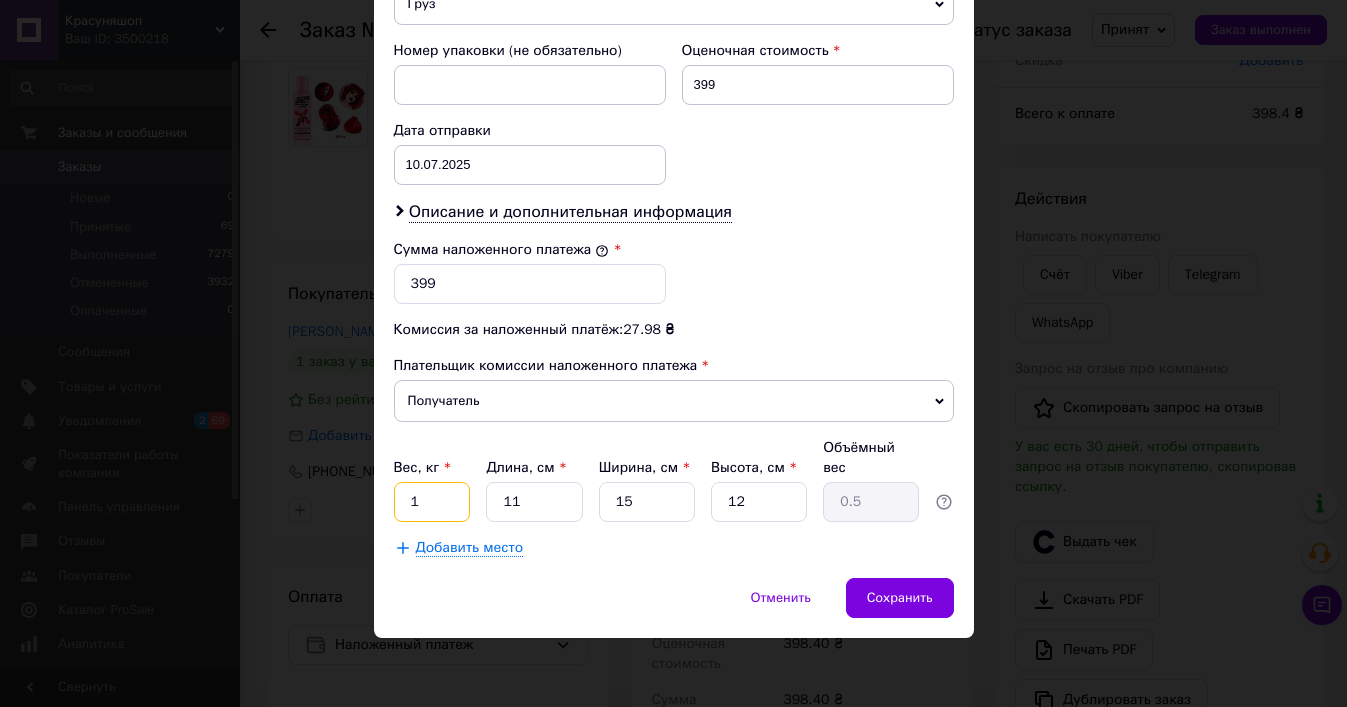 click on "1" at bounding box center [432, 502] 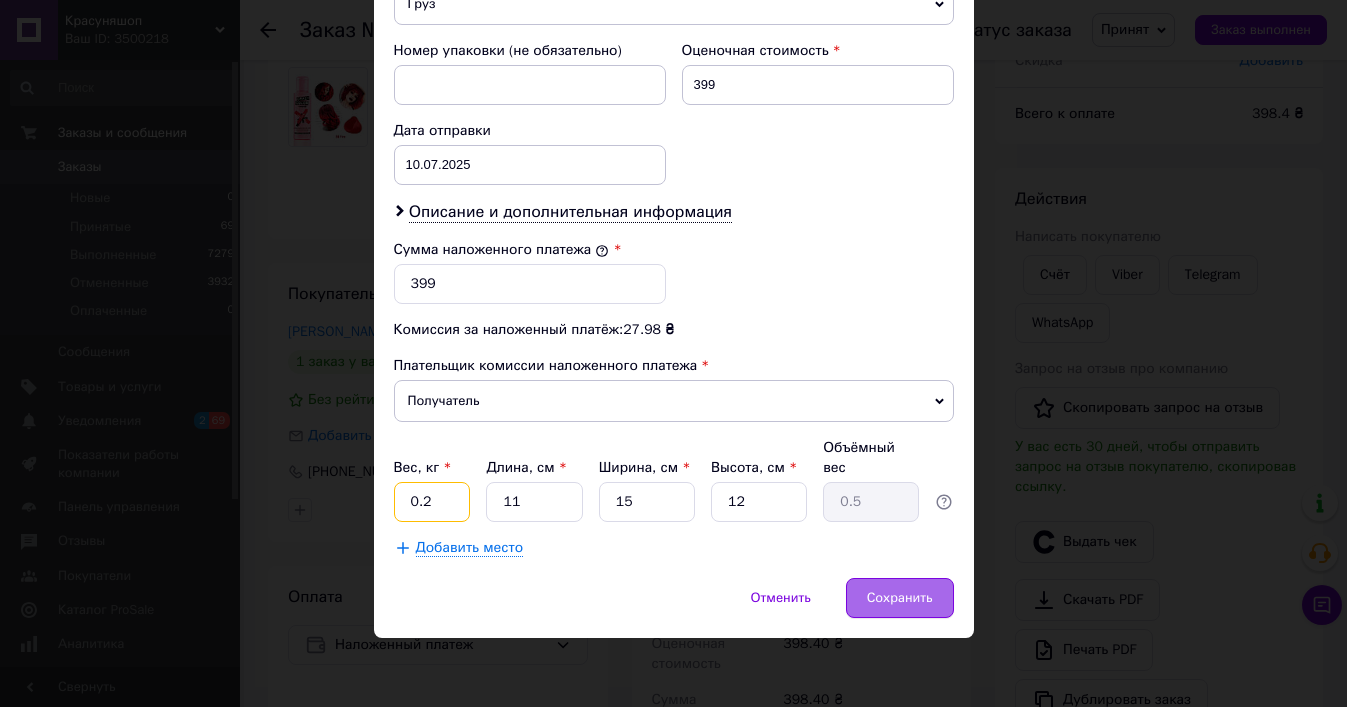 type on "0.2" 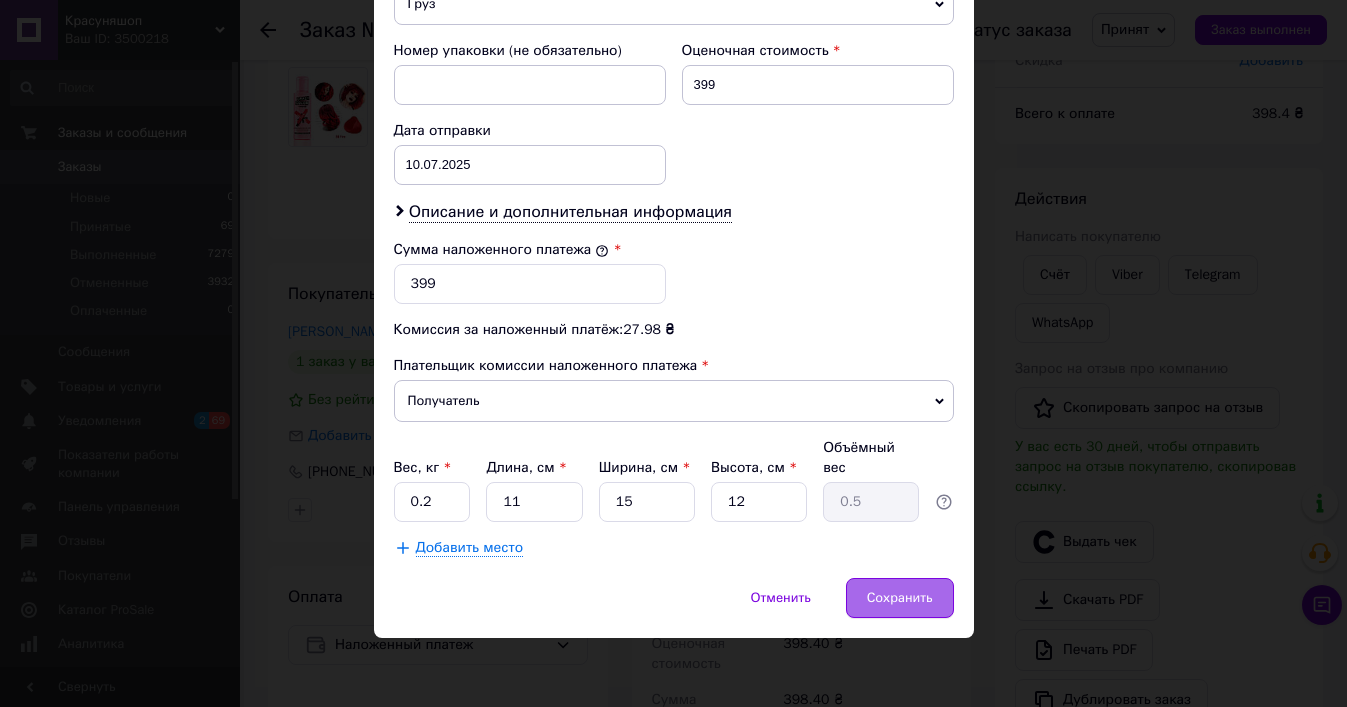 click on "Сохранить" at bounding box center (900, 598) 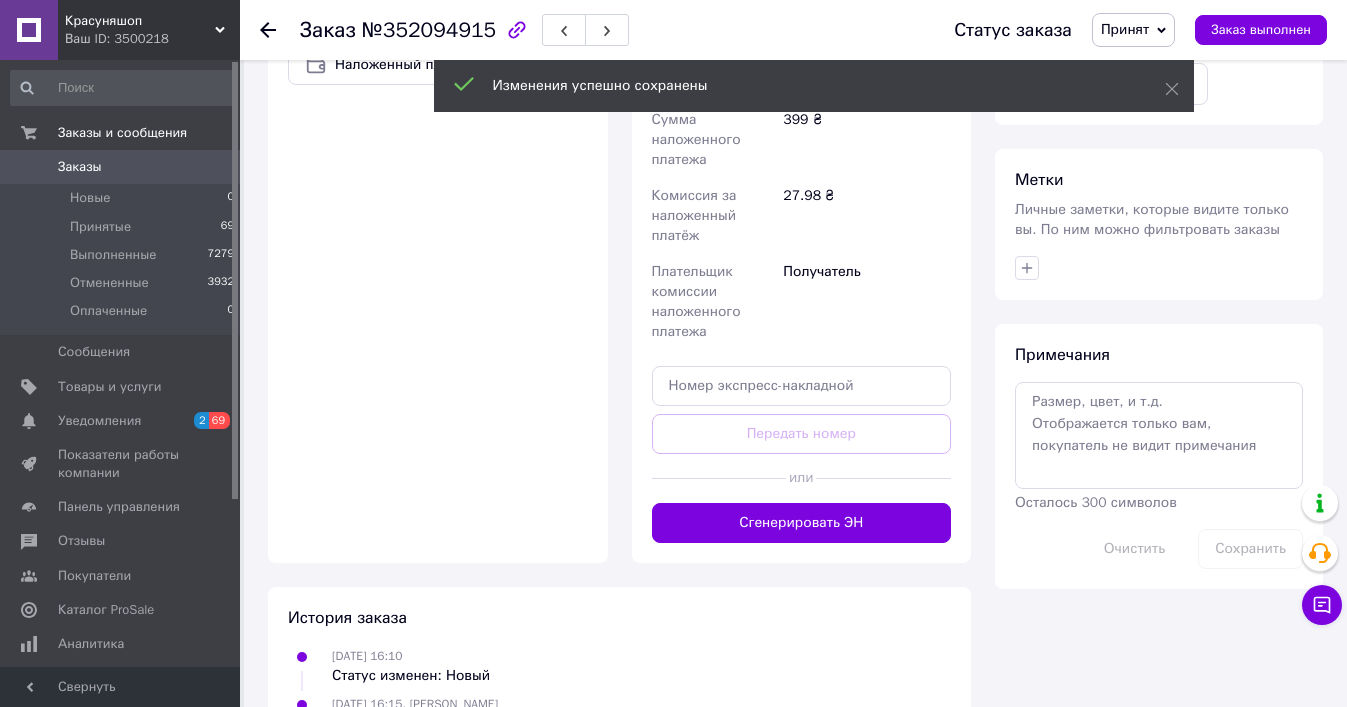scroll, scrollTop: 776, scrollLeft: 0, axis: vertical 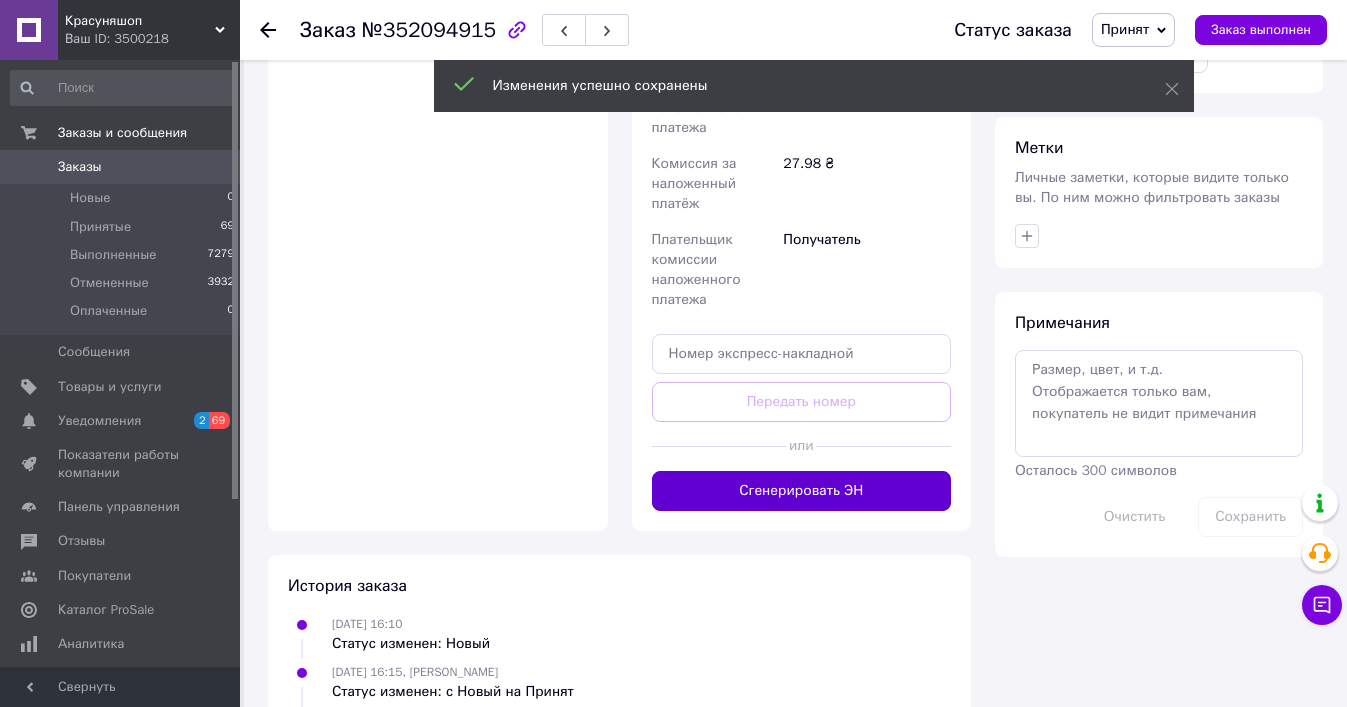 click on "Сгенерировать ЭН" at bounding box center (802, 491) 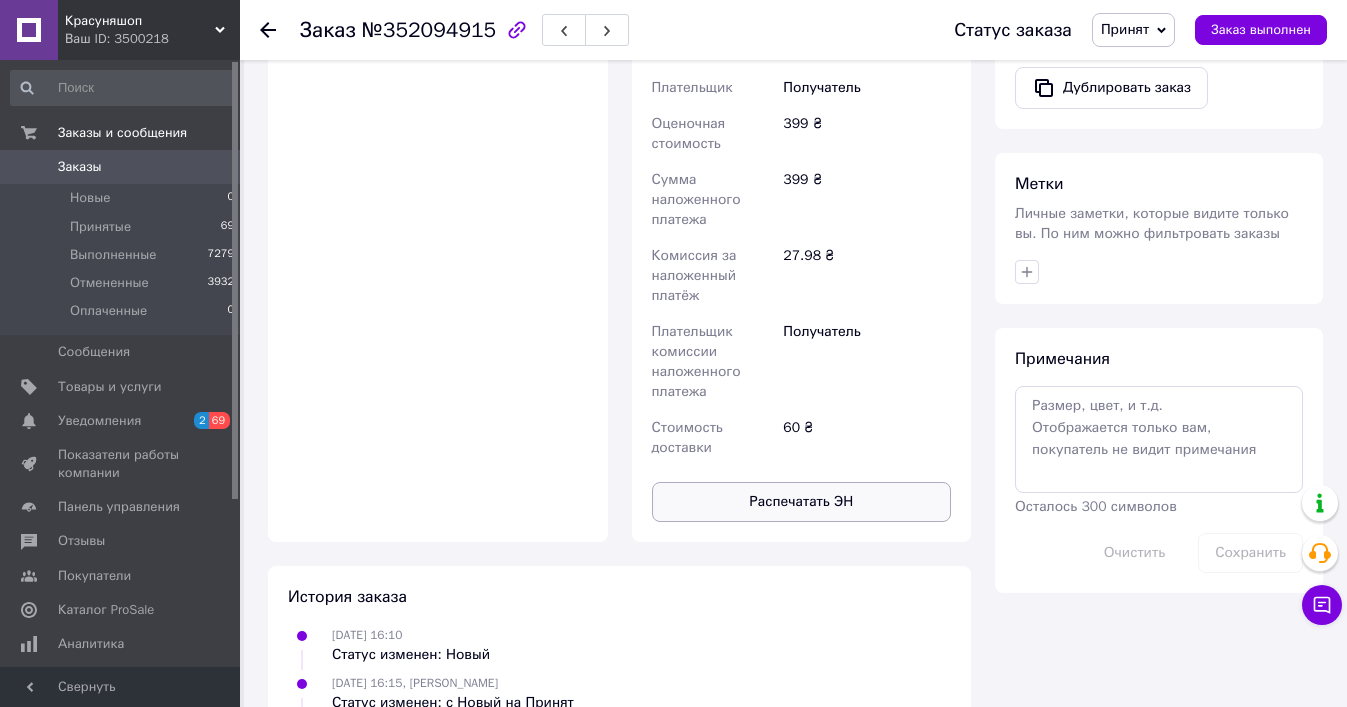 click on "Распечатать ЭН" at bounding box center (802, 502) 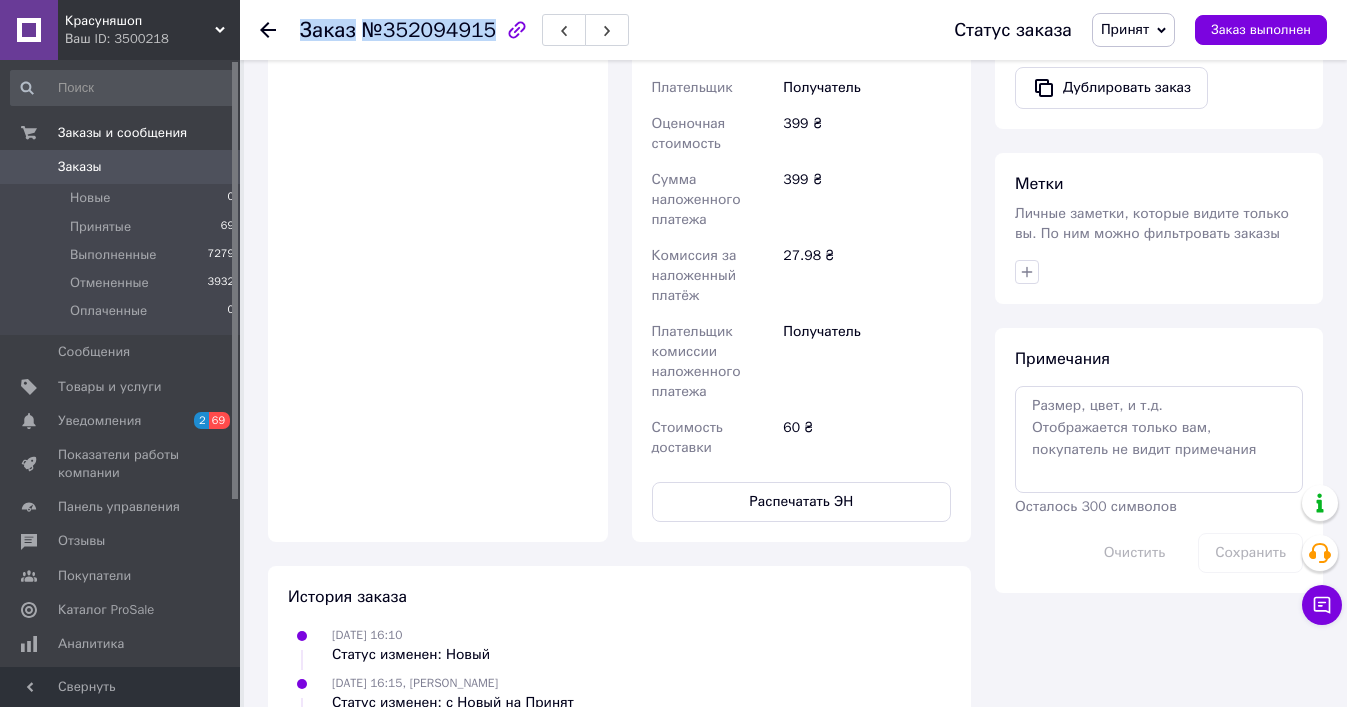copy on "Заказ №352094915" 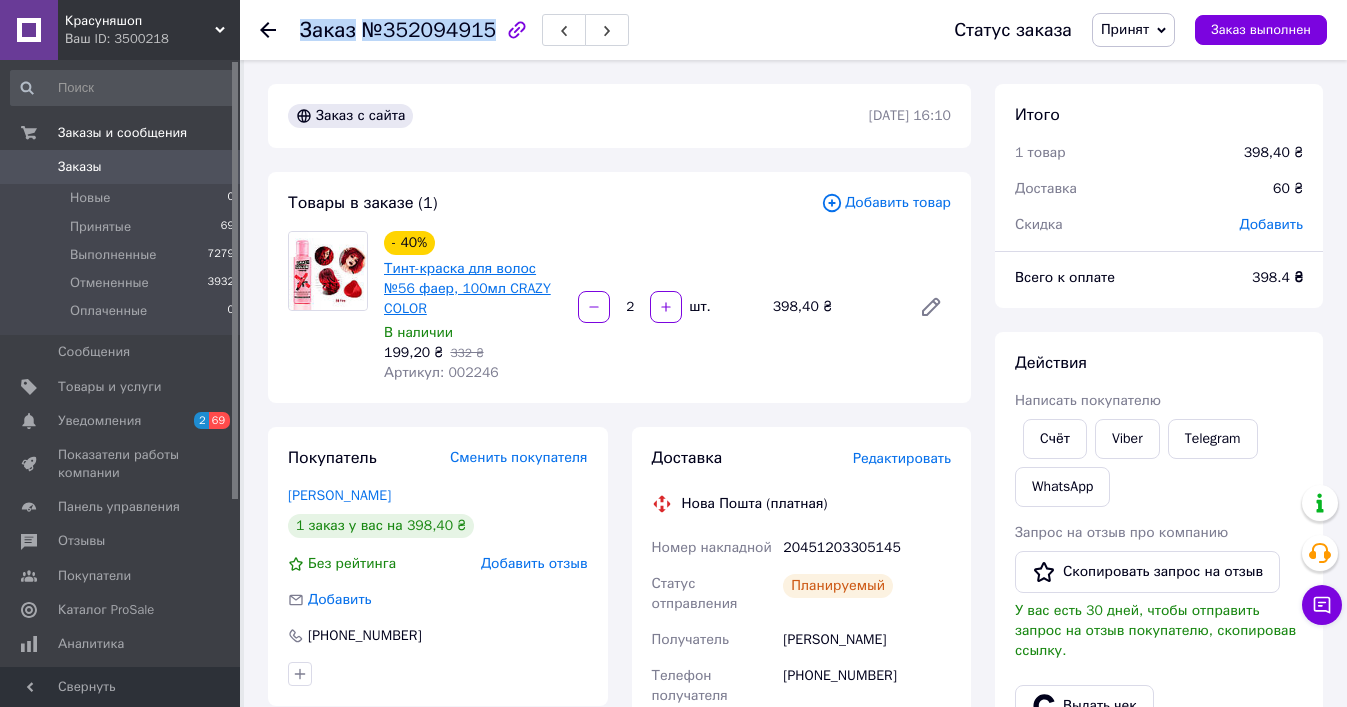 scroll, scrollTop: 0, scrollLeft: 0, axis: both 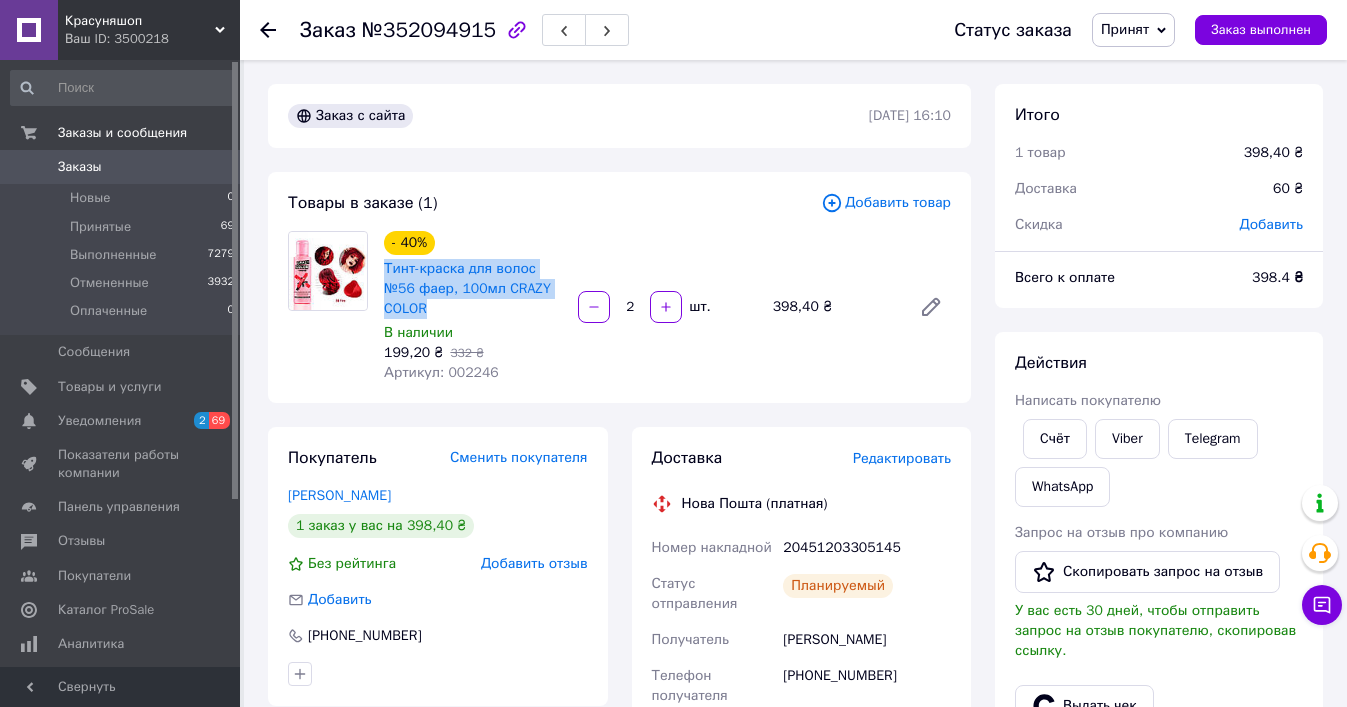 copy on "Тинт-краска для волос №56 фаер, 100мл CRAZY COLOR" 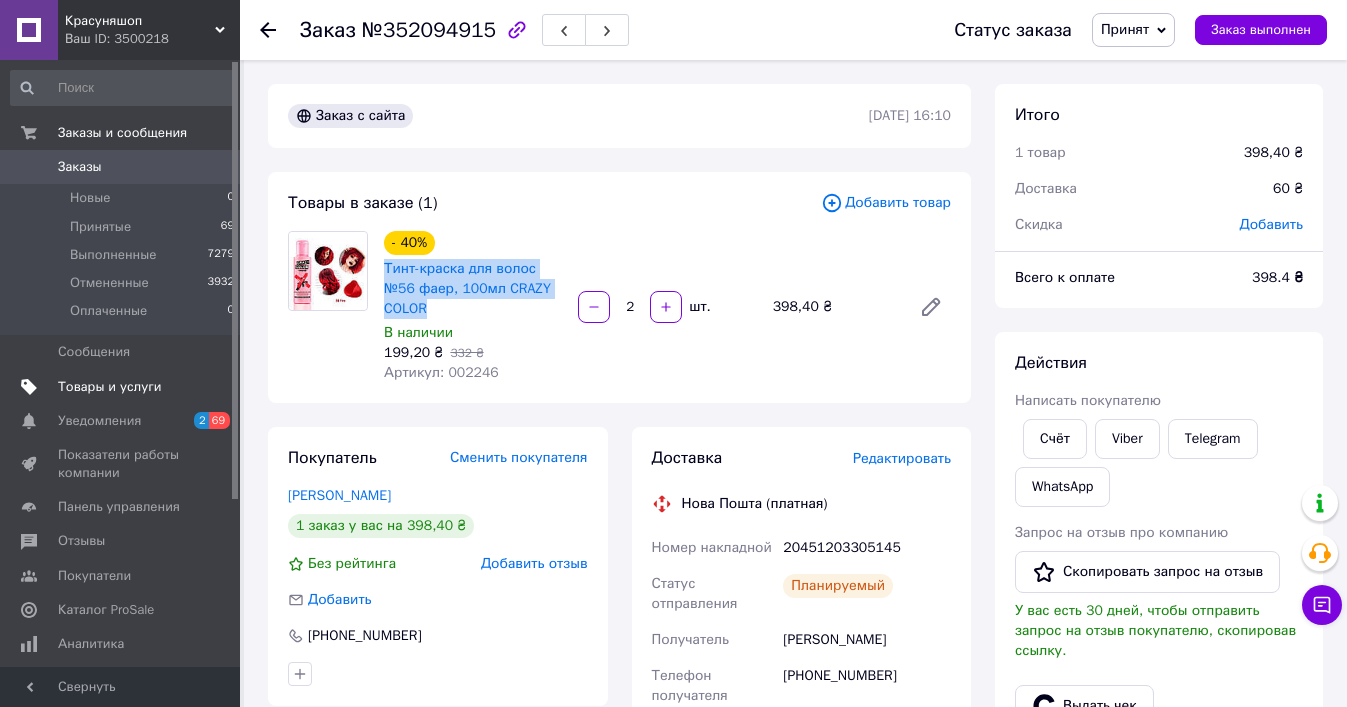 click on "Товары и услуги" at bounding box center [110, 387] 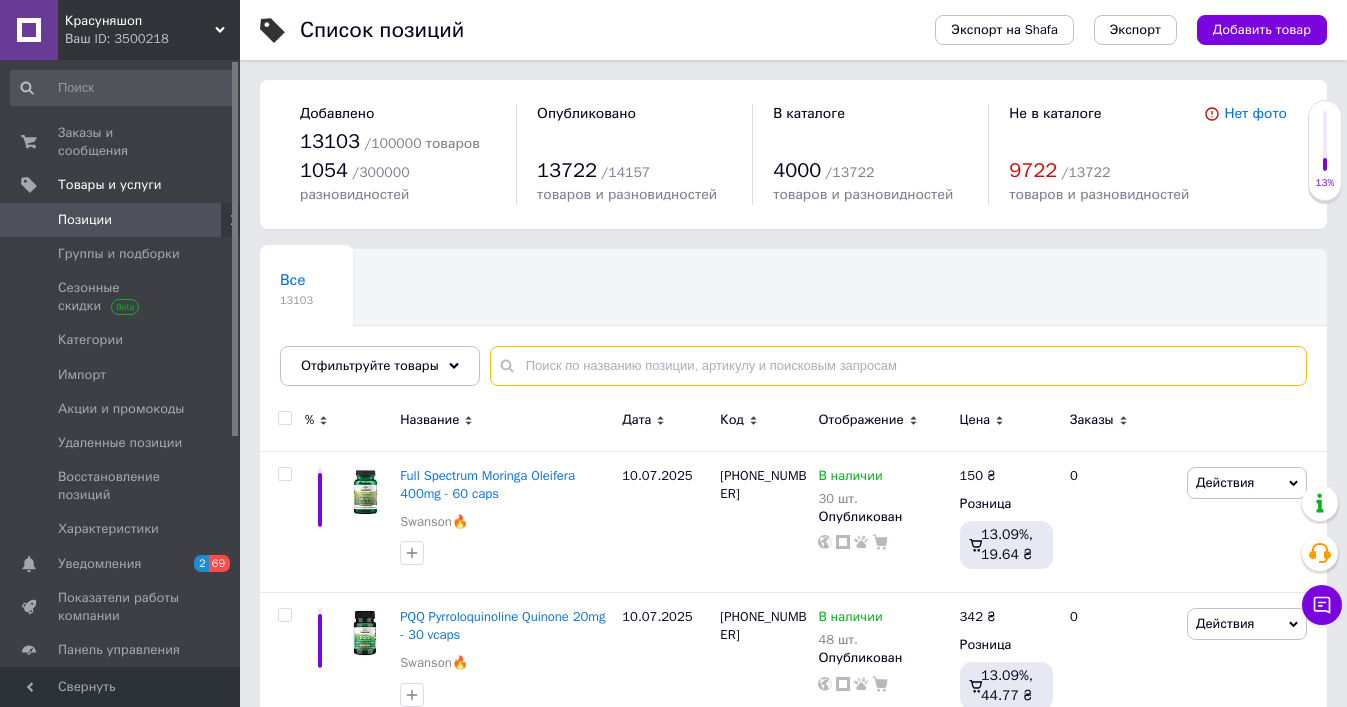 click at bounding box center [898, 366] 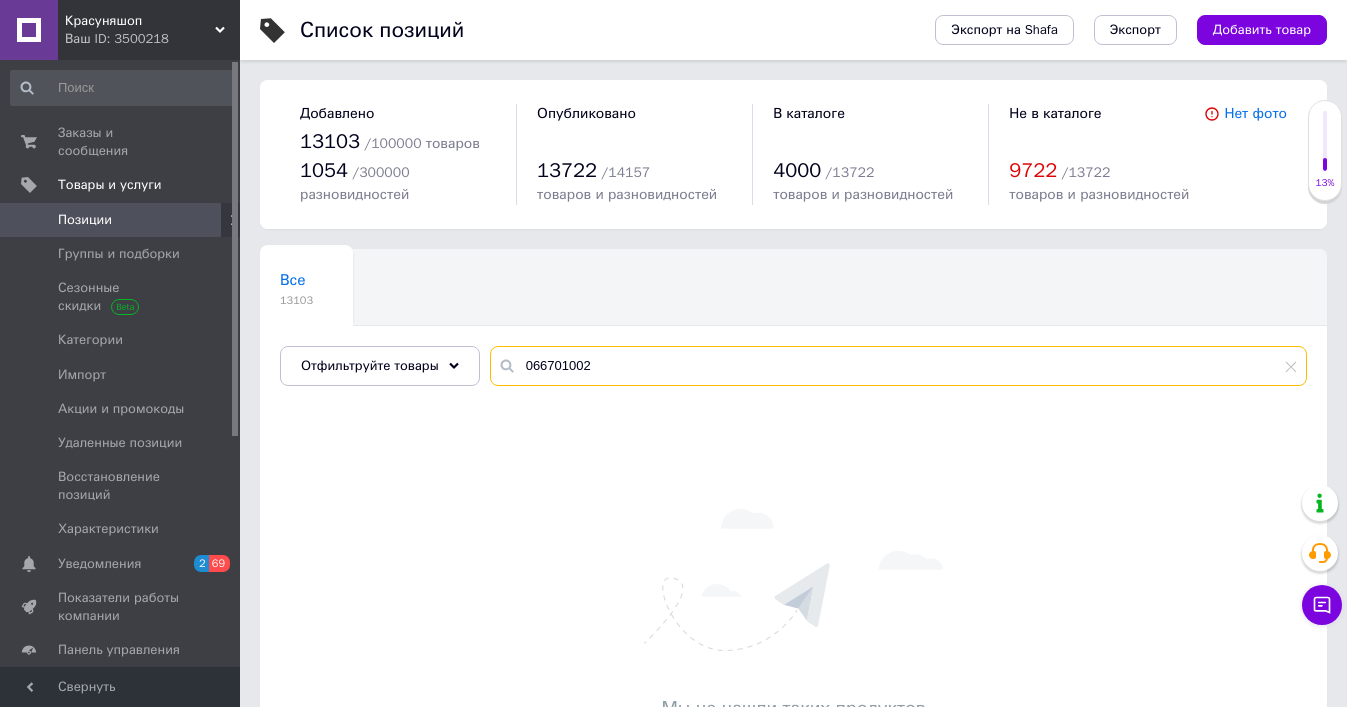 drag, startPoint x: 623, startPoint y: 360, endPoint x: 413, endPoint y: 339, distance: 211.0474 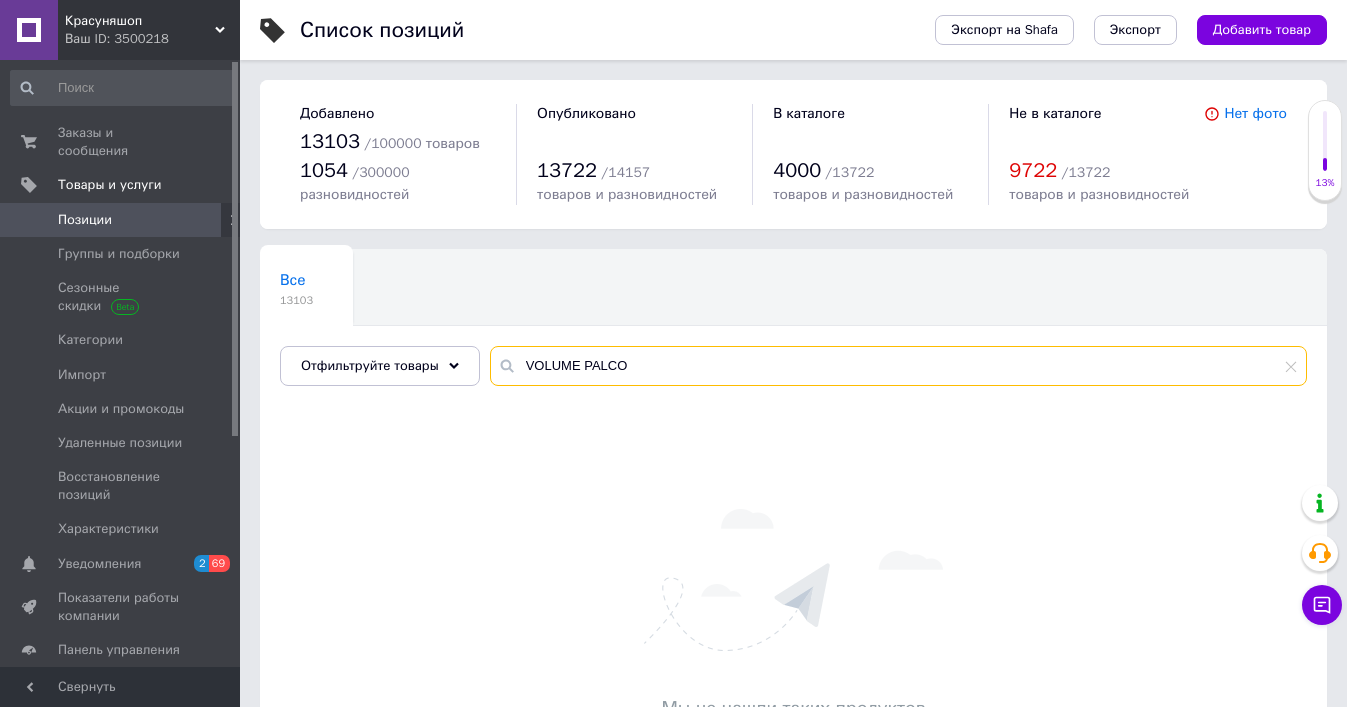 type on "VOLUME PALCO" 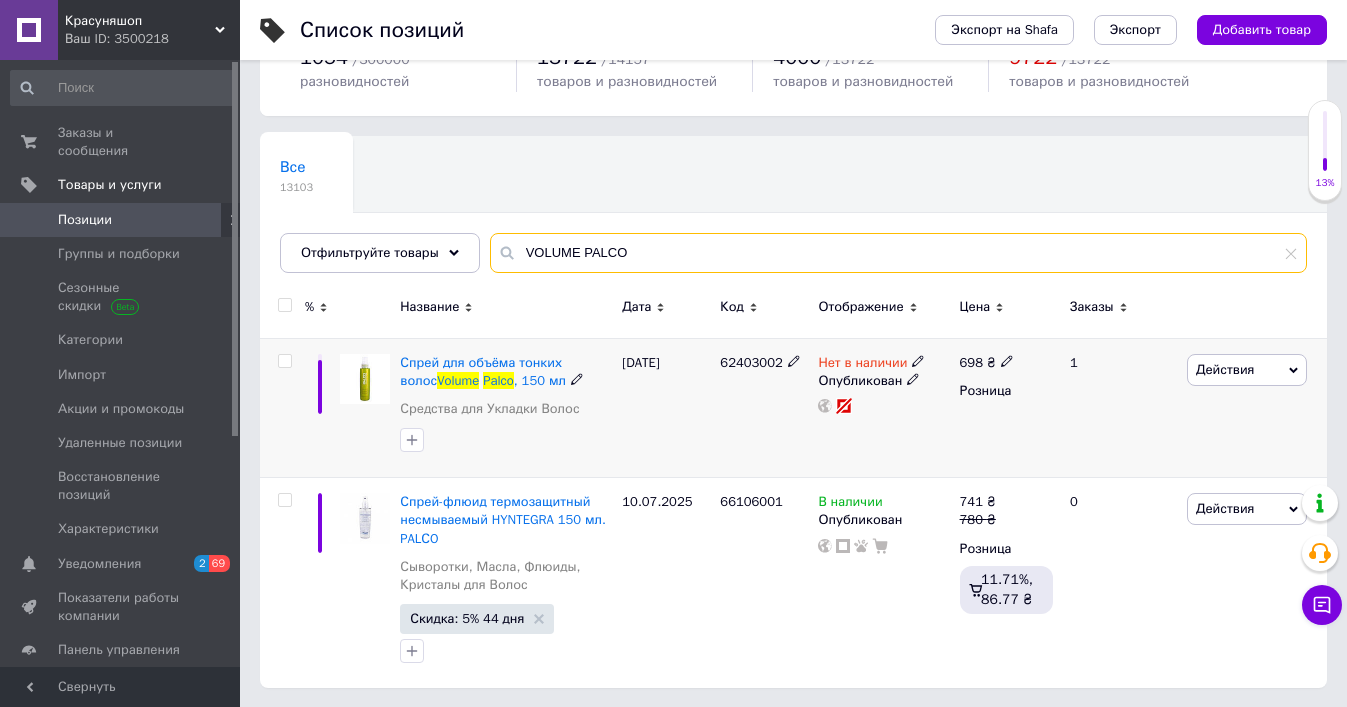 scroll, scrollTop: 112, scrollLeft: 0, axis: vertical 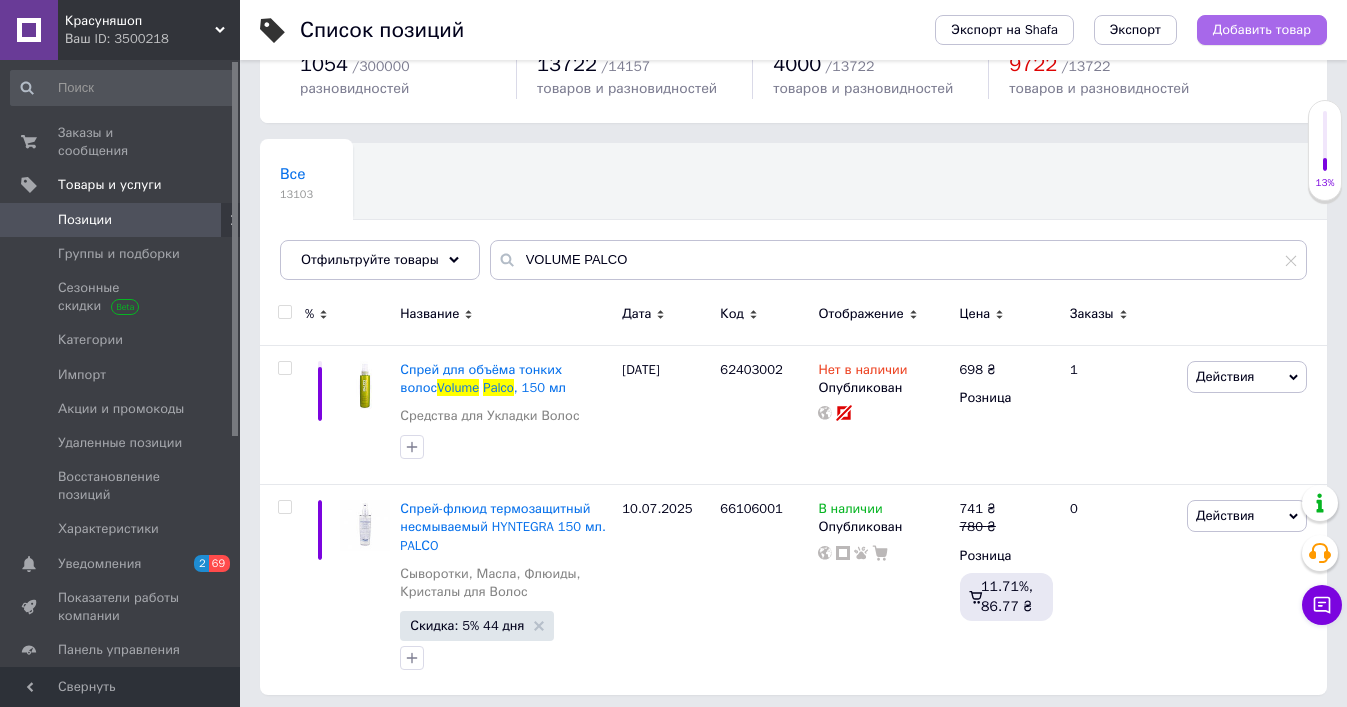 click on "Добавить товар" at bounding box center [1262, 30] 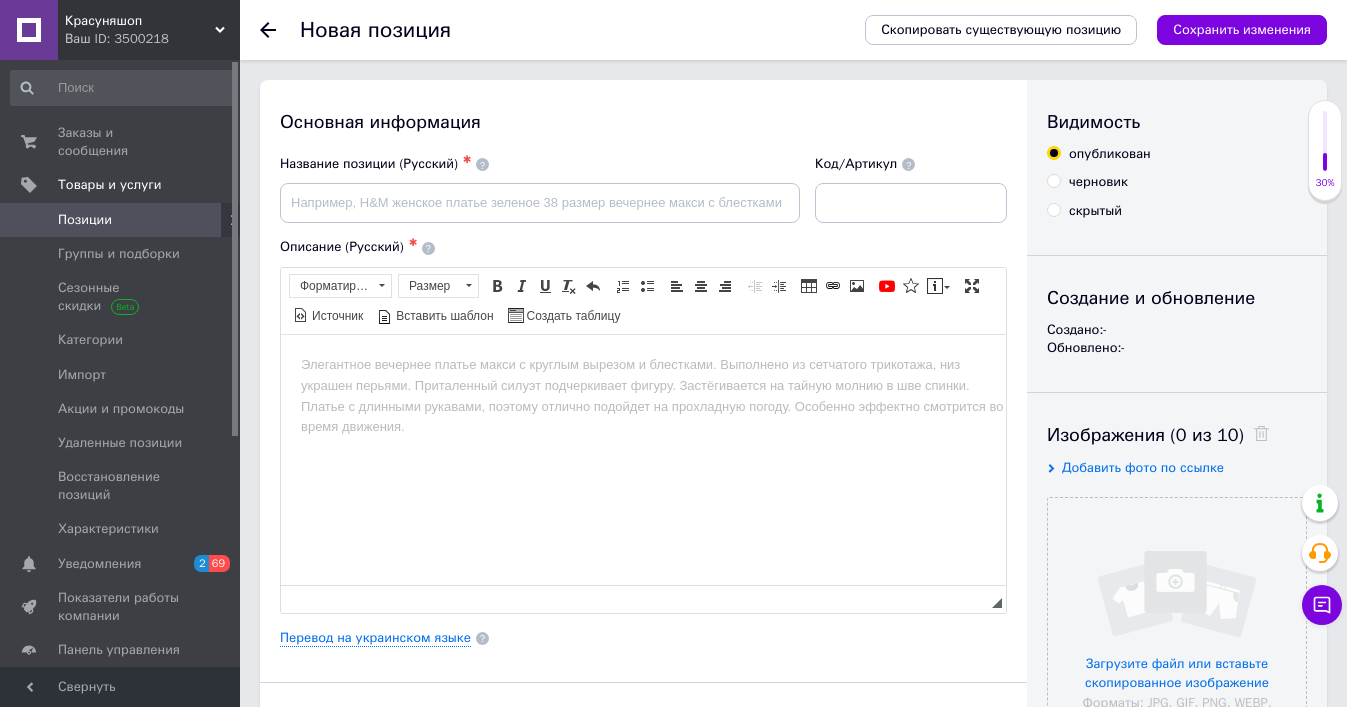 scroll, scrollTop: 0, scrollLeft: 0, axis: both 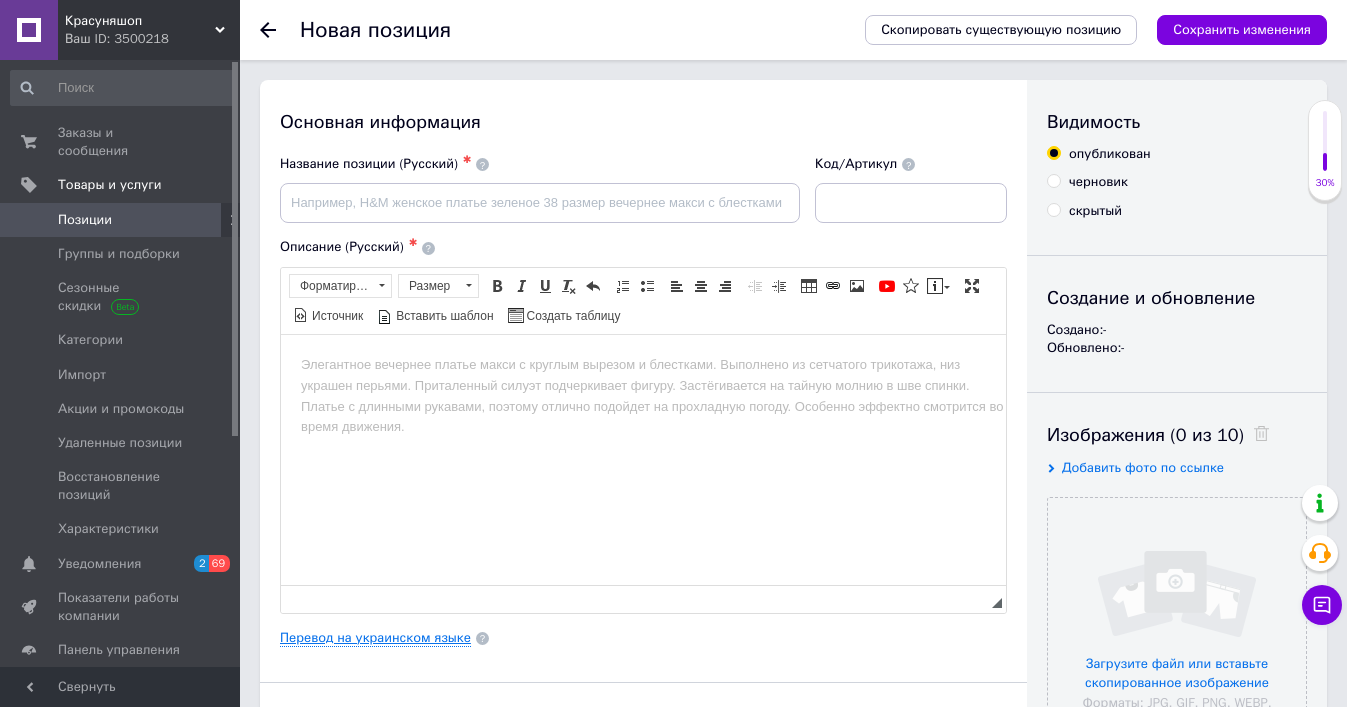 click on "Перевод на украинском языке" at bounding box center (375, 638) 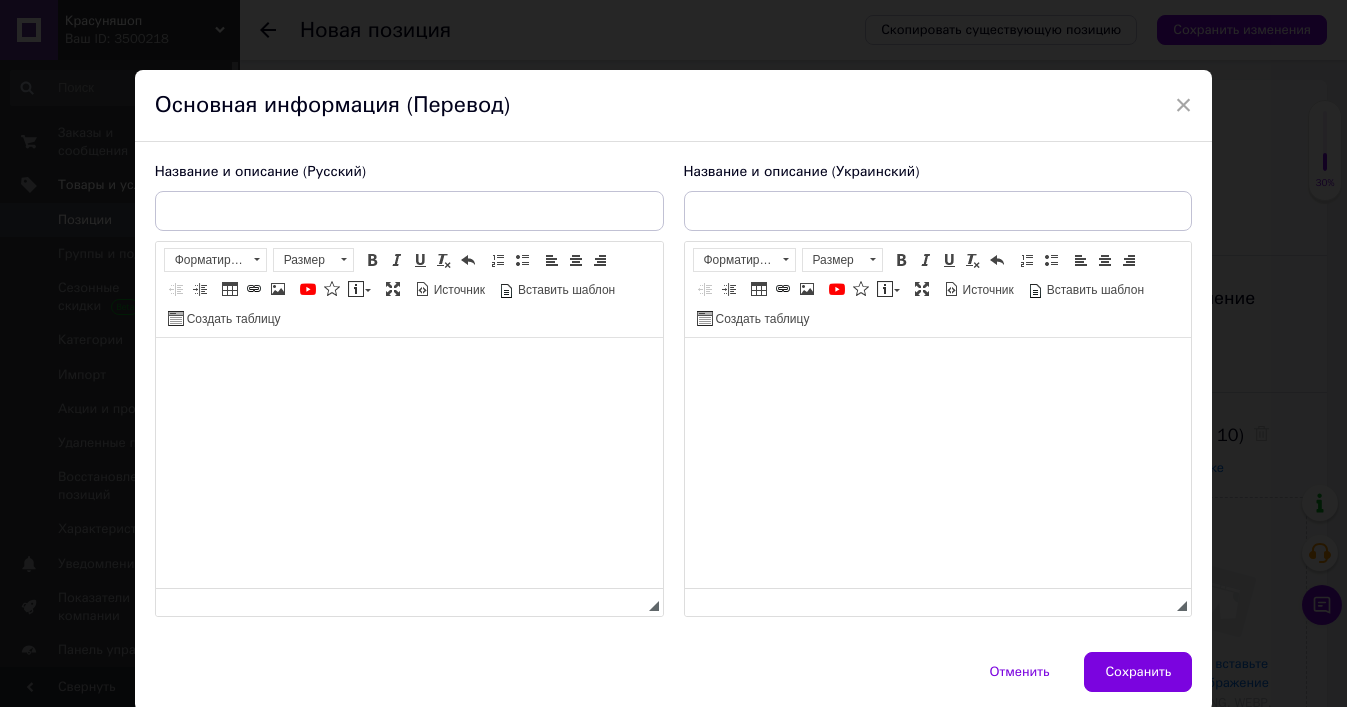 scroll, scrollTop: 0, scrollLeft: 0, axis: both 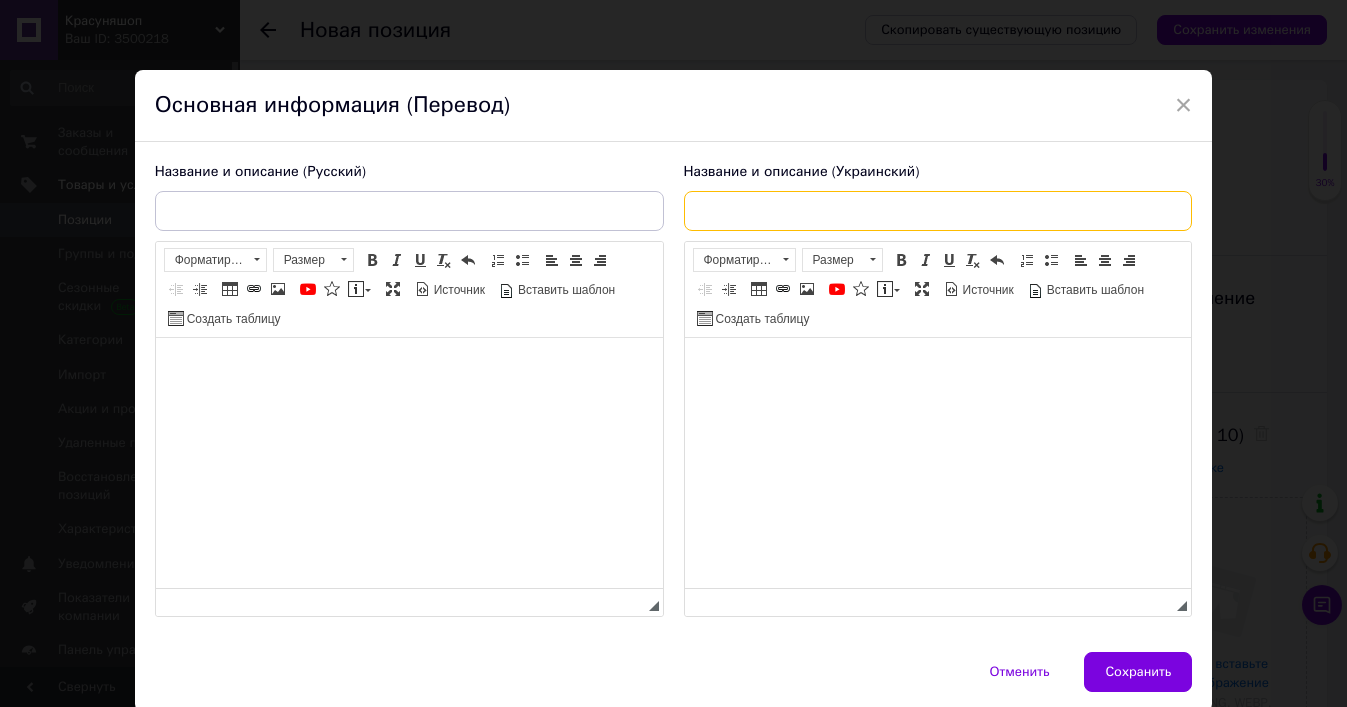 click at bounding box center (938, 211) 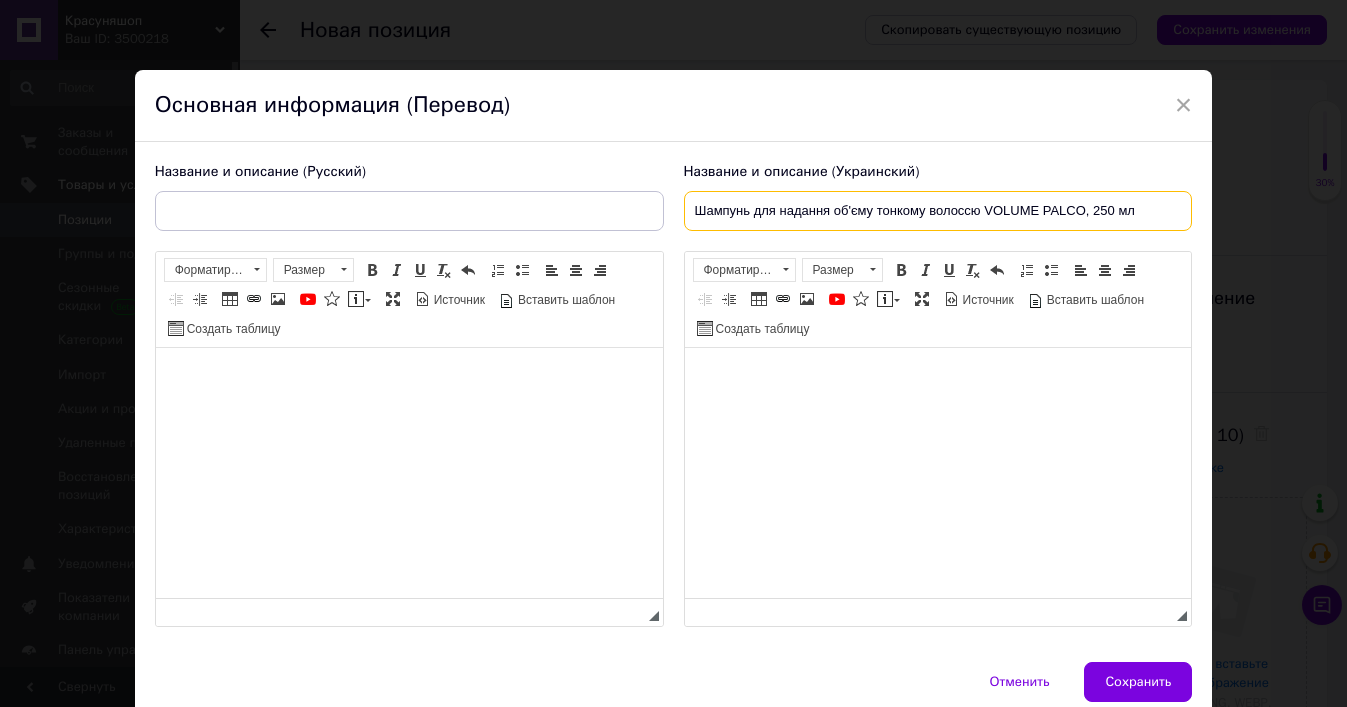type on "Шампунь для надання об'єму тонкому волоссю VOLUME PALCO, 250 мл" 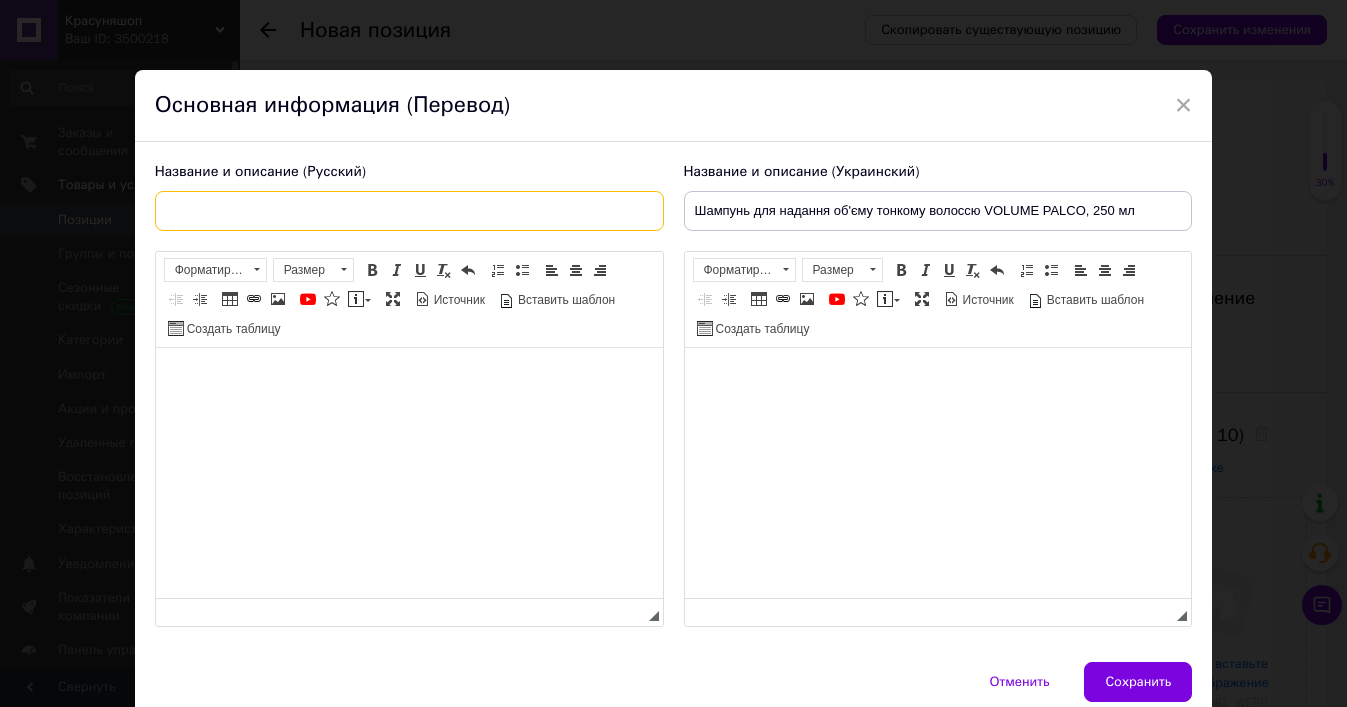 click at bounding box center (409, 211) 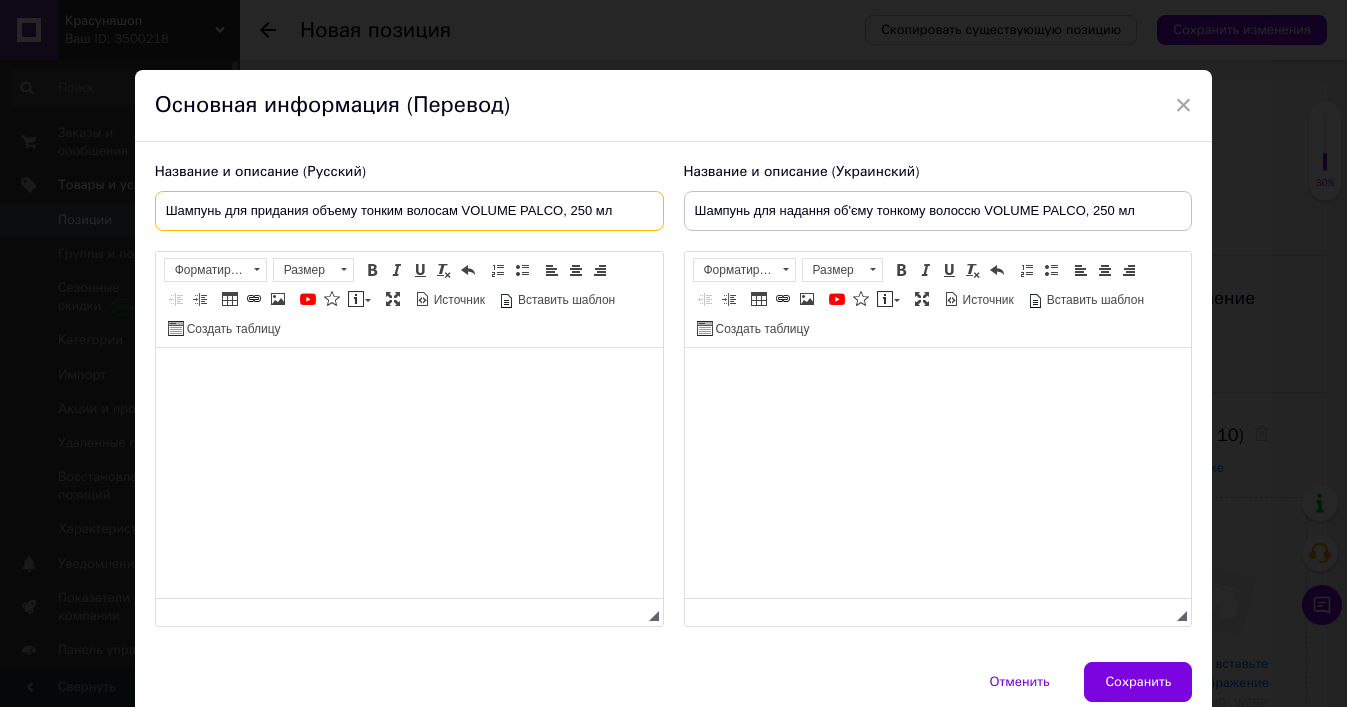 type on "Шампунь для придания объему тонким волосам VOLUME PALCO, 250 мл" 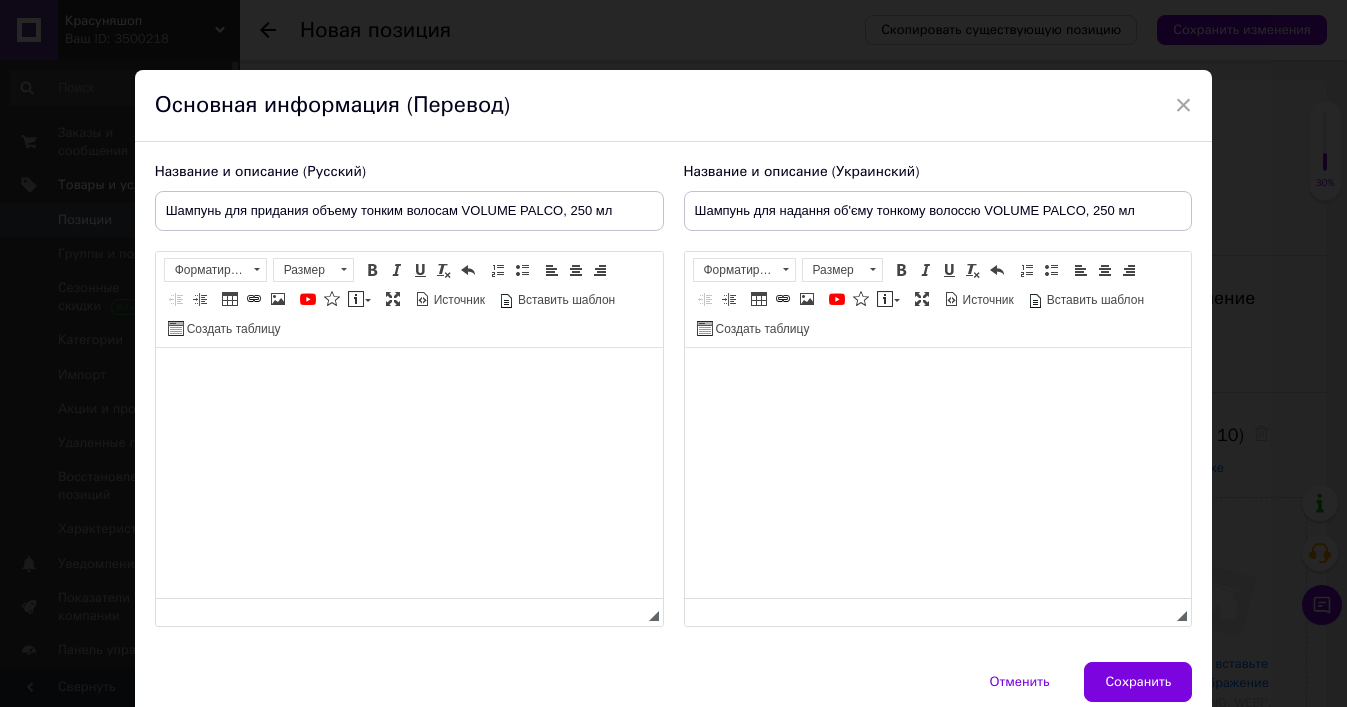 click at bounding box center (937, 378) 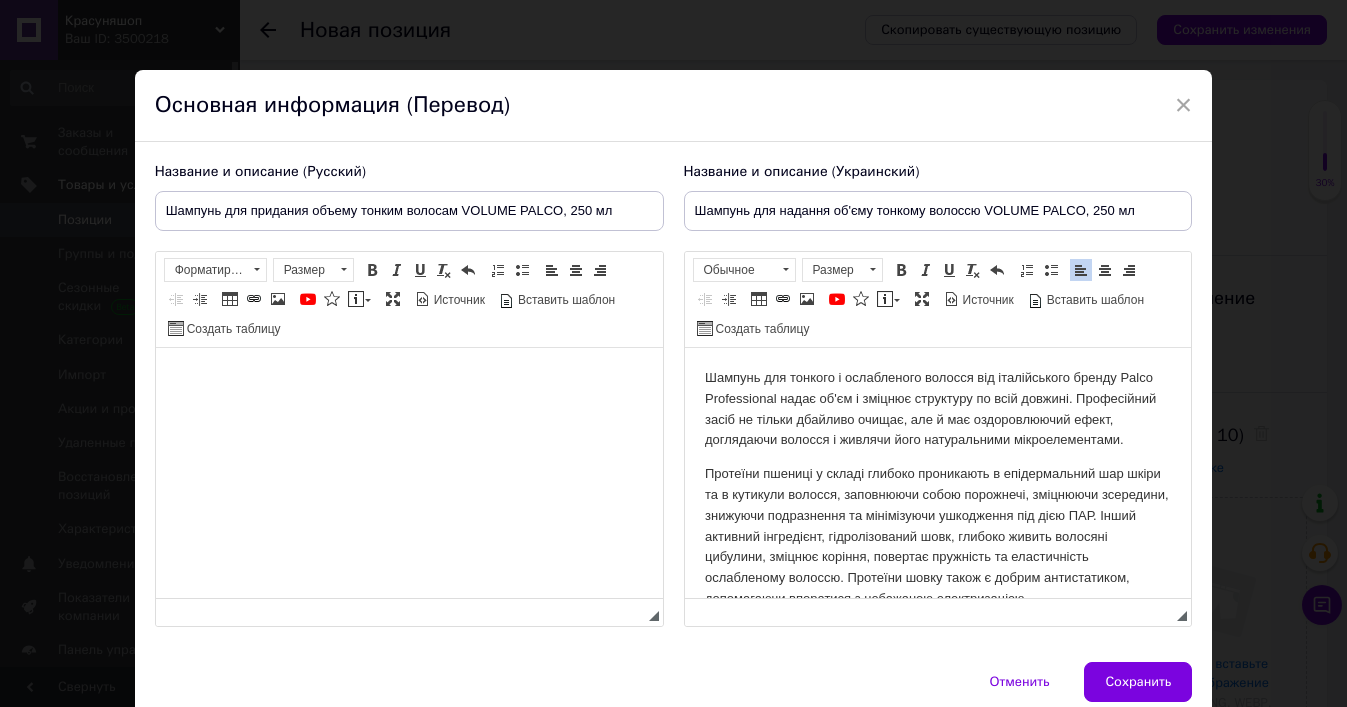 scroll, scrollTop: 353, scrollLeft: 0, axis: vertical 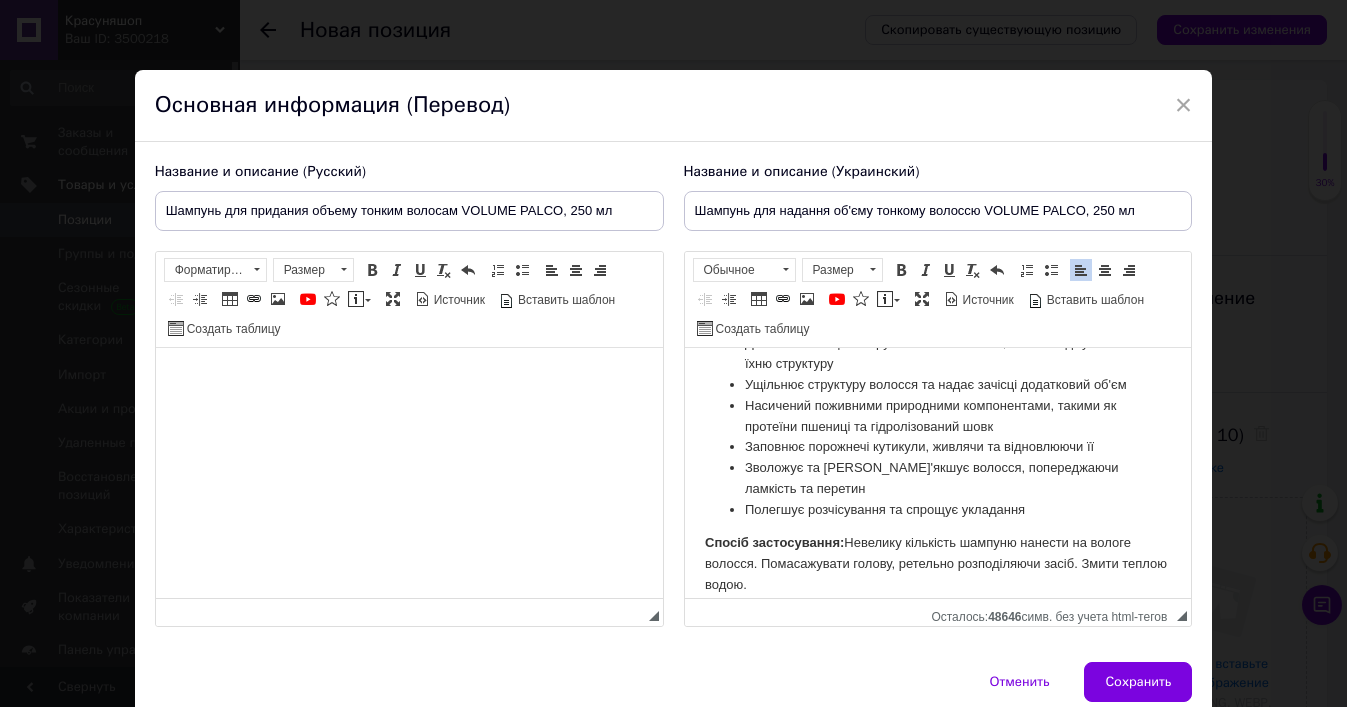 click at bounding box center [408, 378] 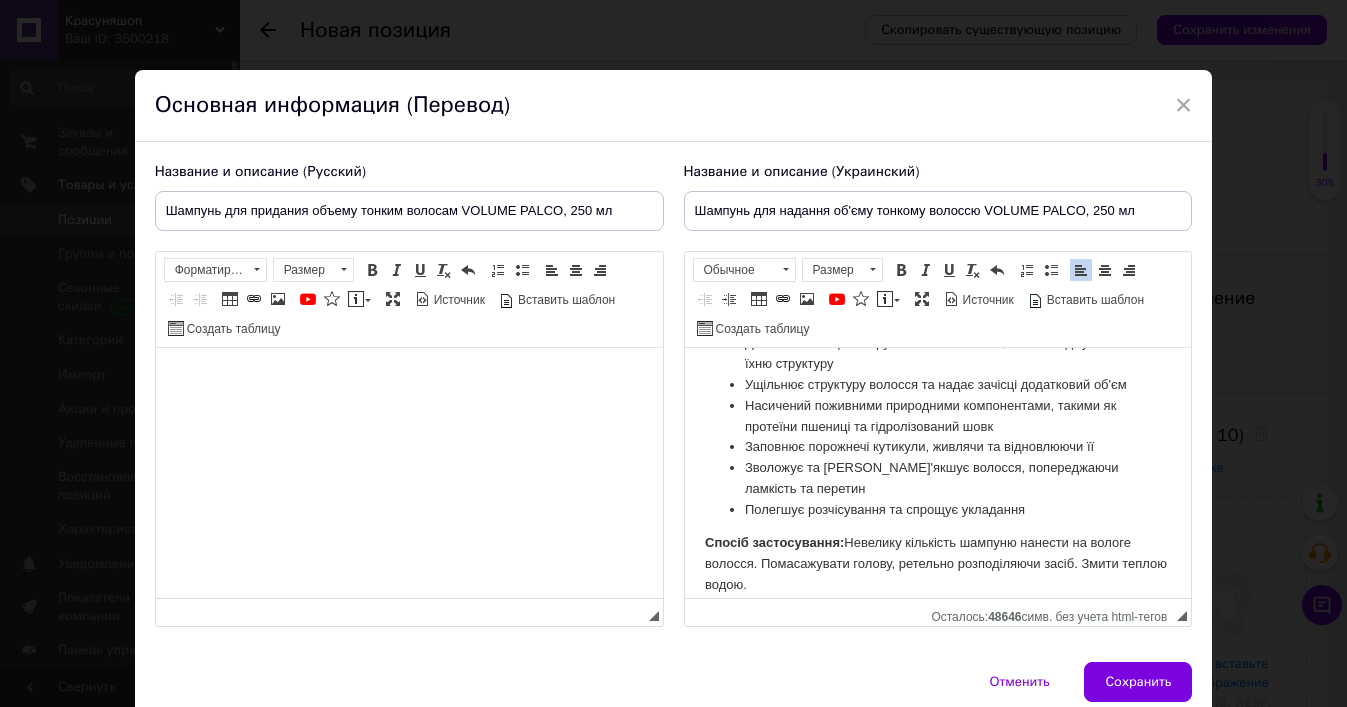 scroll, scrollTop: 306, scrollLeft: 0, axis: vertical 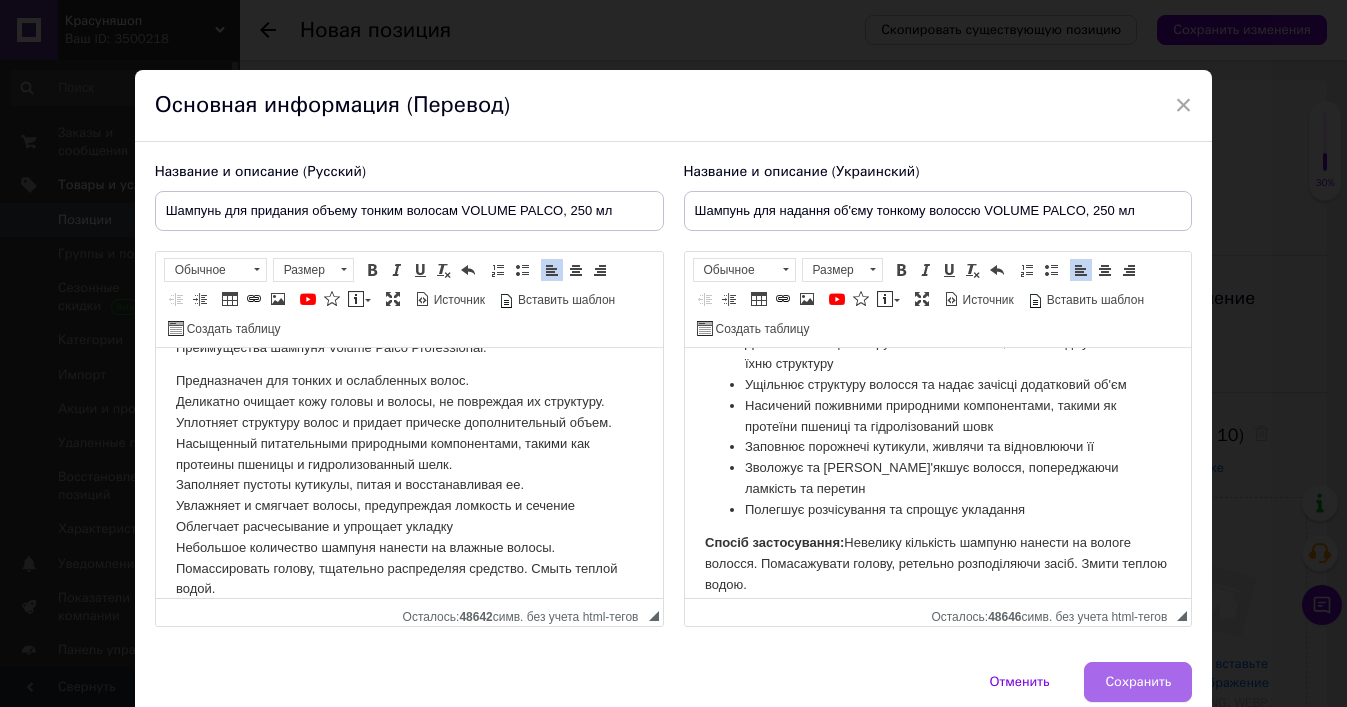 click on "Сохранить" at bounding box center (1138, 682) 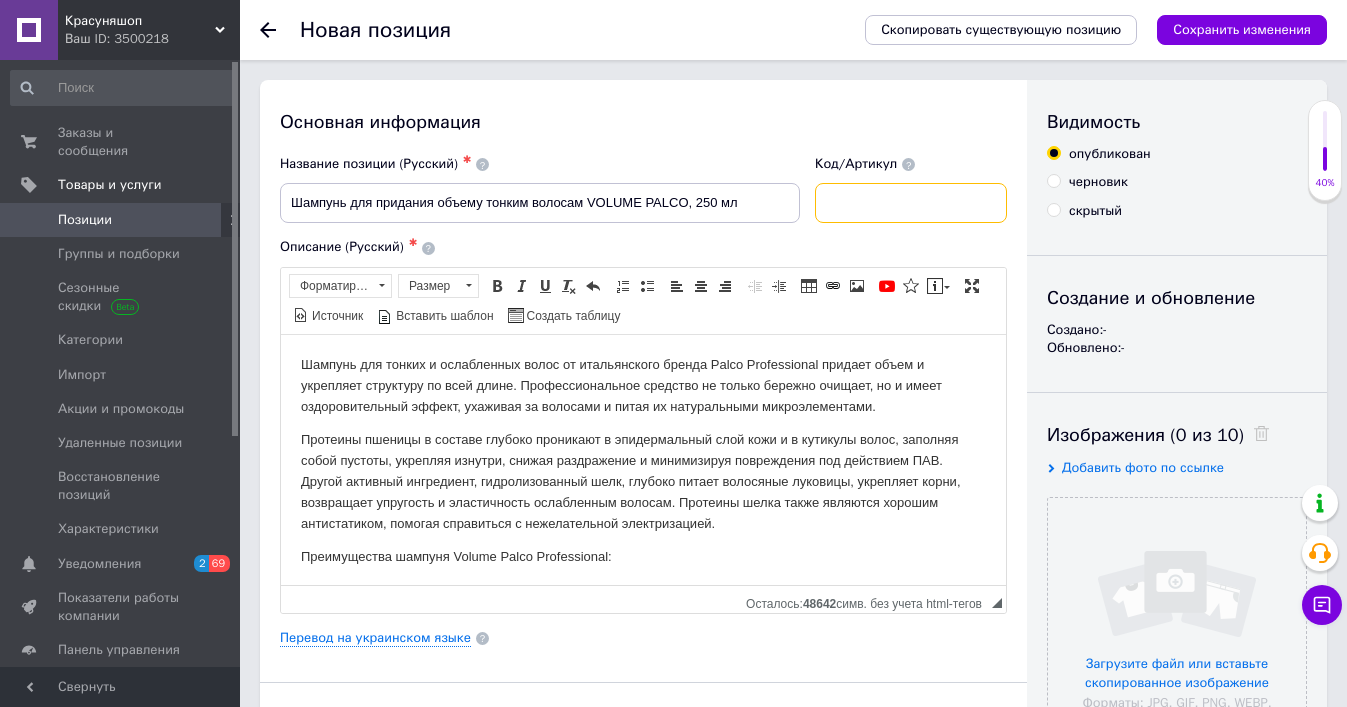 paste on "66701001" 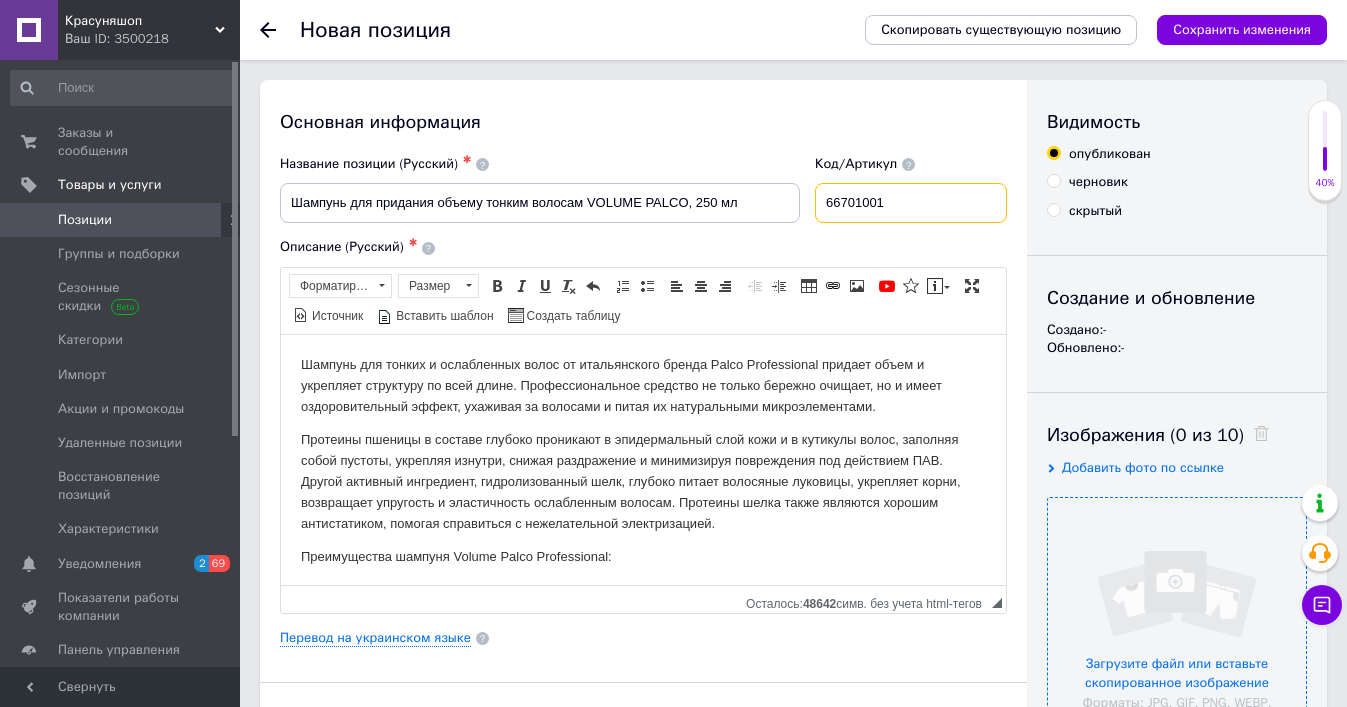 type on "66701001" 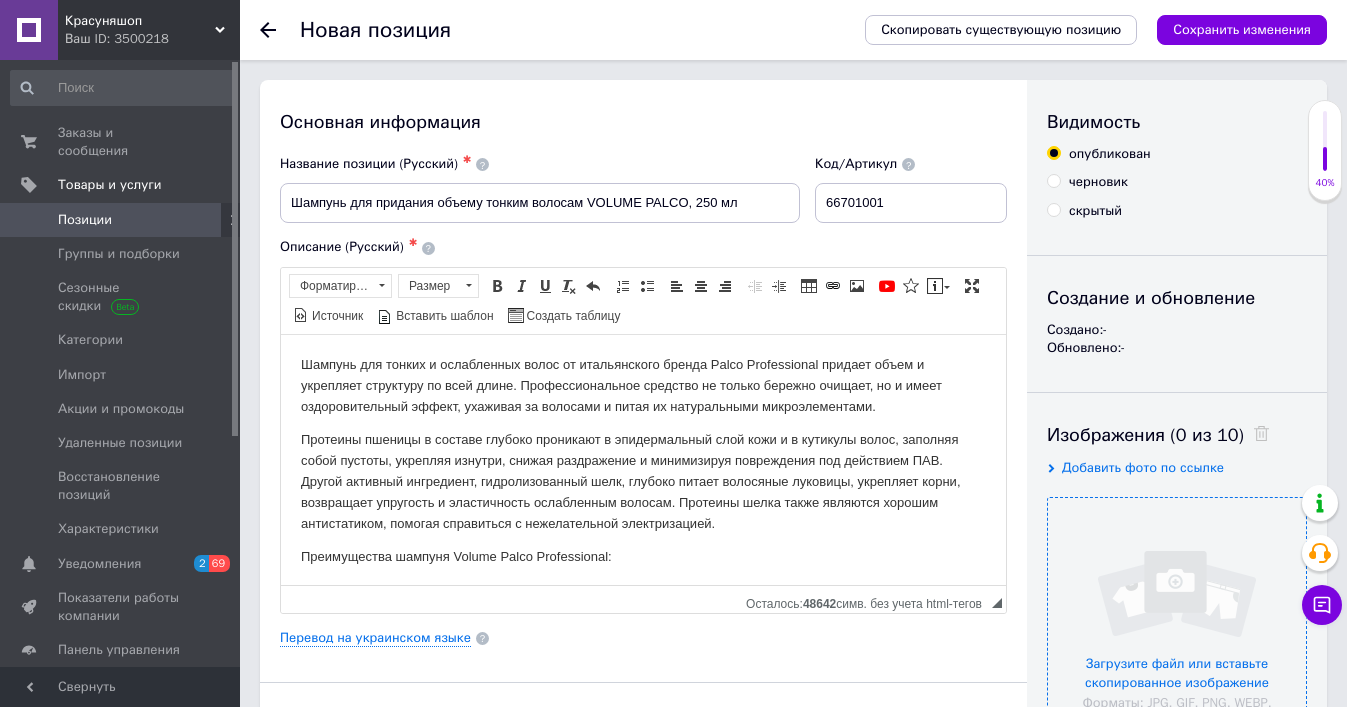 click at bounding box center [1177, 627] 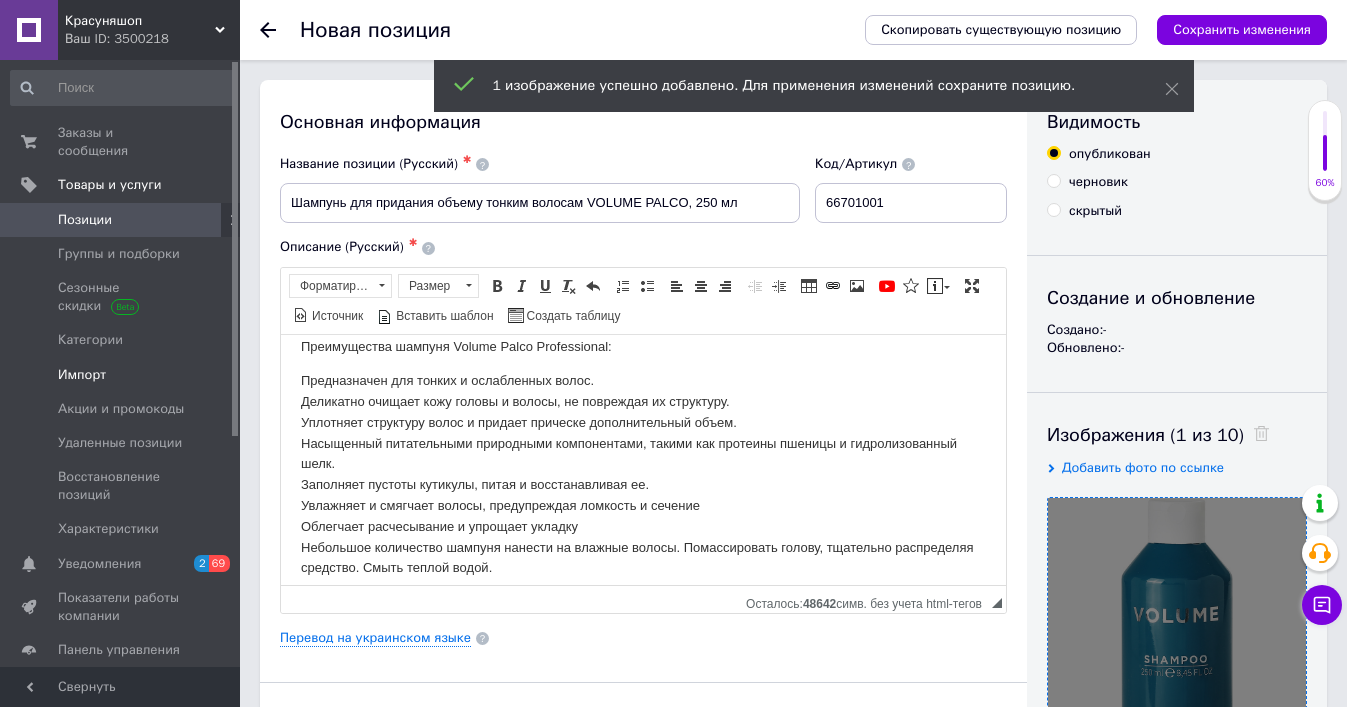scroll, scrollTop: 209, scrollLeft: 0, axis: vertical 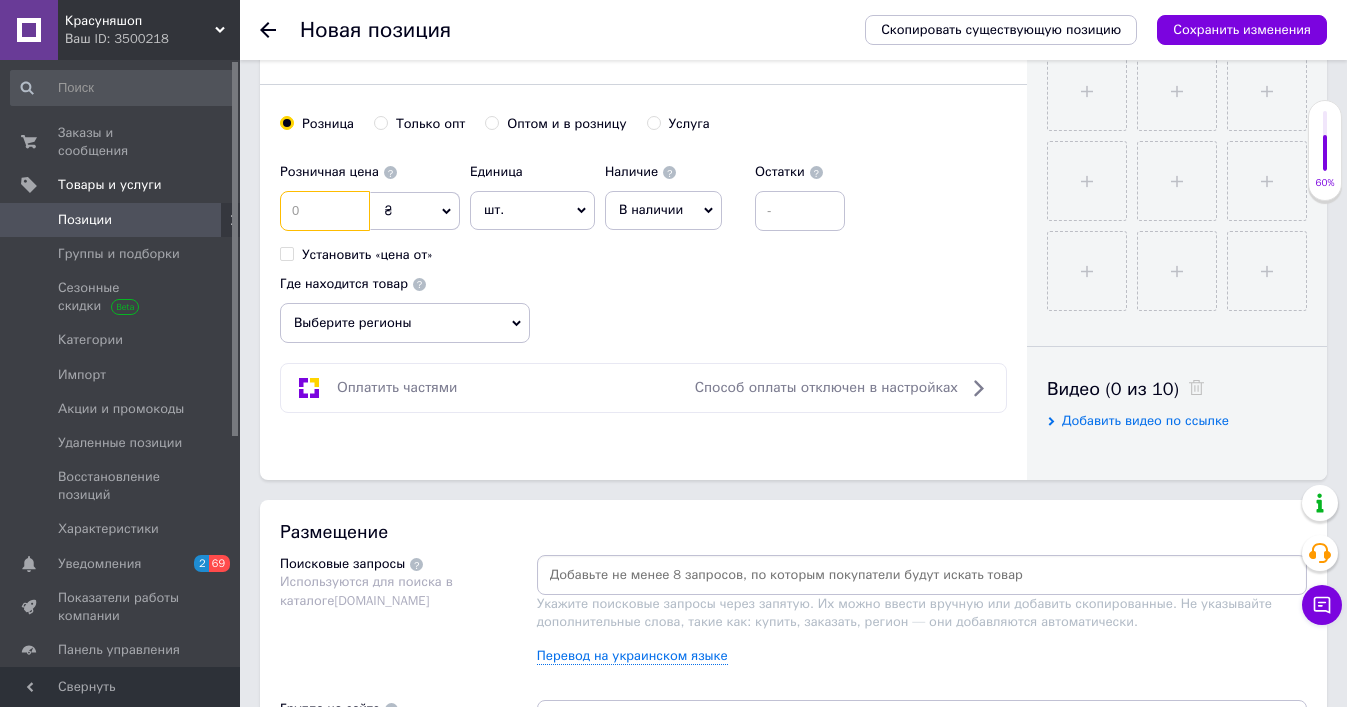 click at bounding box center (325, 211) 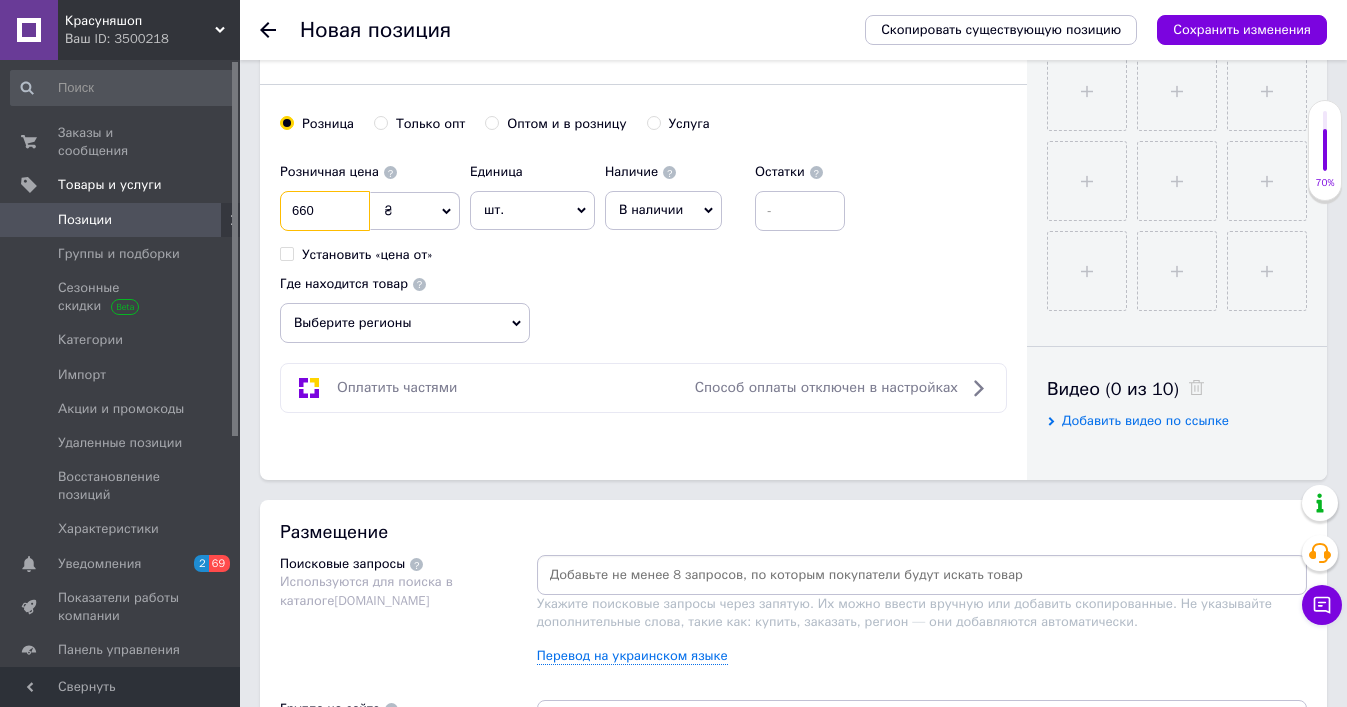 type on "660" 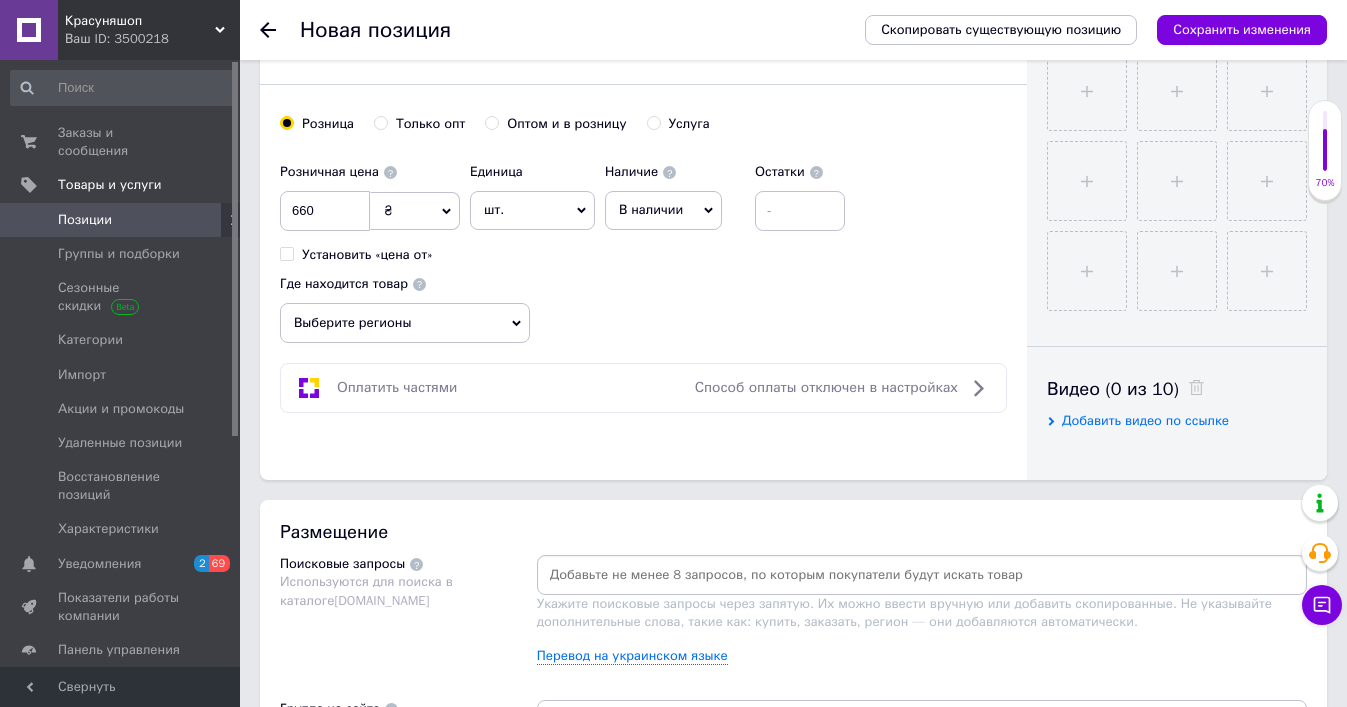 click on "Выберите регионы" at bounding box center (405, 323) 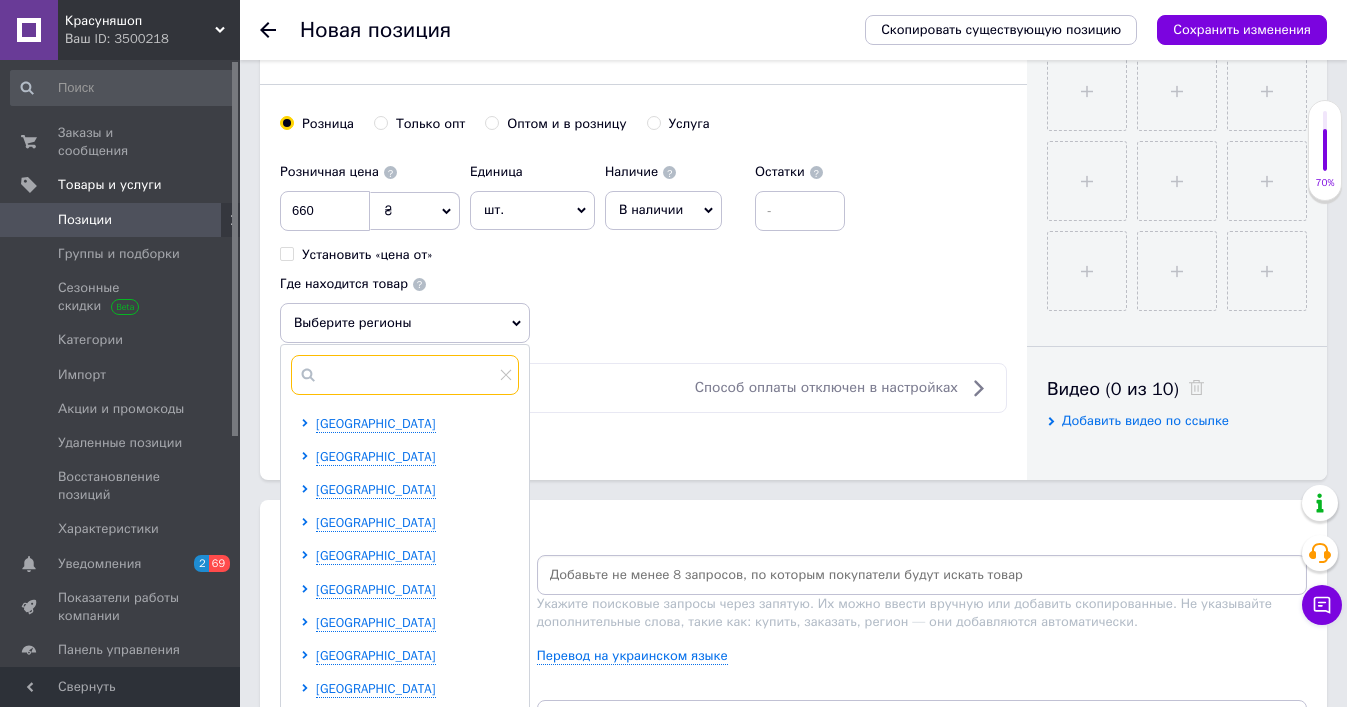 click at bounding box center (405, 375) 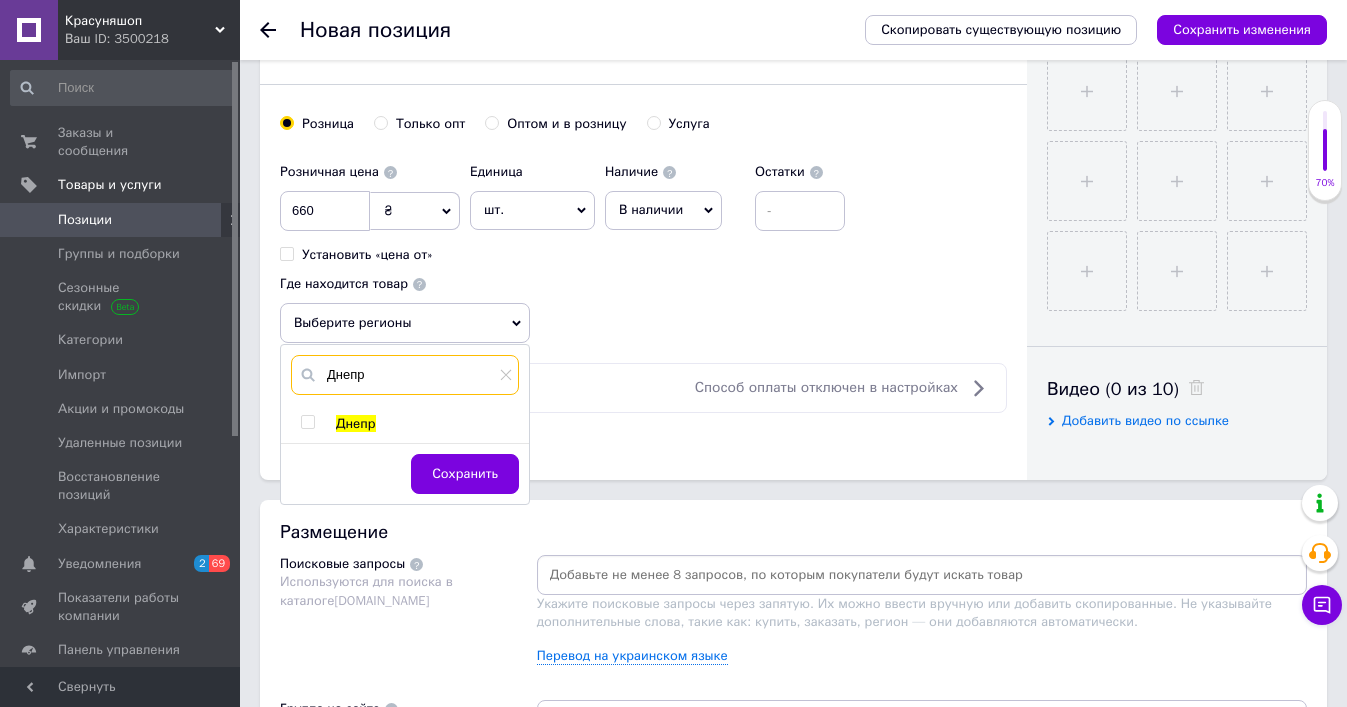 type on "Днепр" 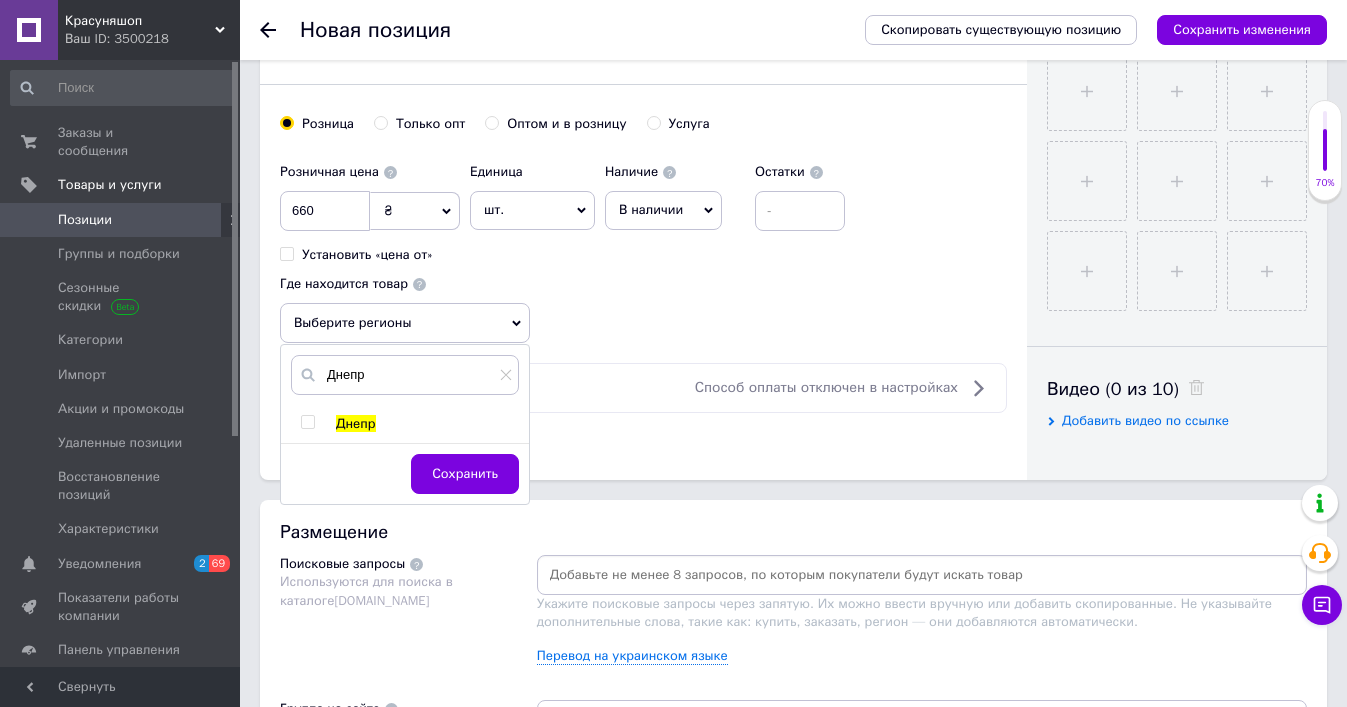 click at bounding box center [307, 422] 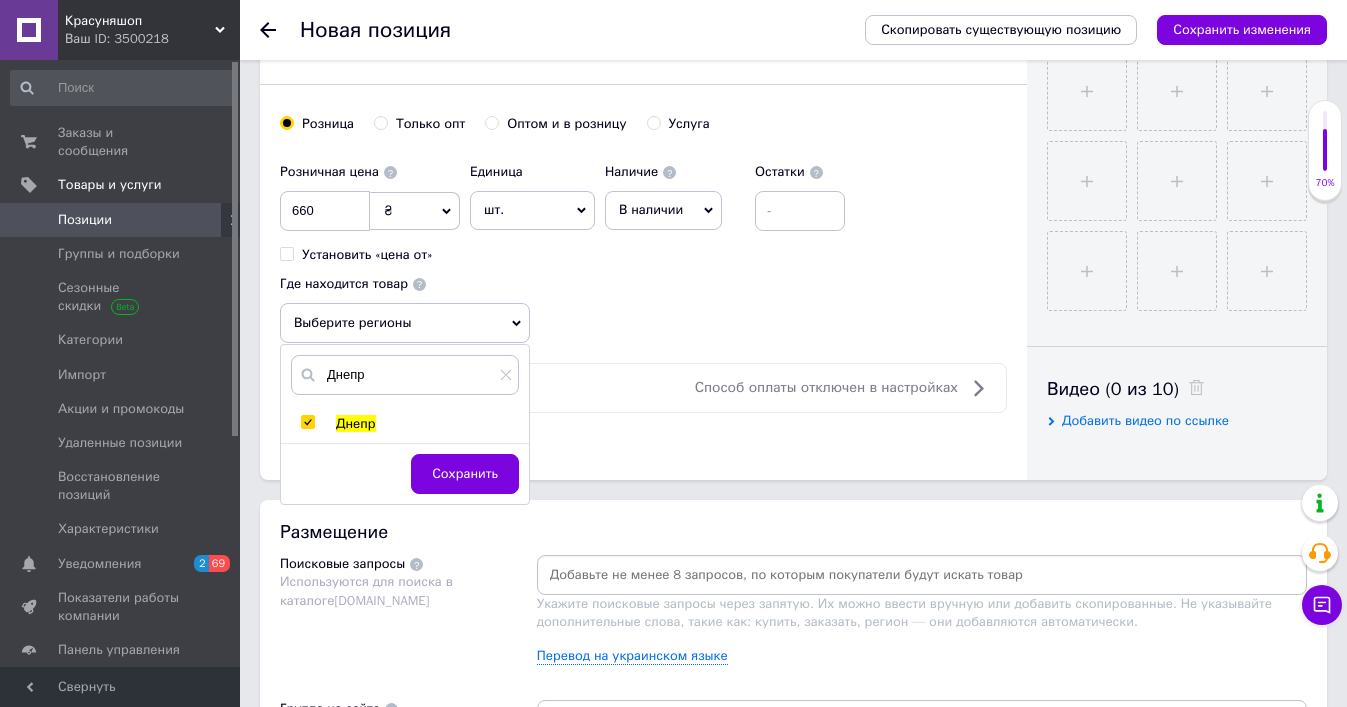 checkbox on "true" 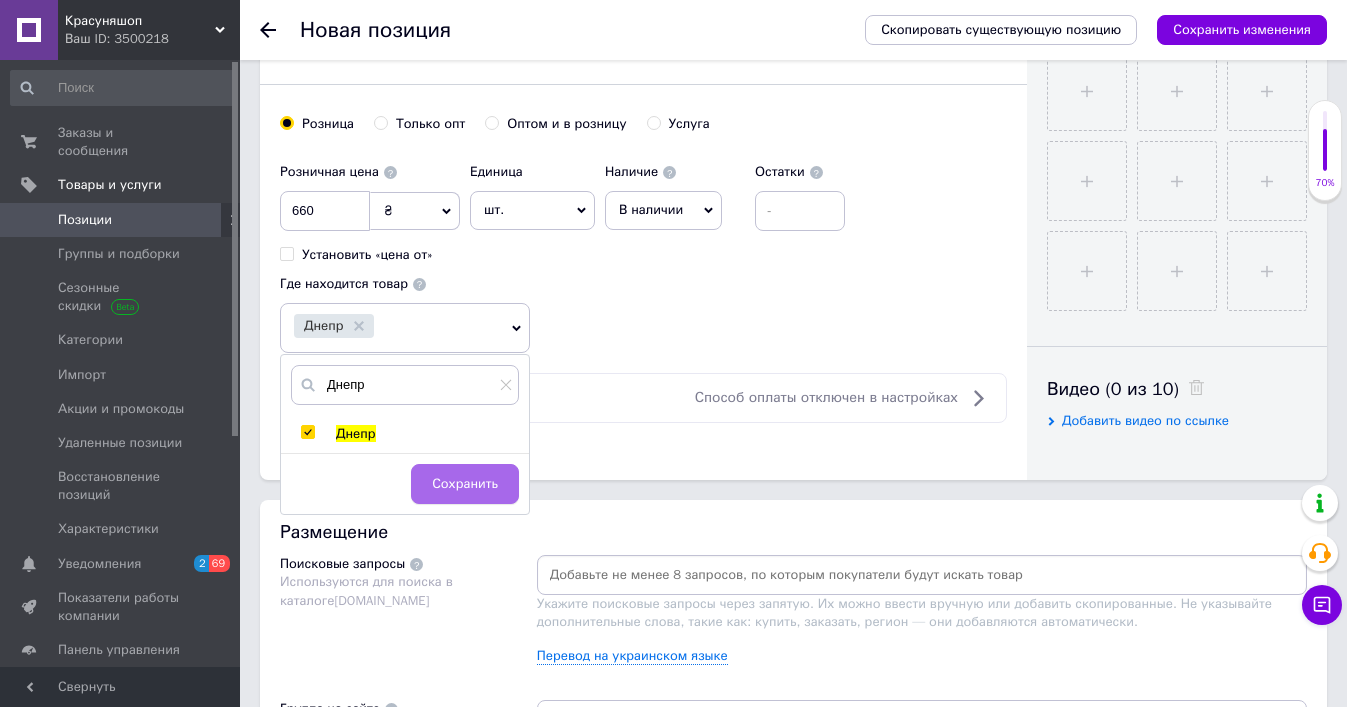 click on "Сохранить" at bounding box center [465, 484] 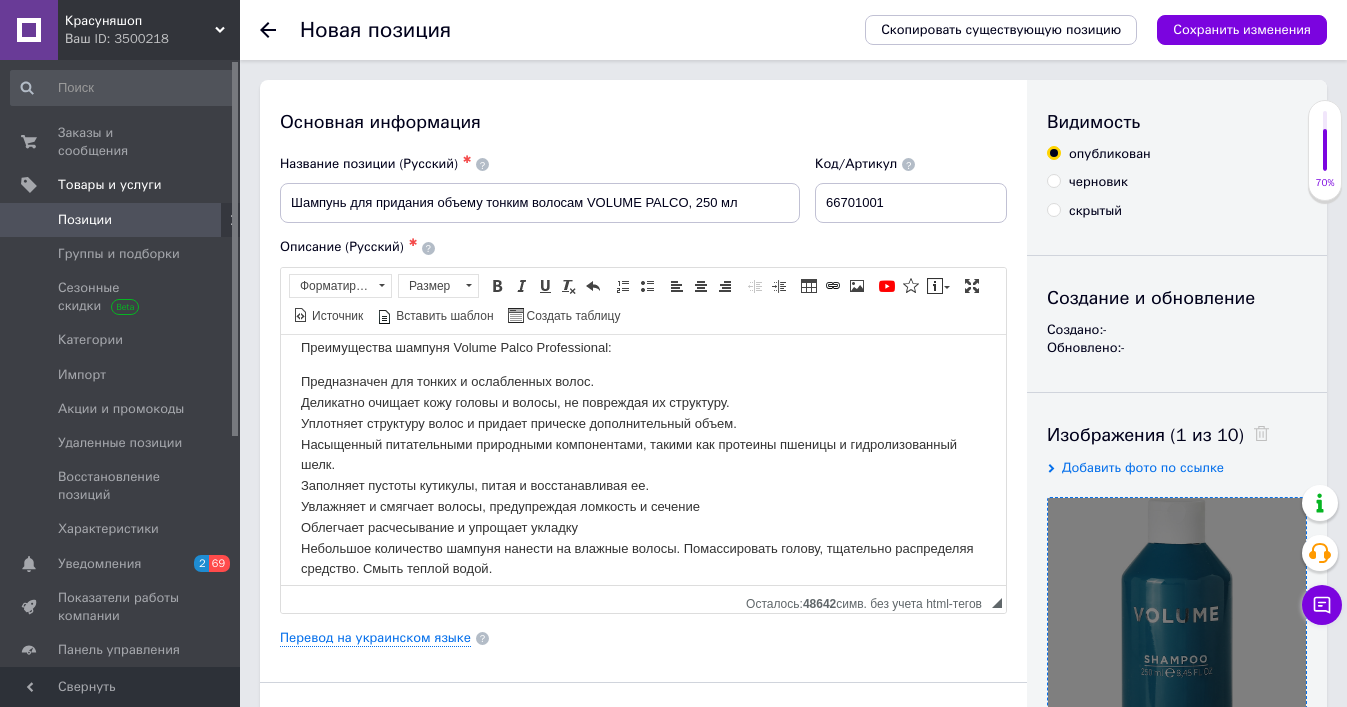 scroll, scrollTop: 0, scrollLeft: 0, axis: both 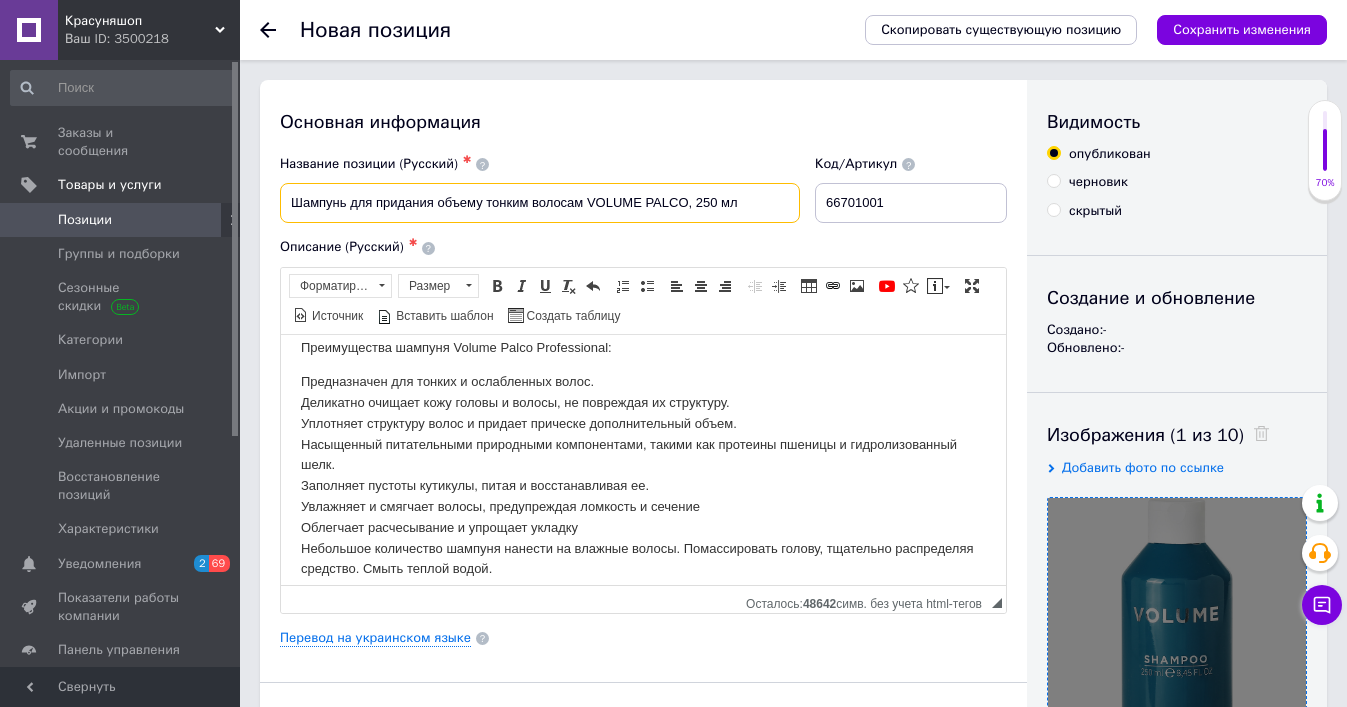 drag, startPoint x: 285, startPoint y: 204, endPoint x: 689, endPoint y: 203, distance: 404.00125 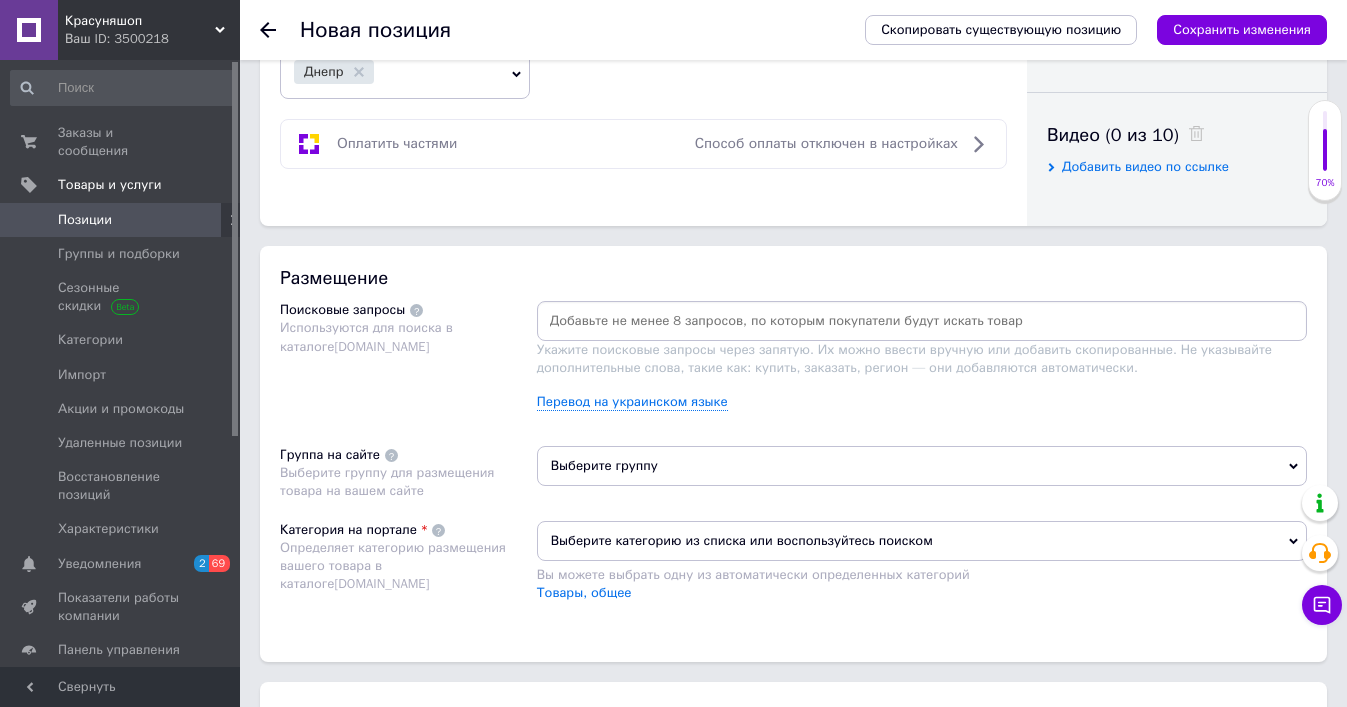 scroll, scrollTop: 1026, scrollLeft: 0, axis: vertical 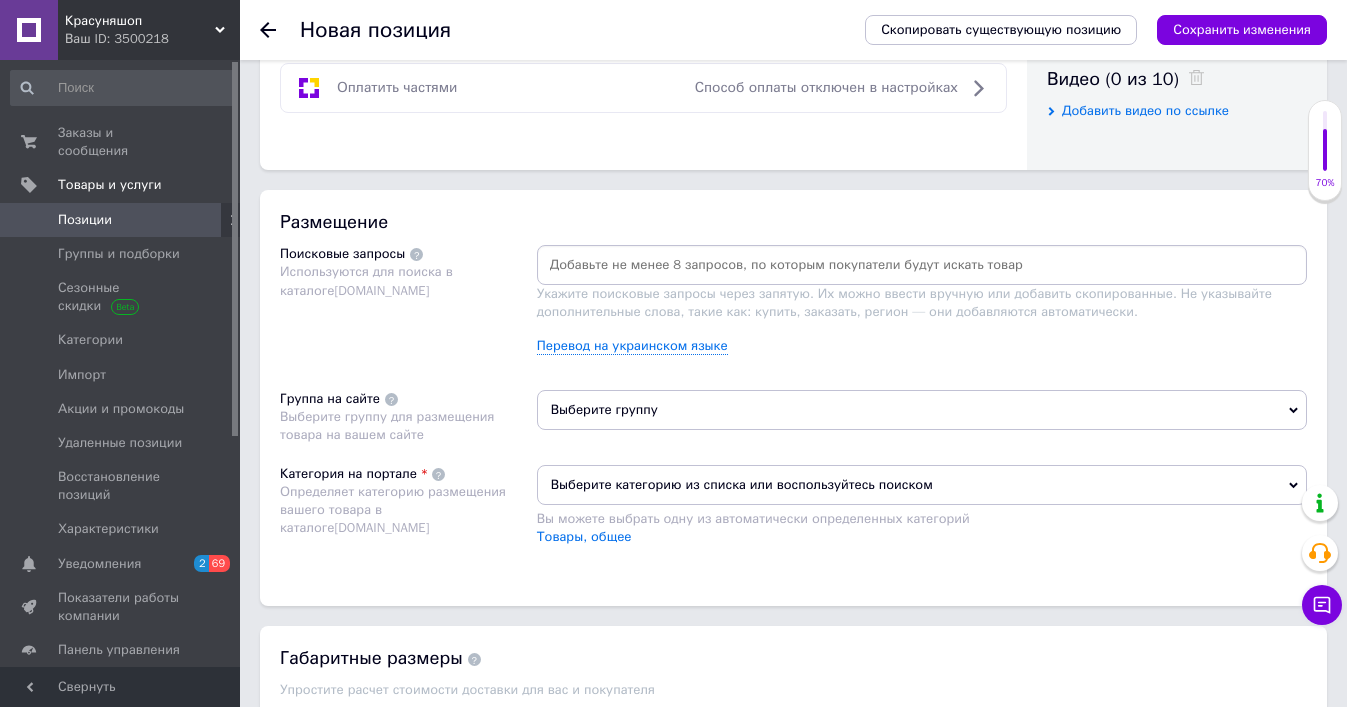 click at bounding box center (922, 265) 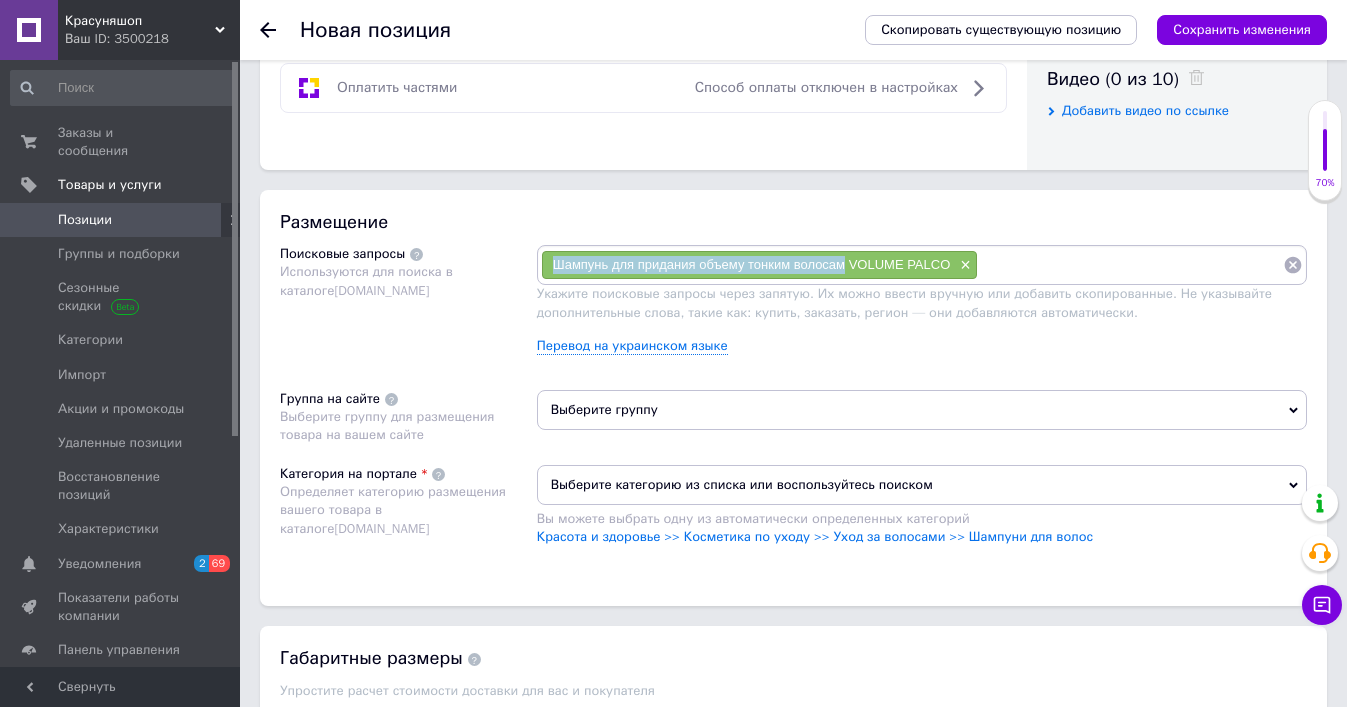 copy on "Шампунь для придания объему тонким волосам" 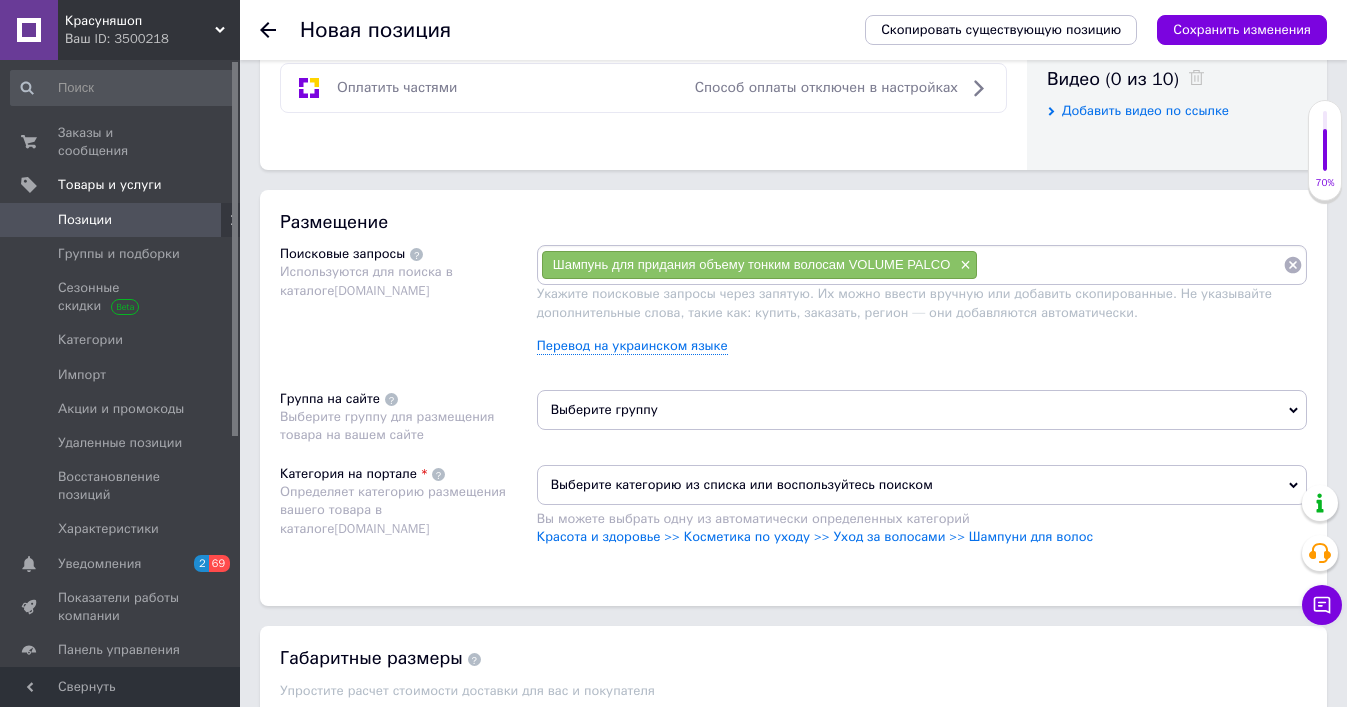 click at bounding box center [1130, 265] 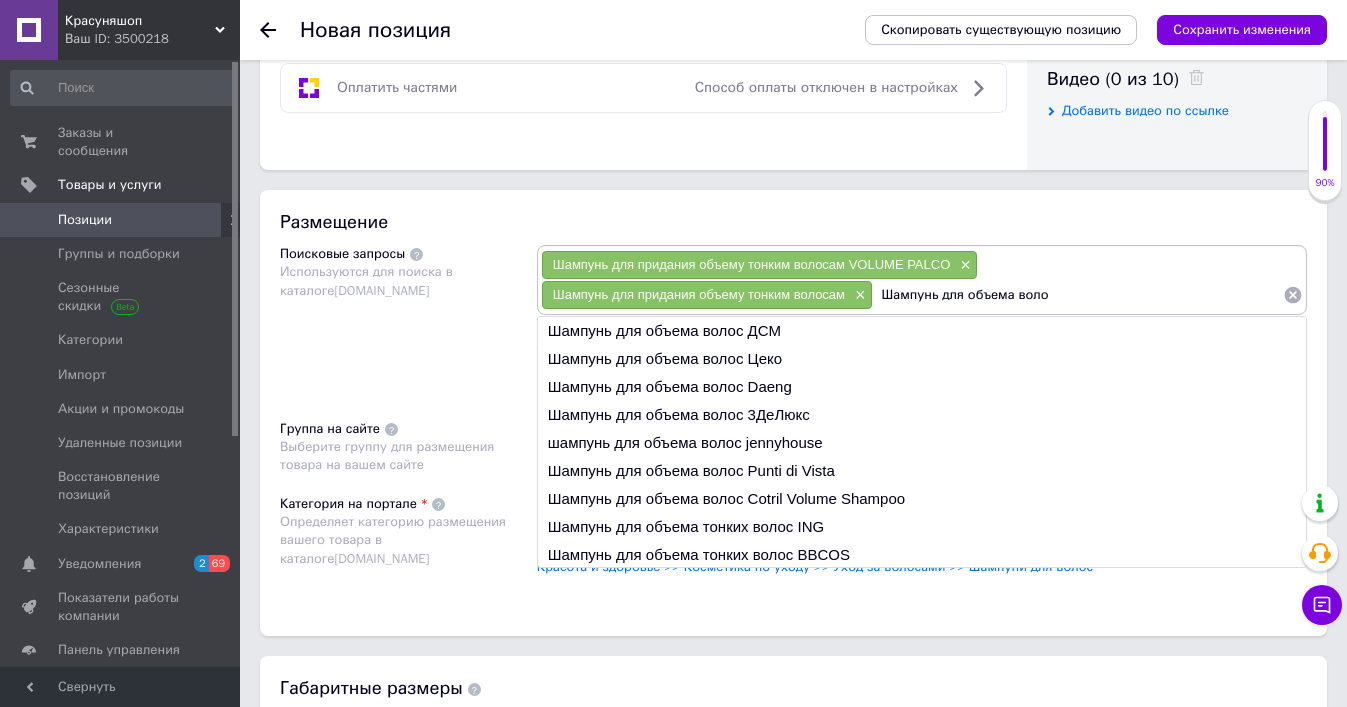type on "Шампунь для объема волос" 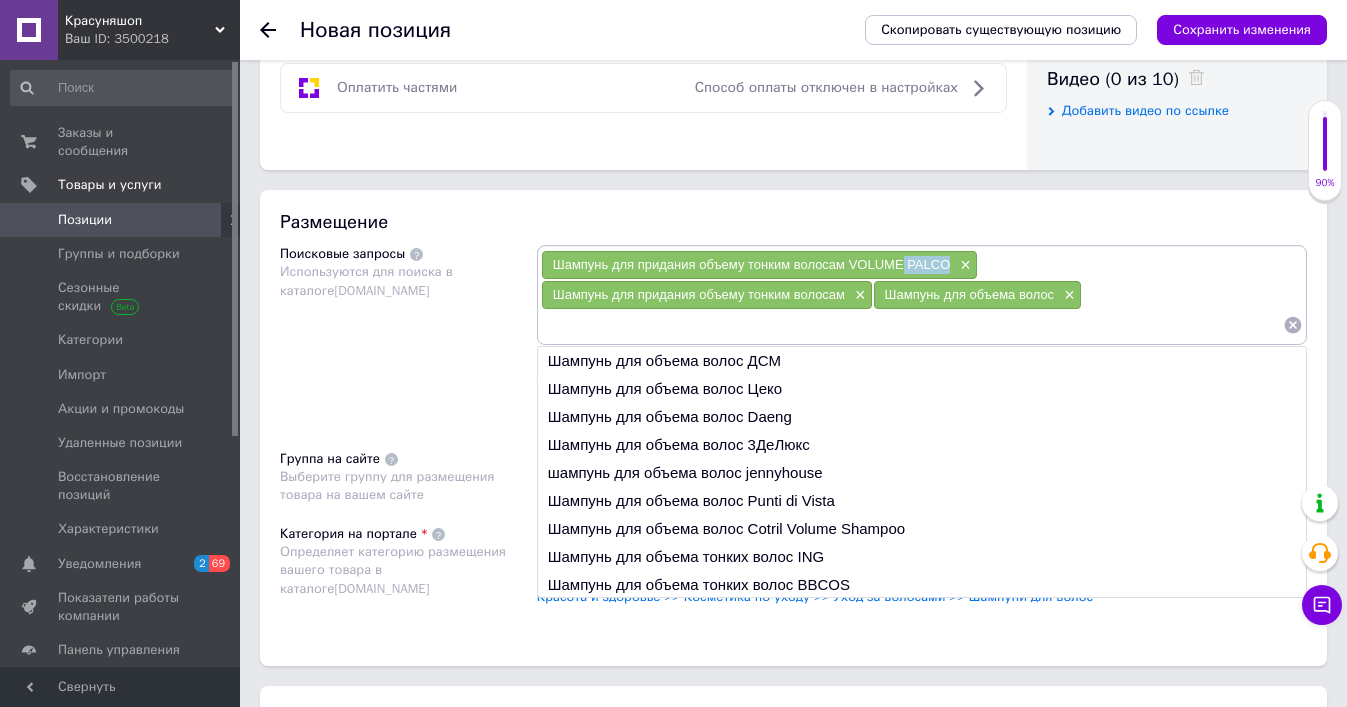 copy on "PALCO" 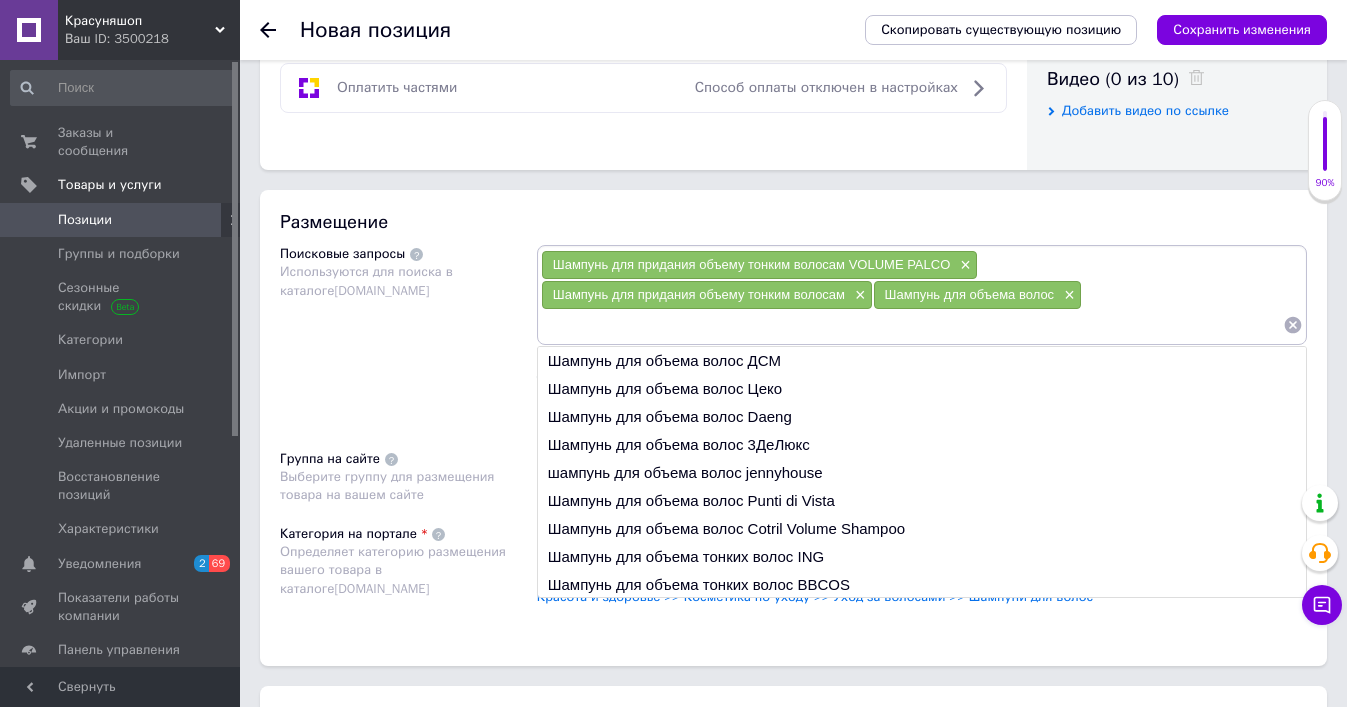 click at bounding box center [912, 325] 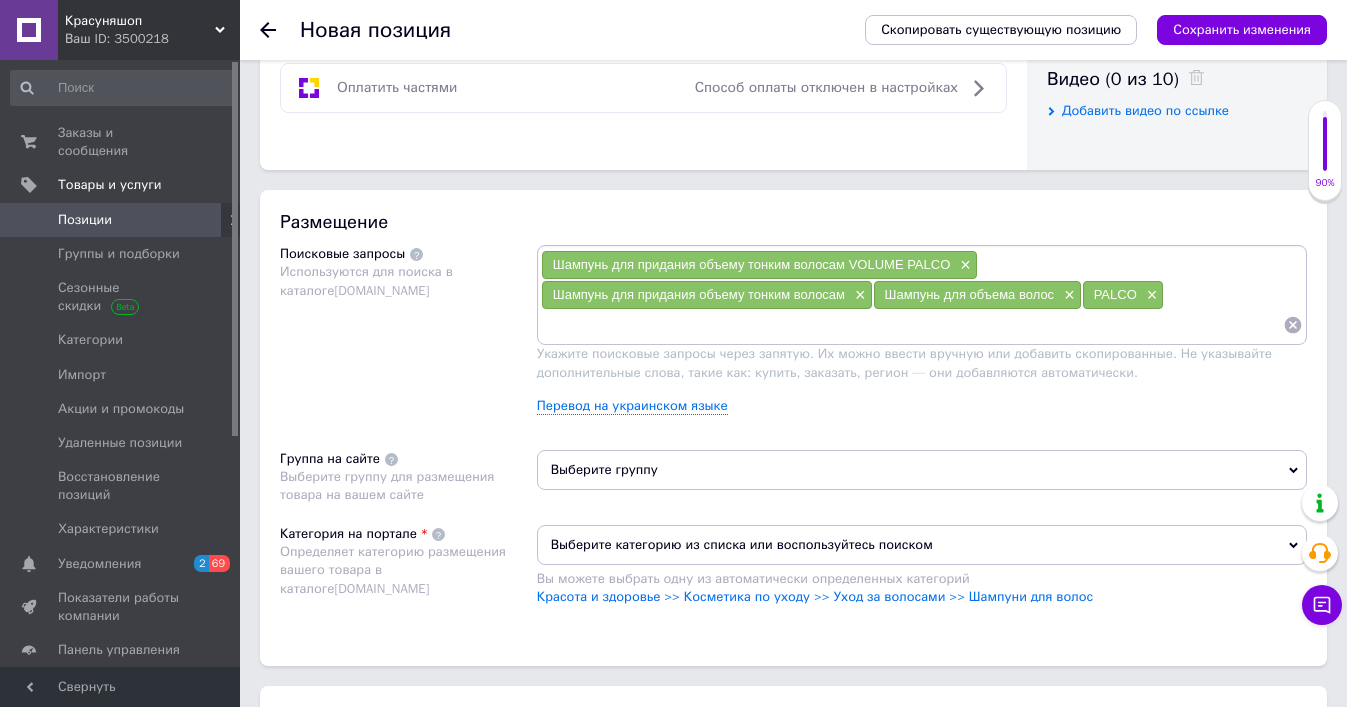 paste on "PALCO" 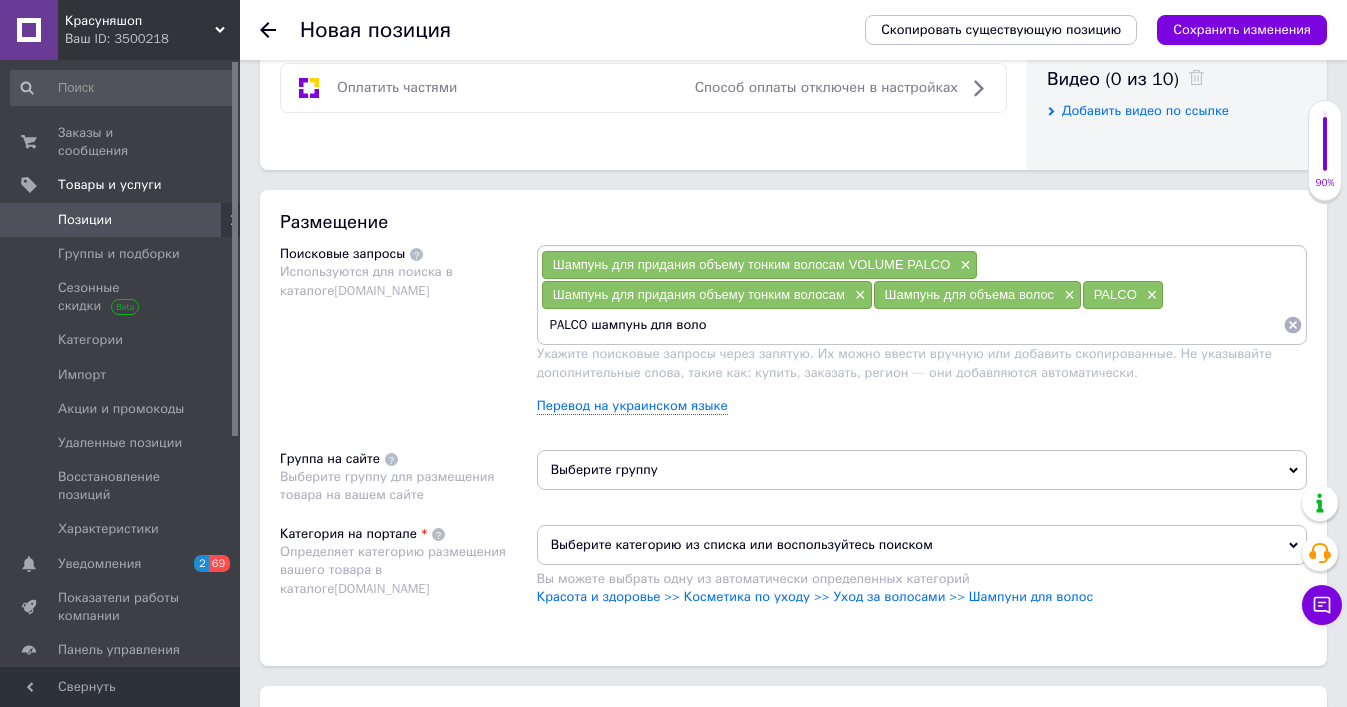 type on "PALCO шампунь для волос" 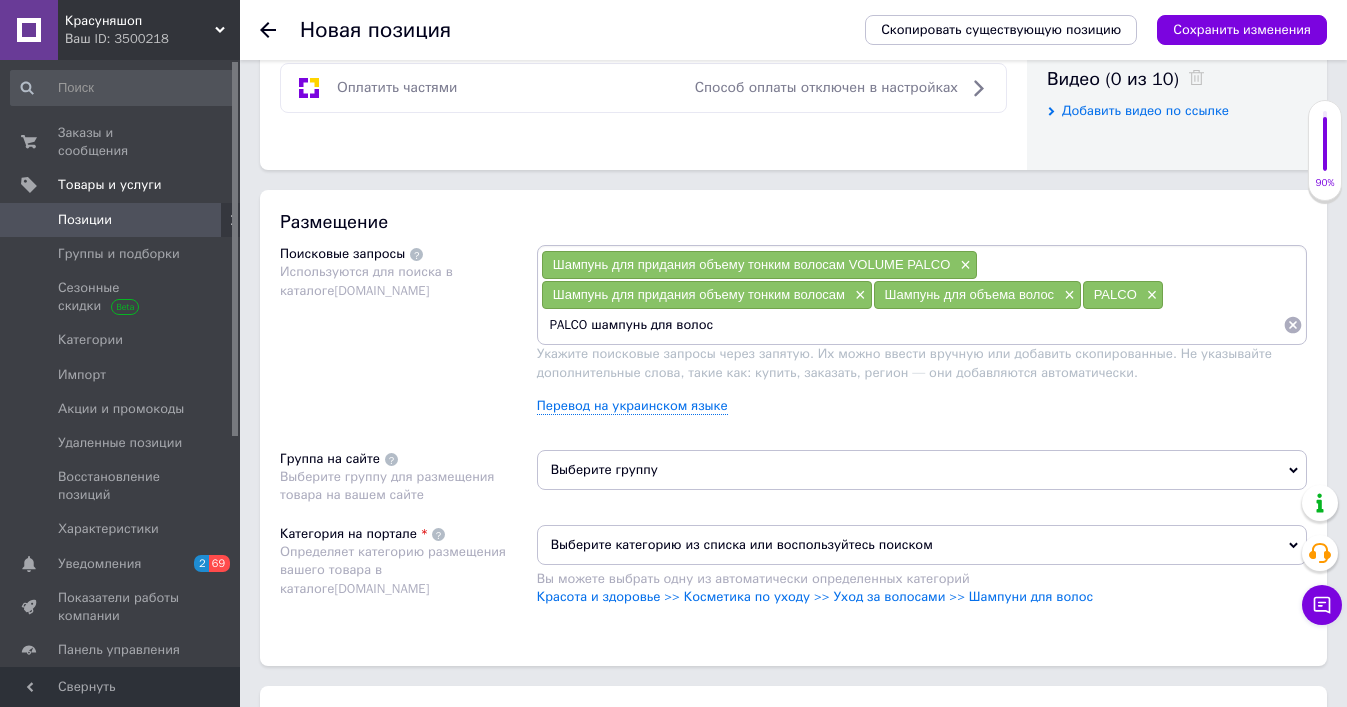 type 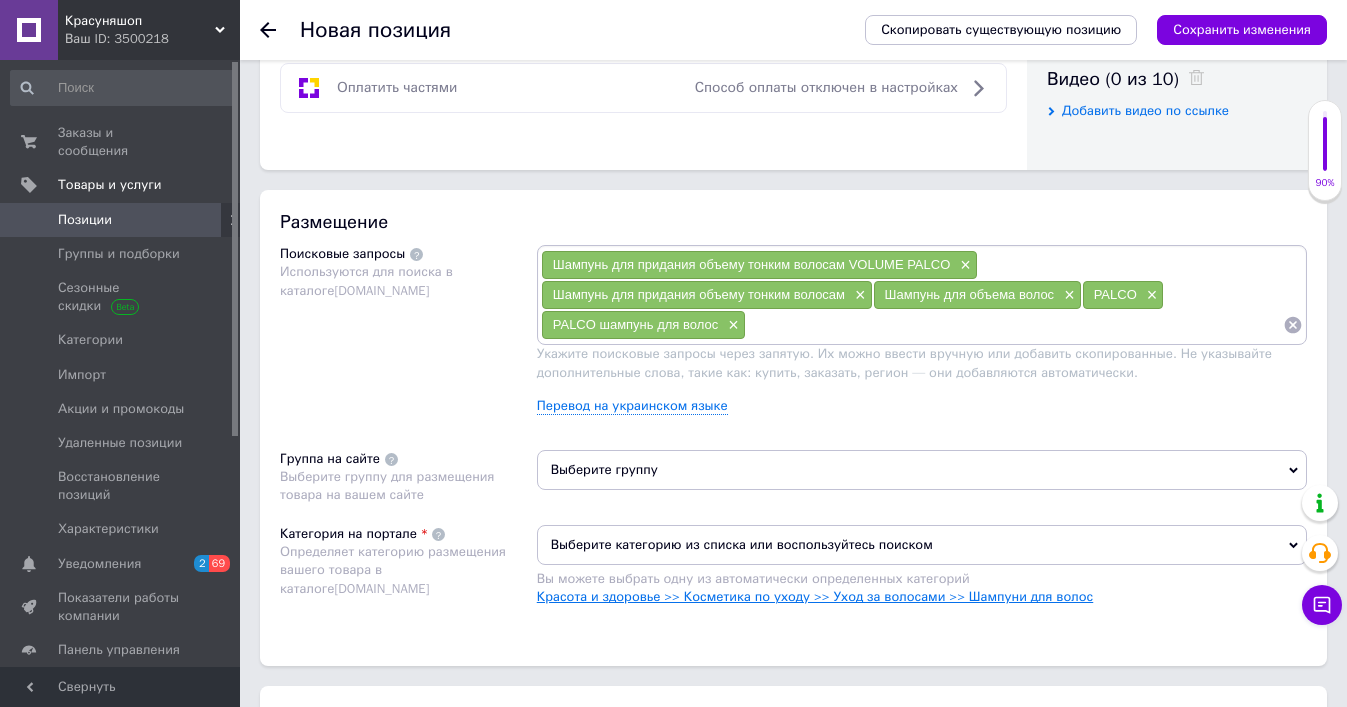 click on "Красота и здоровье >> Косметика по уходу >> Уход за волосами >> Шампуни для волос" at bounding box center [815, 596] 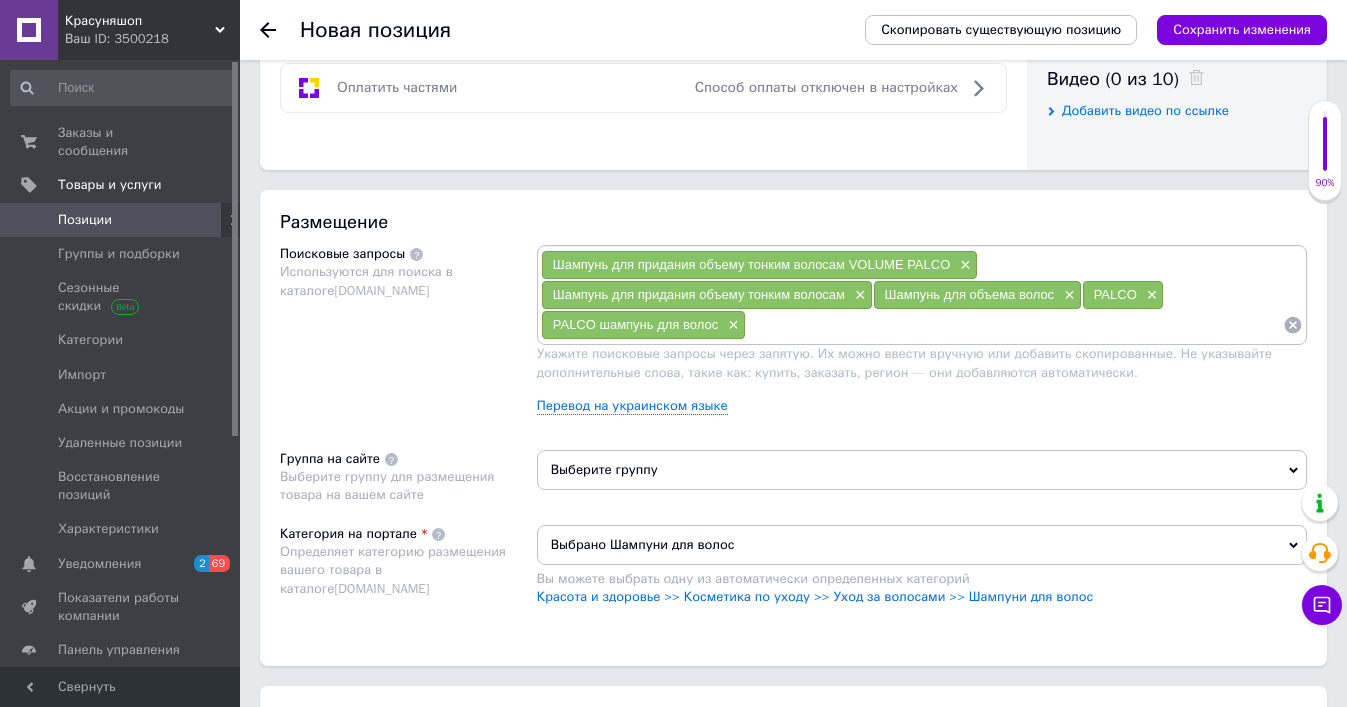 click on "Выберите группу" at bounding box center (922, 470) 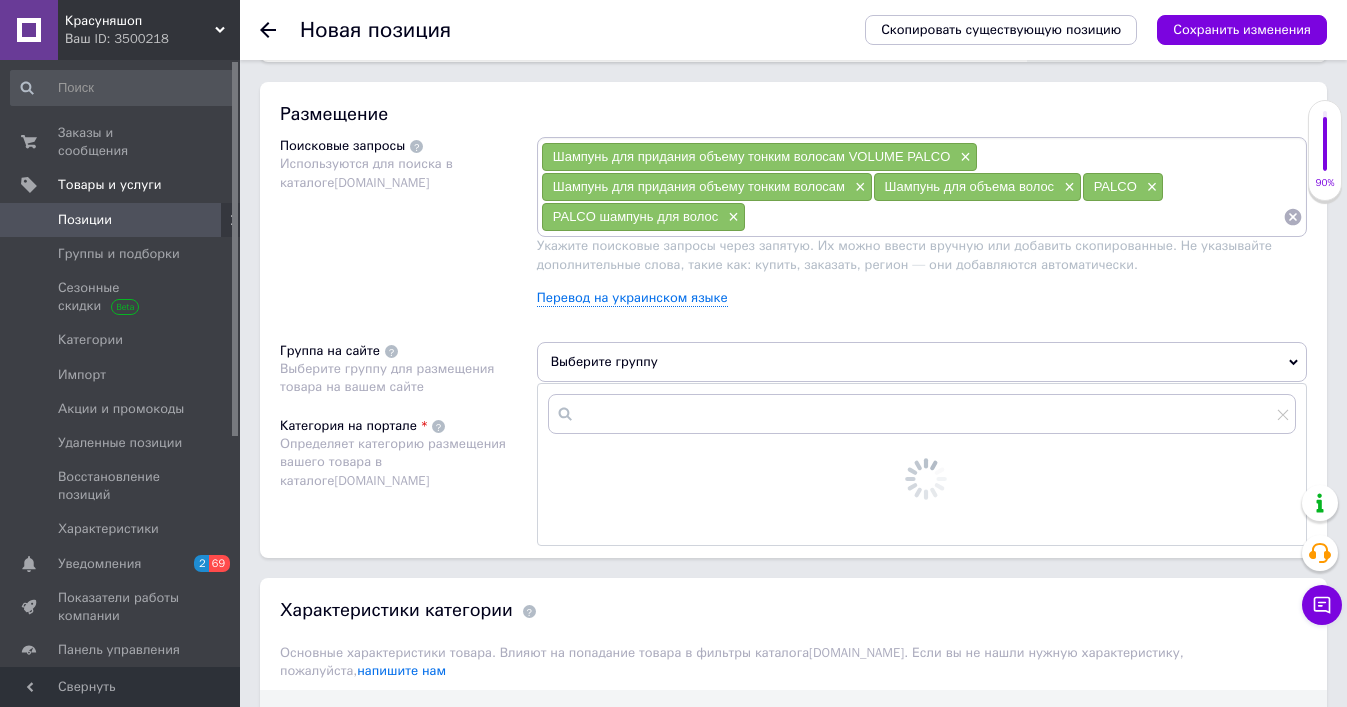 scroll, scrollTop: 1346, scrollLeft: 0, axis: vertical 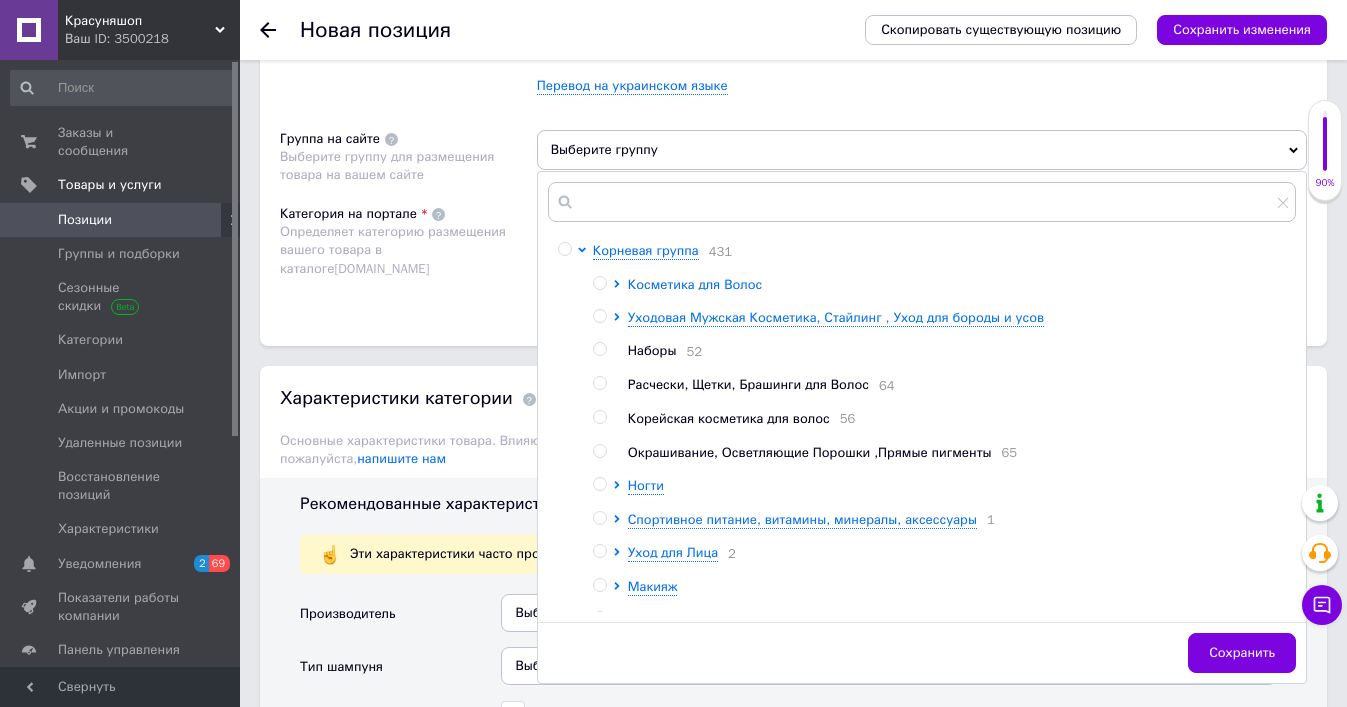 click on "Косметика для Волос" at bounding box center (695, 284) 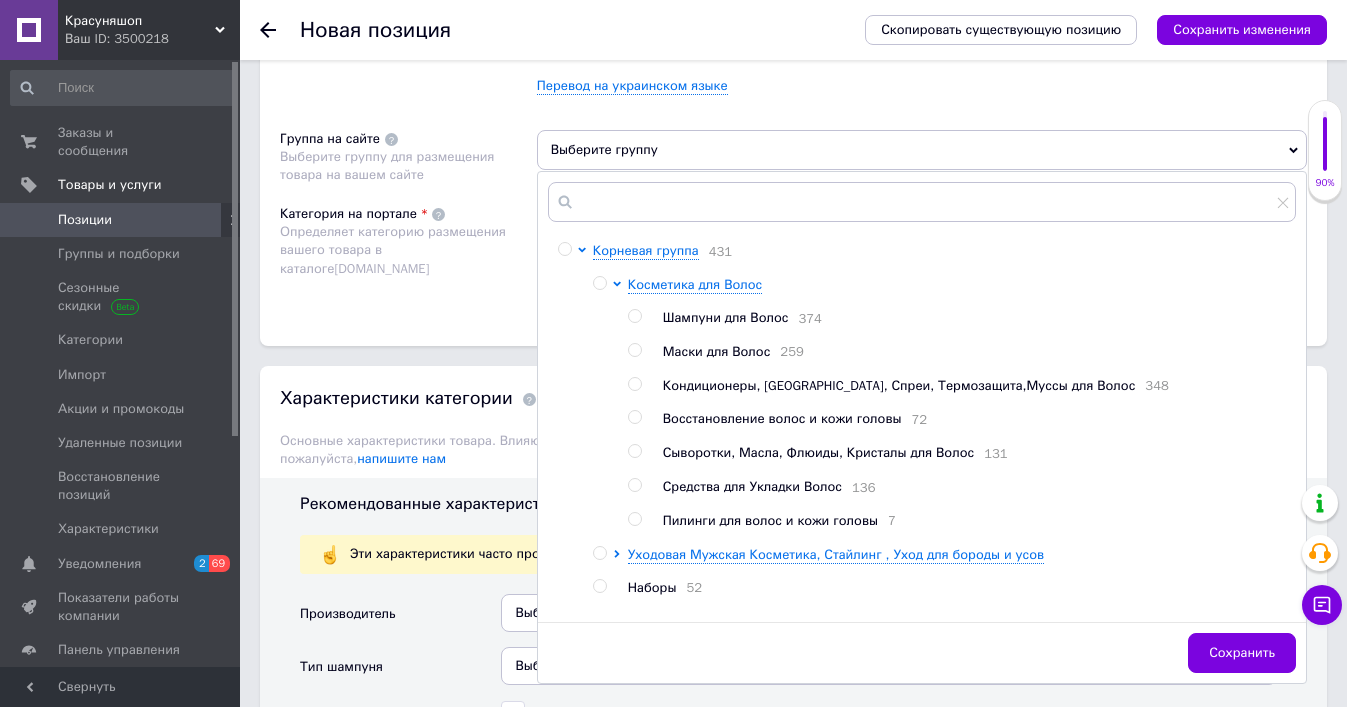click at bounding box center (634, 316) 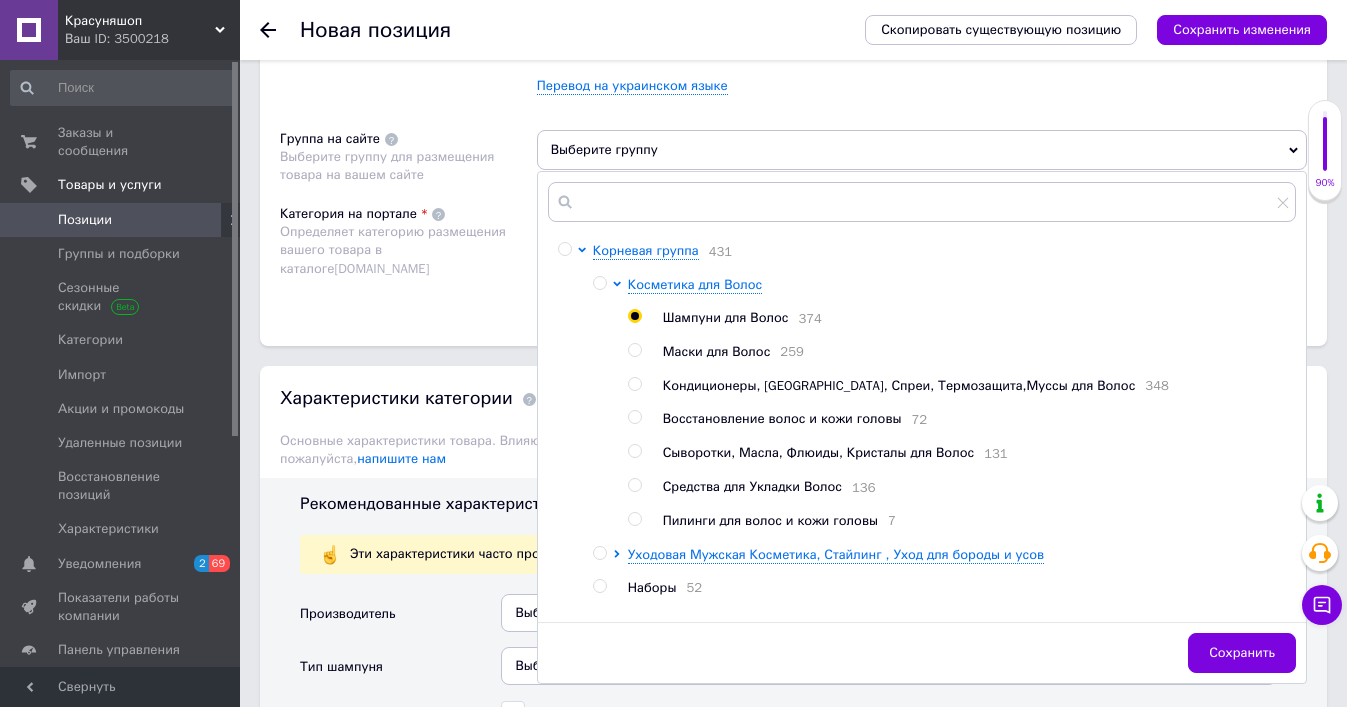 radio on "true" 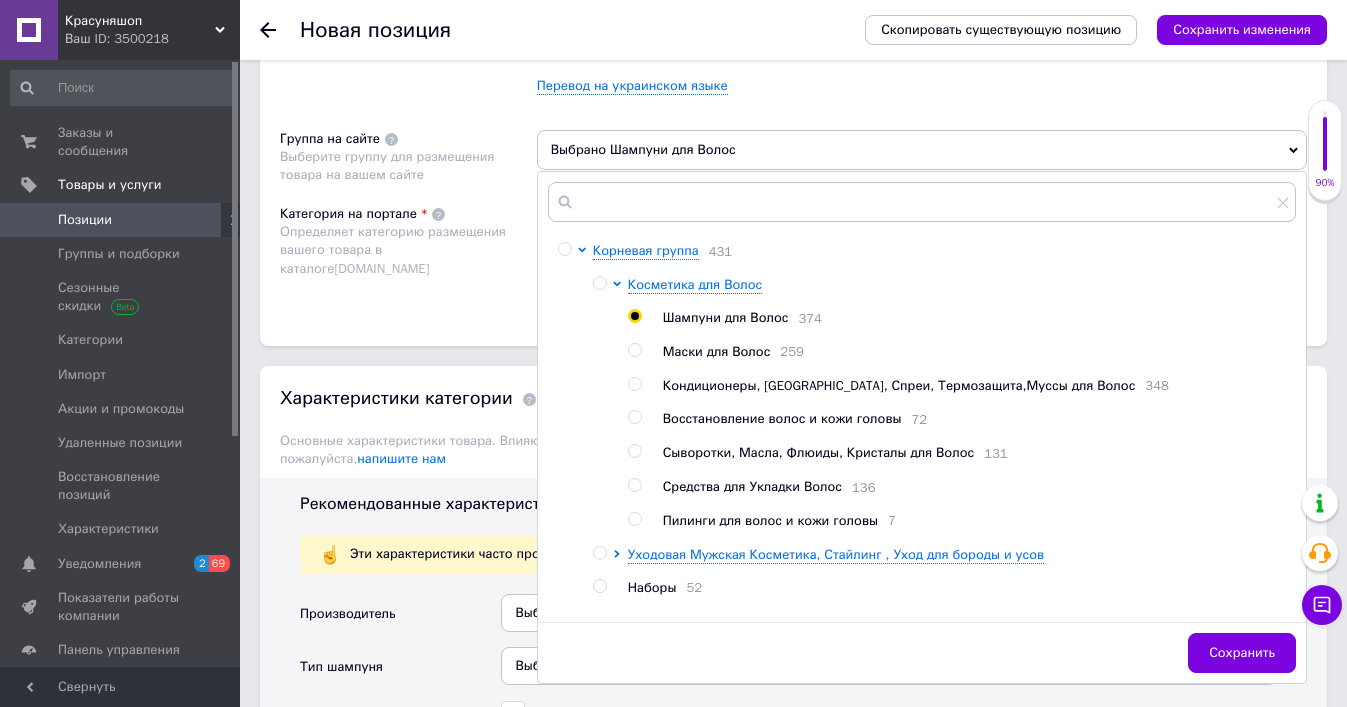 click on "Определяет категорию размещения вашего товара в каталоге  [DOMAIN_NAME]" at bounding box center [393, 249] 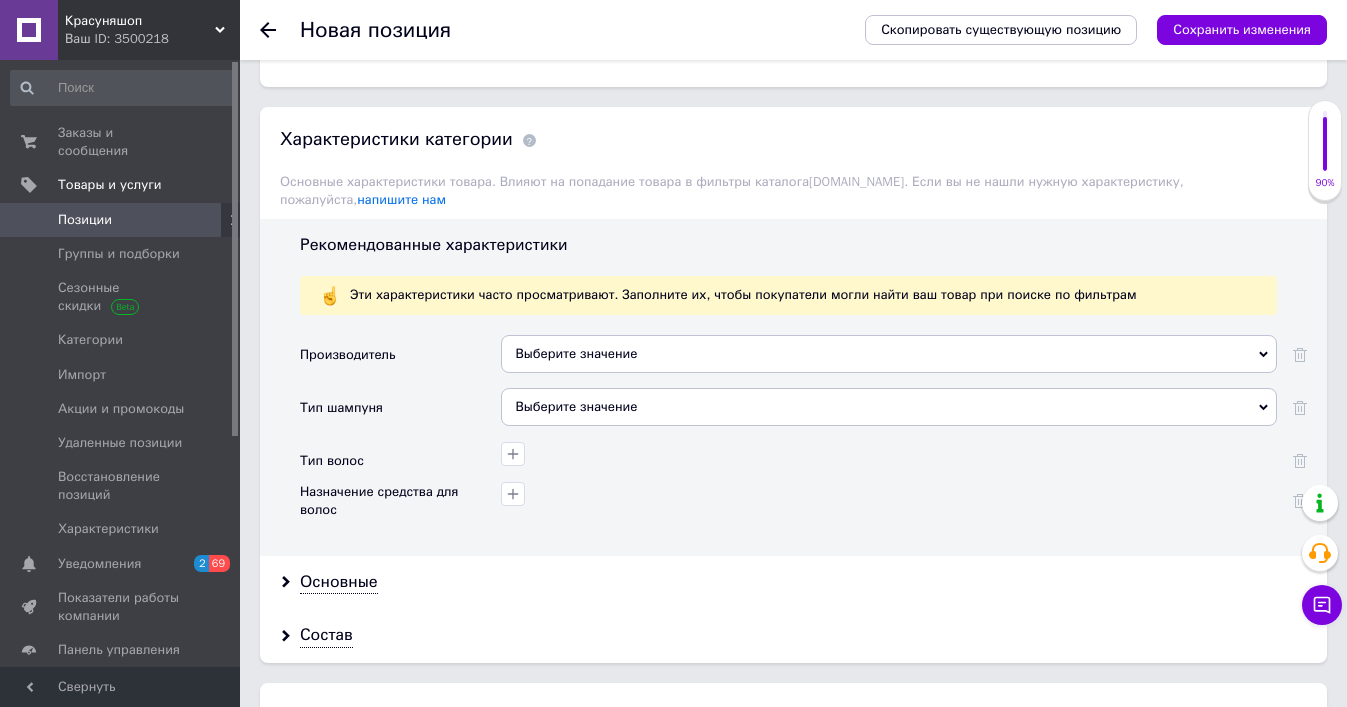 scroll, scrollTop: 1608, scrollLeft: 0, axis: vertical 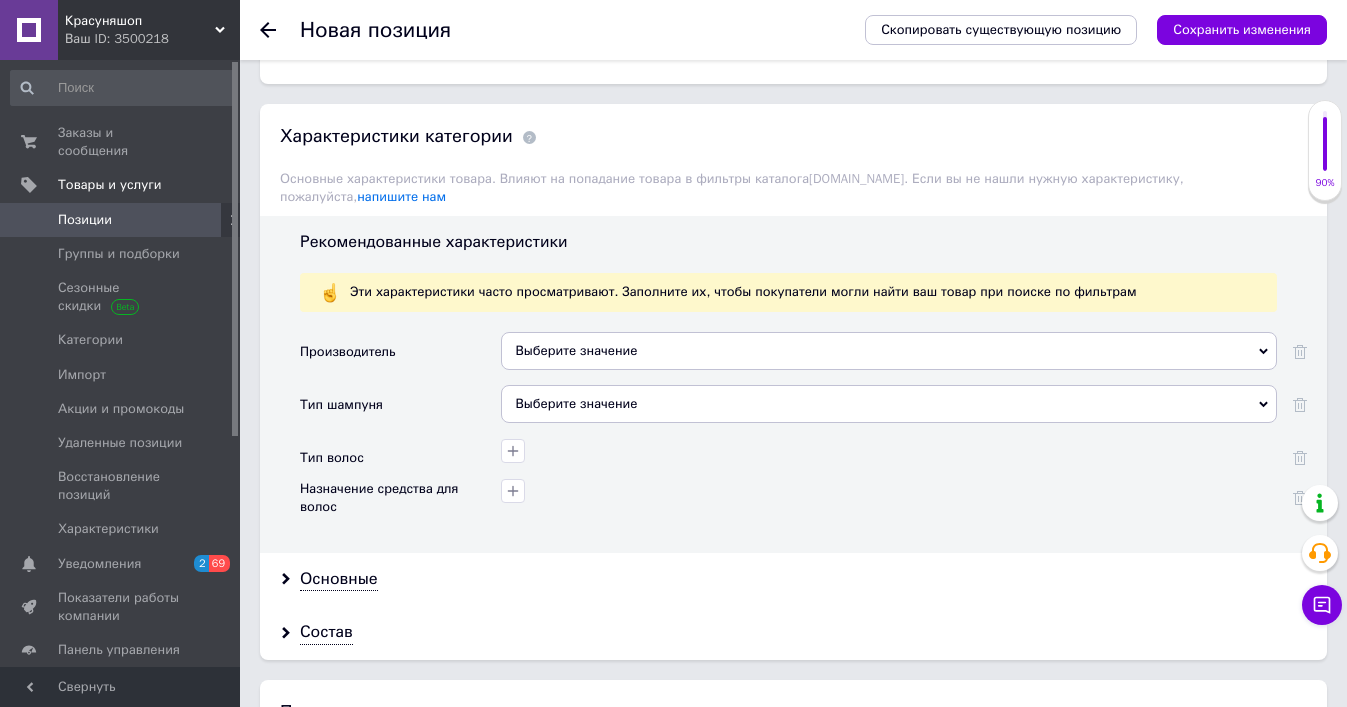 click on "Выберите значение" at bounding box center [889, 351] 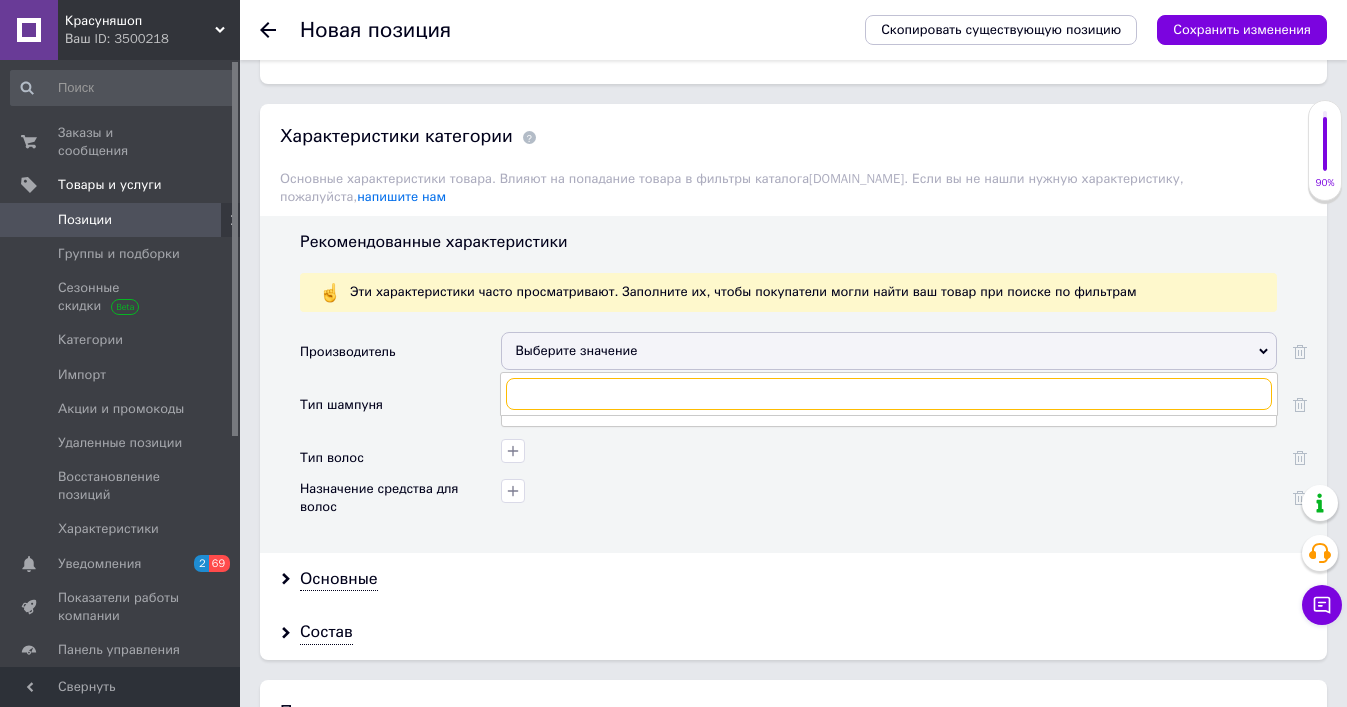paste on "PALCO" 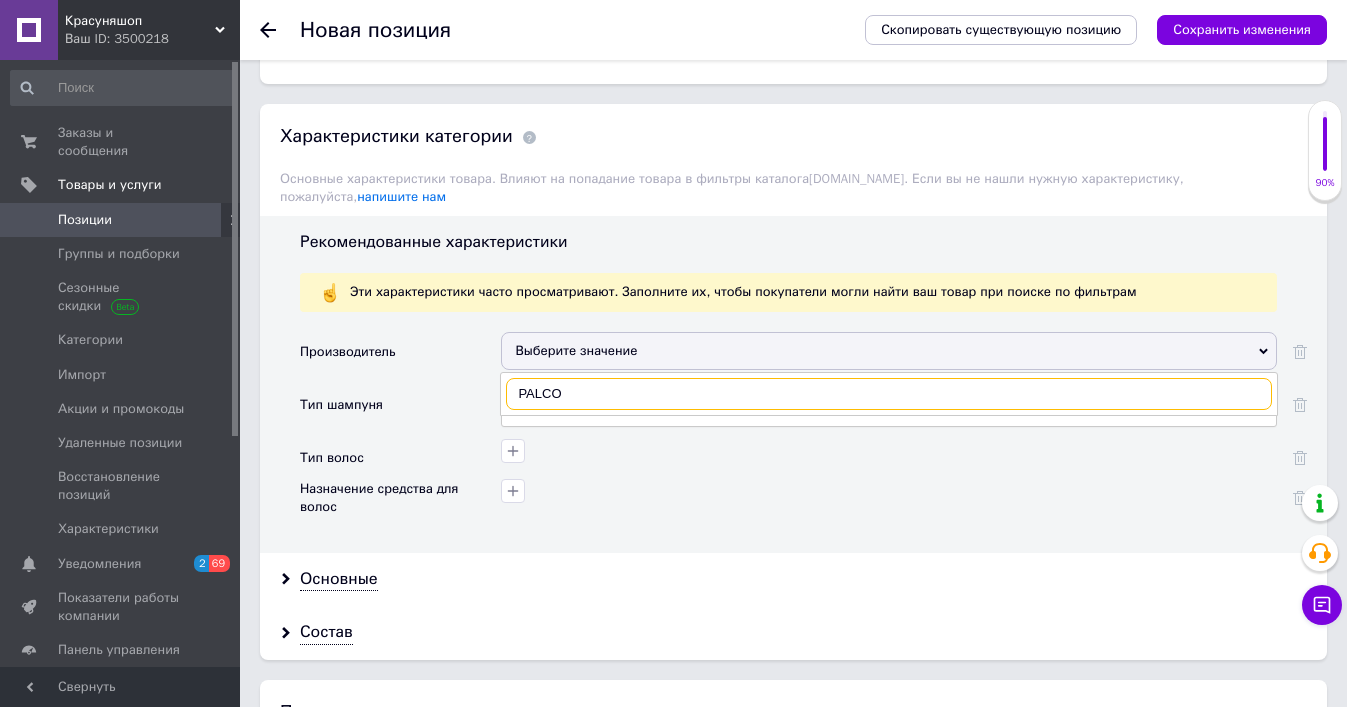 click on "PALCO" at bounding box center [889, 394] 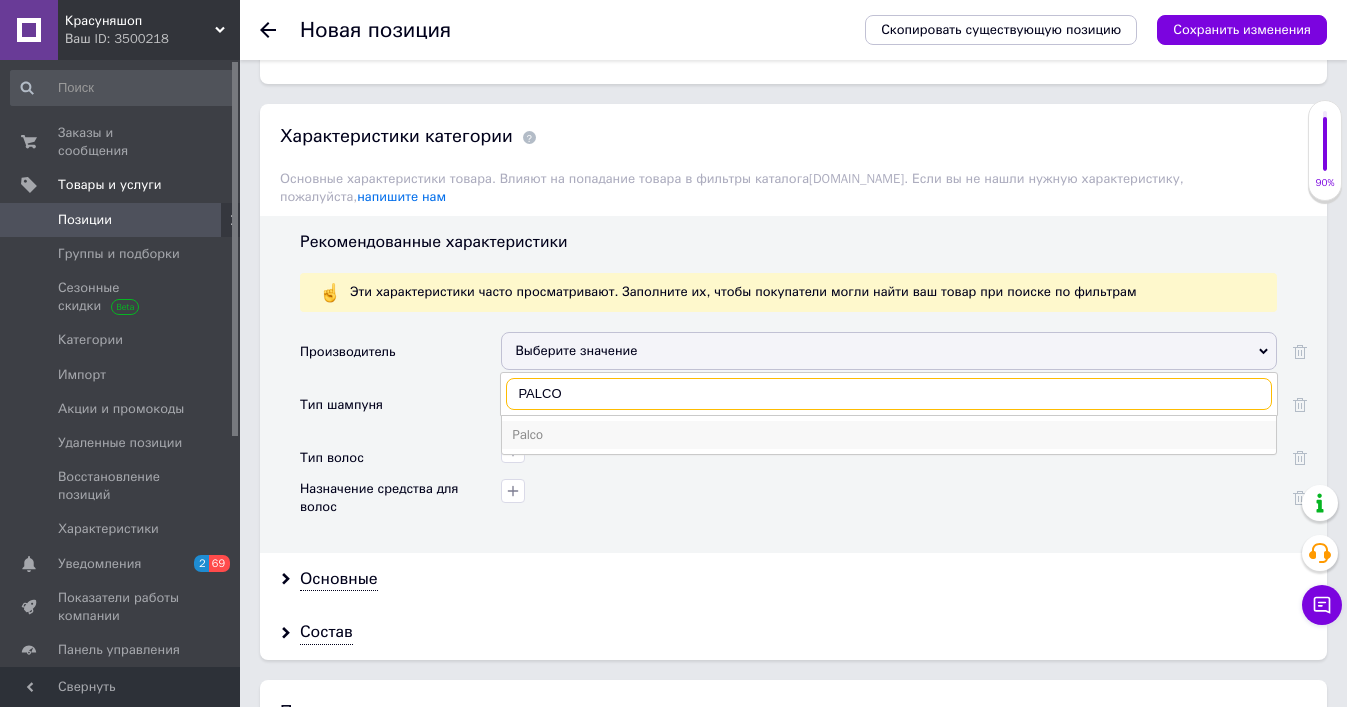 type on "PALCO" 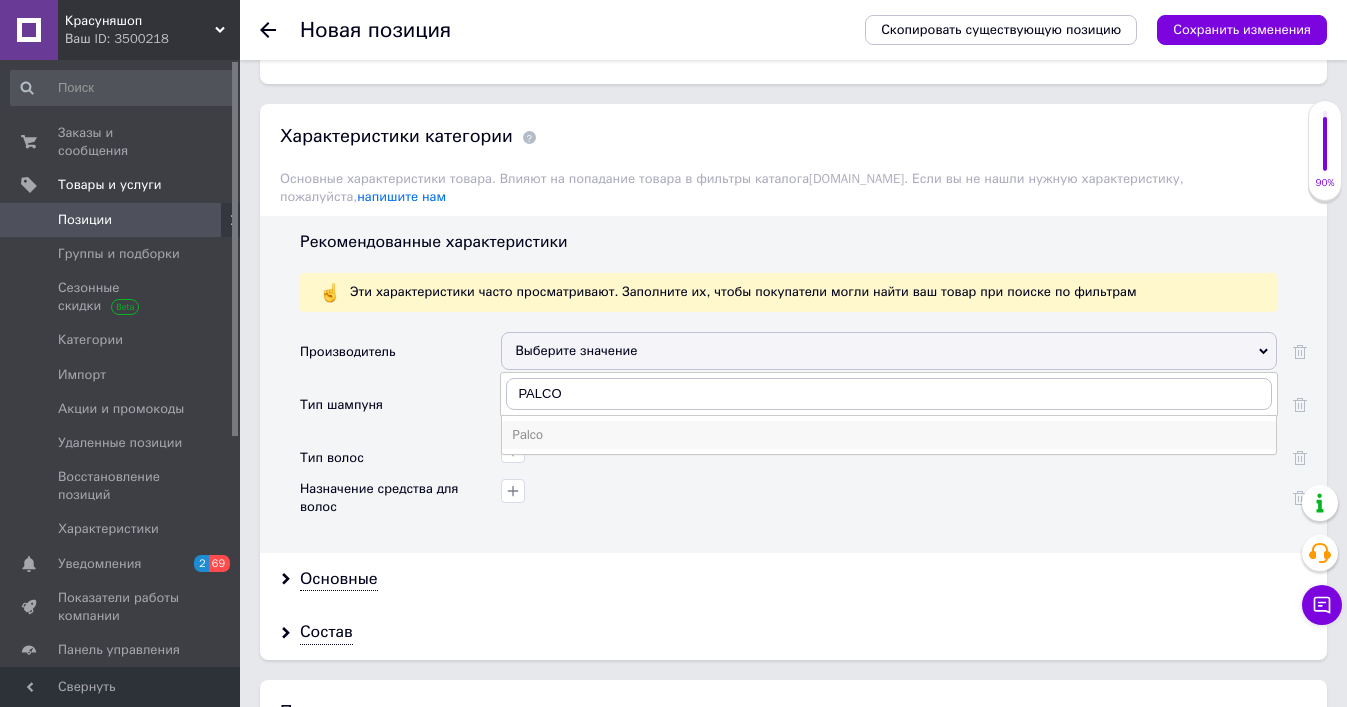 click on "Palco" at bounding box center (889, 435) 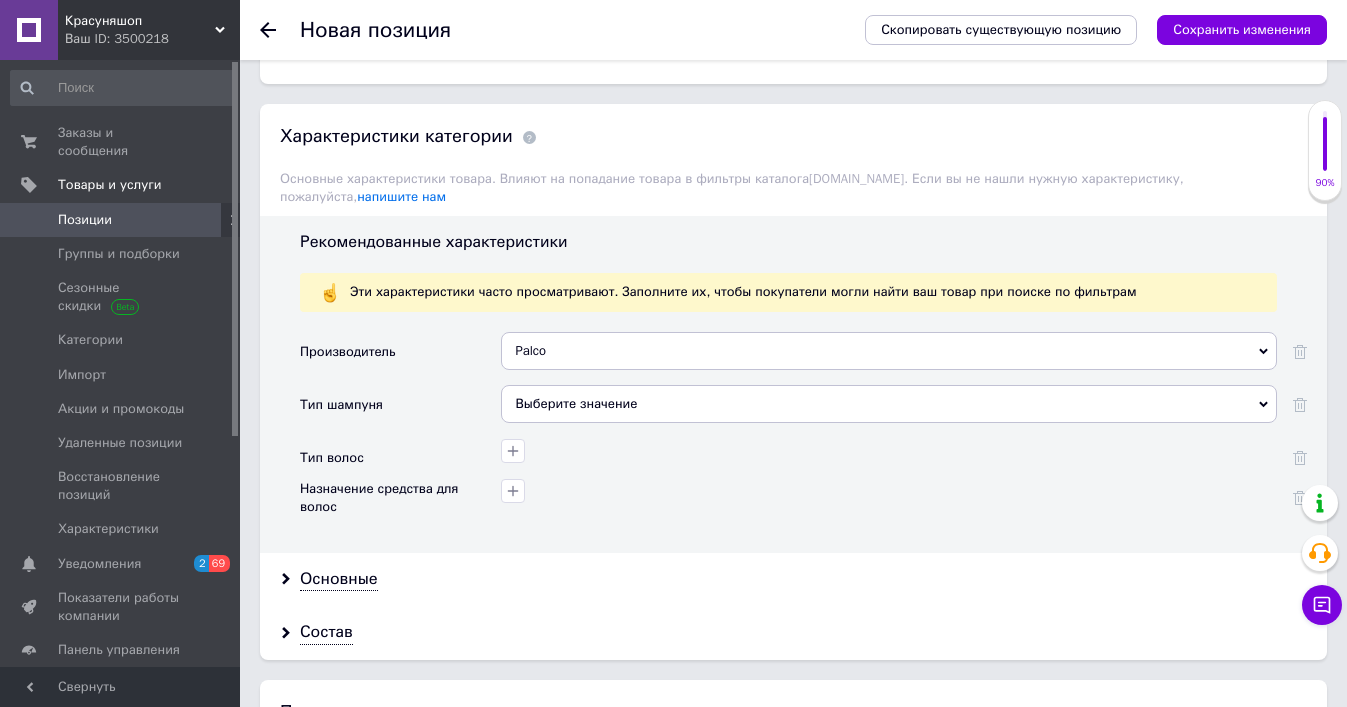 click on "Выберите значение" at bounding box center [889, 404] 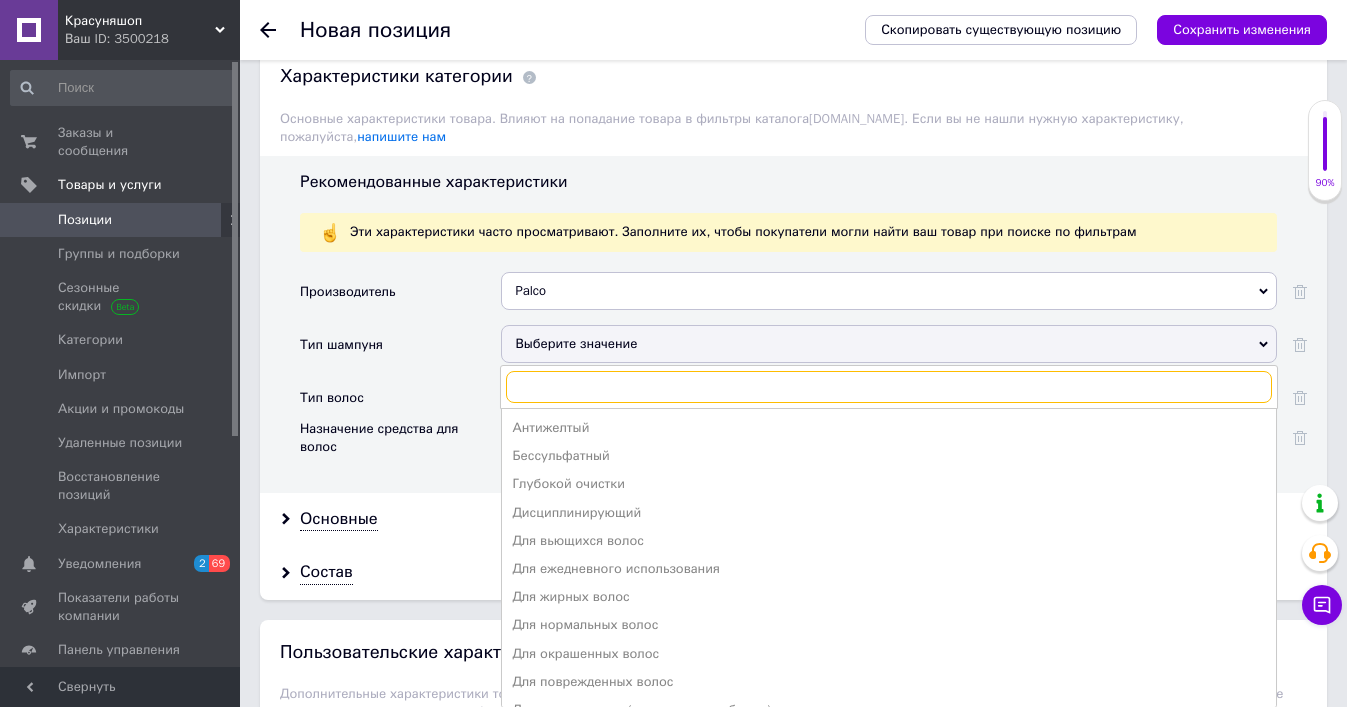scroll, scrollTop: 1697, scrollLeft: 0, axis: vertical 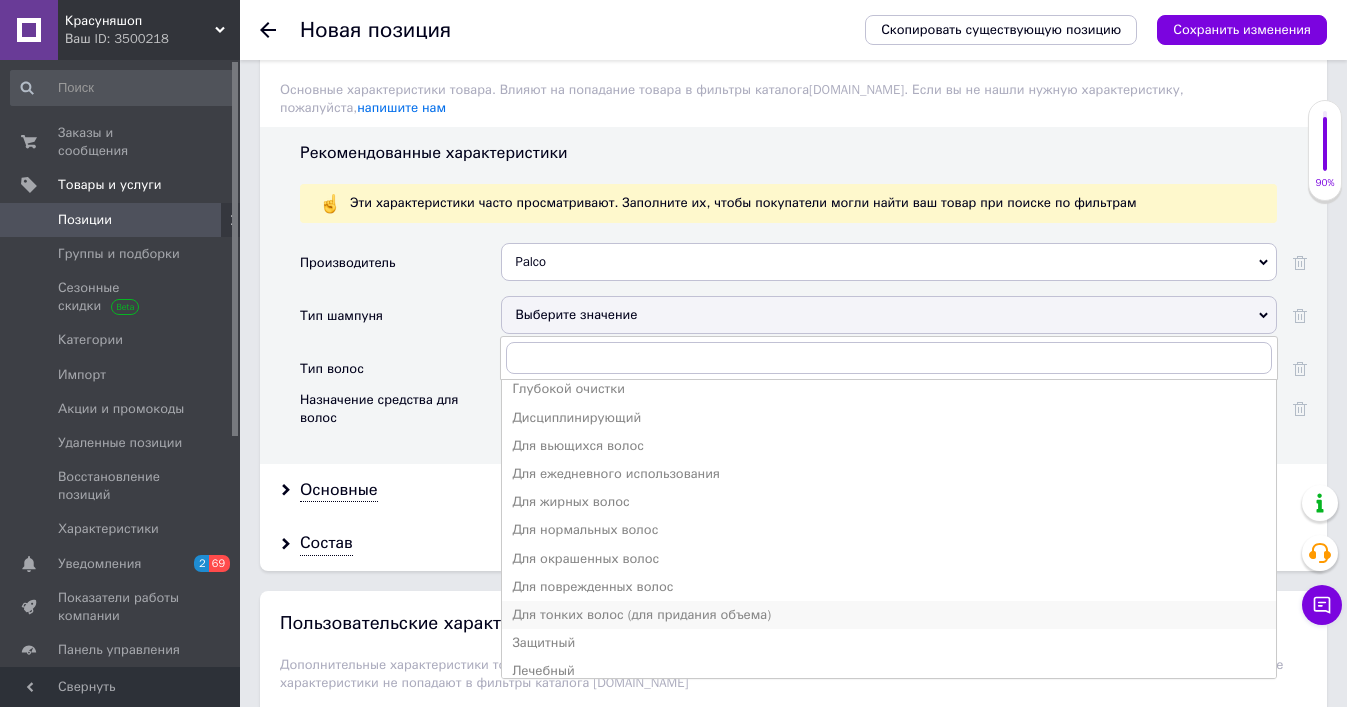 click on "Для тонких волос (для придания объема)" at bounding box center [889, 615] 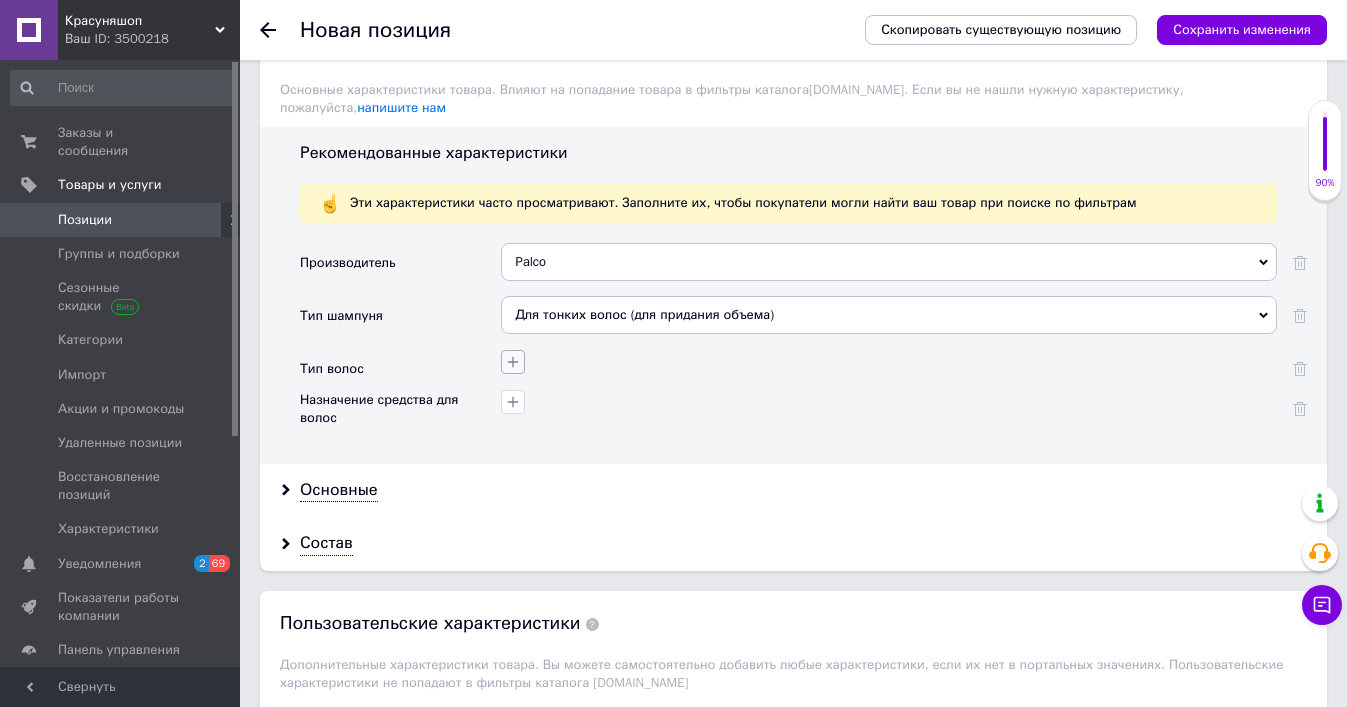 click 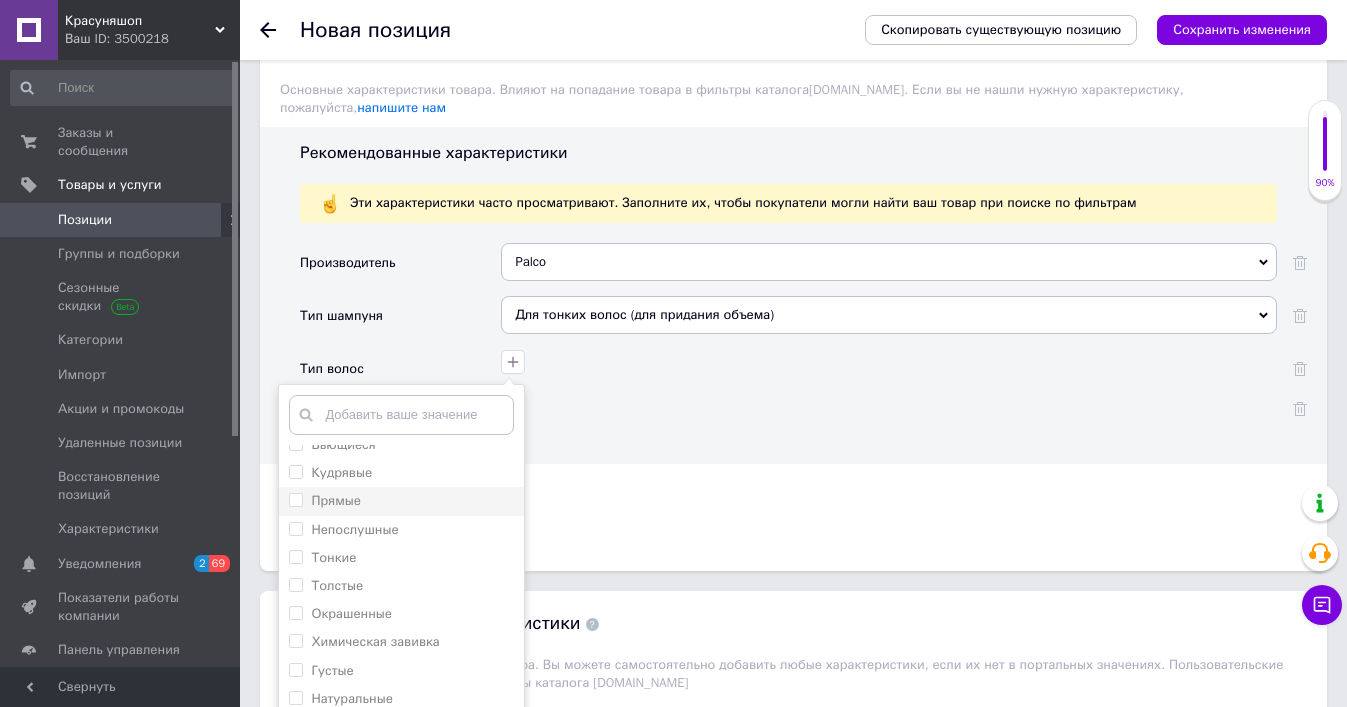 scroll, scrollTop: 254, scrollLeft: 0, axis: vertical 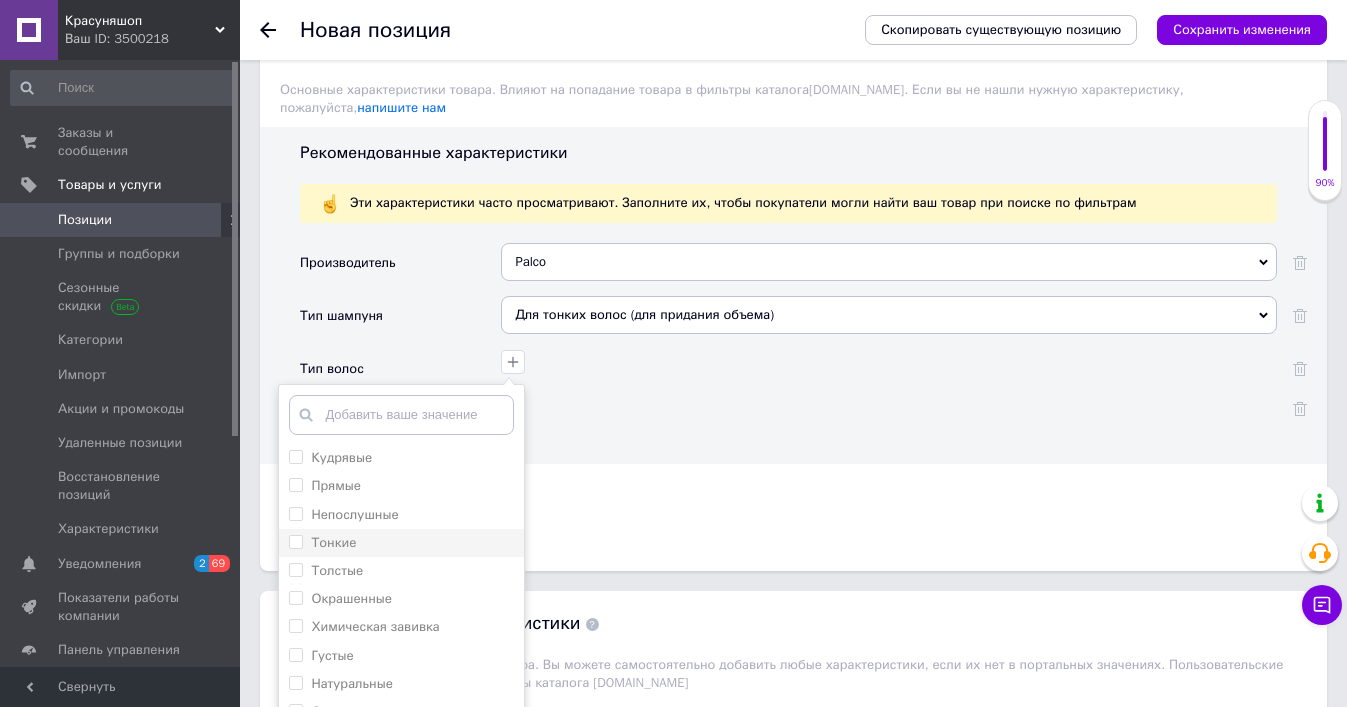 click on "Тонкие" at bounding box center (401, 543) 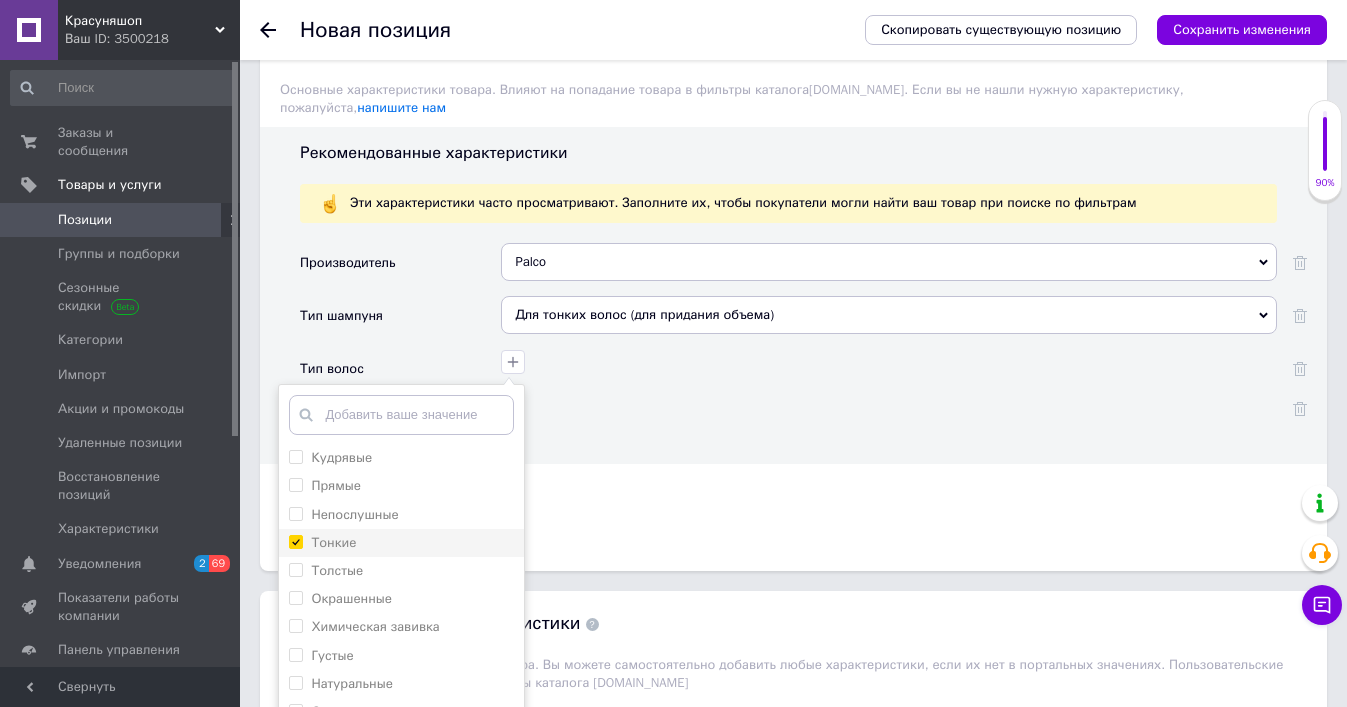 checkbox on "true" 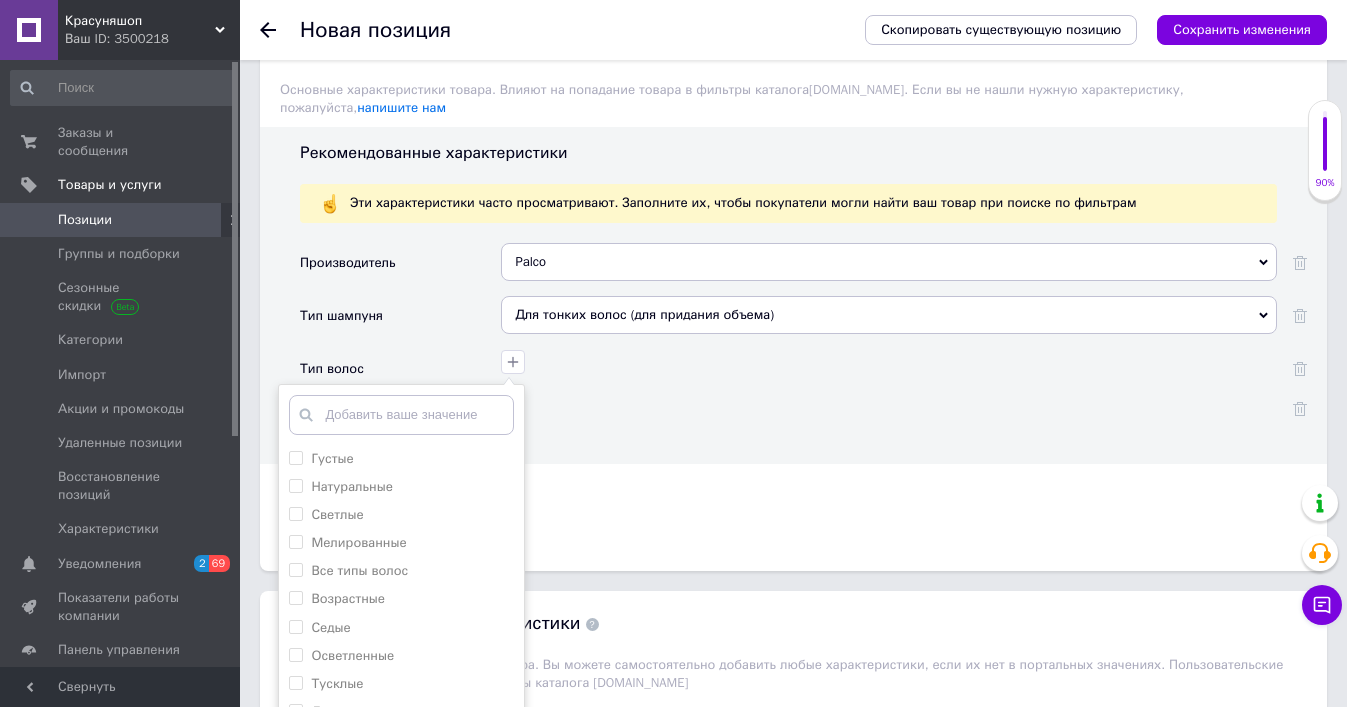 scroll, scrollTop: 464, scrollLeft: 0, axis: vertical 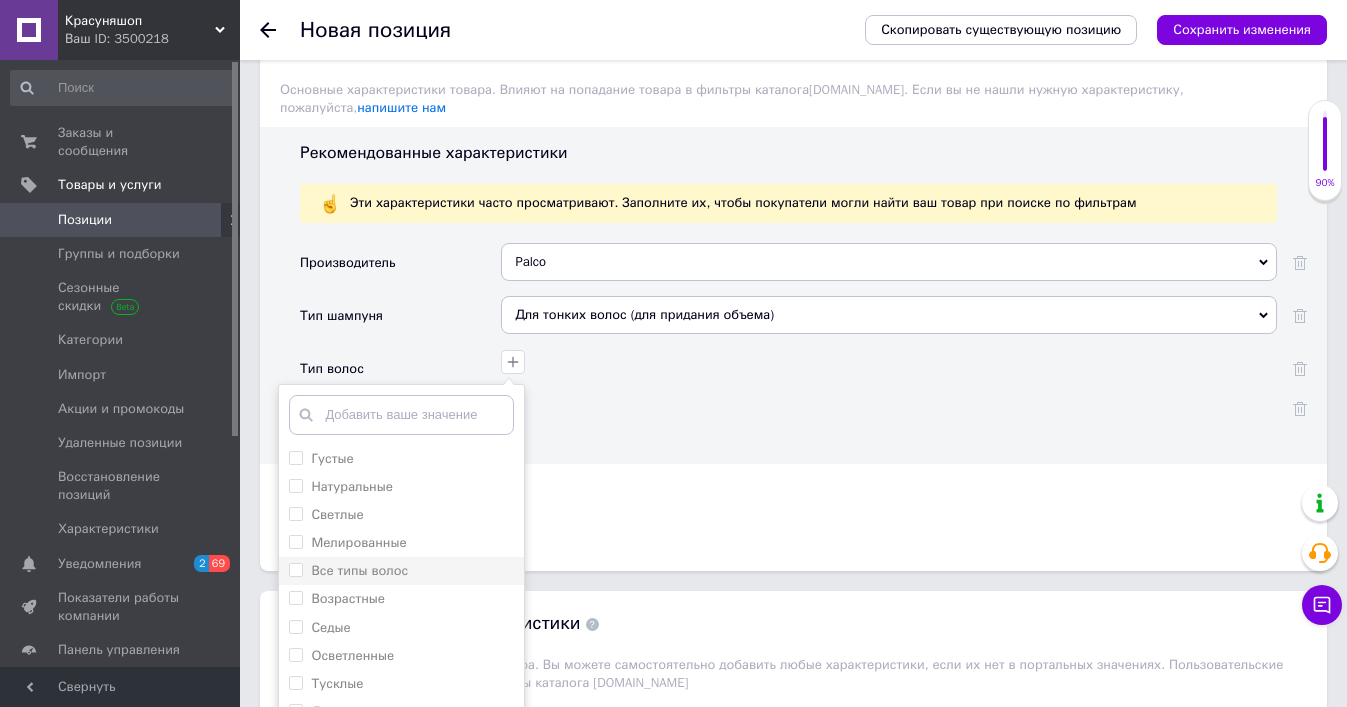 click on "Все типы волос" at bounding box center [401, 571] 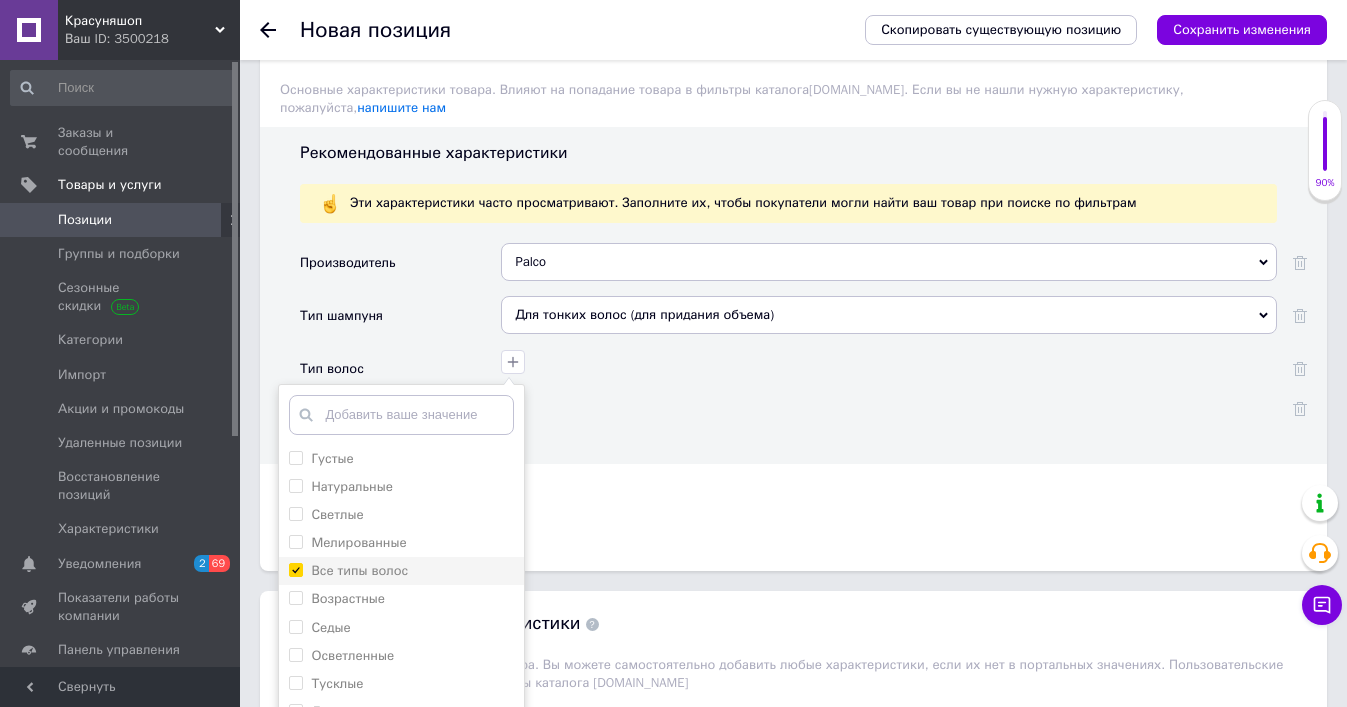 checkbox on "true" 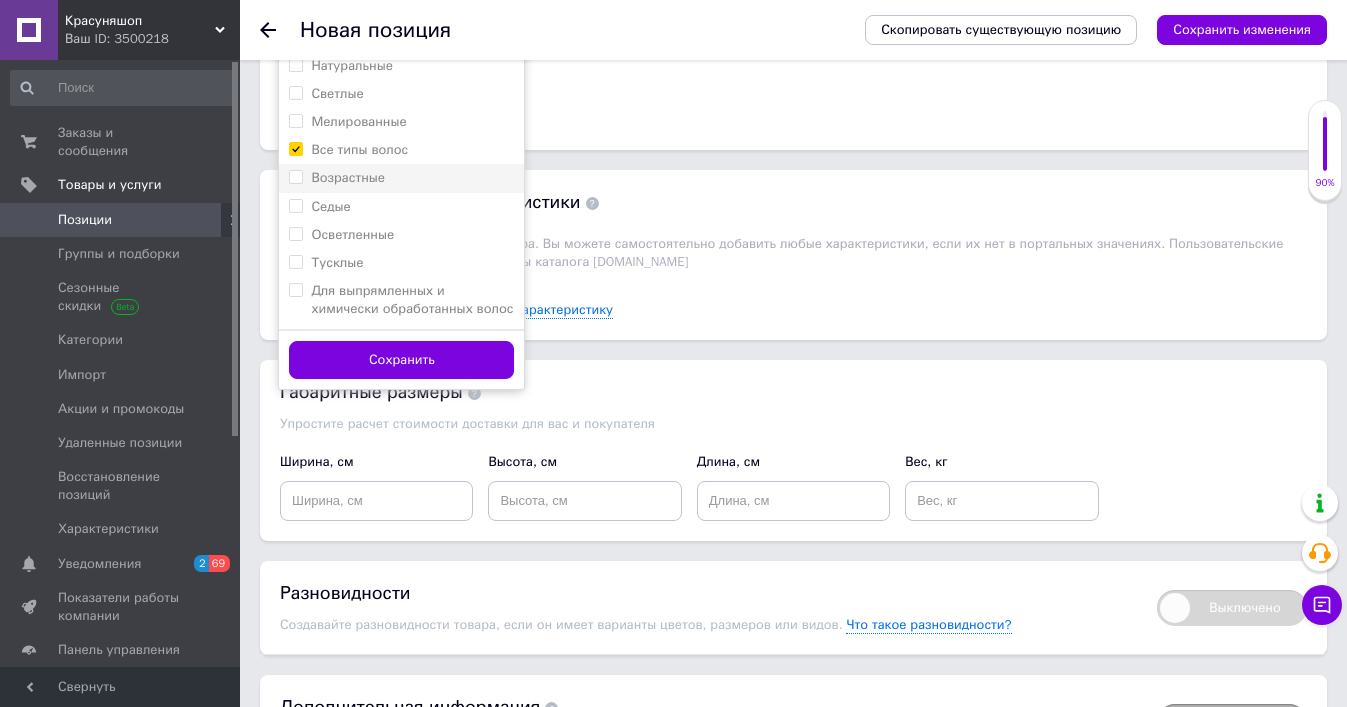 scroll, scrollTop: 2335, scrollLeft: 0, axis: vertical 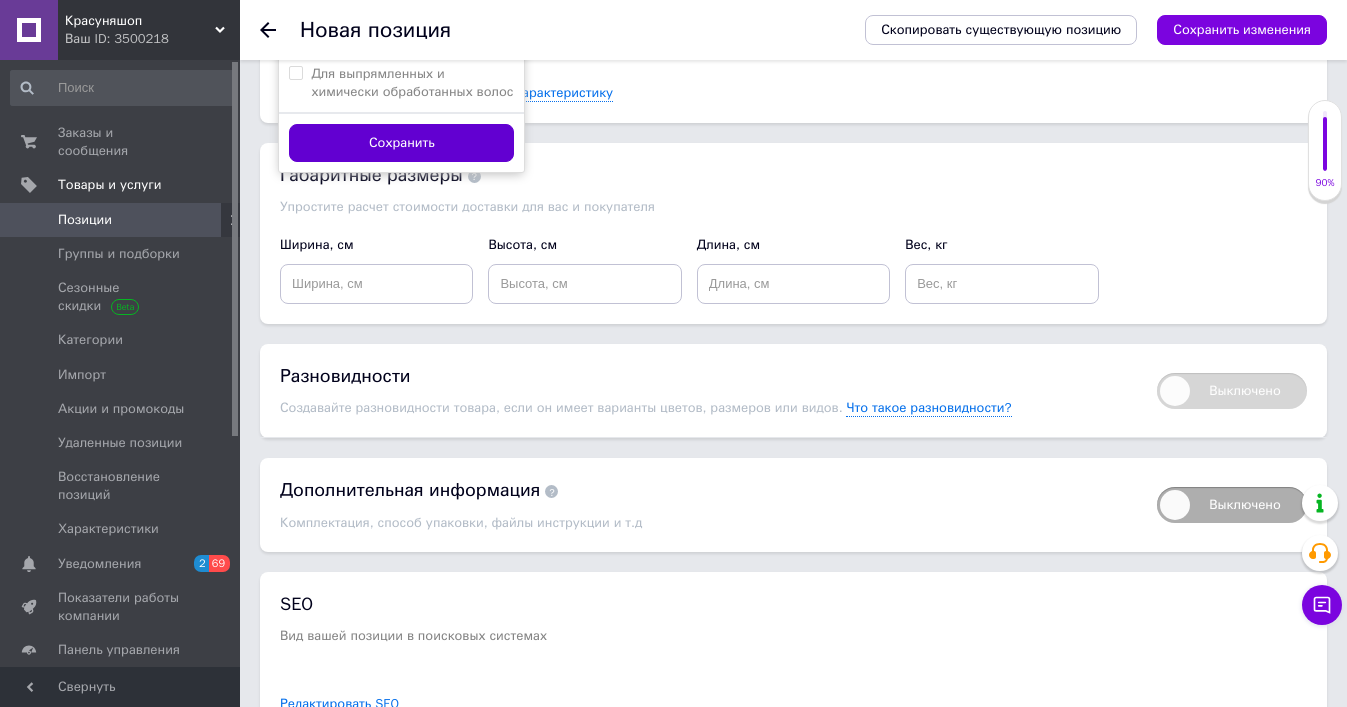 click on "Сохранить" at bounding box center [401, 143] 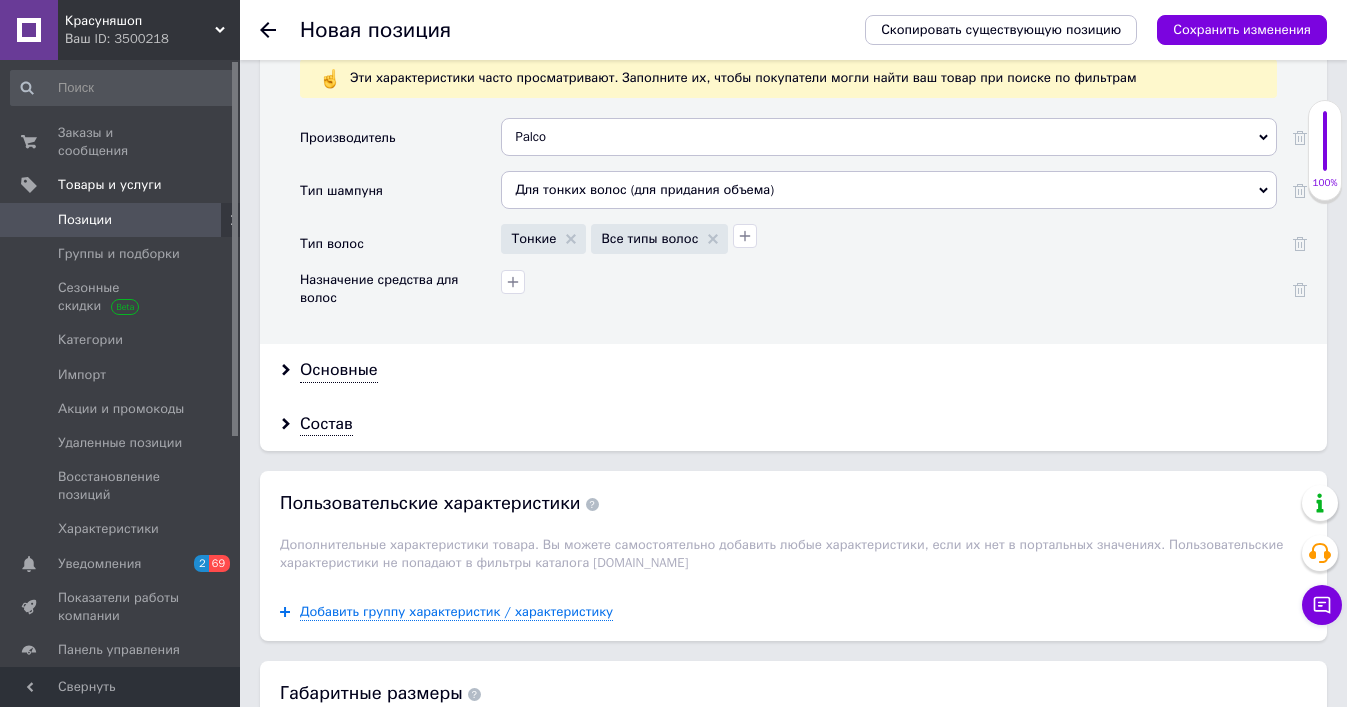 scroll, scrollTop: 1820, scrollLeft: 0, axis: vertical 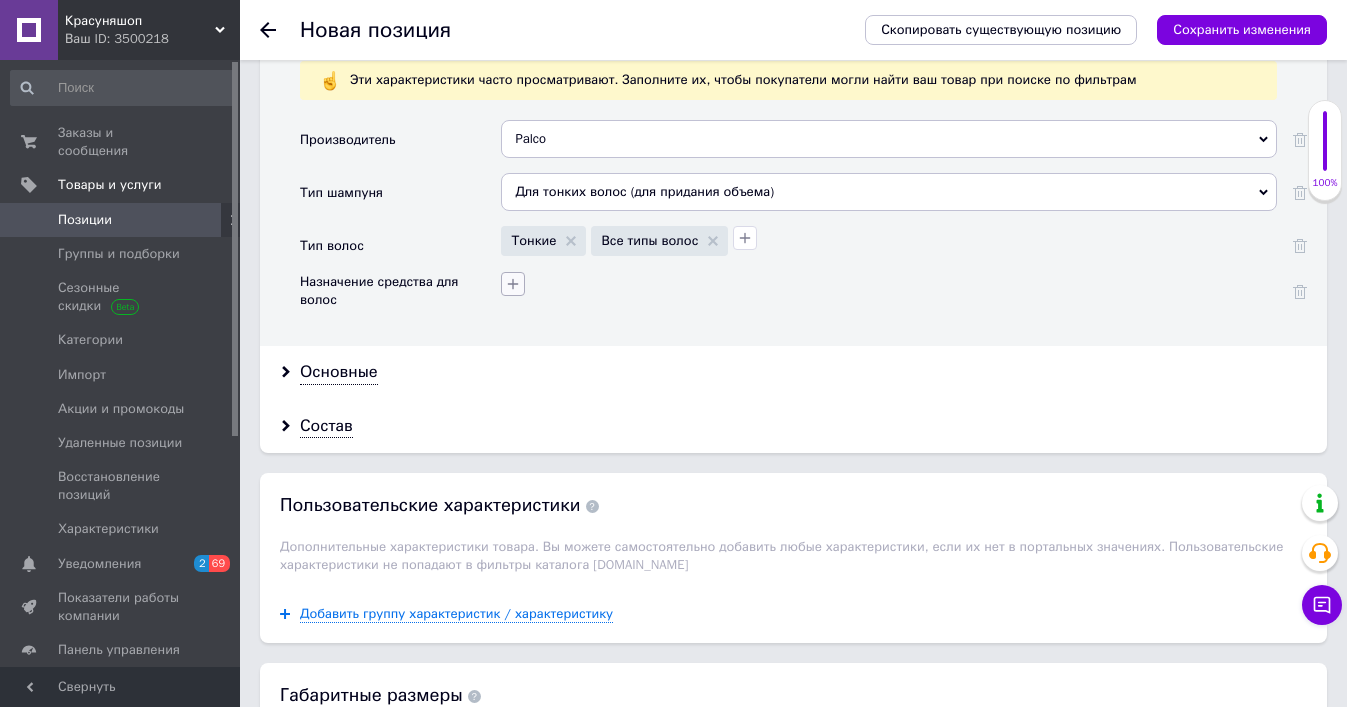 click 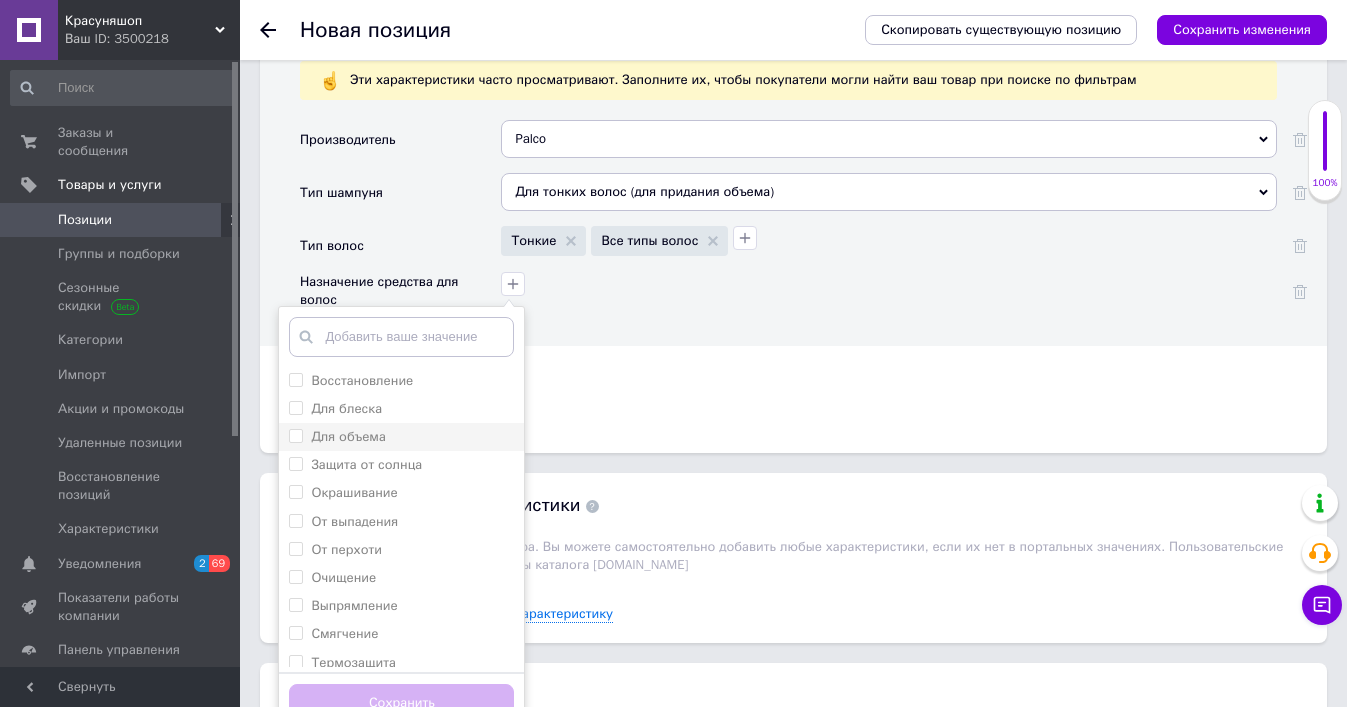click on "Для объема" at bounding box center [348, 436] 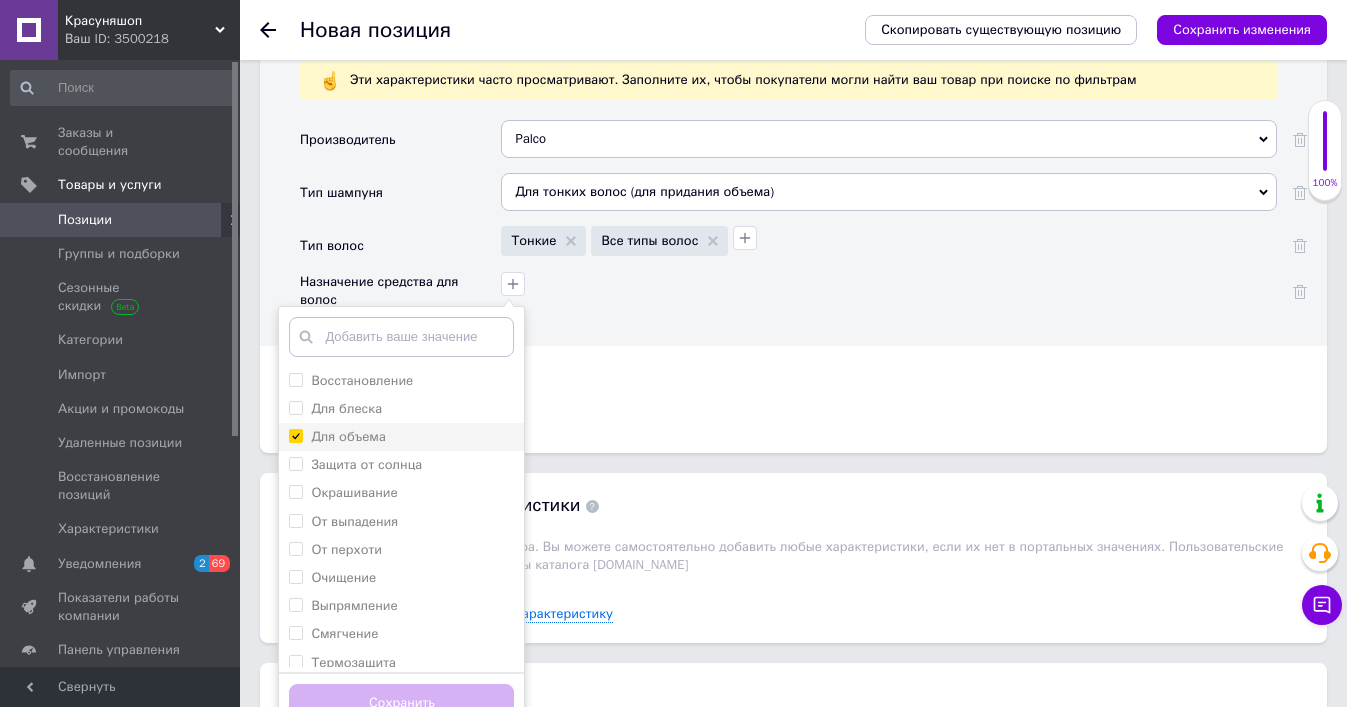 checkbox on "true" 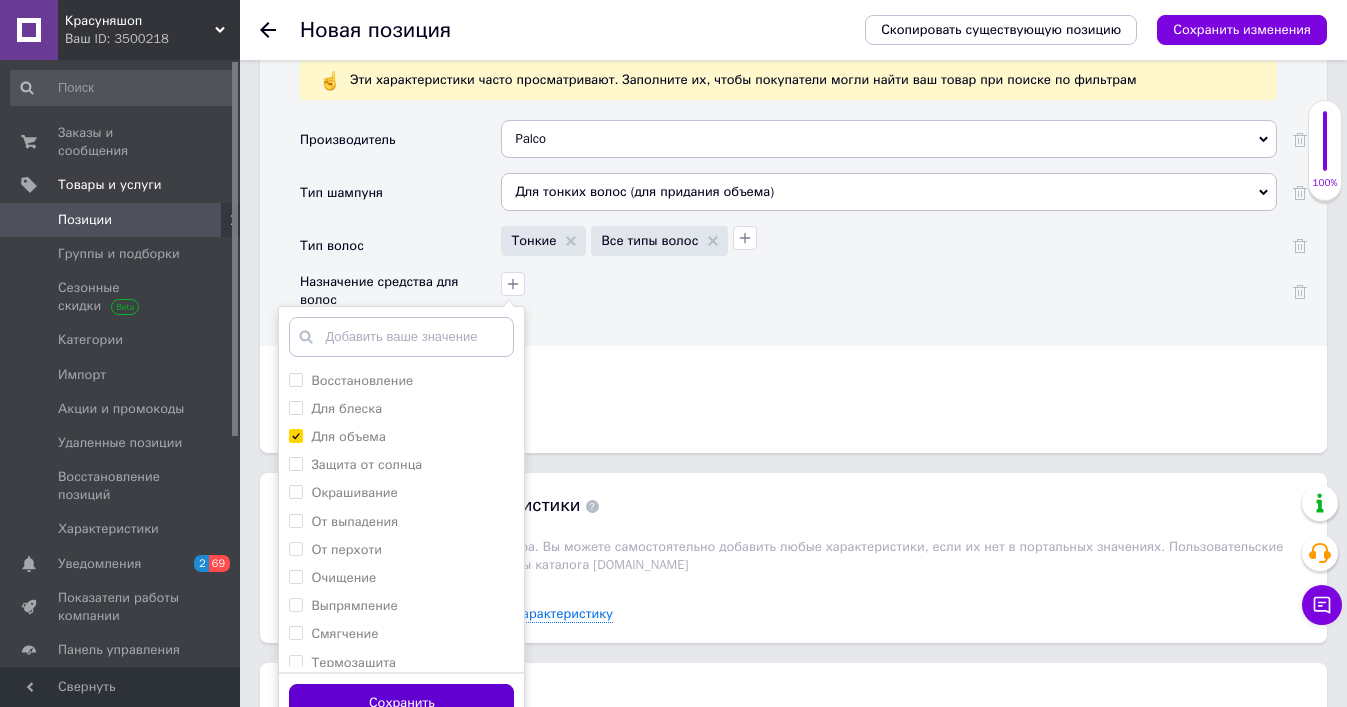 click on "Сохранить" at bounding box center (401, 703) 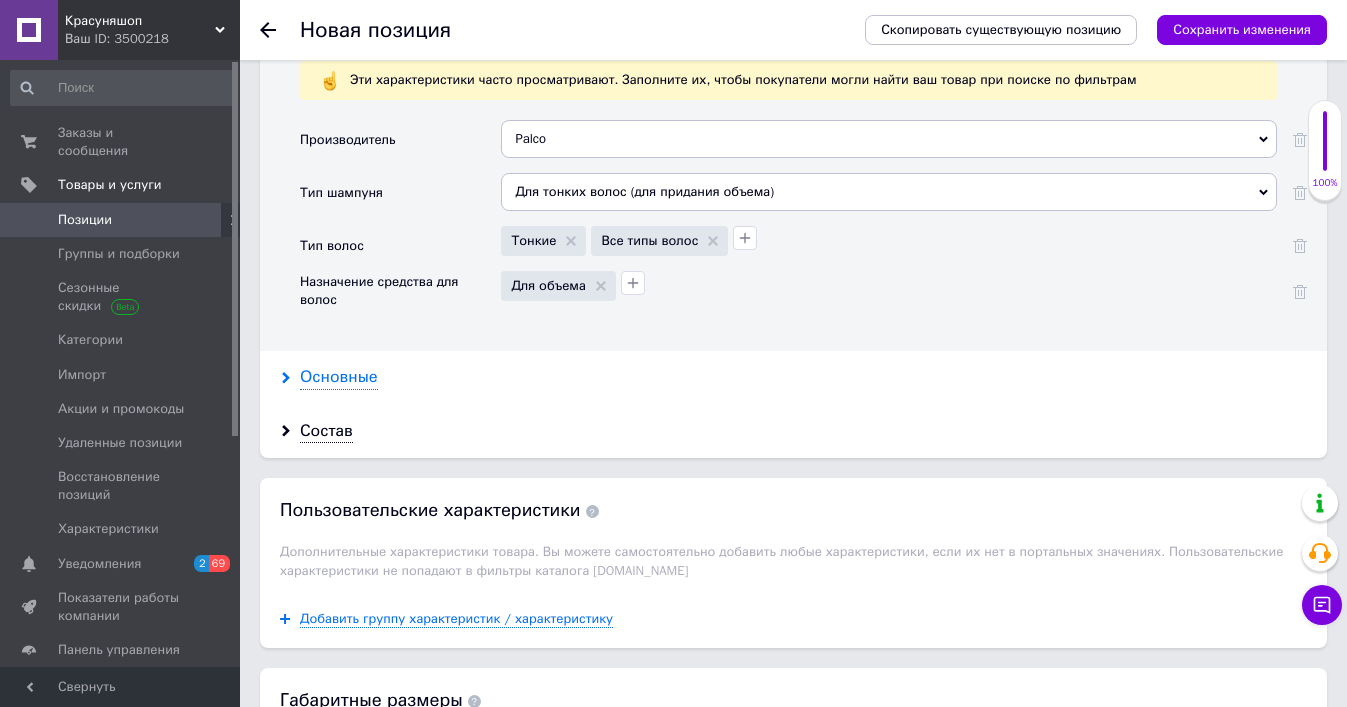 click on "Основные" at bounding box center [339, 377] 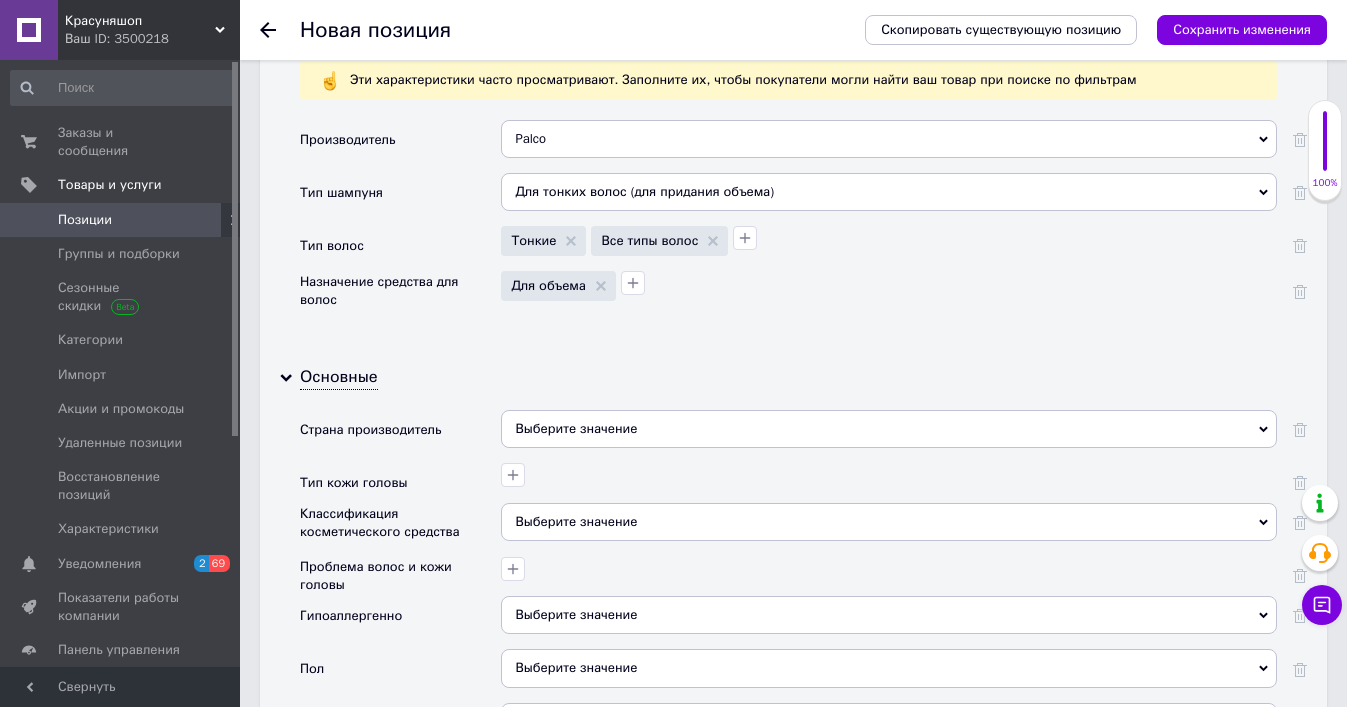 click on "Выберите значение" at bounding box center (889, 429) 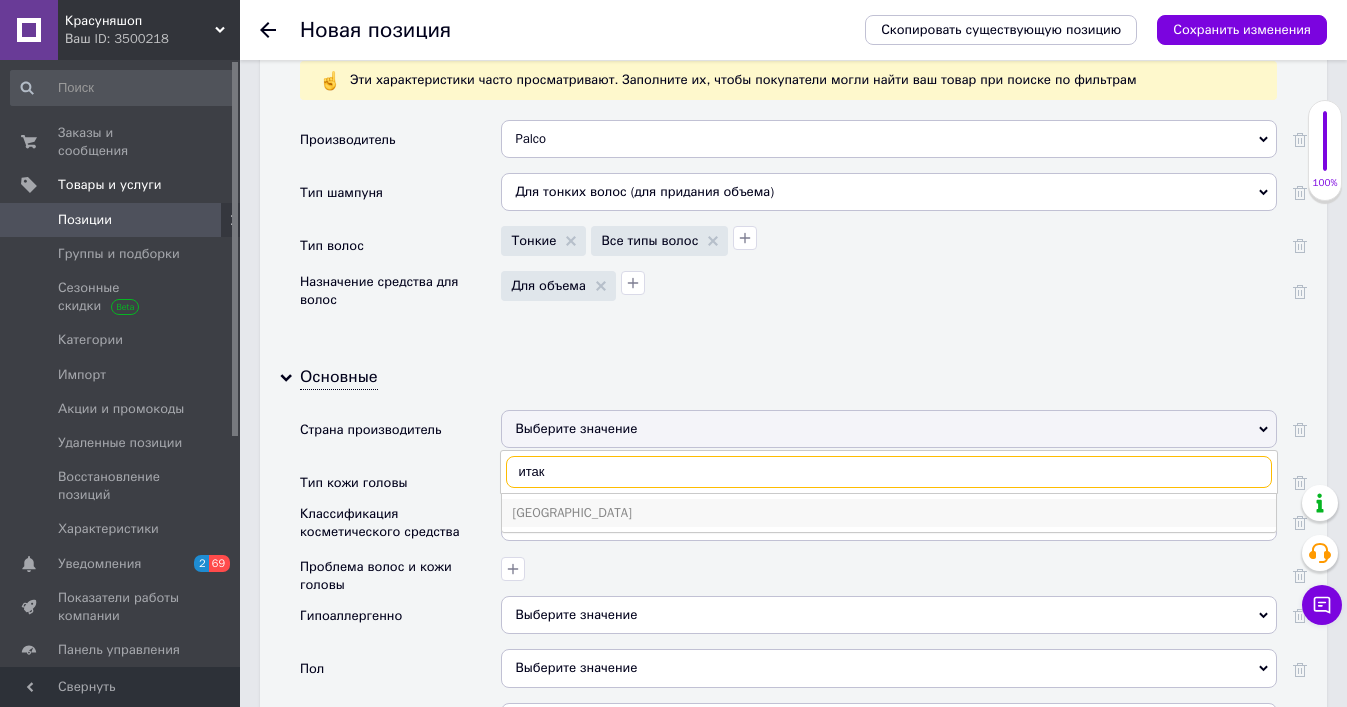 type on "итак" 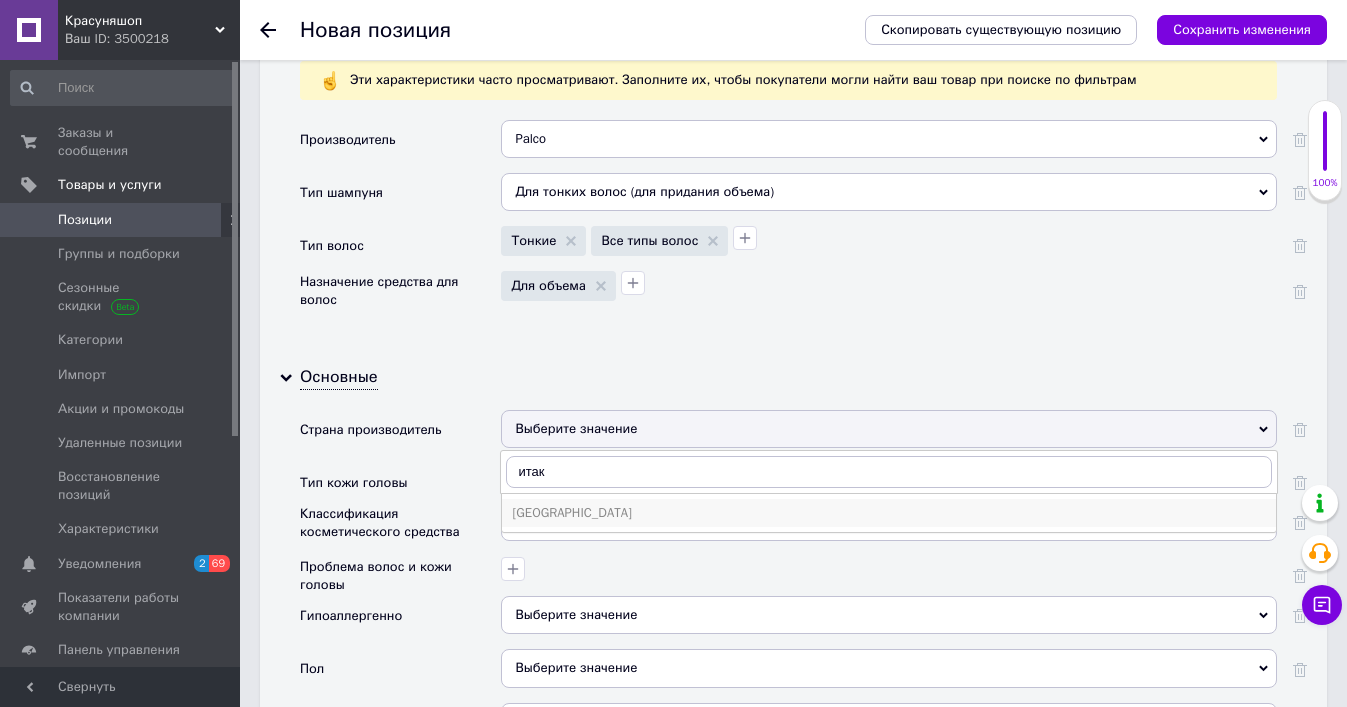 drag, startPoint x: 556, startPoint y: 498, endPoint x: 553, endPoint y: 512, distance: 14.3178215 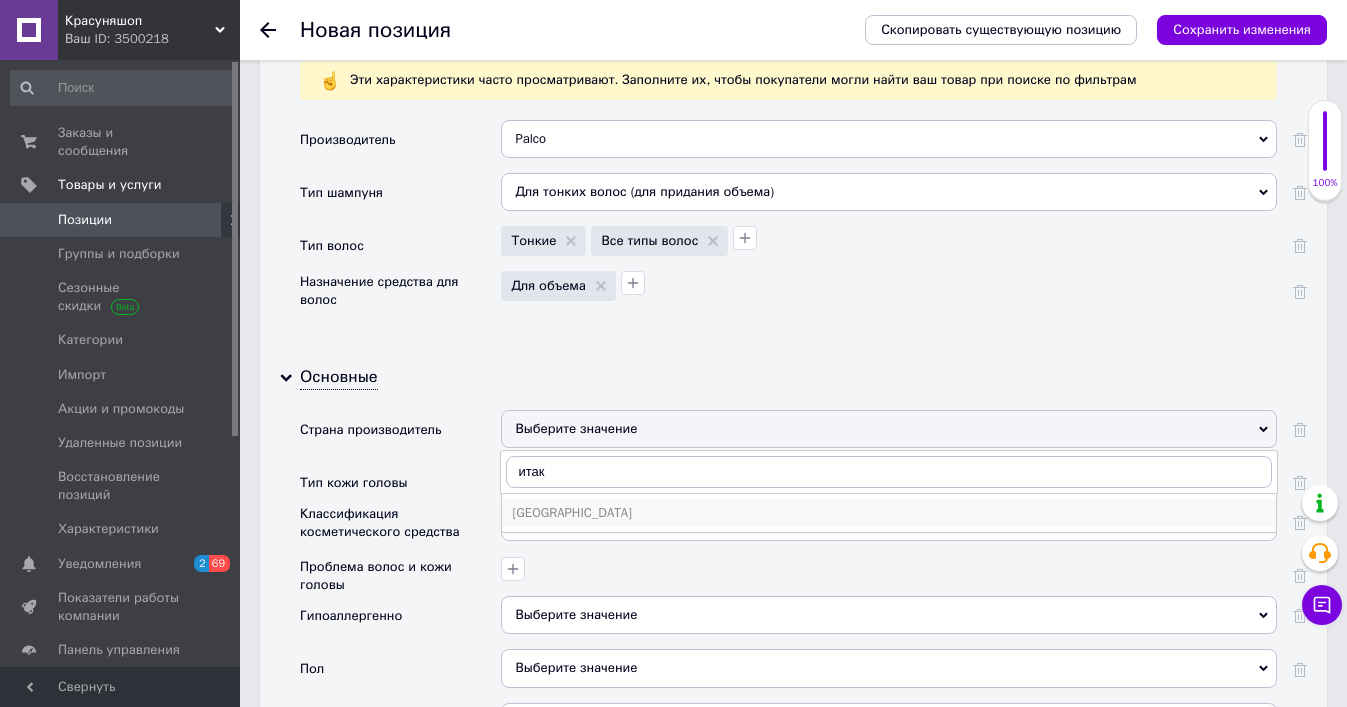 click on "[GEOGRAPHIC_DATA]" at bounding box center [889, 513] 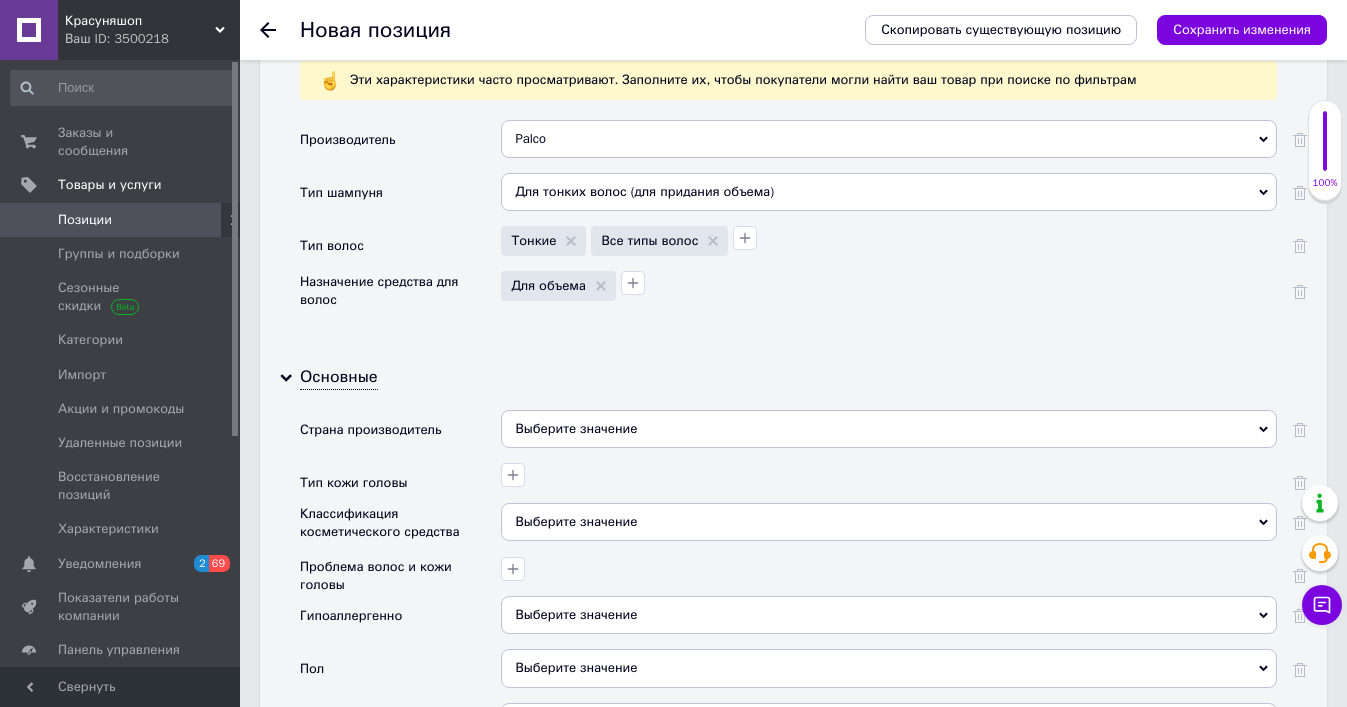 click on "Выберите значение" at bounding box center [889, 522] 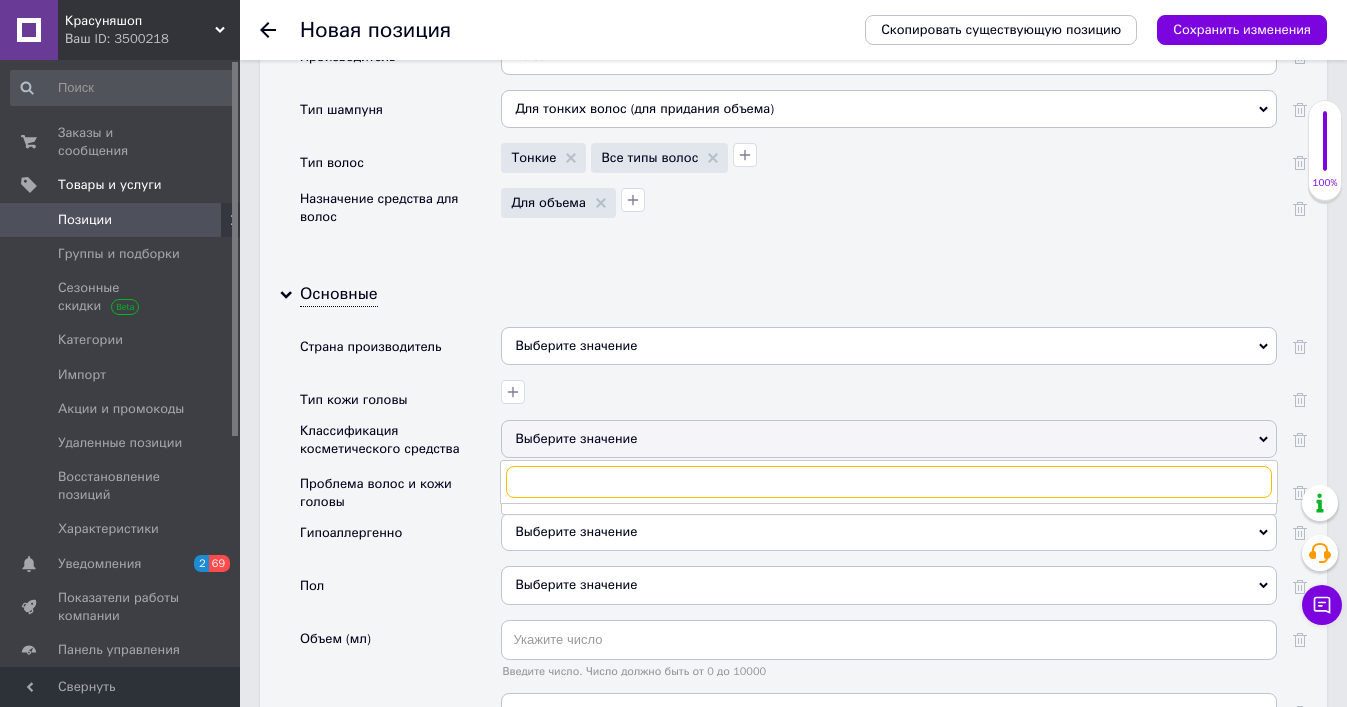 scroll, scrollTop: 1912, scrollLeft: 0, axis: vertical 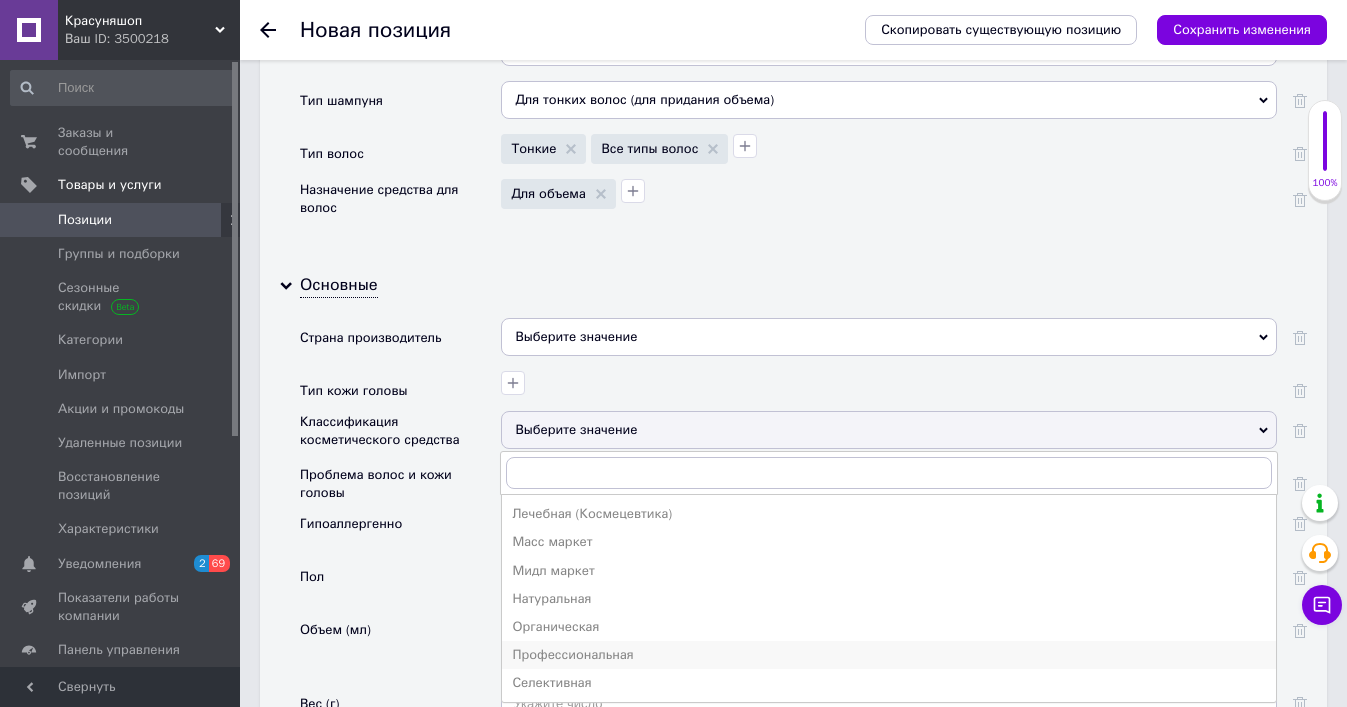 click on "Профессиональная" at bounding box center (889, 655) 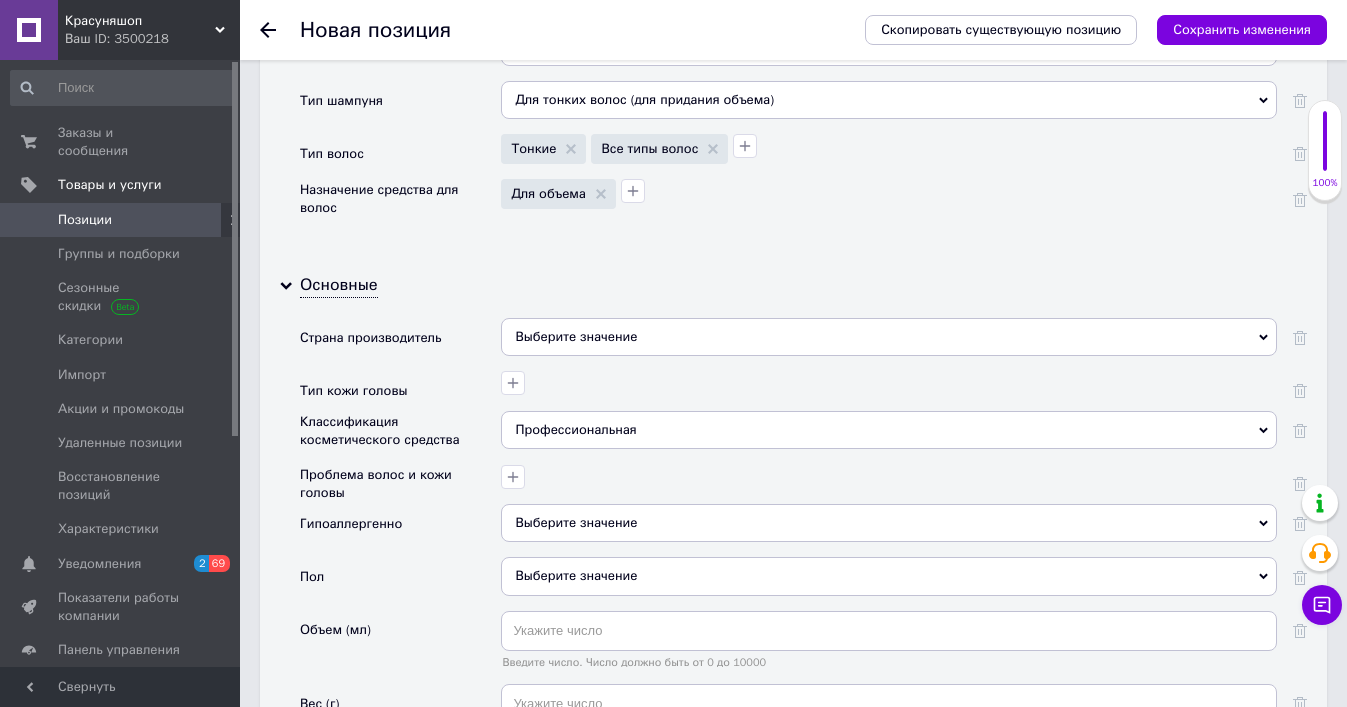 click on "Выберите значение" at bounding box center [889, 576] 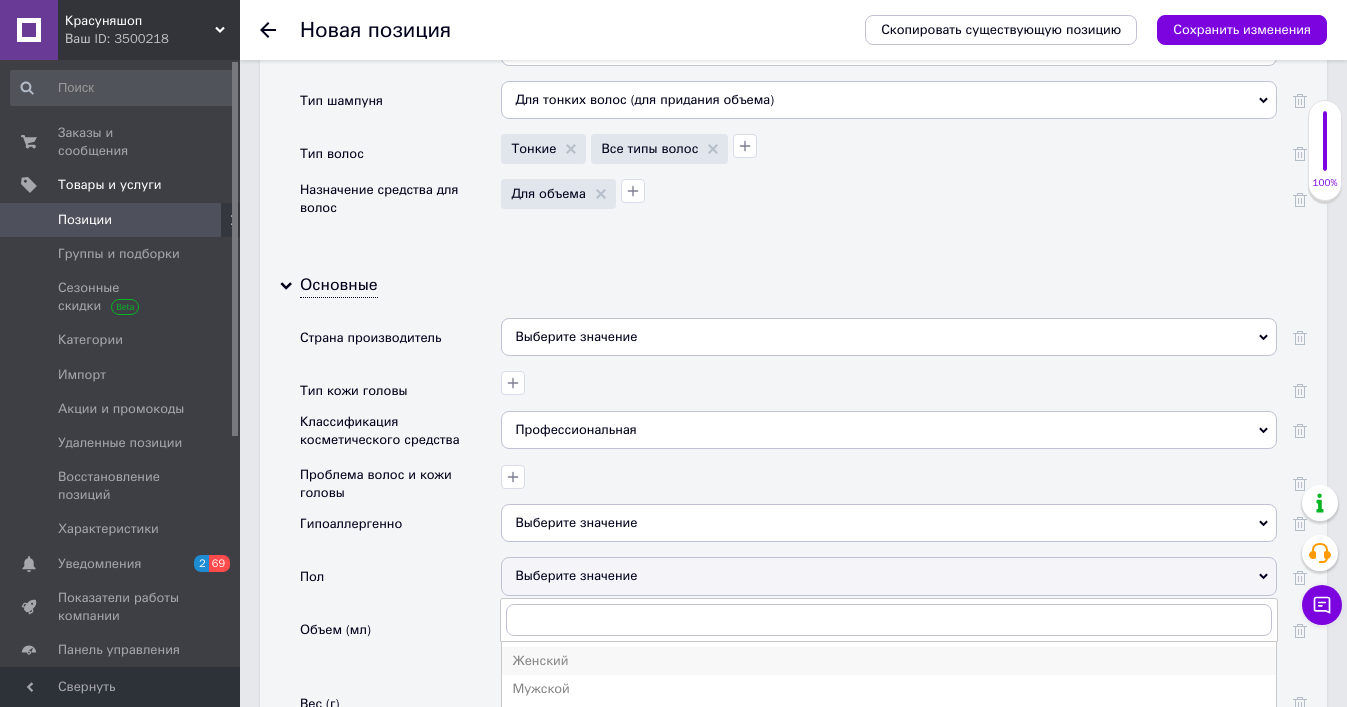 click on "Женский" at bounding box center (889, 661) 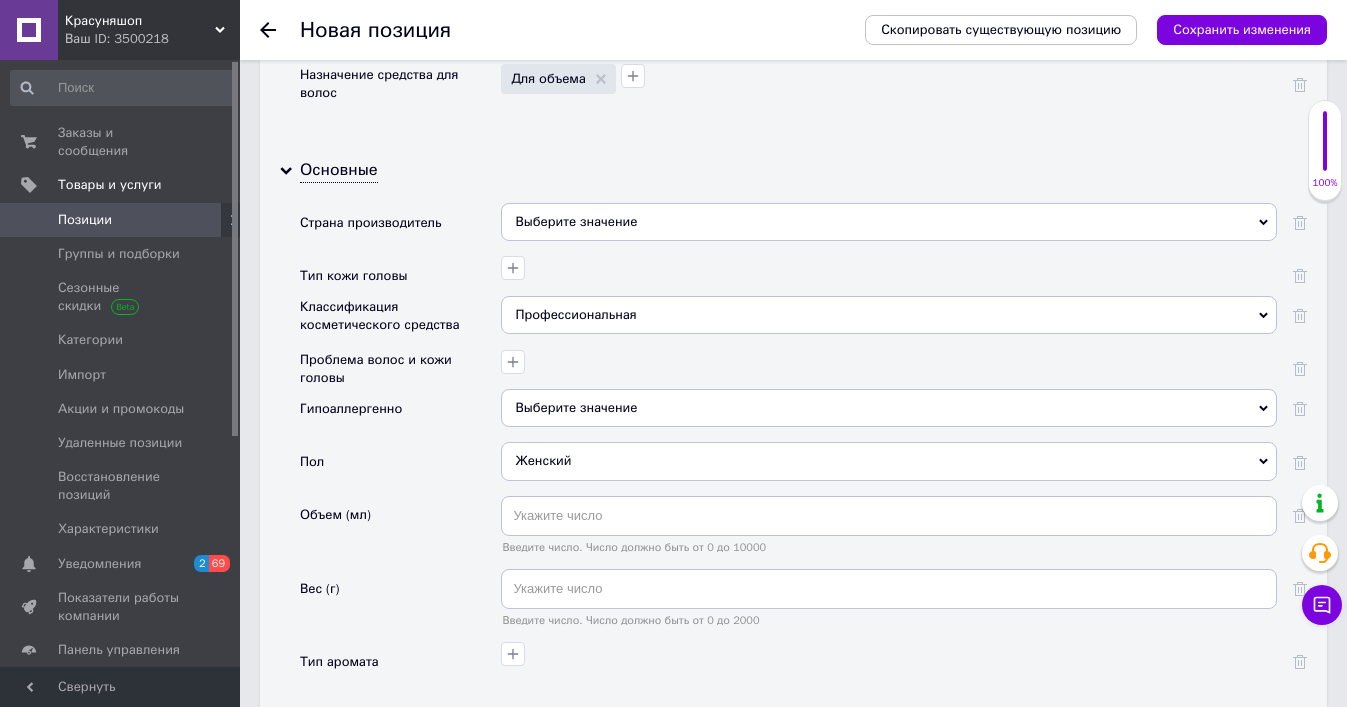 scroll, scrollTop: 2197, scrollLeft: 0, axis: vertical 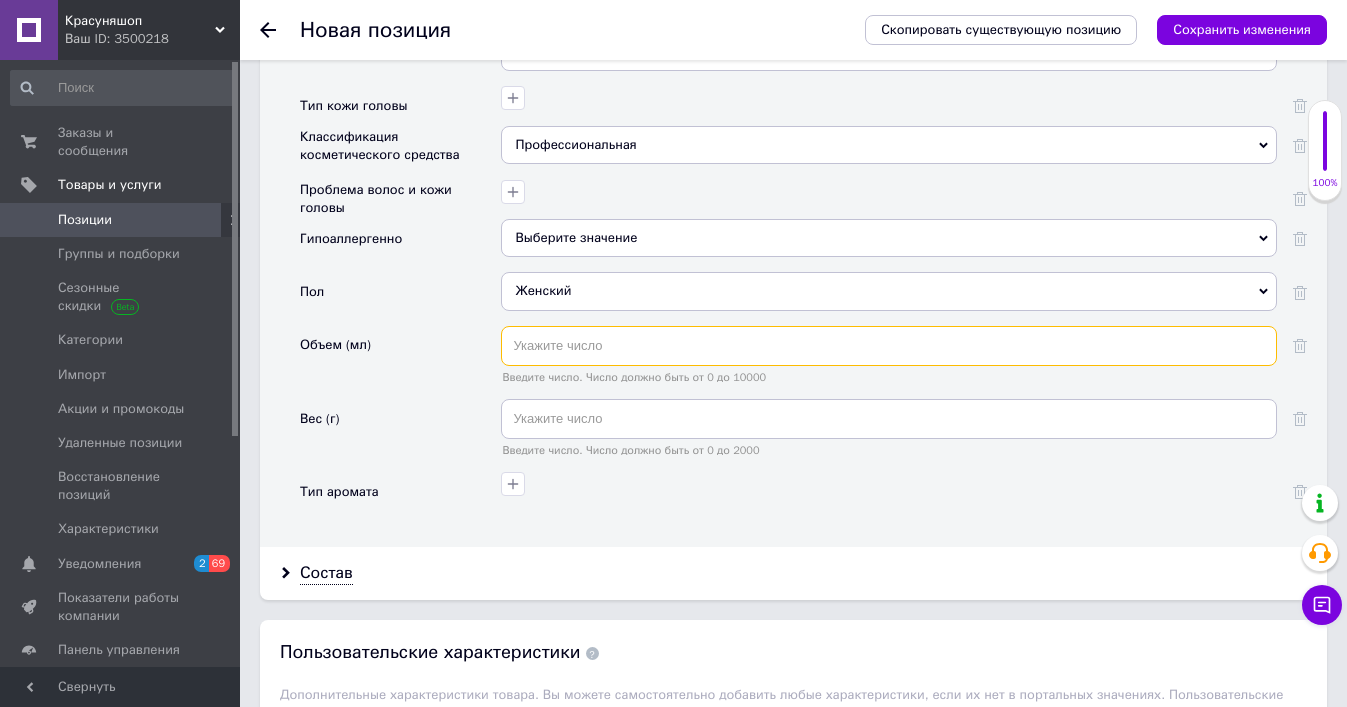 click at bounding box center [889, 346] 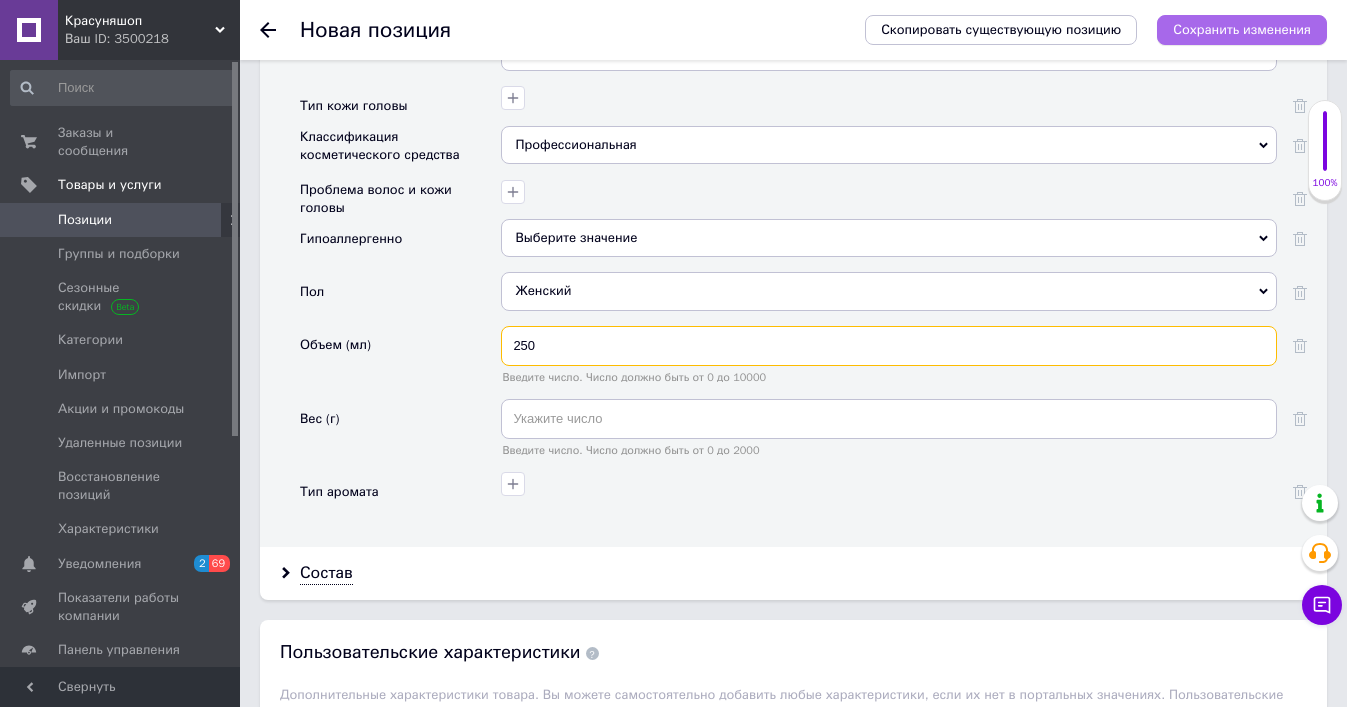 type on "250" 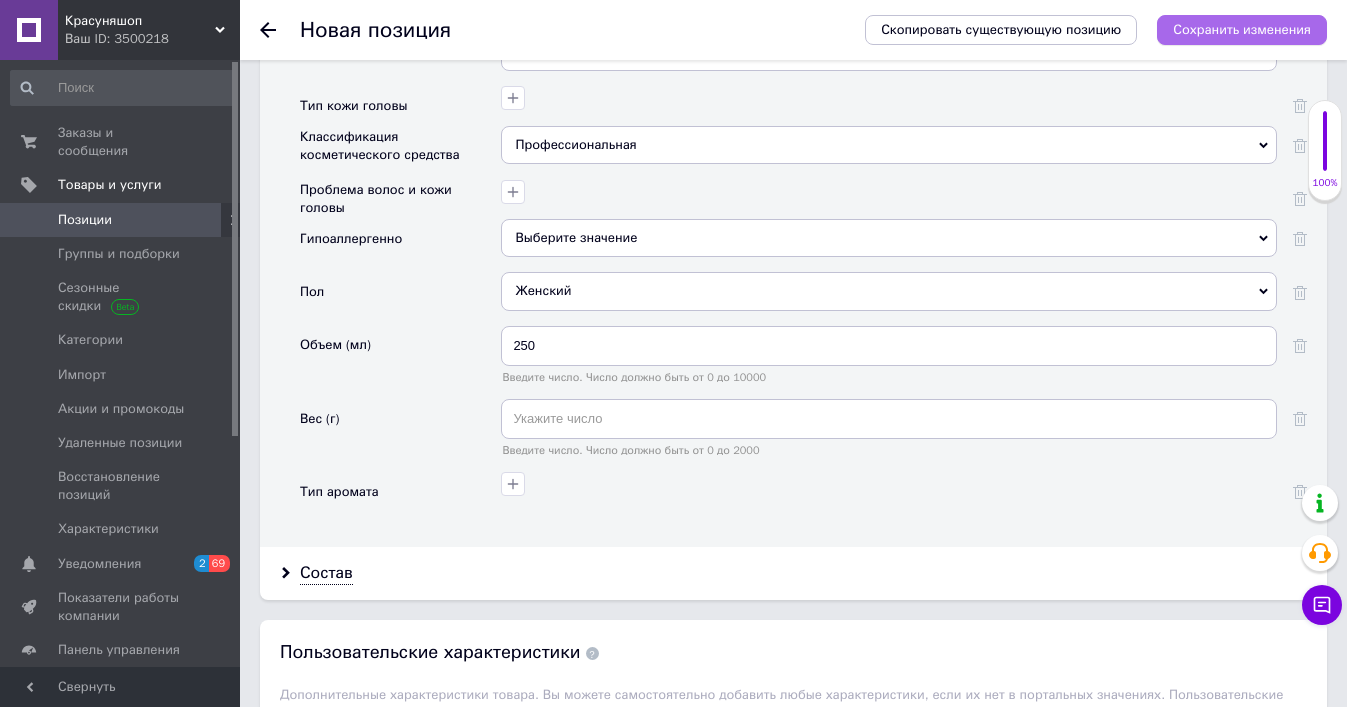 click on "Сохранить изменения" at bounding box center [1242, 29] 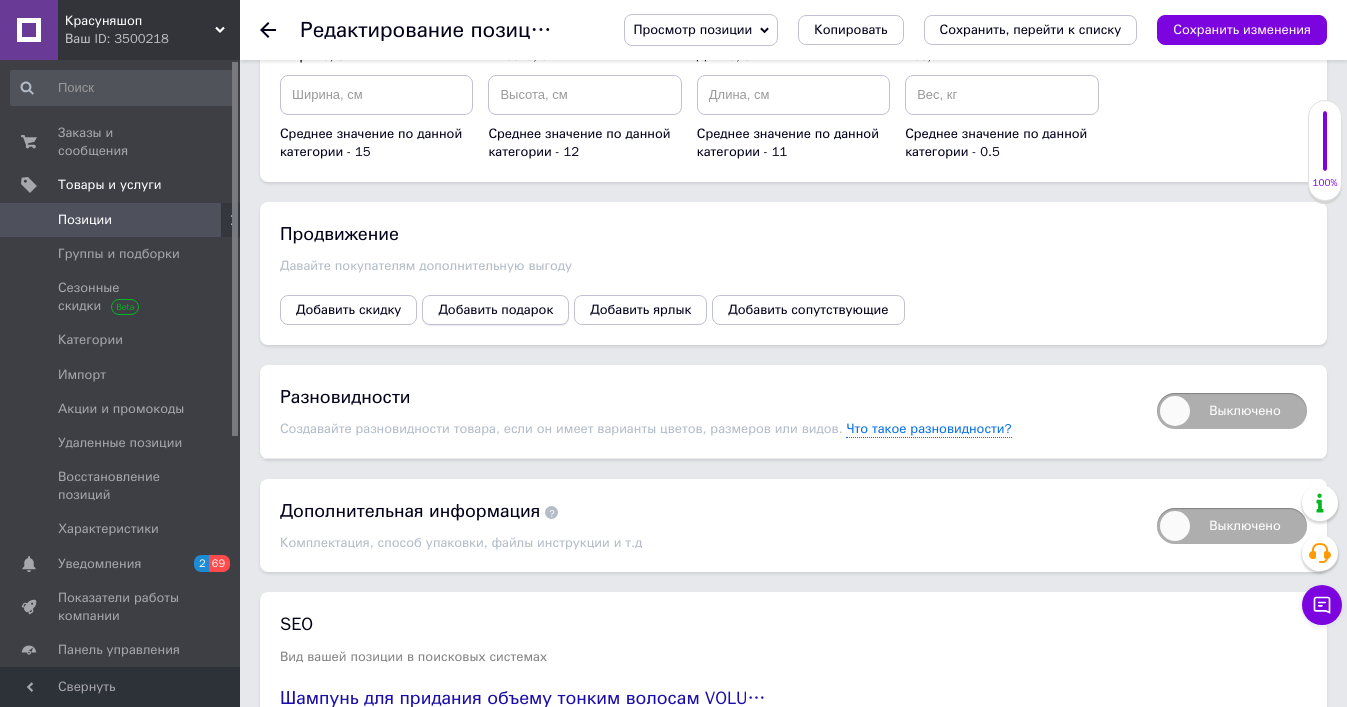 scroll, scrollTop: 2548, scrollLeft: 0, axis: vertical 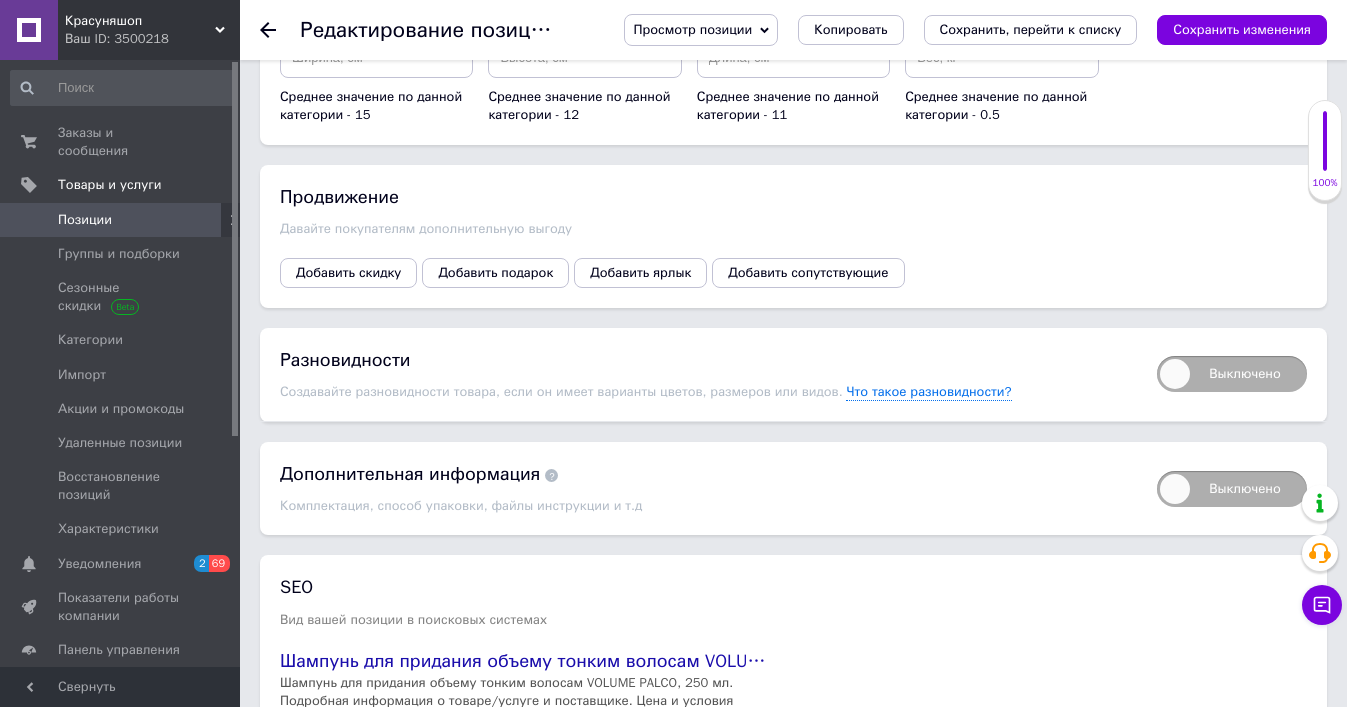 click on "Выключено" at bounding box center (1232, 374) 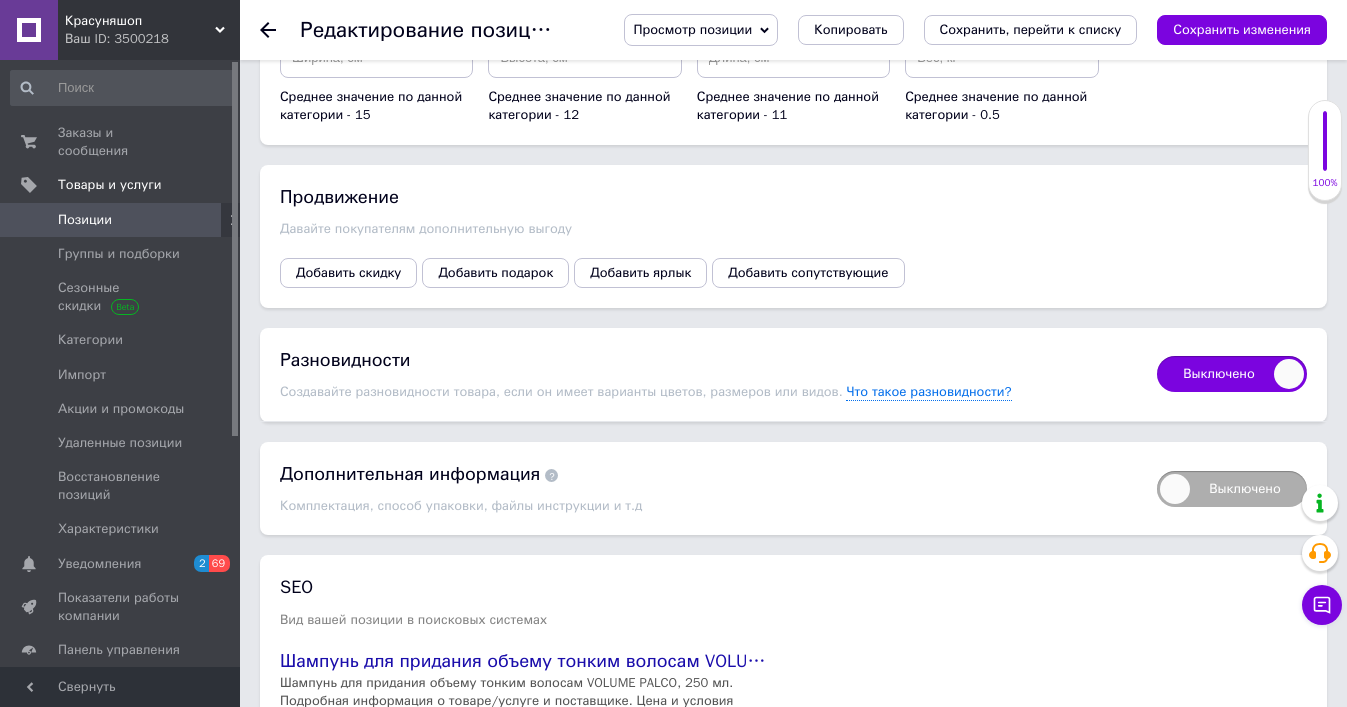 checkbox on "true" 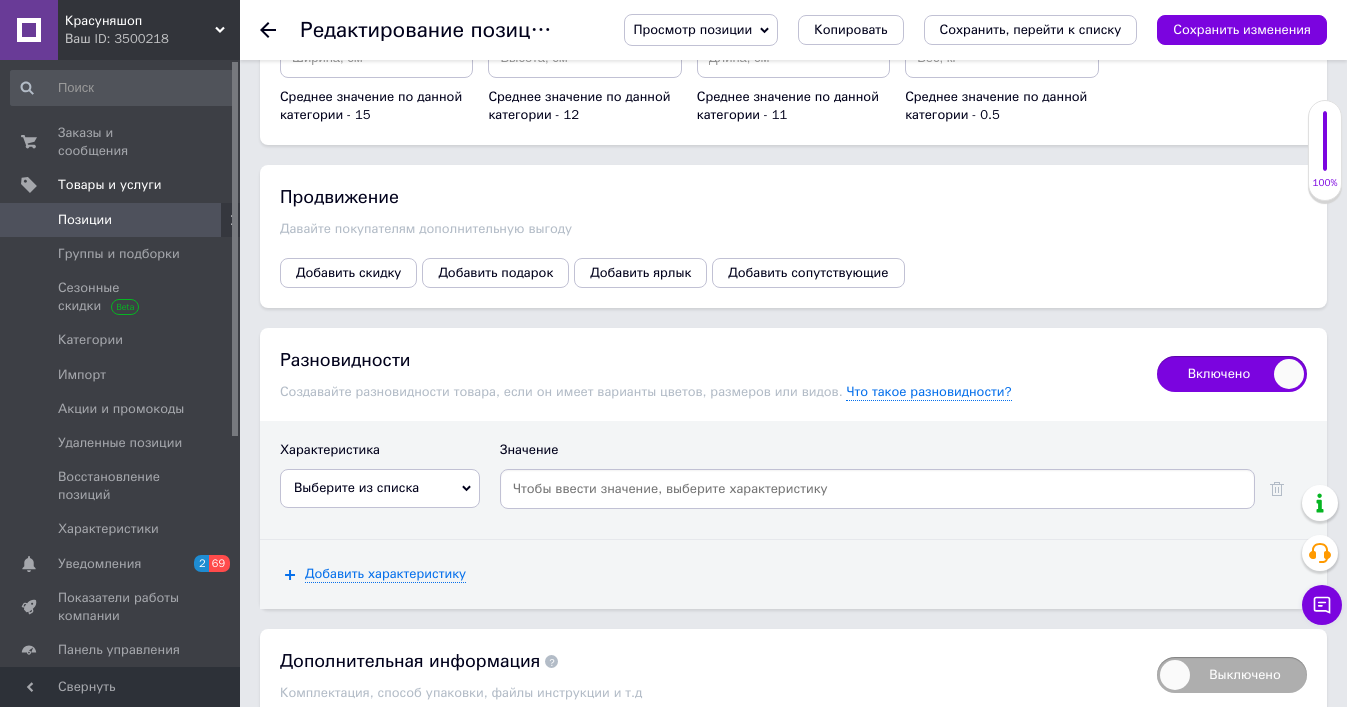 click on "Выберите из списка" at bounding box center (380, 488) 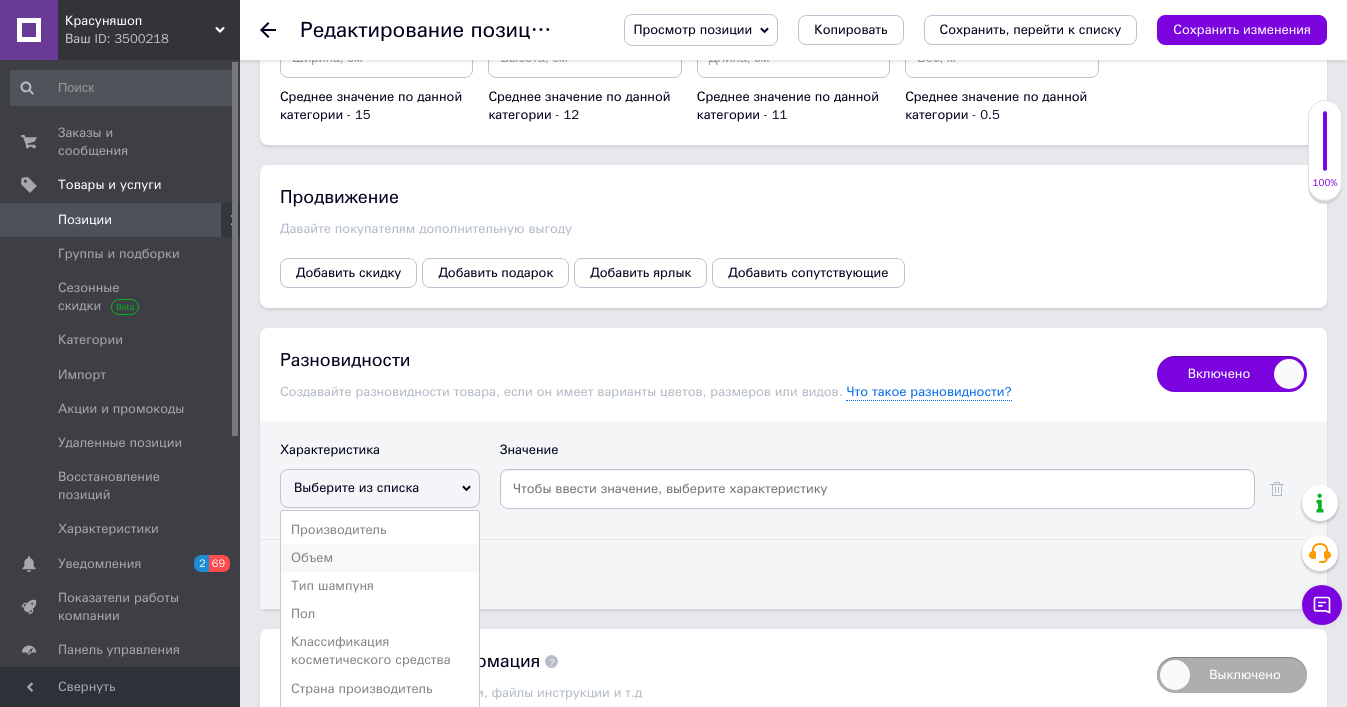 click on "Объем" at bounding box center (380, 558) 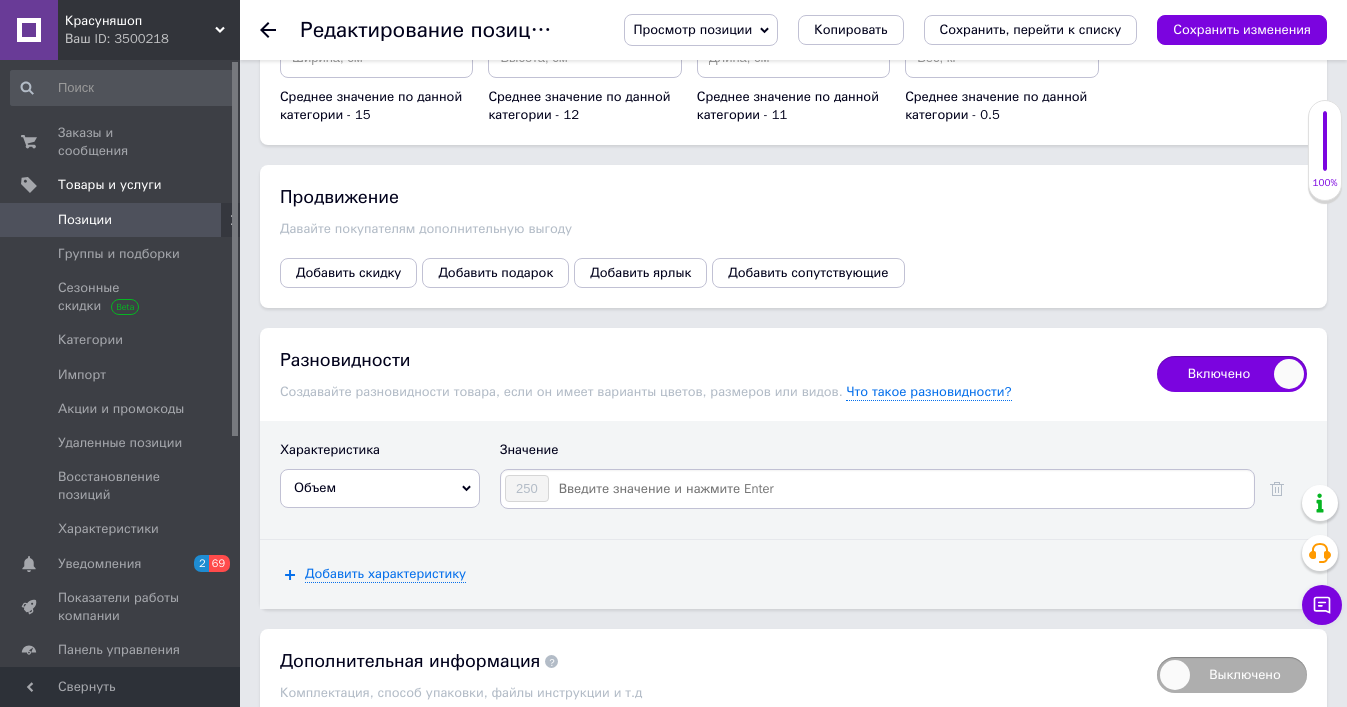 click at bounding box center (900, 489) 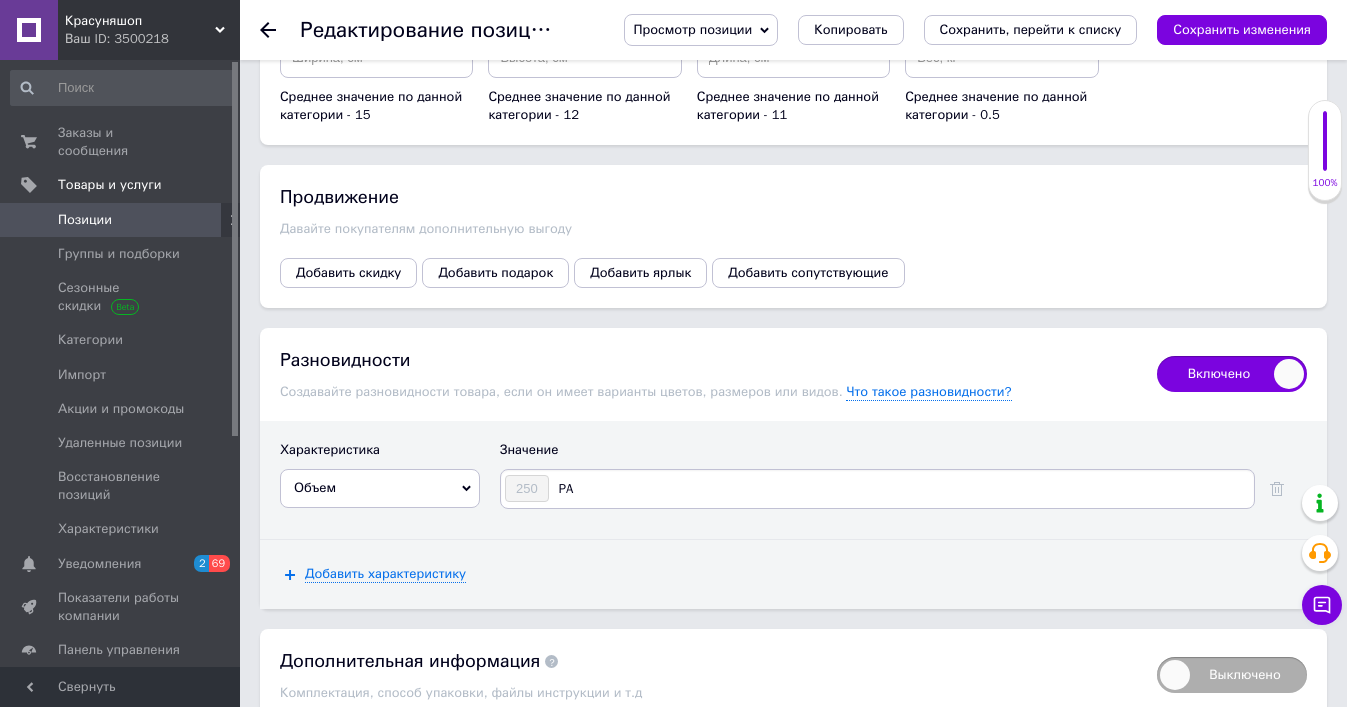 type on "P" 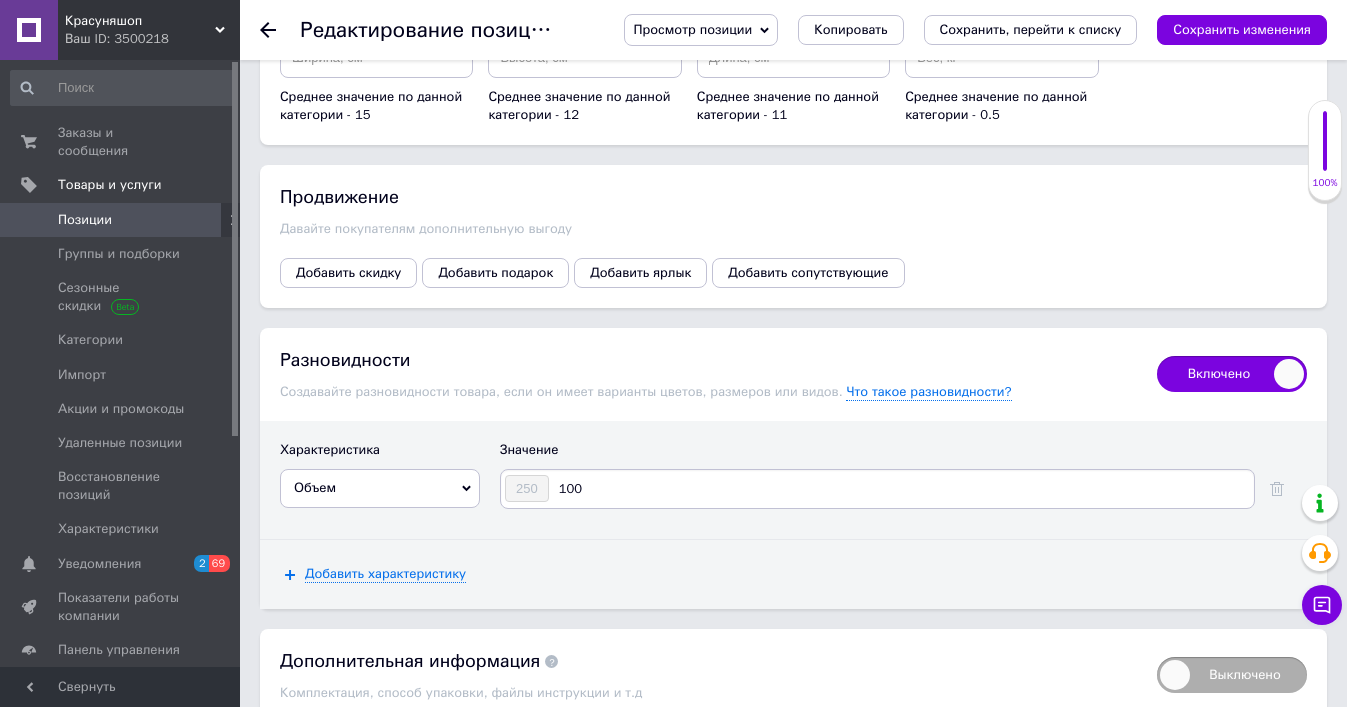 type on "1000" 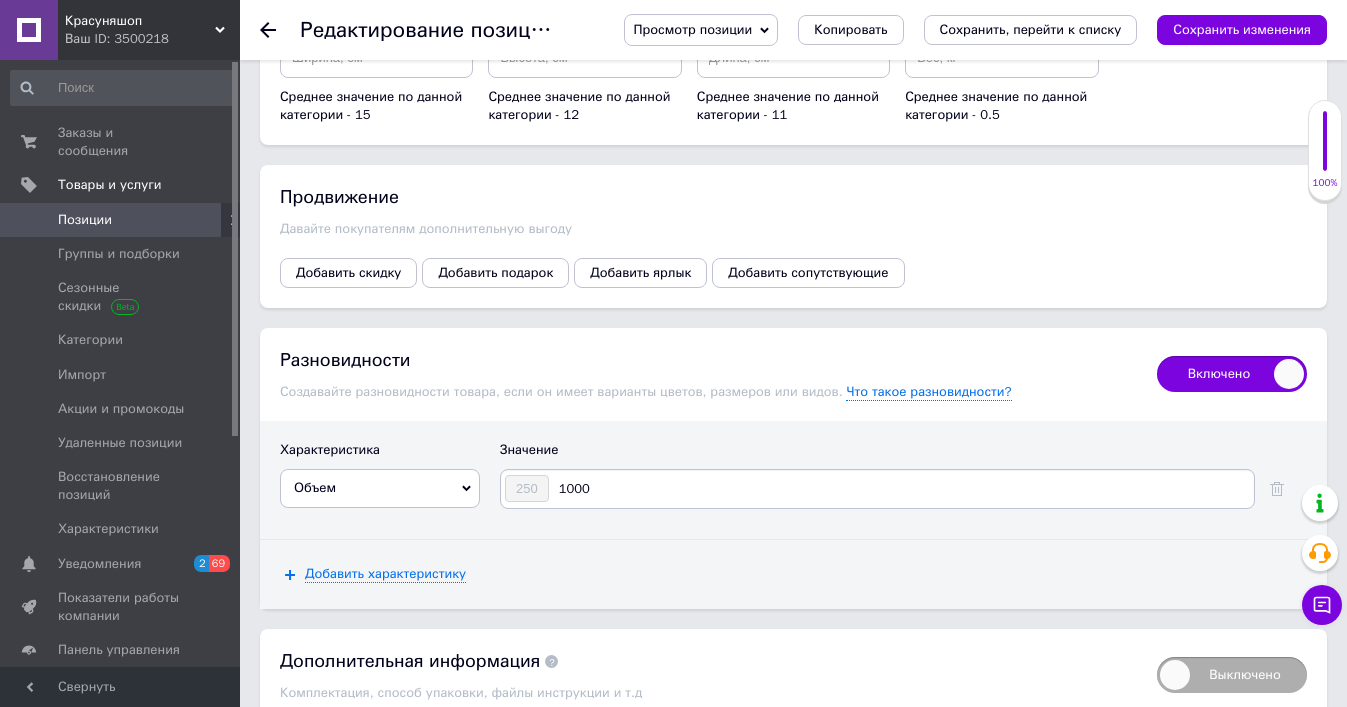 type 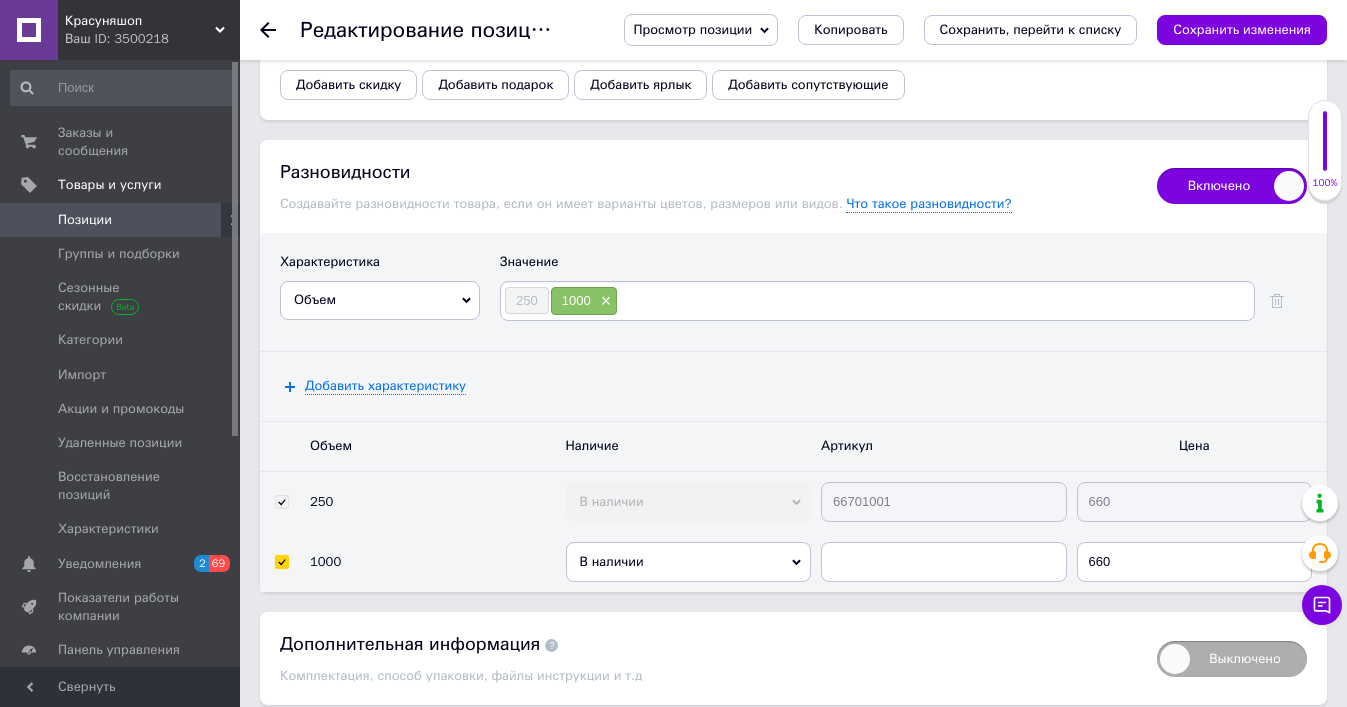 scroll, scrollTop: 2807, scrollLeft: 0, axis: vertical 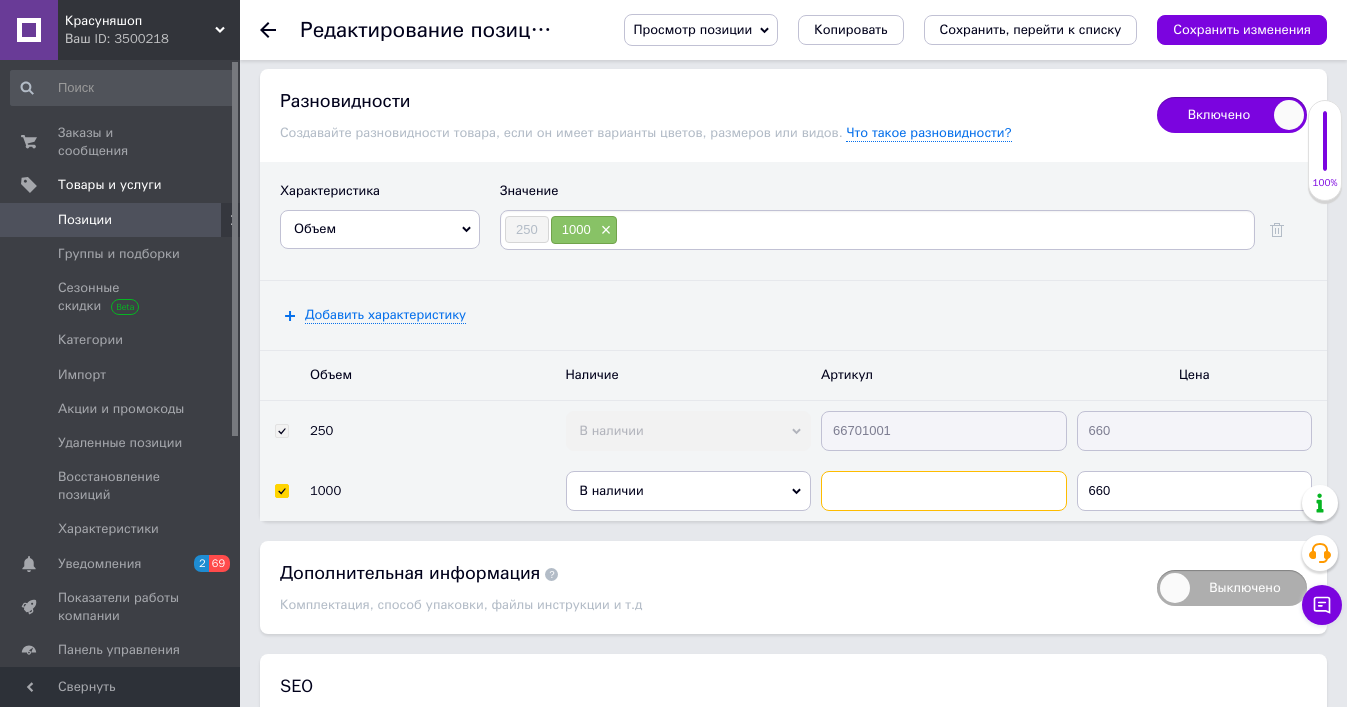 click at bounding box center (944, 491) 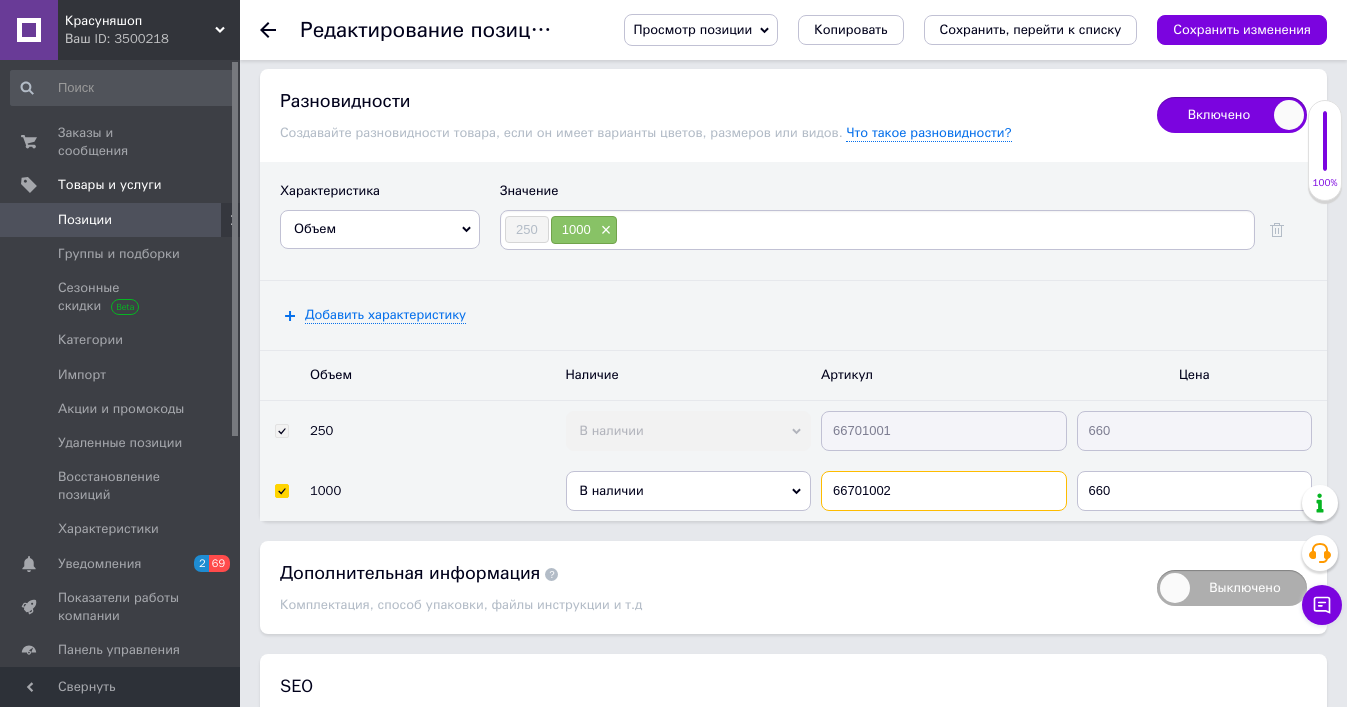 type on "66701002" 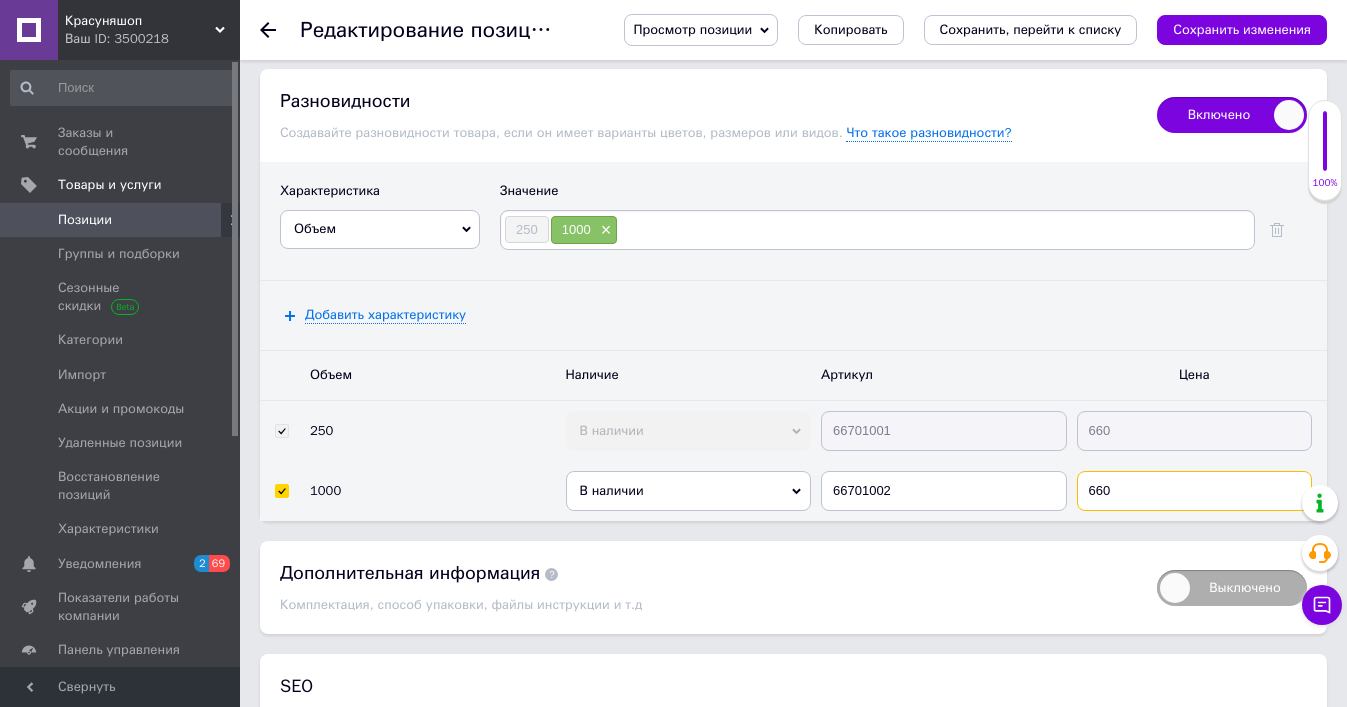 click on "660" at bounding box center (1195, 491) 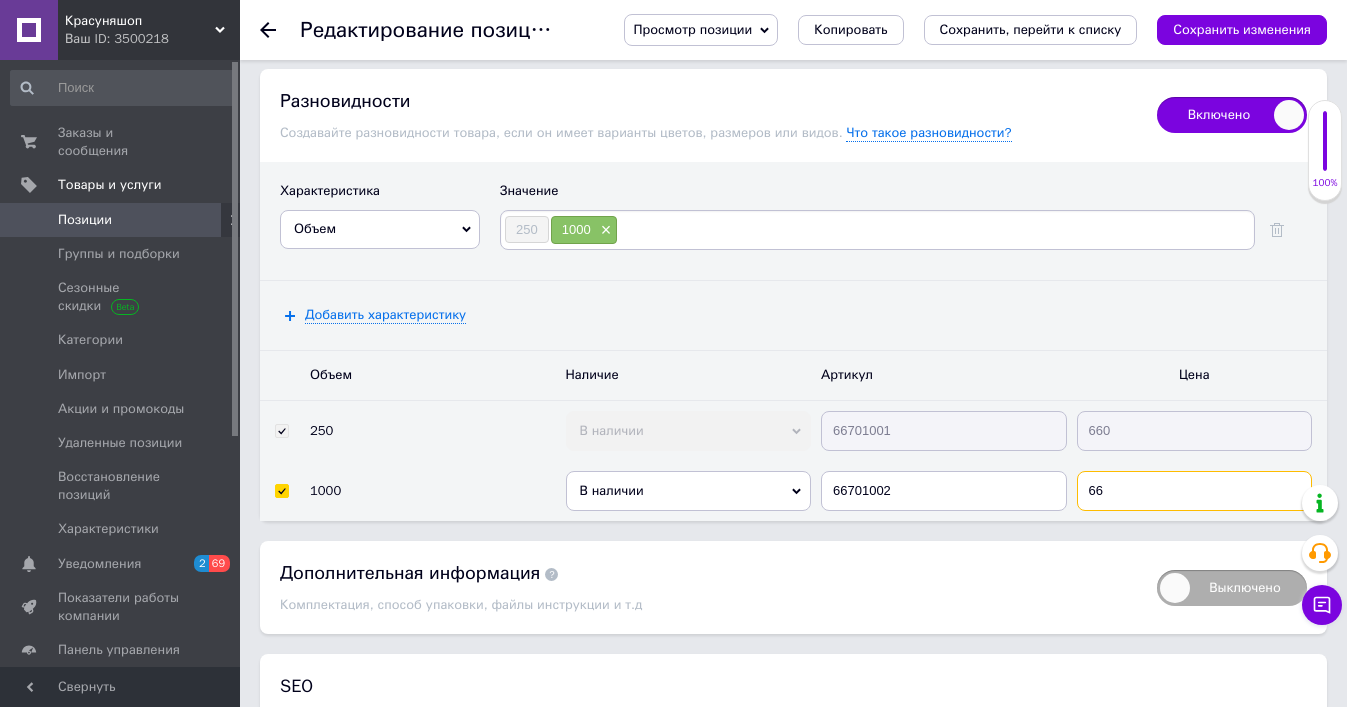 type on "6" 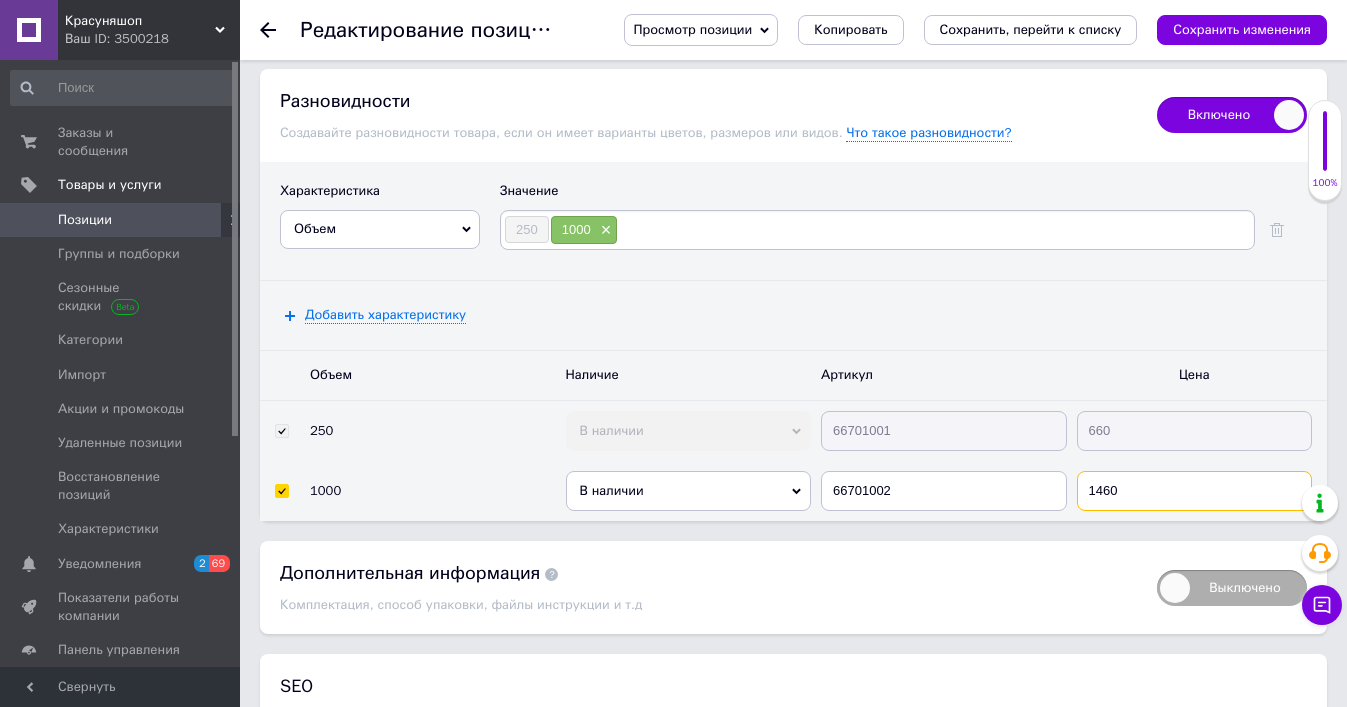 type on "1460" 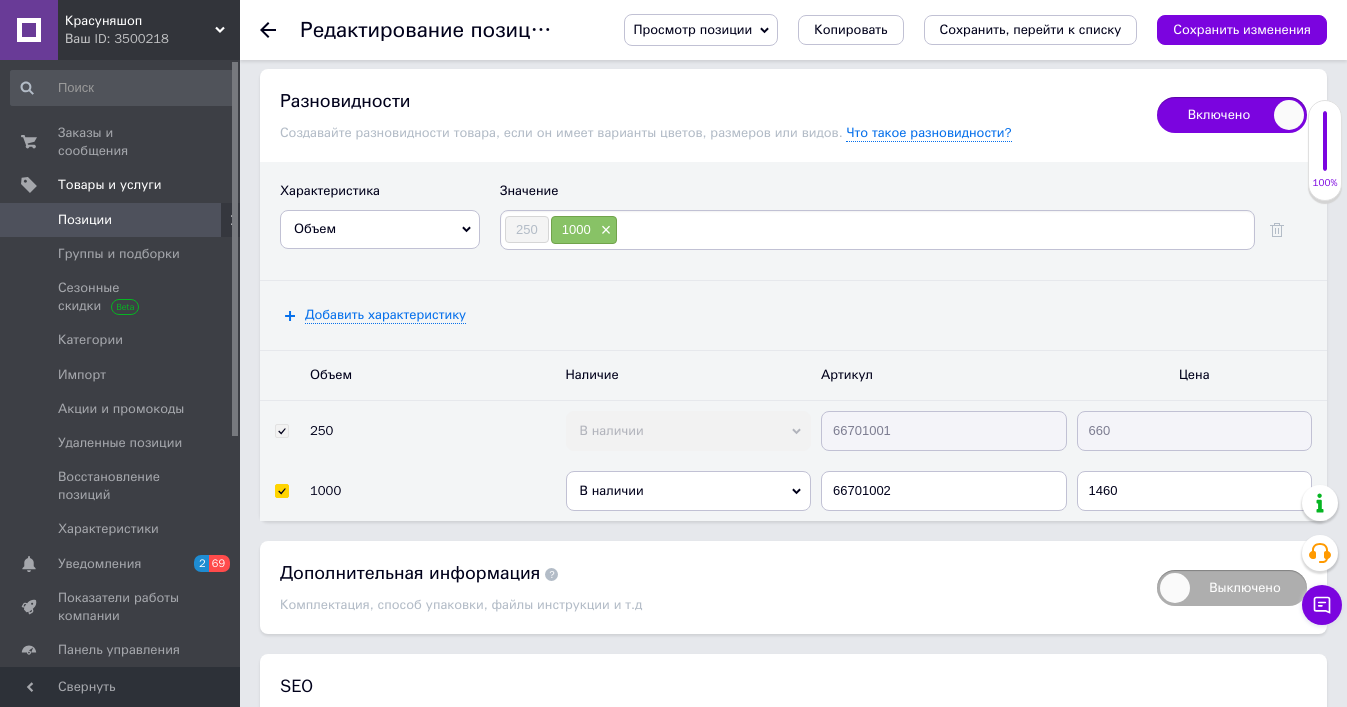 click on "Комплектация, способ упаковки, файлы инструкции и т.д" at bounding box center (708, 605) 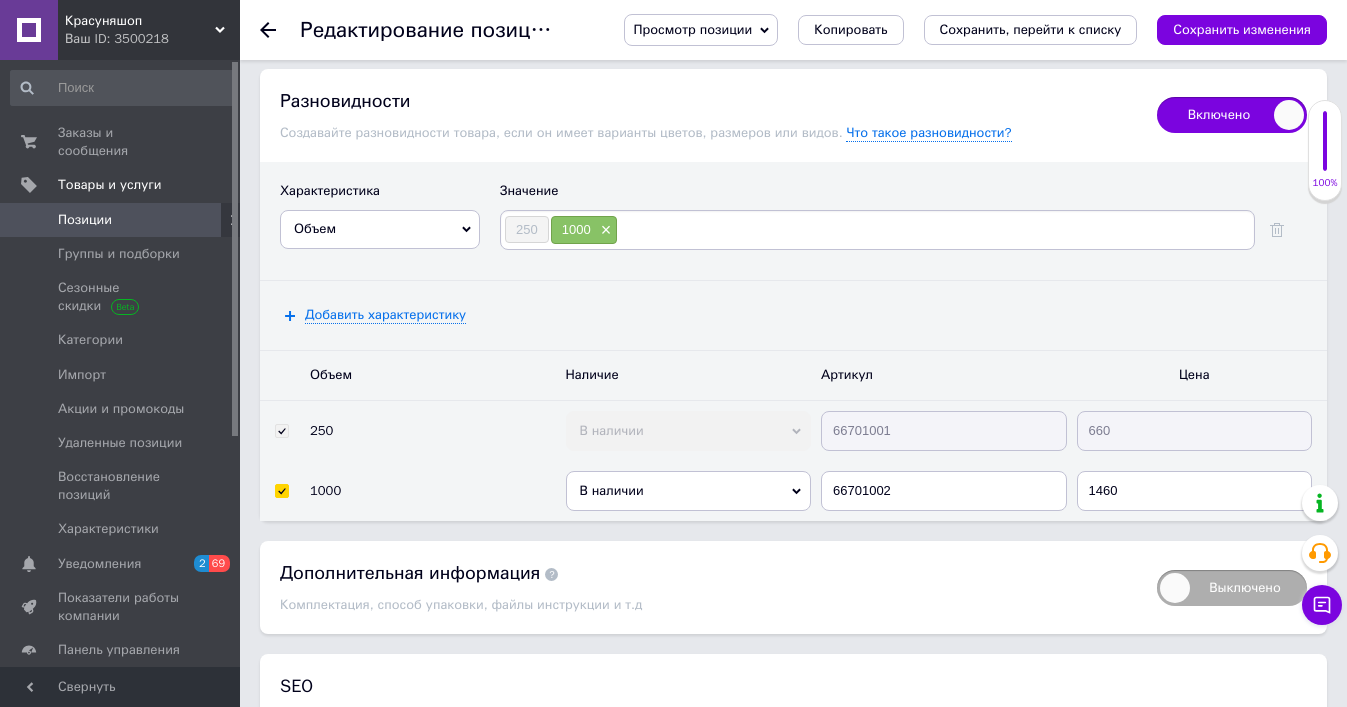click on "Добавить характеристику" at bounding box center (793, 315) 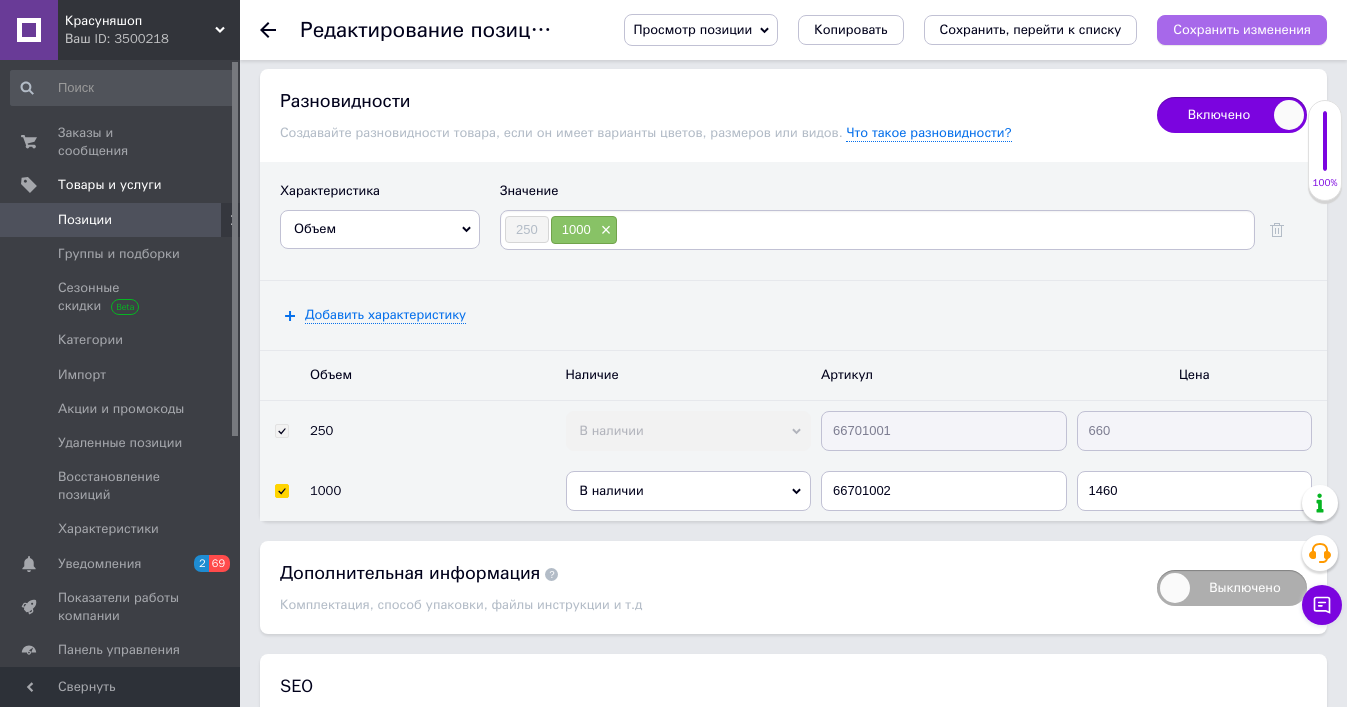 click on "Сохранить изменения" at bounding box center (1242, 29) 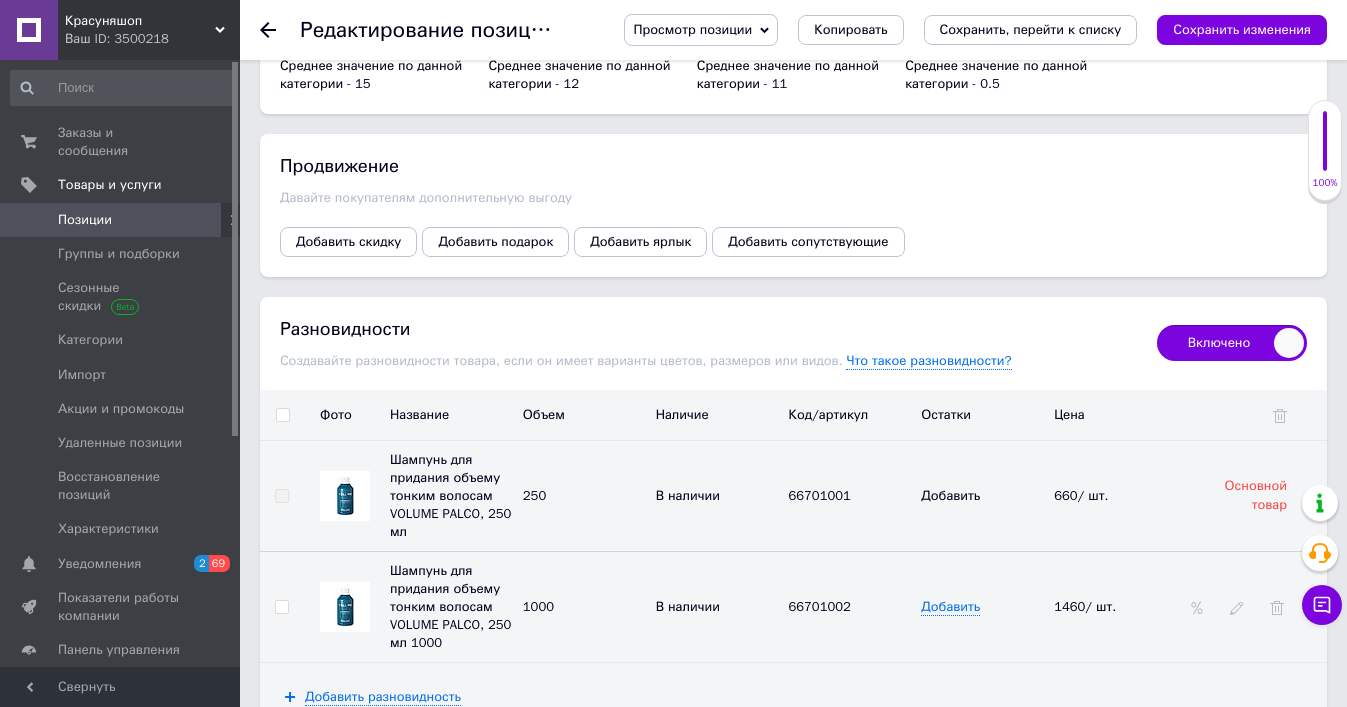 scroll, scrollTop: 2500, scrollLeft: 0, axis: vertical 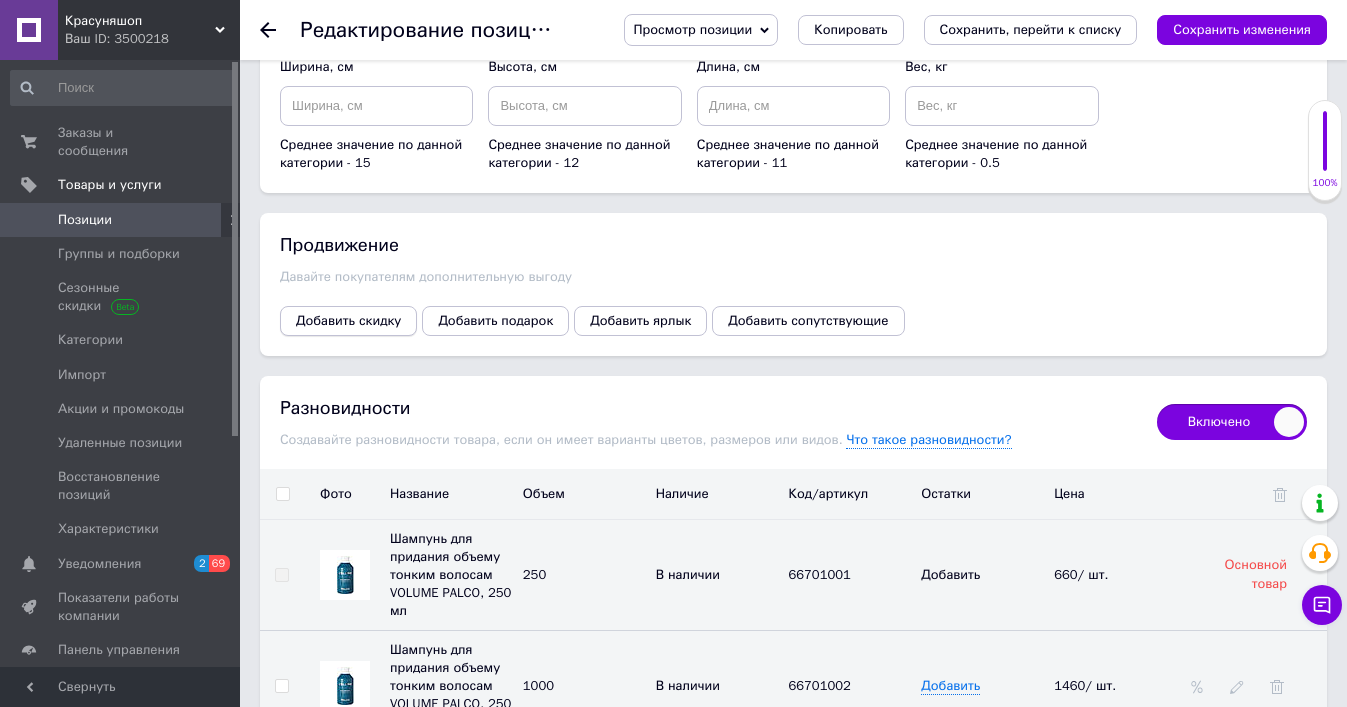 click on "Добавить скидку" at bounding box center (348, 321) 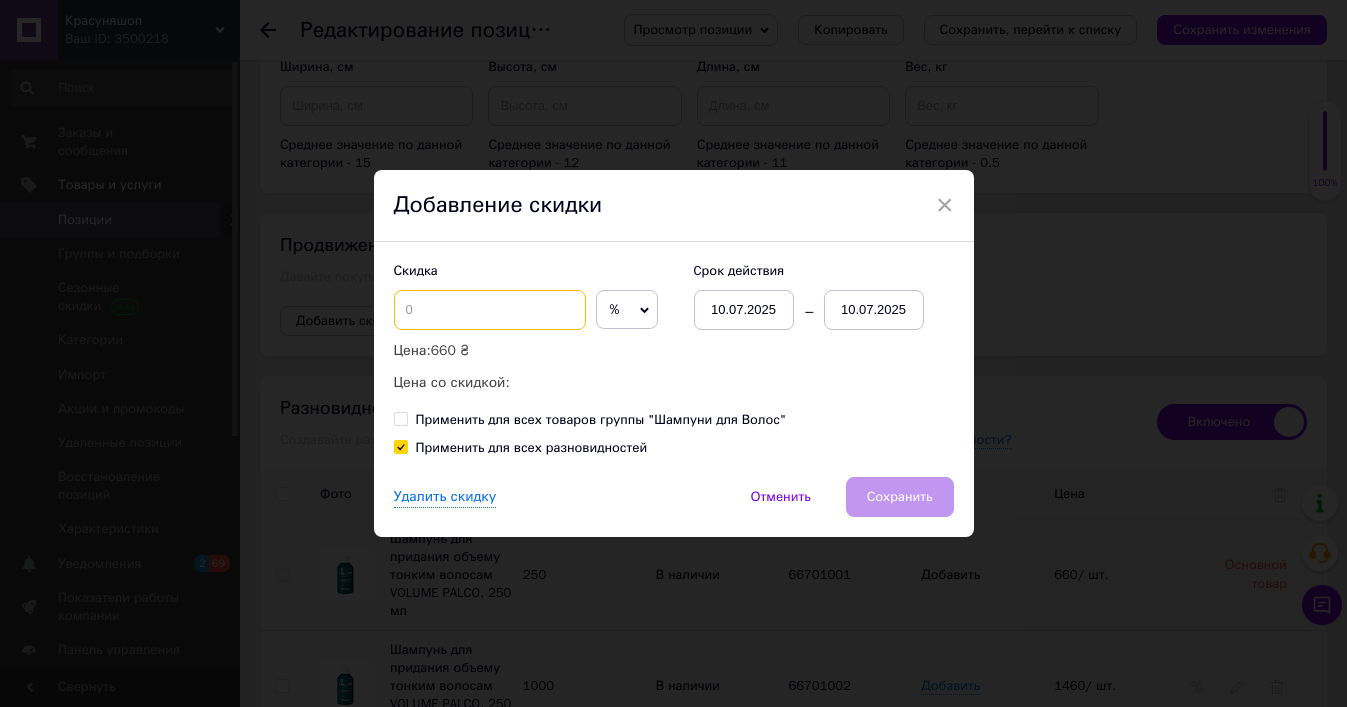click at bounding box center [490, 310] 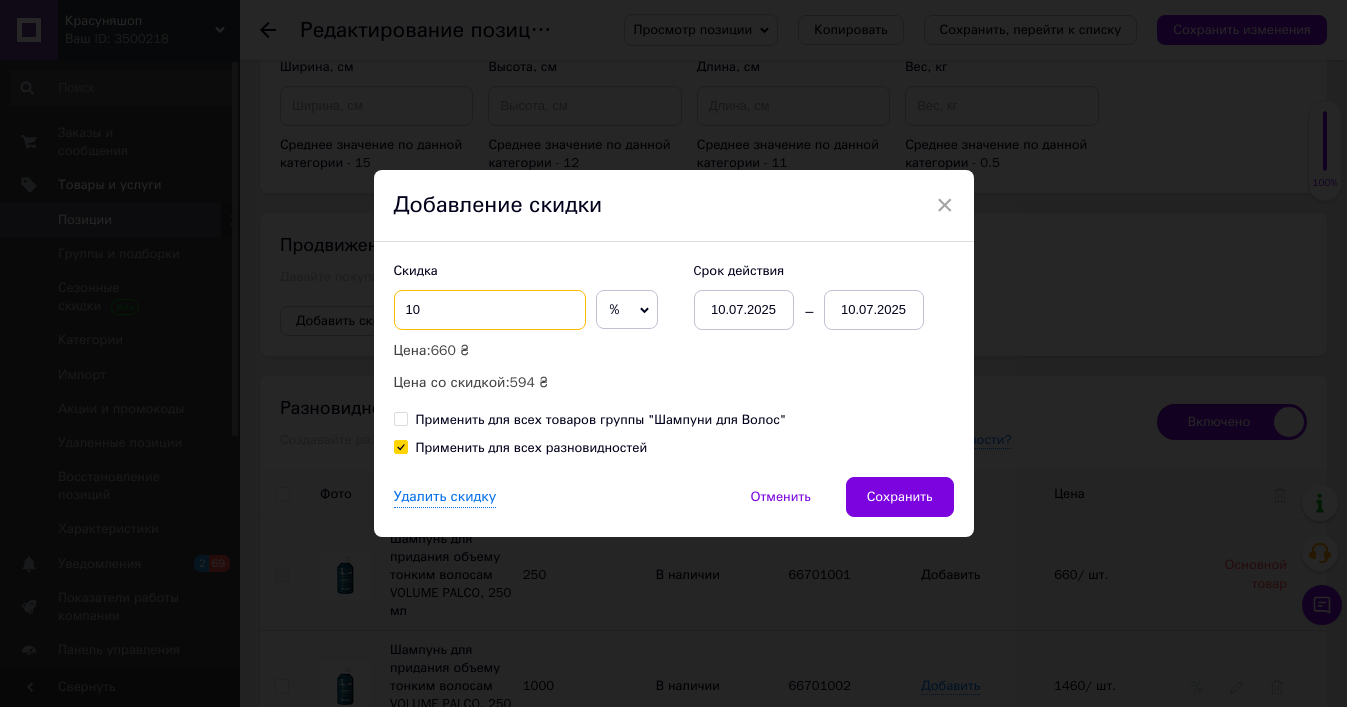 type on "10" 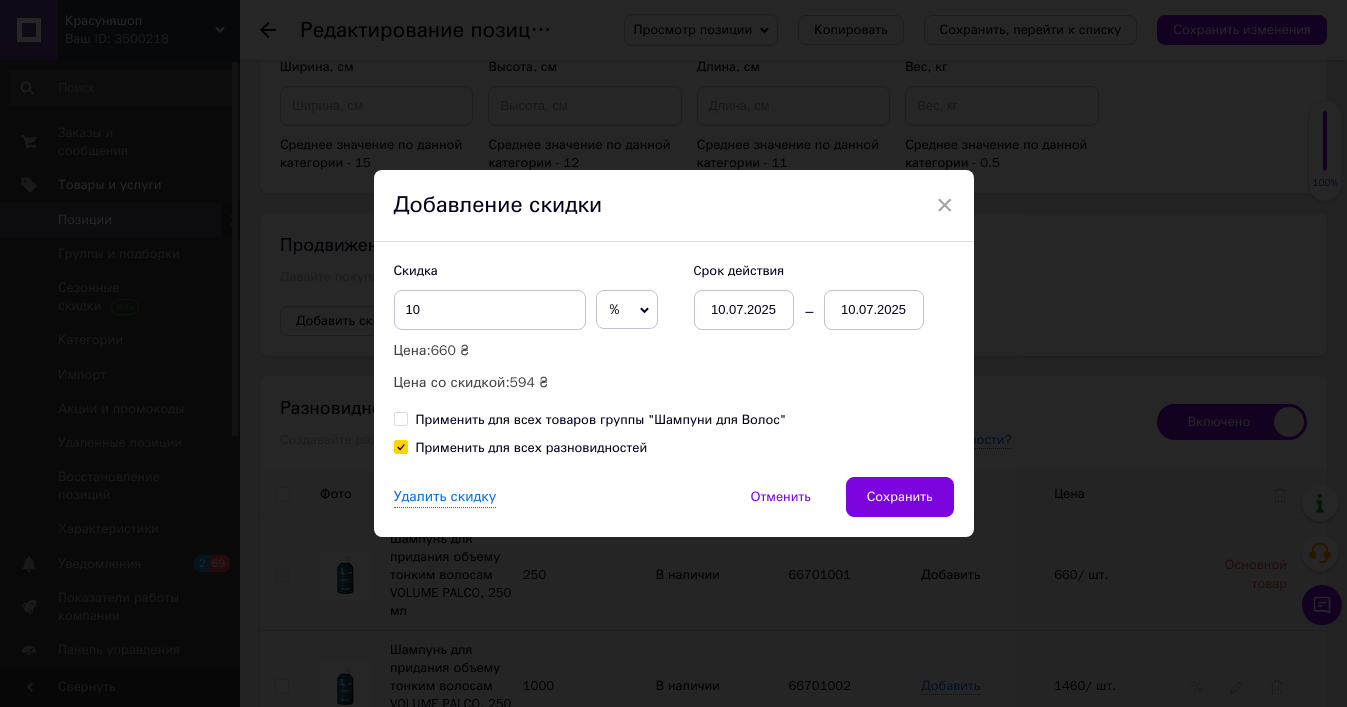 click on "10.07.2025" at bounding box center (874, 310) 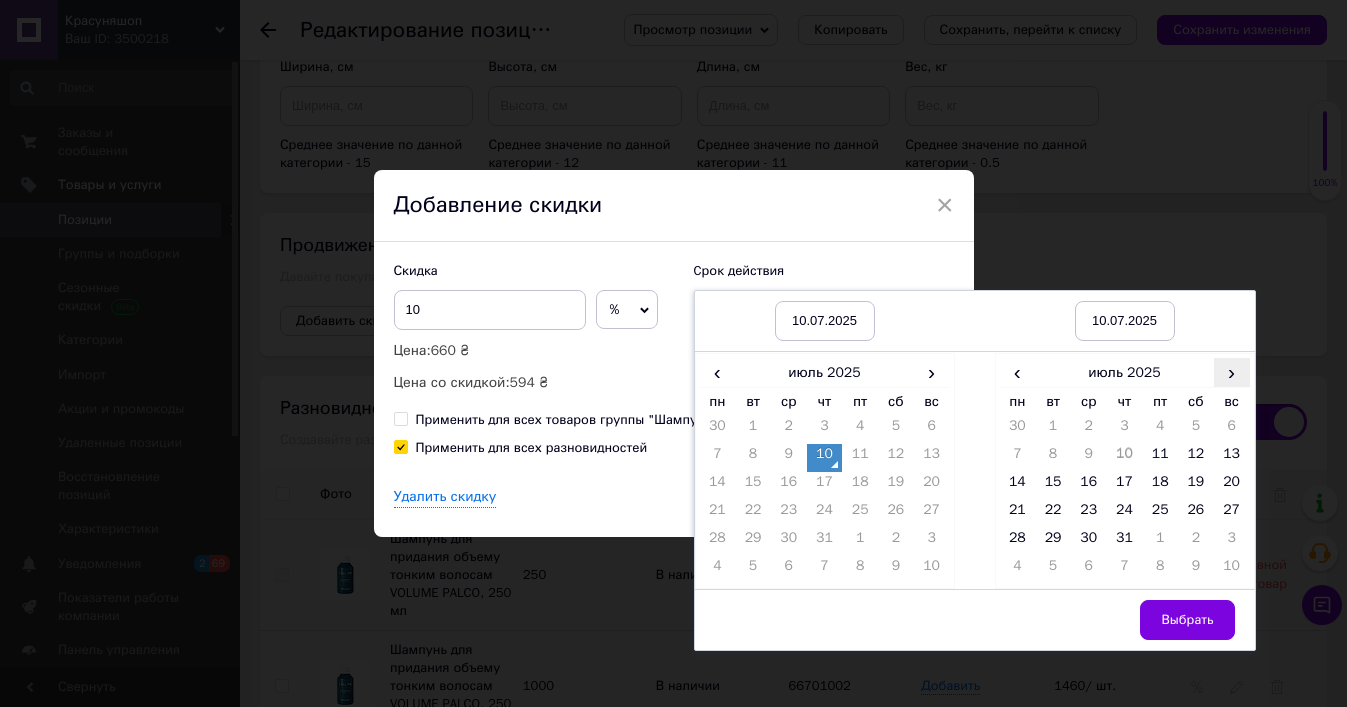 click on "›" at bounding box center (1232, 372) 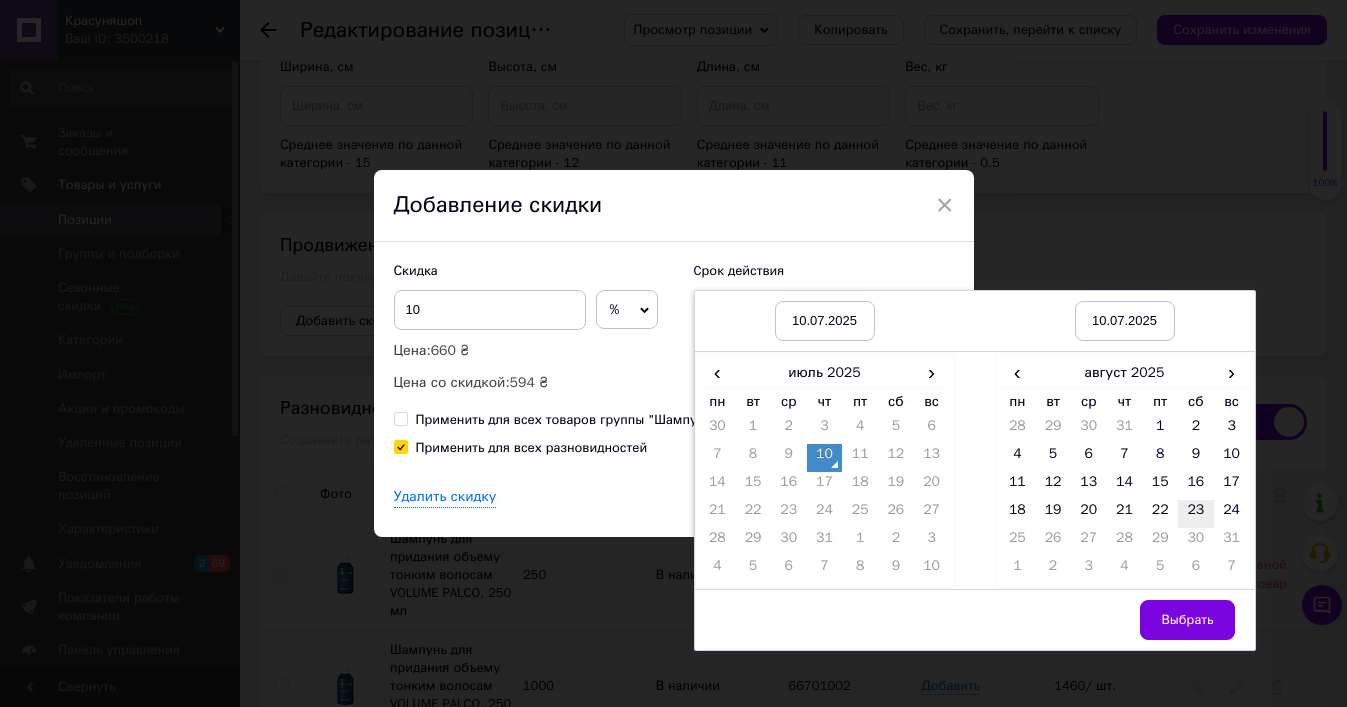click on "23" at bounding box center [1196, 514] 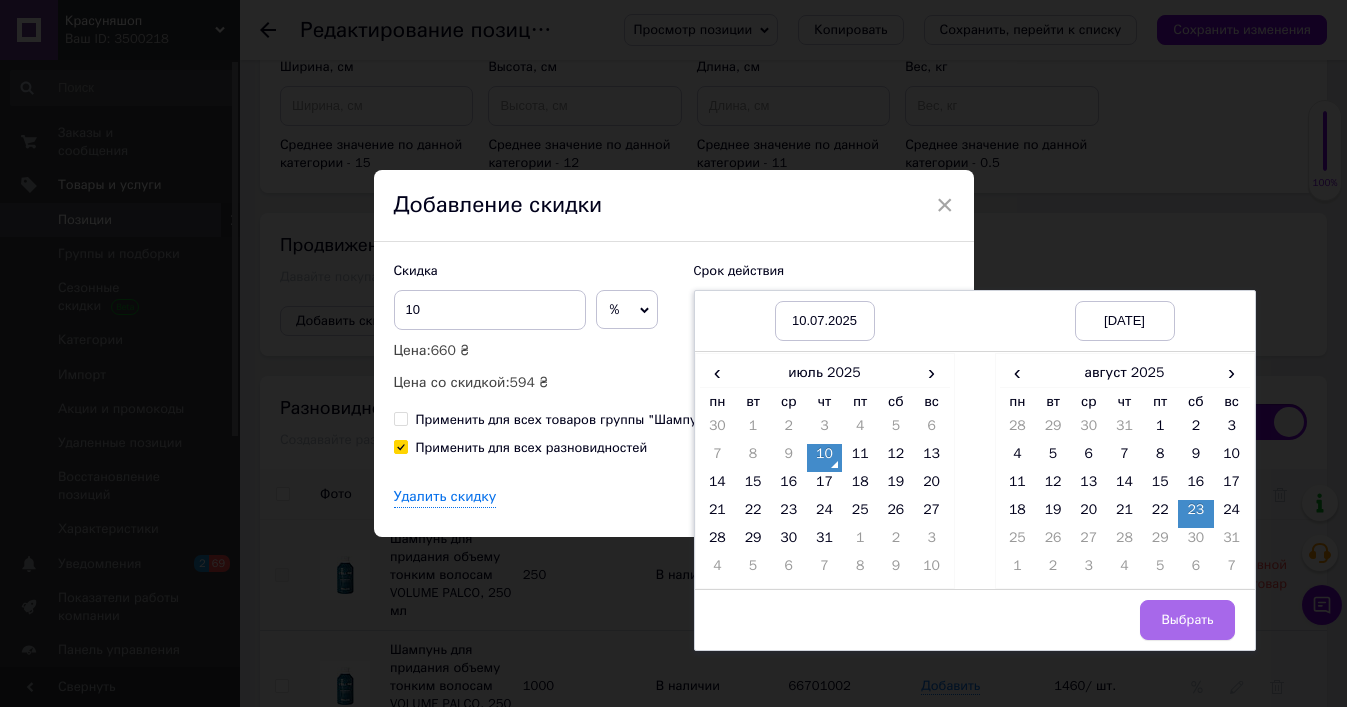 click on "Выбрать" at bounding box center [1187, 620] 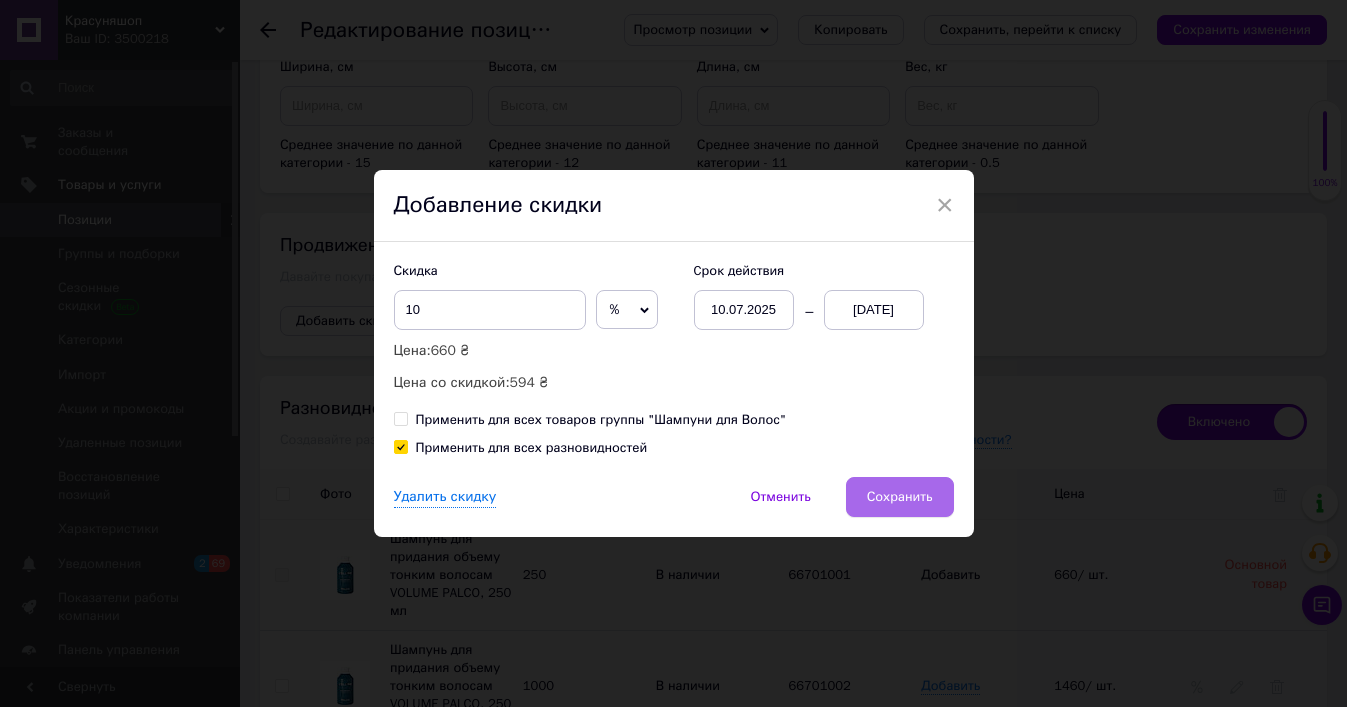 click on "Сохранить" at bounding box center [900, 497] 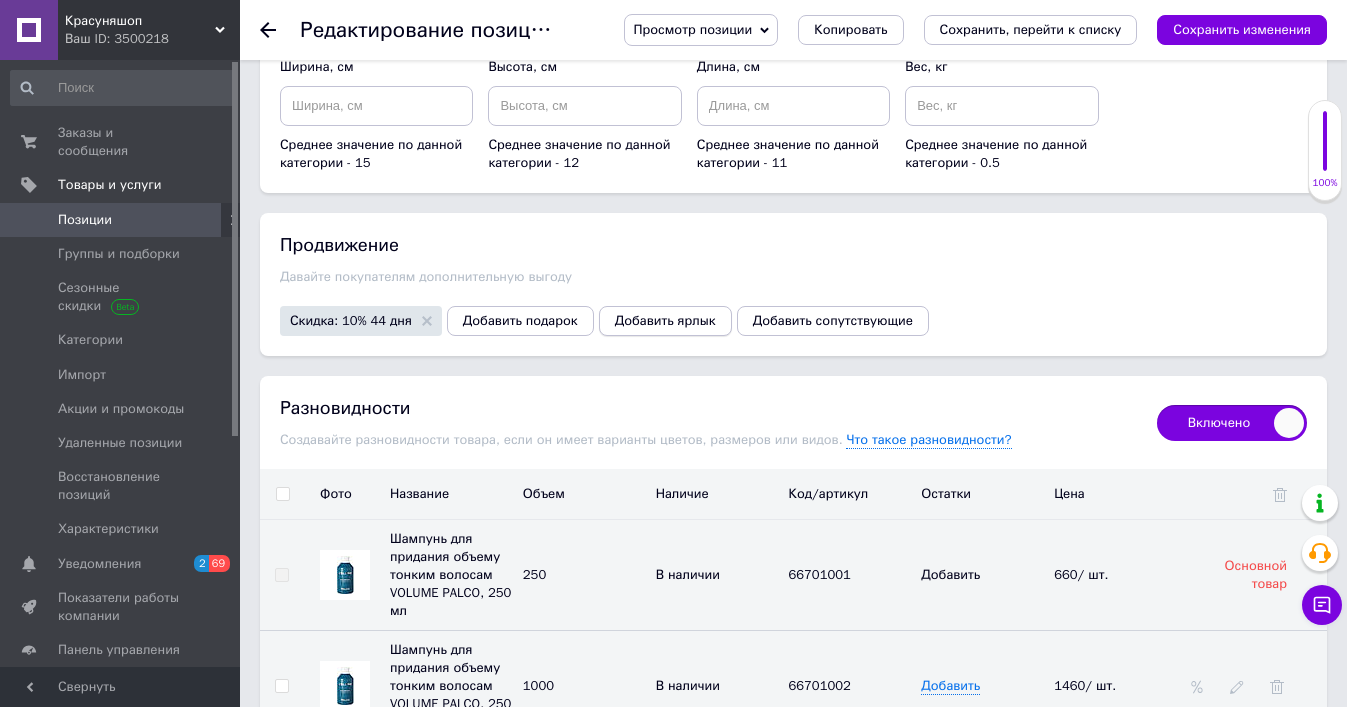 click on "Добавить ярлык" at bounding box center [665, 321] 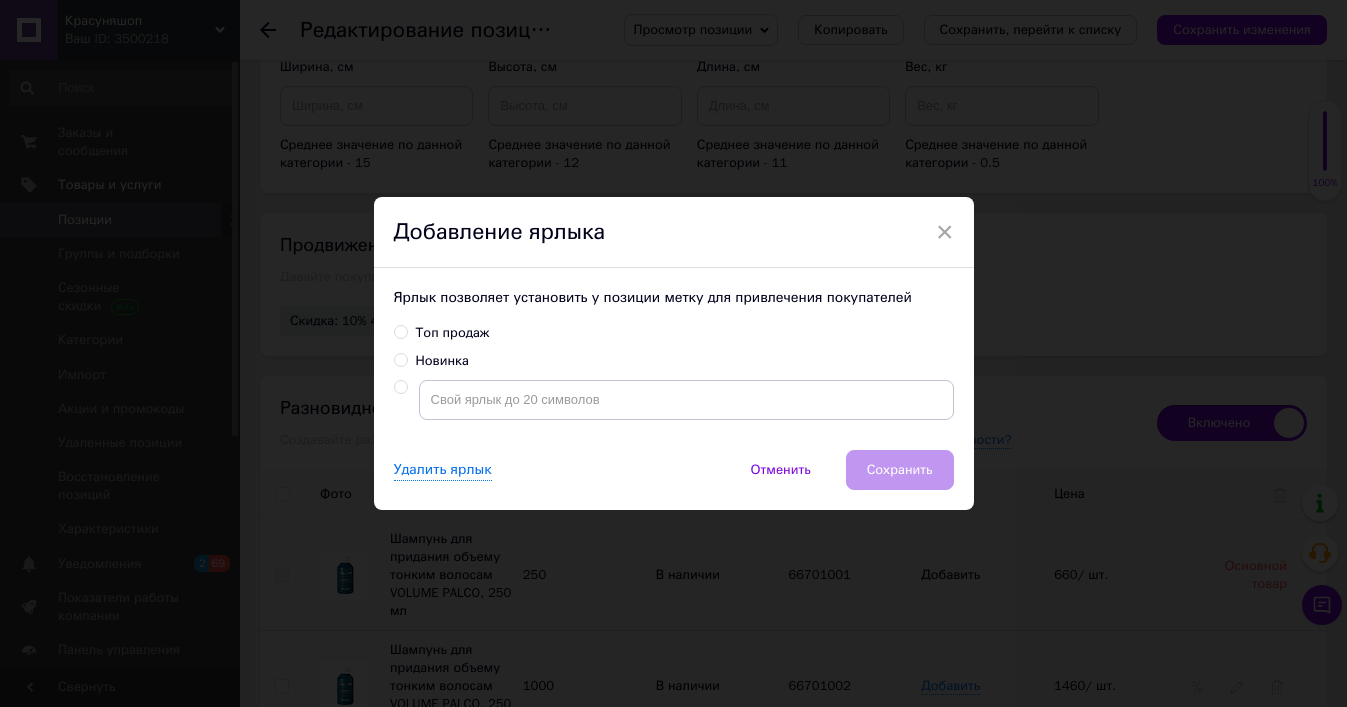 click on "Новинка" at bounding box center (442, 361) 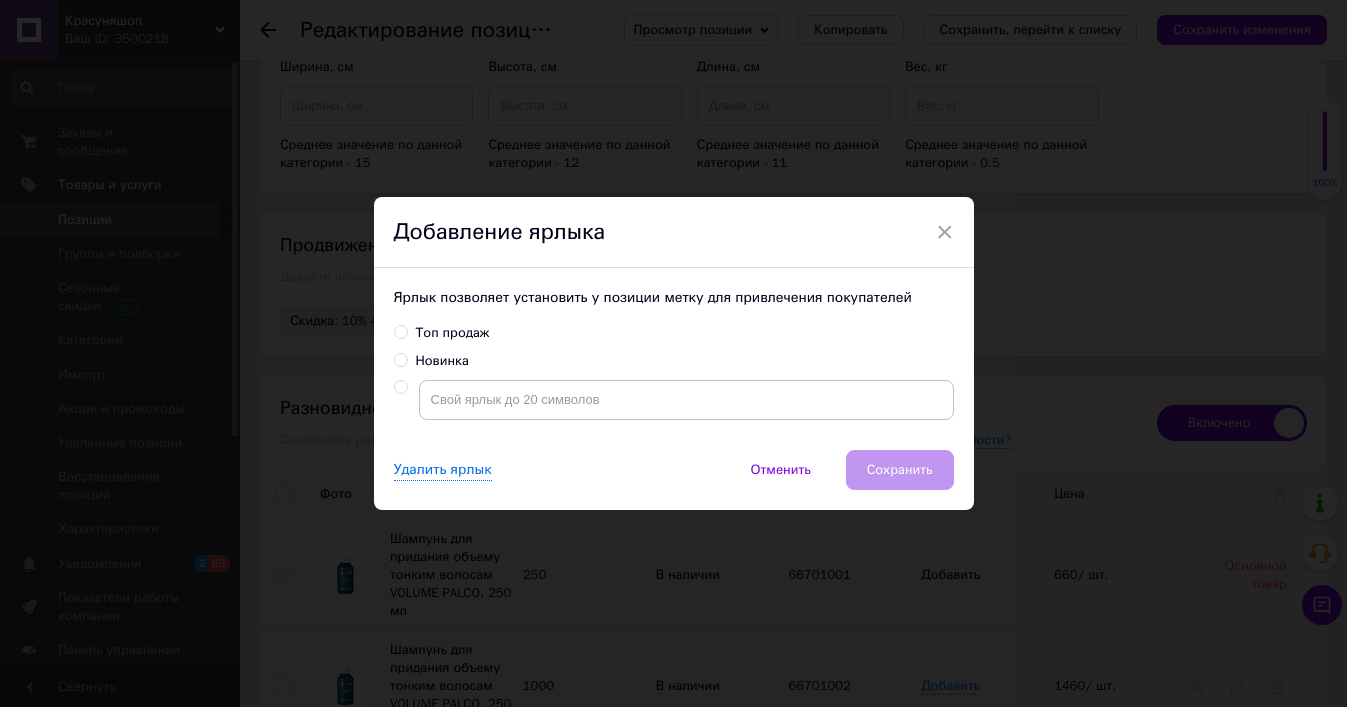 radio on "true" 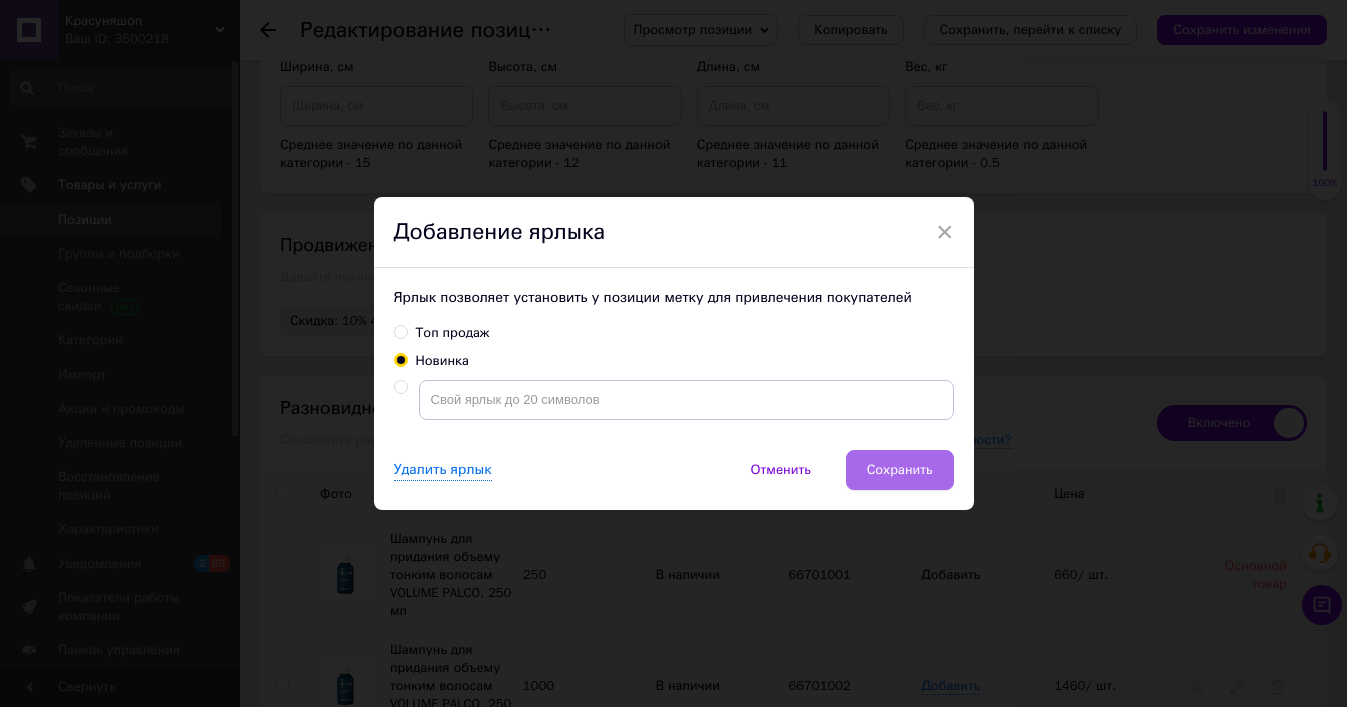 click on "Сохранить" at bounding box center [900, 470] 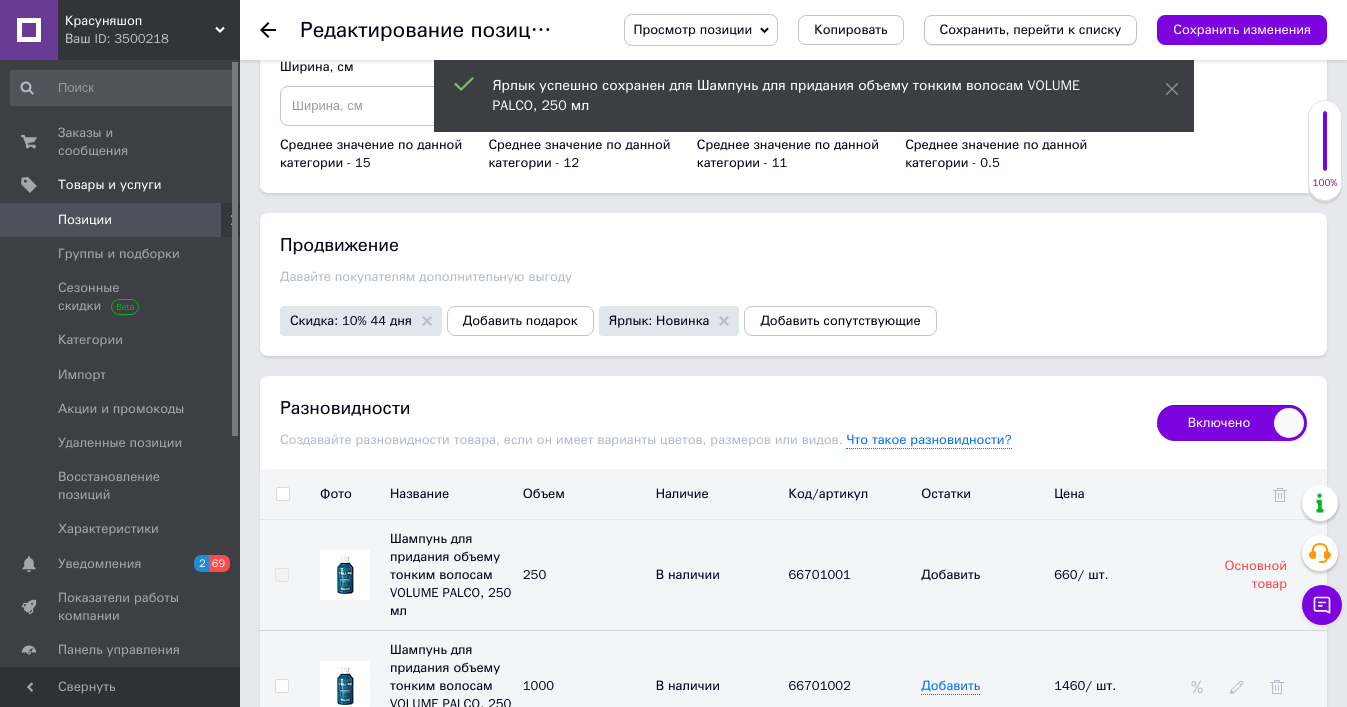click on "Сохранить, перейти к списку" at bounding box center [1031, 30] 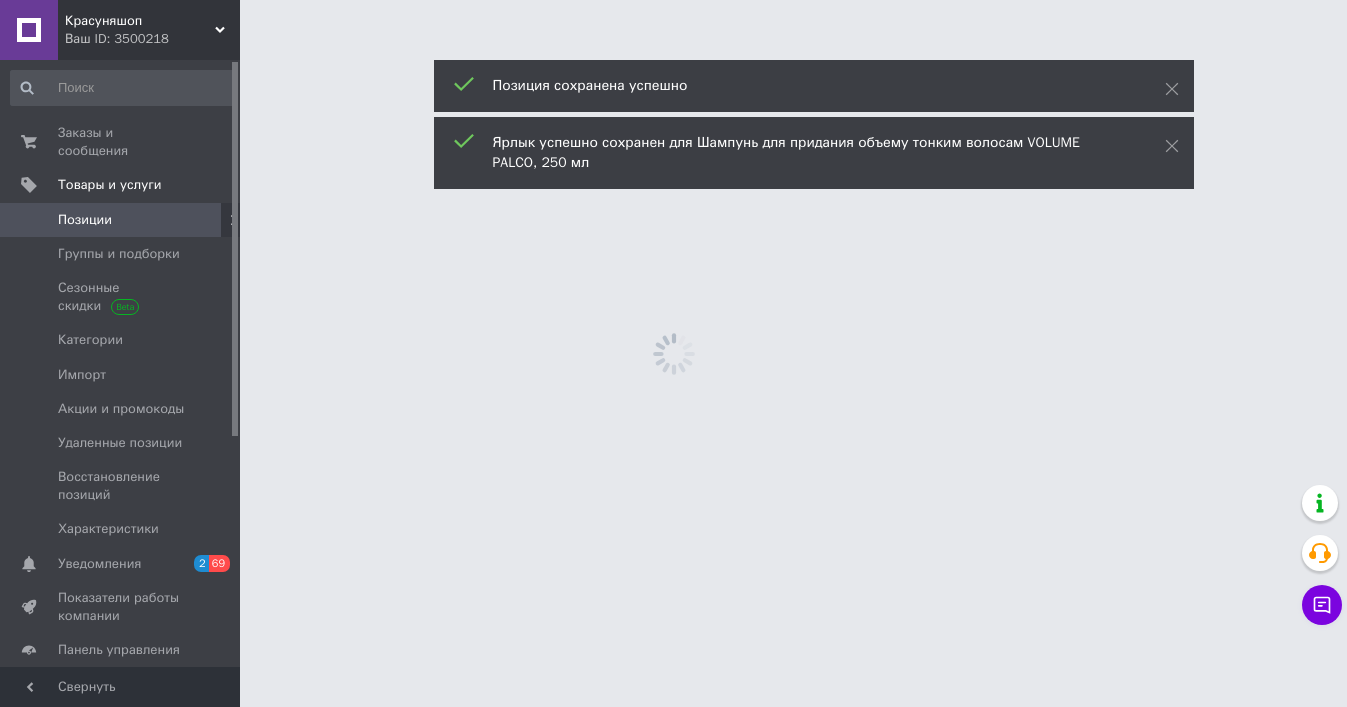 scroll, scrollTop: 0, scrollLeft: 0, axis: both 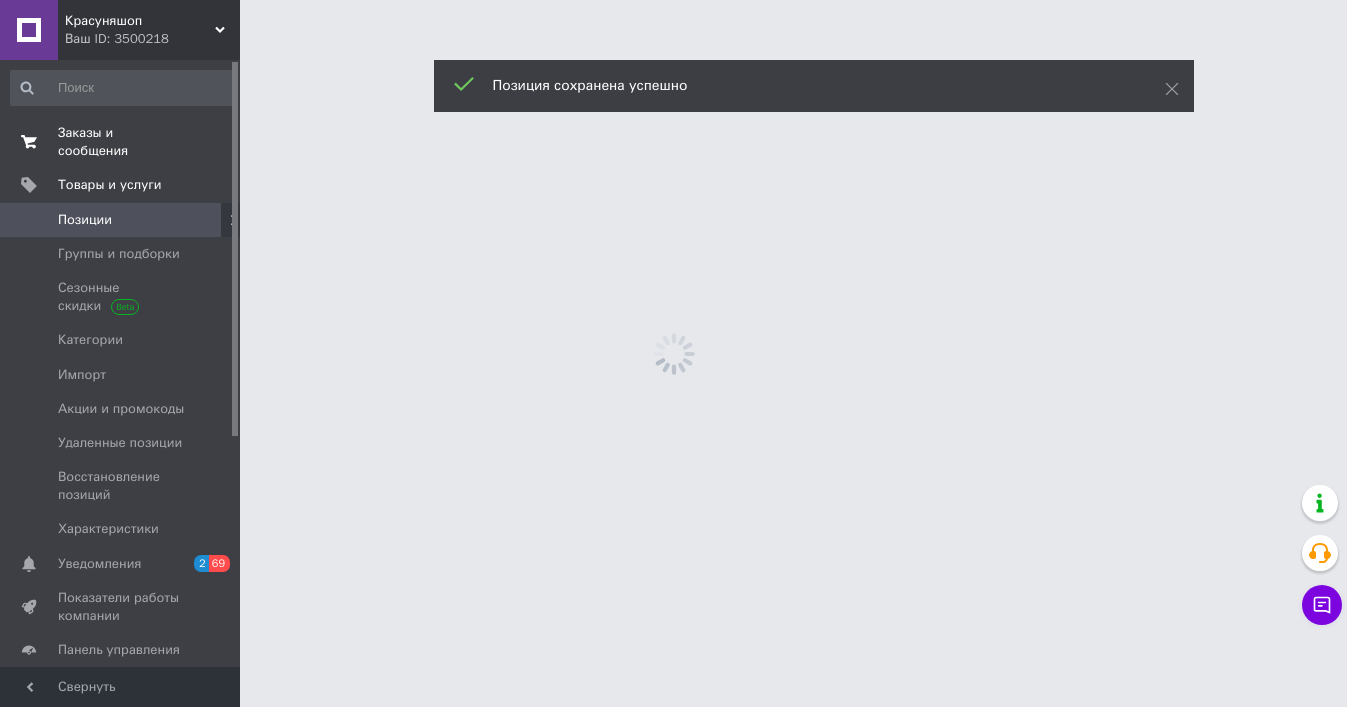 click on "Заказы и сообщения" at bounding box center [121, 142] 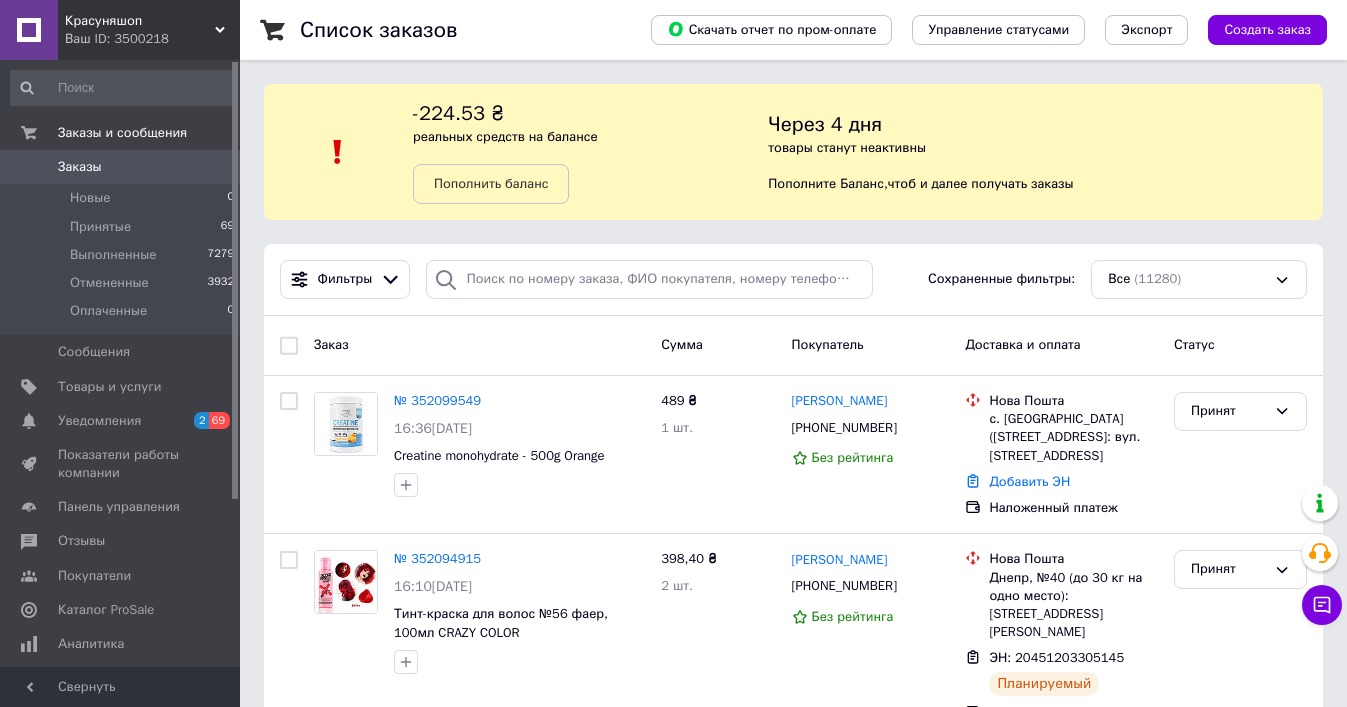 click on "Заказы" at bounding box center [121, 167] 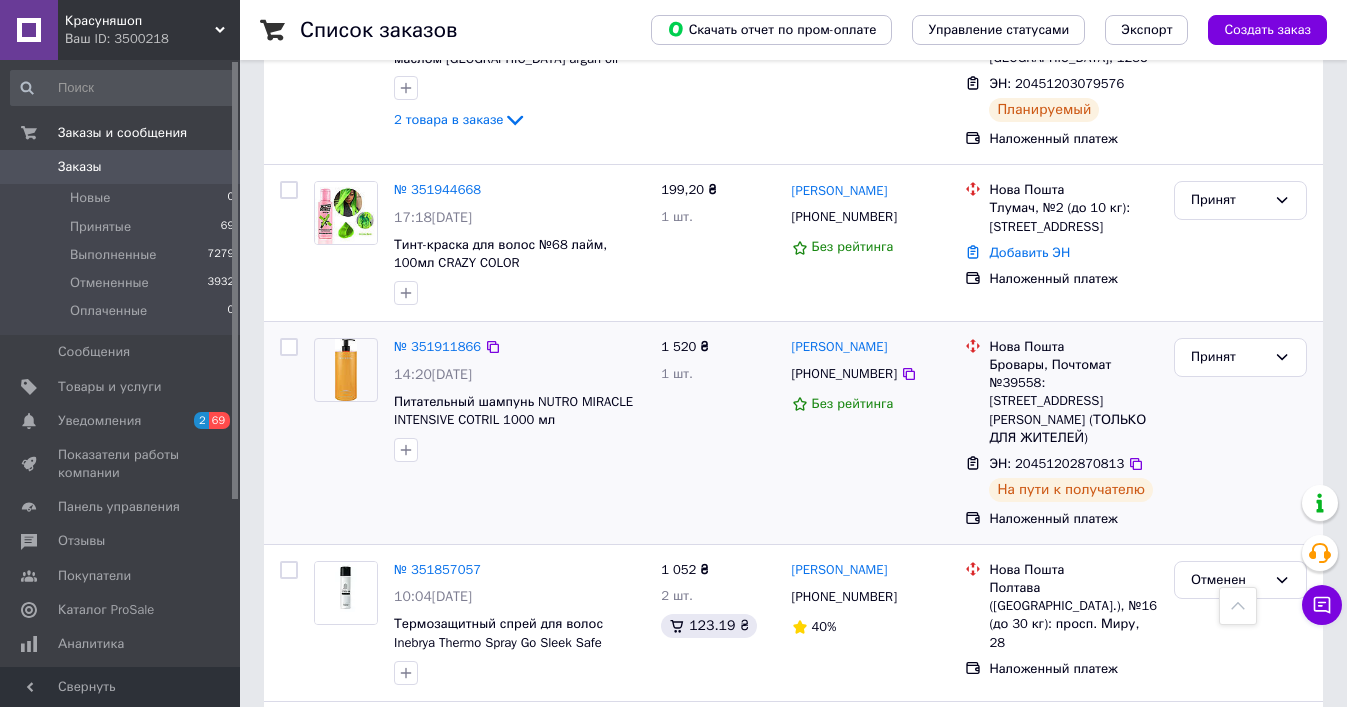 scroll, scrollTop: 1886, scrollLeft: 0, axis: vertical 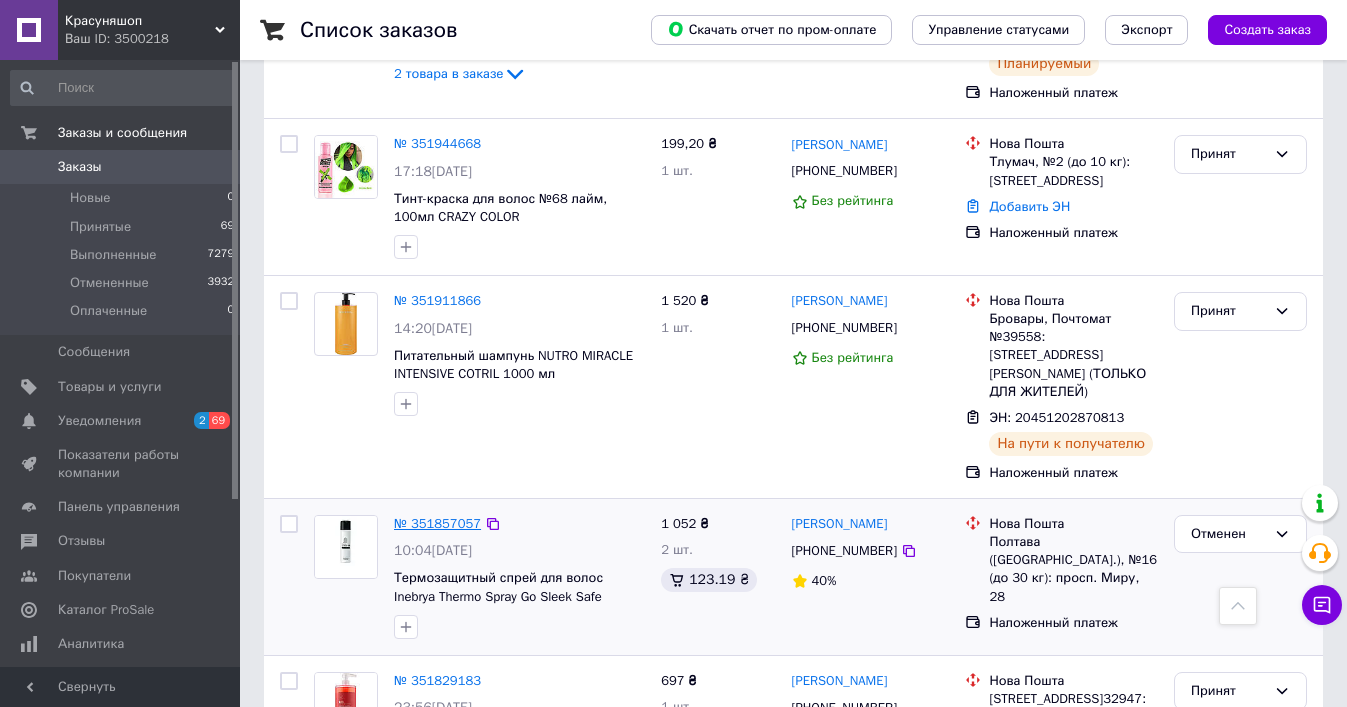 click on "№ 351857057" at bounding box center (437, 523) 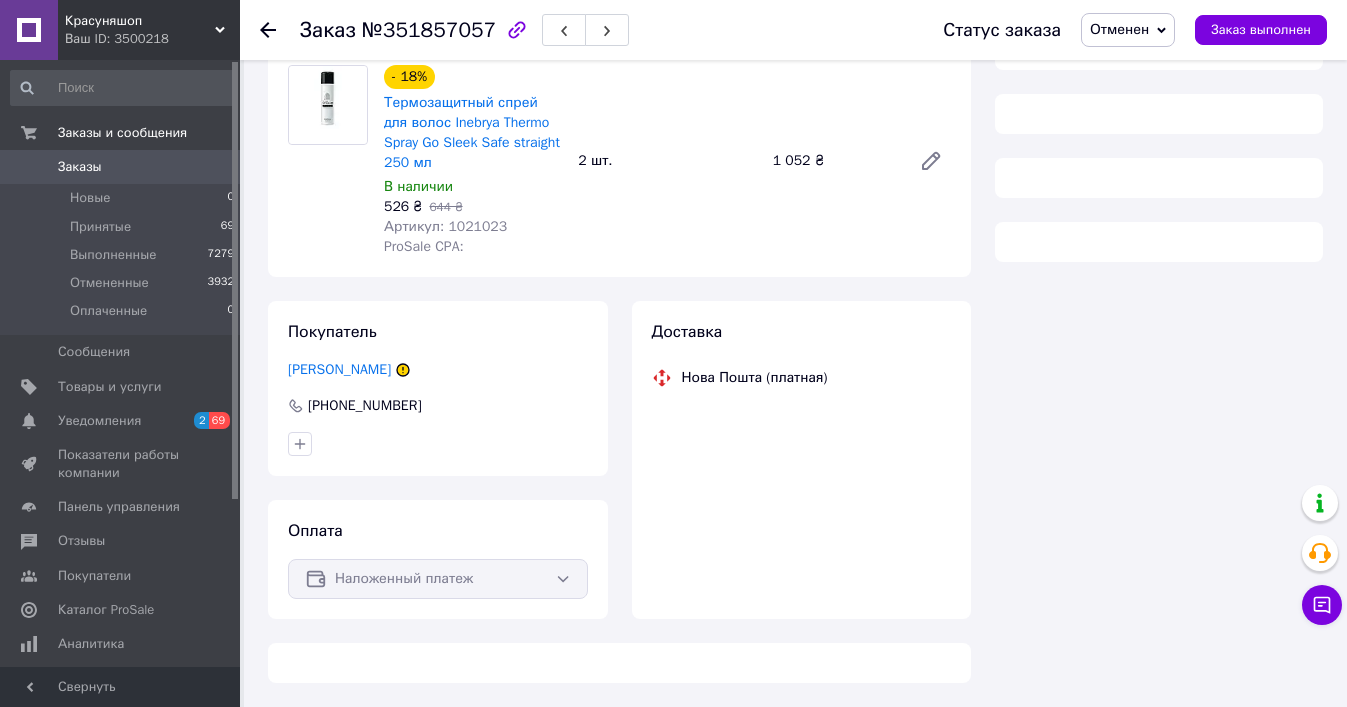 scroll, scrollTop: 163, scrollLeft: 0, axis: vertical 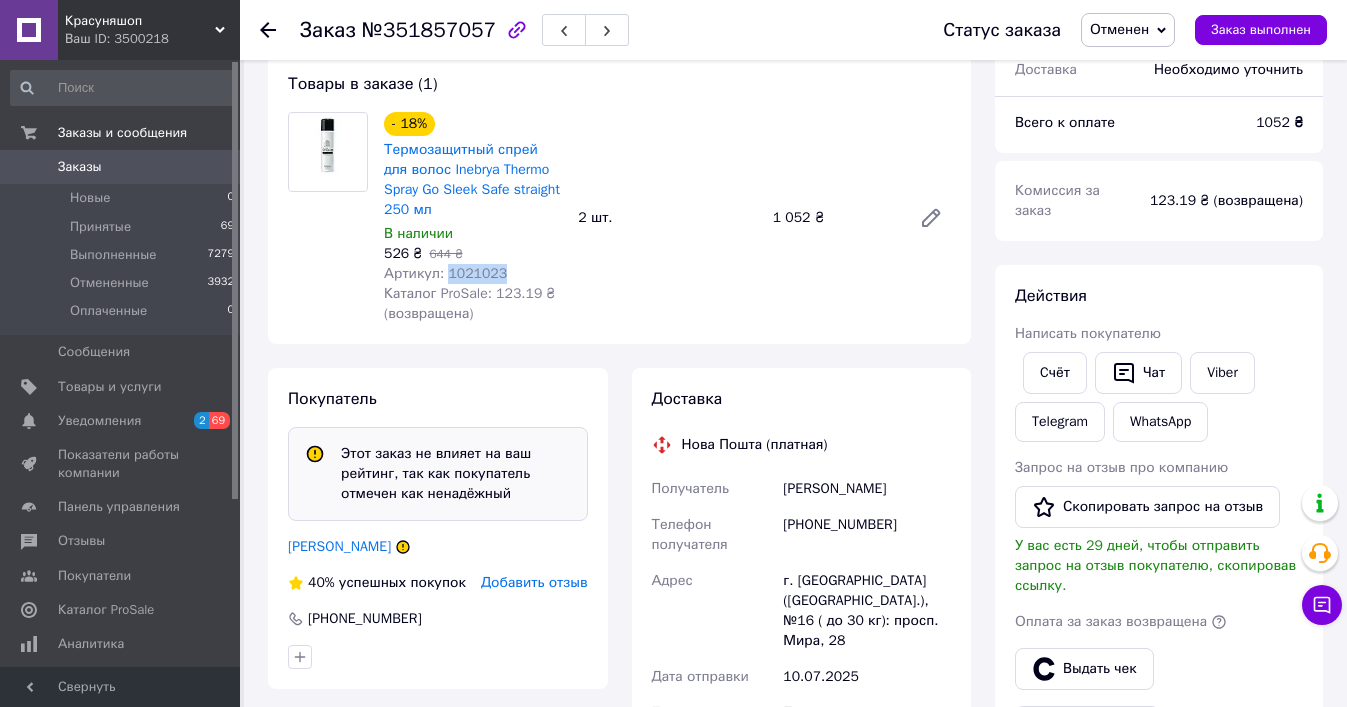 copy on "1021023" 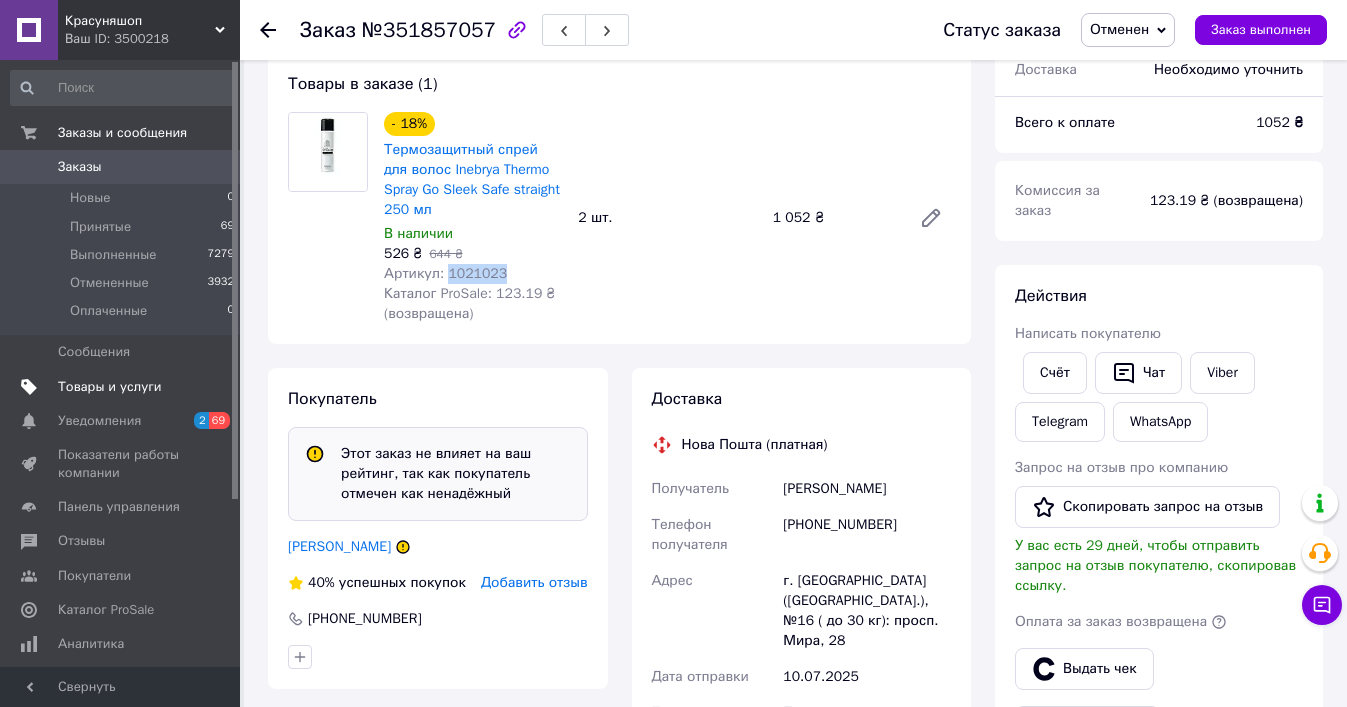 click on "Товары и услуги" at bounding box center [123, 387] 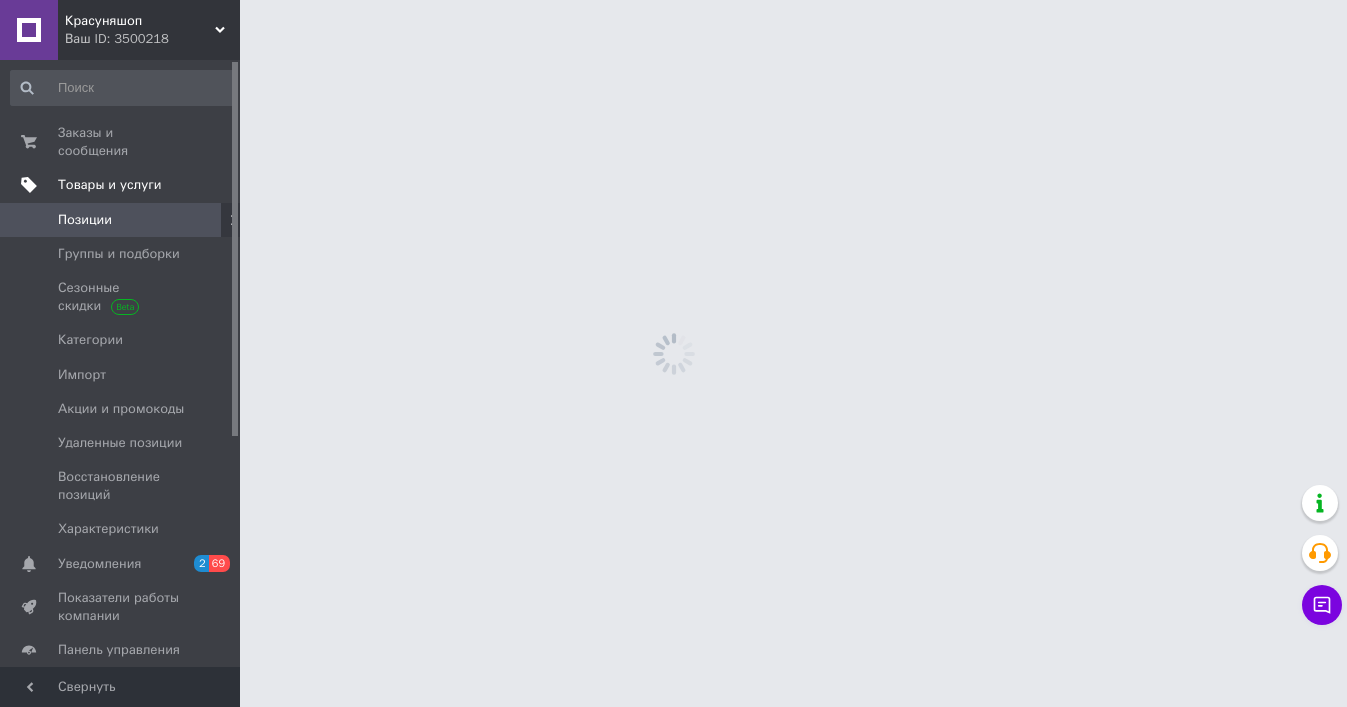 scroll, scrollTop: 0, scrollLeft: 0, axis: both 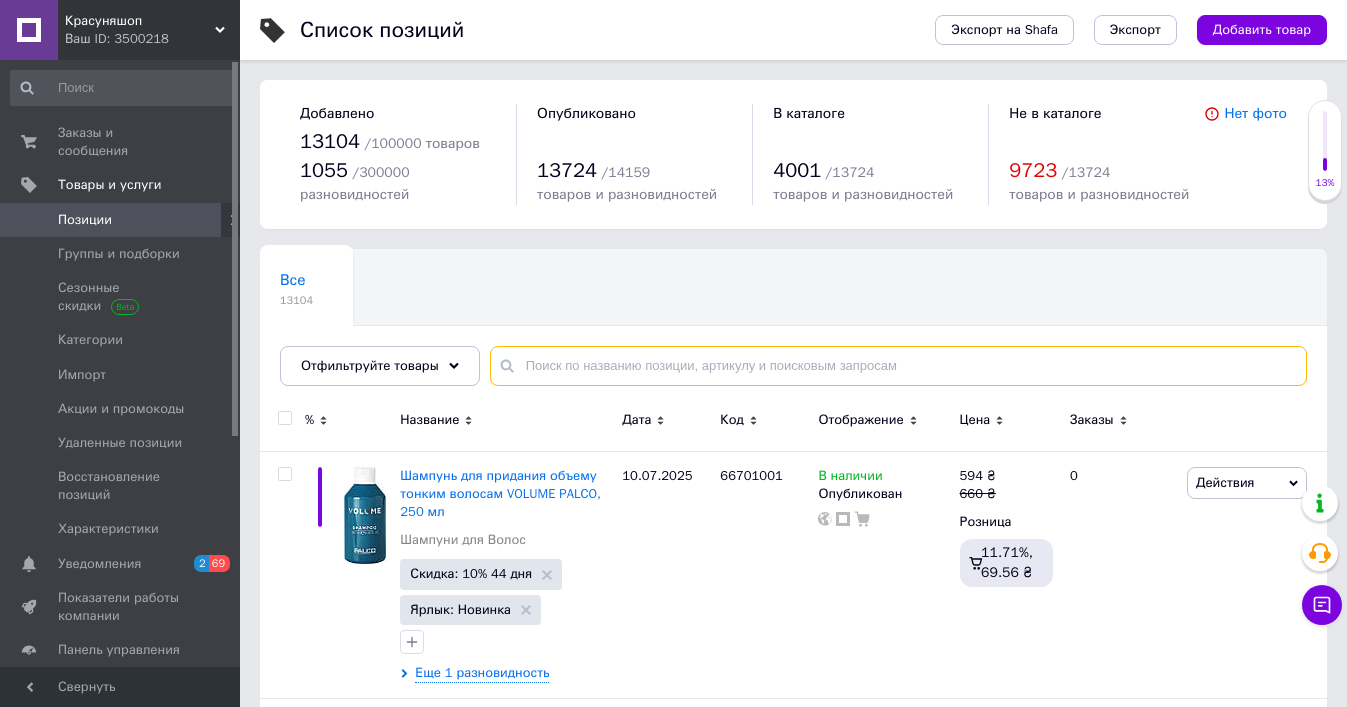 click at bounding box center [898, 366] 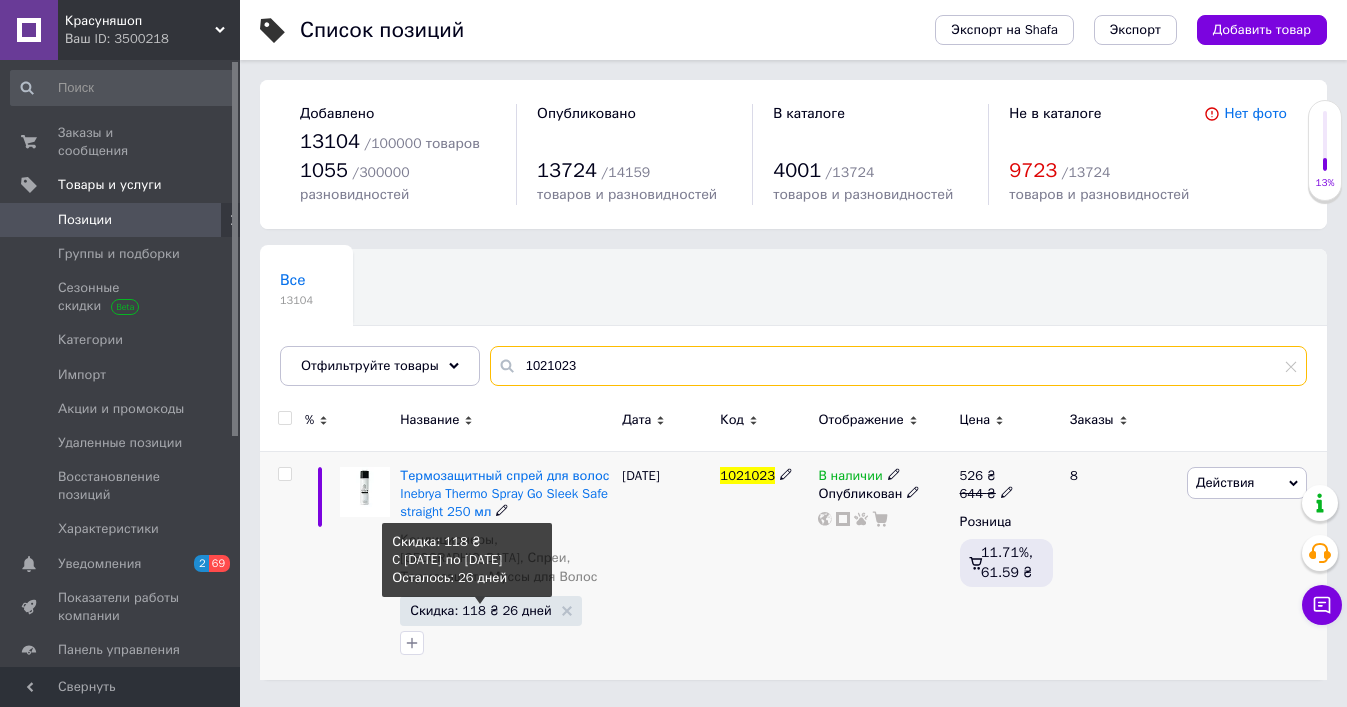 type on "1021023" 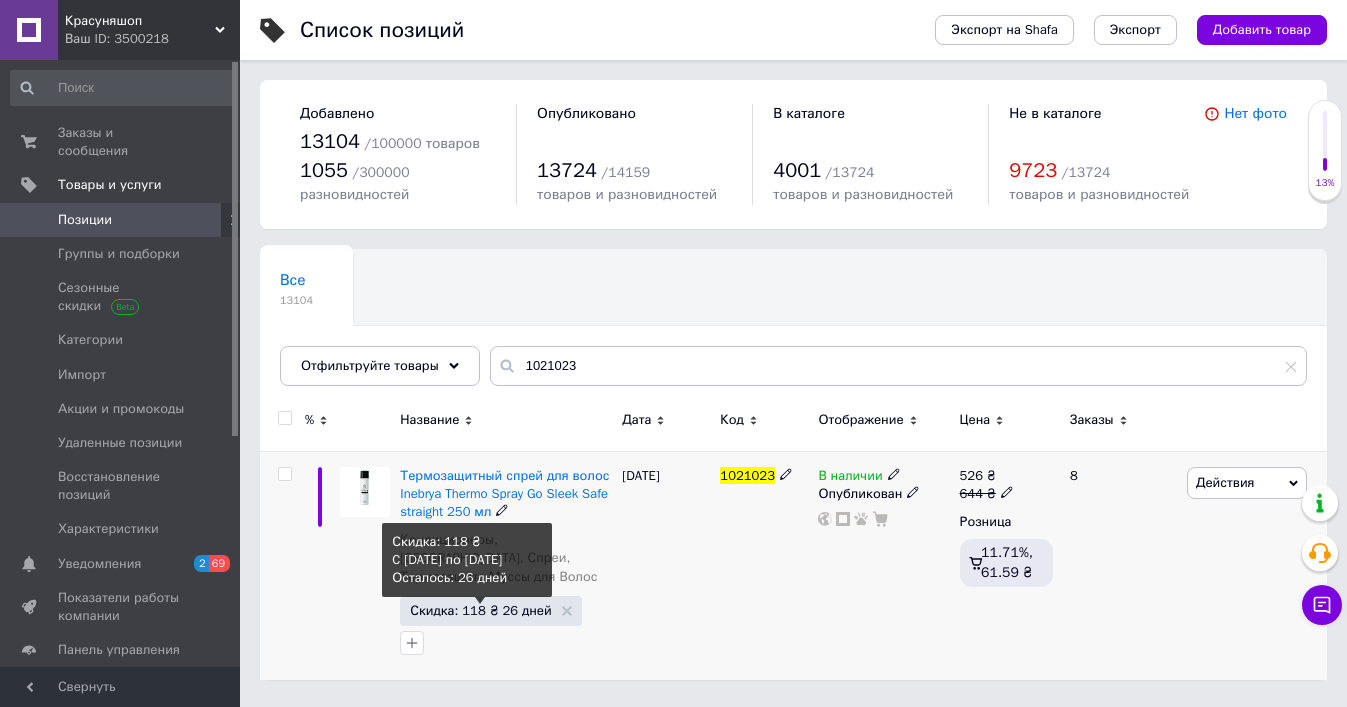 click on "Скидка: 118 ₴ 26 дней" at bounding box center (480, 610) 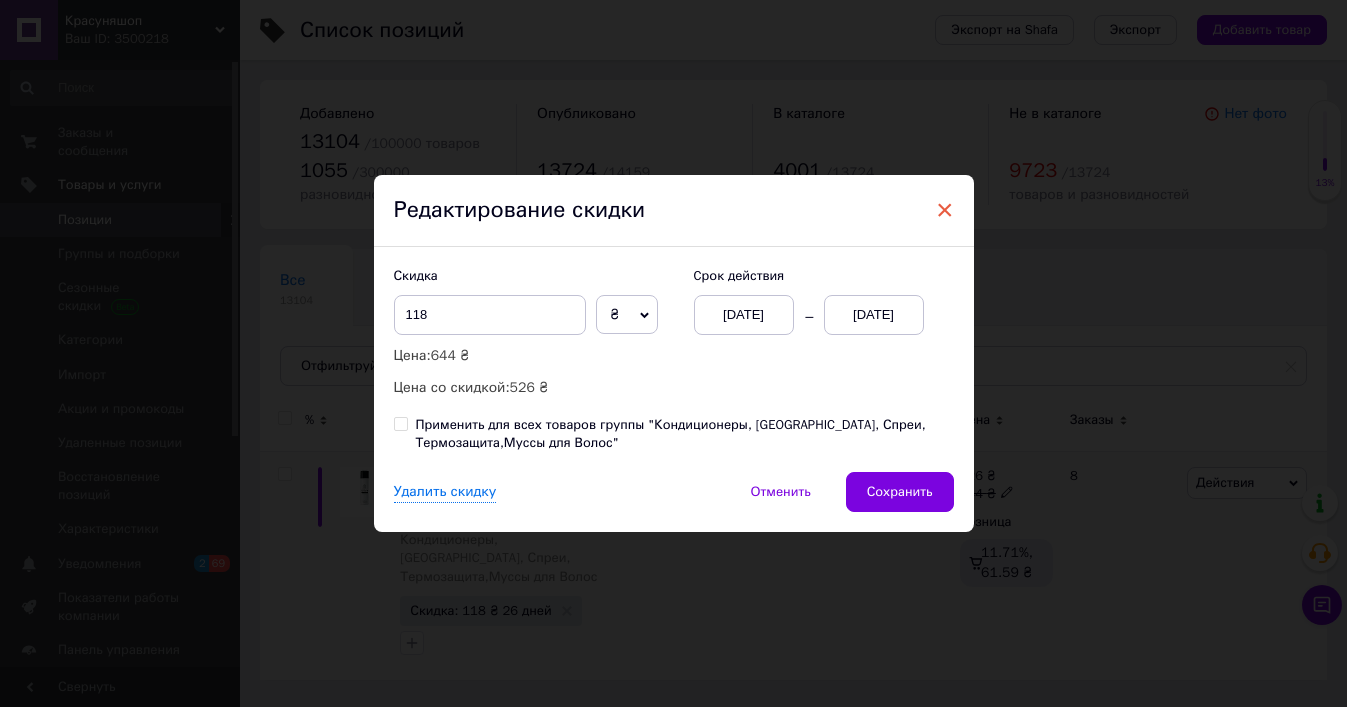 click on "×" at bounding box center [945, 210] 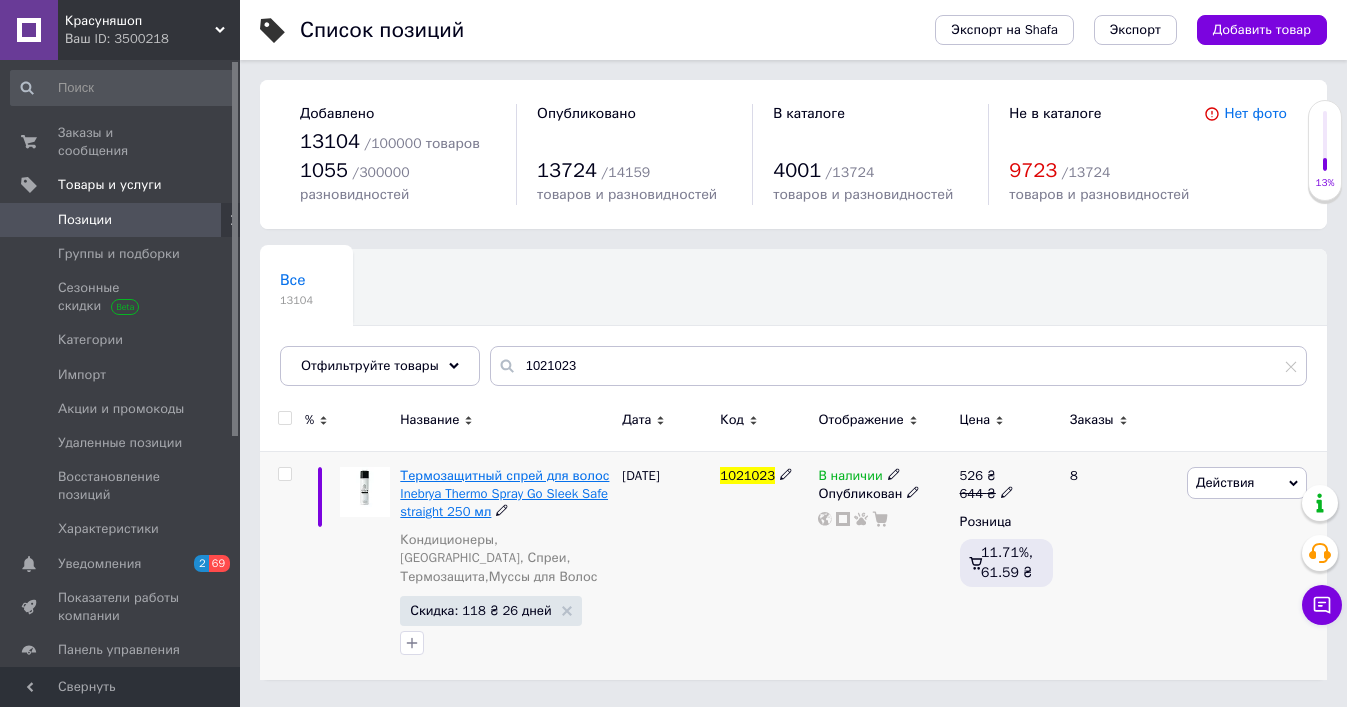 click on "Термозащитный спрей для волос Inebrya Thermo Spray Go Sleek Safe straight 250 мл" at bounding box center [504, 493] 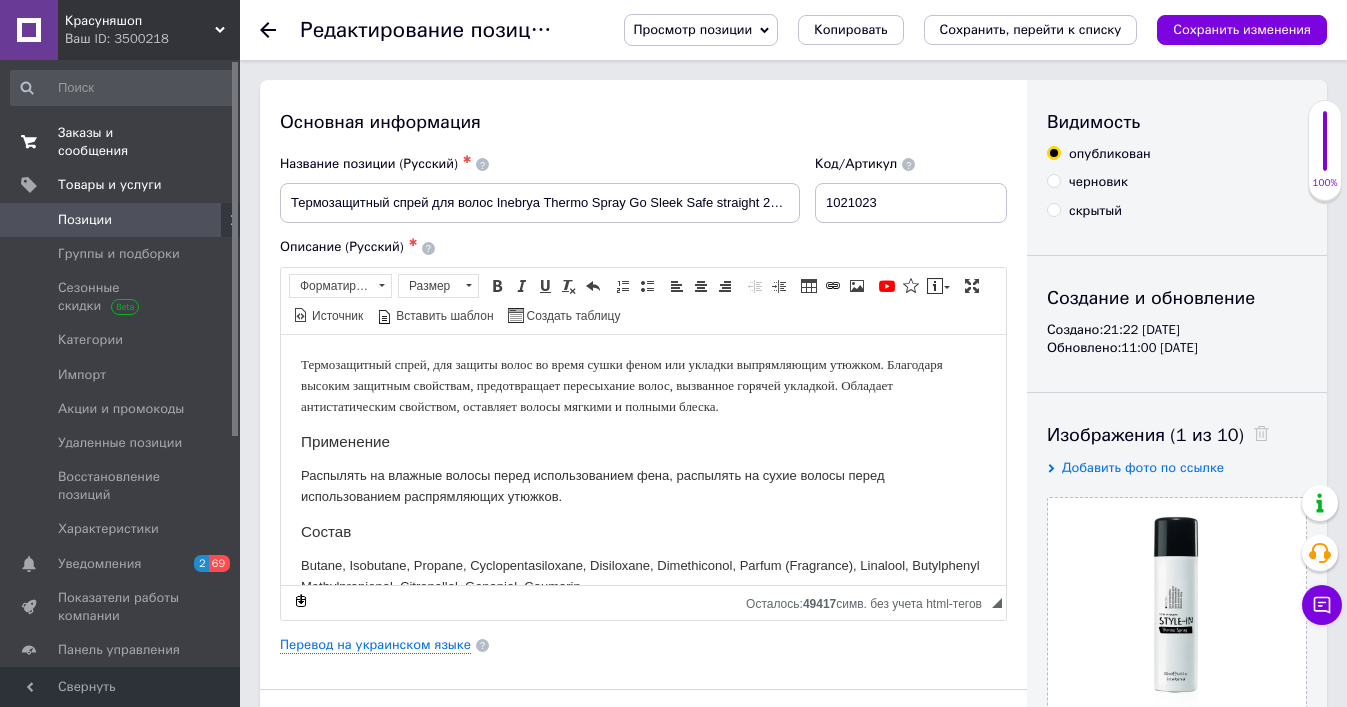 scroll, scrollTop: 0, scrollLeft: 0, axis: both 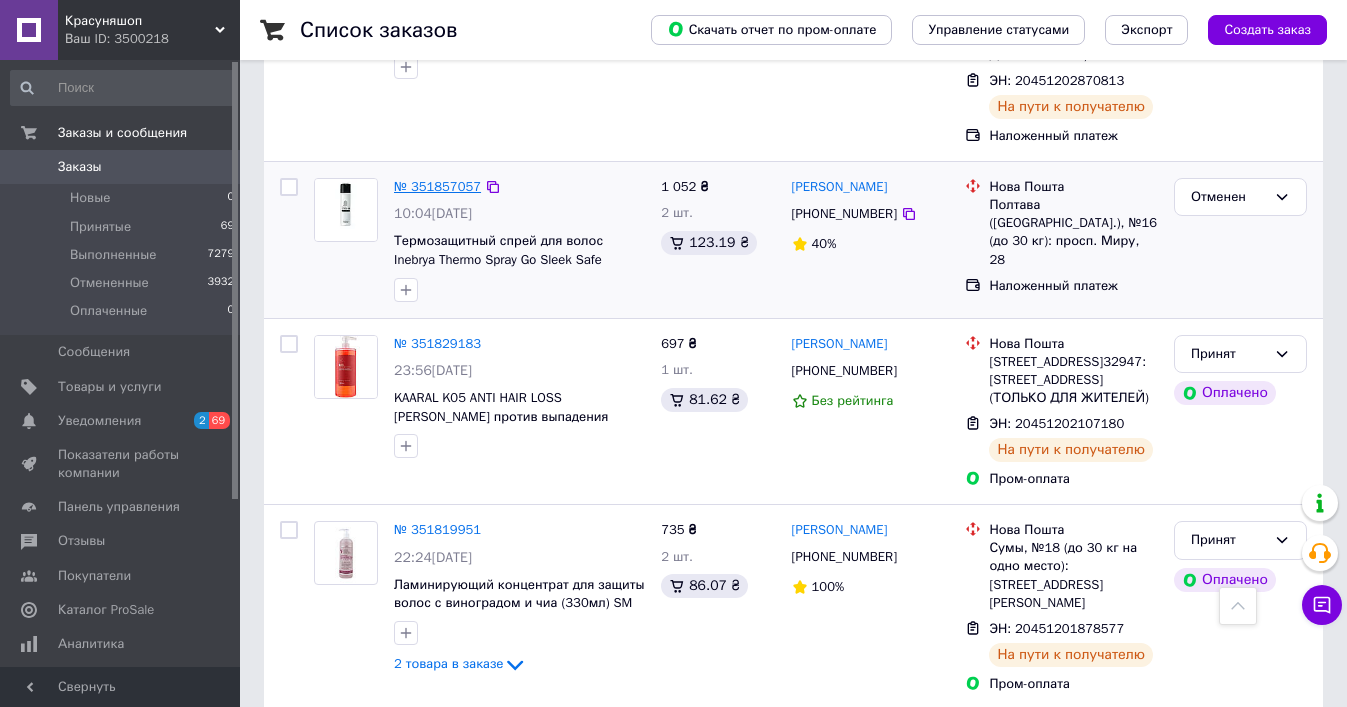 click on "№ 351857057" at bounding box center (437, 186) 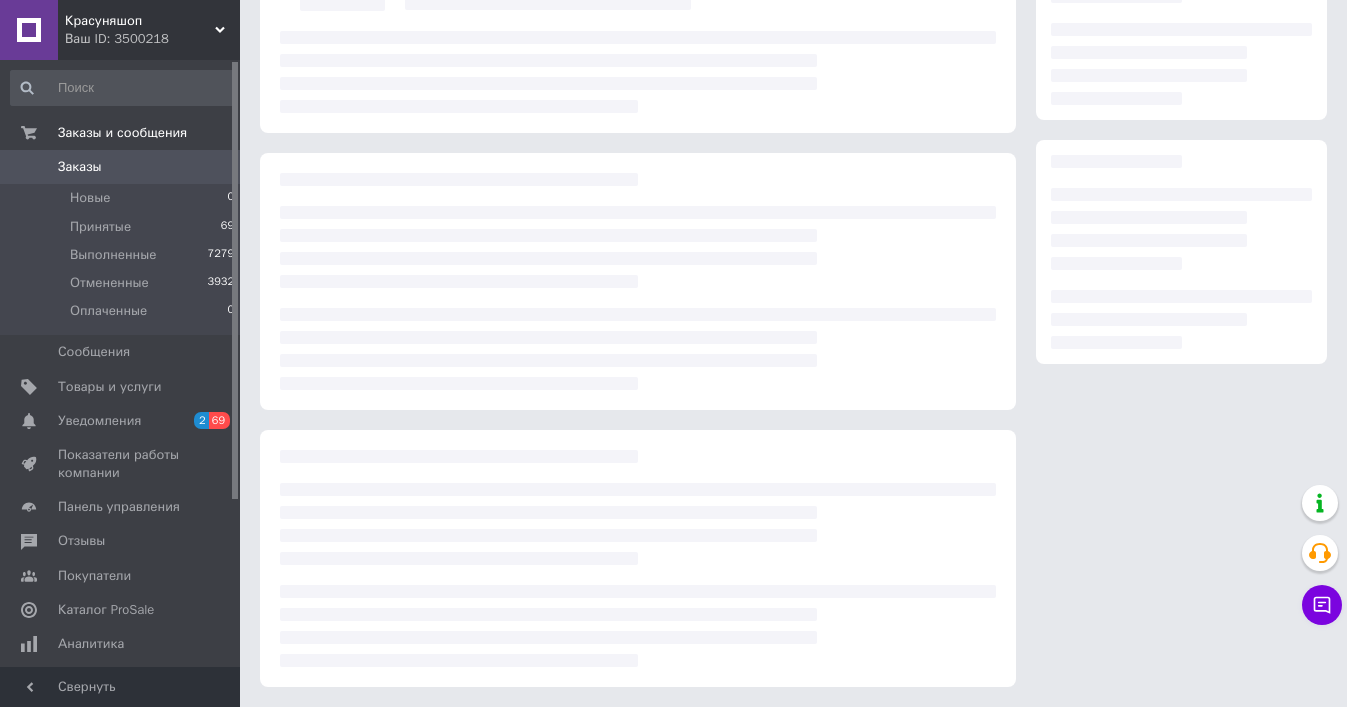 scroll, scrollTop: 163, scrollLeft: 0, axis: vertical 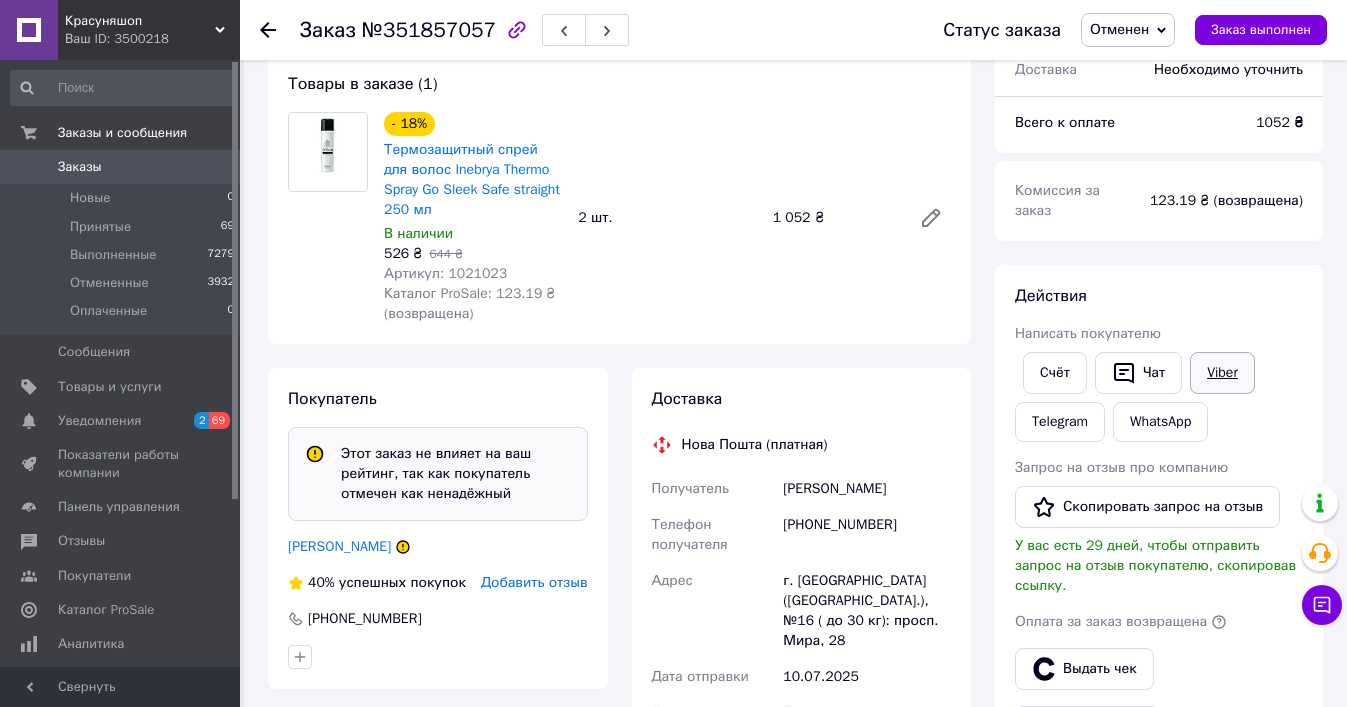 click on "Viber" at bounding box center [1222, 373] 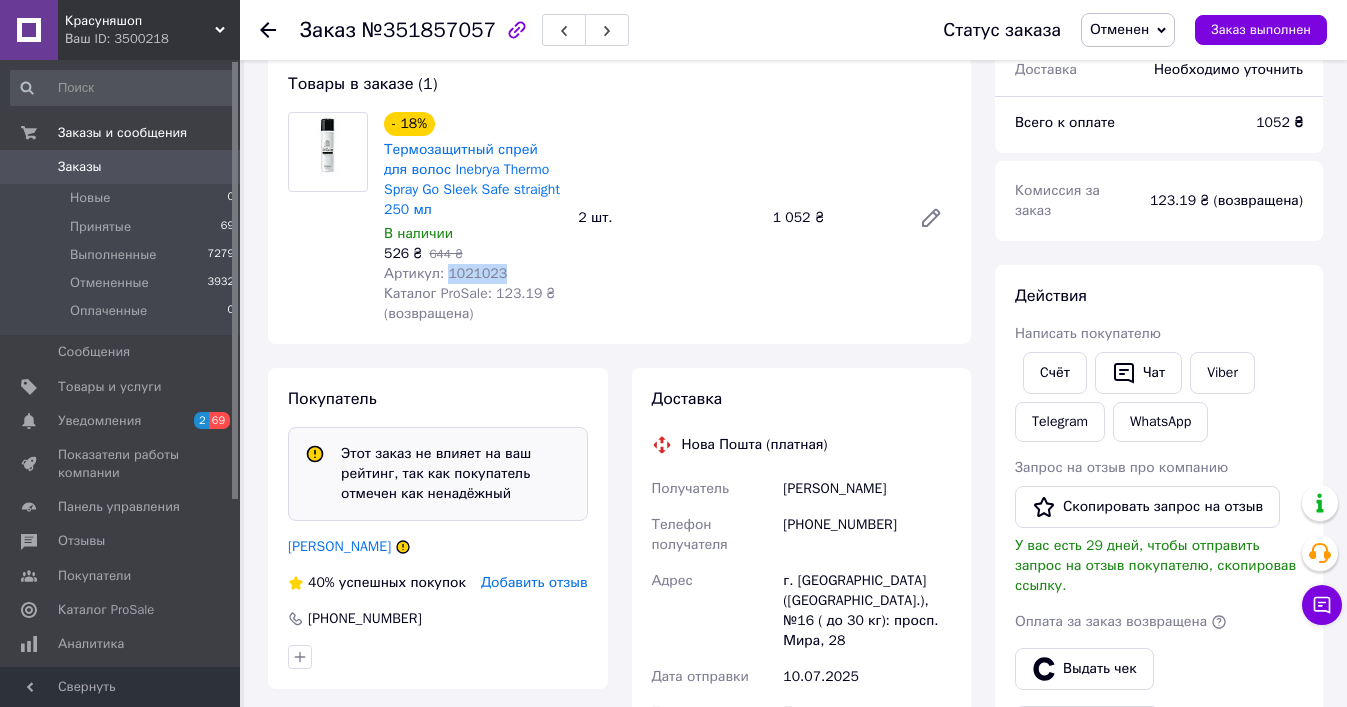 copy on "1021023" 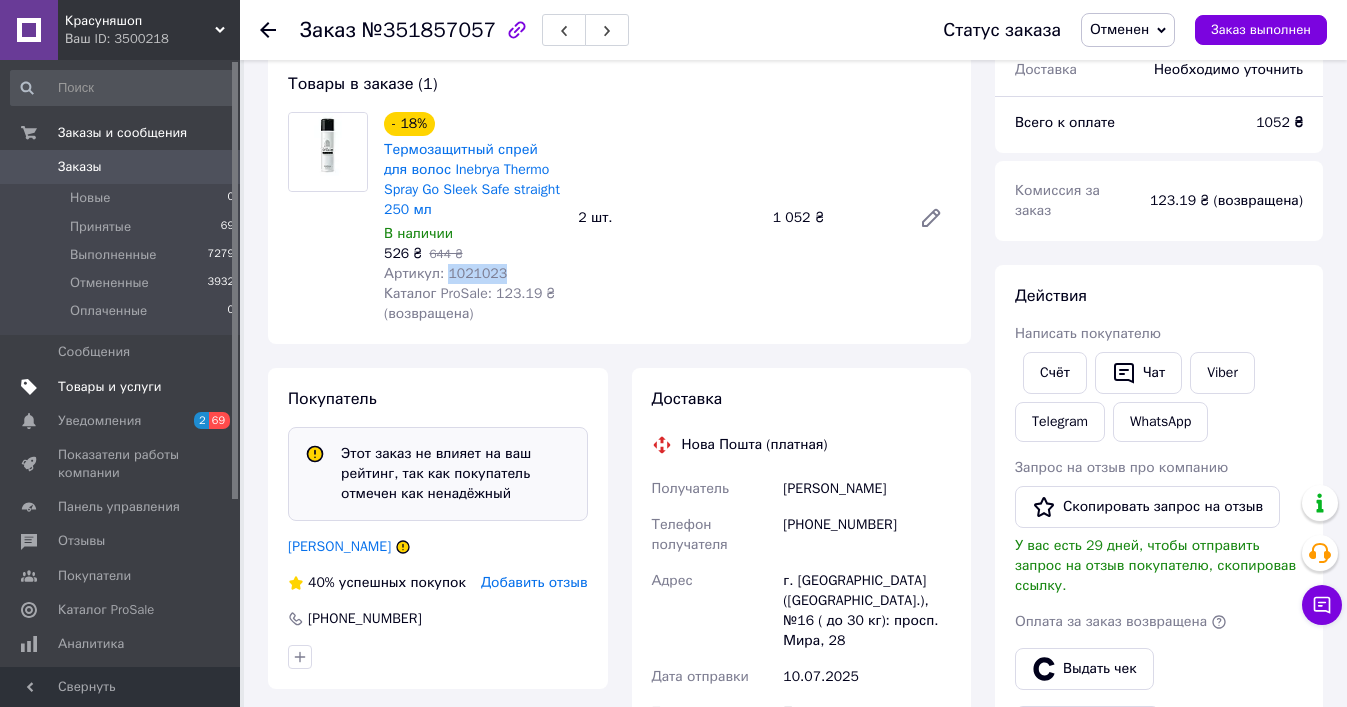 click on "Товары и услуги" at bounding box center [110, 387] 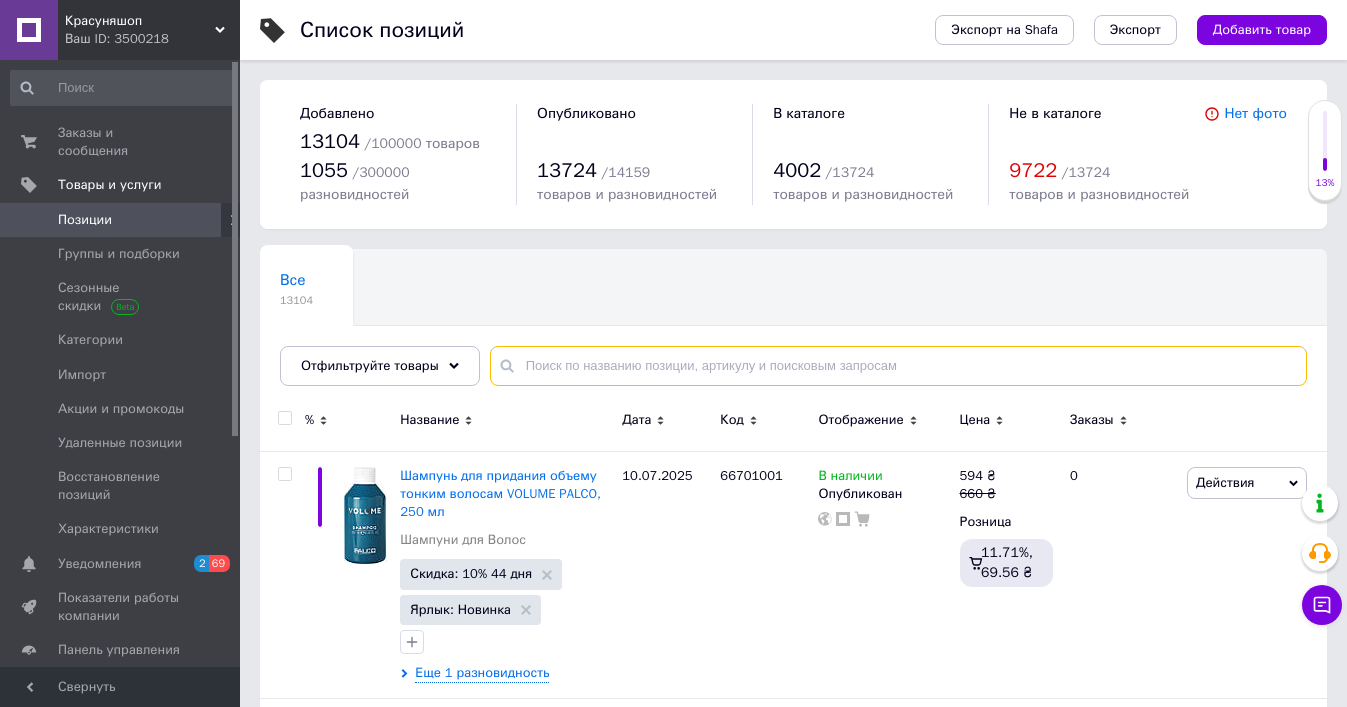 click at bounding box center (898, 366) 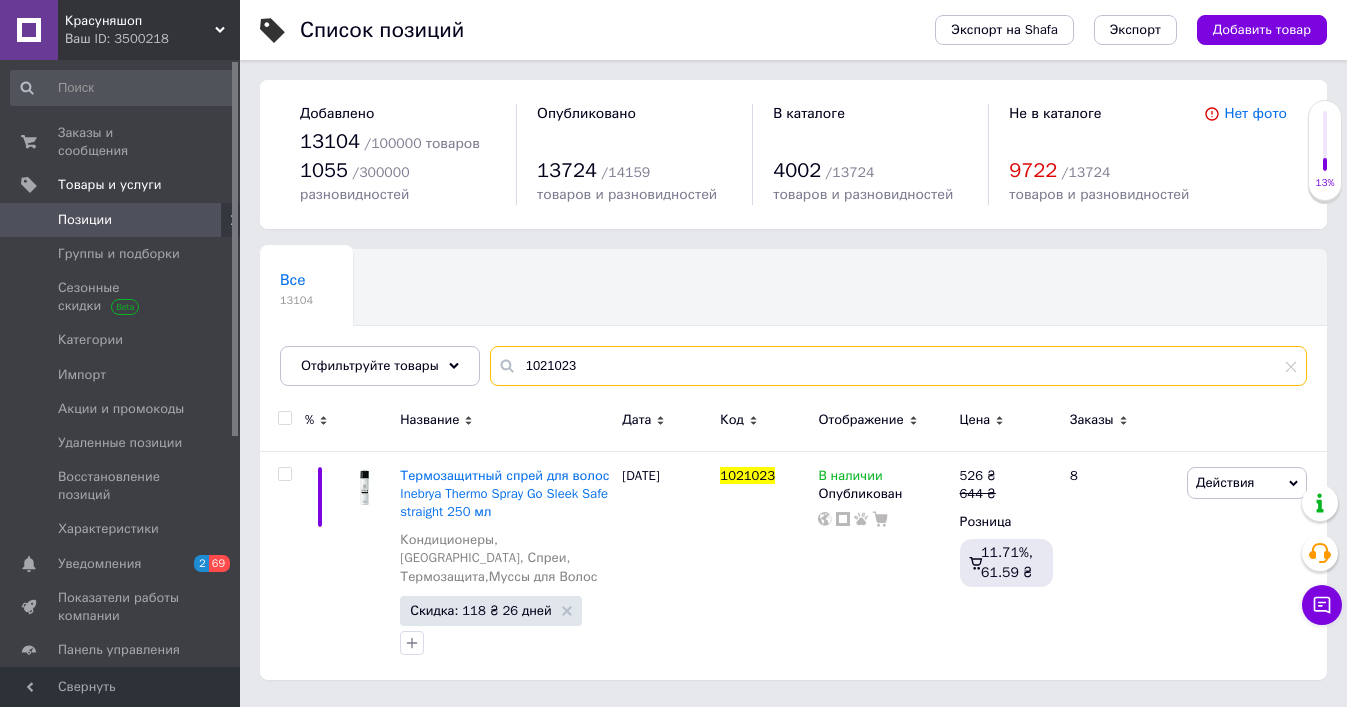 scroll, scrollTop: 0, scrollLeft: 0, axis: both 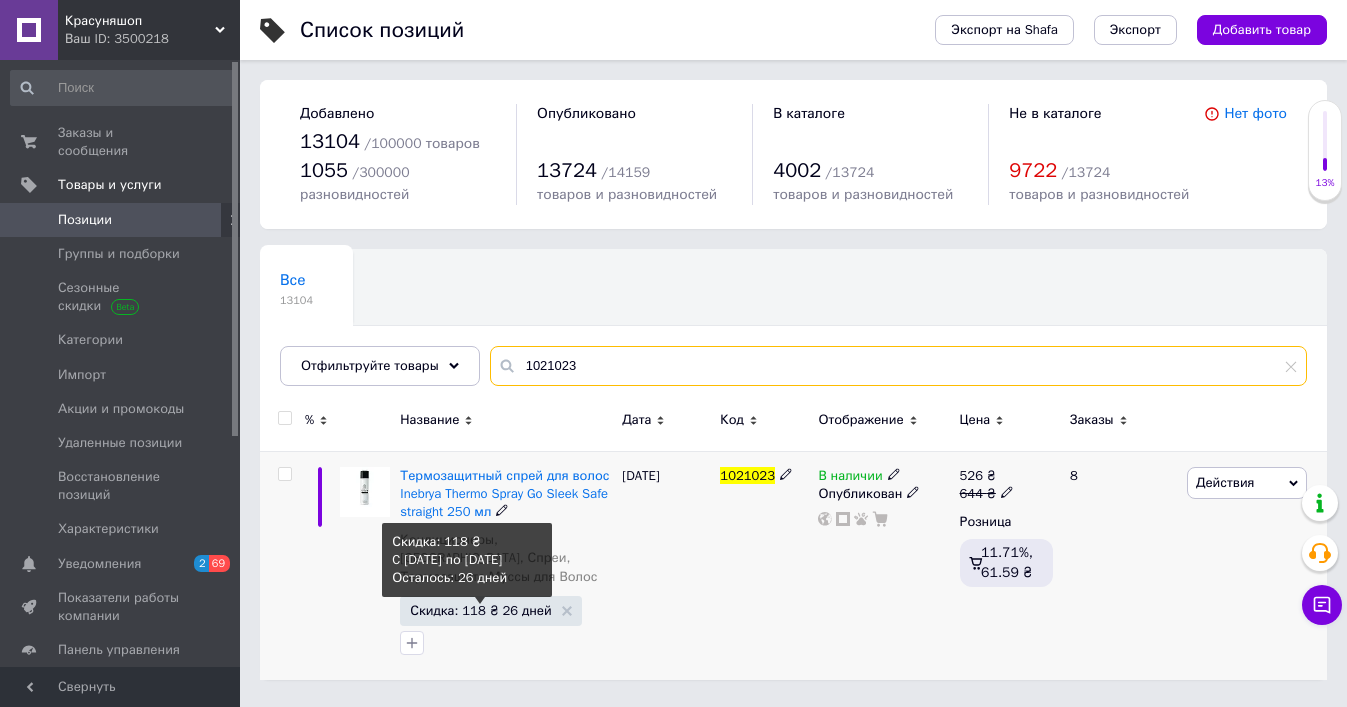 type on "1021023" 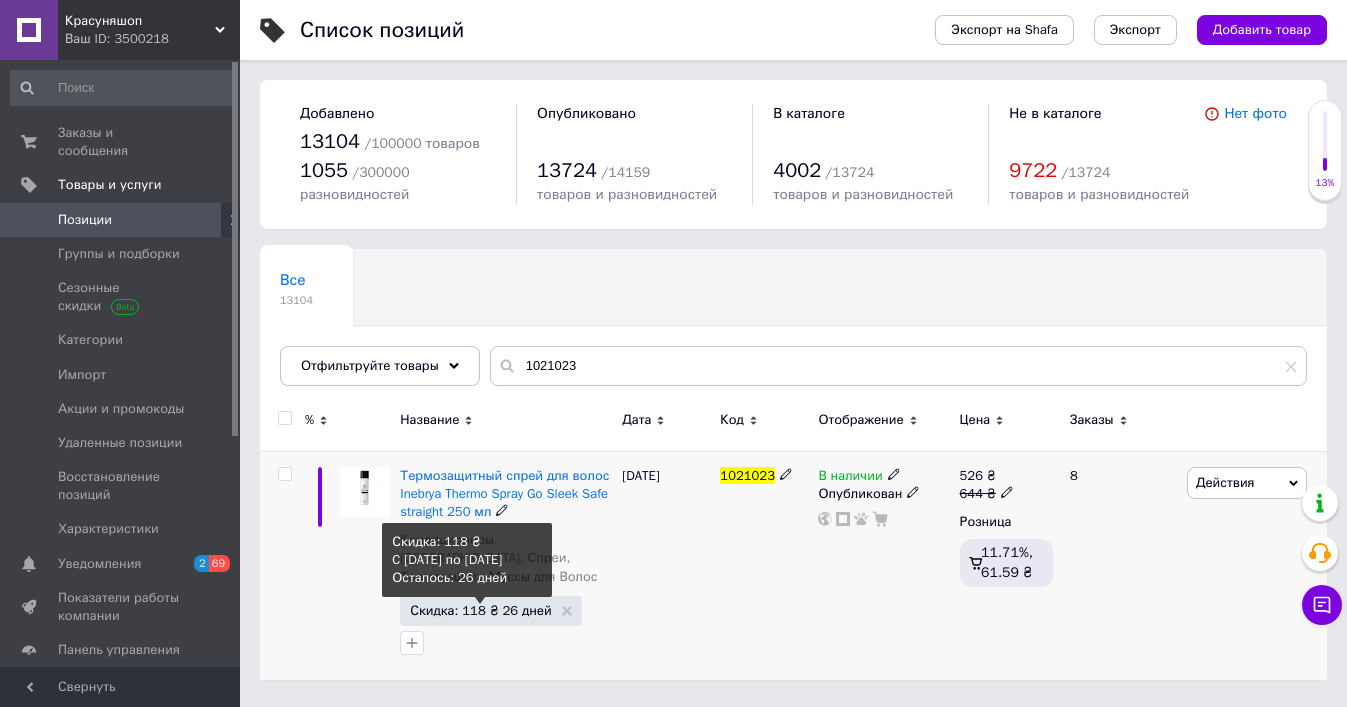 click on "Скидка: 118 ₴ 26 дней" at bounding box center (480, 610) 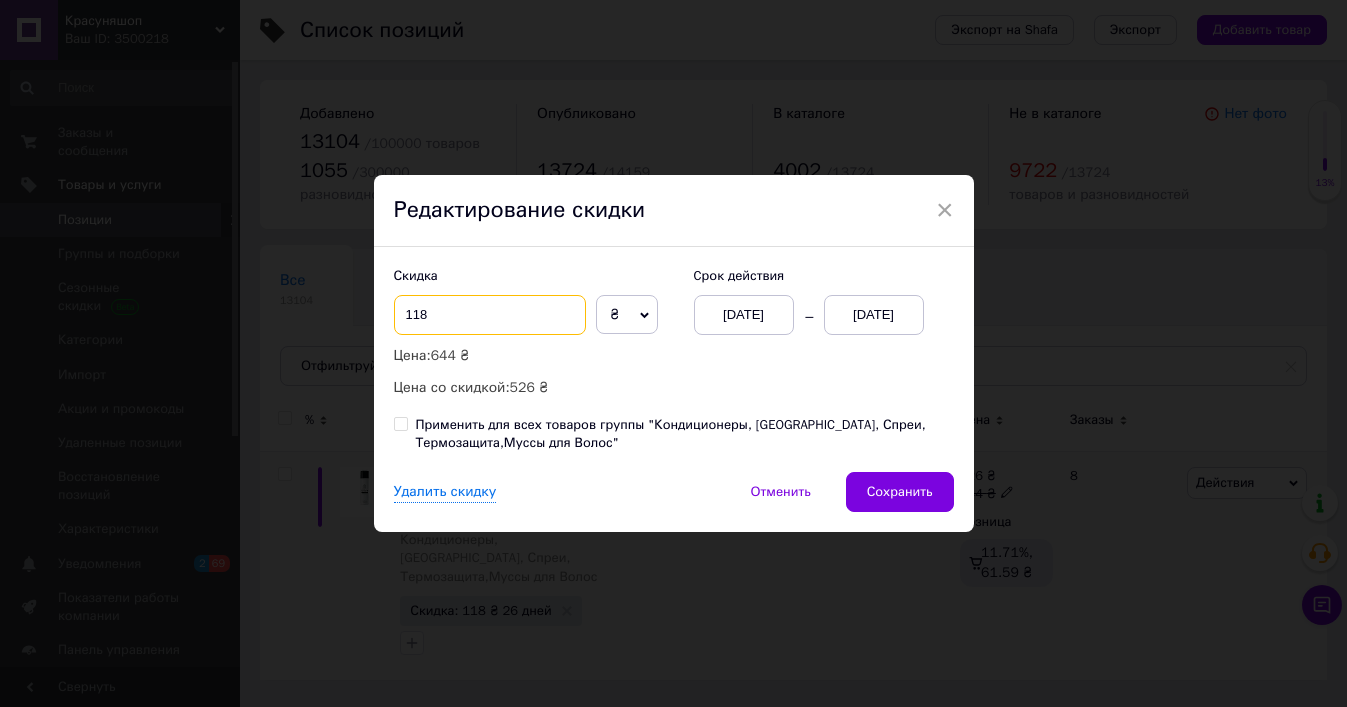 click on "118" at bounding box center [490, 315] 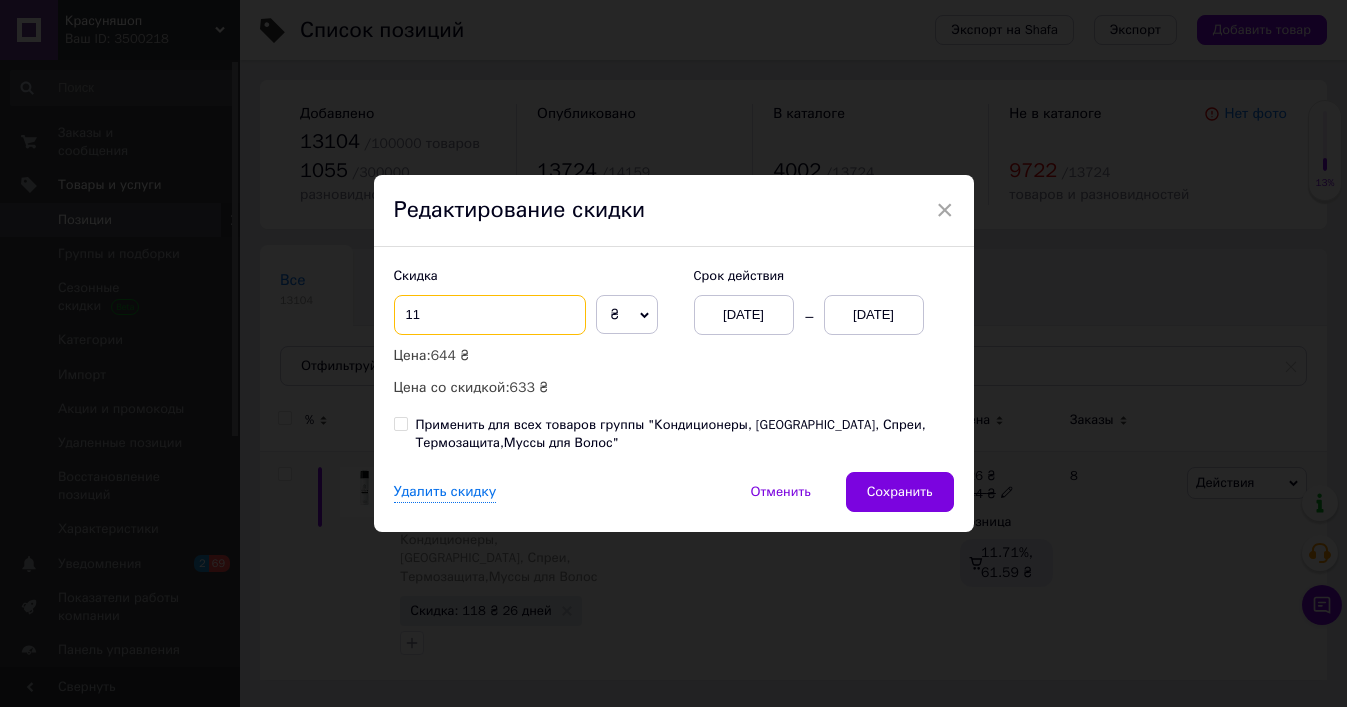 type on "1" 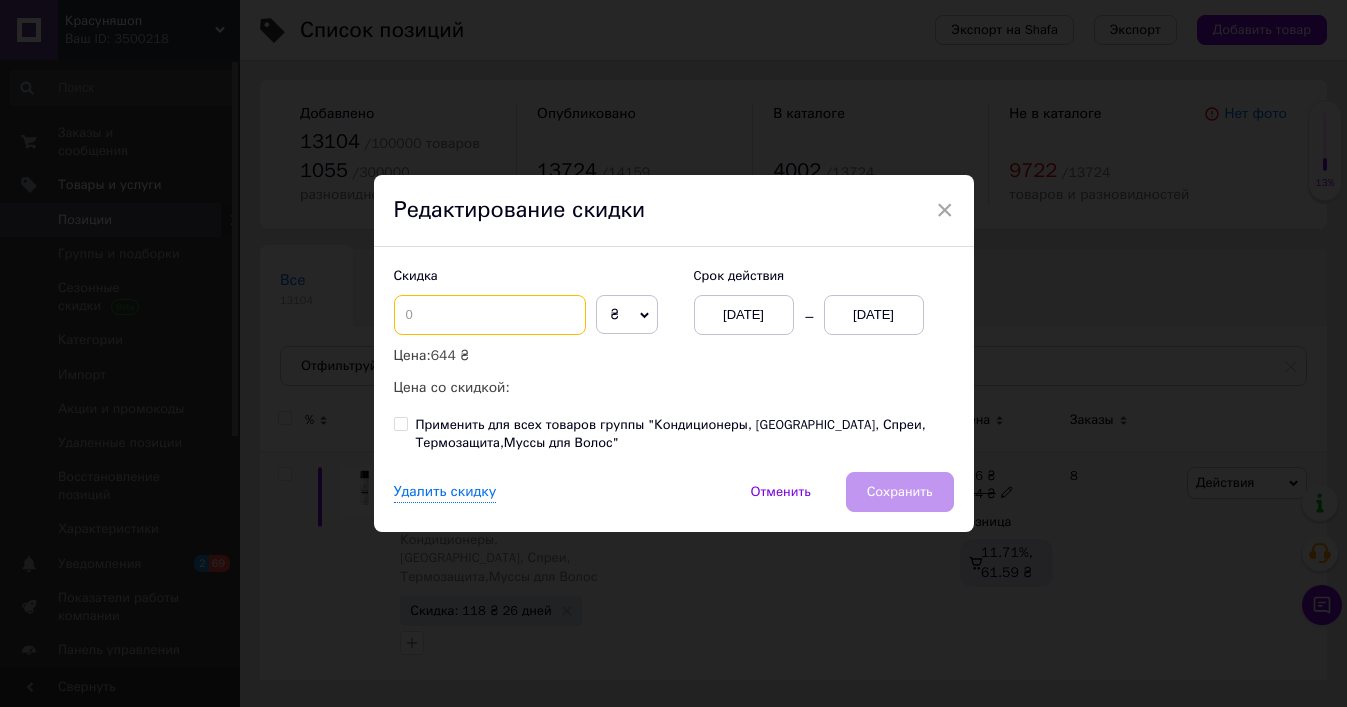 type on "6" 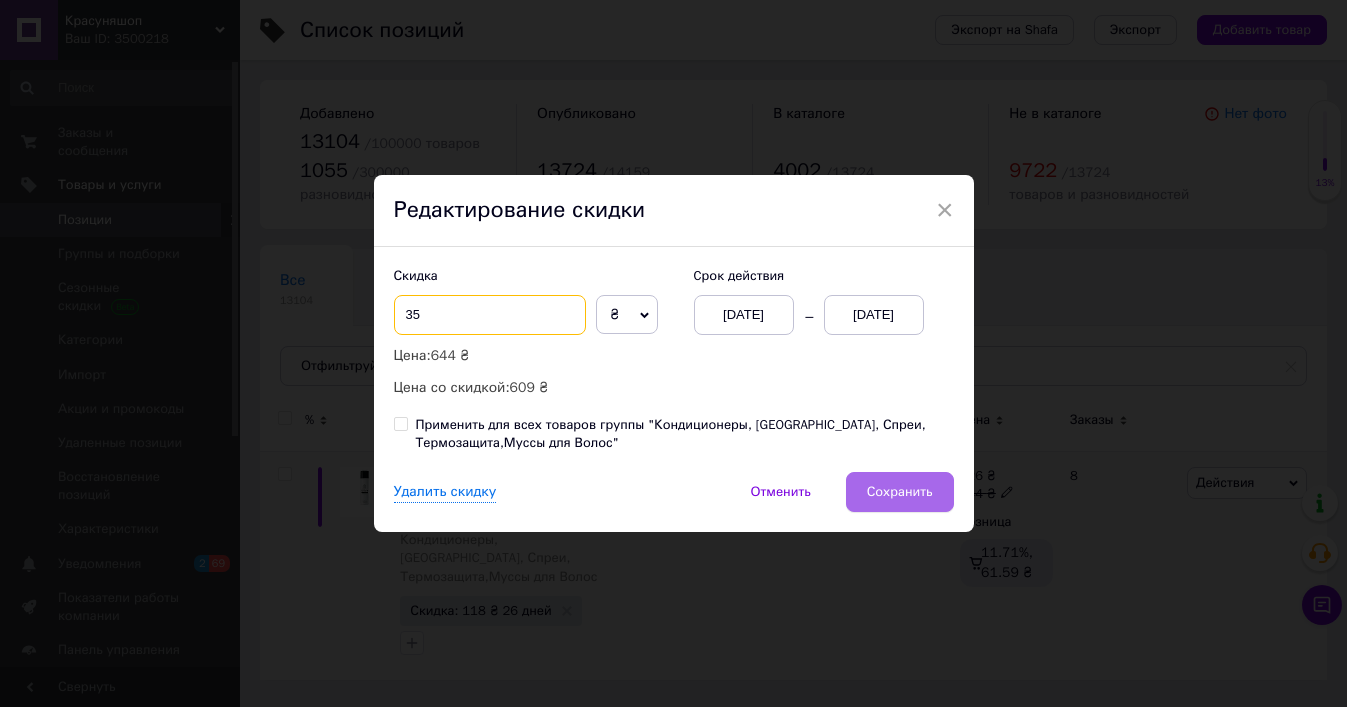 type on "35" 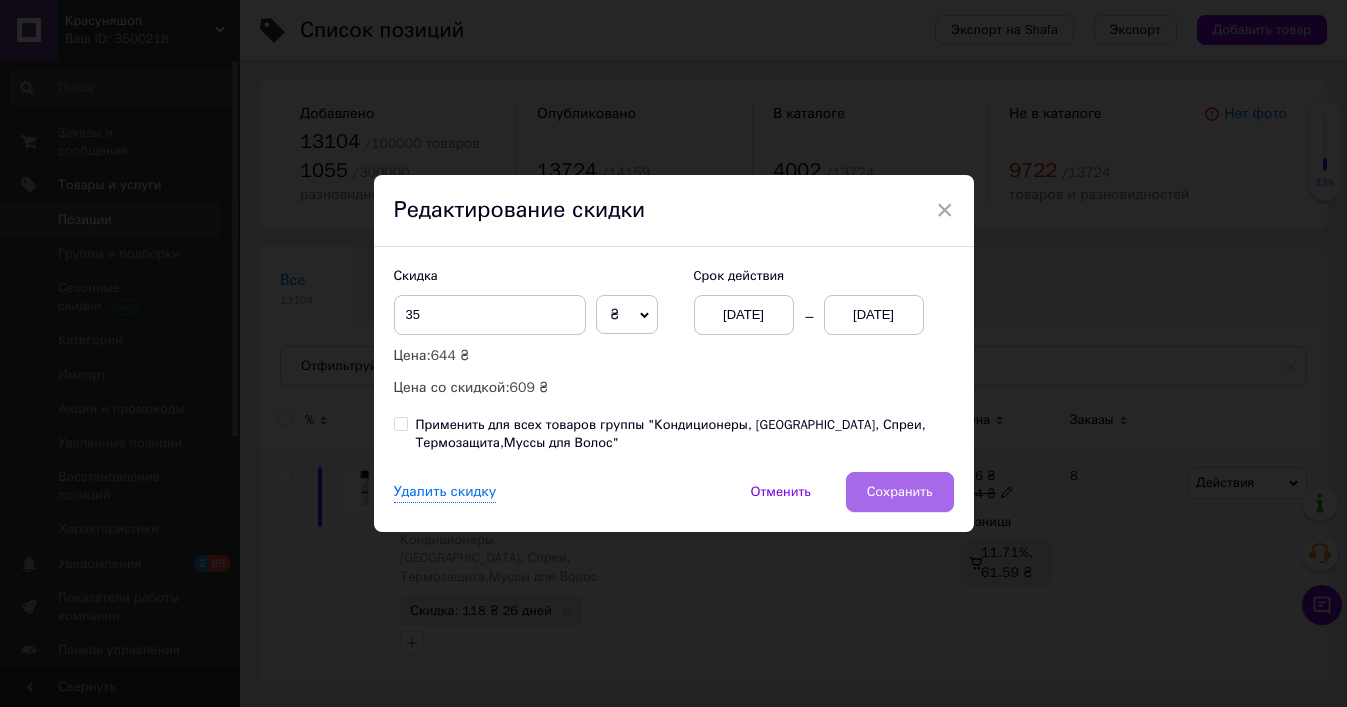 click on "Сохранить" at bounding box center (900, 492) 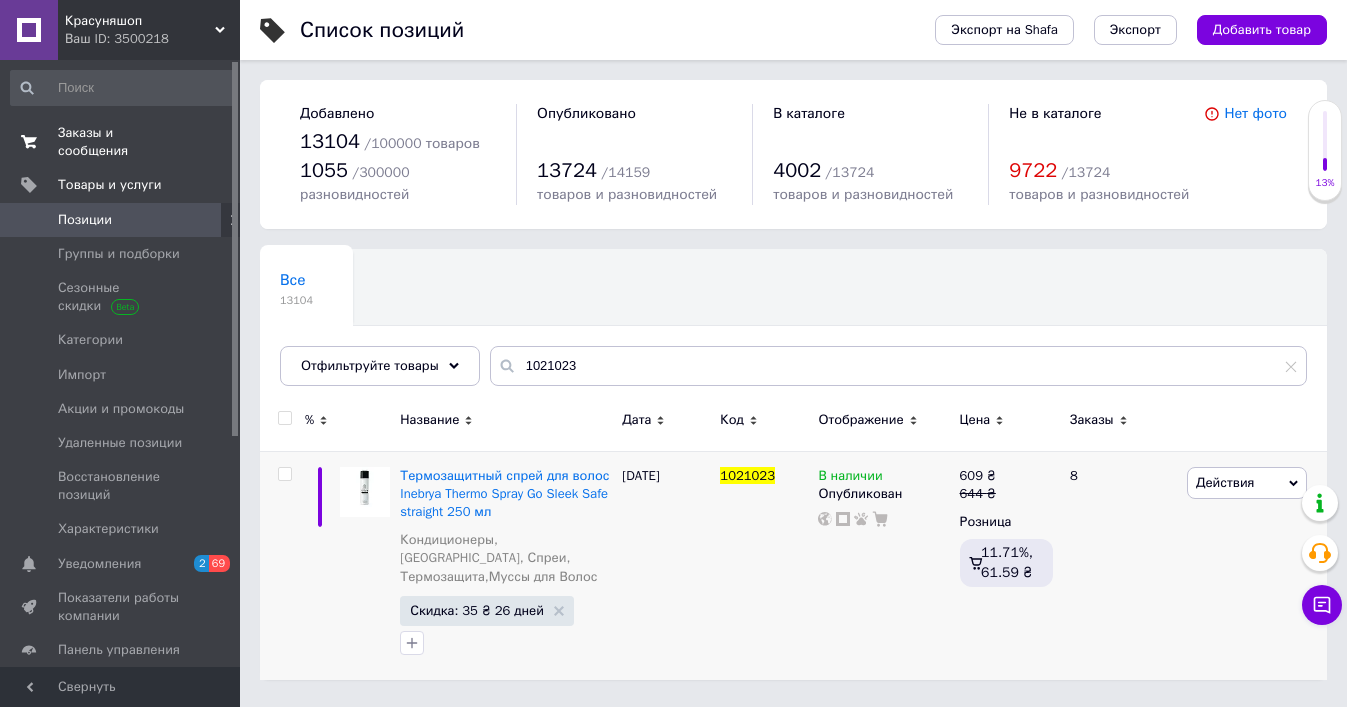 click on "Заказы и сообщения" at bounding box center (121, 142) 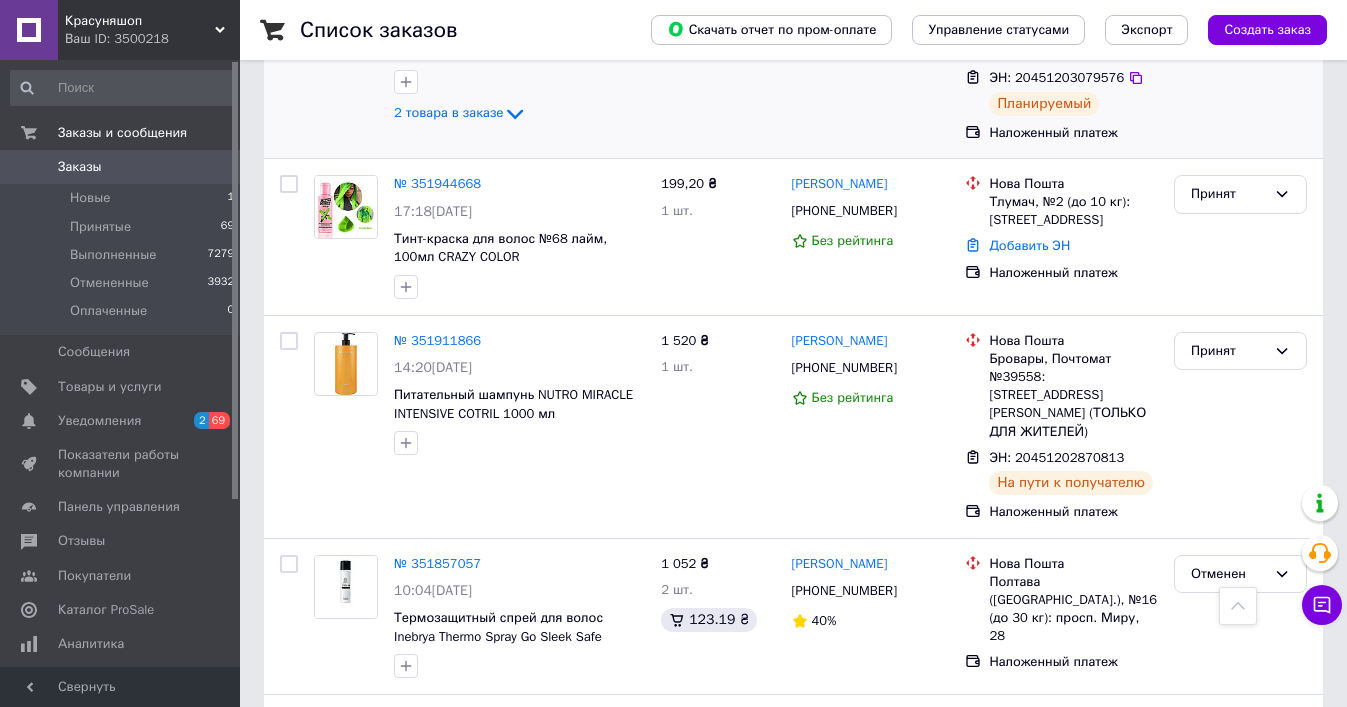 scroll, scrollTop: 2207, scrollLeft: 0, axis: vertical 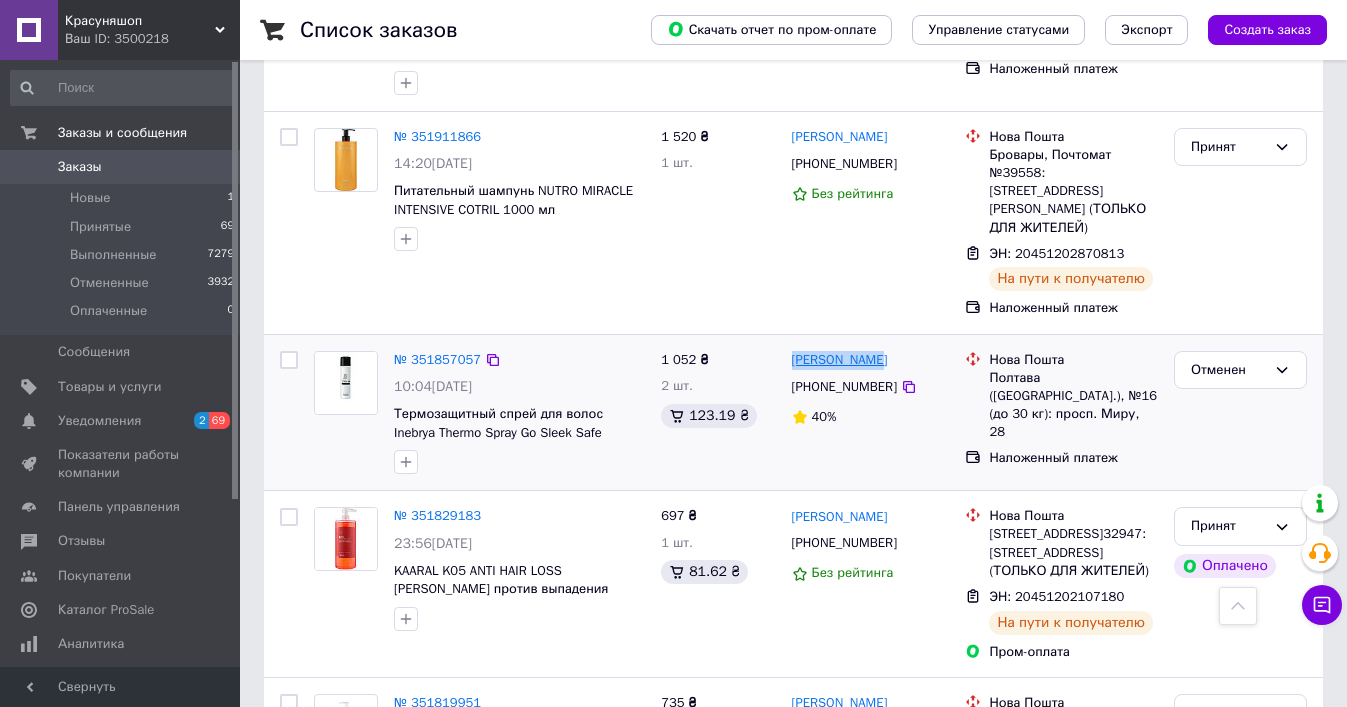 copy on "[PERSON_NAME]" 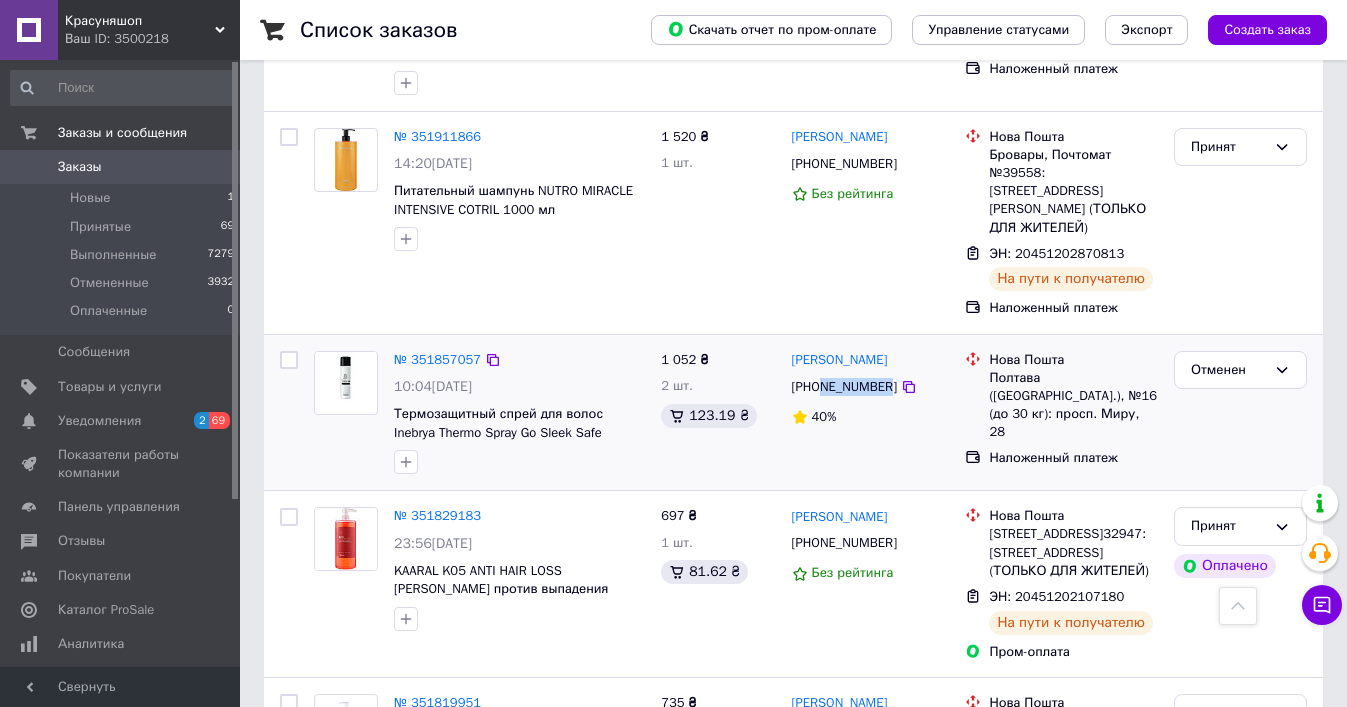 copy on "997713980" 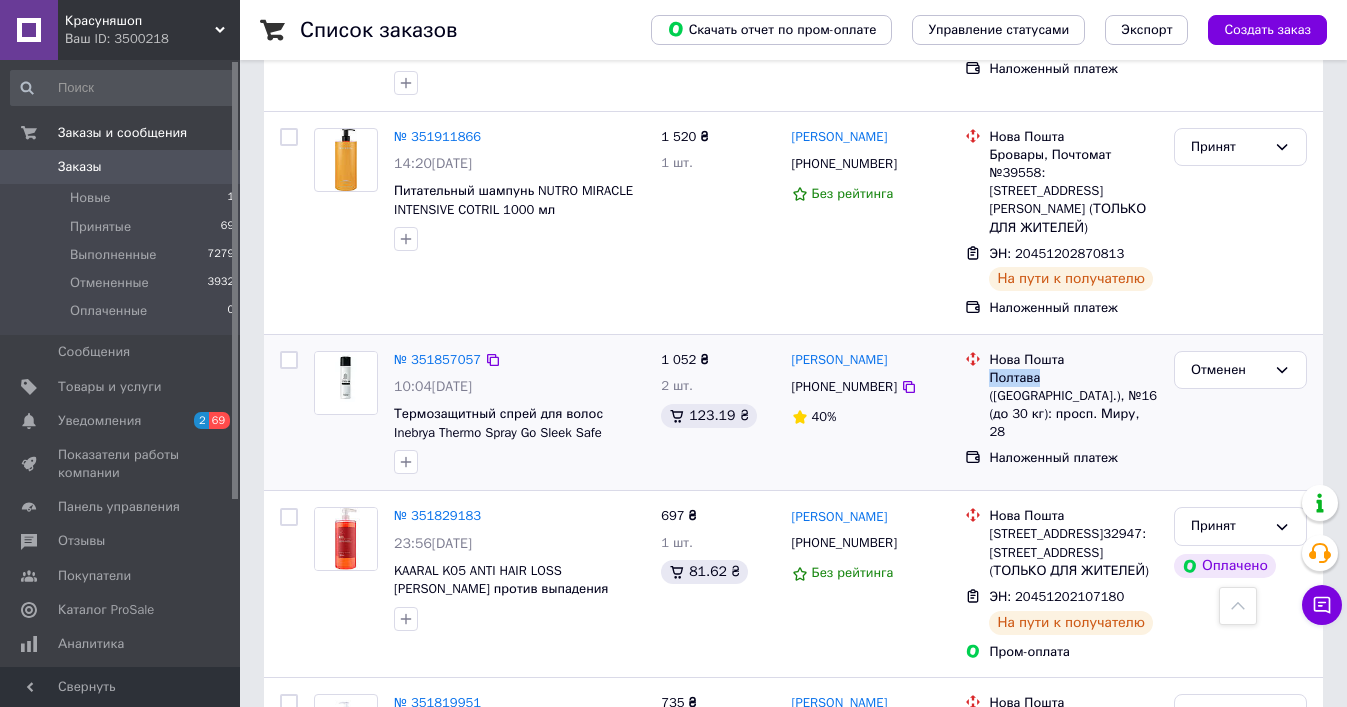 copy on "[GEOGRAPHIC_DATA]" 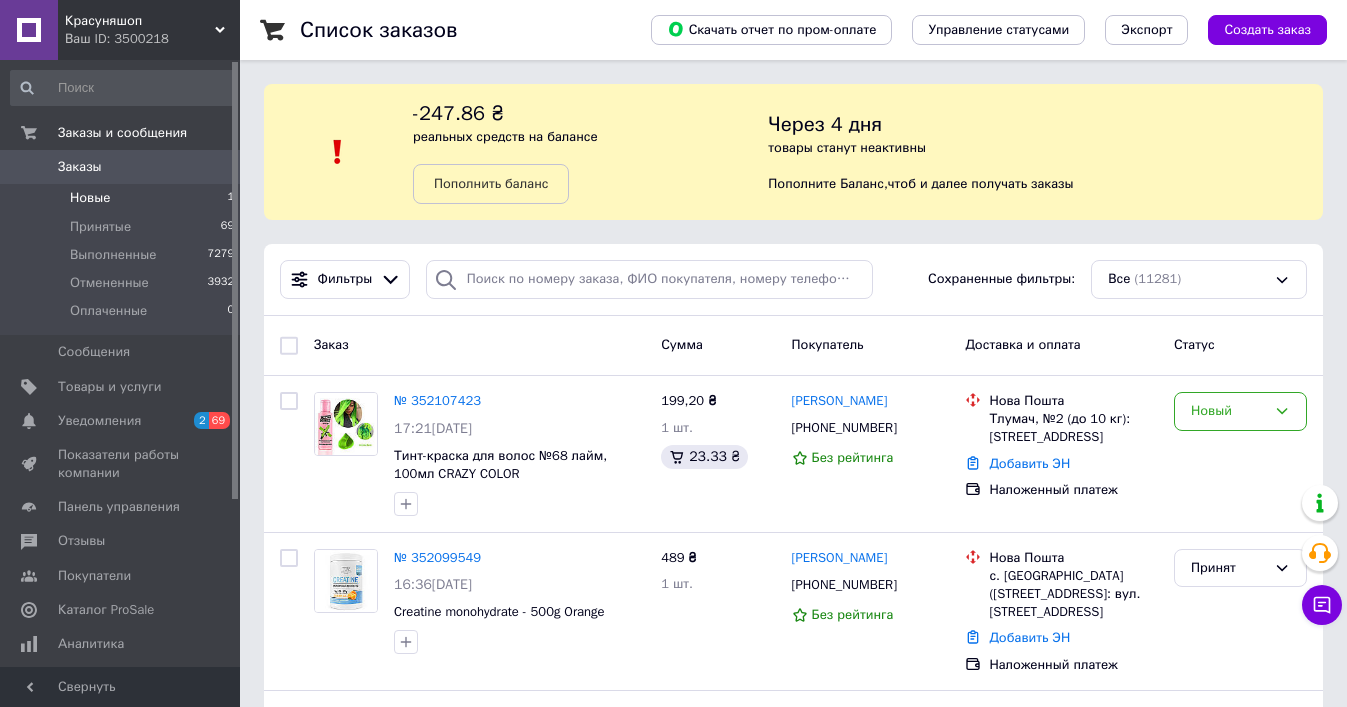 scroll, scrollTop: 0, scrollLeft: 0, axis: both 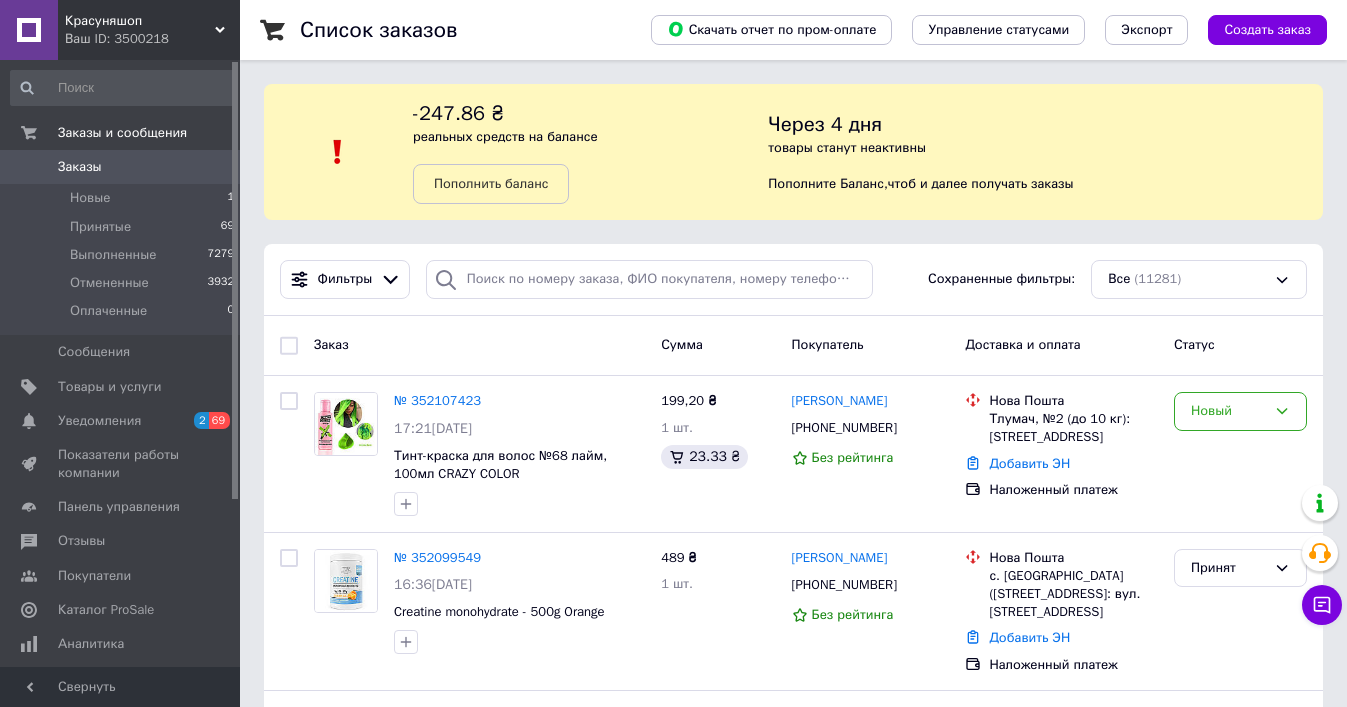 click on "Заказы" at bounding box center (121, 167) 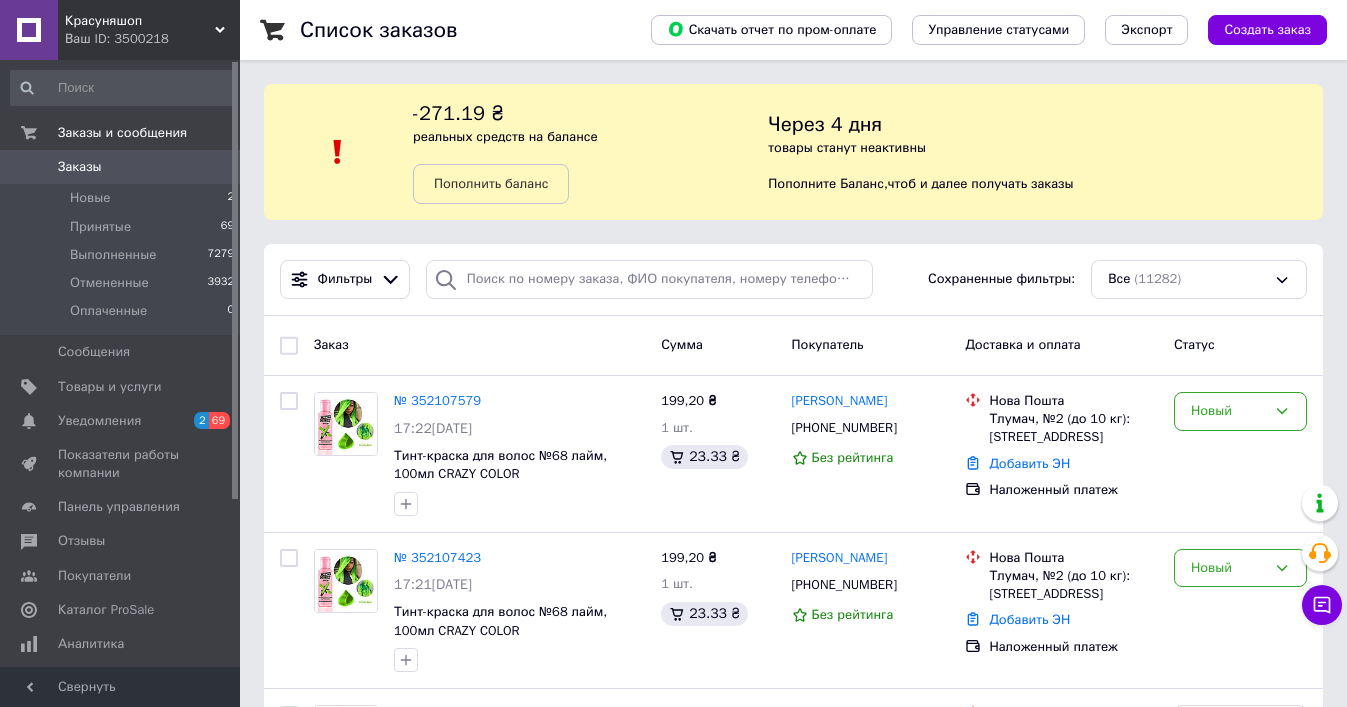 scroll, scrollTop: 0, scrollLeft: 0, axis: both 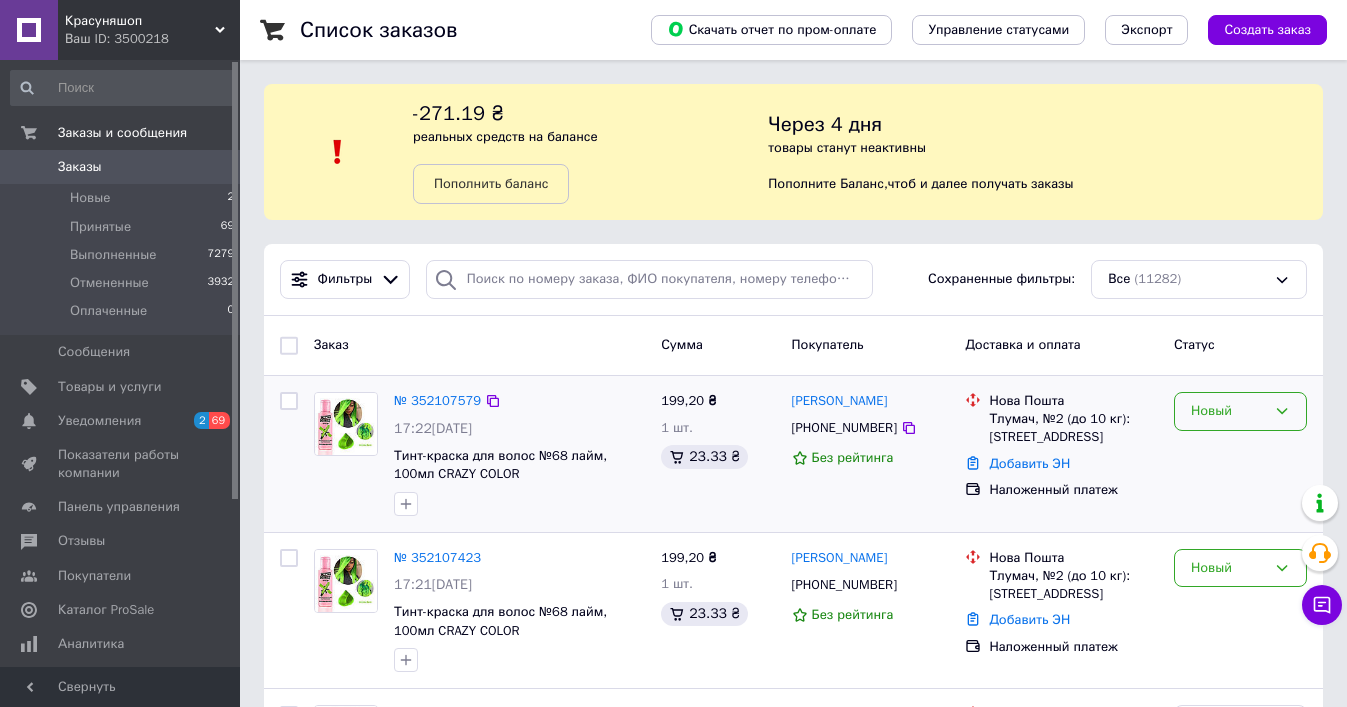 click on "Новый" at bounding box center [1228, 411] 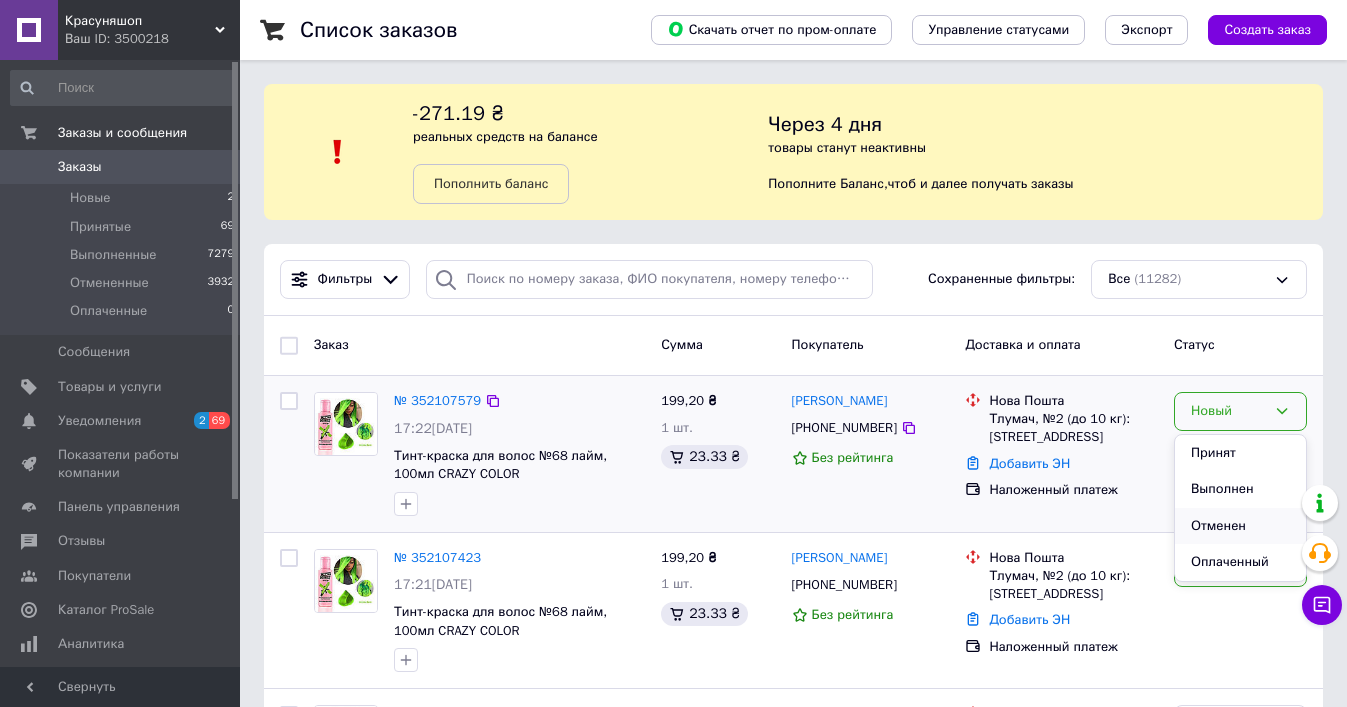 click on "Отменен" at bounding box center (1240, 526) 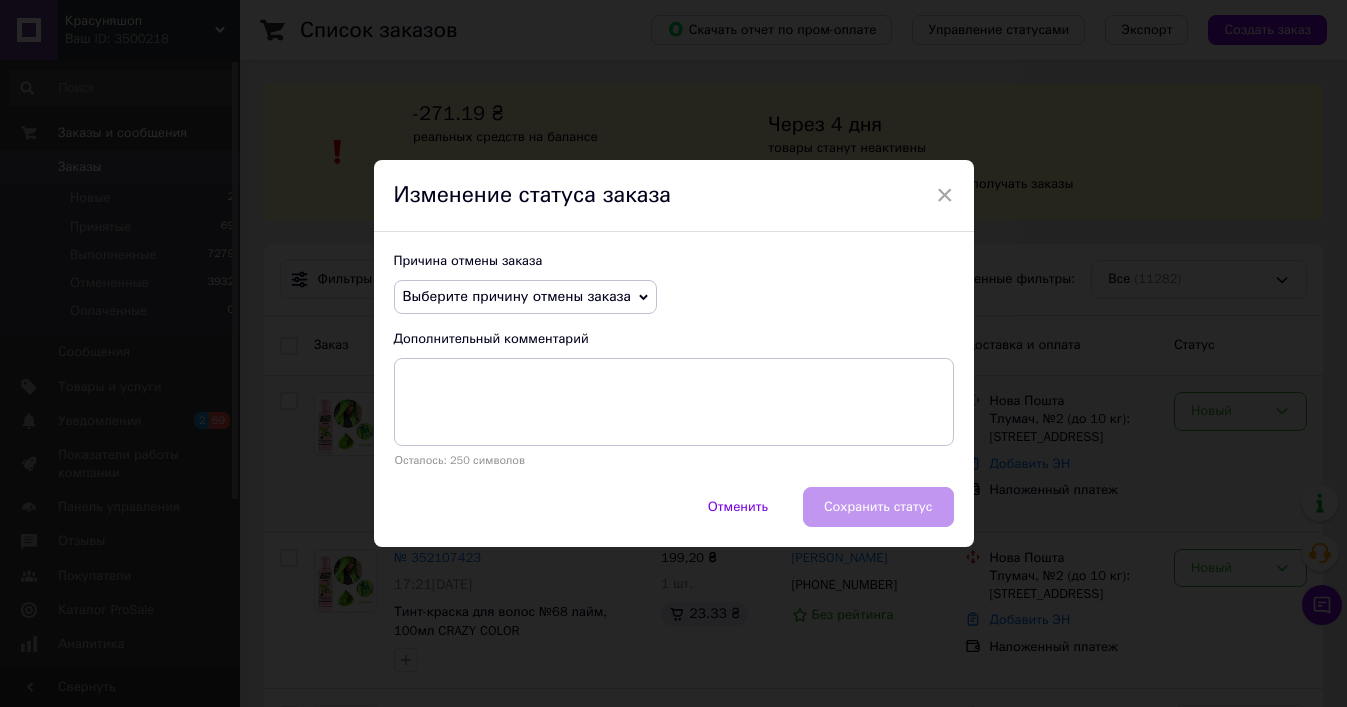 click on "Выберите причину отмены заказа" at bounding box center (525, 297) 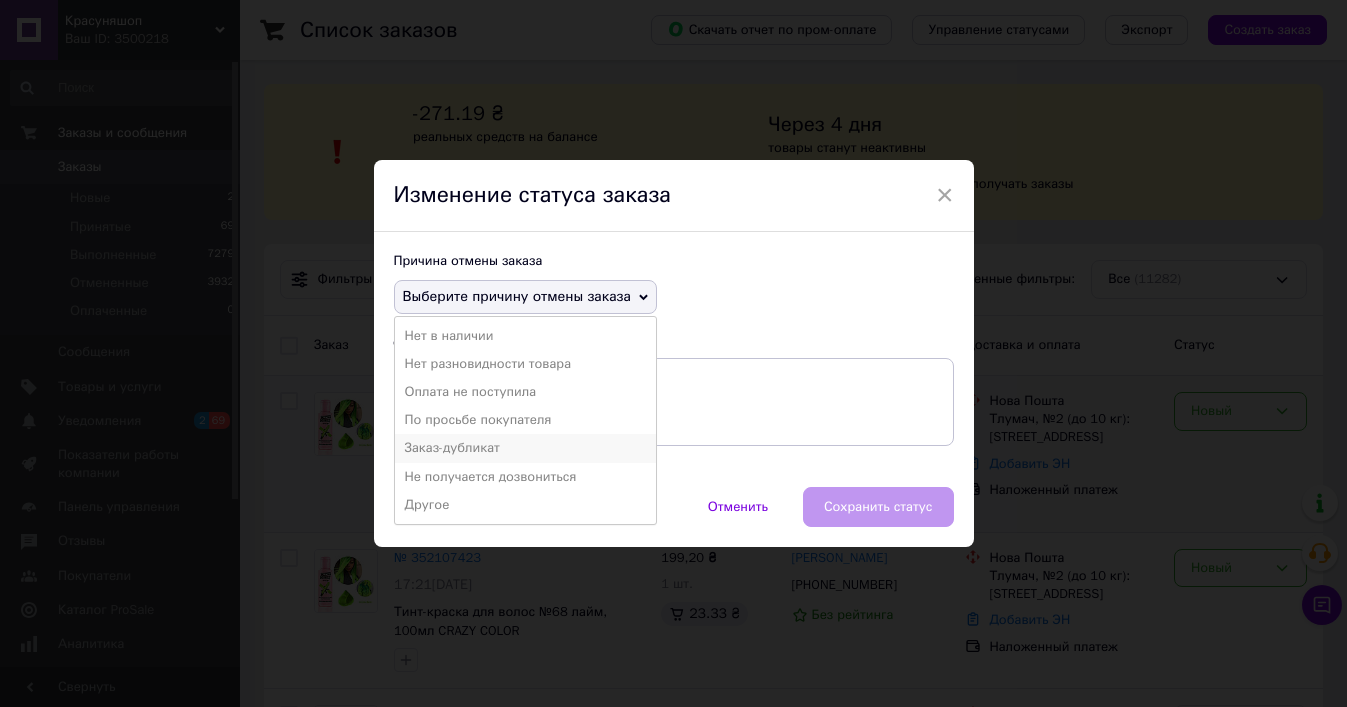 click on "Заказ-дубликат" at bounding box center [525, 448] 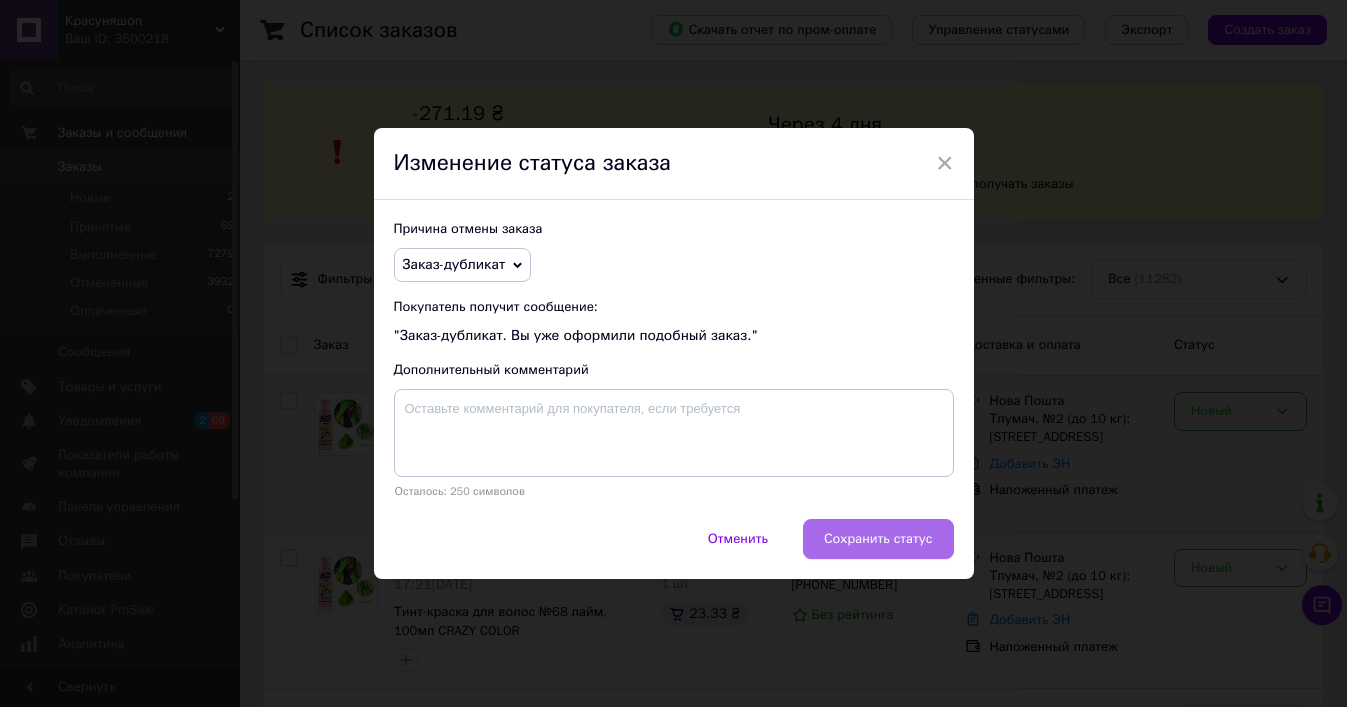 click on "Сохранить статус" at bounding box center (878, 539) 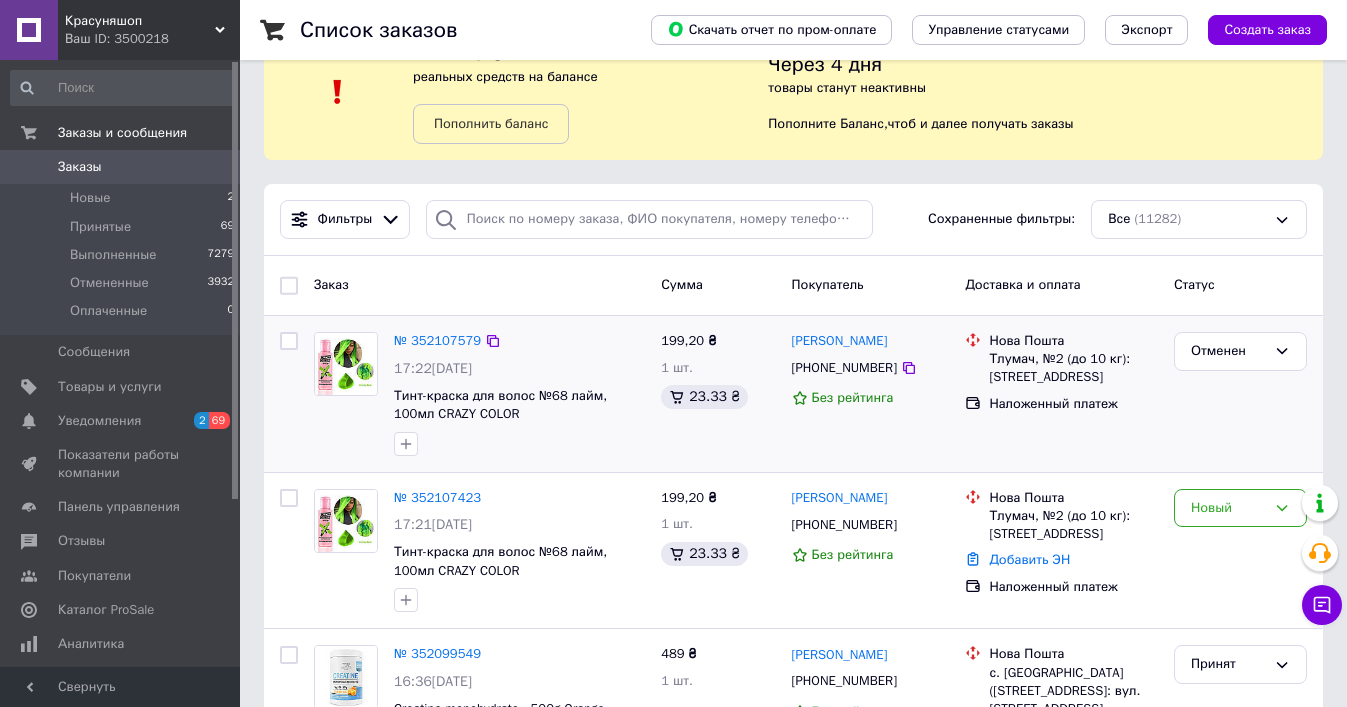 scroll, scrollTop: 139, scrollLeft: 0, axis: vertical 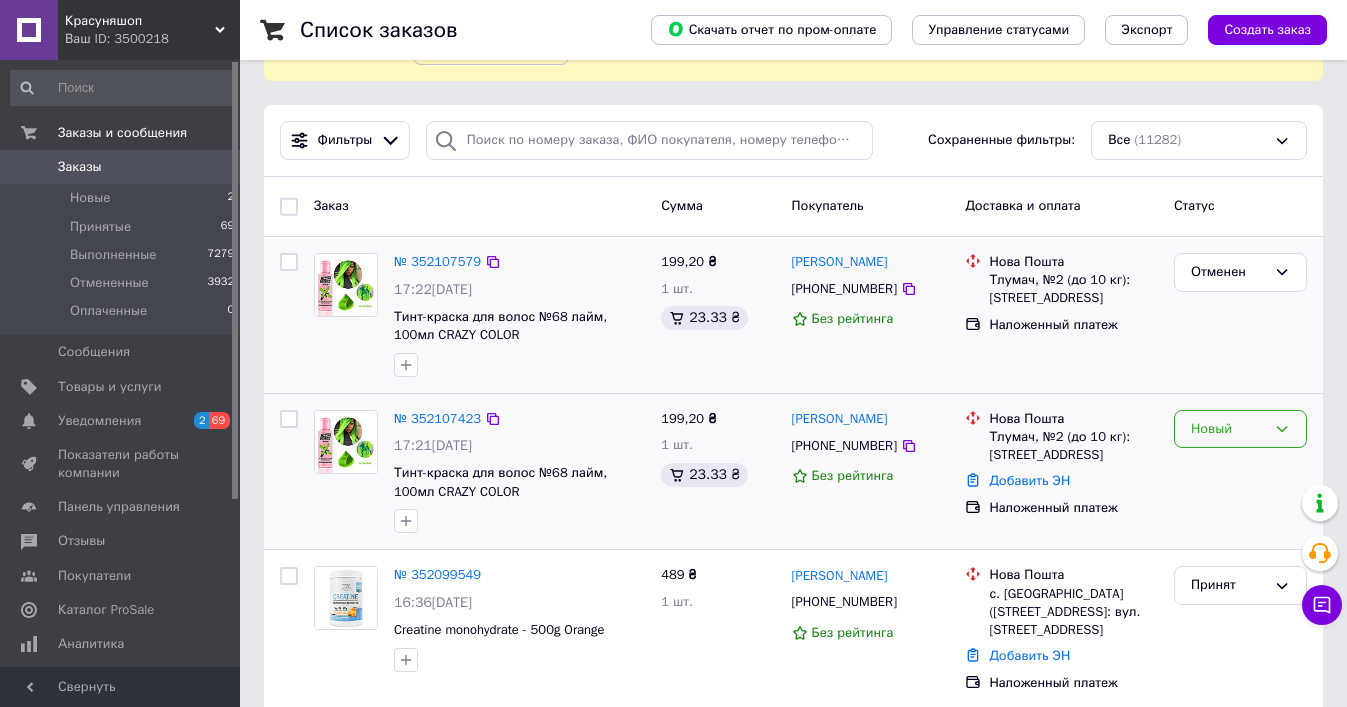 click on "Новый" at bounding box center [1240, 429] 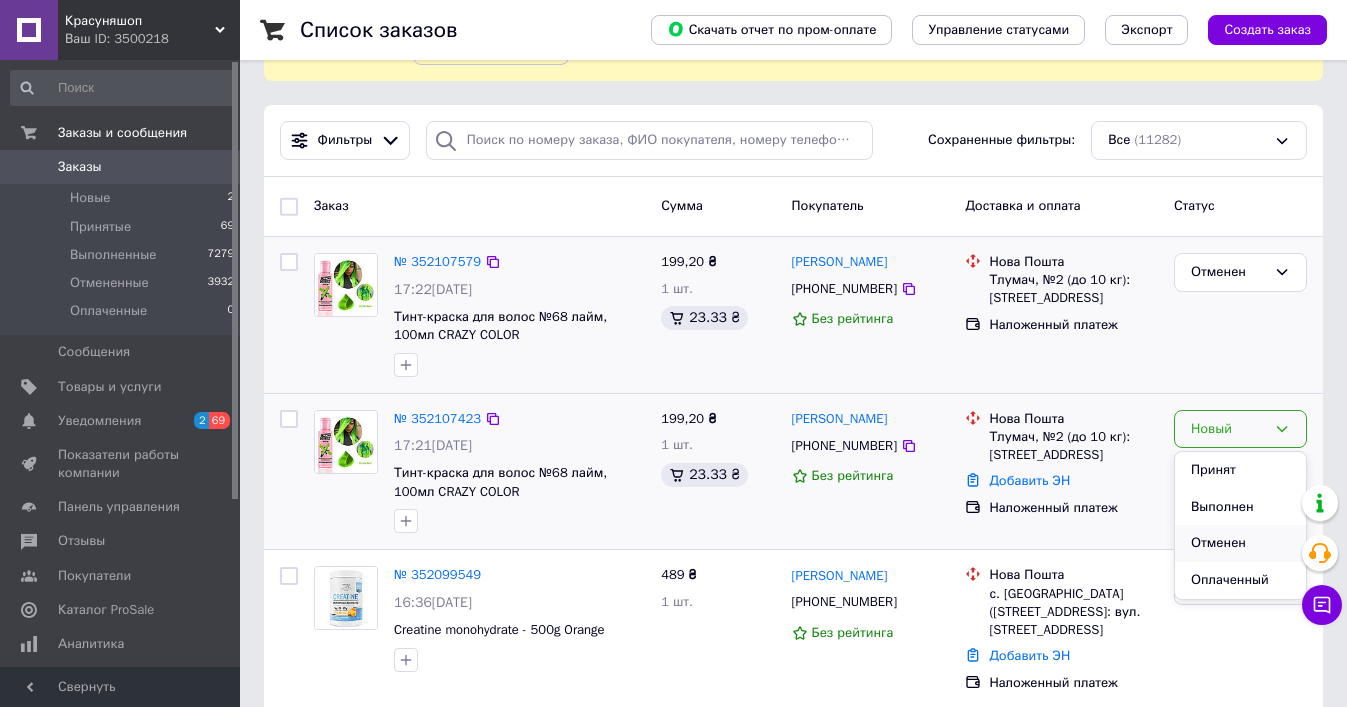 click on "Отменен" at bounding box center (1240, 543) 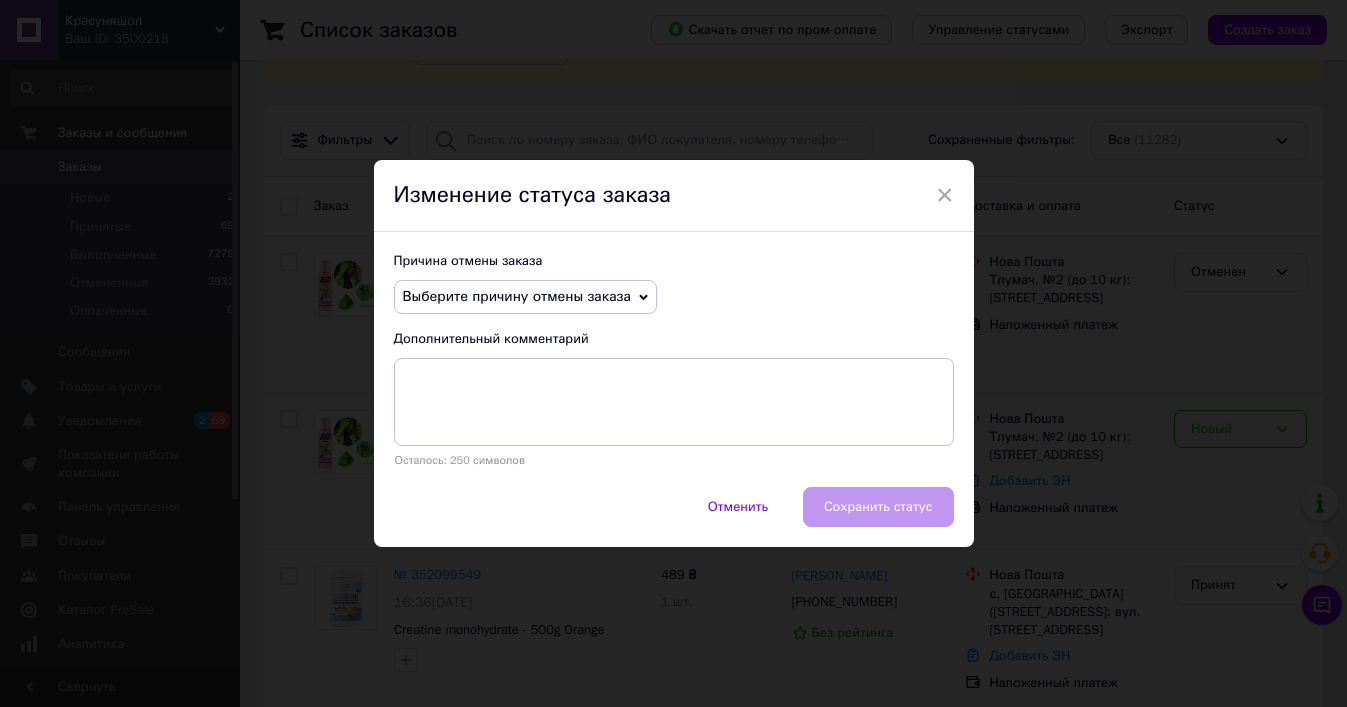 click on "Выберите причину отмены заказа" at bounding box center (525, 297) 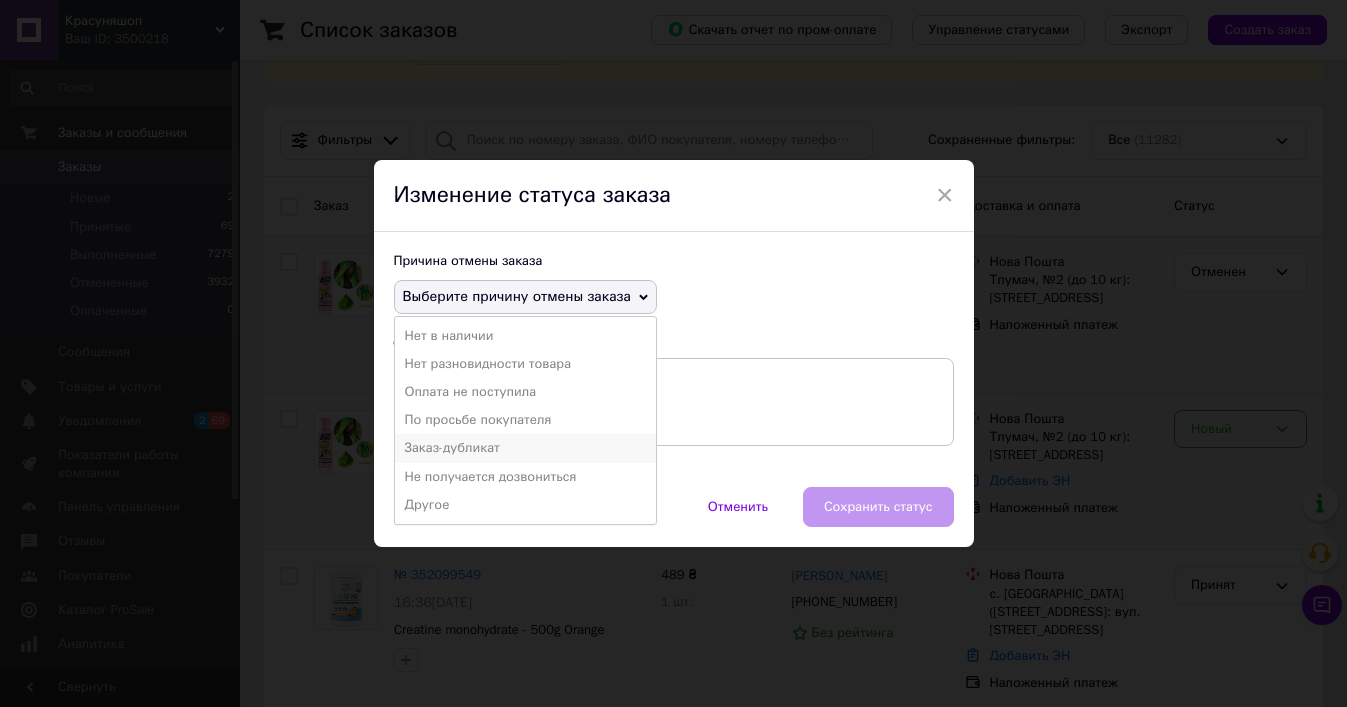 click on "Заказ-дубликат" at bounding box center [525, 448] 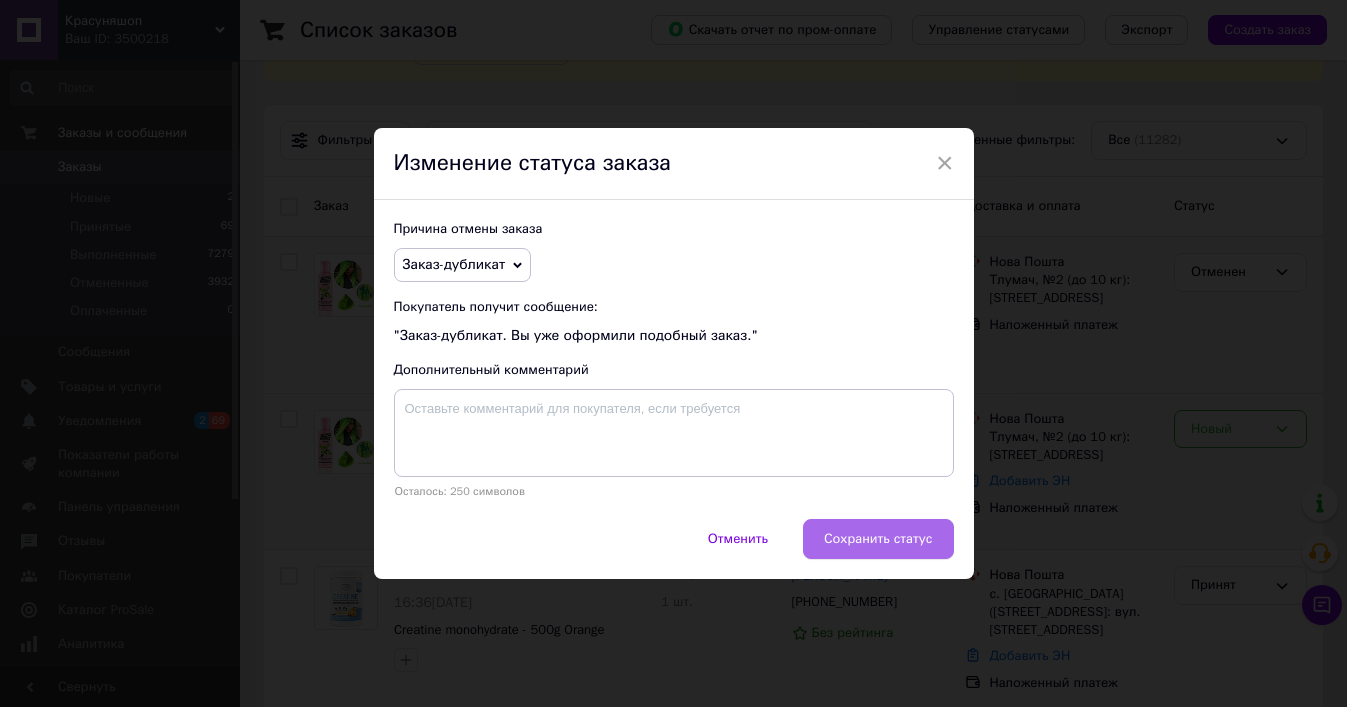 click on "Сохранить статус" at bounding box center [878, 539] 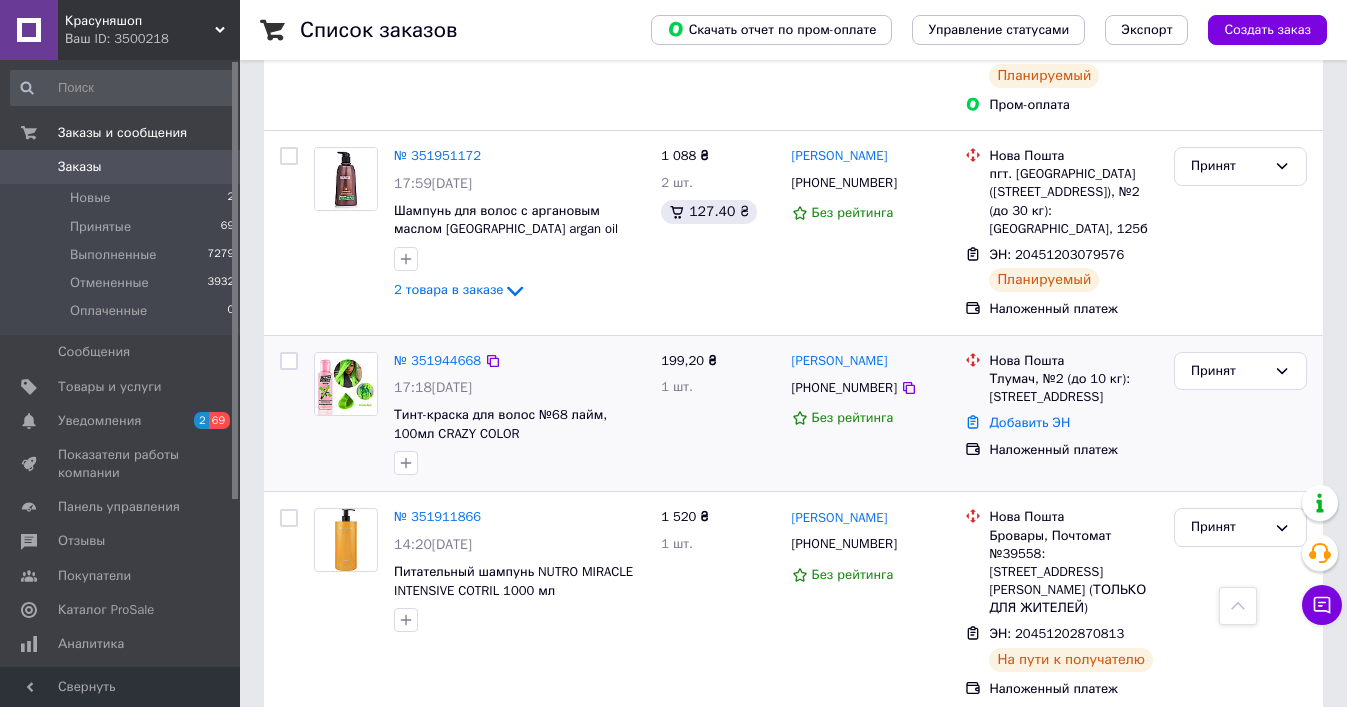 scroll, scrollTop: 1979, scrollLeft: 0, axis: vertical 